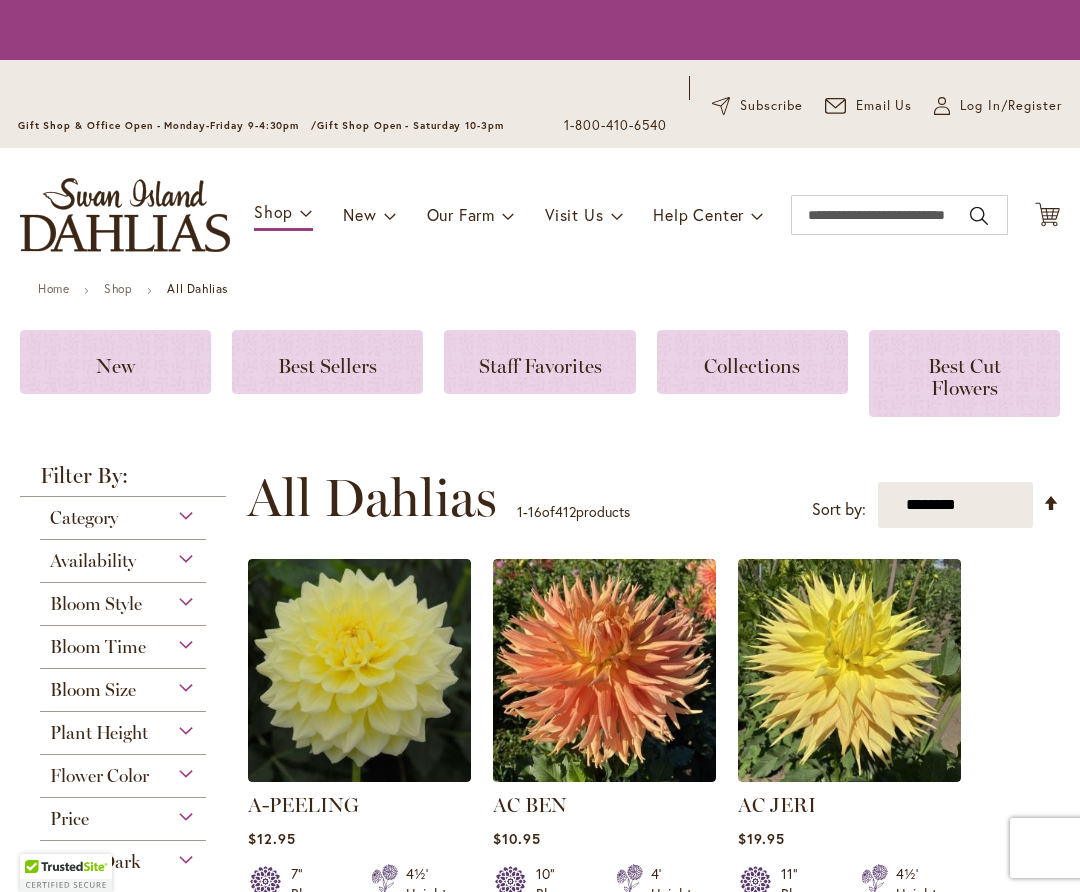 scroll, scrollTop: 0, scrollLeft: 0, axis: both 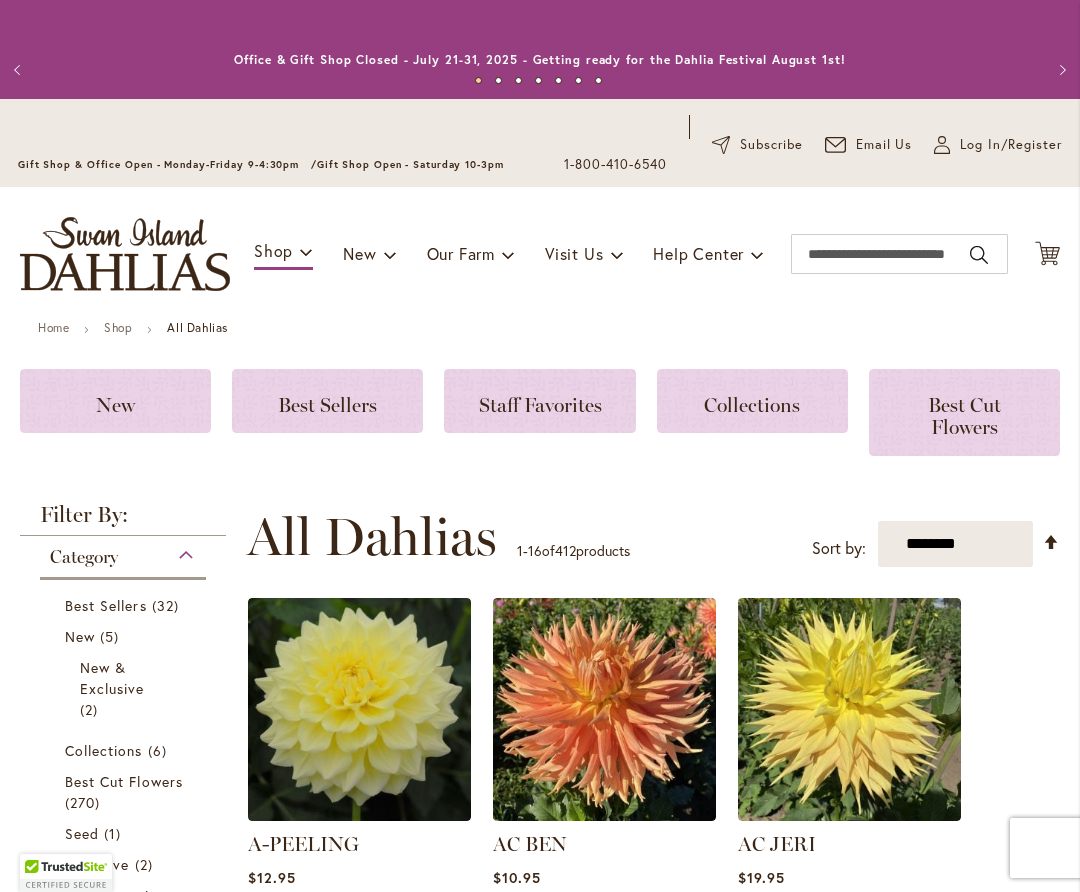 click on "Category" at bounding box center [123, 552] 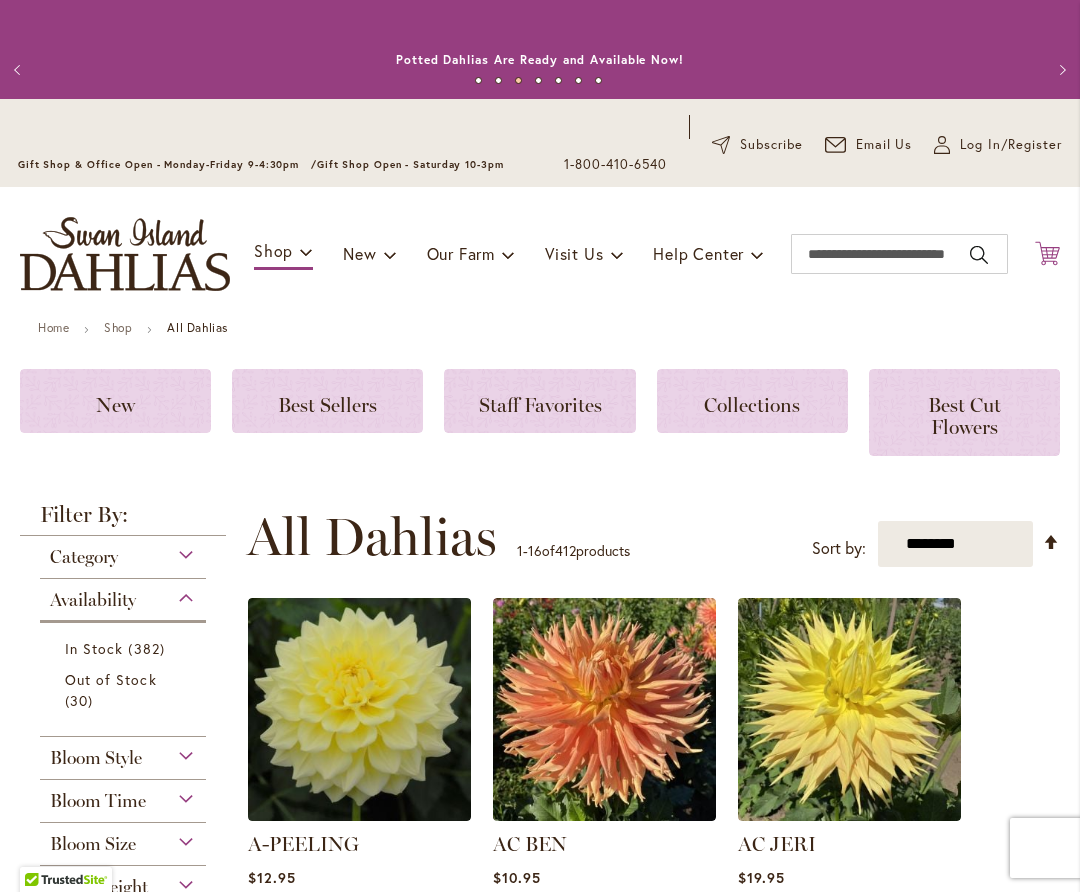 click 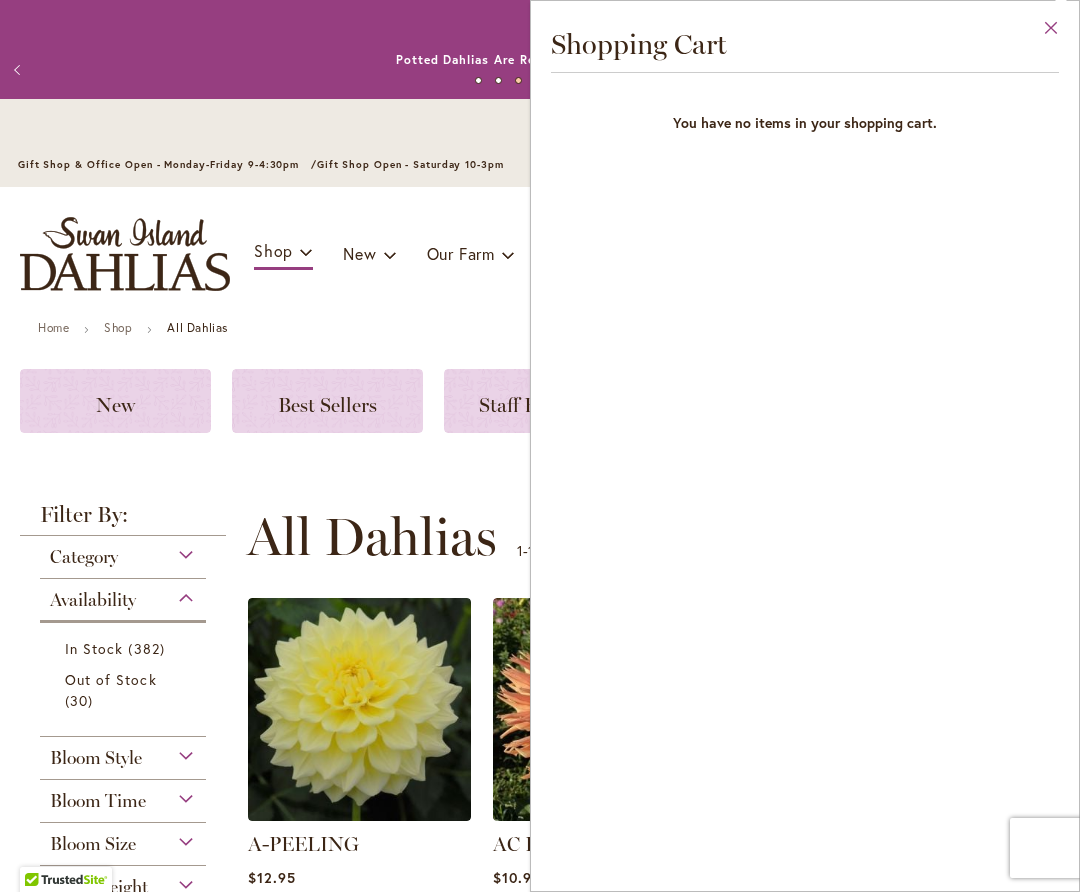 click on "Close" at bounding box center (1051, 32) 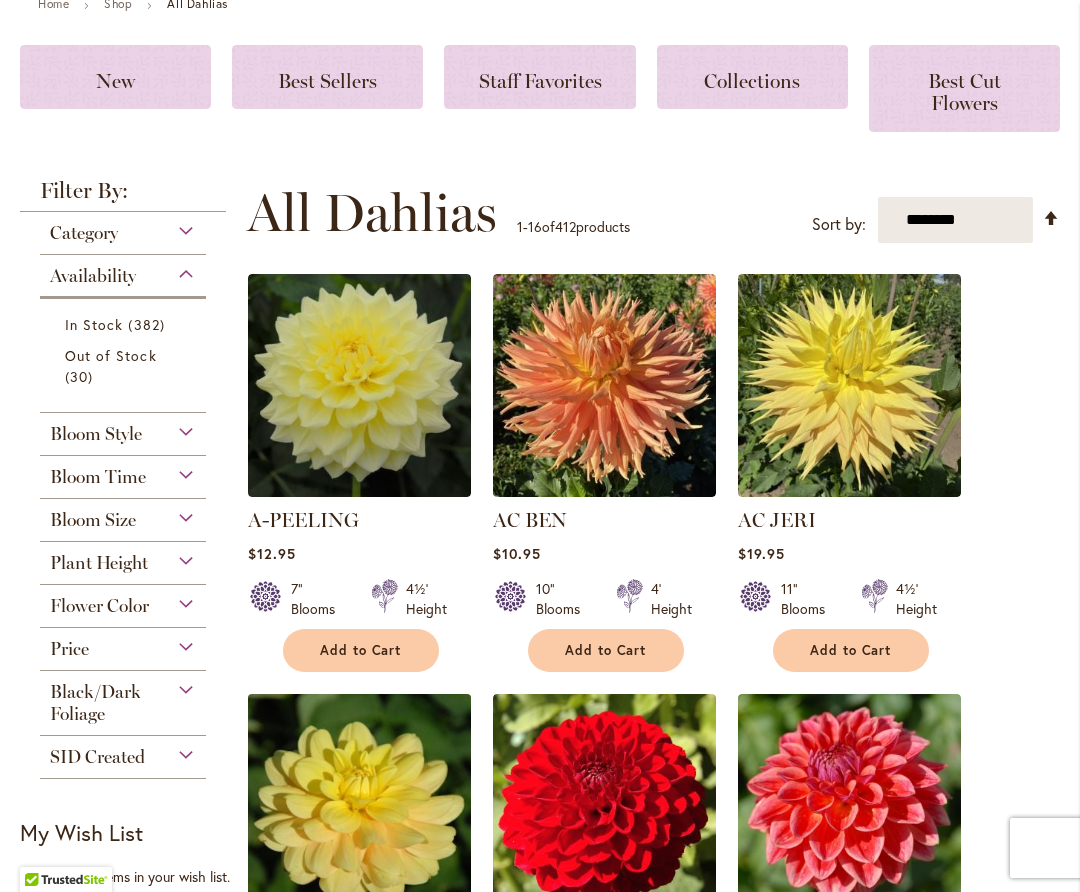 scroll, scrollTop: 429, scrollLeft: 0, axis: vertical 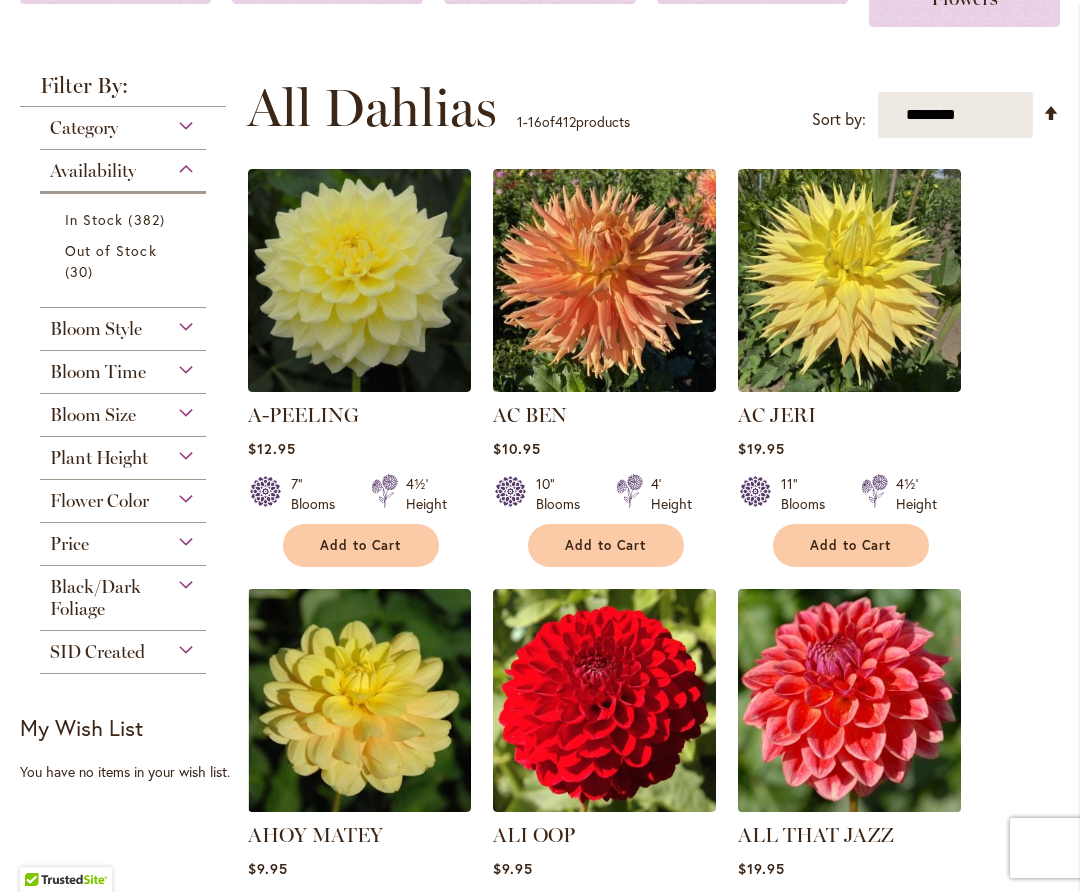 click at bounding box center (849, 700) 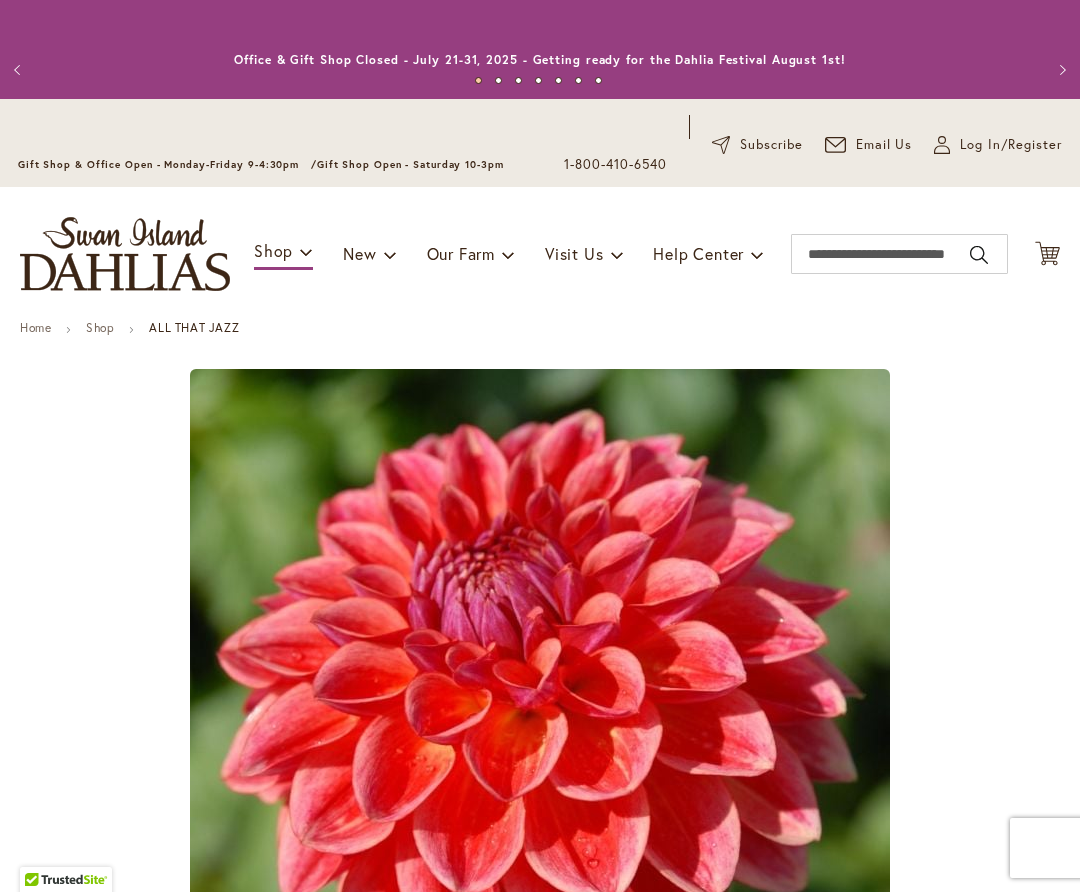 scroll, scrollTop: 0, scrollLeft: 0, axis: both 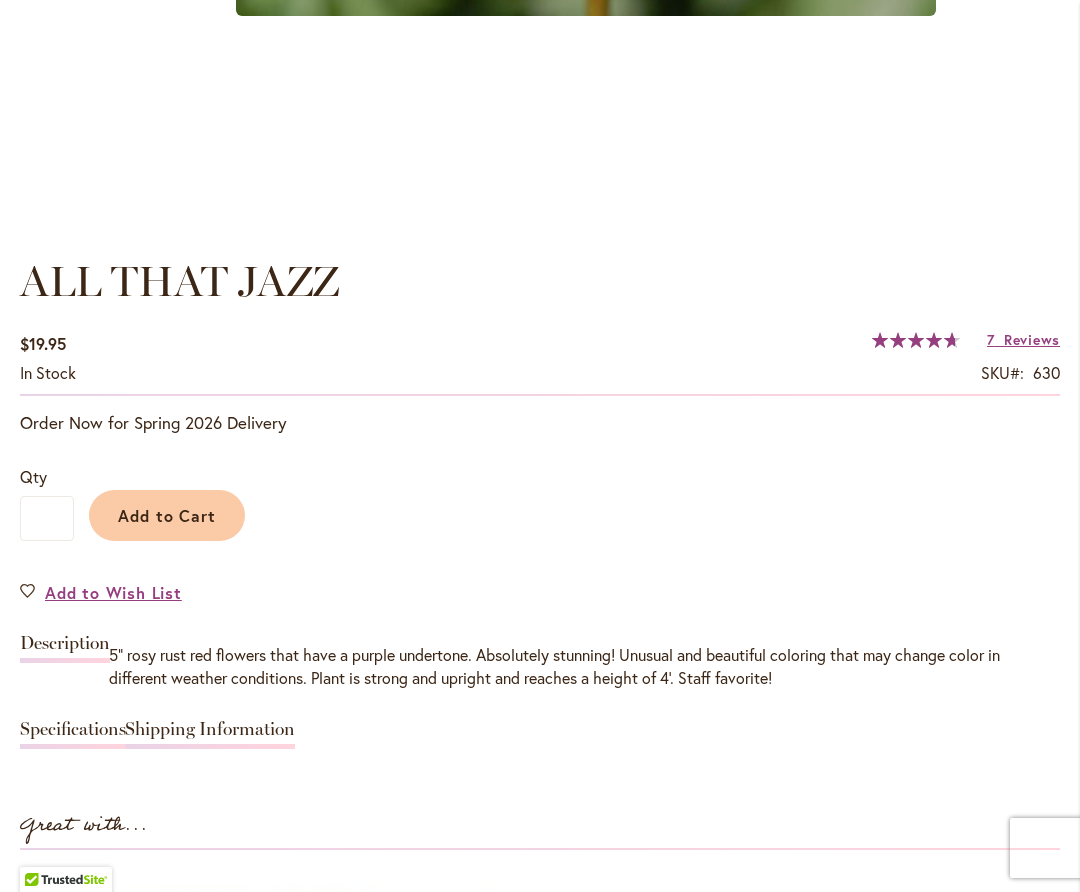 drag, startPoint x: 192, startPoint y: 517, endPoint x: 209, endPoint y: 517, distance: 17 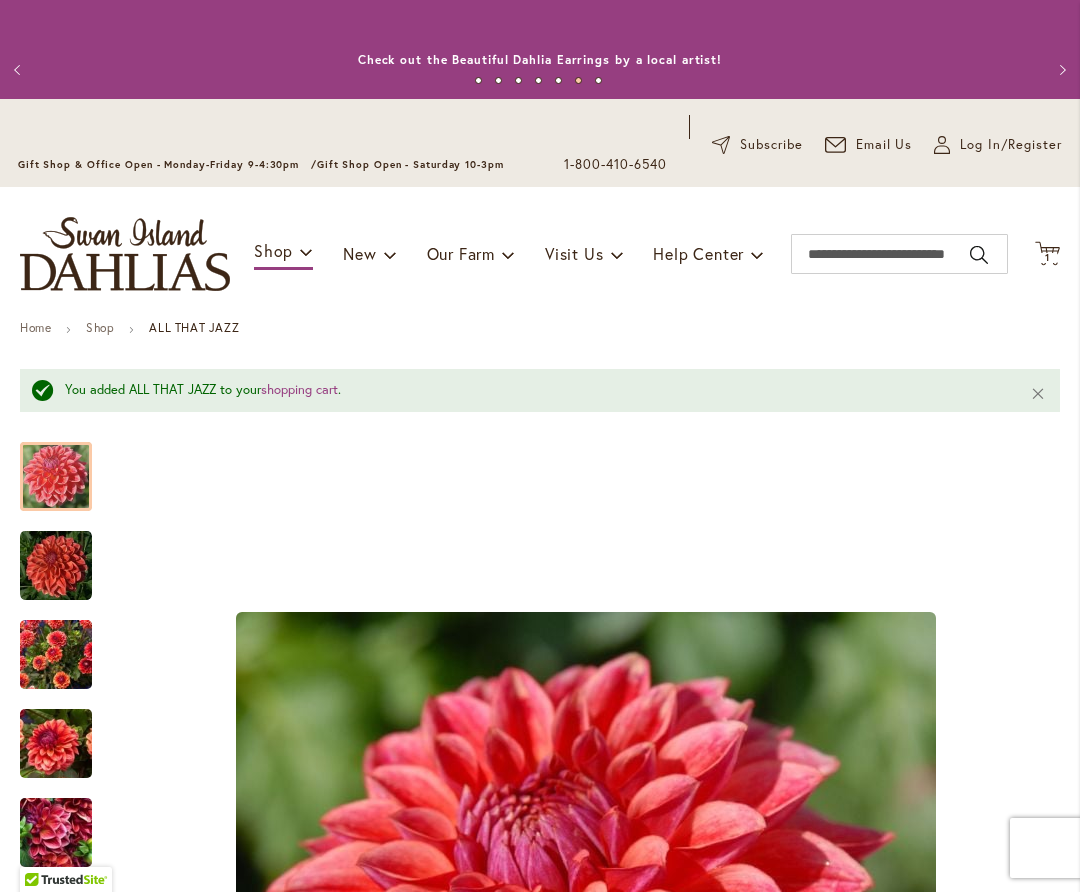 scroll, scrollTop: 0, scrollLeft: 0, axis: both 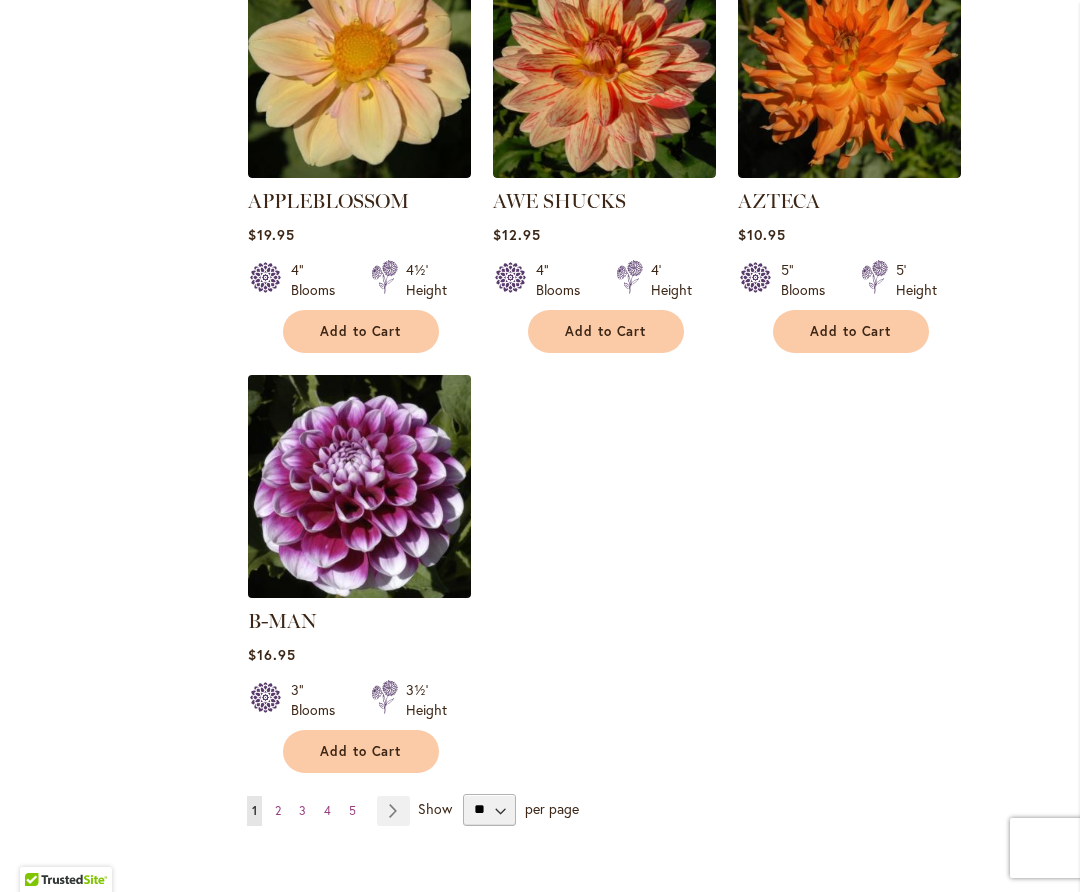 click at bounding box center (359, 486) 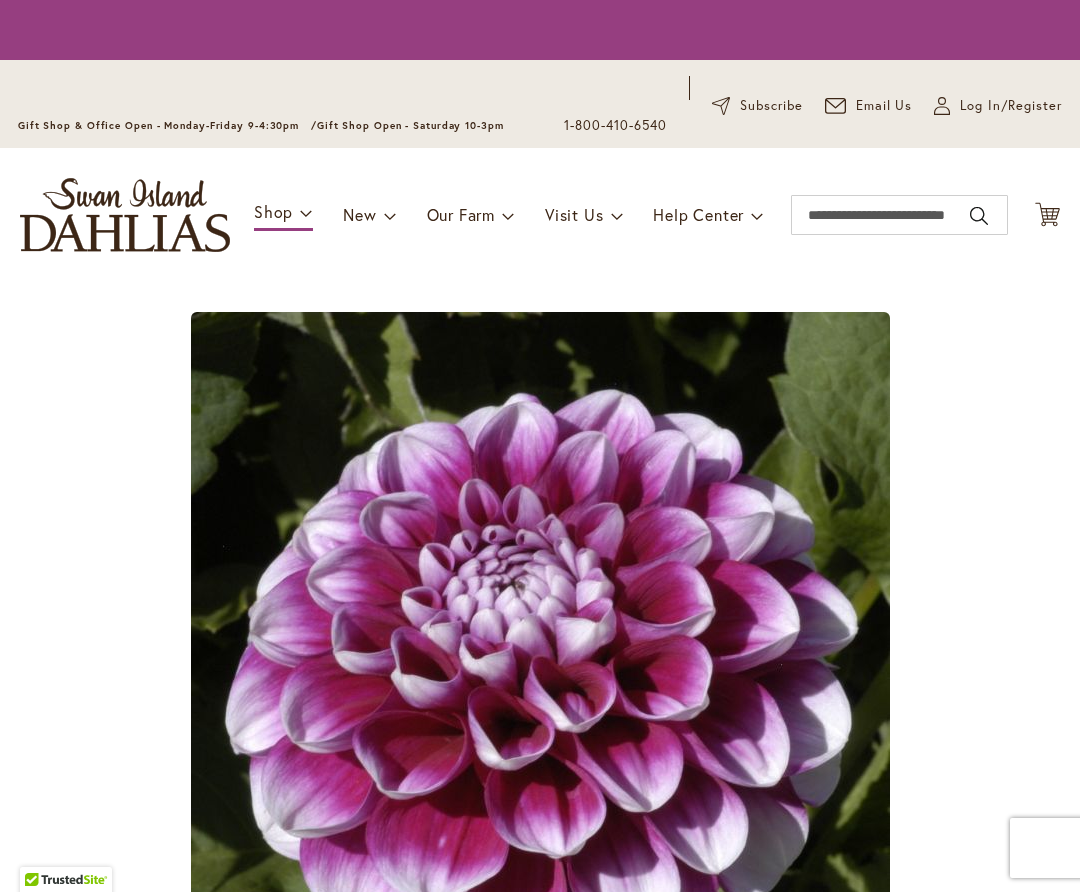 scroll, scrollTop: 0, scrollLeft: 0, axis: both 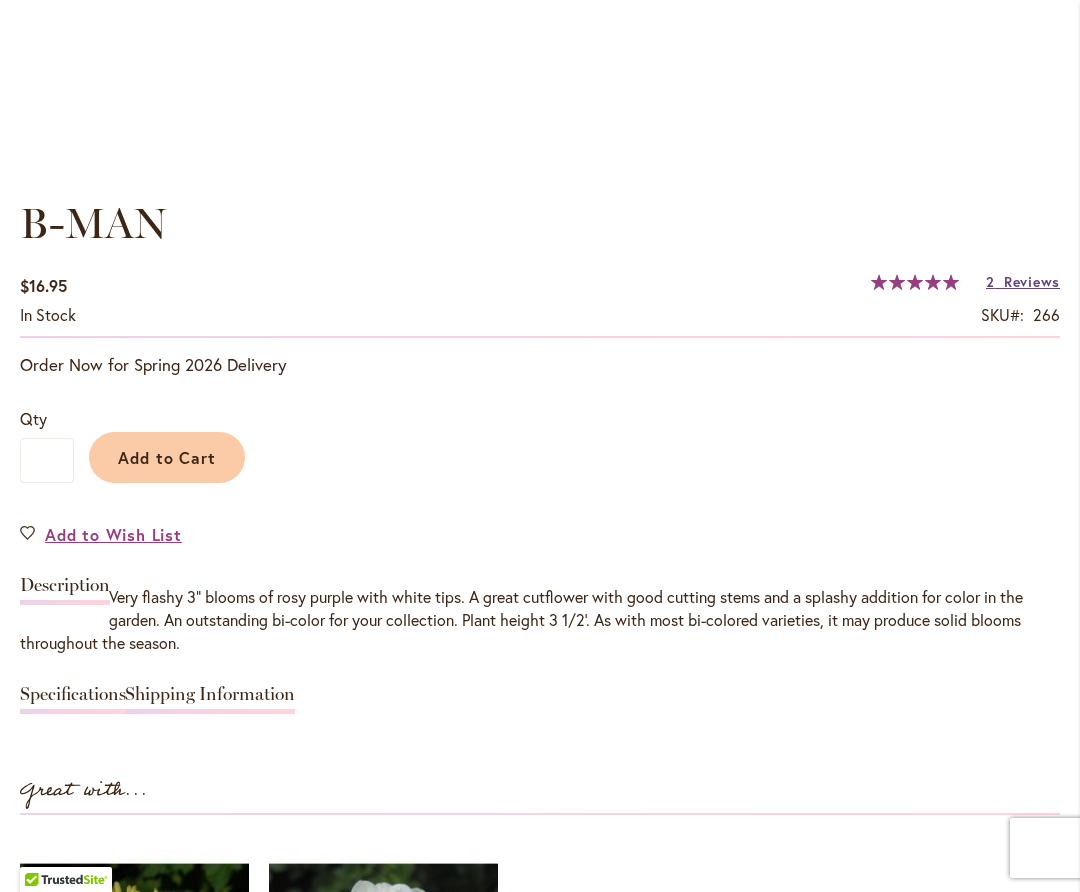 click on "2
Reviews" at bounding box center [1023, 281] 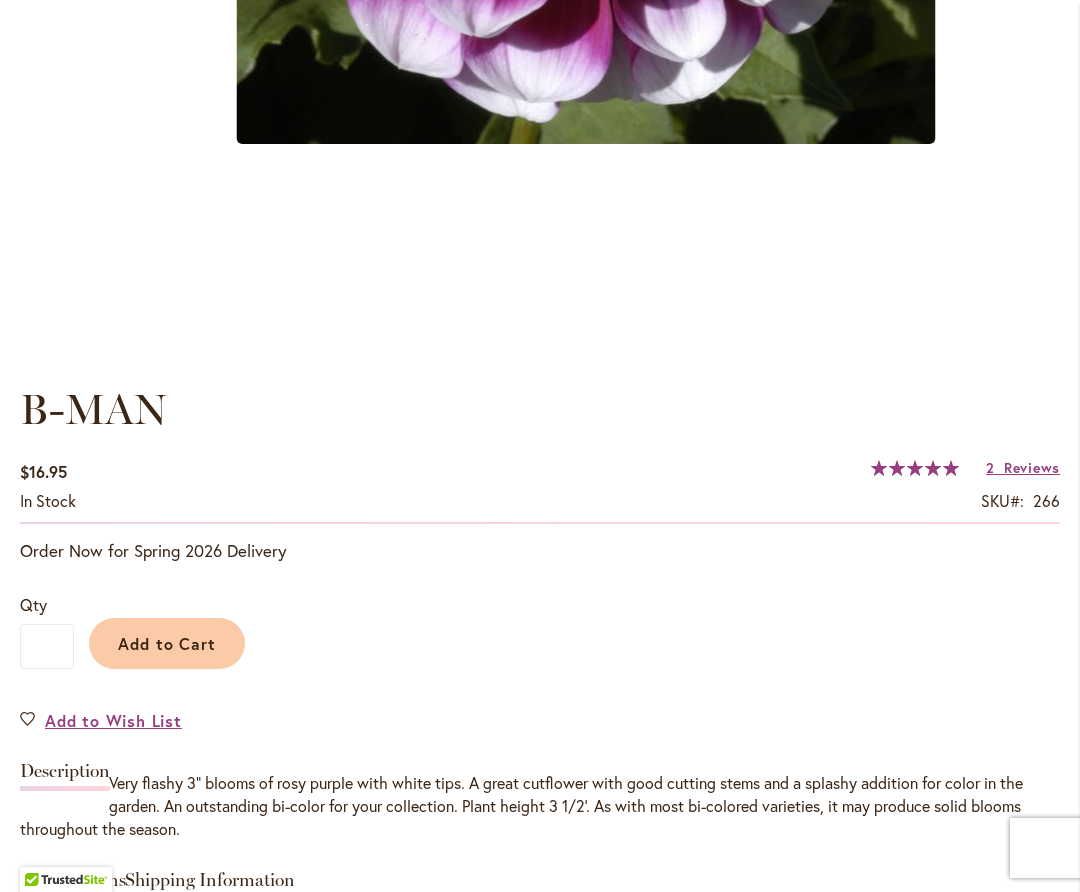 scroll, scrollTop: 1128, scrollLeft: 0, axis: vertical 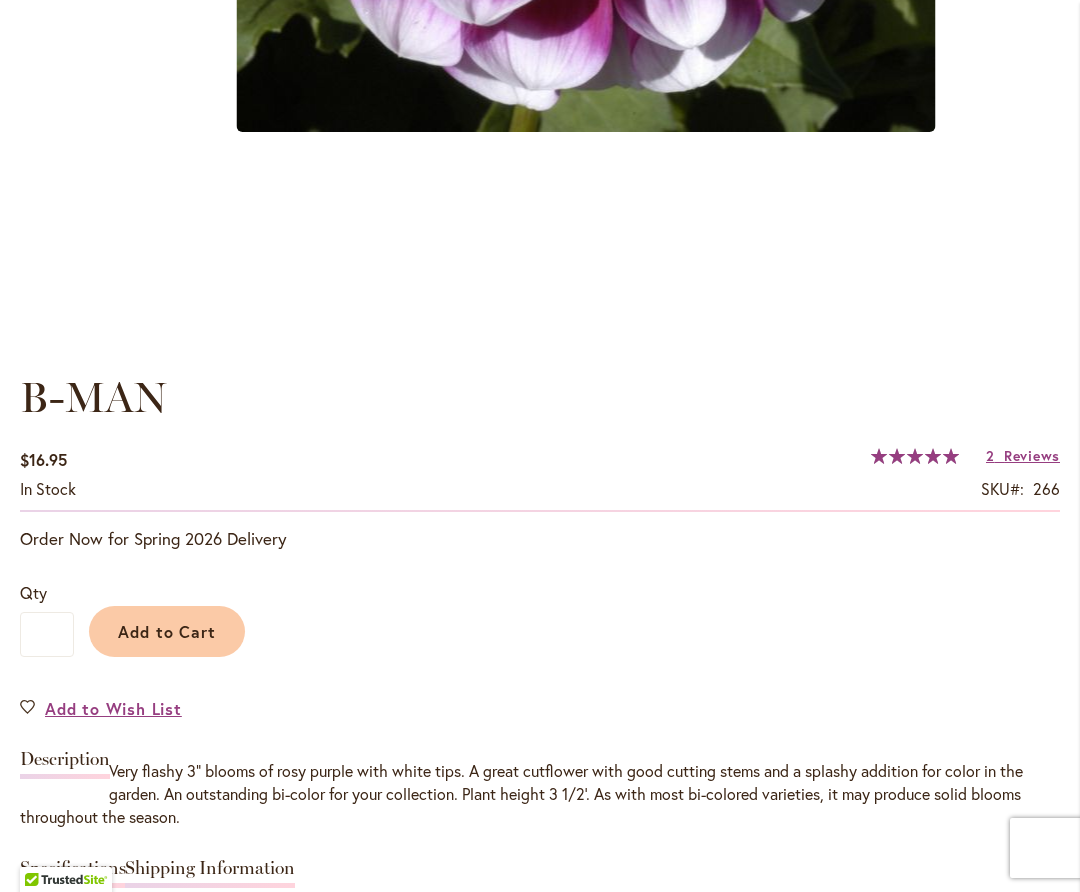 click on "Add to Cart" at bounding box center (167, 631) 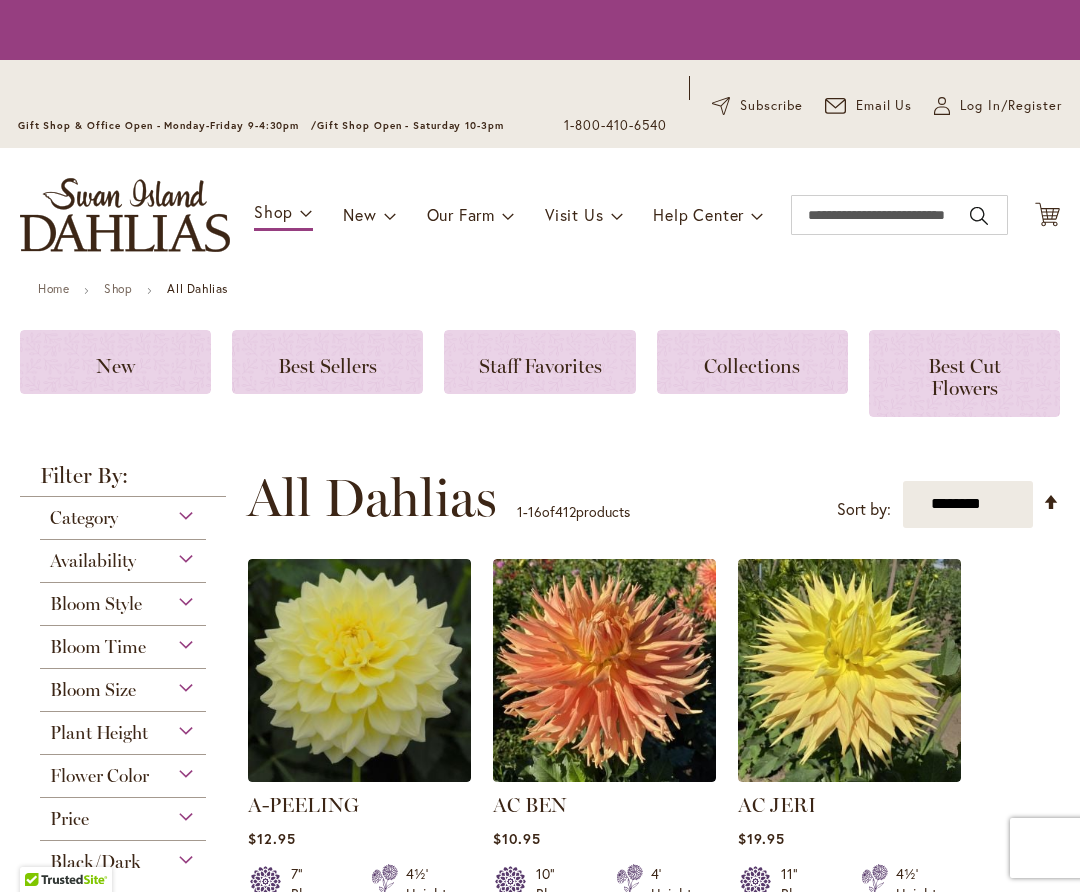 scroll, scrollTop: 0, scrollLeft: 0, axis: both 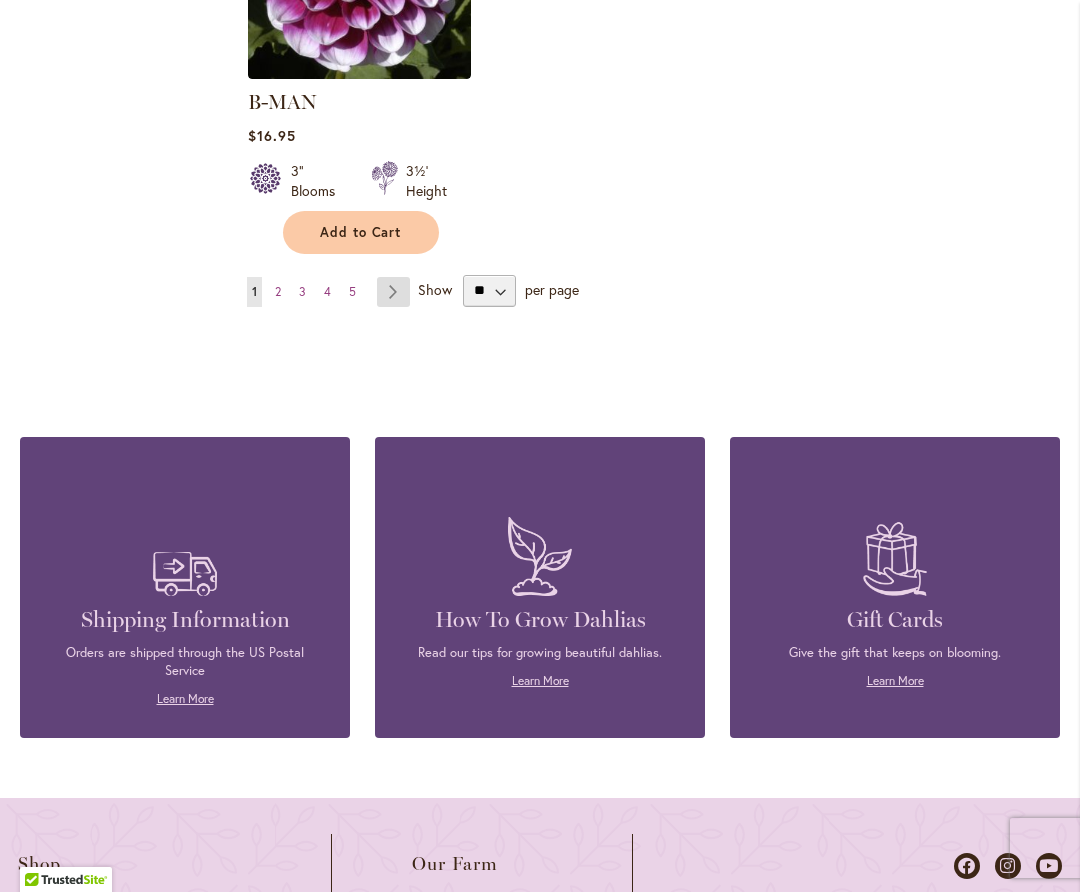 click on "Page
Next" at bounding box center [393, 292] 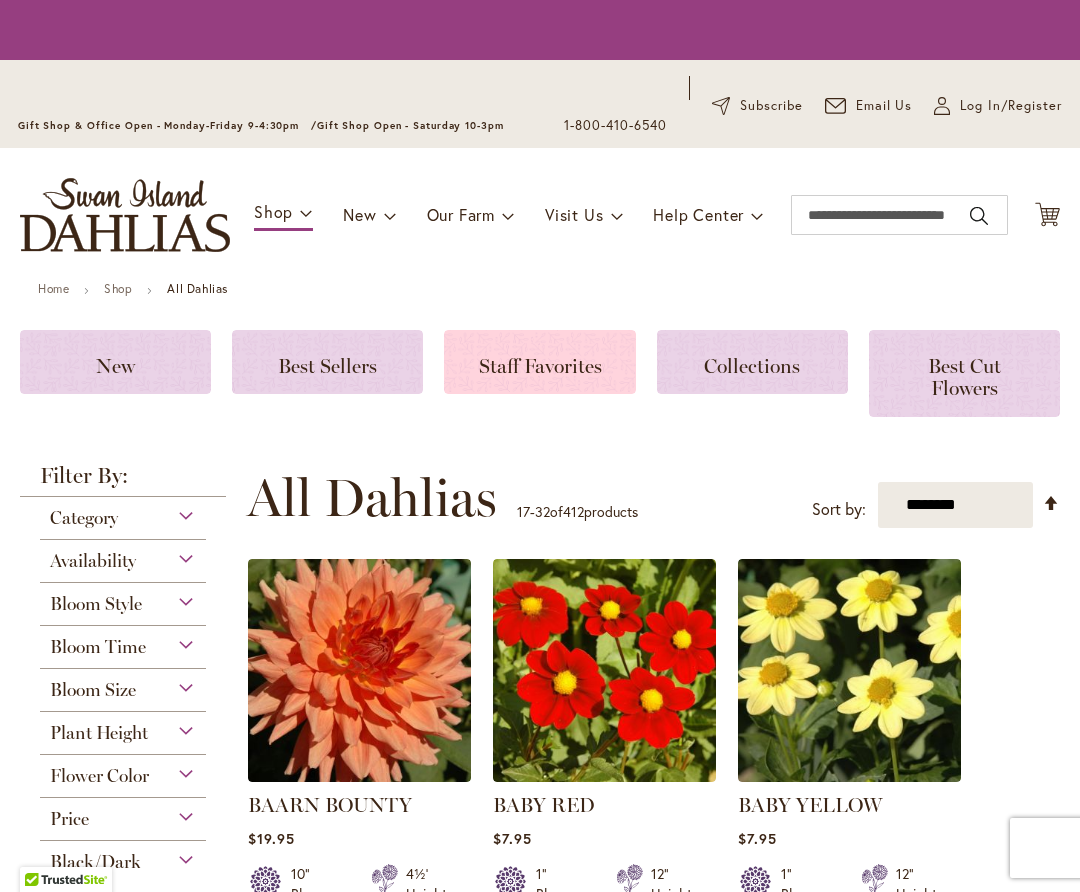 scroll, scrollTop: 0, scrollLeft: 0, axis: both 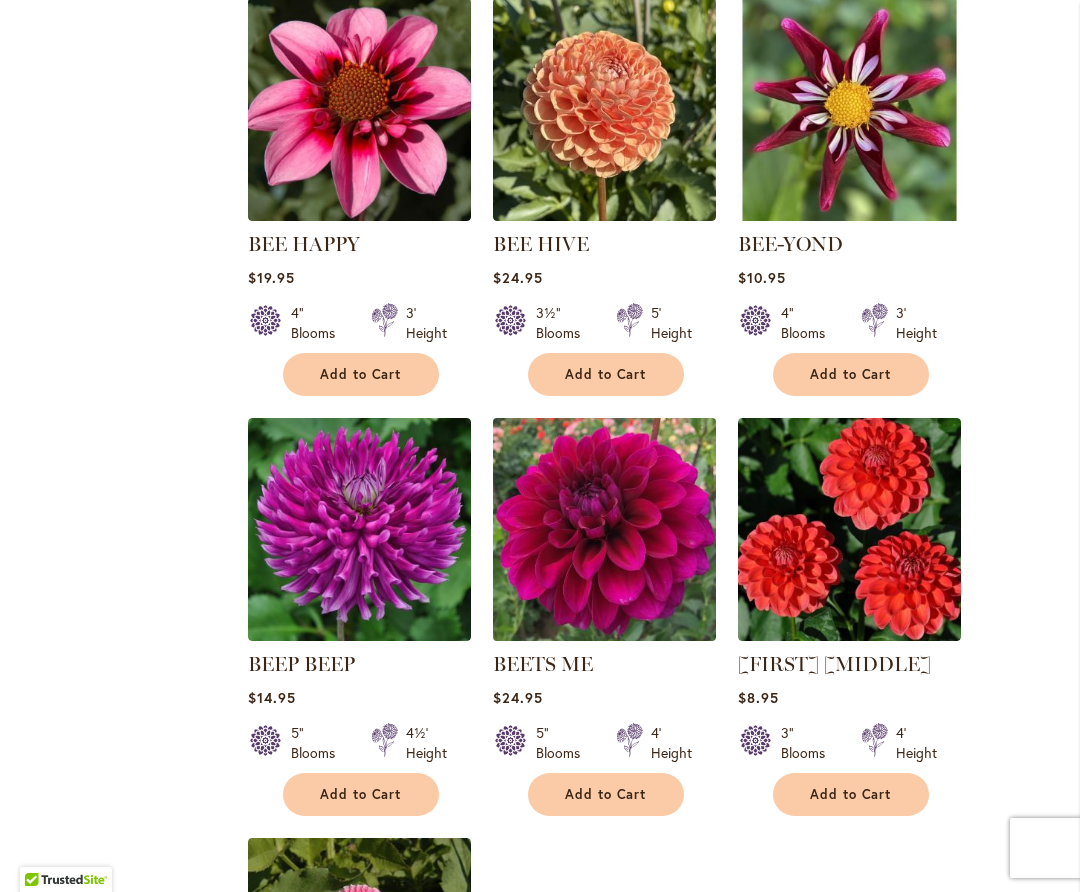 click at bounding box center [604, 529] 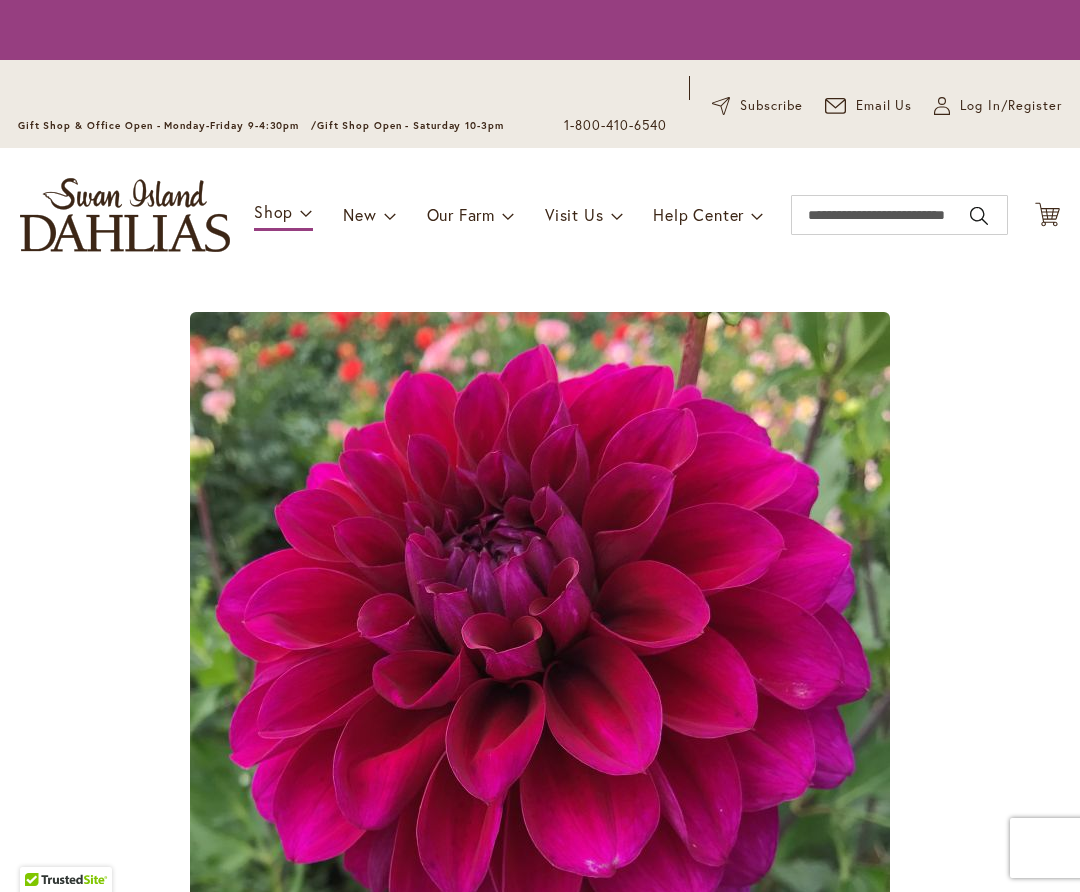scroll, scrollTop: 0, scrollLeft: 0, axis: both 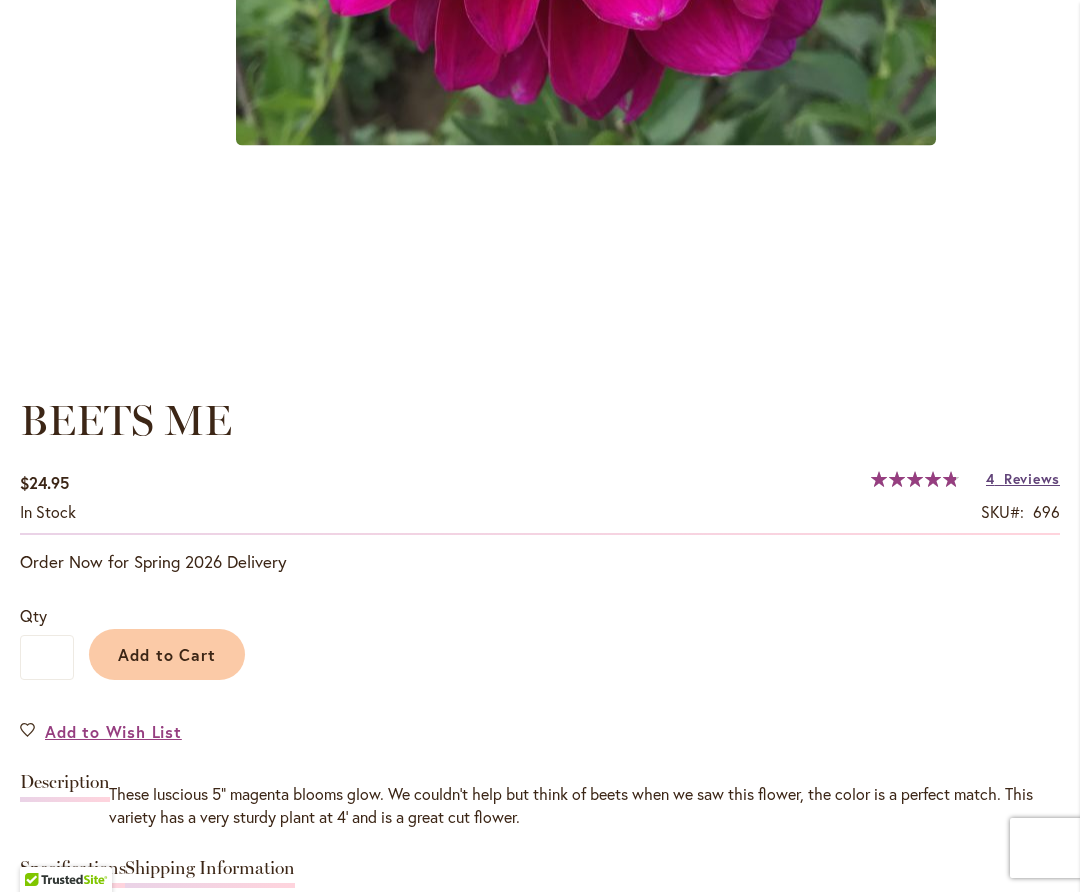 click on "Reviews" at bounding box center [1032, 478] 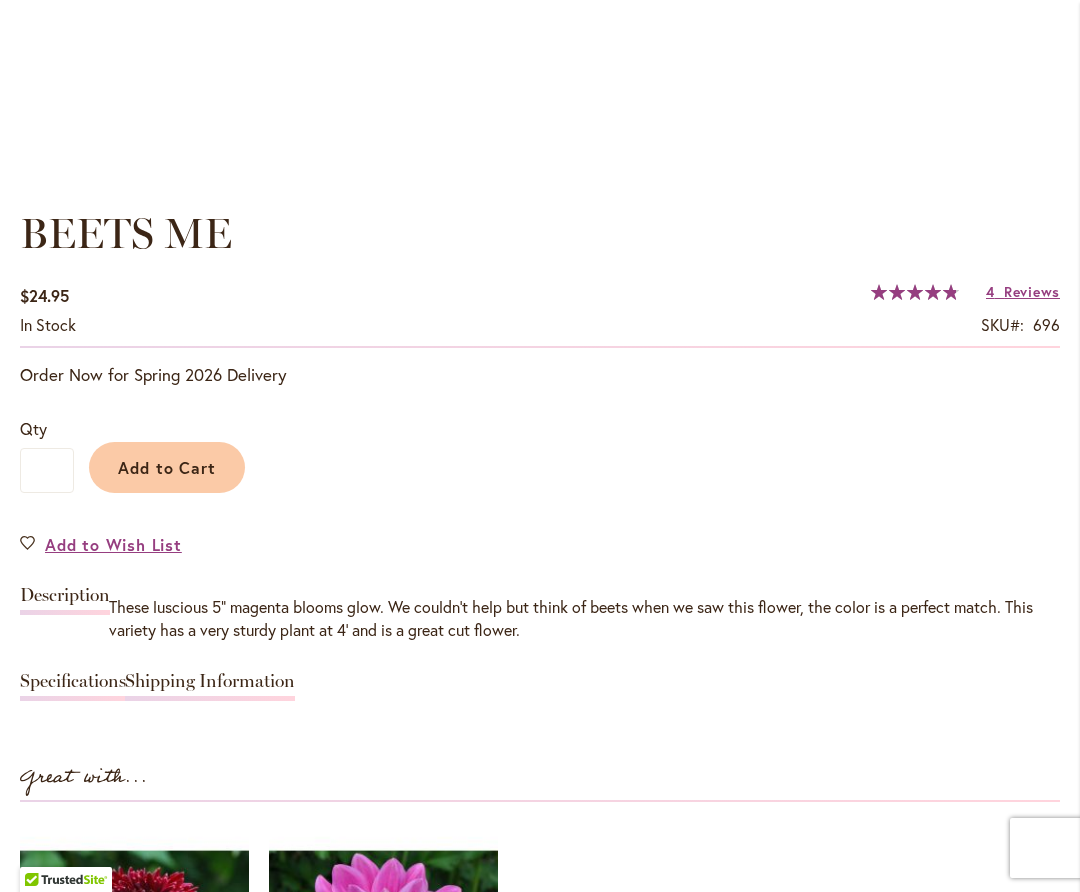 scroll, scrollTop: 1300, scrollLeft: 0, axis: vertical 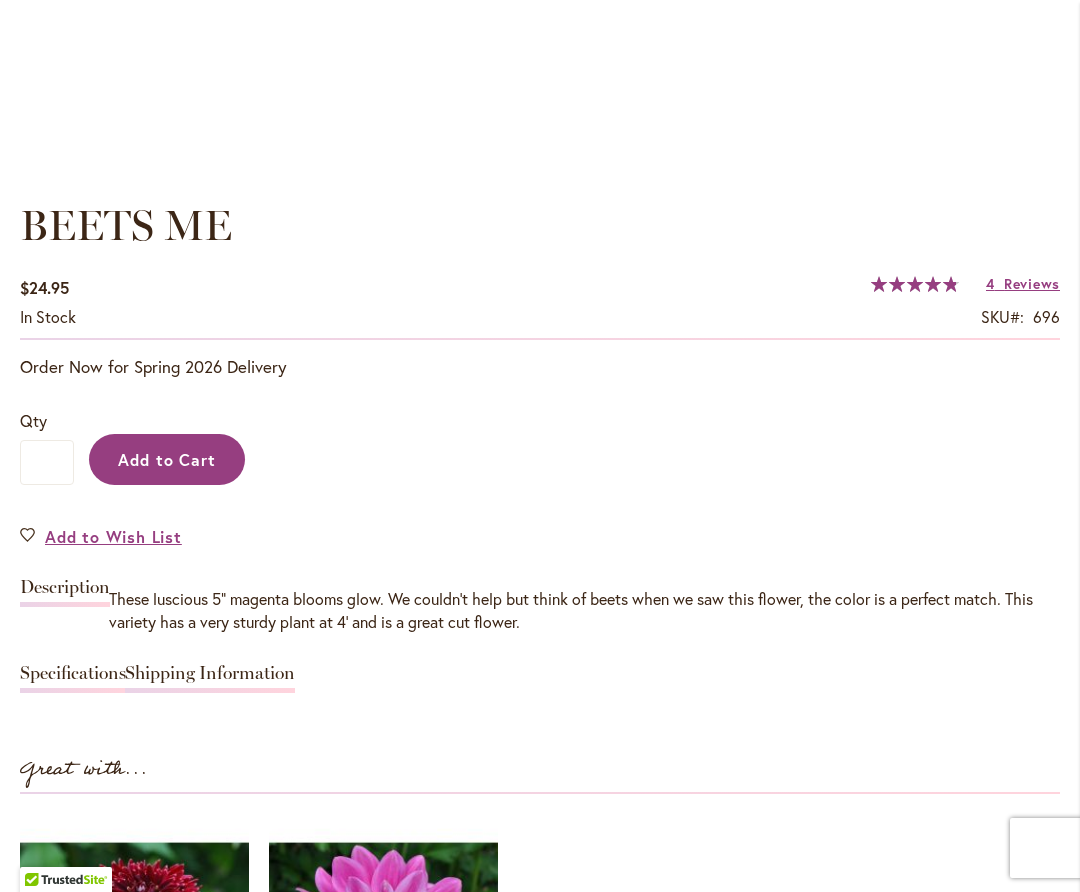 click on "Add to Cart" at bounding box center [167, 459] 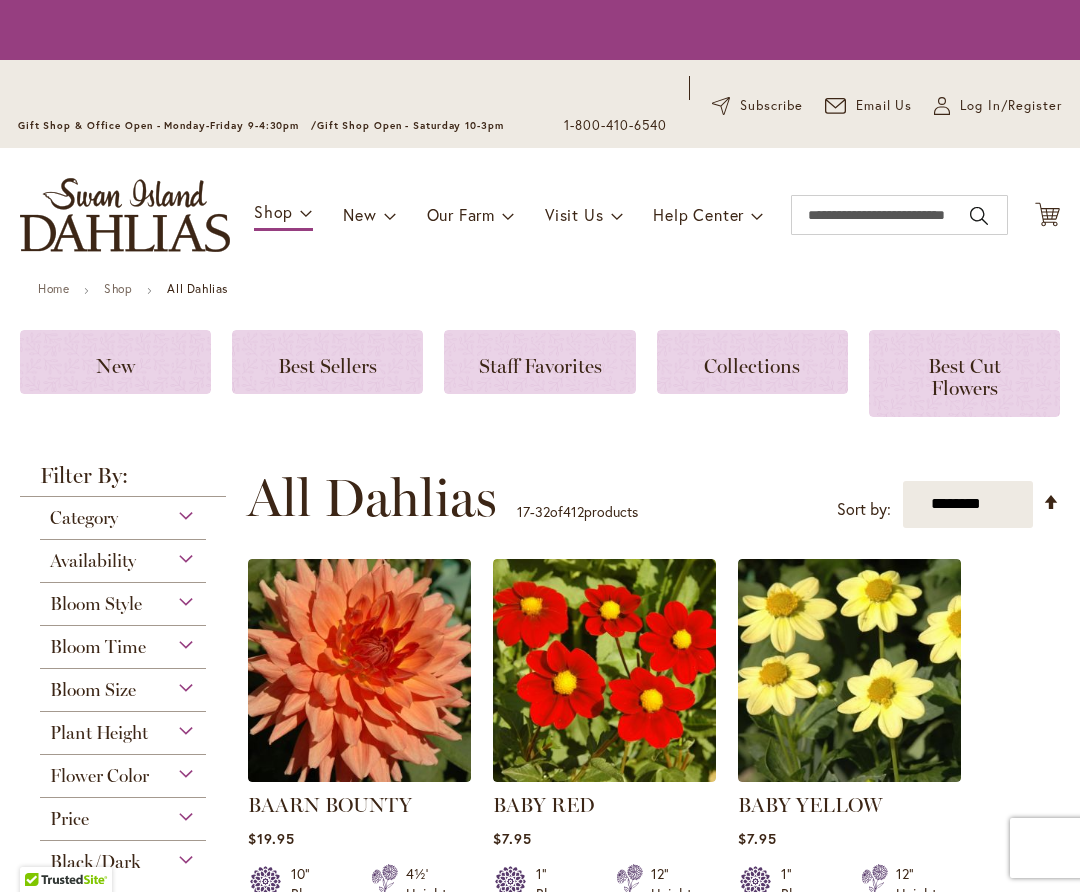 scroll, scrollTop: 0, scrollLeft: 0, axis: both 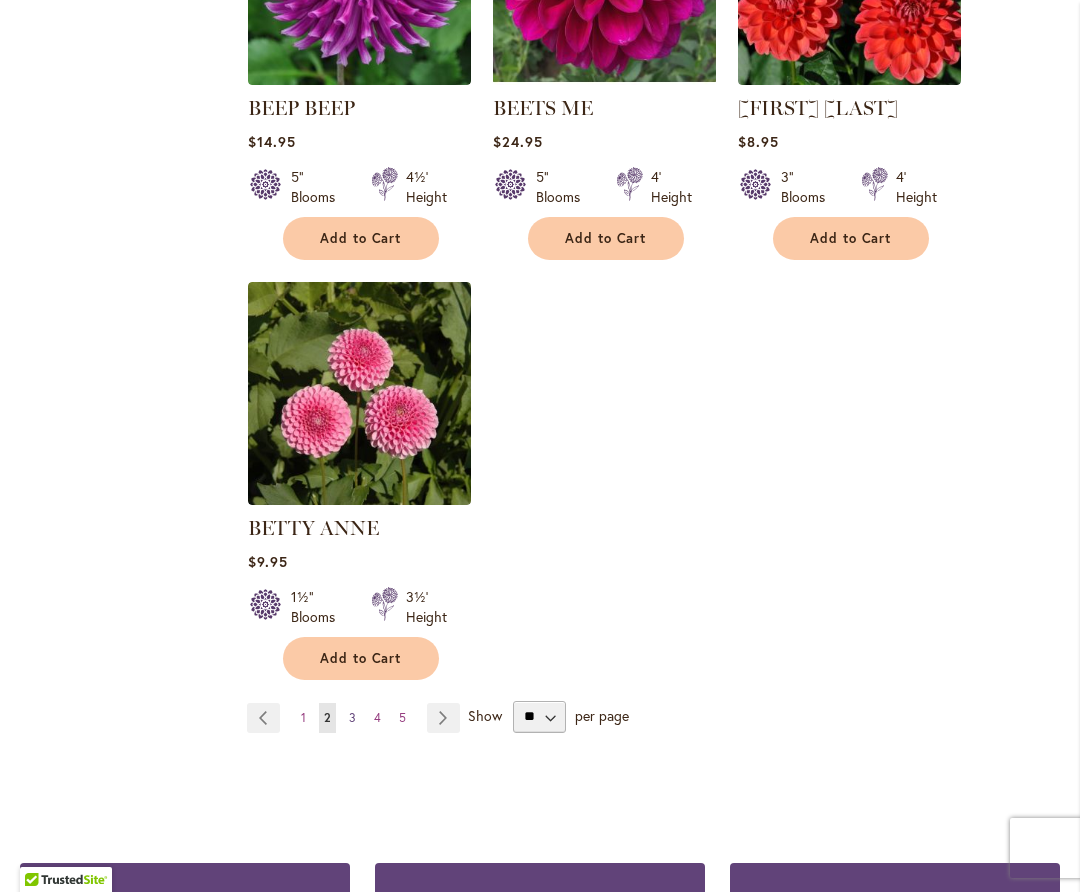 click on "Page
3" at bounding box center (352, 718) 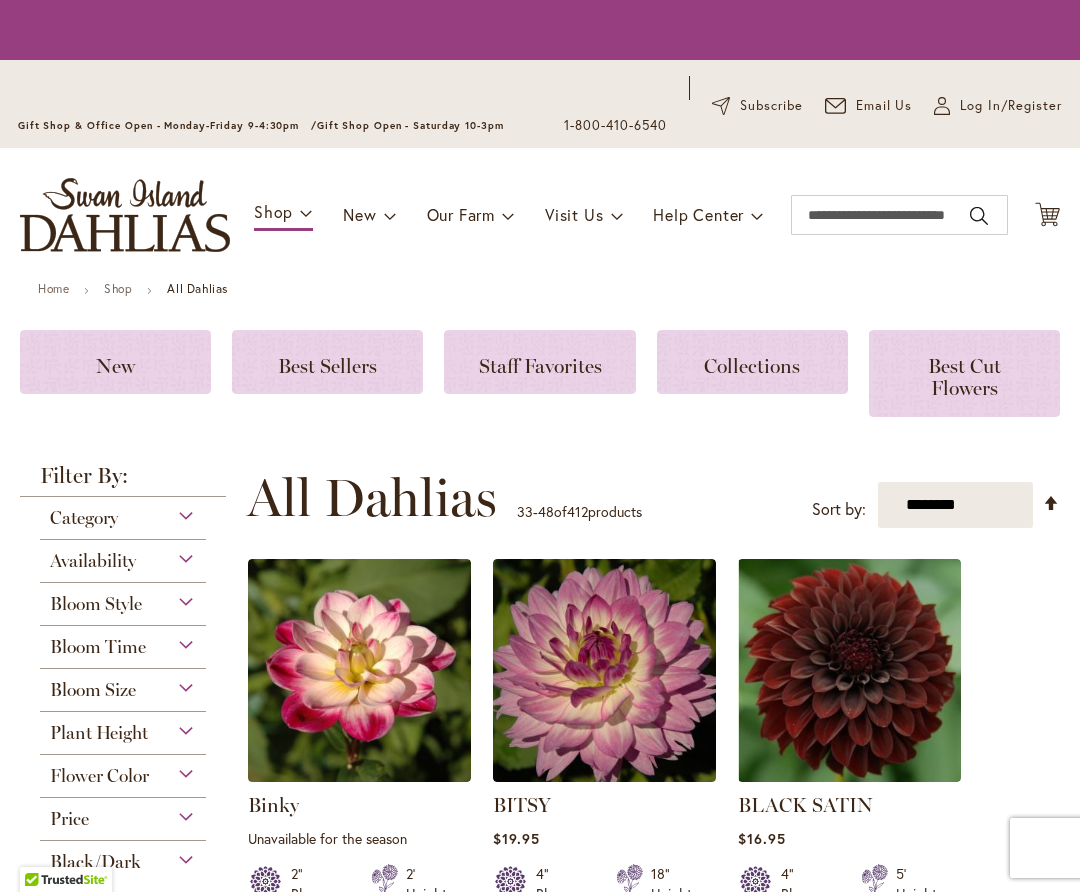 scroll, scrollTop: 0, scrollLeft: 0, axis: both 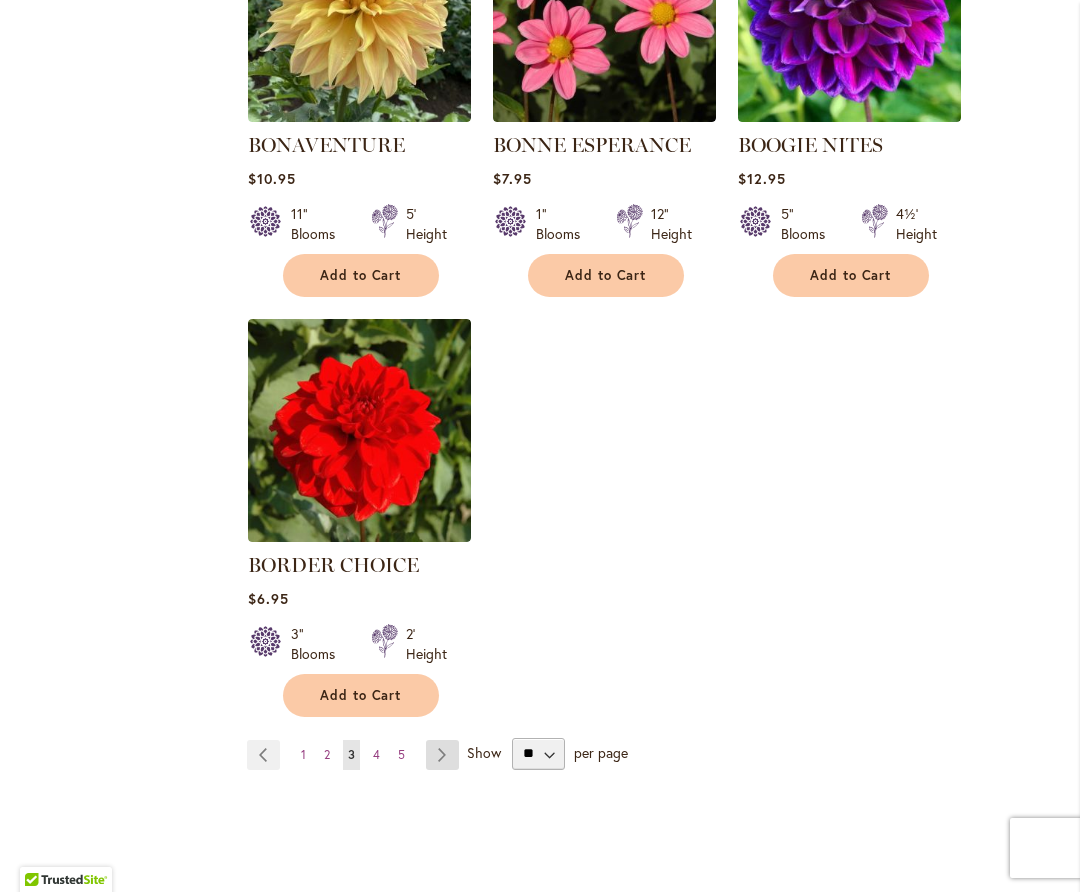 click on "Page
Next" at bounding box center [442, 755] 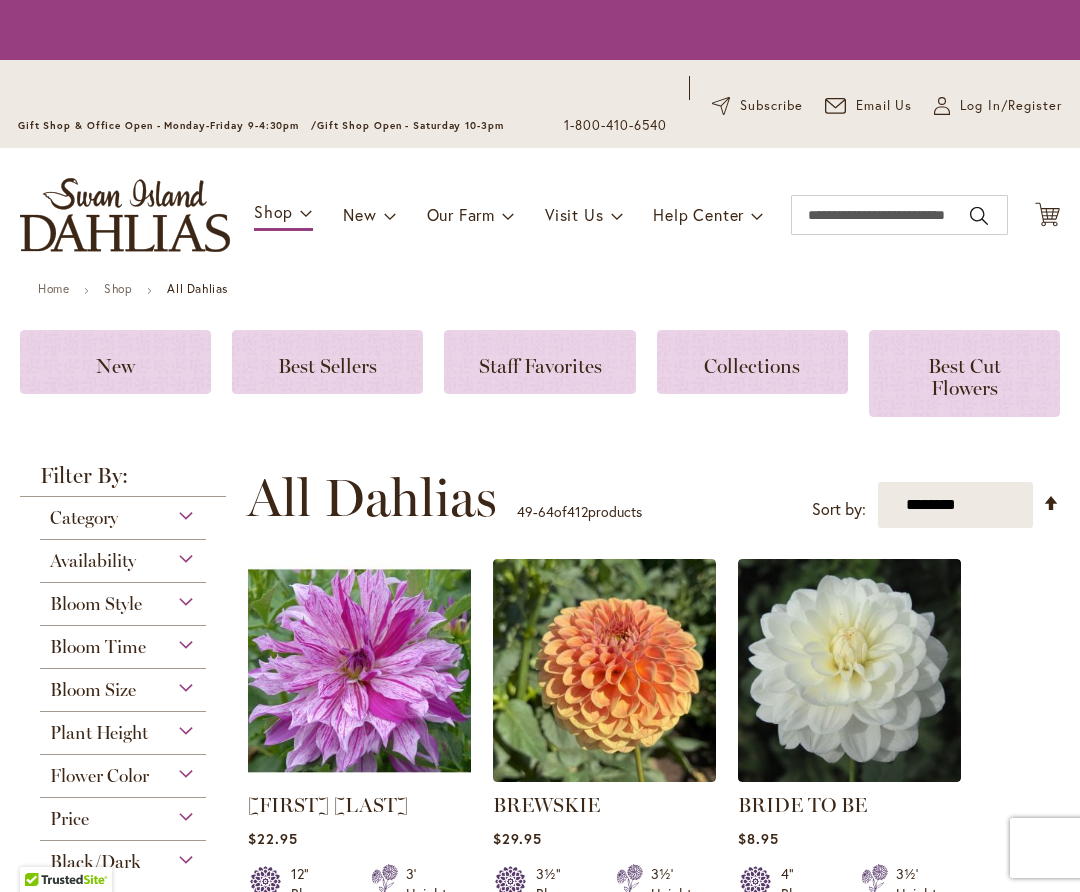 scroll, scrollTop: 0, scrollLeft: 0, axis: both 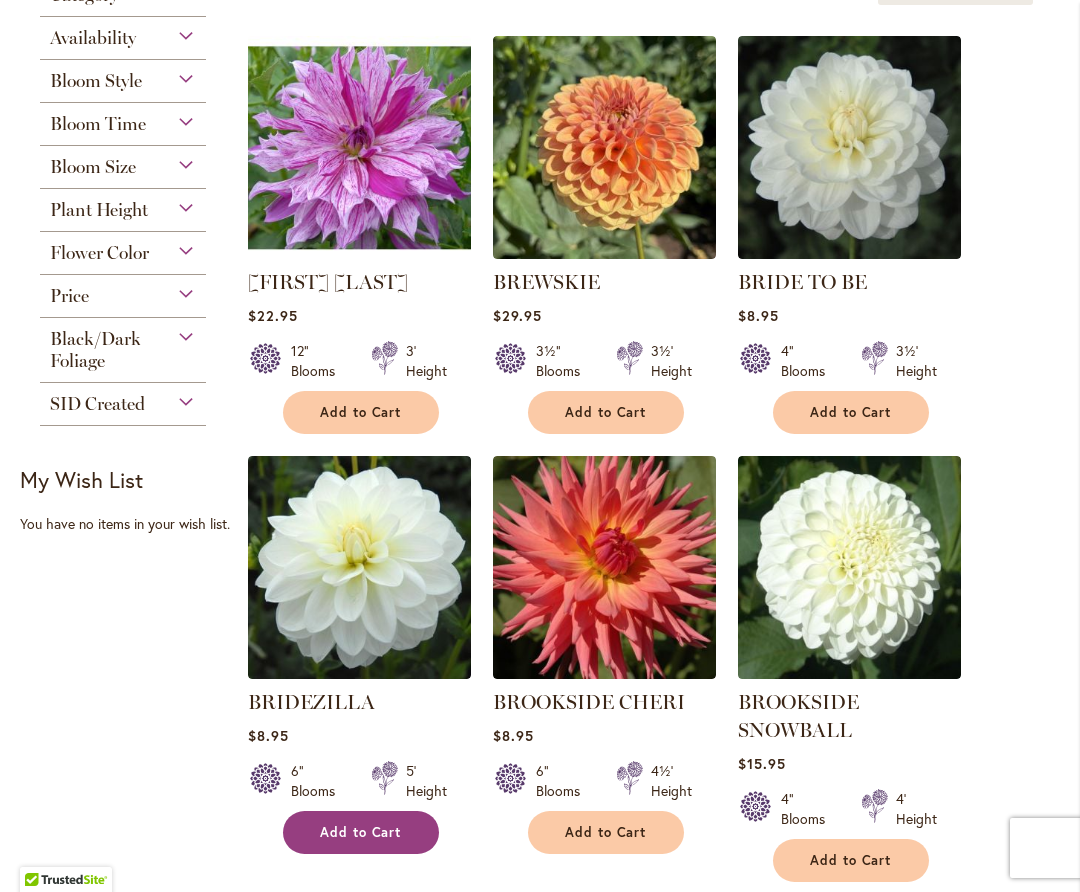 click on "Add to Cart" at bounding box center (361, 832) 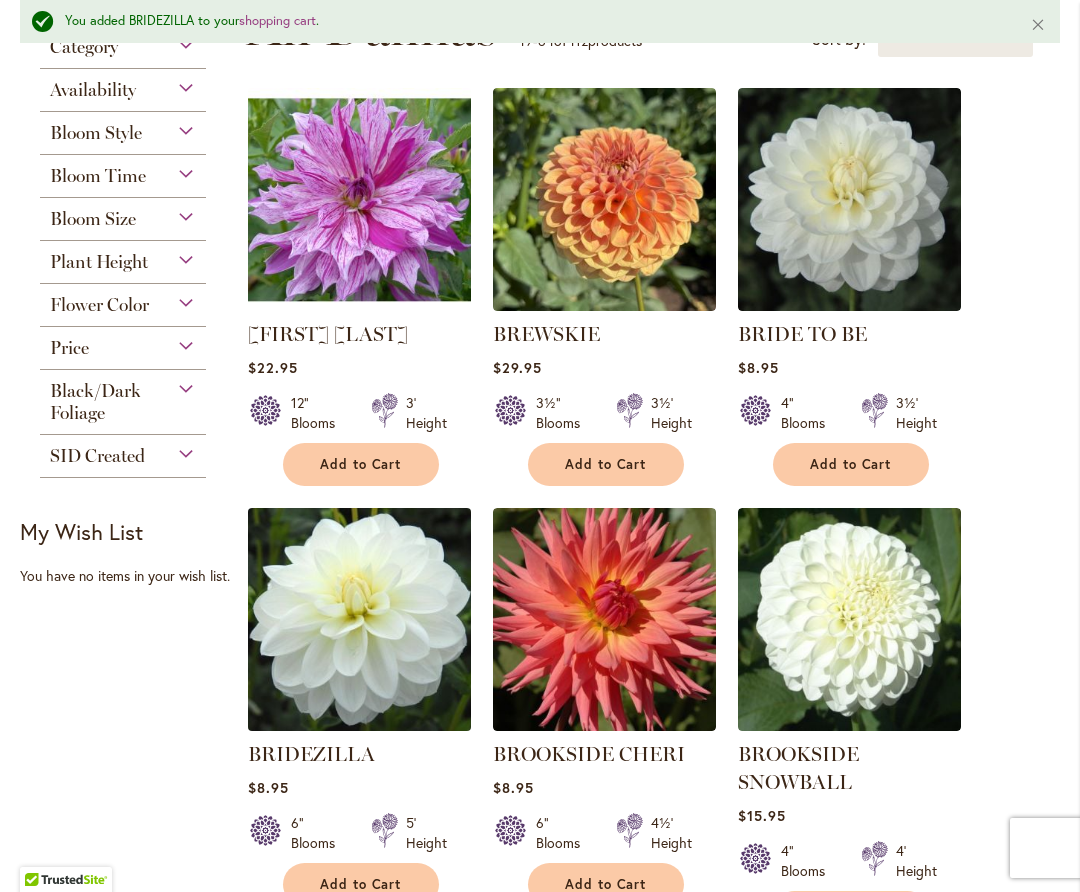click at bounding box center (359, 620) 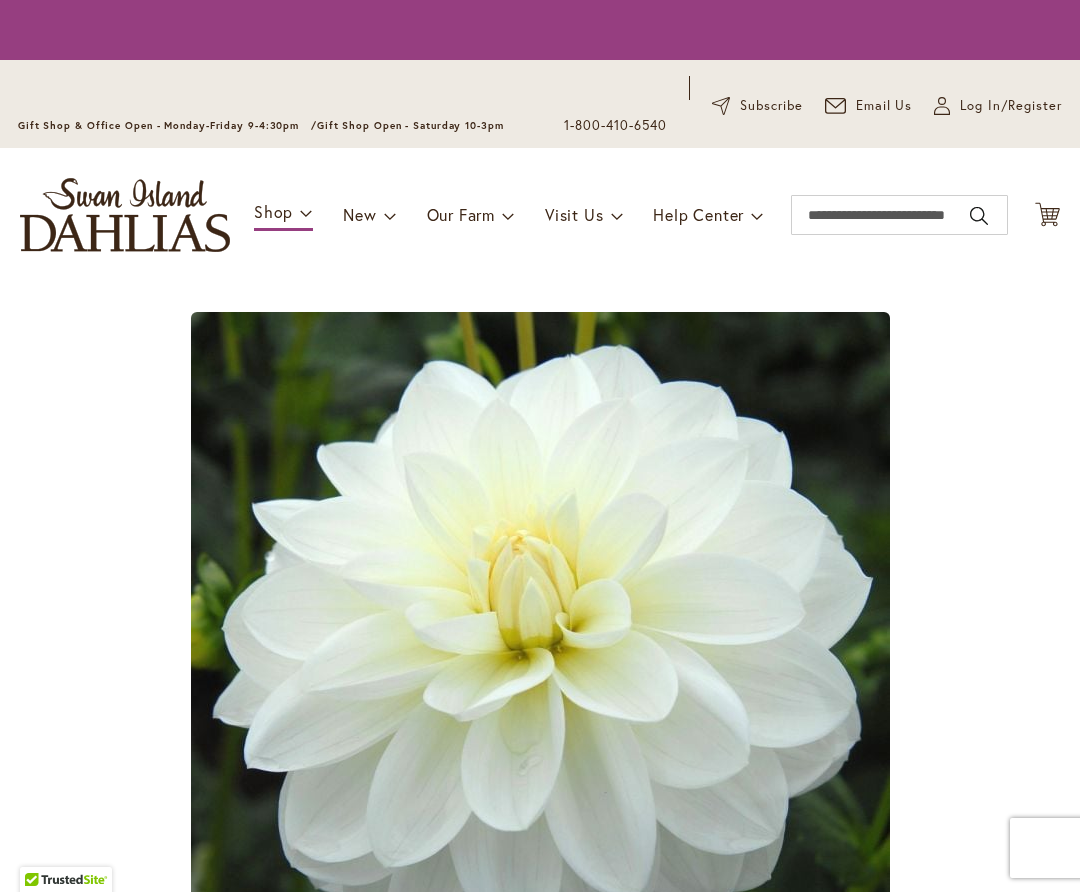 scroll, scrollTop: 0, scrollLeft: 0, axis: both 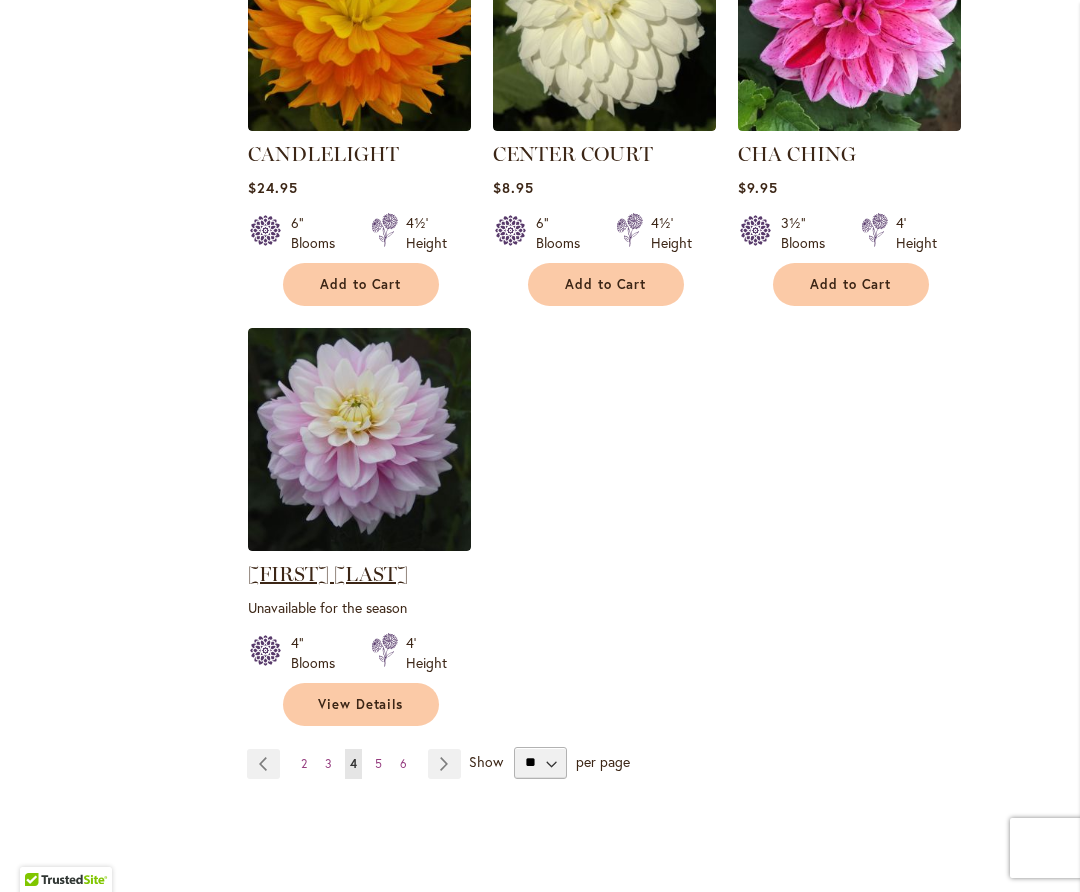 click on "Charlotte Mae" at bounding box center (328, 574) 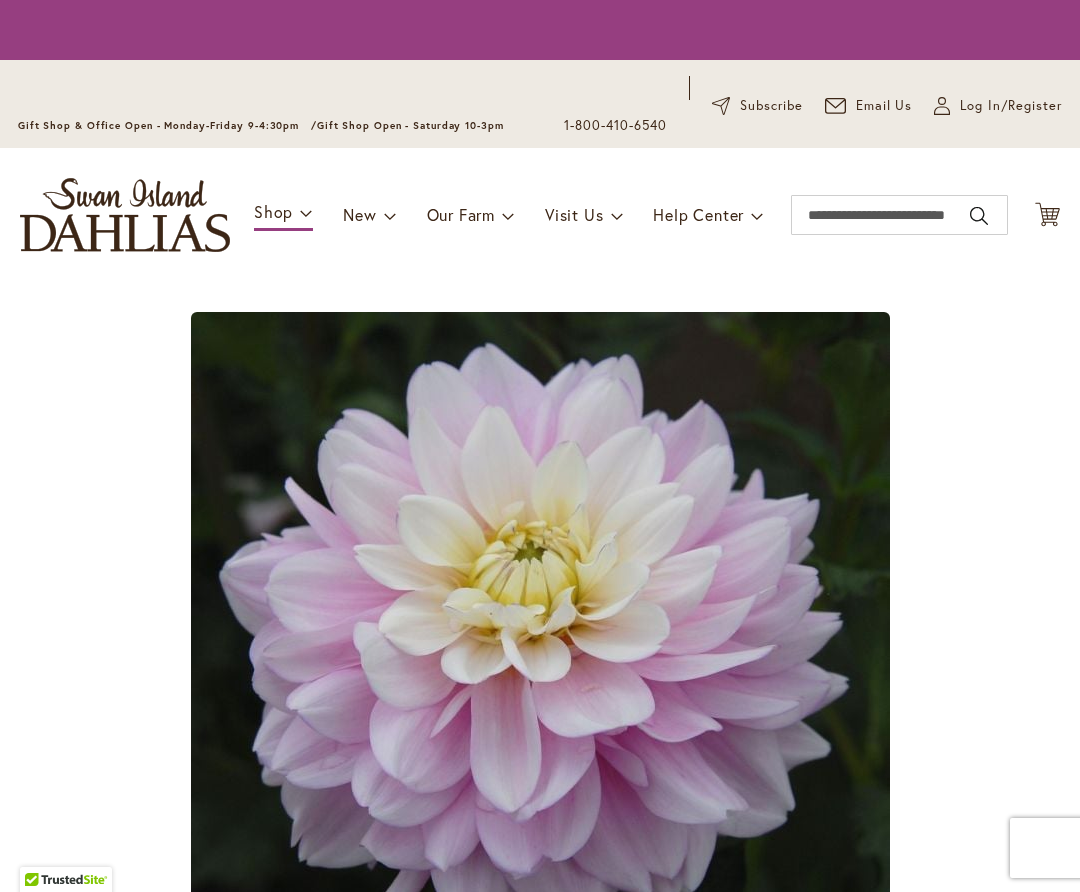 scroll, scrollTop: 0, scrollLeft: 0, axis: both 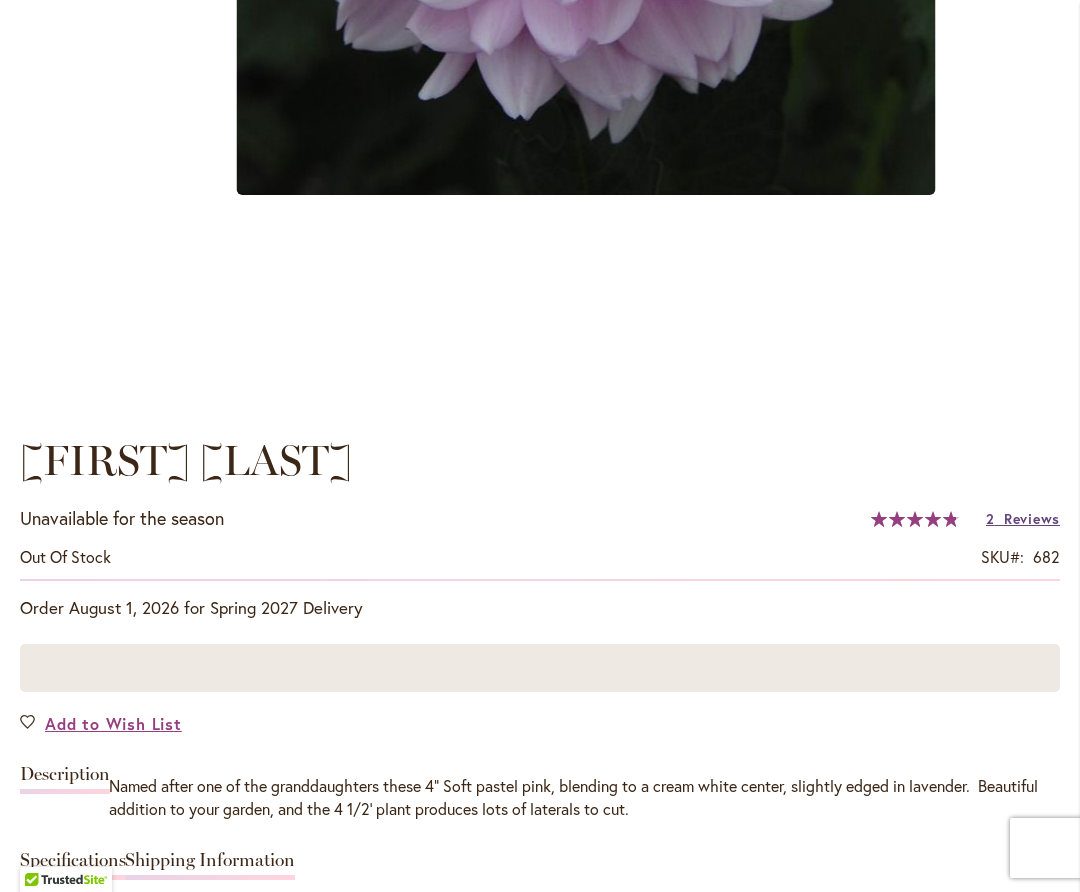 click on "2
Reviews" at bounding box center [1023, 518] 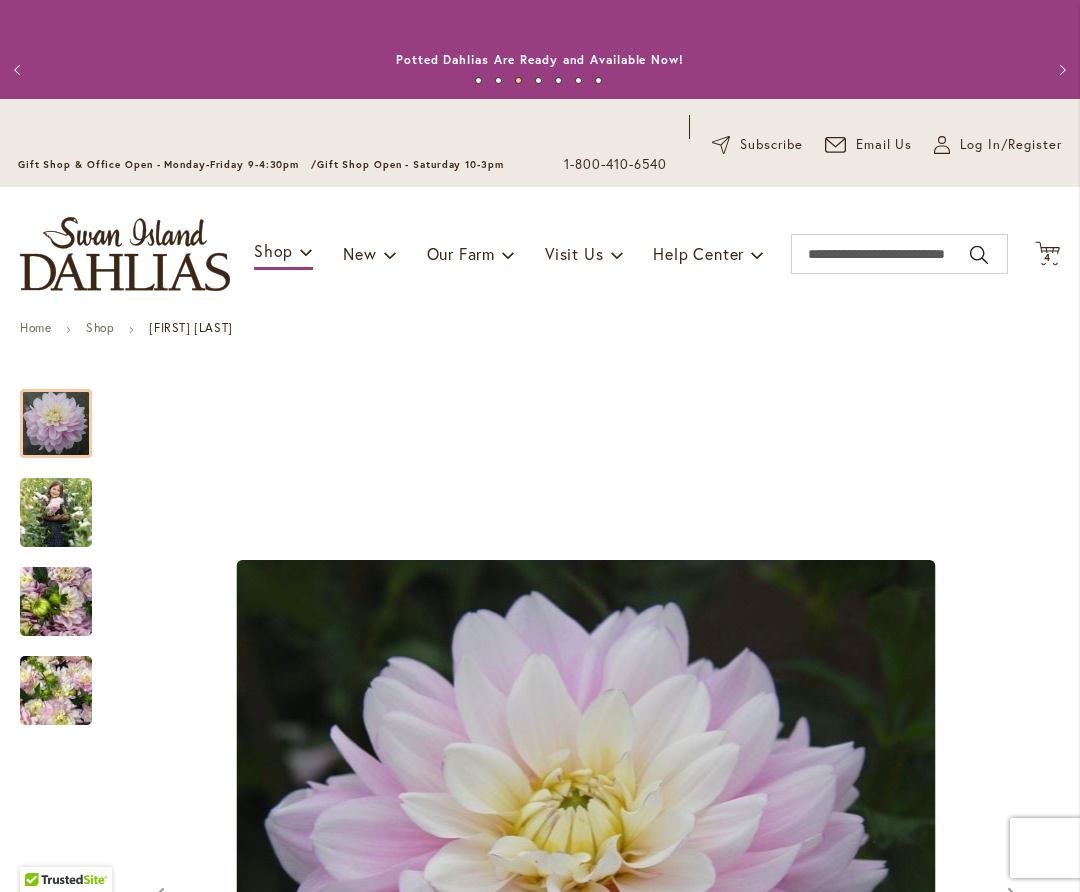 scroll, scrollTop: 0, scrollLeft: 0, axis: both 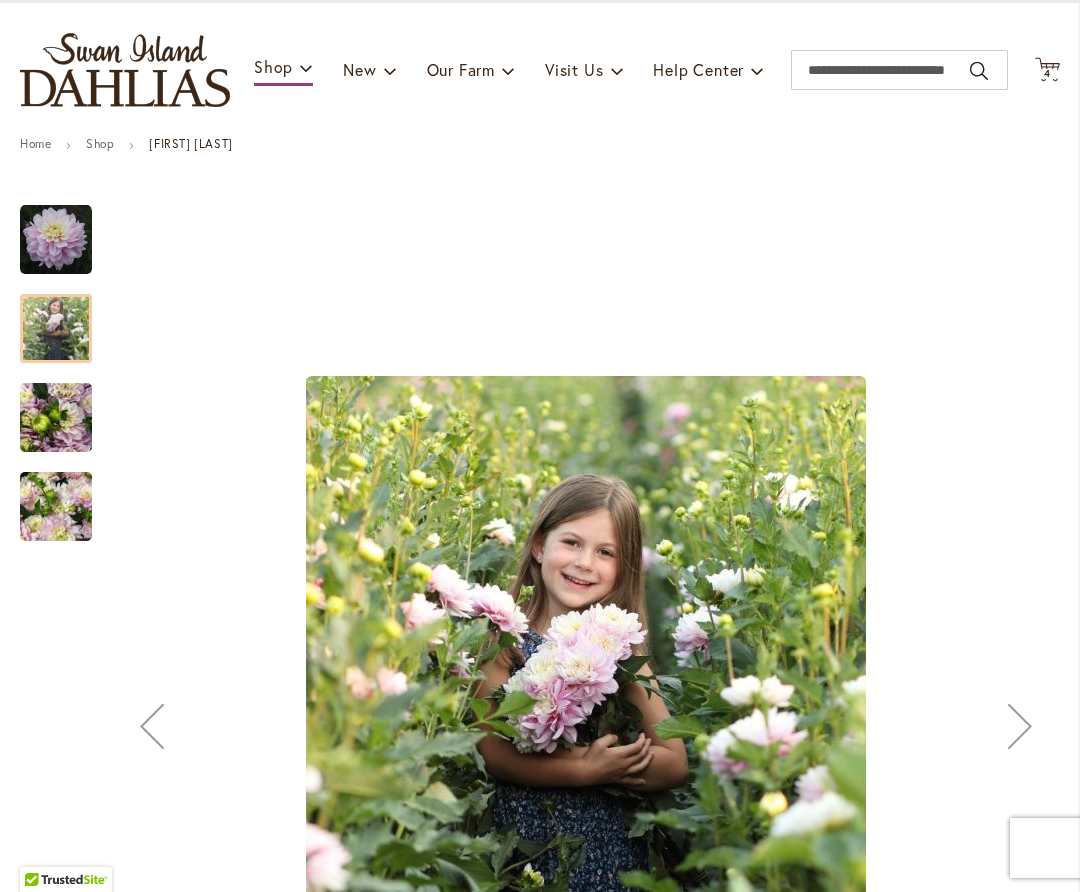 click at bounding box center [56, 417] 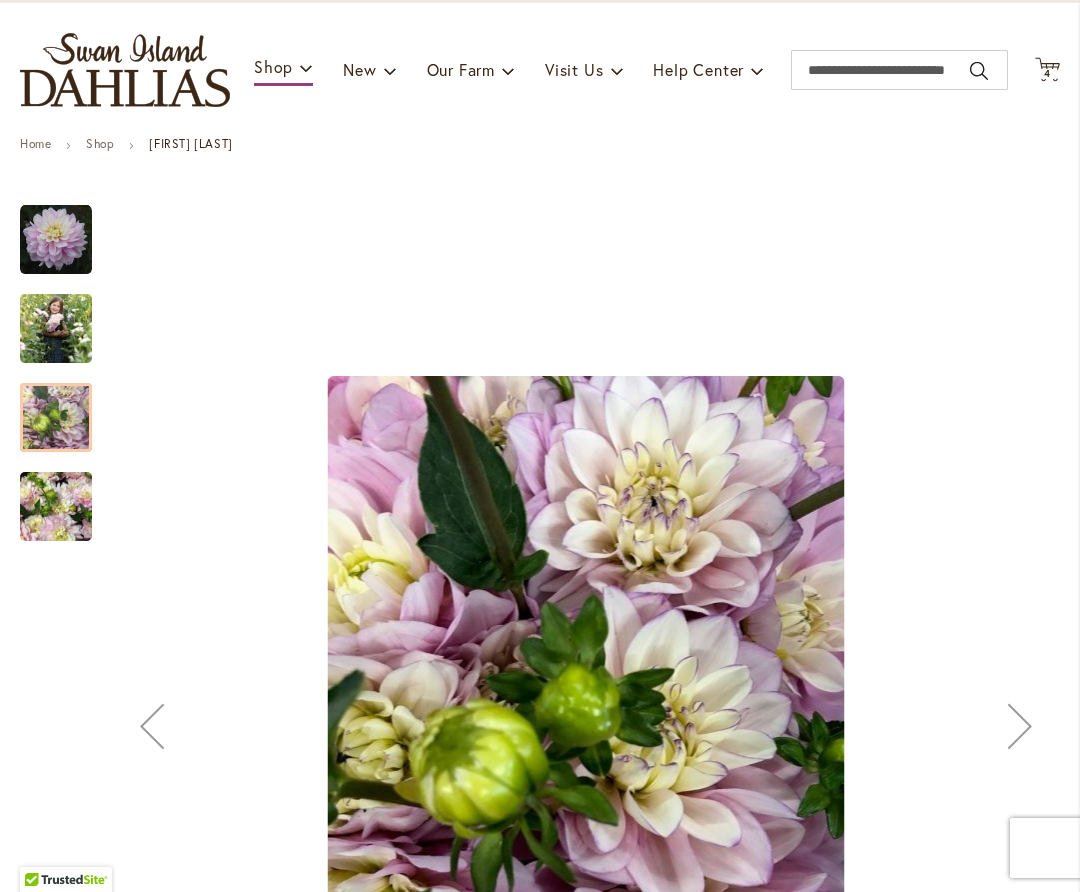 click at bounding box center [56, 507] 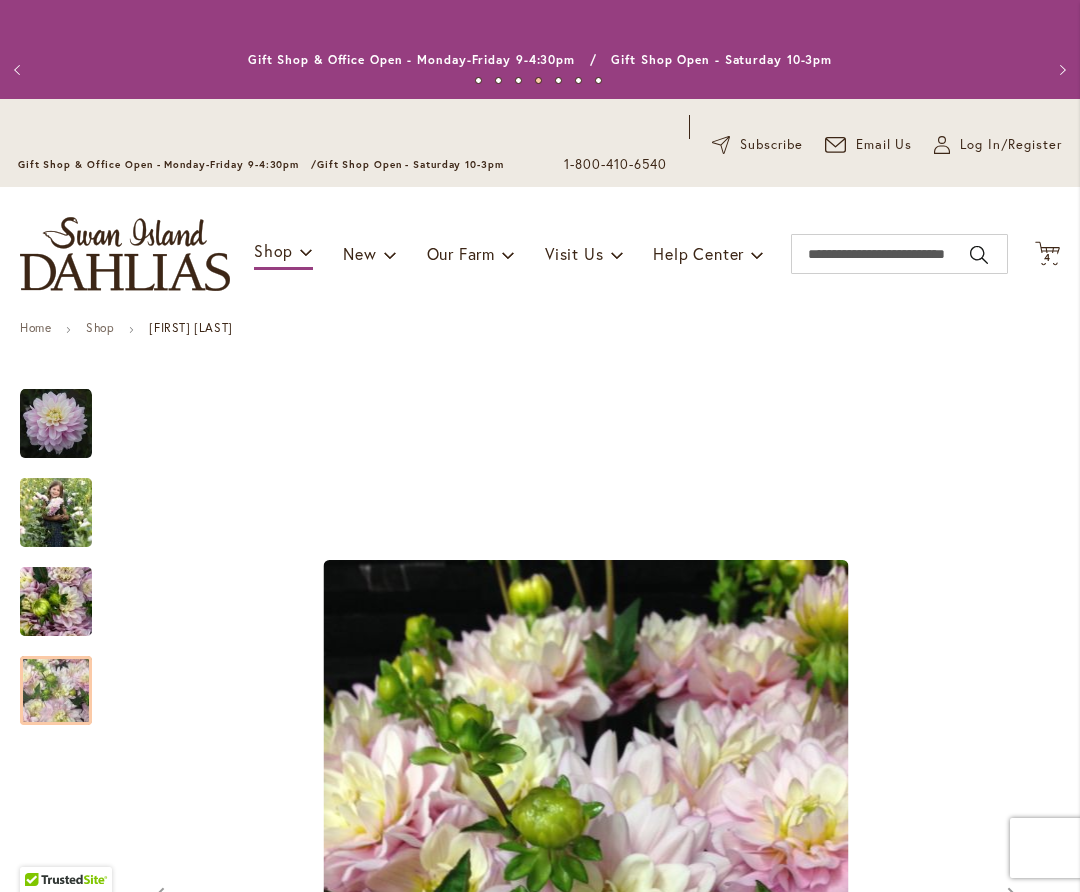 scroll, scrollTop: 0, scrollLeft: 0, axis: both 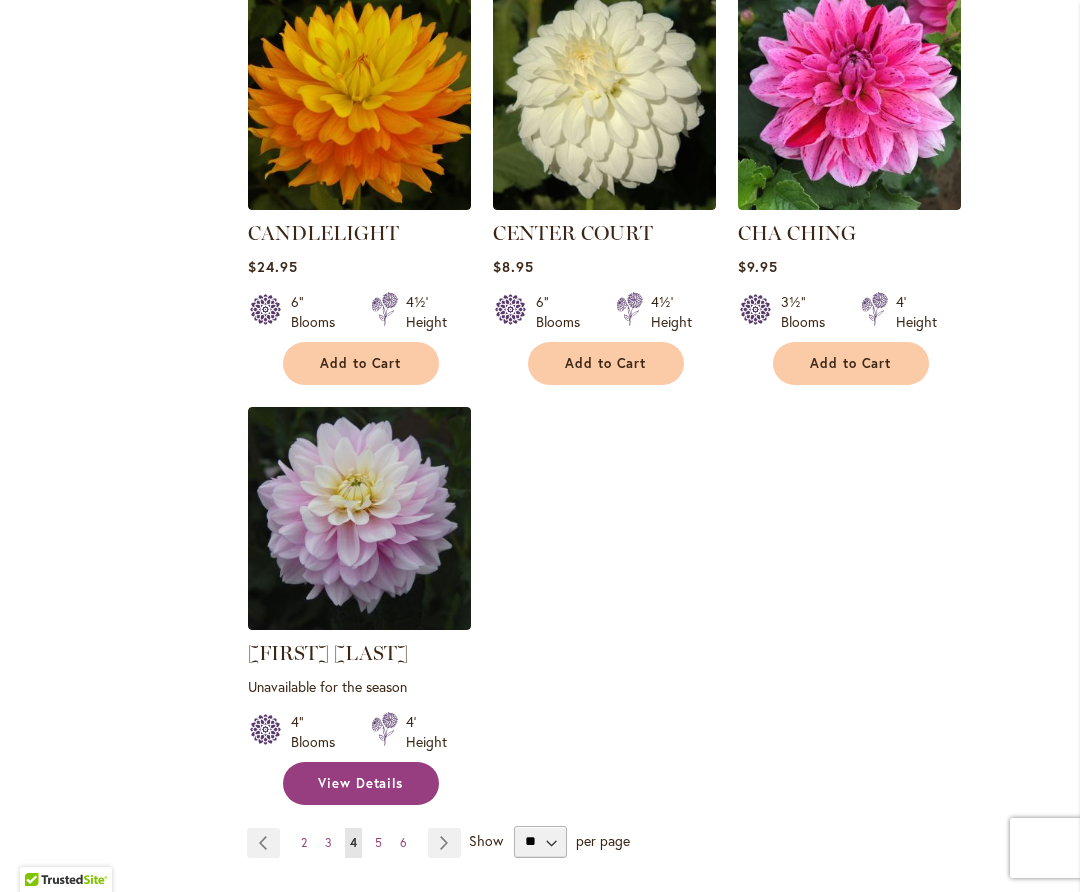 click on "View Details" at bounding box center (361, 783) 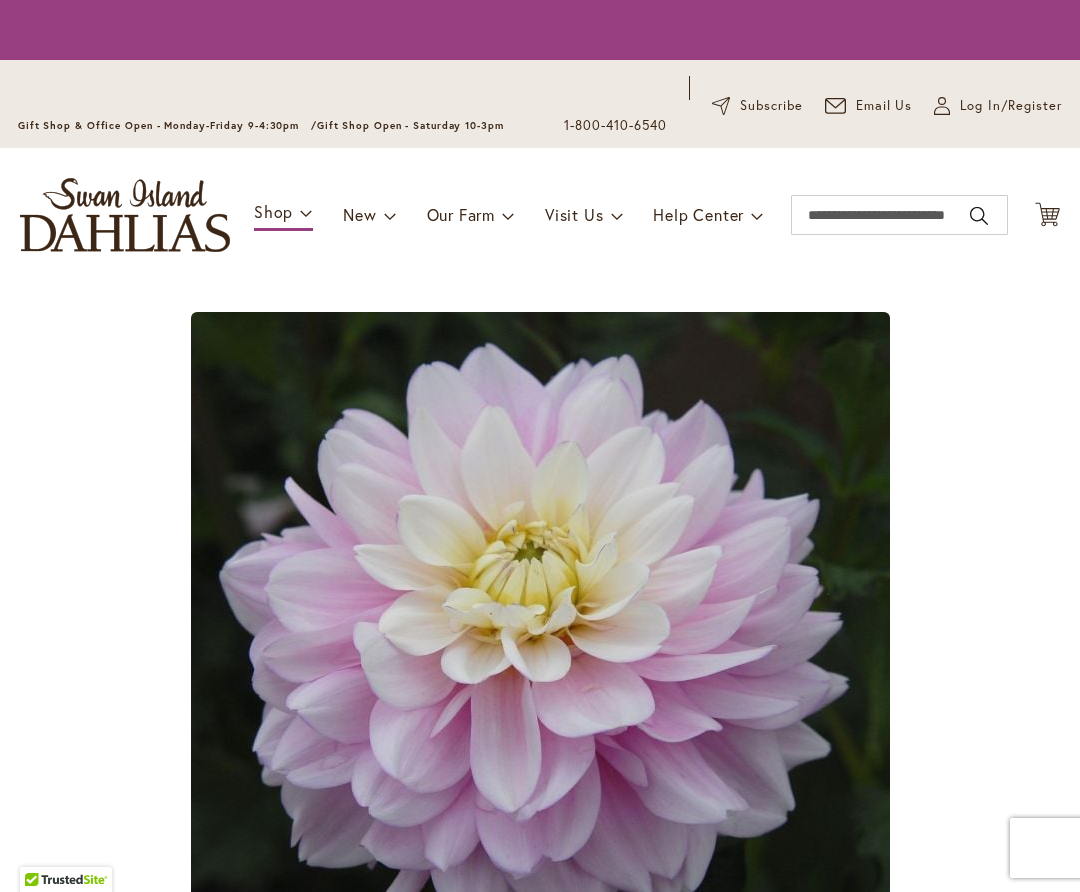 scroll, scrollTop: 0, scrollLeft: 0, axis: both 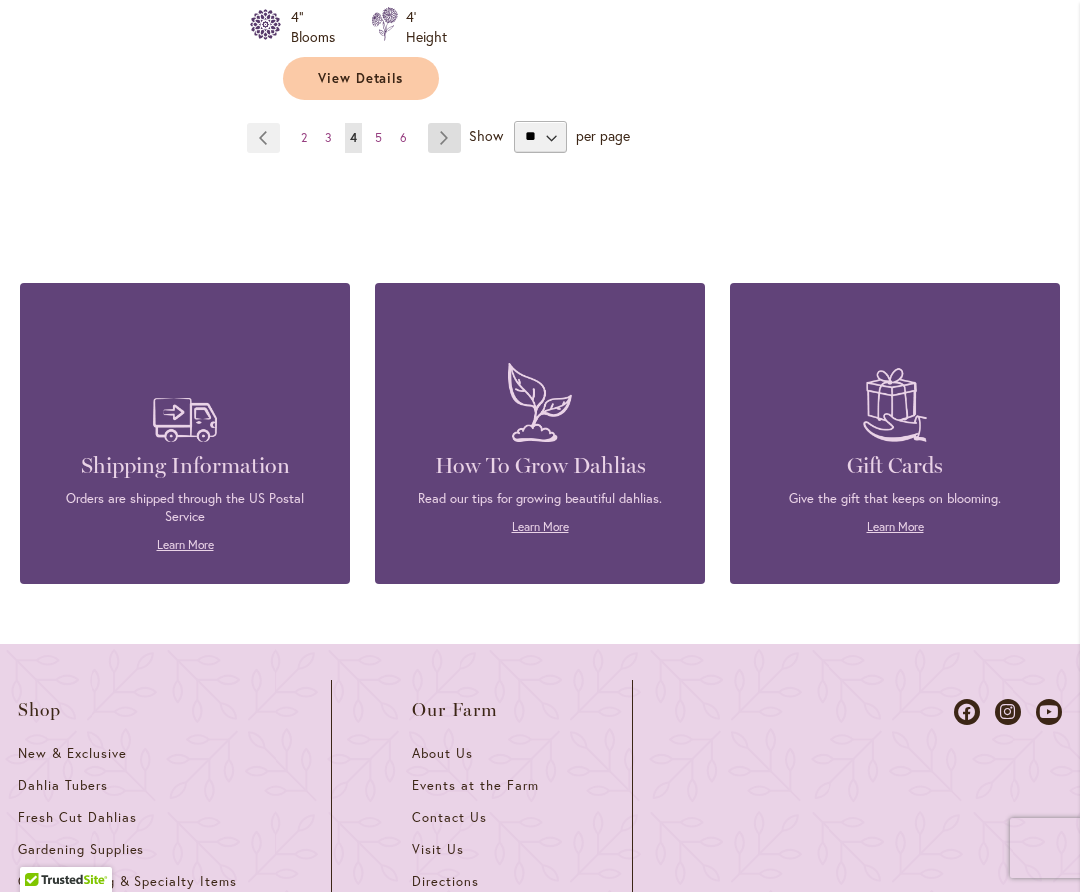 click on "Page
Next" at bounding box center (444, 138) 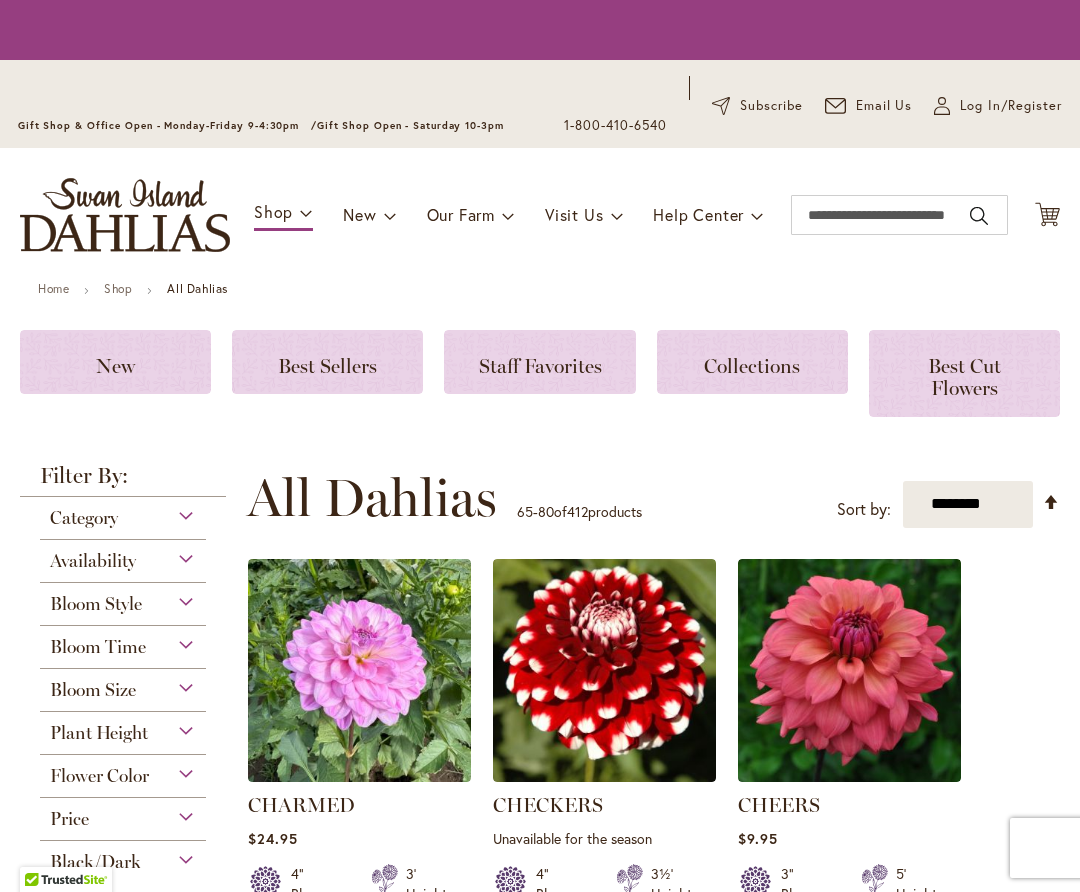 scroll, scrollTop: 0, scrollLeft: 0, axis: both 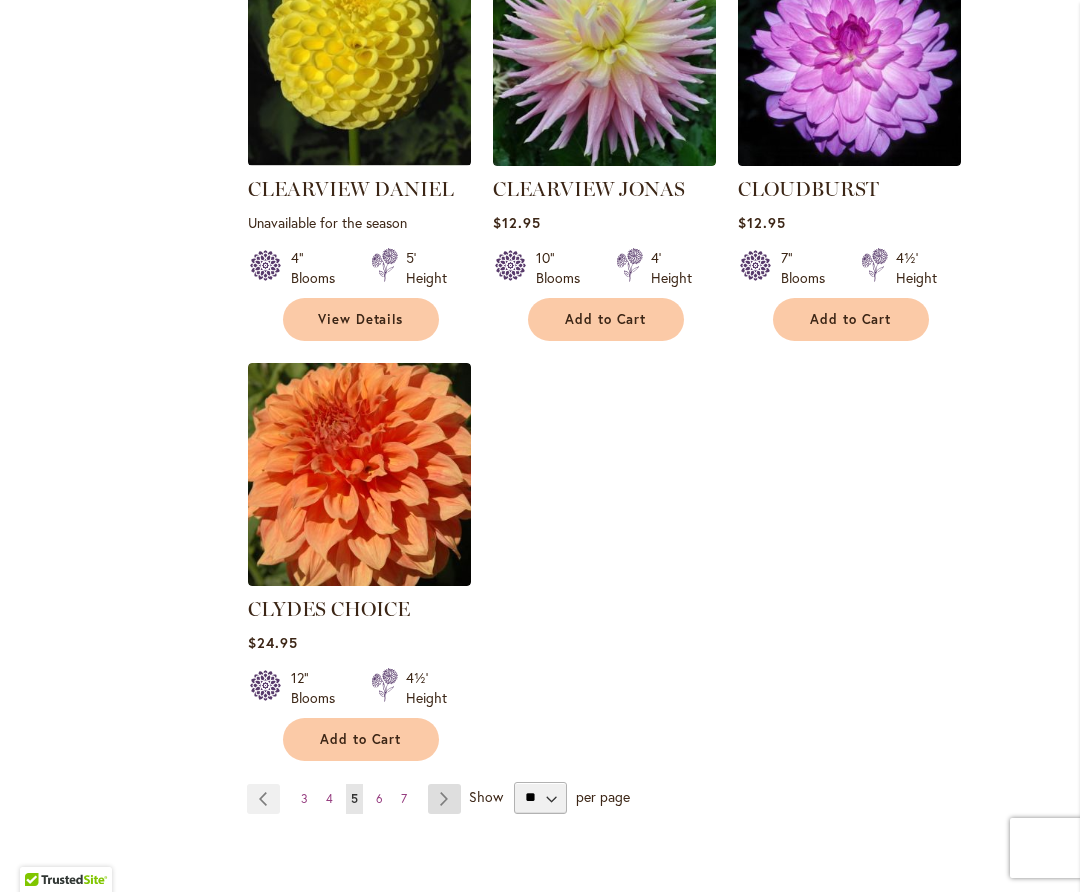 click on "Page
Next" at bounding box center [444, 799] 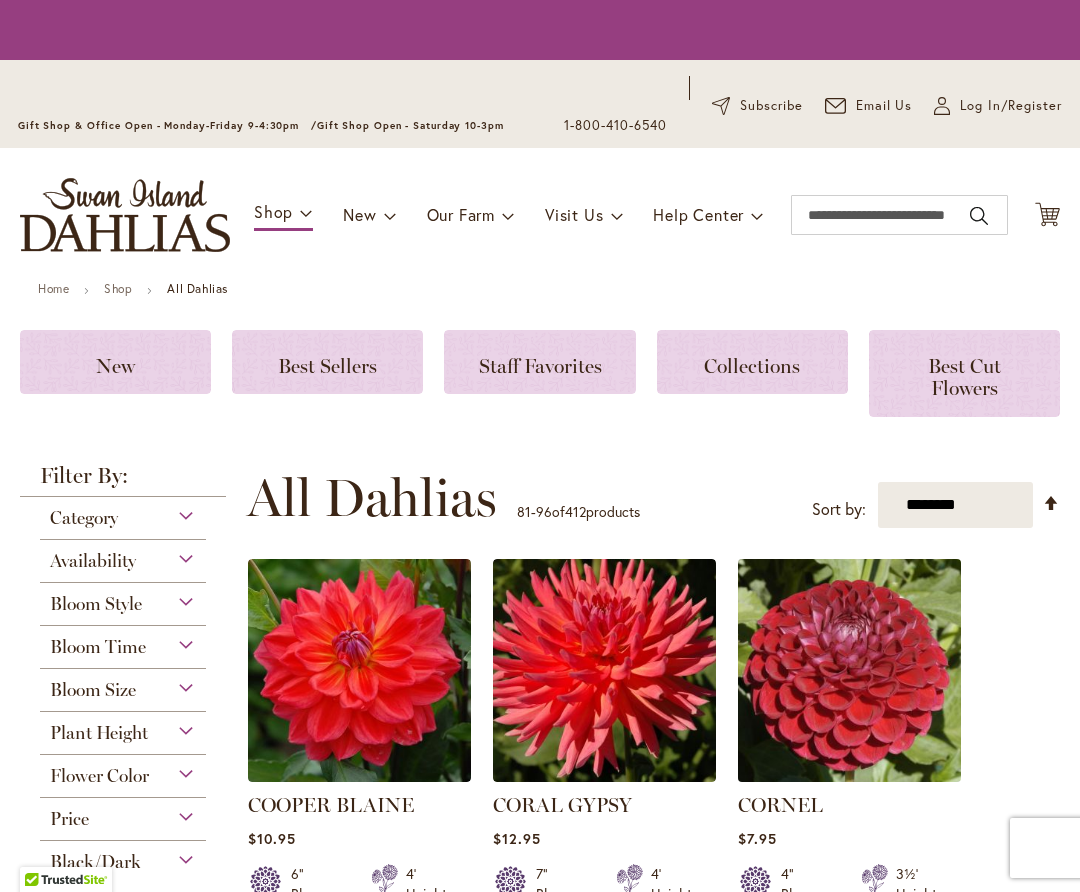 scroll, scrollTop: 0, scrollLeft: 0, axis: both 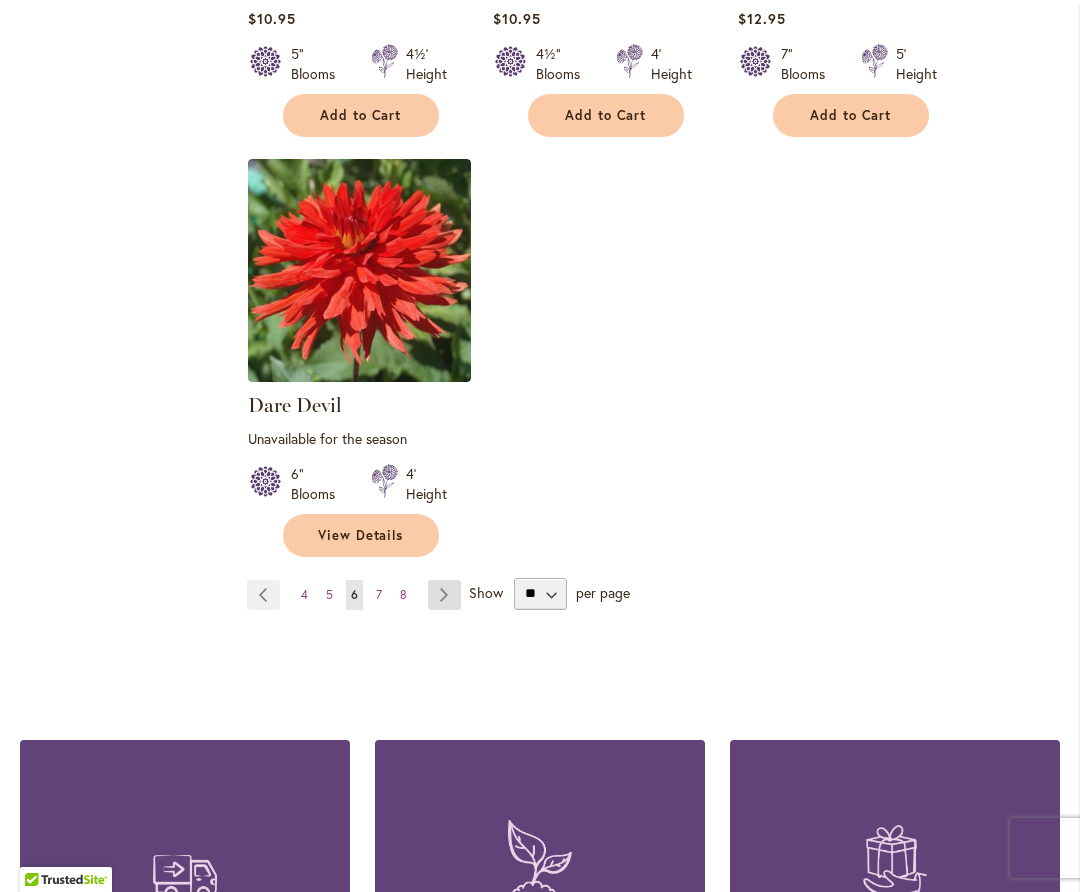 click on "Page
Next" at bounding box center [444, 595] 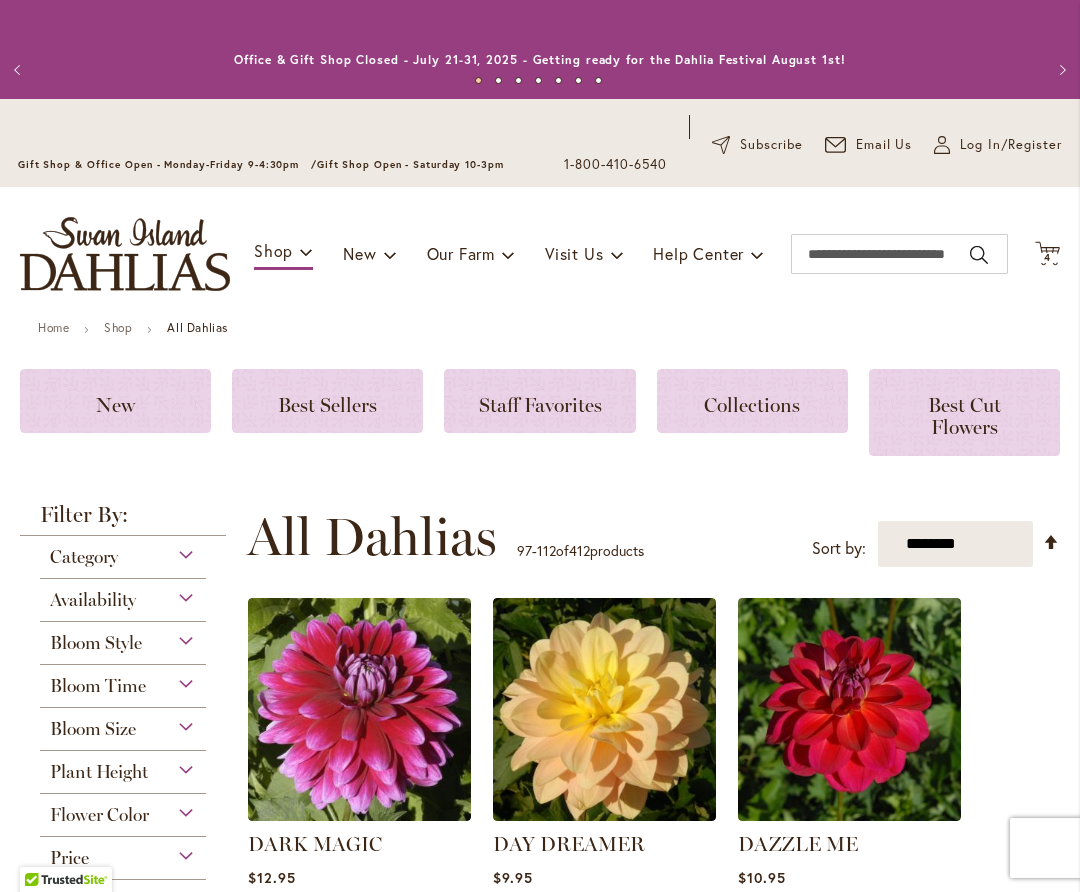 scroll, scrollTop: 0, scrollLeft: 0, axis: both 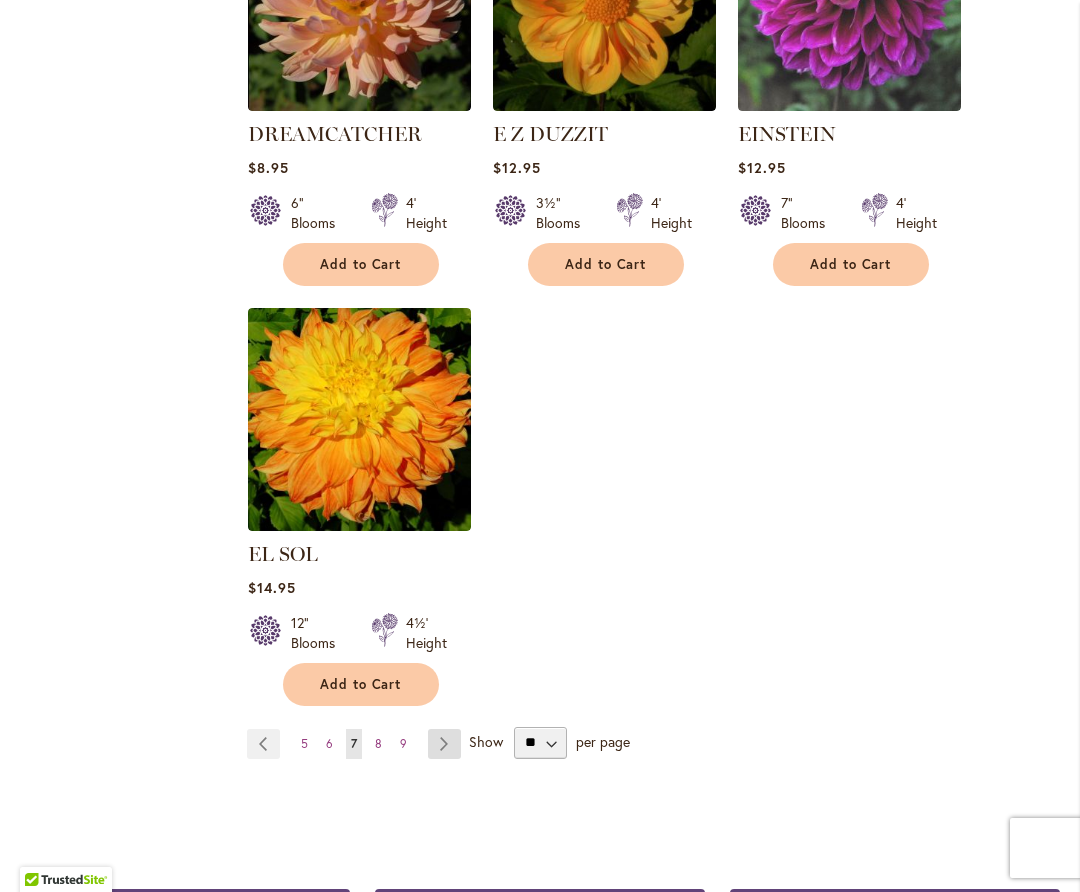 click on "Page
Next" at bounding box center (444, 744) 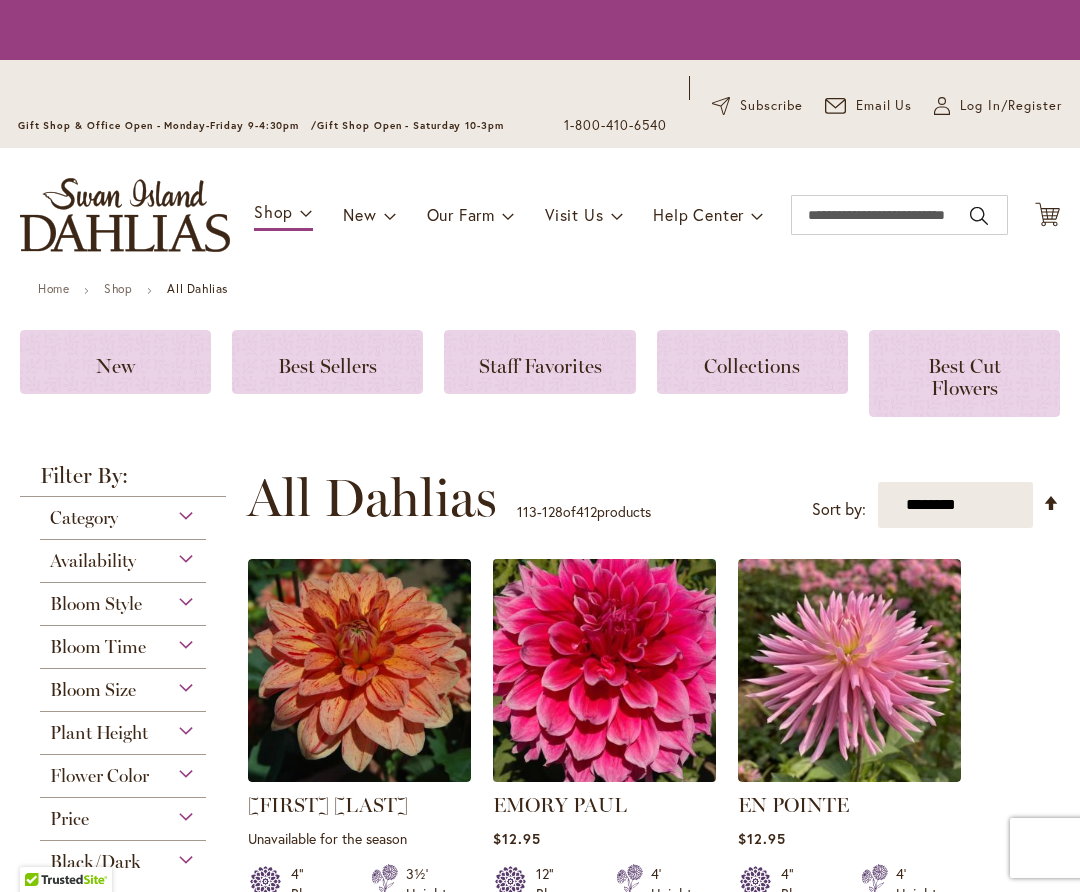 scroll, scrollTop: 0, scrollLeft: 0, axis: both 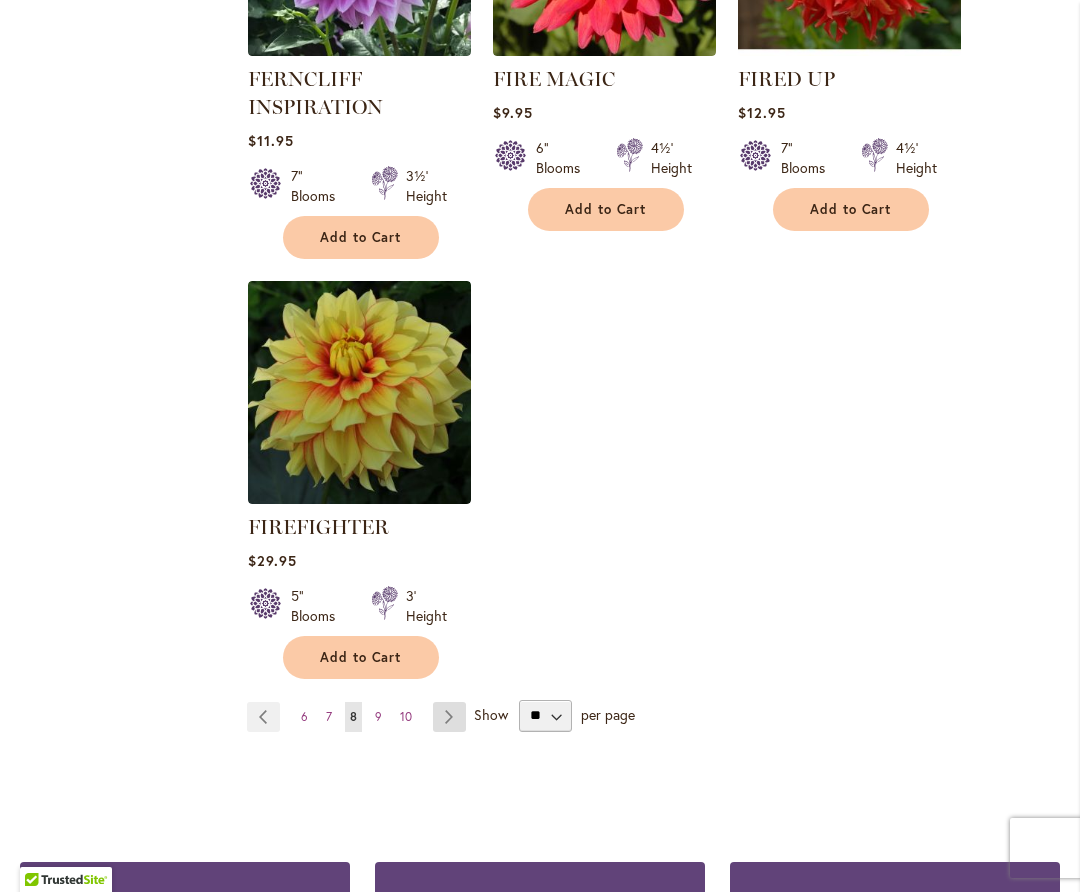 click on "Page
Next" at bounding box center [449, 717] 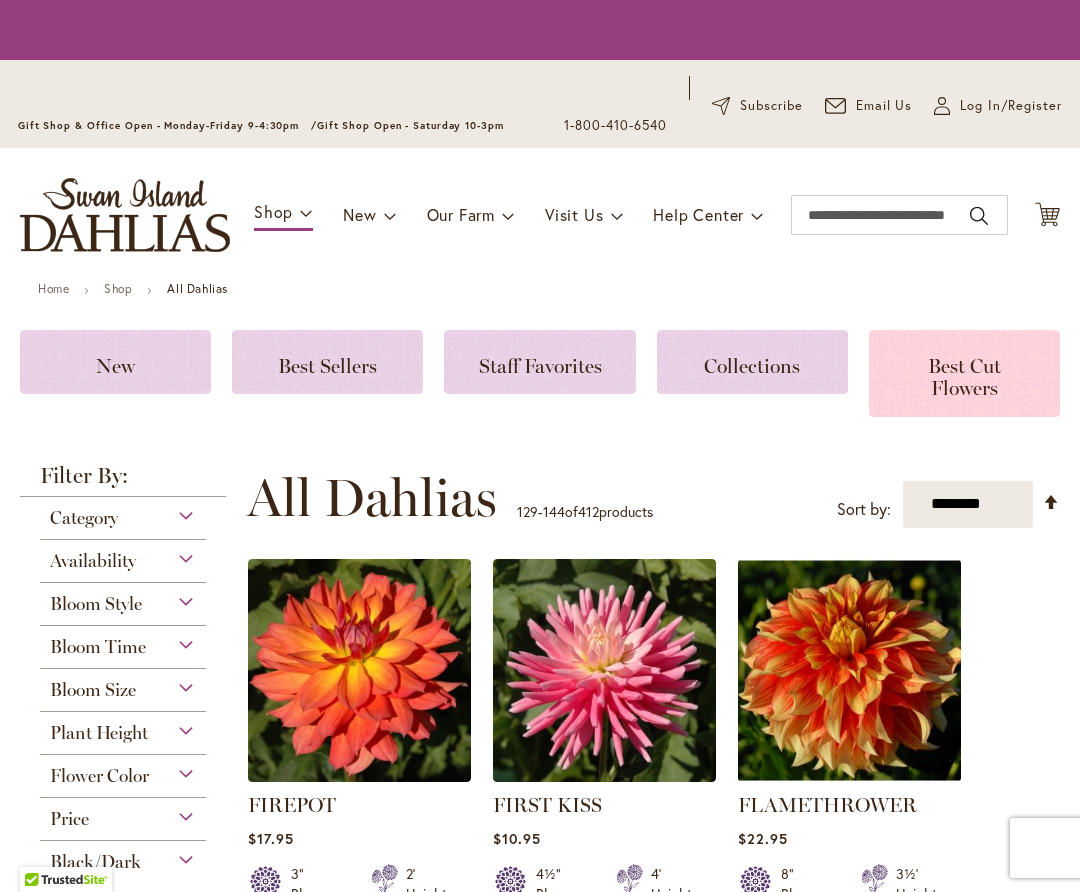 scroll, scrollTop: 0, scrollLeft: 0, axis: both 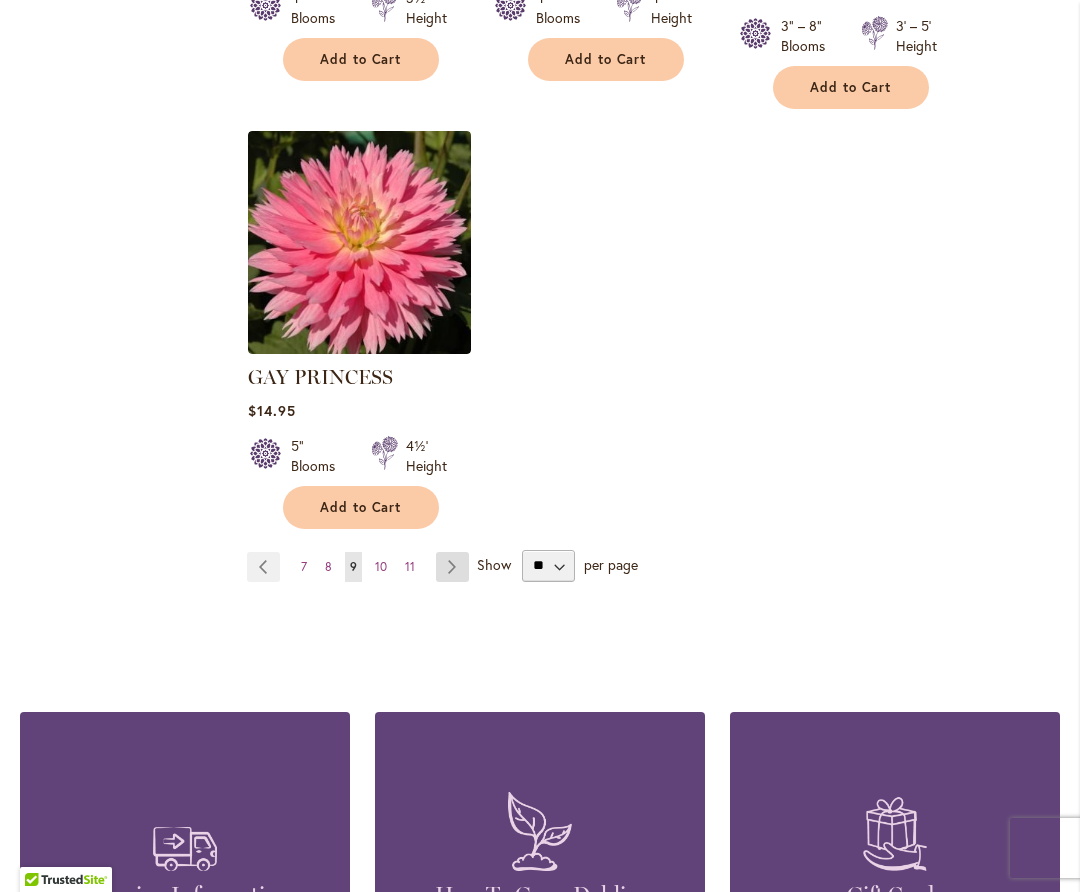 click on "Page
Next" at bounding box center [452, 567] 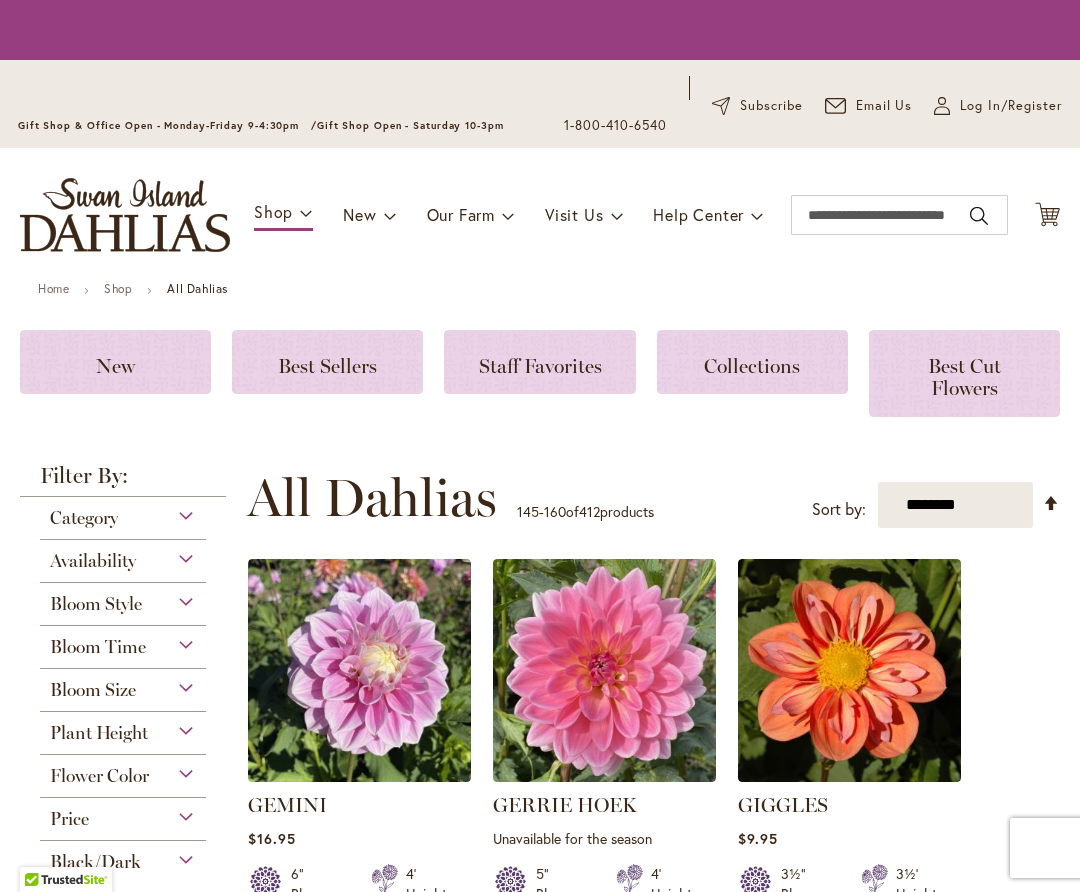 scroll, scrollTop: 0, scrollLeft: 0, axis: both 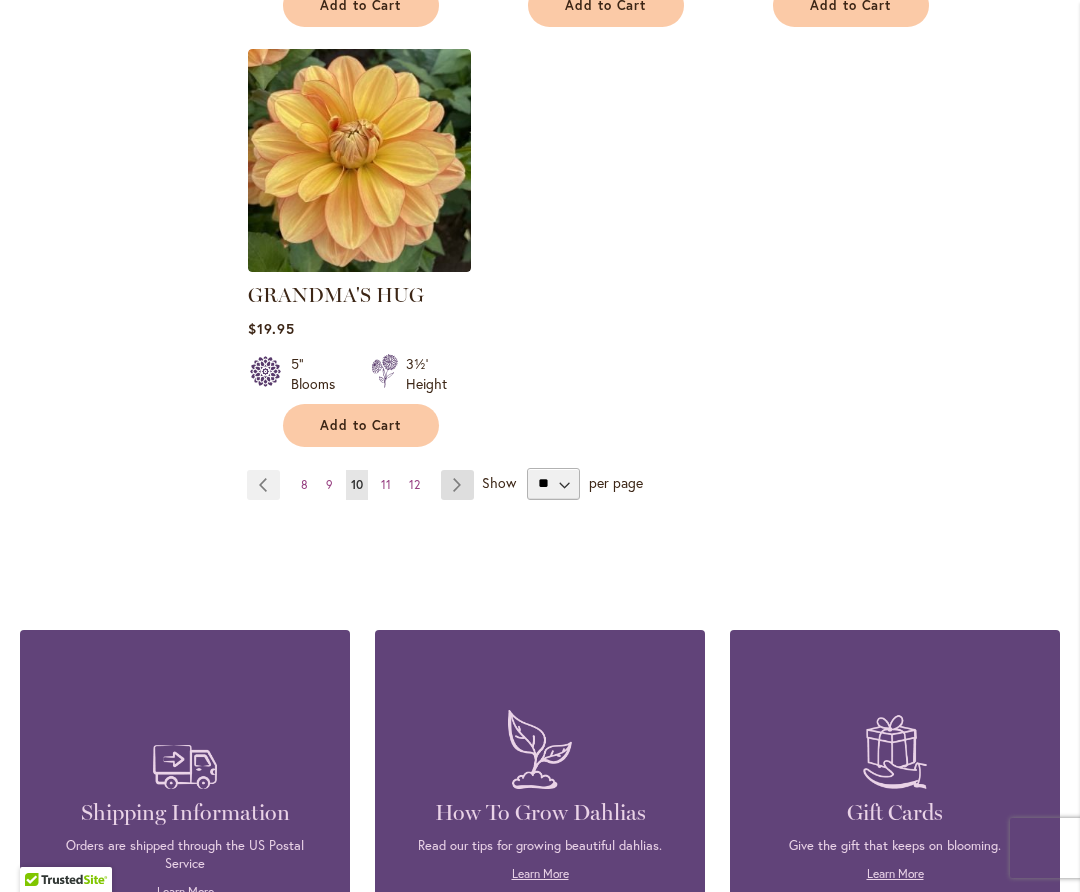 click on "Page
Next" at bounding box center (457, 485) 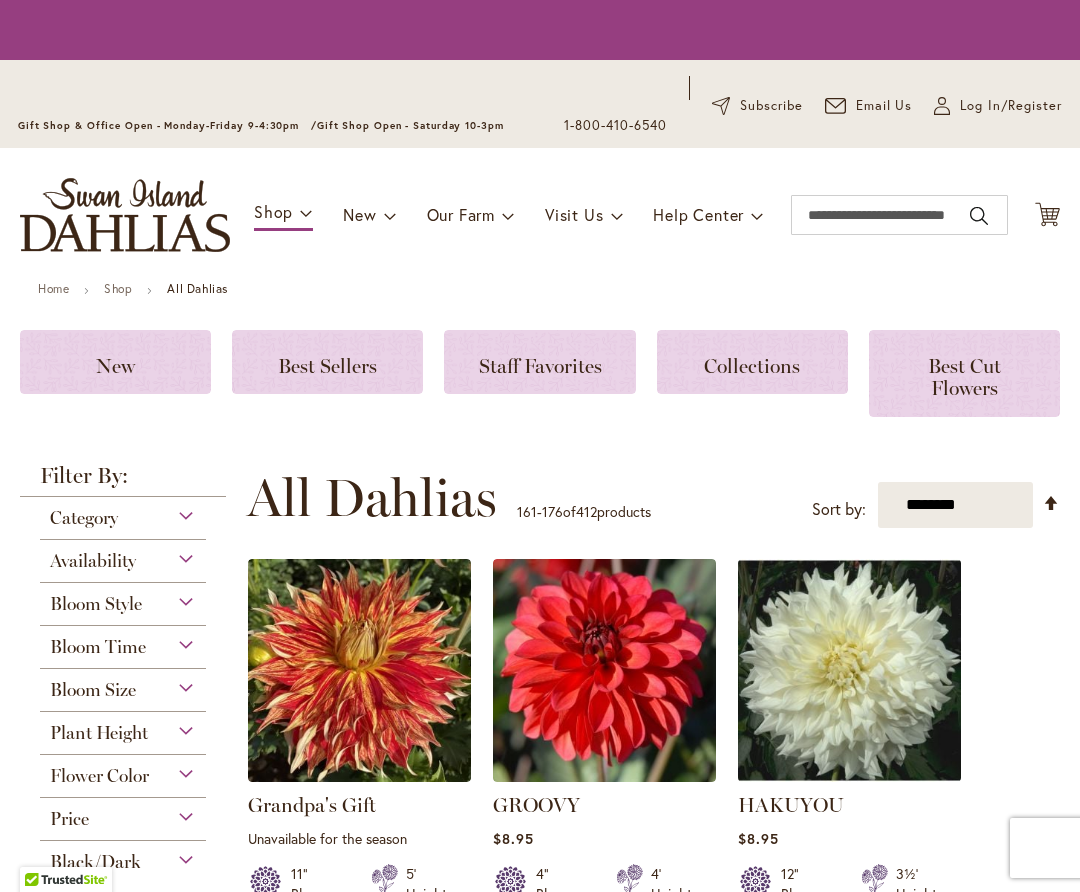 scroll, scrollTop: 0, scrollLeft: 0, axis: both 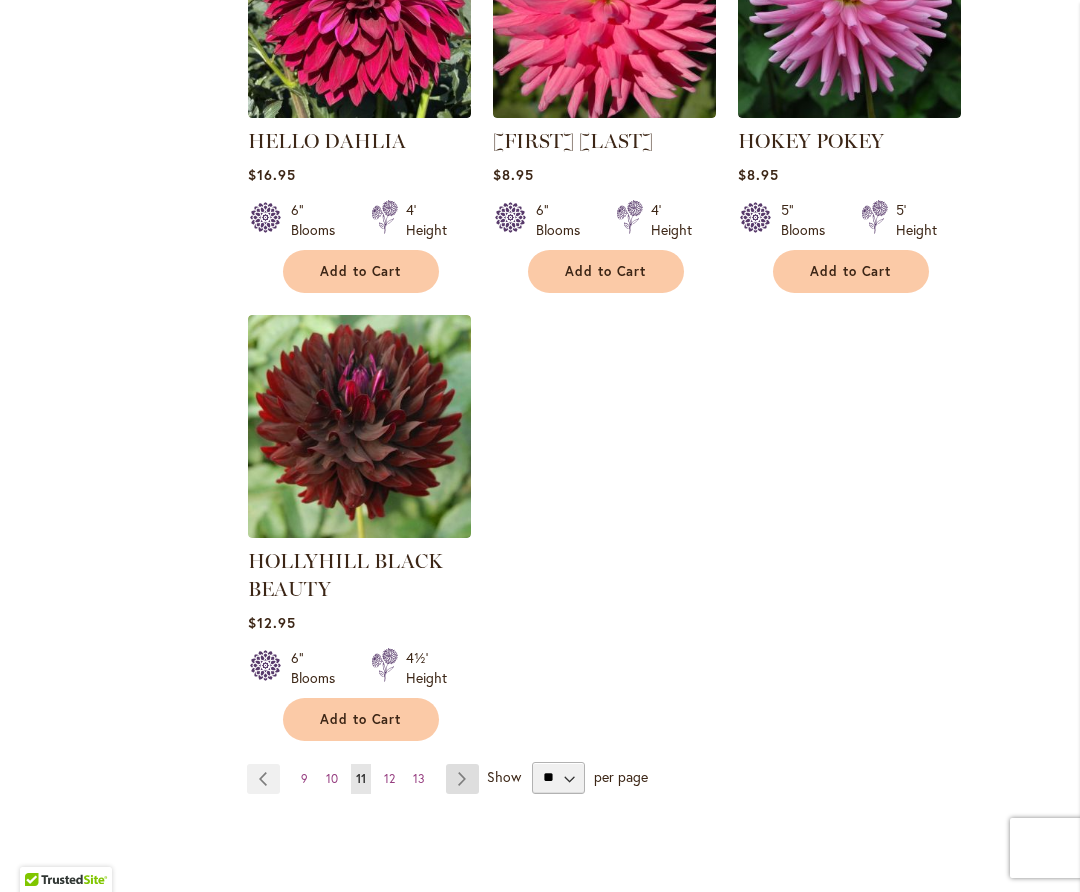 click on "Page
Next" at bounding box center (462, 779) 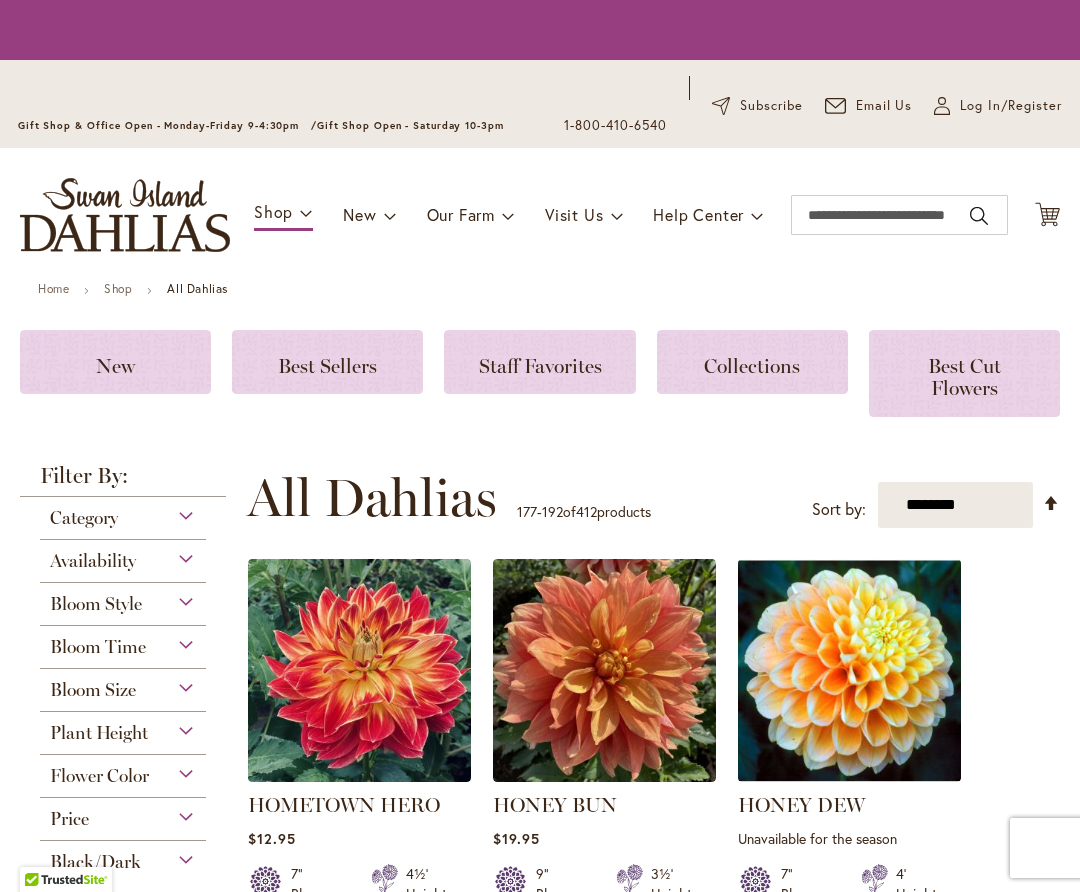 scroll, scrollTop: 0, scrollLeft: 0, axis: both 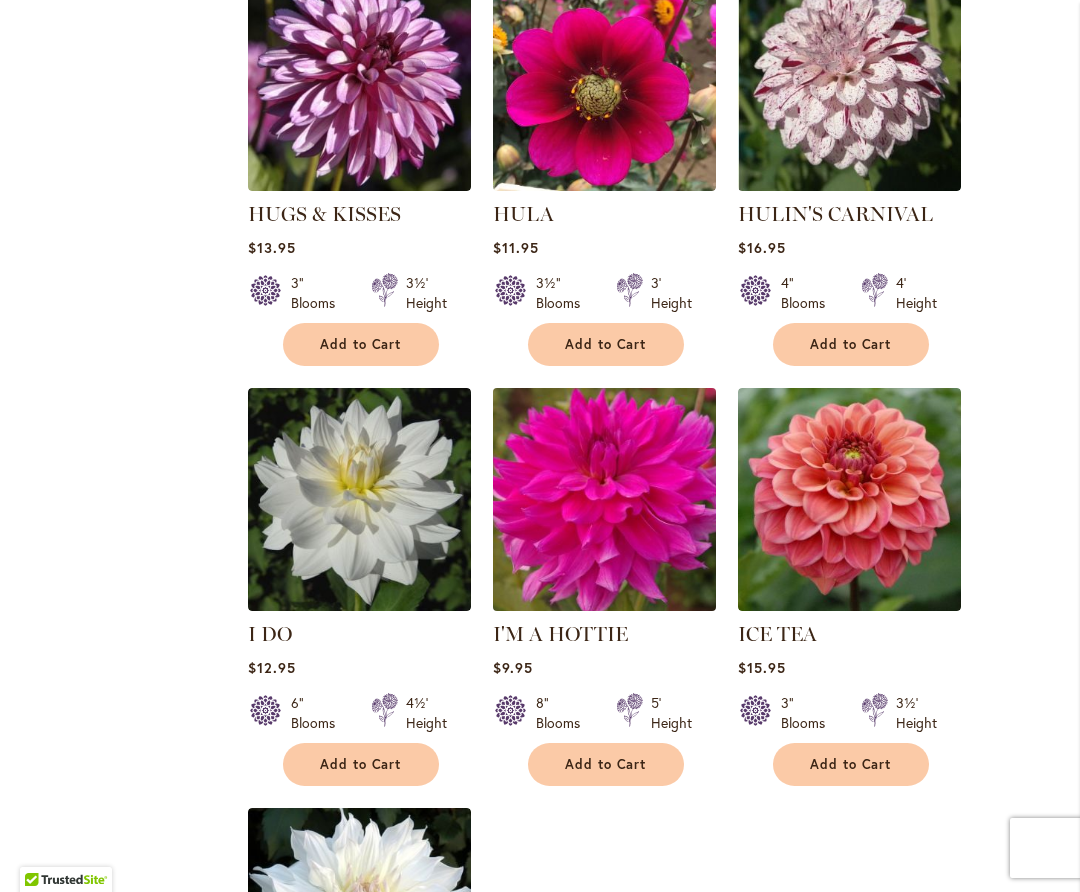 click at bounding box center [604, 499] 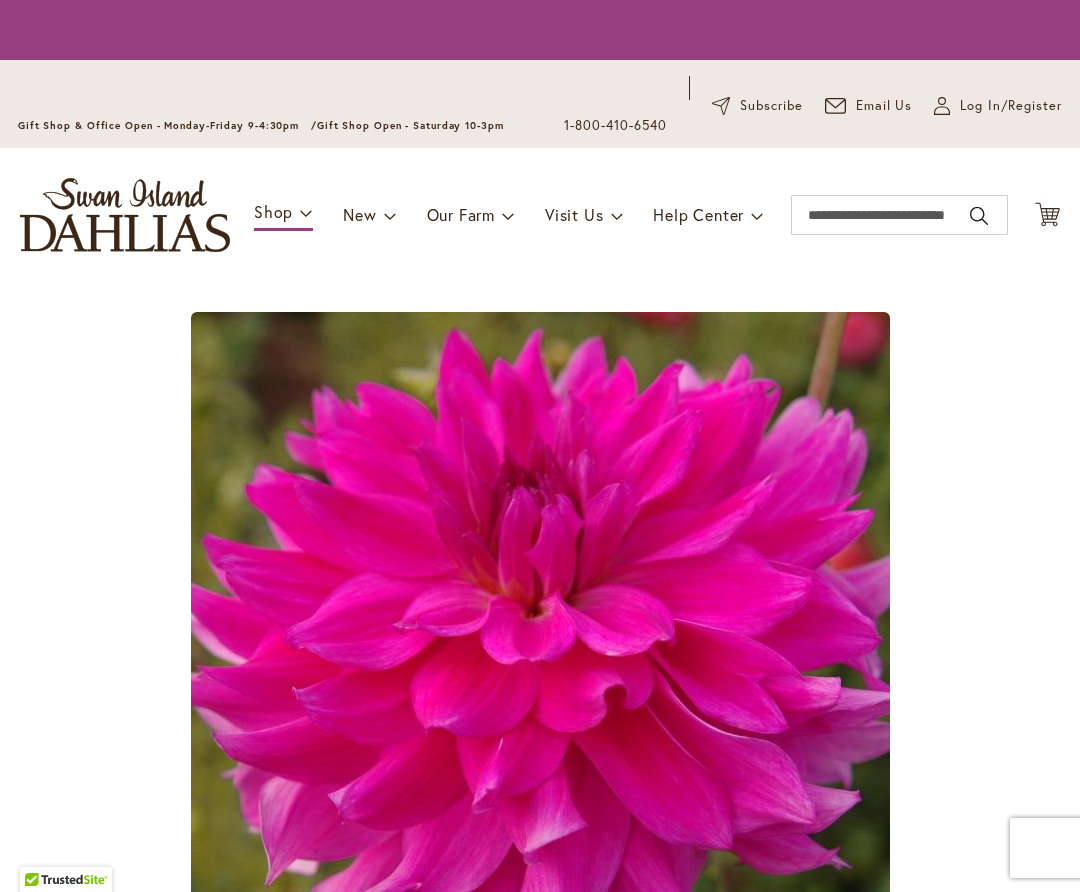 scroll, scrollTop: 0, scrollLeft: 0, axis: both 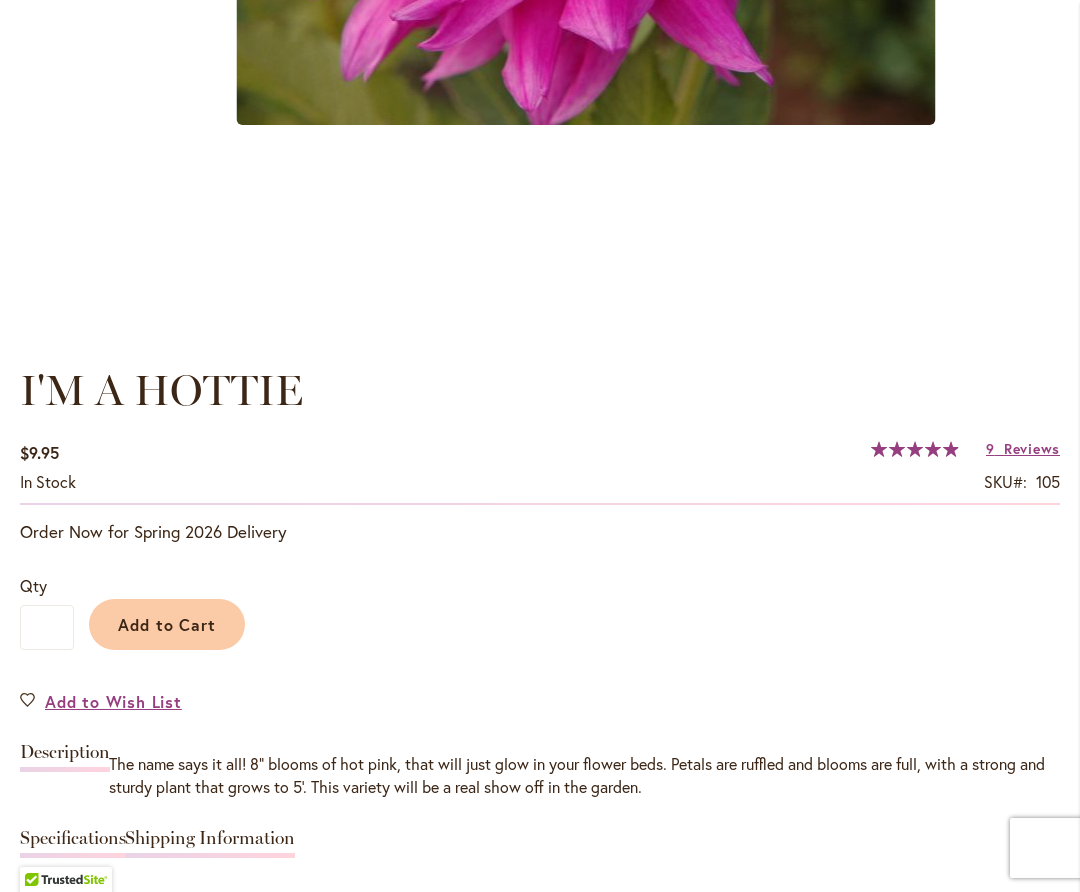 click on "Add to Cart" at bounding box center (167, 624) 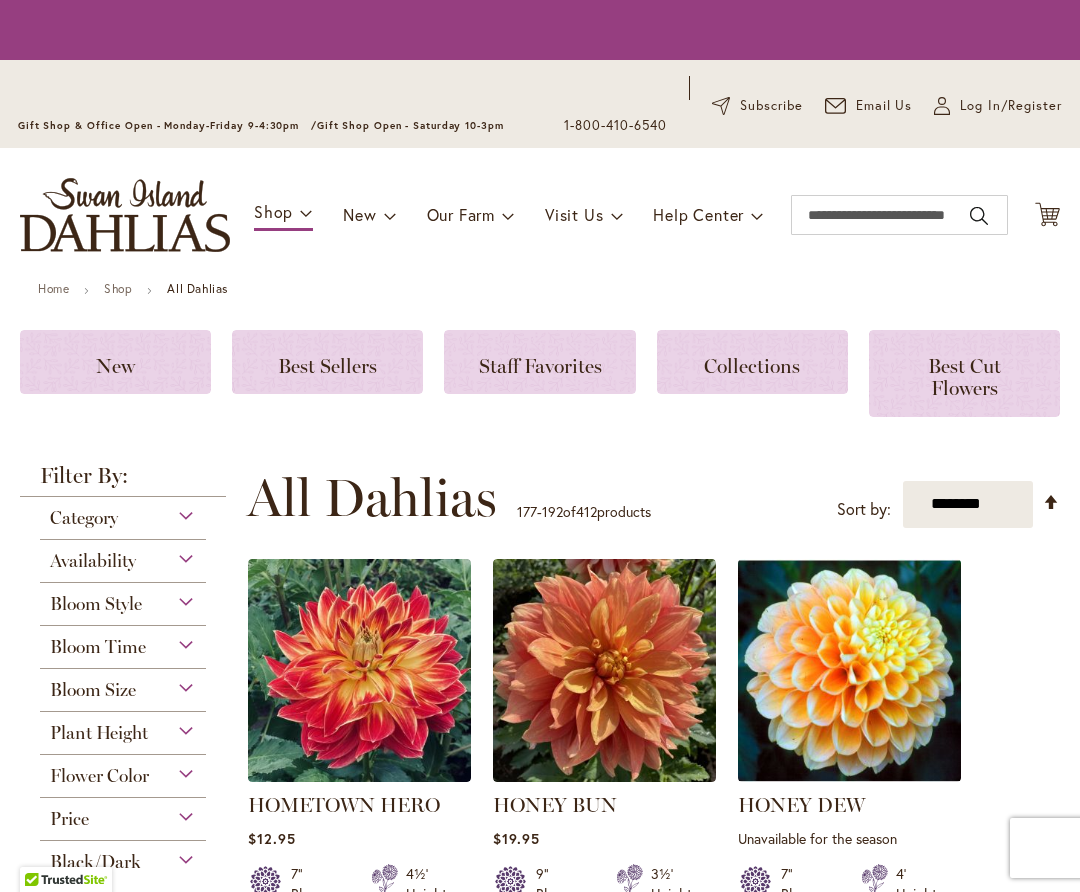 scroll, scrollTop: 0, scrollLeft: 0, axis: both 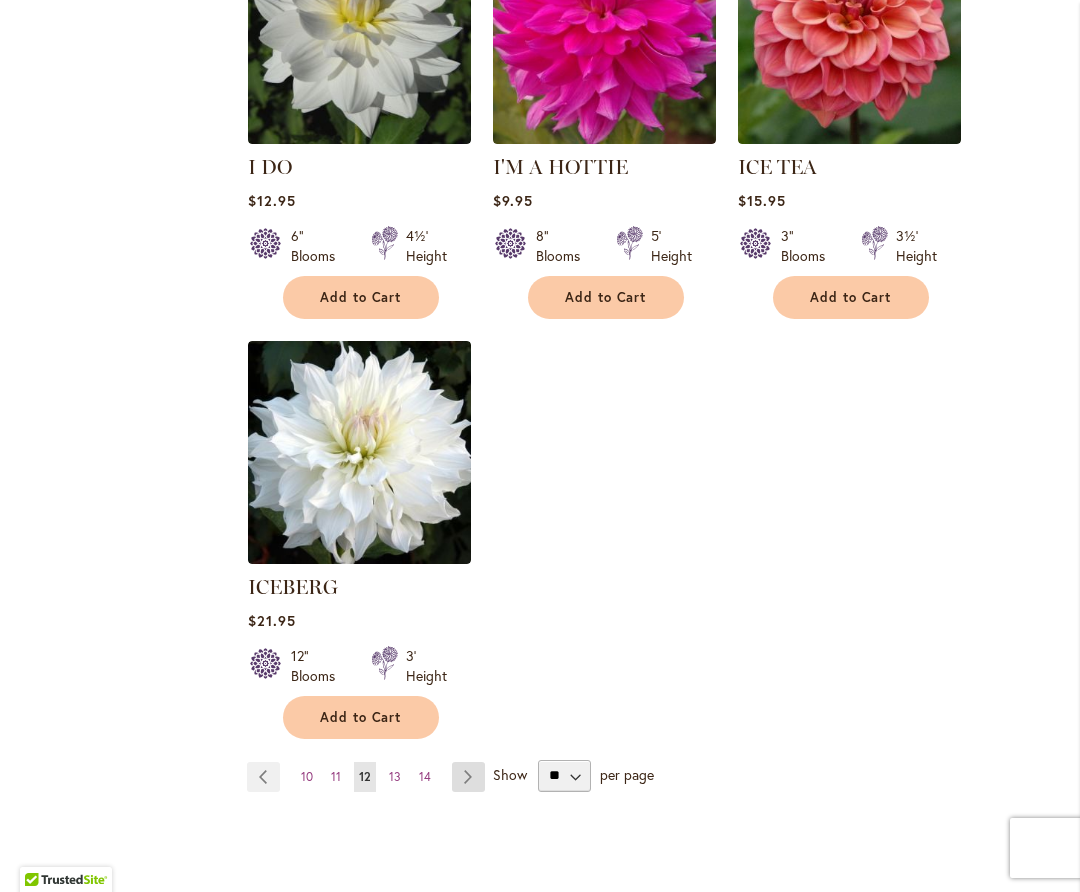 click on "Page
Next" at bounding box center (468, 777) 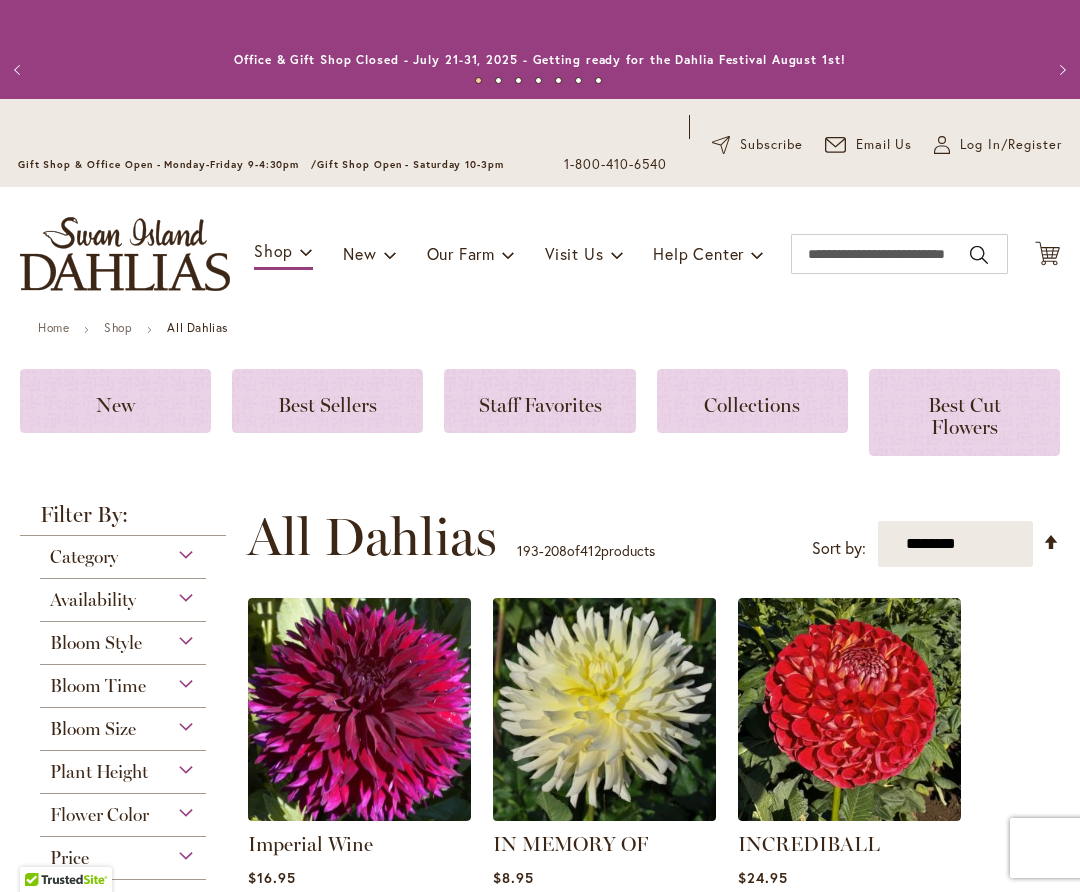 scroll, scrollTop: 0, scrollLeft: 0, axis: both 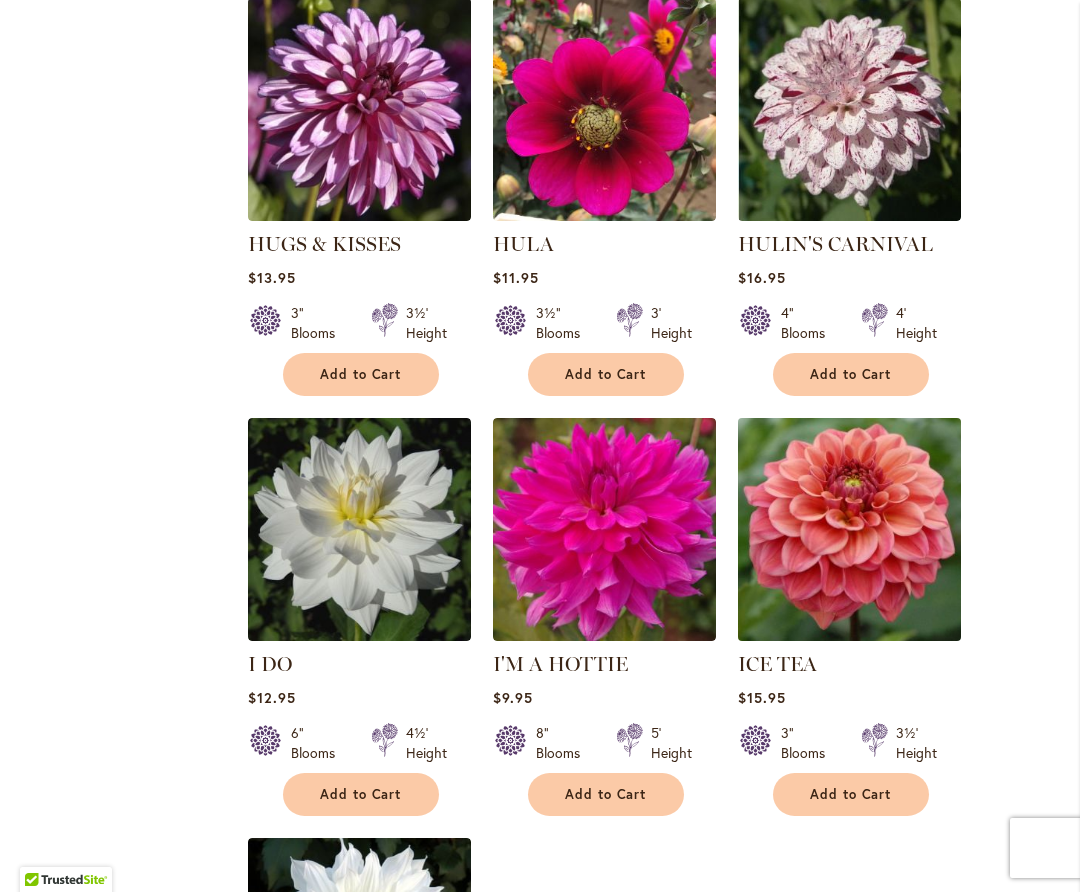 click at bounding box center (849, 529) 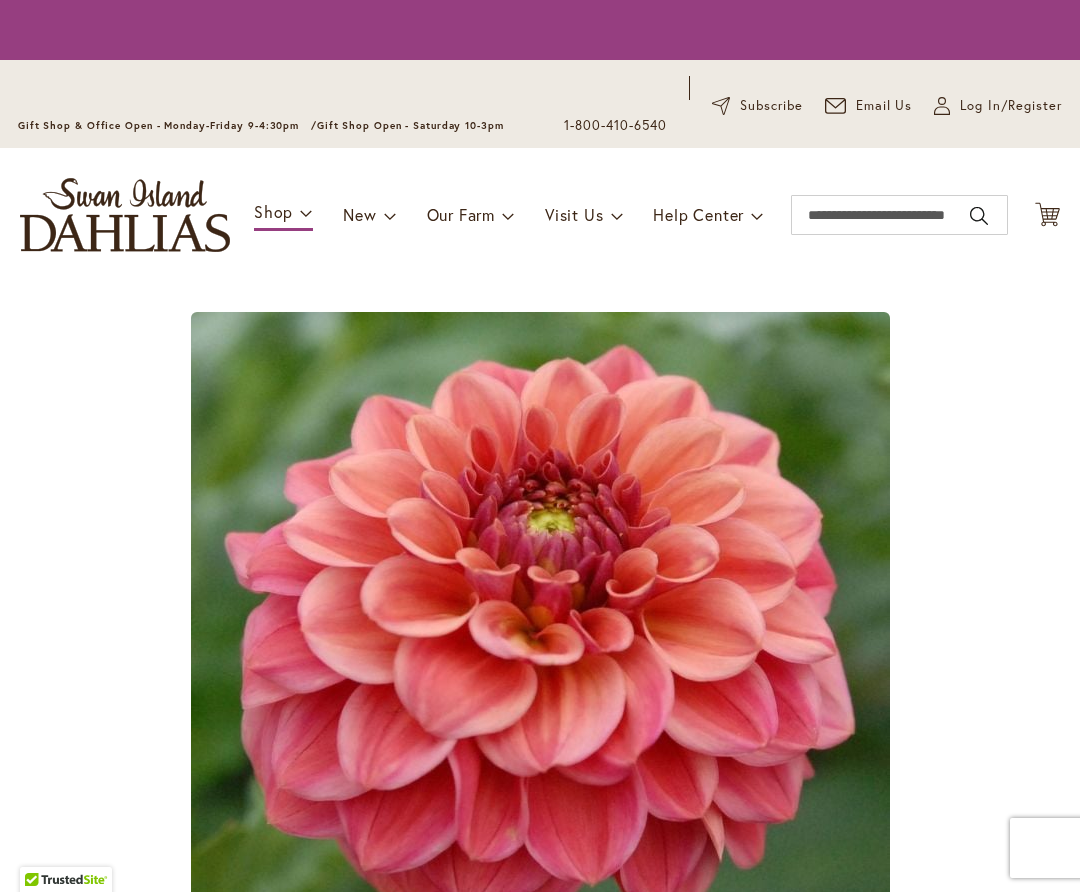 scroll, scrollTop: 0, scrollLeft: 0, axis: both 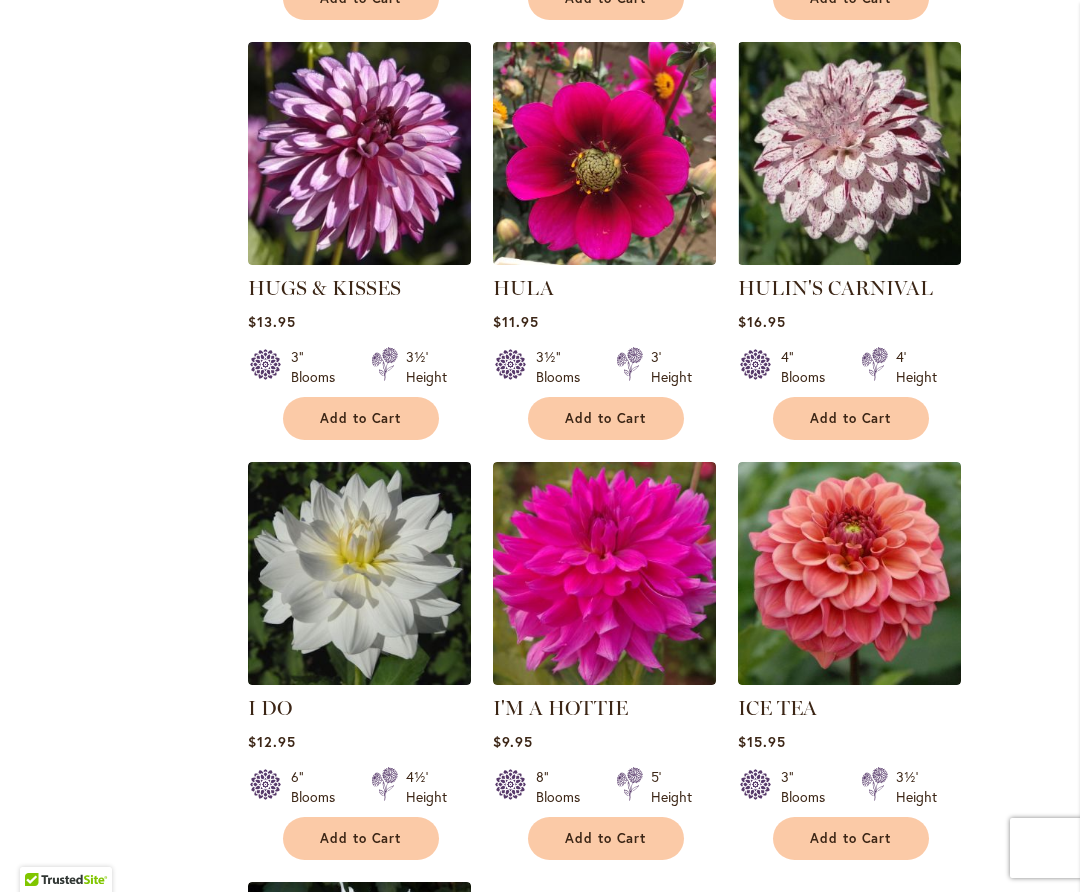 click on "Add to Cart" at bounding box center [851, 838] 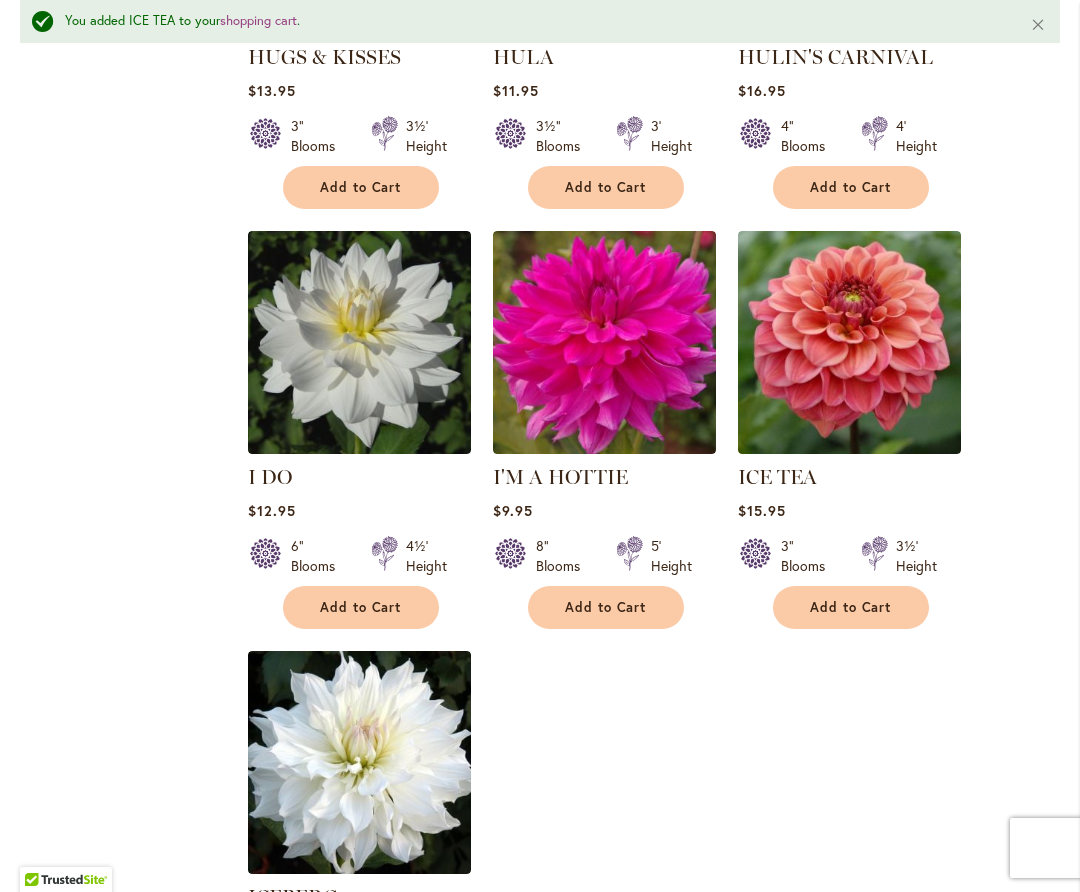 scroll, scrollTop: 2459, scrollLeft: 0, axis: vertical 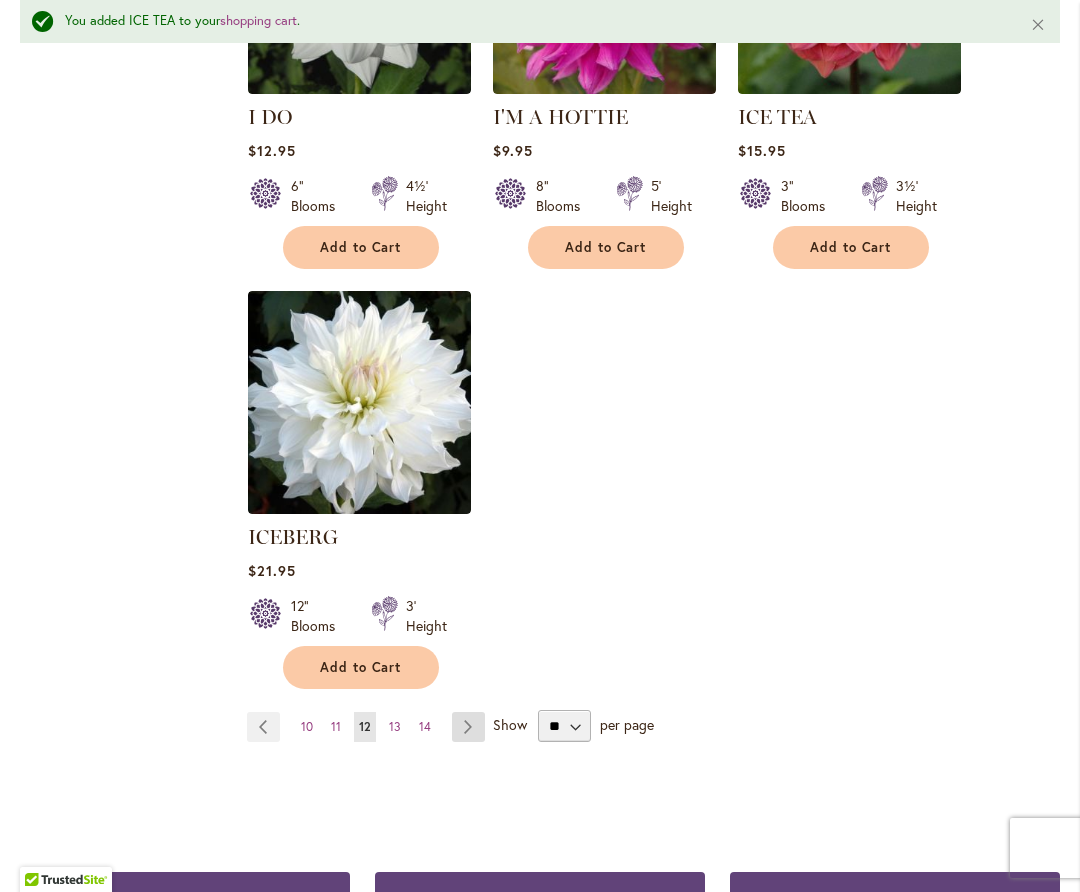 click on "Page
Next" at bounding box center [468, 727] 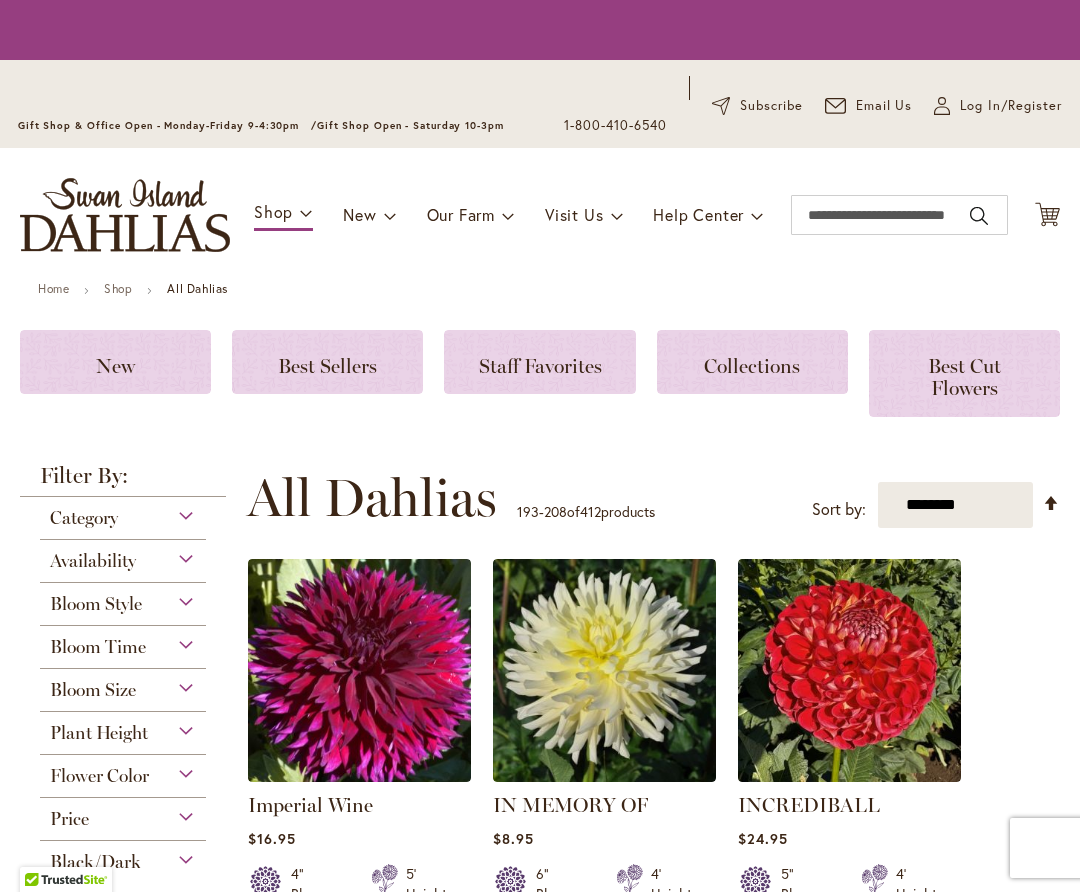 scroll, scrollTop: 0, scrollLeft: 0, axis: both 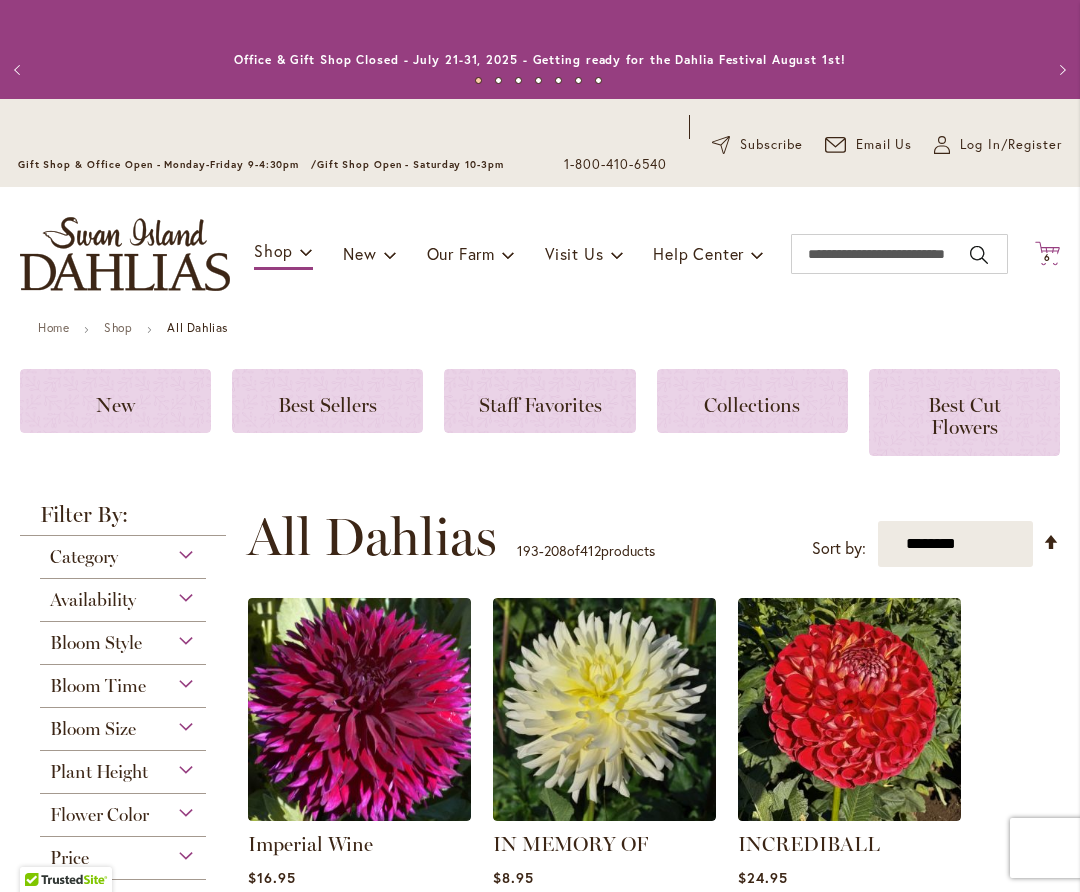 click on "6
6
items" at bounding box center (1048, 258) 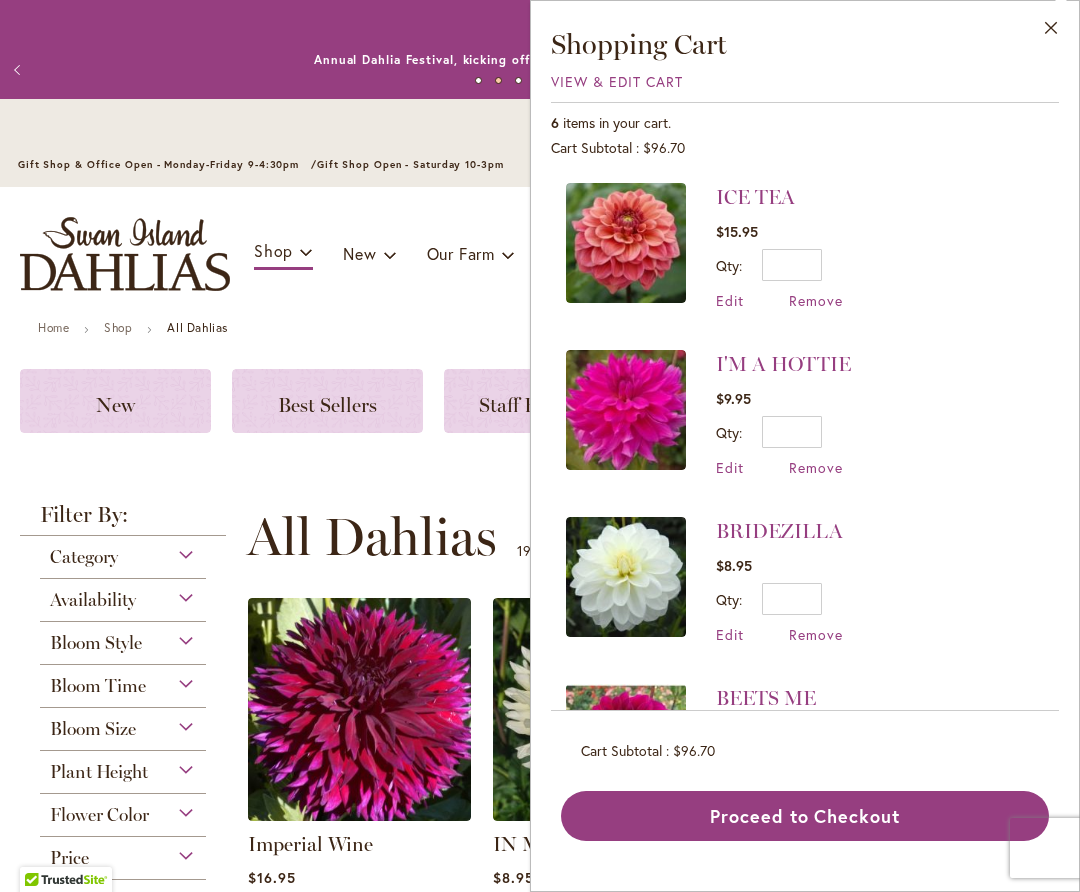 scroll, scrollTop: 0, scrollLeft: 0, axis: both 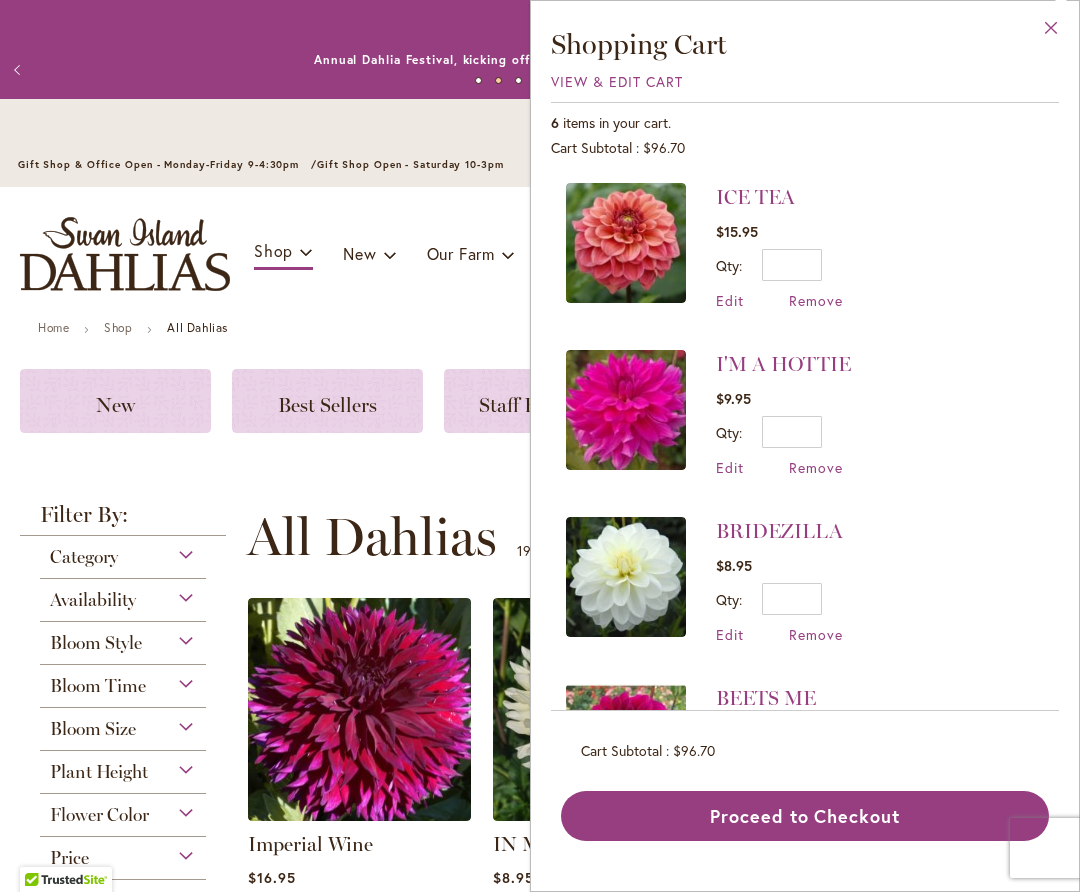 click on "Close" at bounding box center (1051, 32) 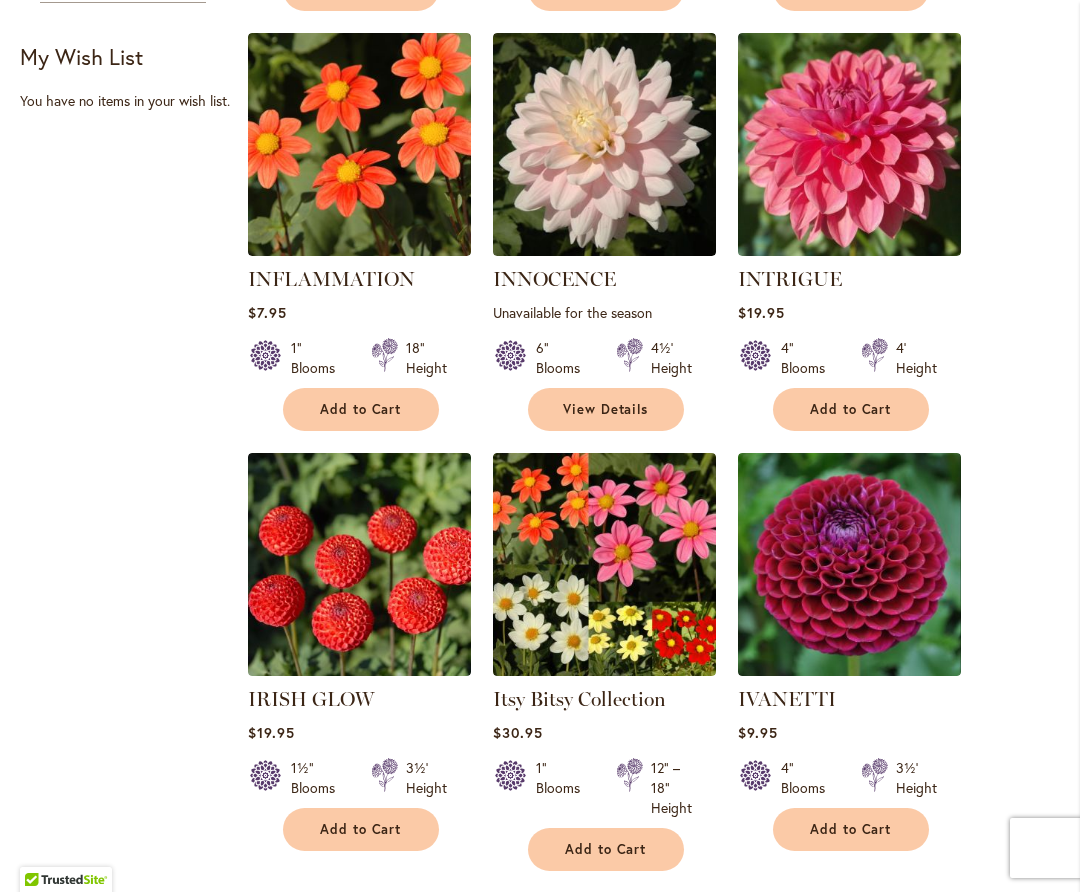 scroll, scrollTop: 1001, scrollLeft: 0, axis: vertical 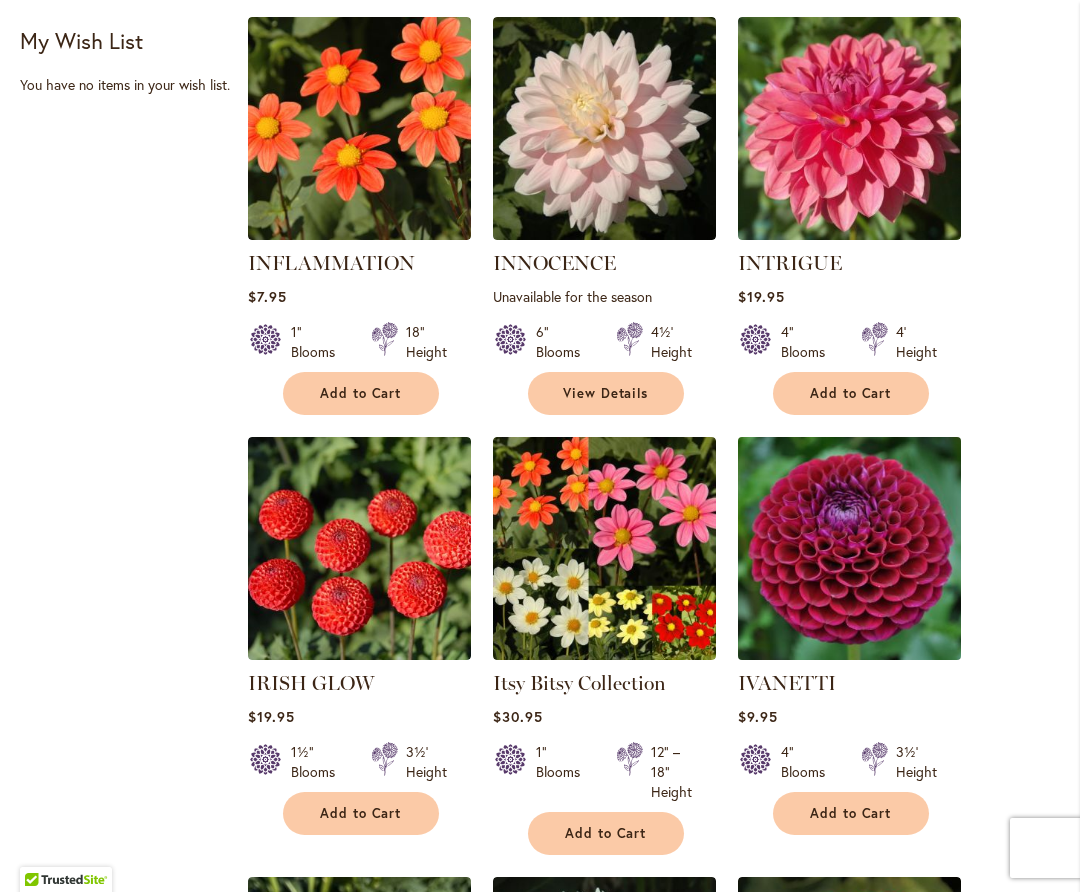 click at bounding box center (849, 548) 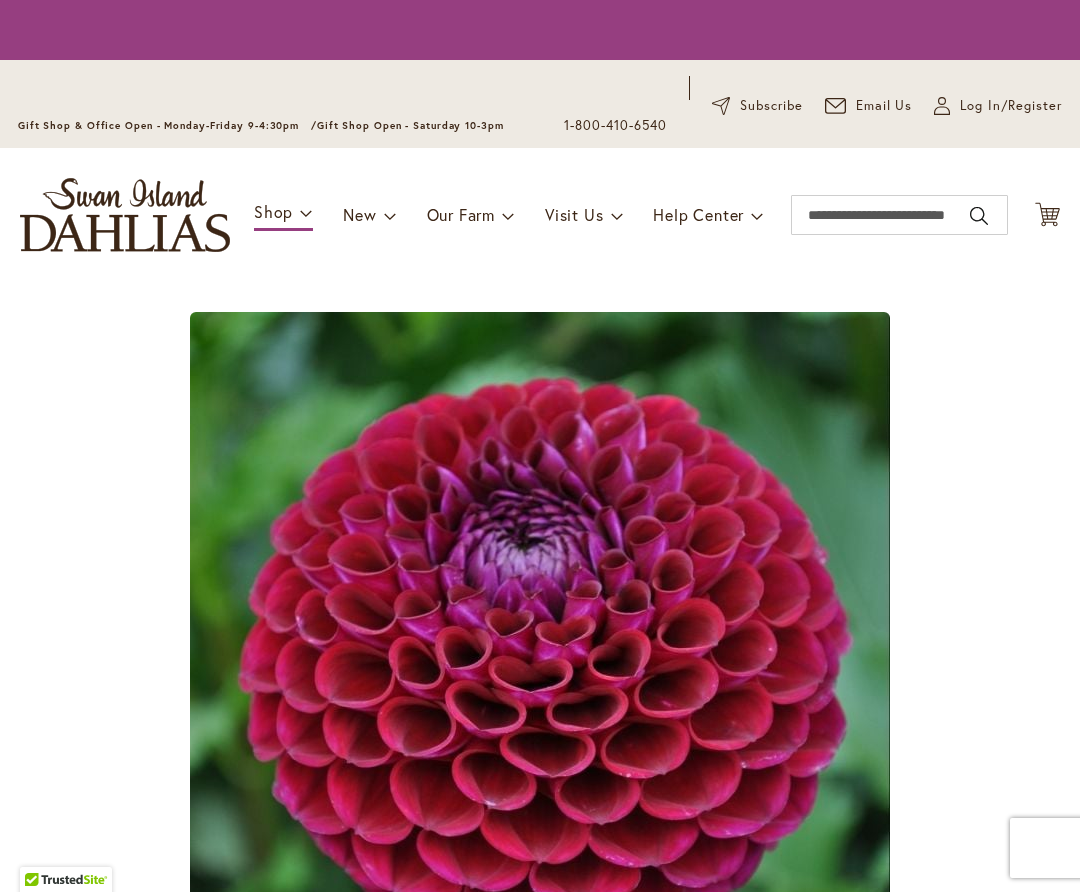scroll, scrollTop: 0, scrollLeft: 0, axis: both 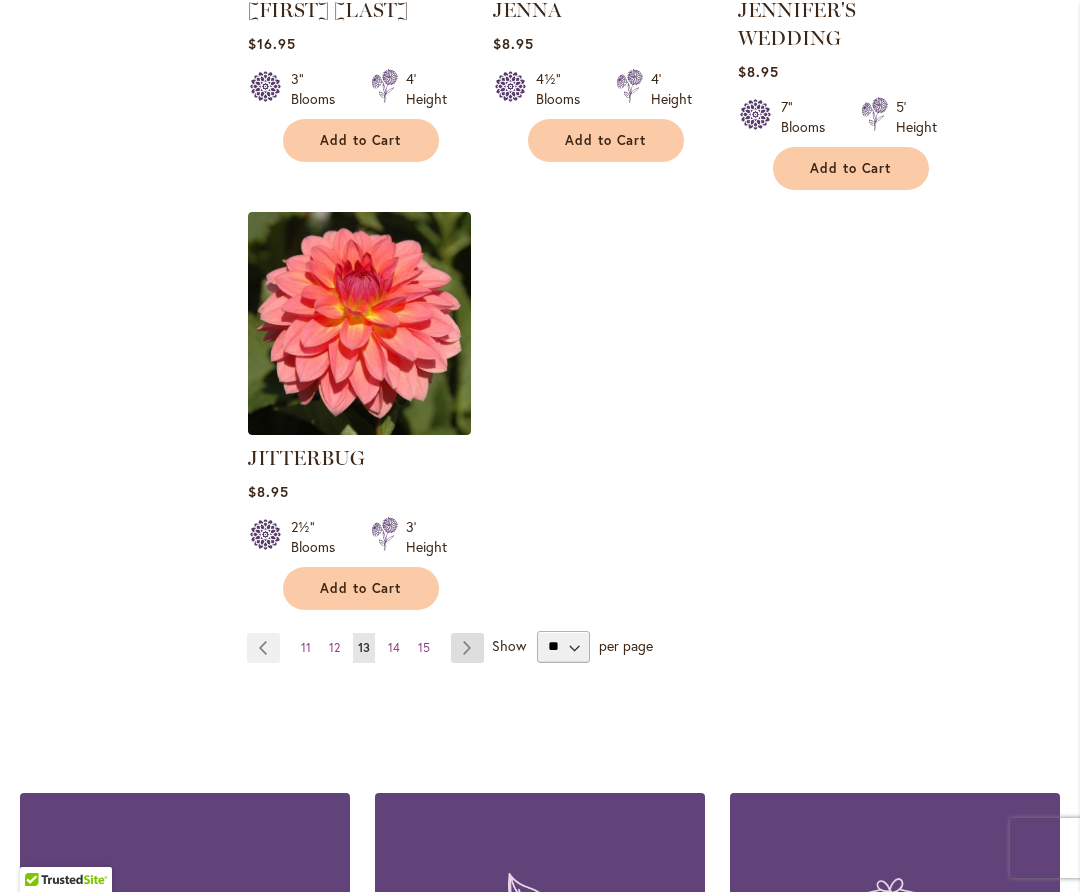 click on "Page
Next" at bounding box center [467, 648] 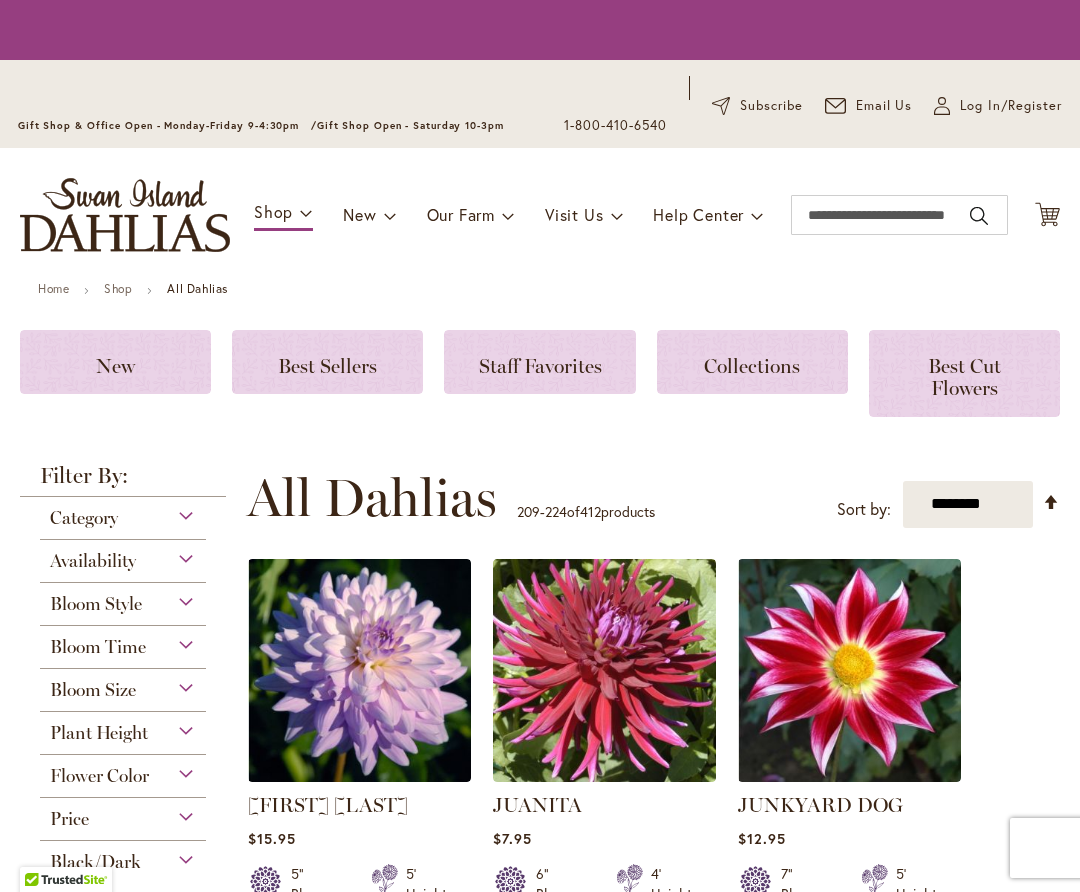 scroll, scrollTop: 0, scrollLeft: 0, axis: both 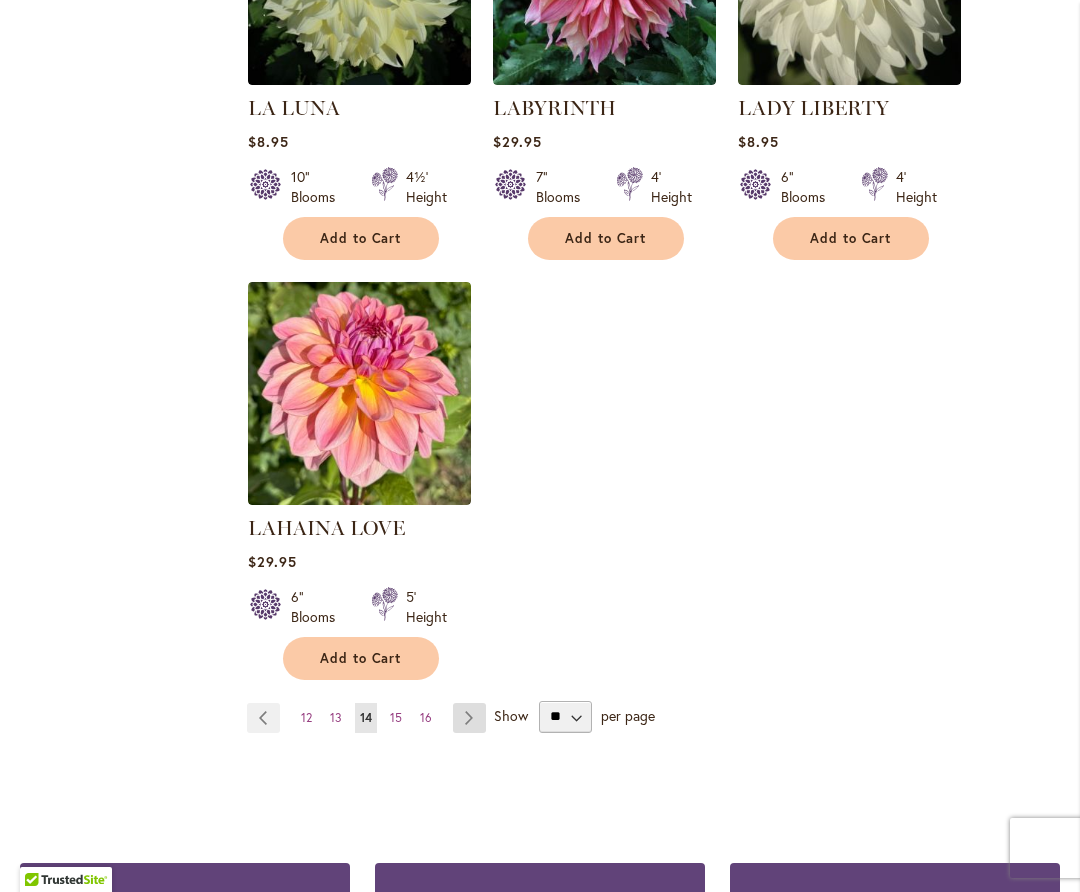 click on "Page
Next" at bounding box center [469, 718] 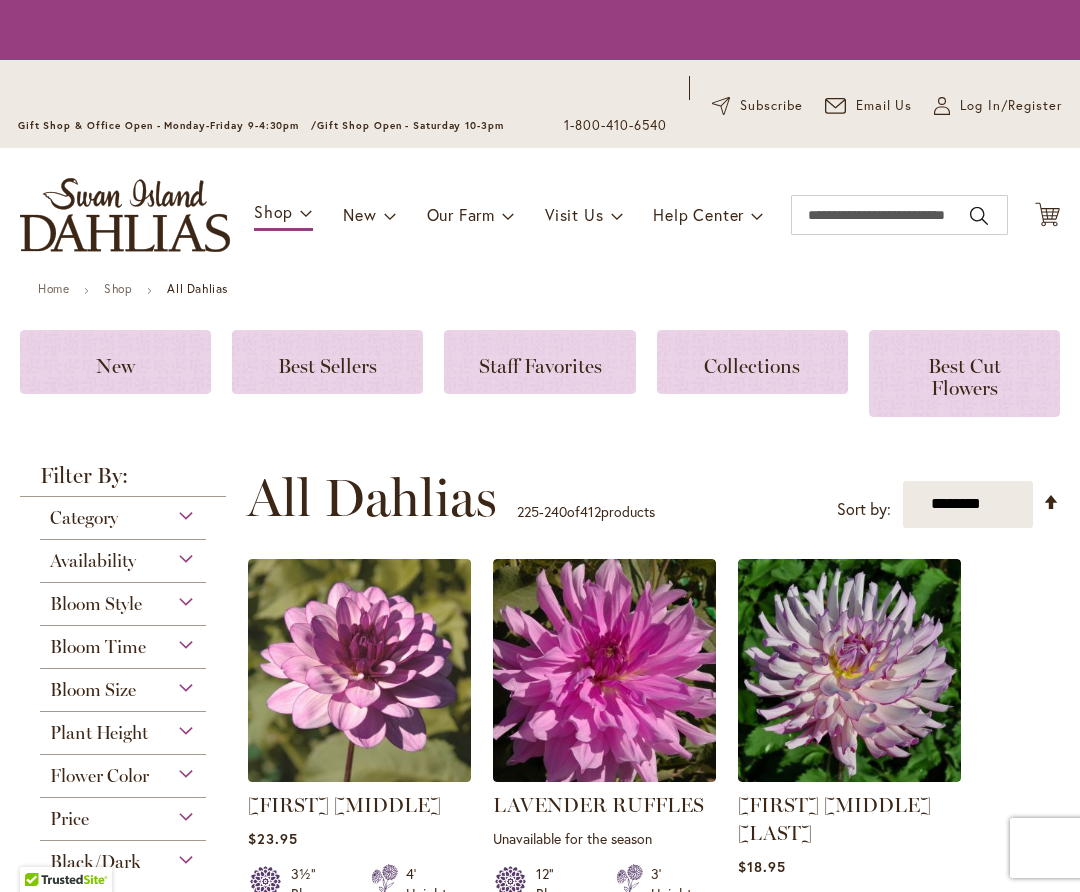 scroll, scrollTop: 0, scrollLeft: 0, axis: both 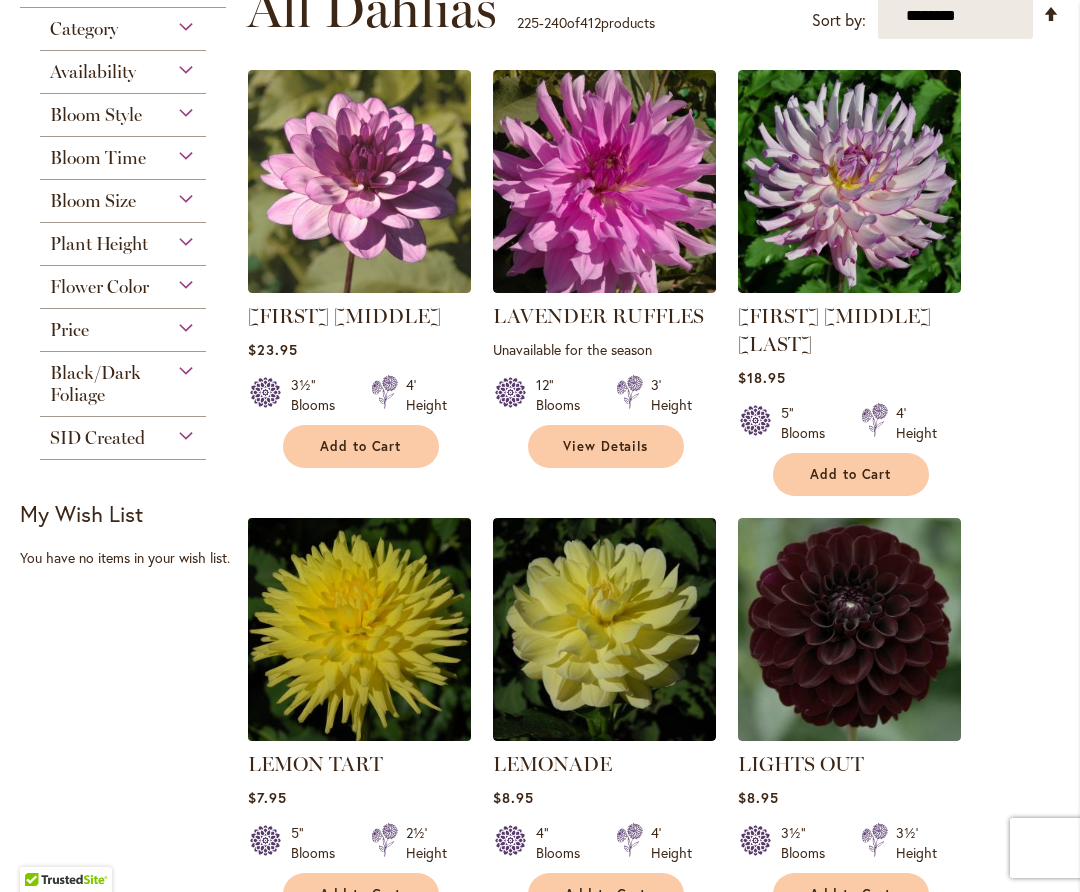 click at bounding box center [359, 629] 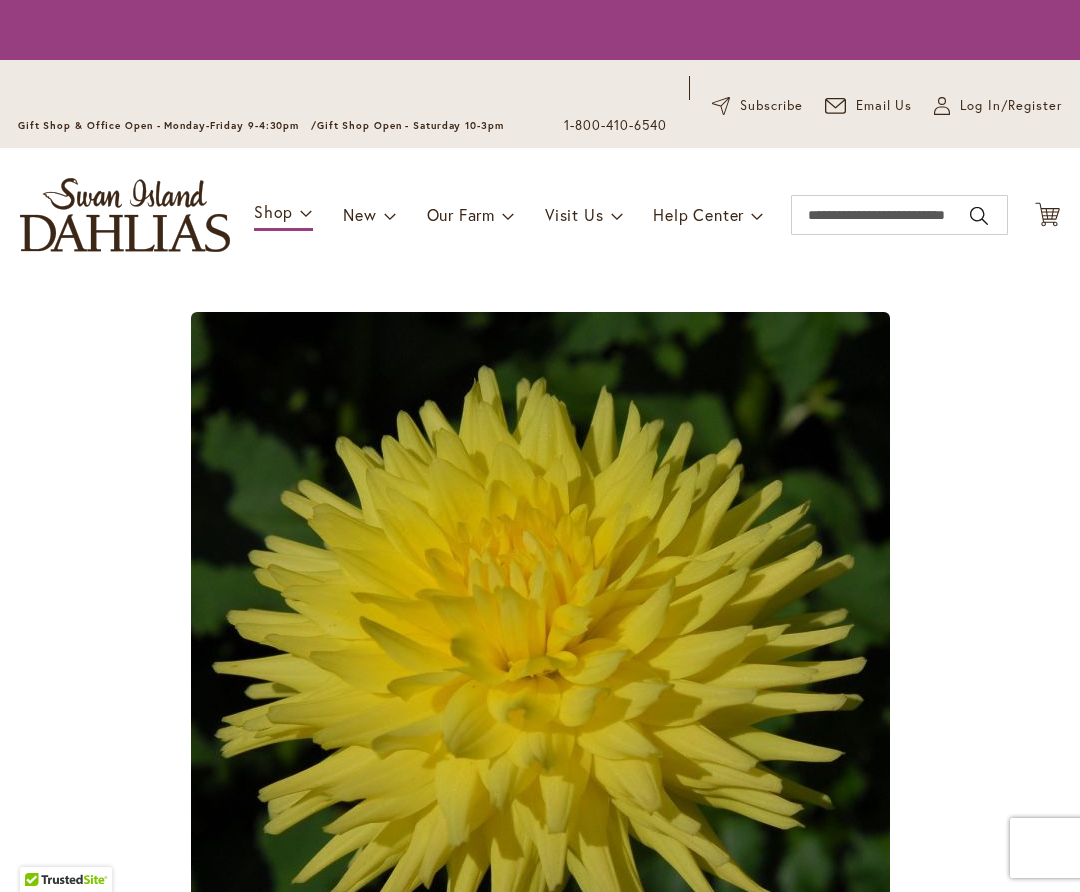 scroll, scrollTop: 0, scrollLeft: 0, axis: both 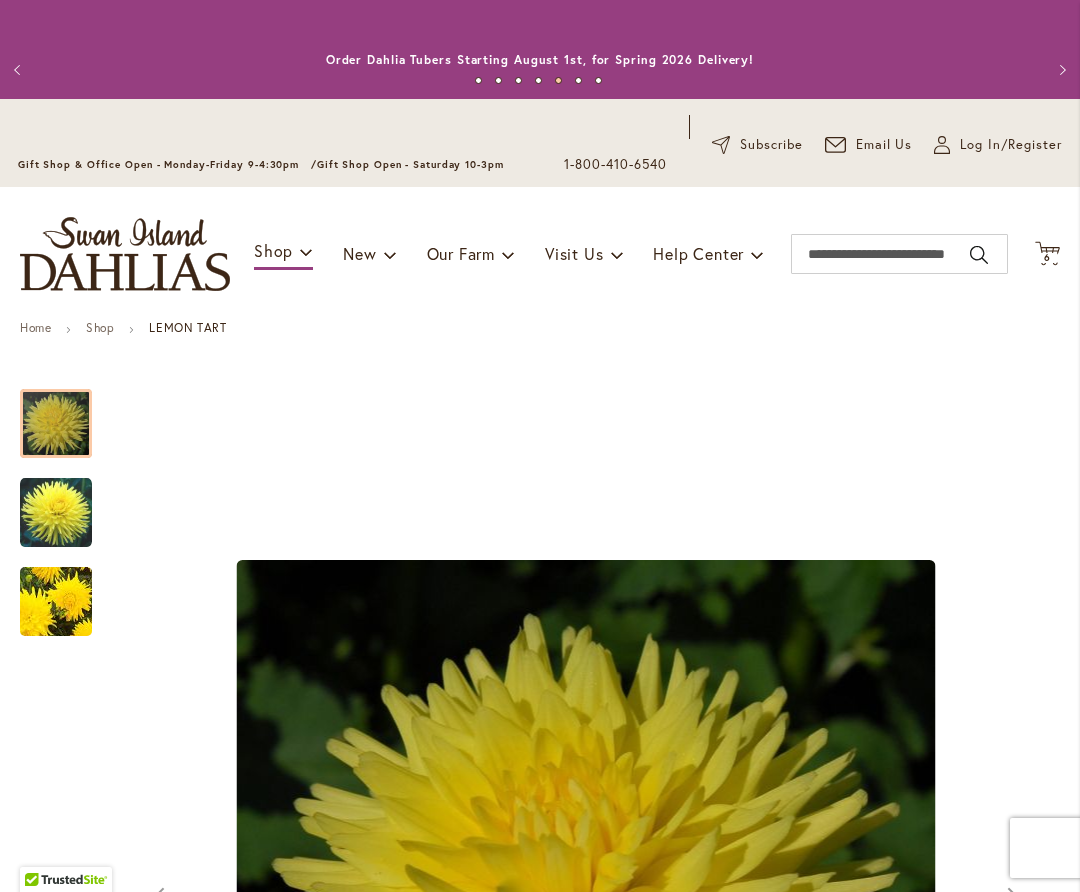 click at bounding box center [56, 602] 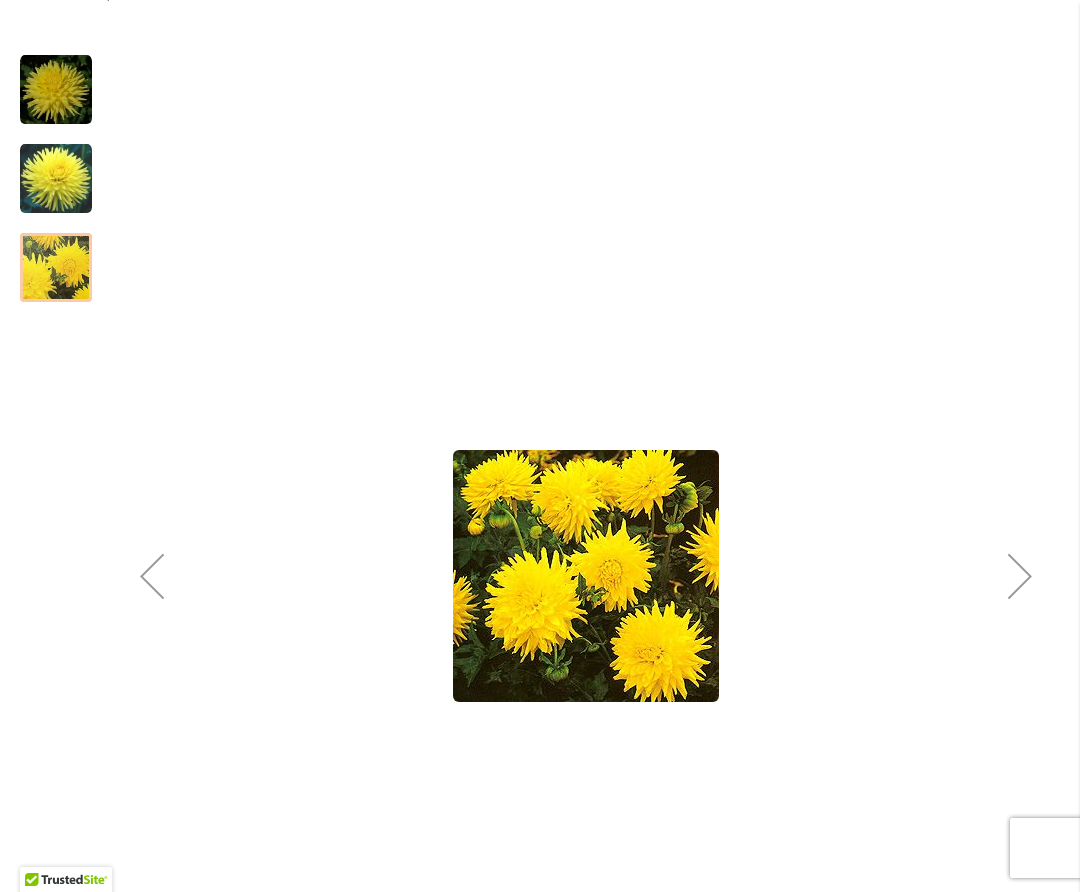 scroll, scrollTop: 372, scrollLeft: 0, axis: vertical 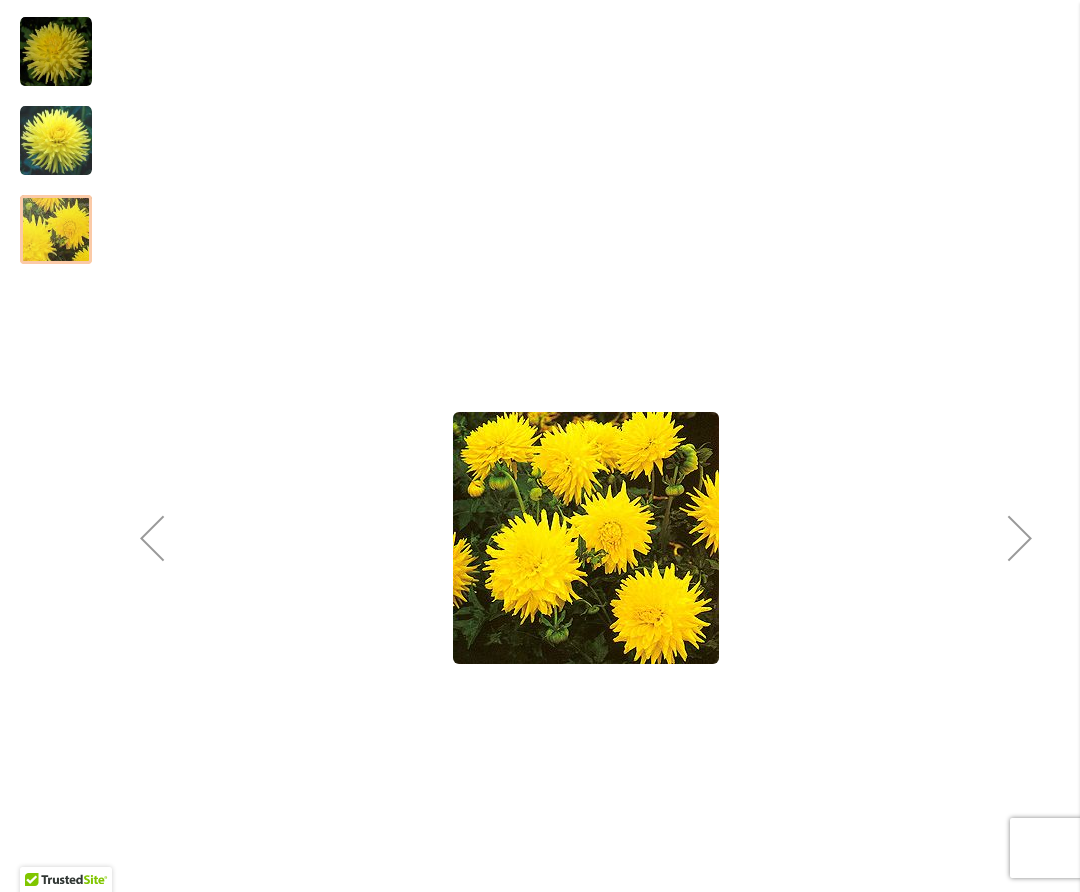 drag, startPoint x: 67, startPoint y: 134, endPoint x: 73, endPoint y: 98, distance: 36.496574 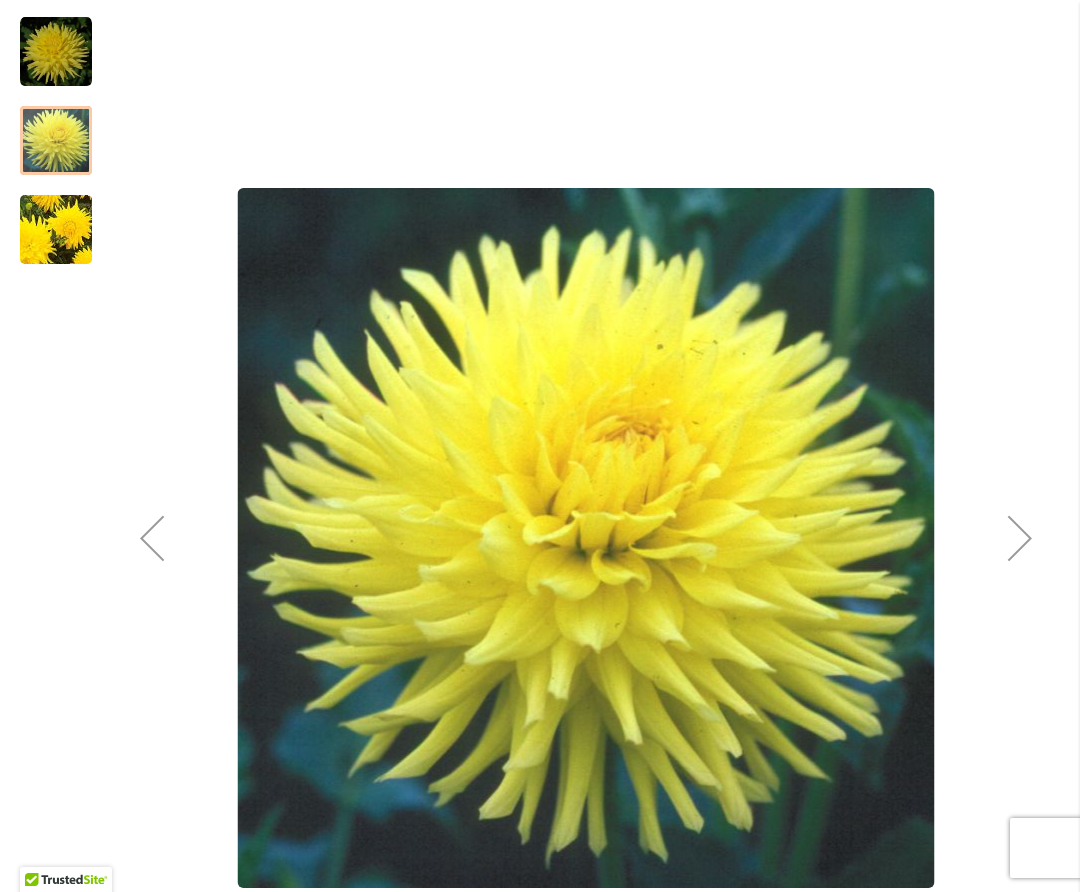 click at bounding box center (56, 52) 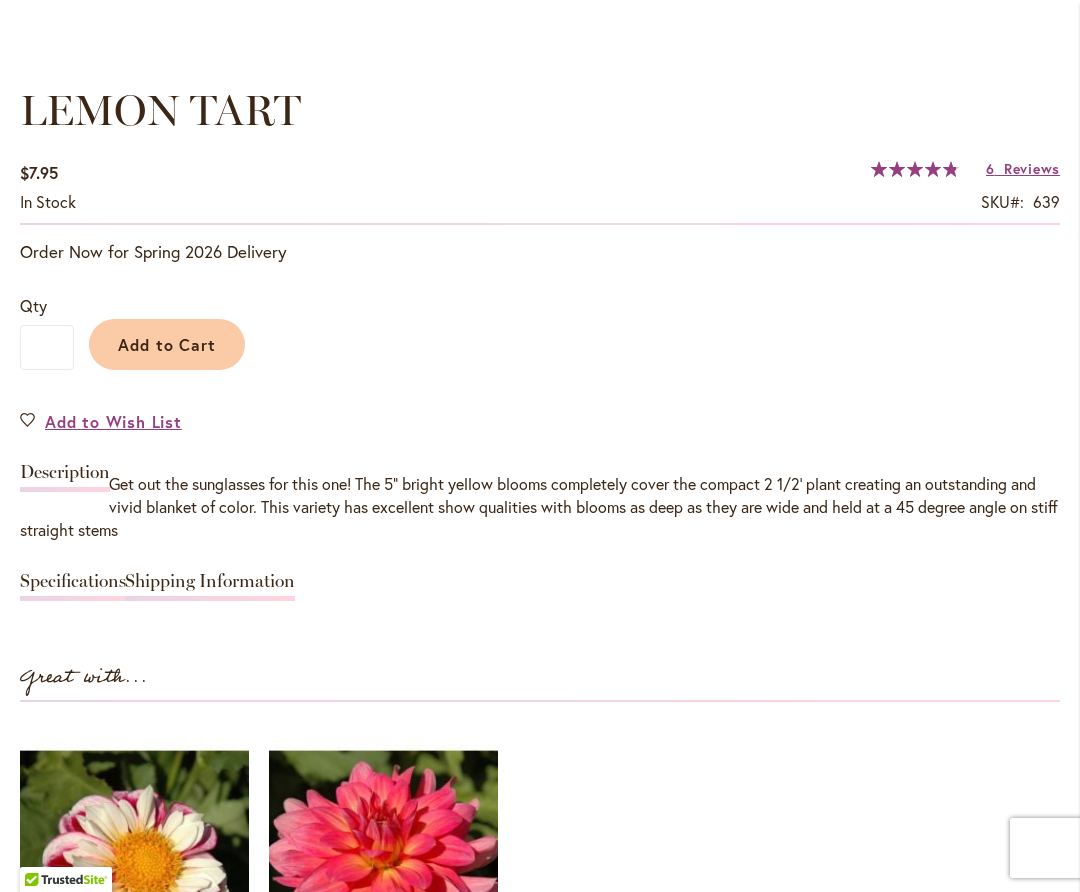 scroll, scrollTop: 1527, scrollLeft: 0, axis: vertical 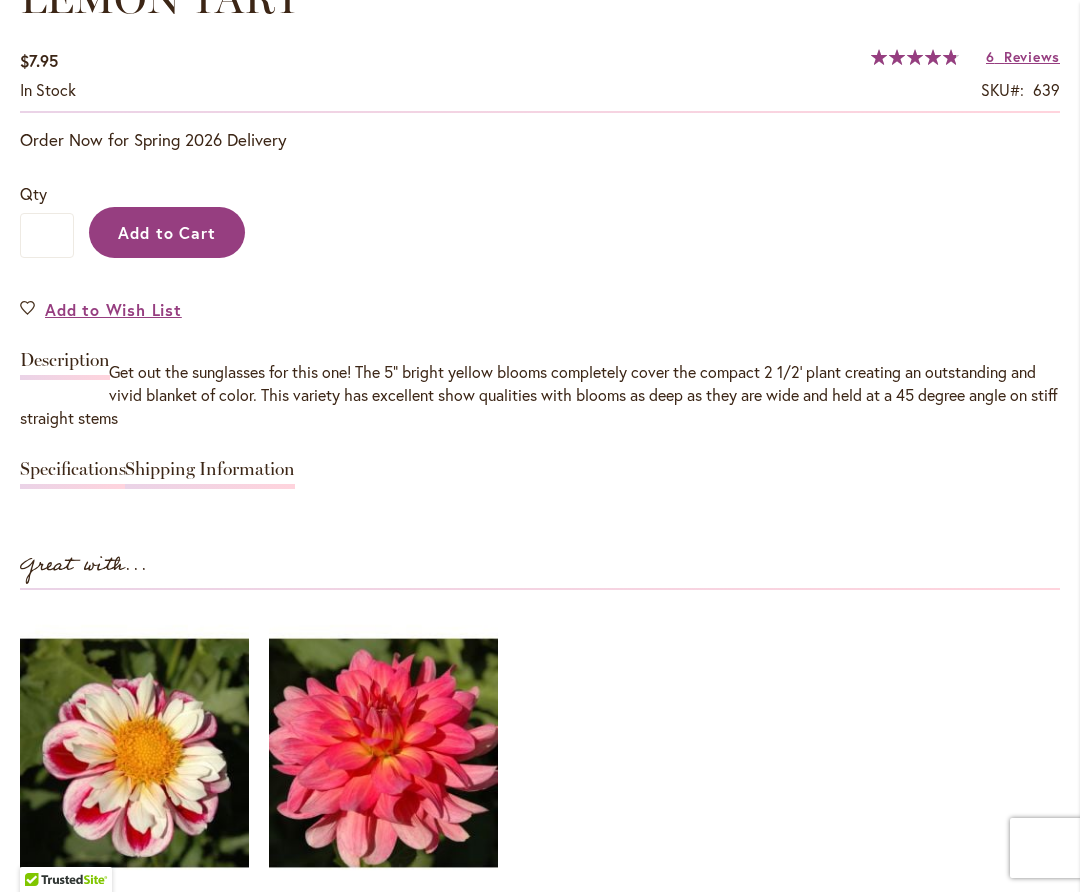 click on "Add to Cart" at bounding box center (167, 232) 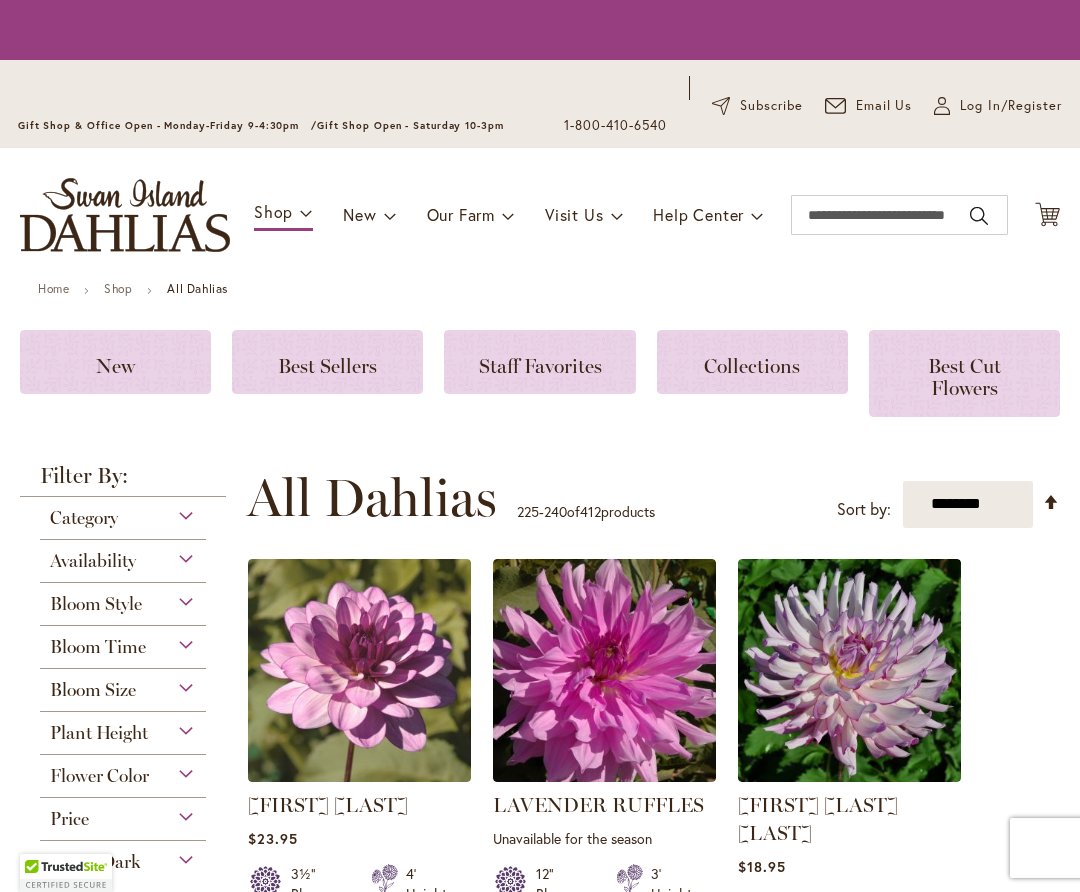 scroll, scrollTop: 0, scrollLeft: 0, axis: both 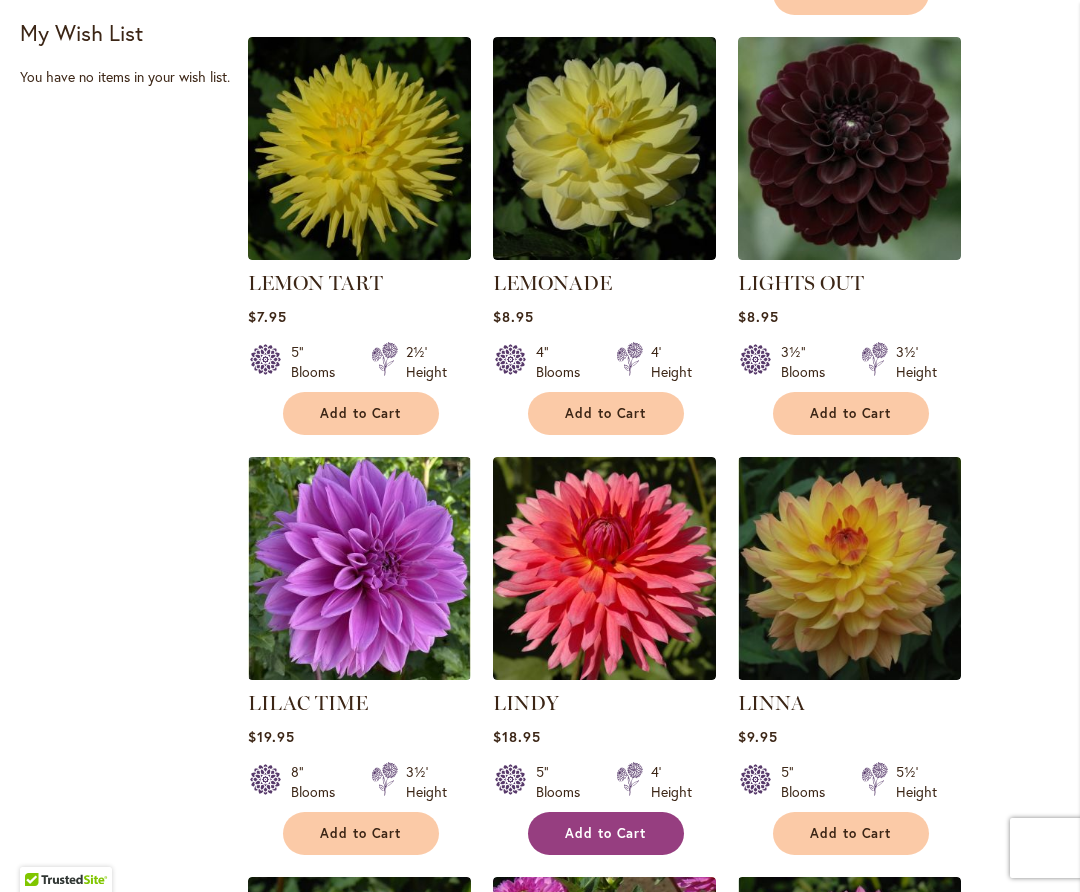 click on "Add to Cart" at bounding box center (606, 833) 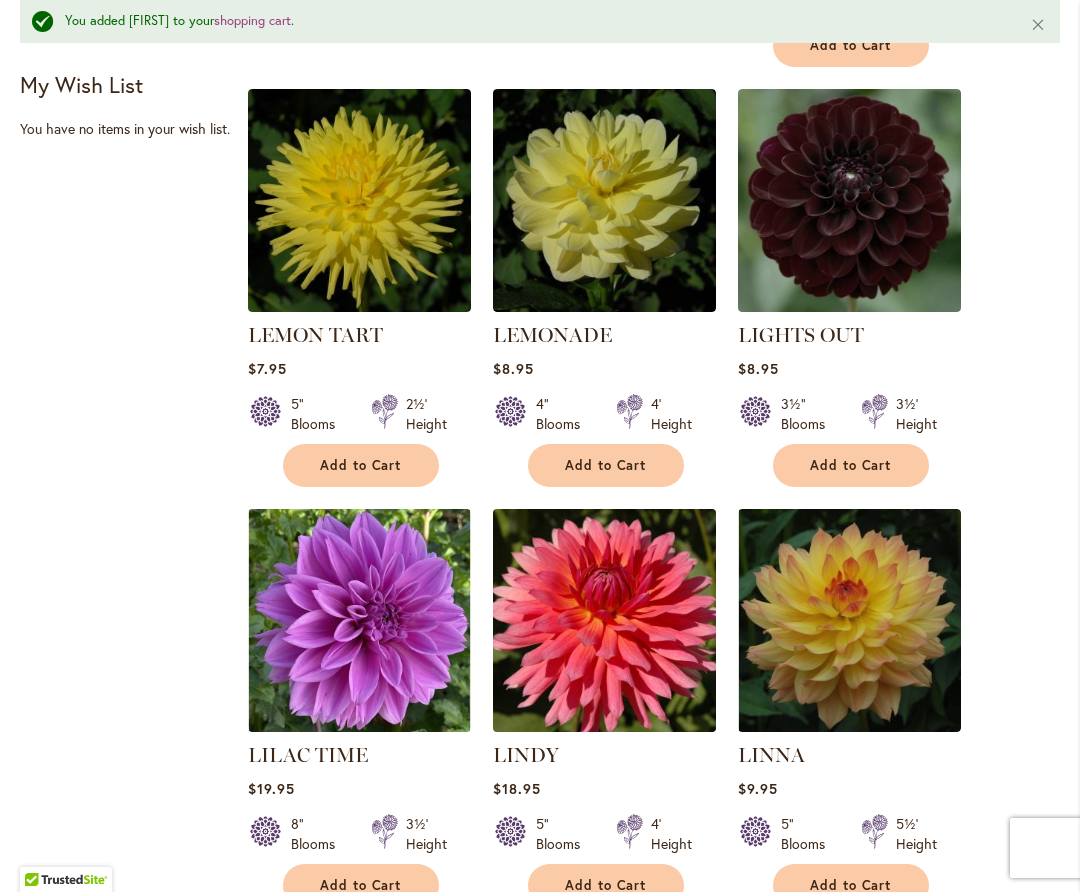 click at bounding box center (604, 621) 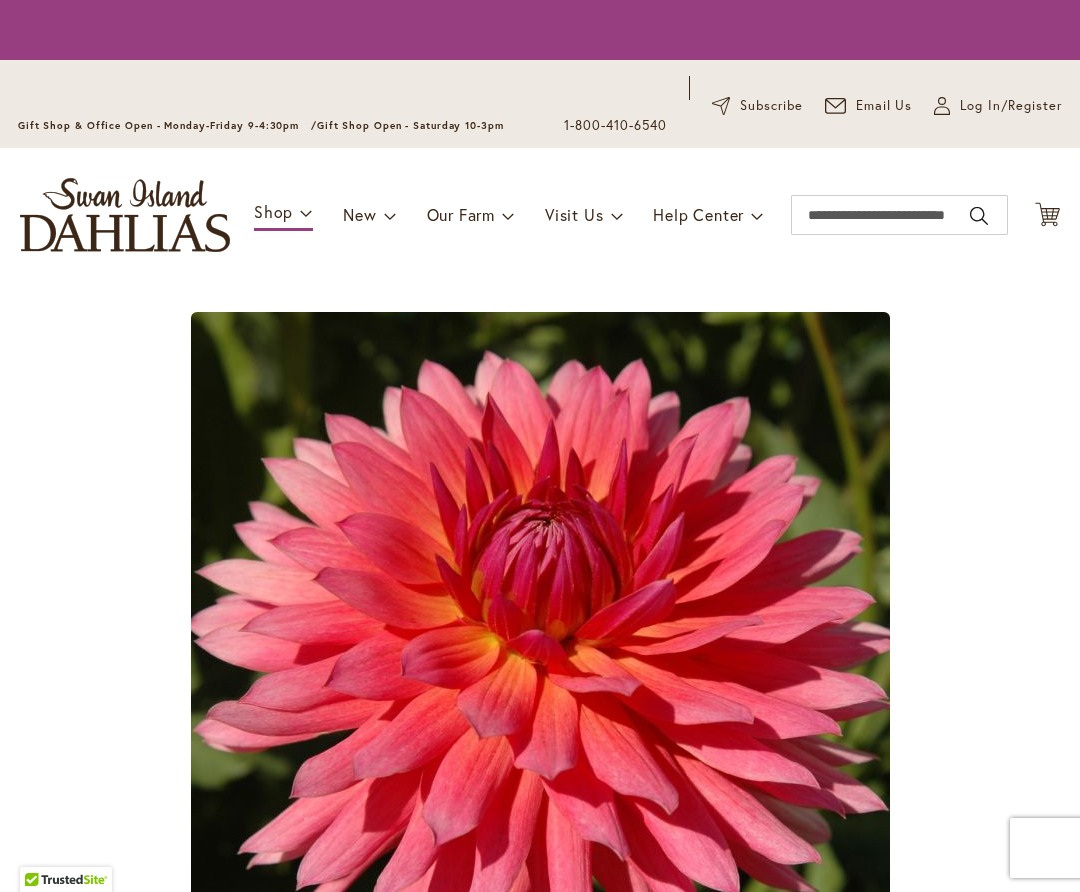 scroll, scrollTop: 0, scrollLeft: 0, axis: both 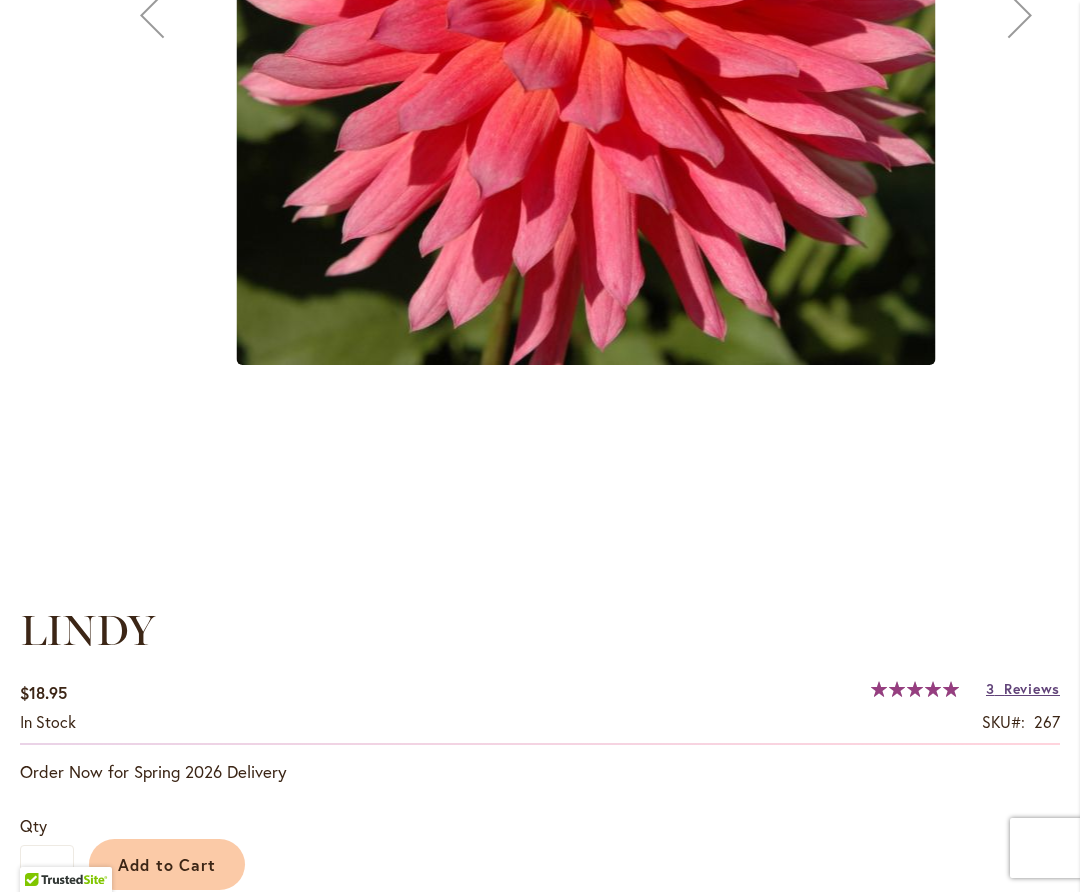 click on "3" at bounding box center [990, 688] 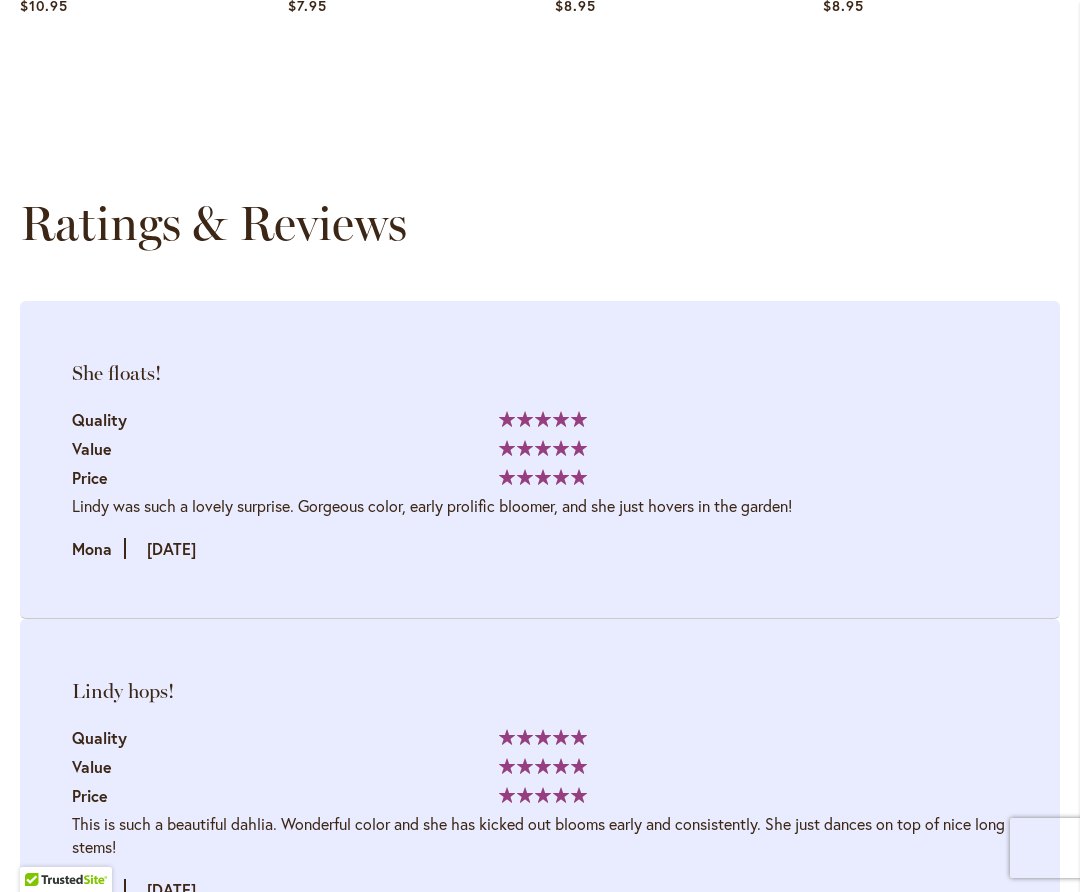 scroll, scrollTop: 3024, scrollLeft: 0, axis: vertical 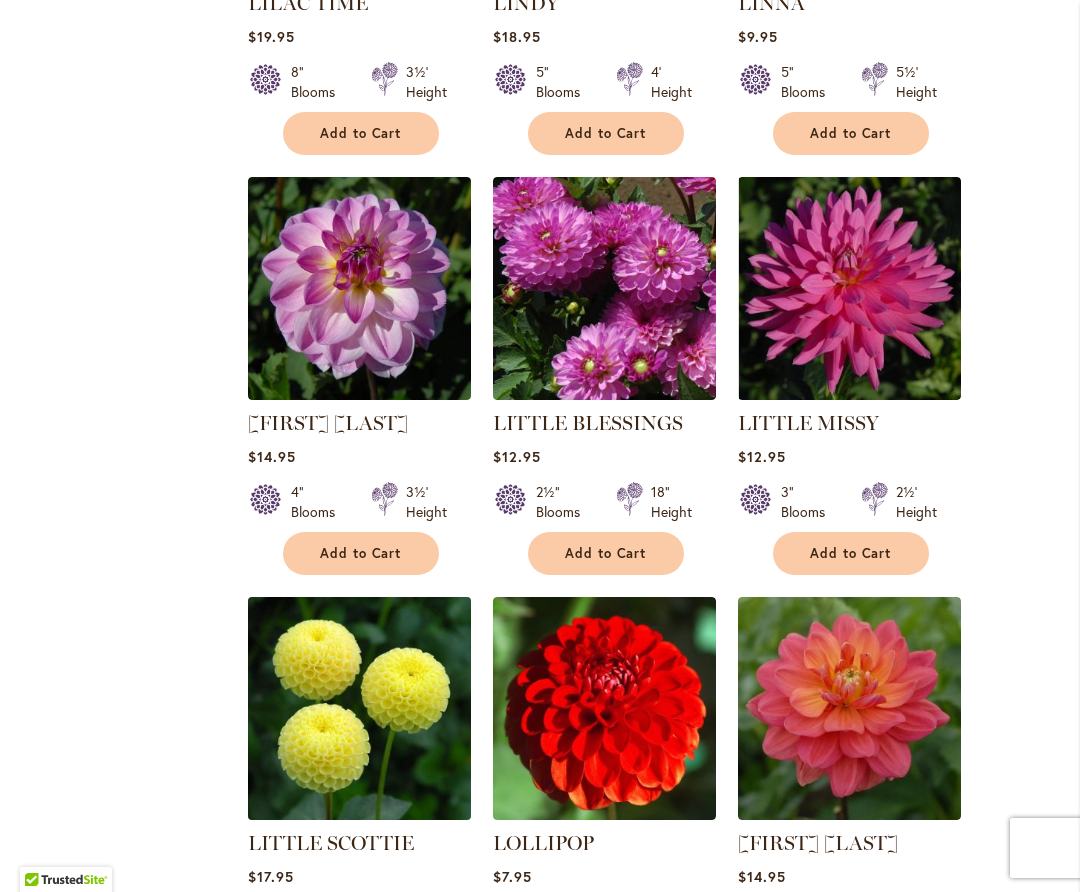 click at bounding box center (359, 708) 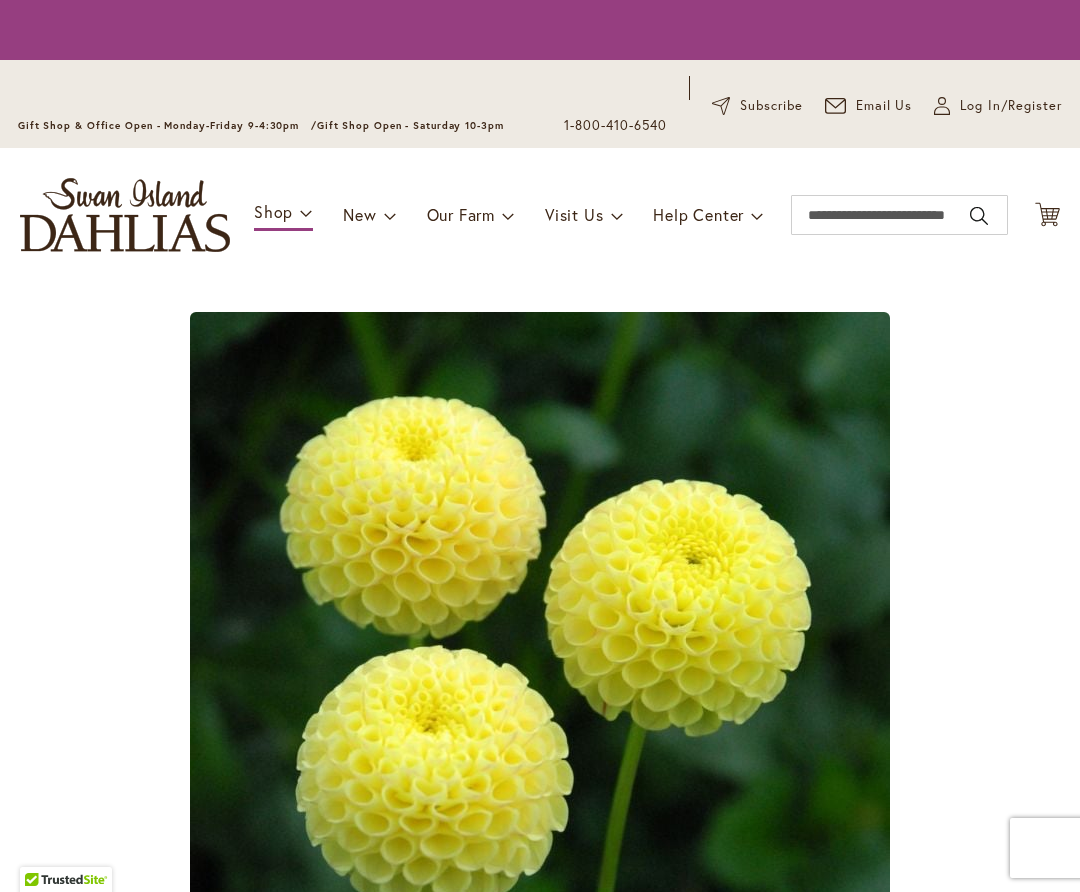 scroll, scrollTop: 0, scrollLeft: 0, axis: both 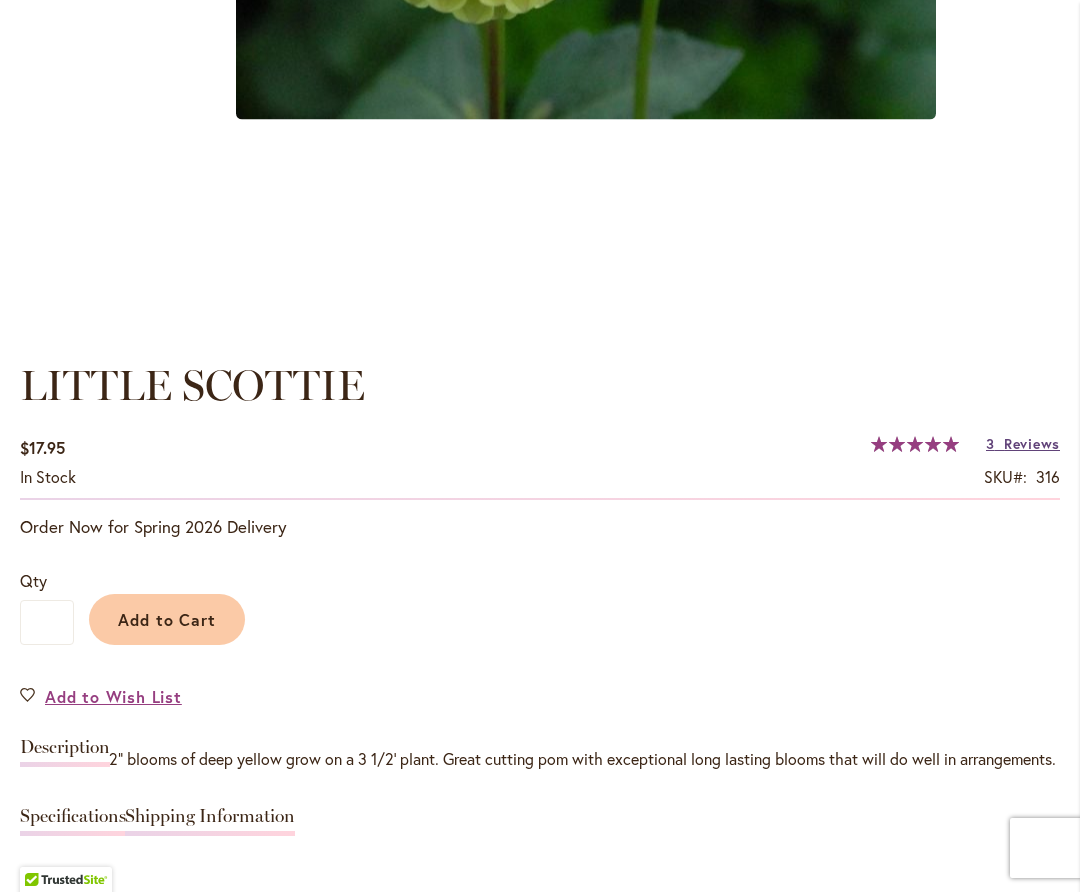 click on "Reviews" at bounding box center (1032, 443) 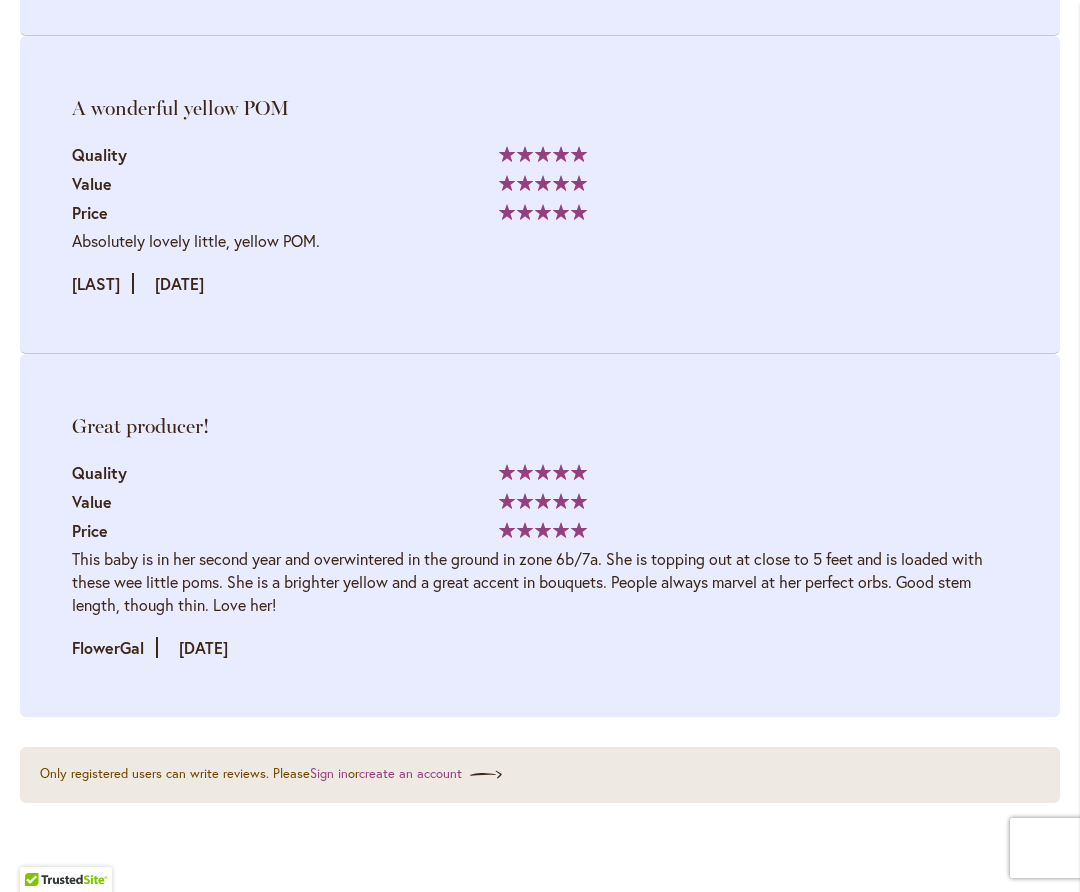 scroll, scrollTop: 3658, scrollLeft: 0, axis: vertical 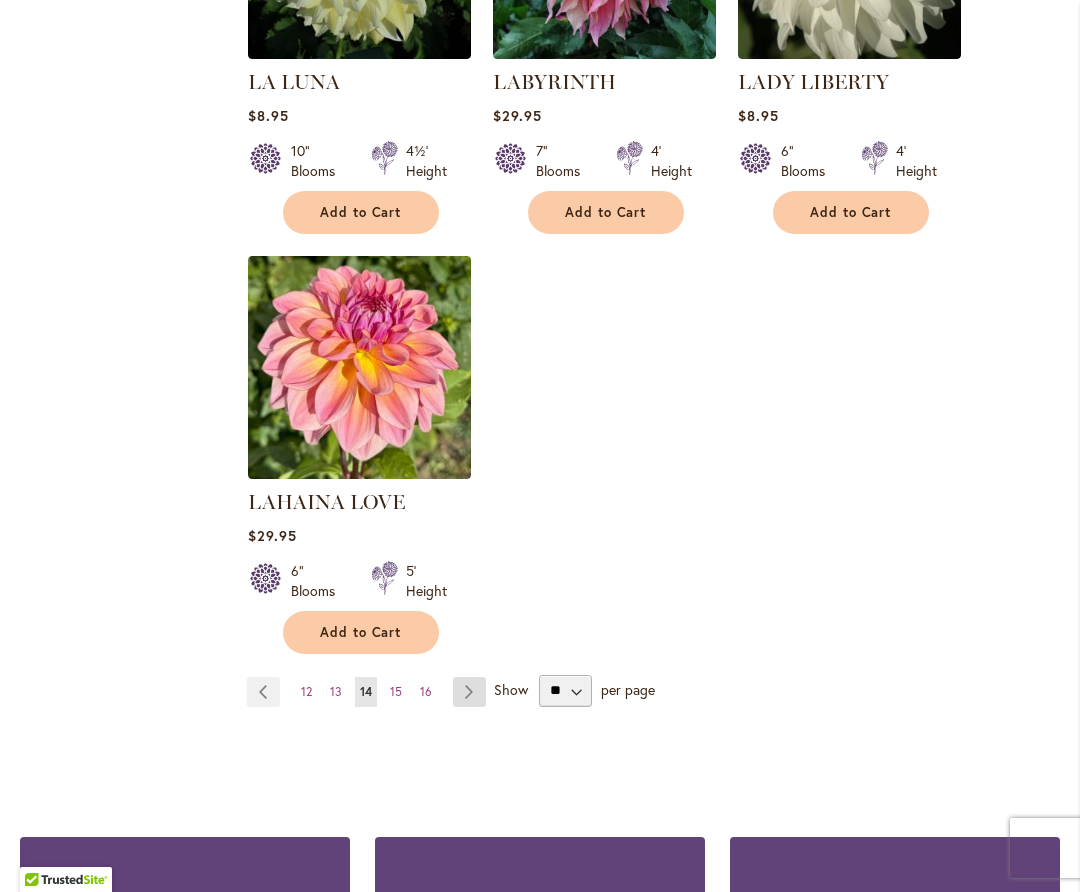 click on "Page
Next" at bounding box center [469, 692] 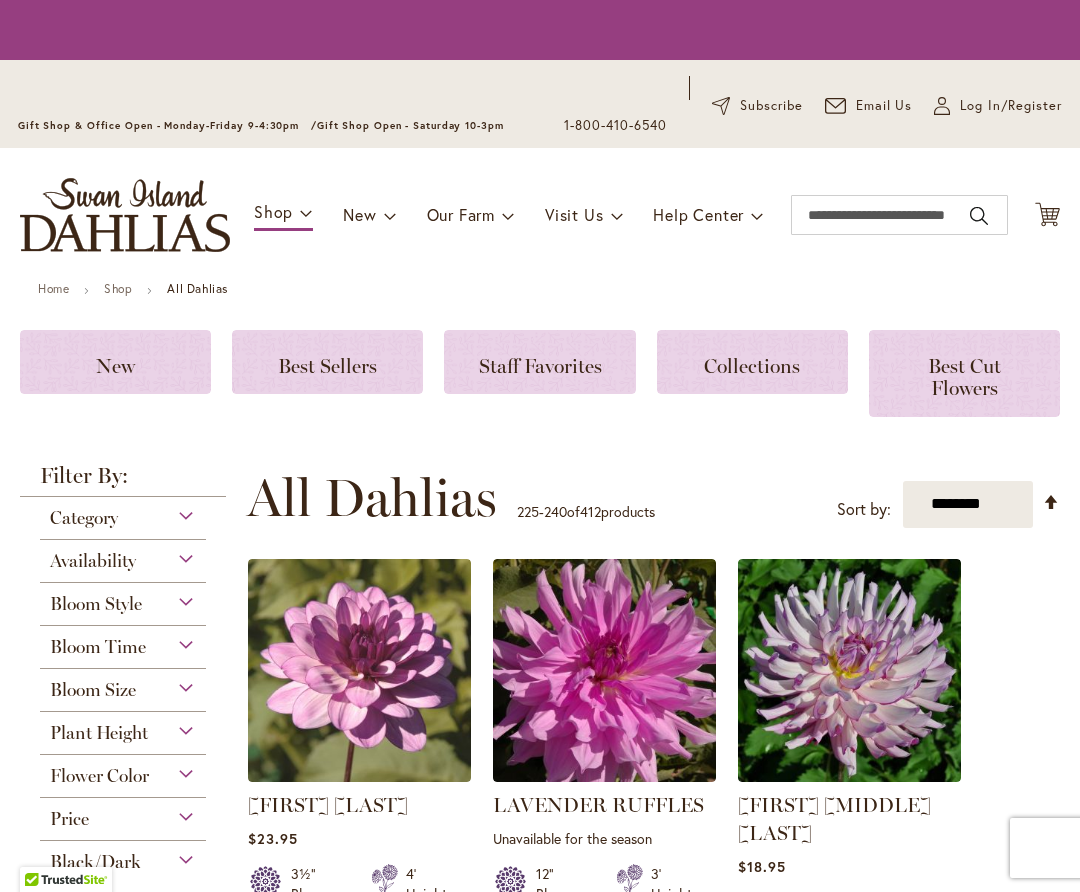 scroll, scrollTop: 0, scrollLeft: 0, axis: both 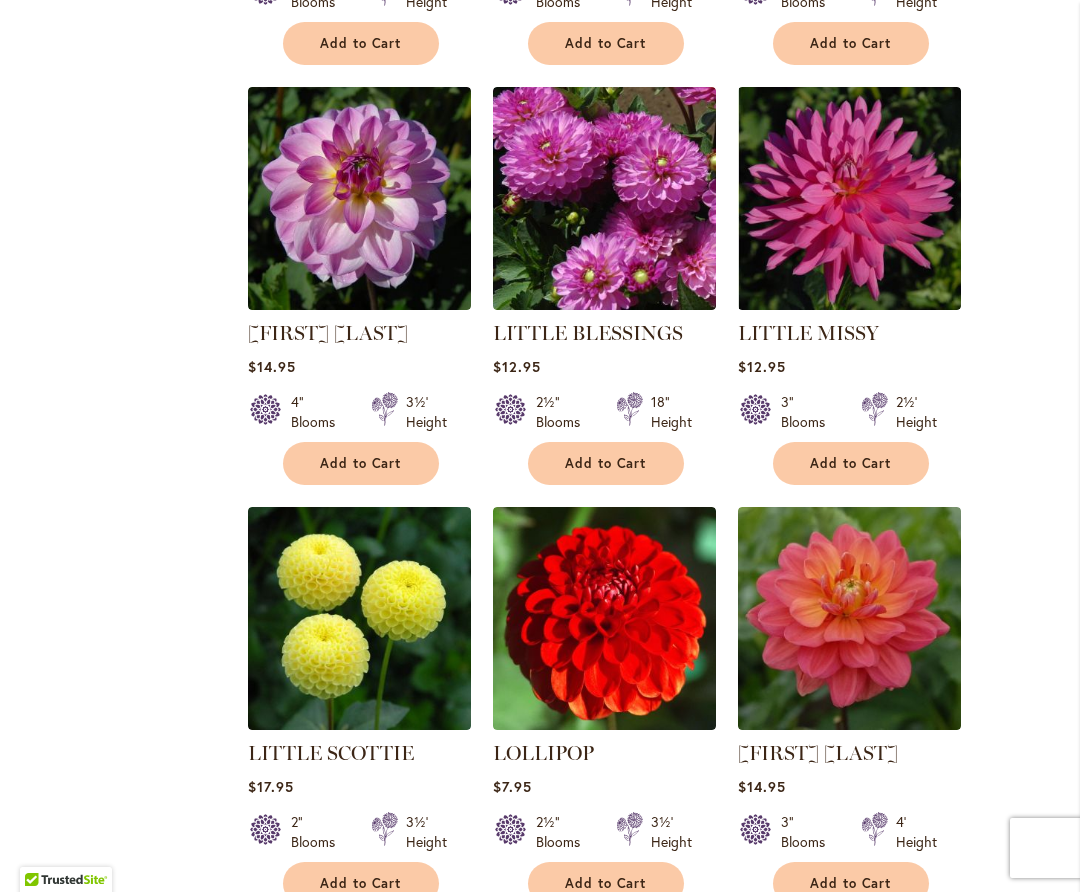 click on "Add to Cart" at bounding box center (361, 883) 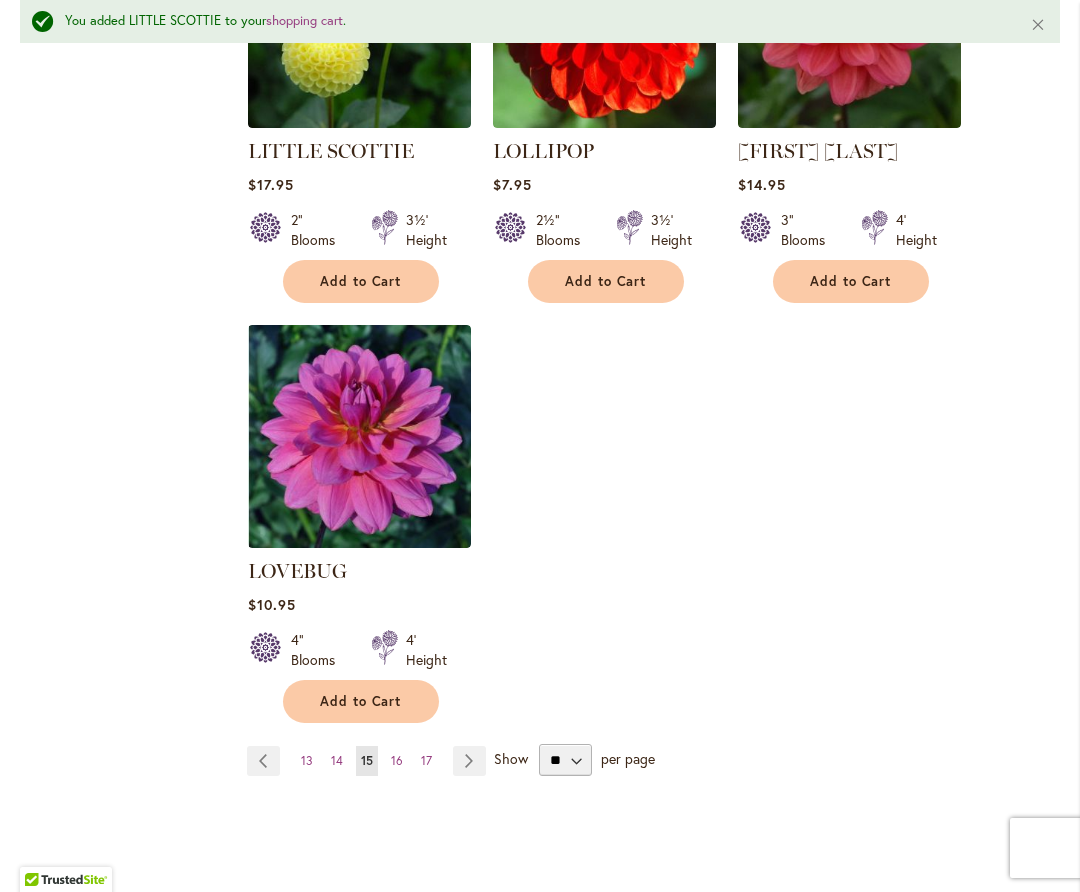 scroll, scrollTop: 2449, scrollLeft: 0, axis: vertical 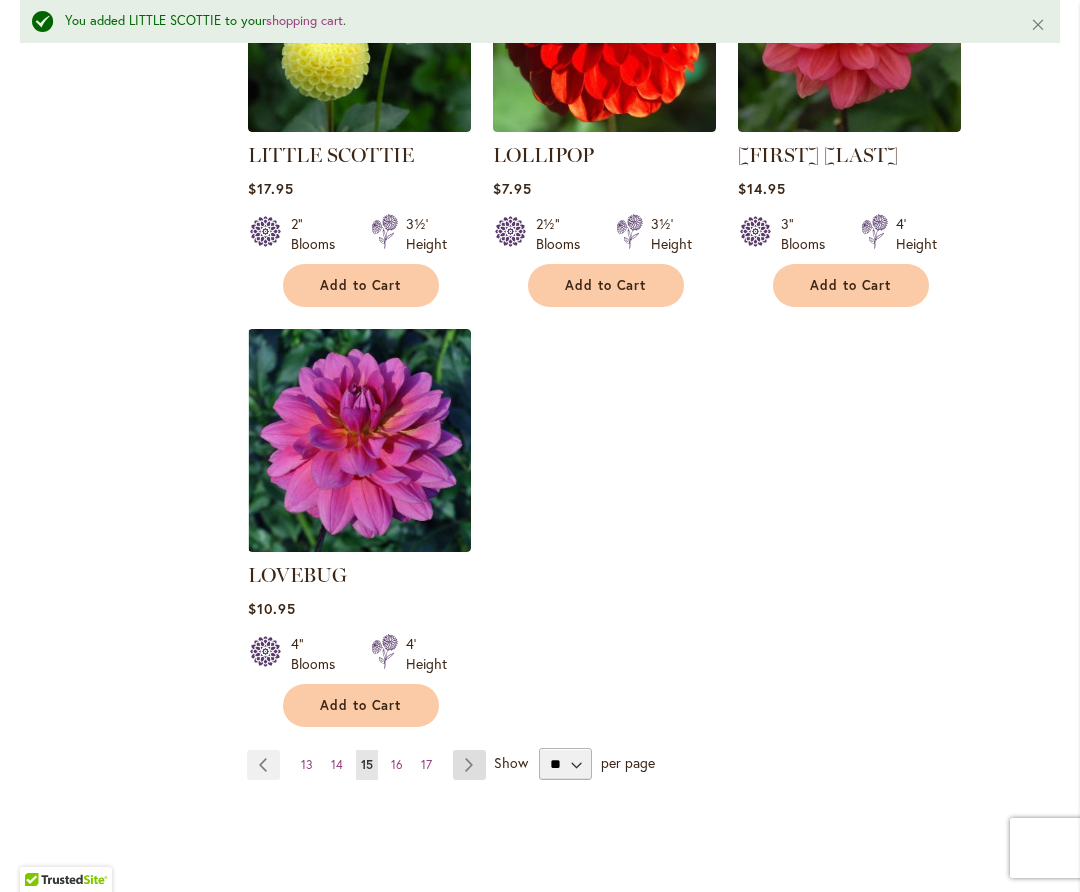 click on "Page
Next" at bounding box center (469, 765) 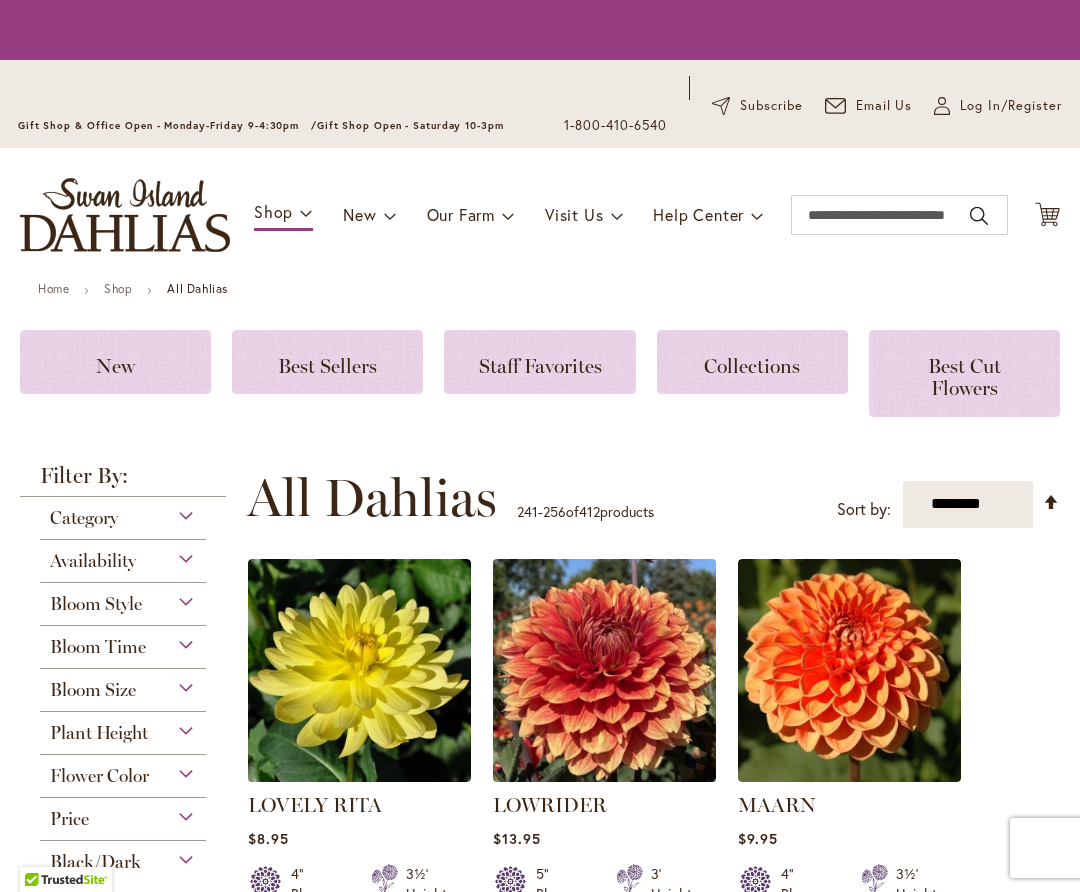 scroll, scrollTop: 0, scrollLeft: 0, axis: both 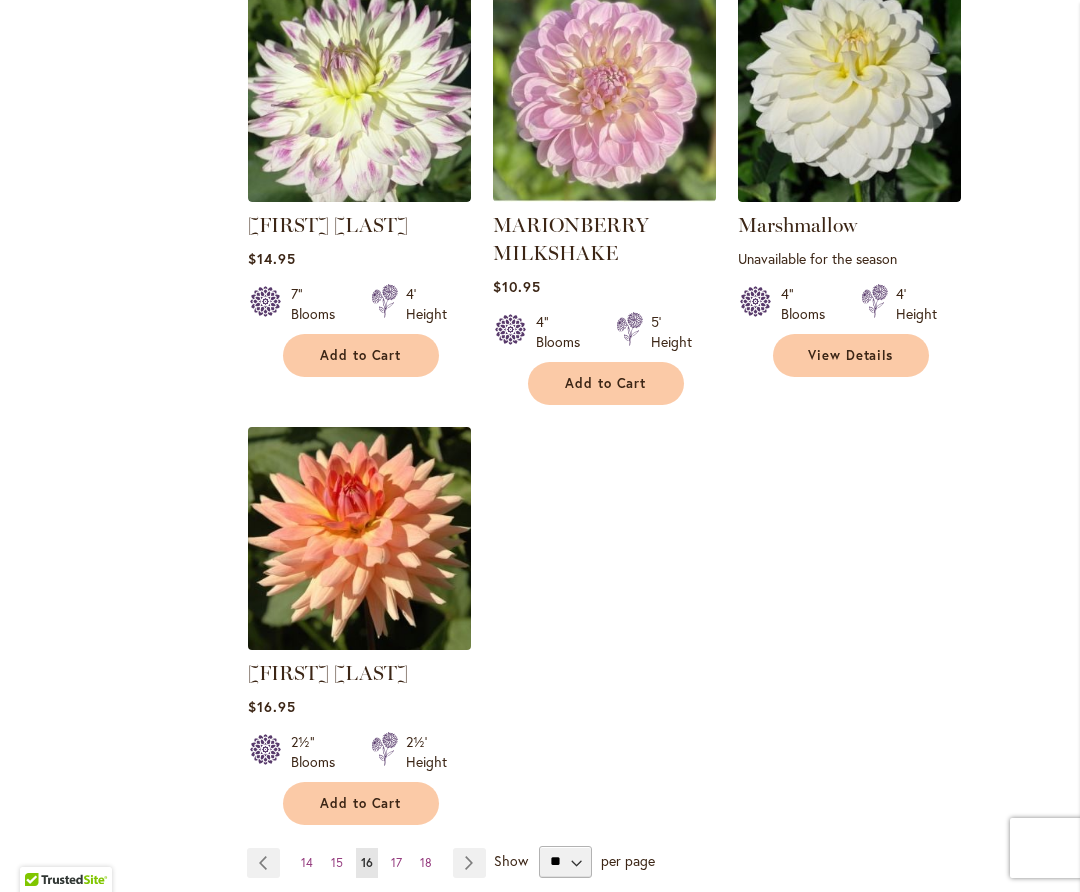 click at bounding box center (359, 538) 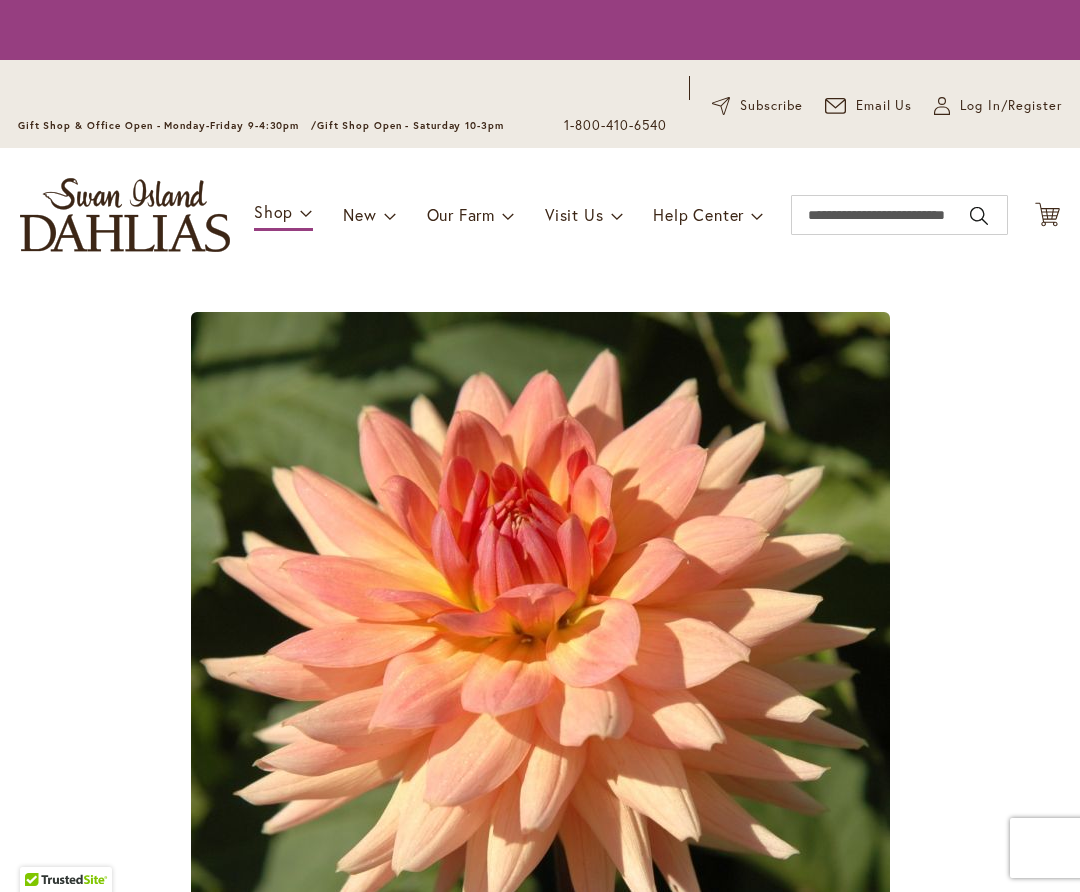 scroll, scrollTop: 0, scrollLeft: 0, axis: both 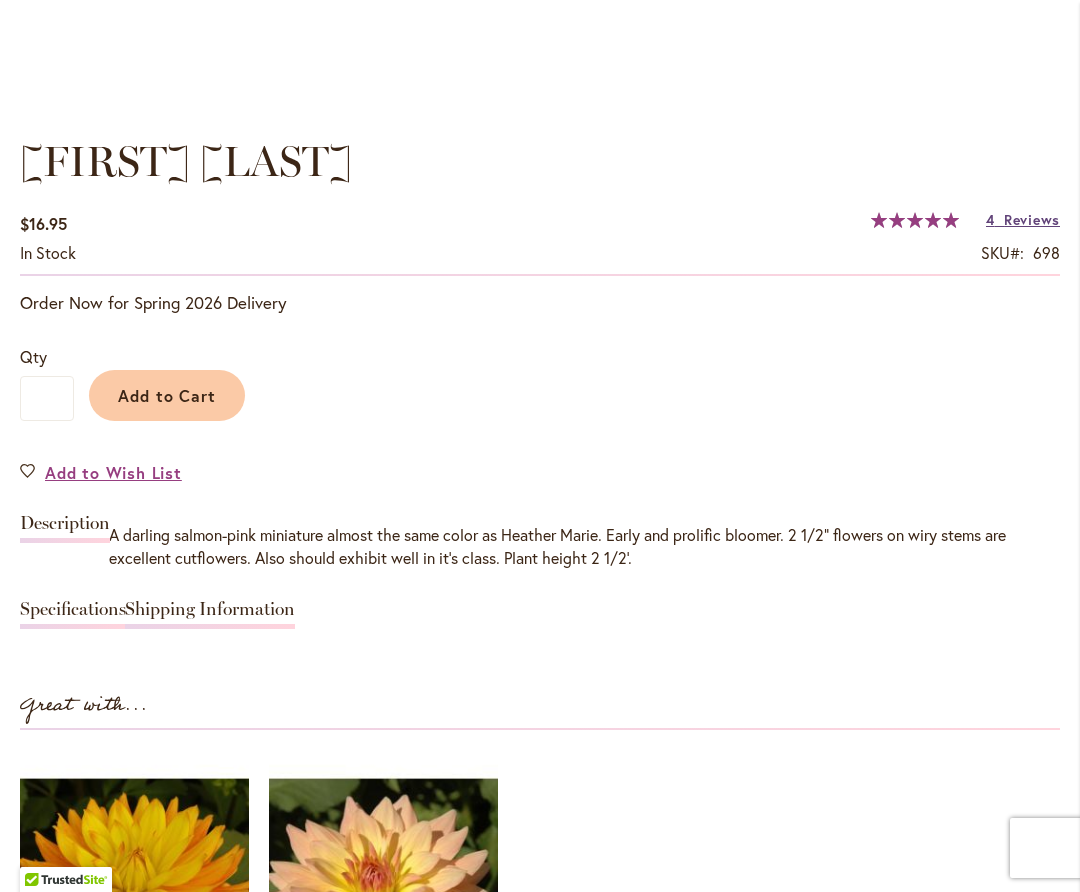 click on "Reviews" at bounding box center [1032, 219] 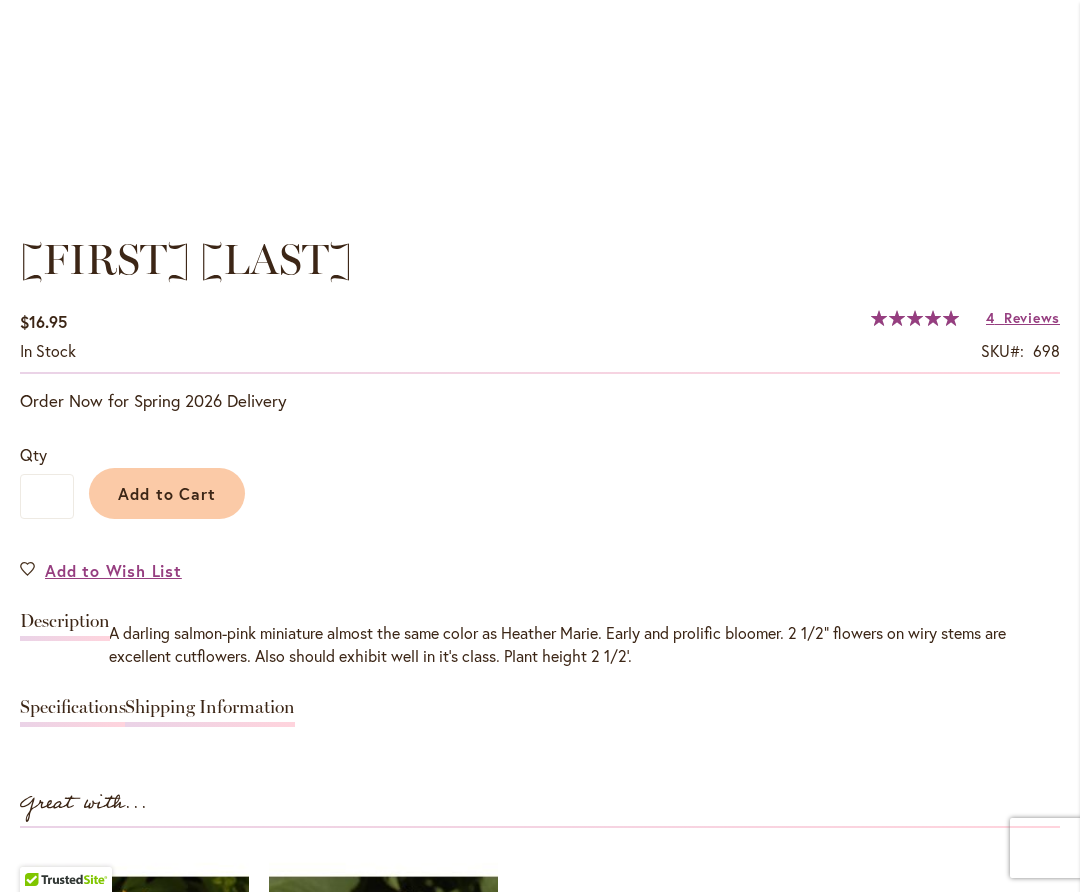 scroll, scrollTop: 1281, scrollLeft: 0, axis: vertical 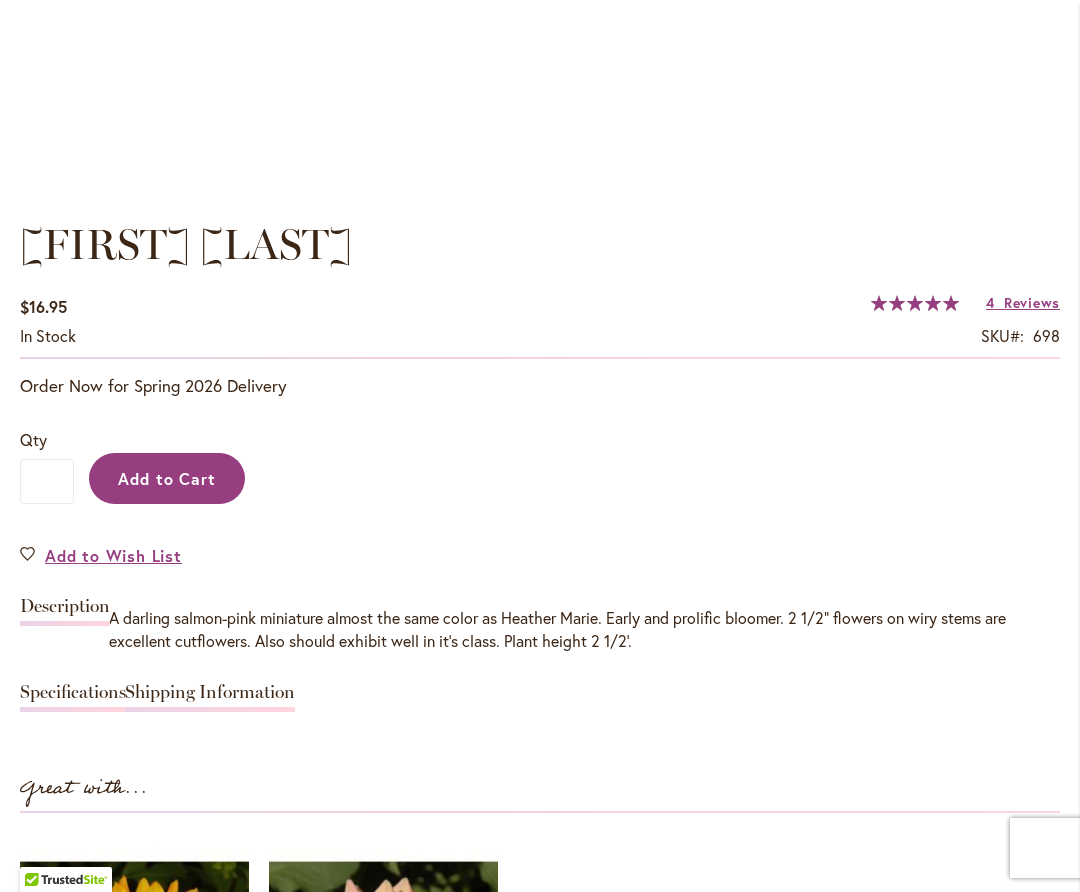 click on "Add to Cart" at bounding box center (167, 478) 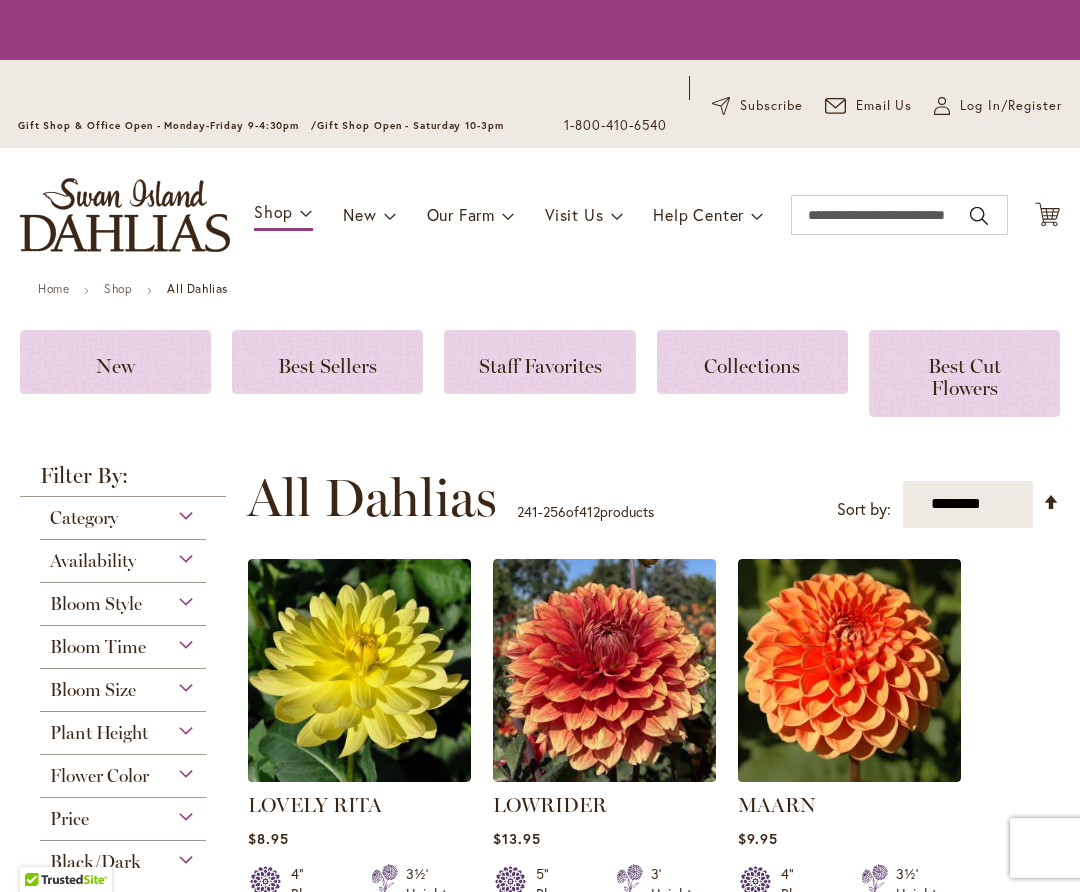 scroll, scrollTop: 0, scrollLeft: 0, axis: both 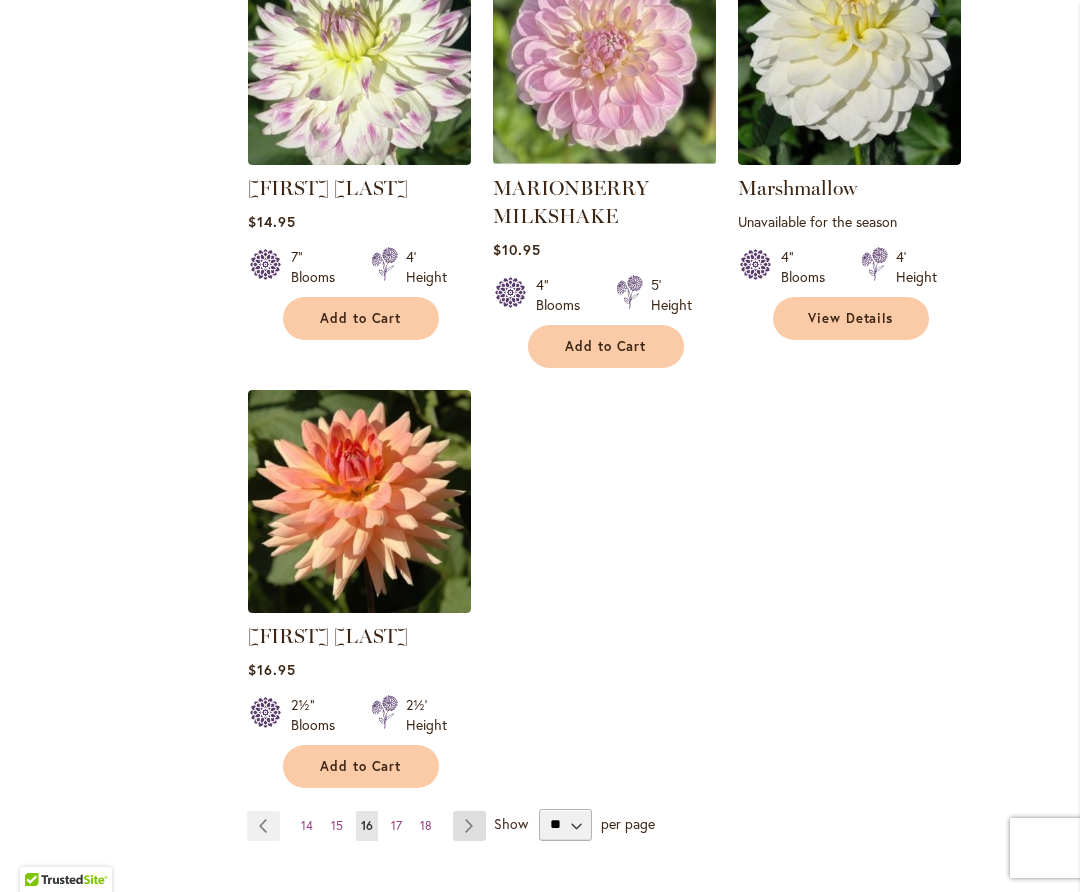 click on "Page
Next" at bounding box center (469, 826) 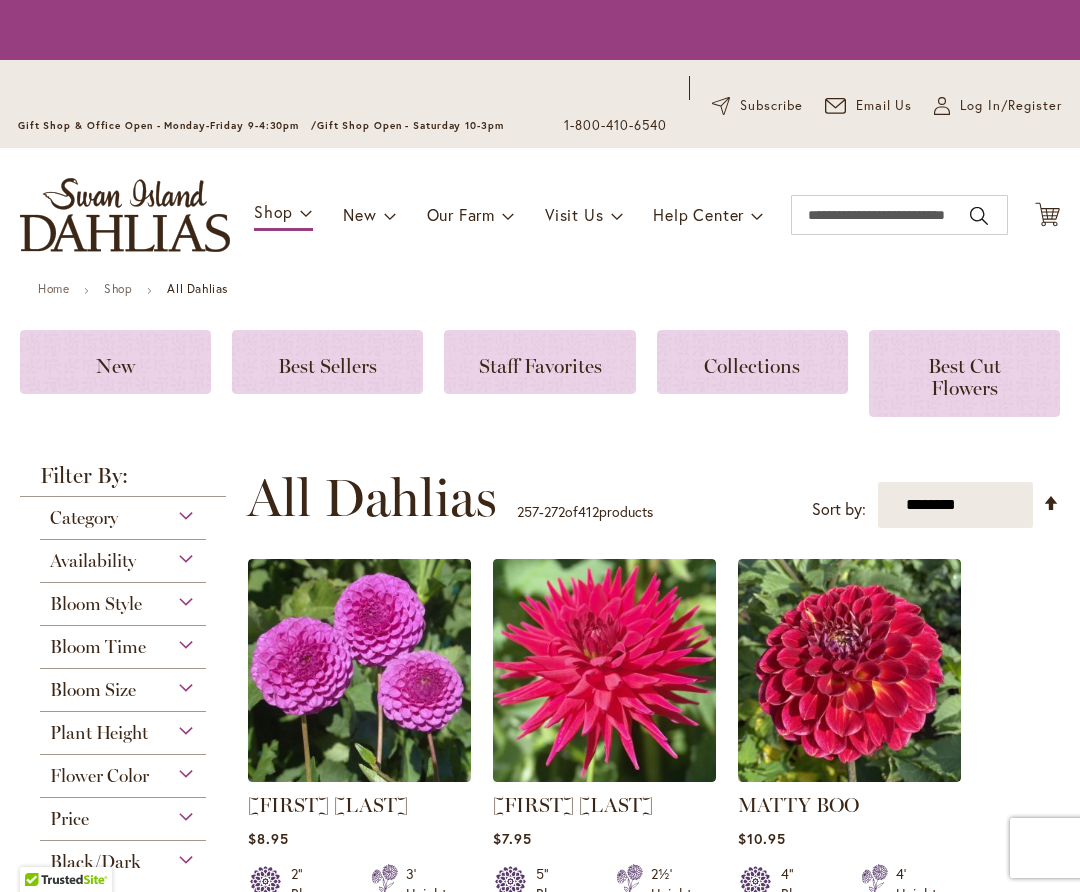 scroll, scrollTop: 0, scrollLeft: 0, axis: both 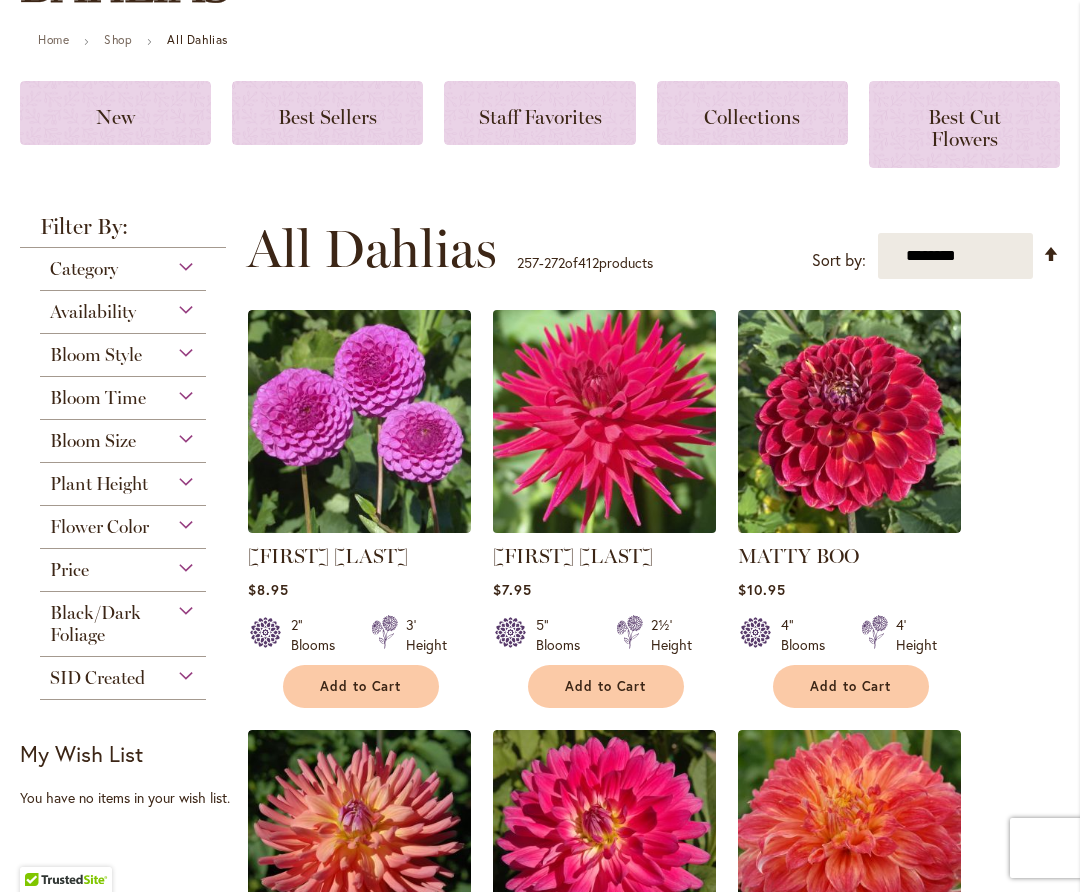 click at bounding box center (604, 421) 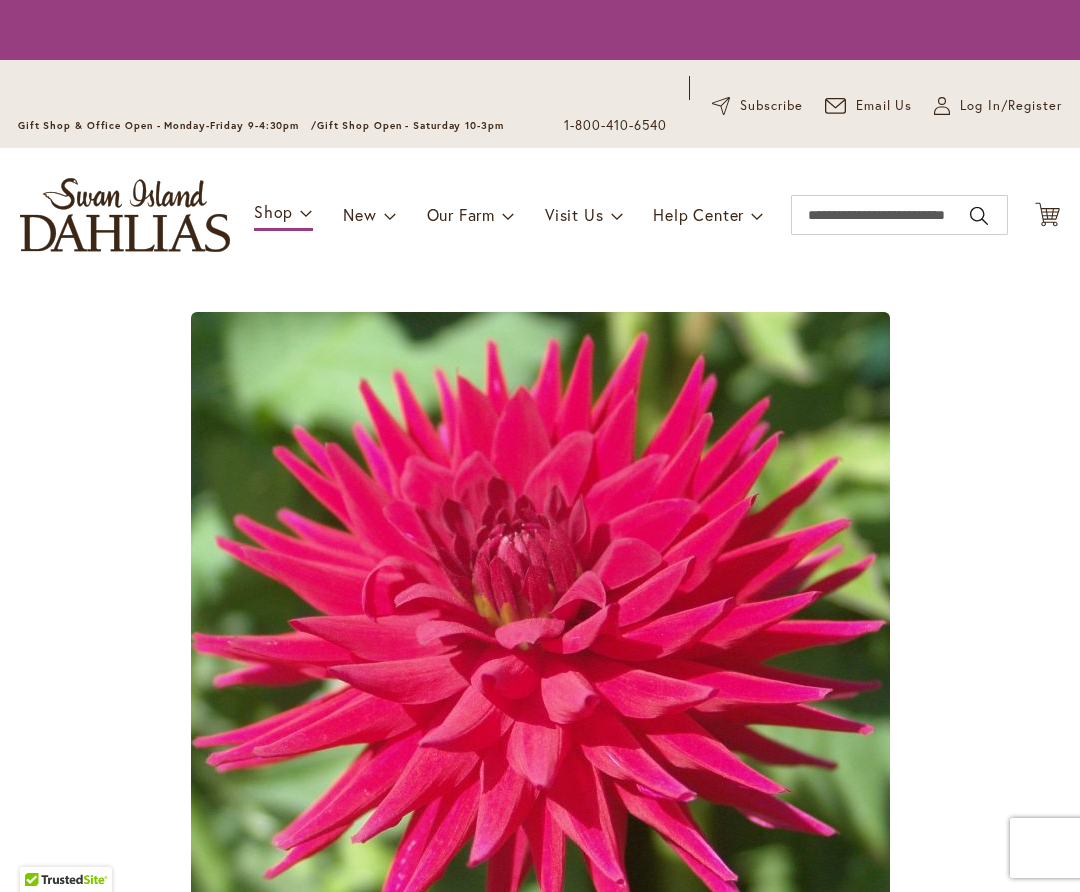 scroll, scrollTop: 0, scrollLeft: 0, axis: both 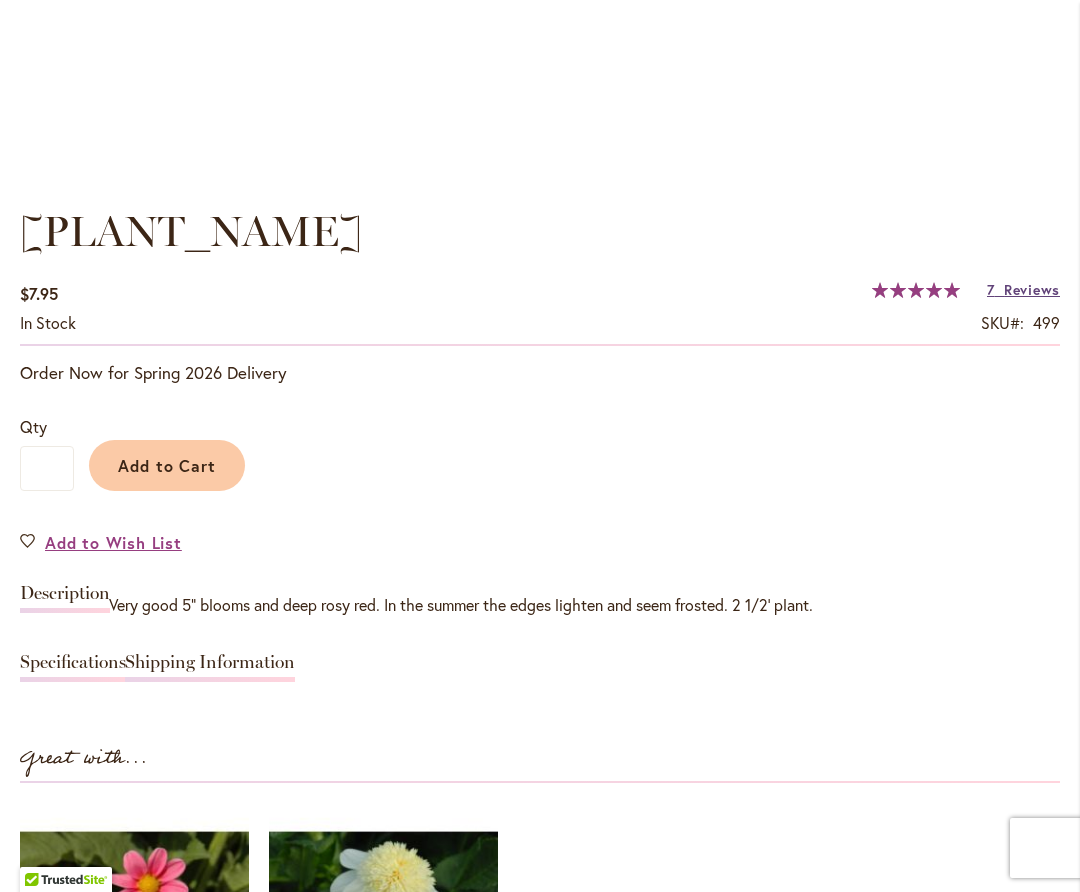 click on "7
Reviews" at bounding box center [1023, 289] 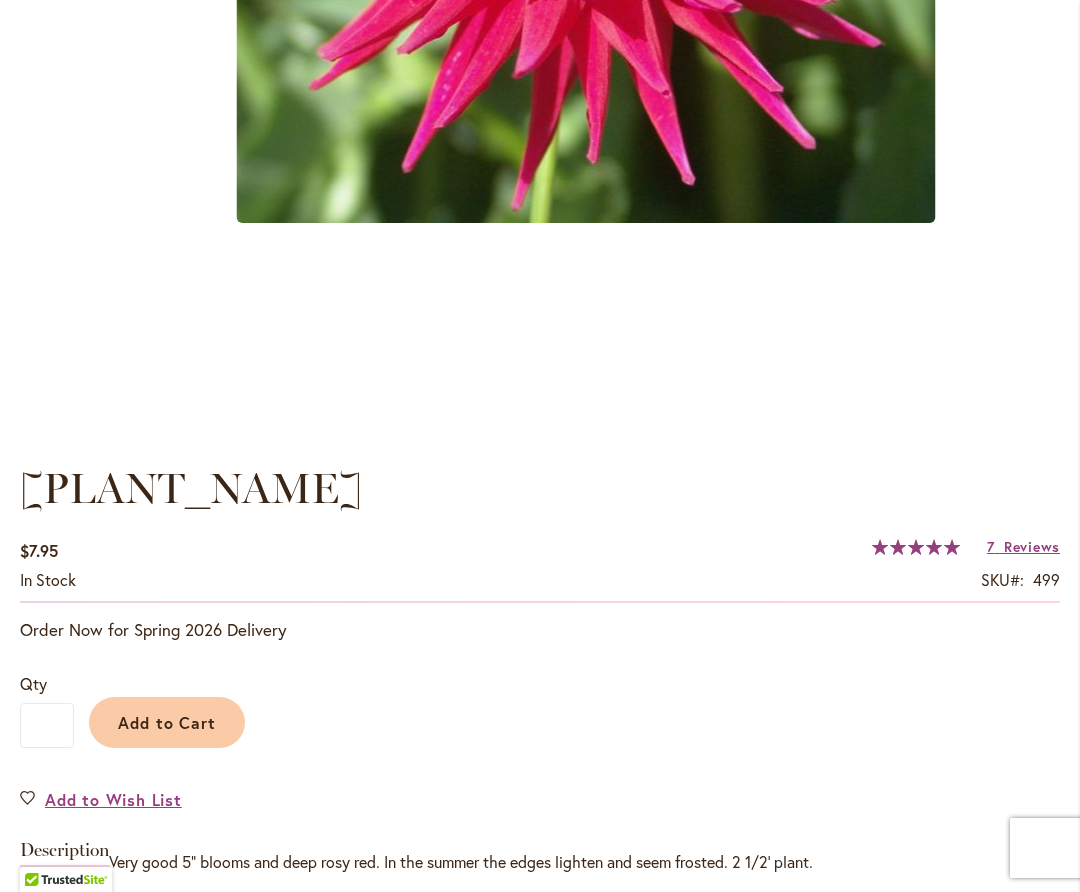 scroll, scrollTop: 1040, scrollLeft: 0, axis: vertical 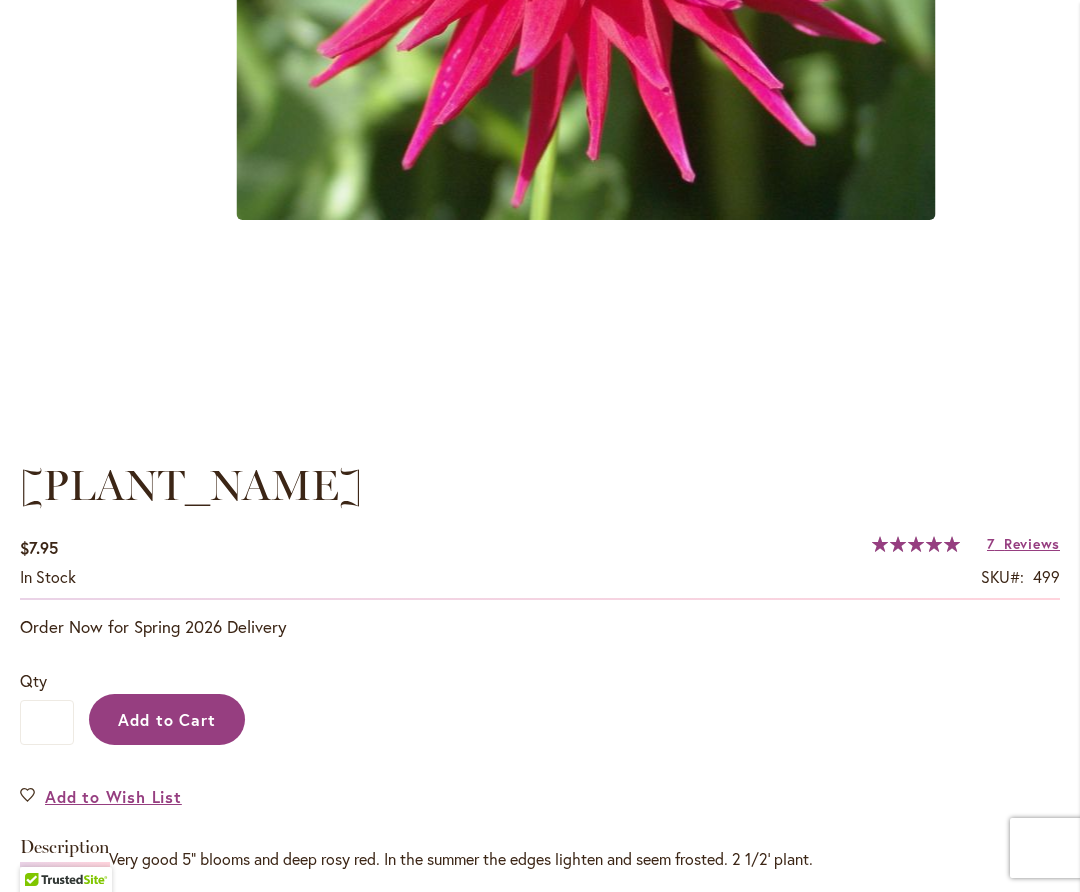 click on "Add to Cart" at bounding box center (167, 719) 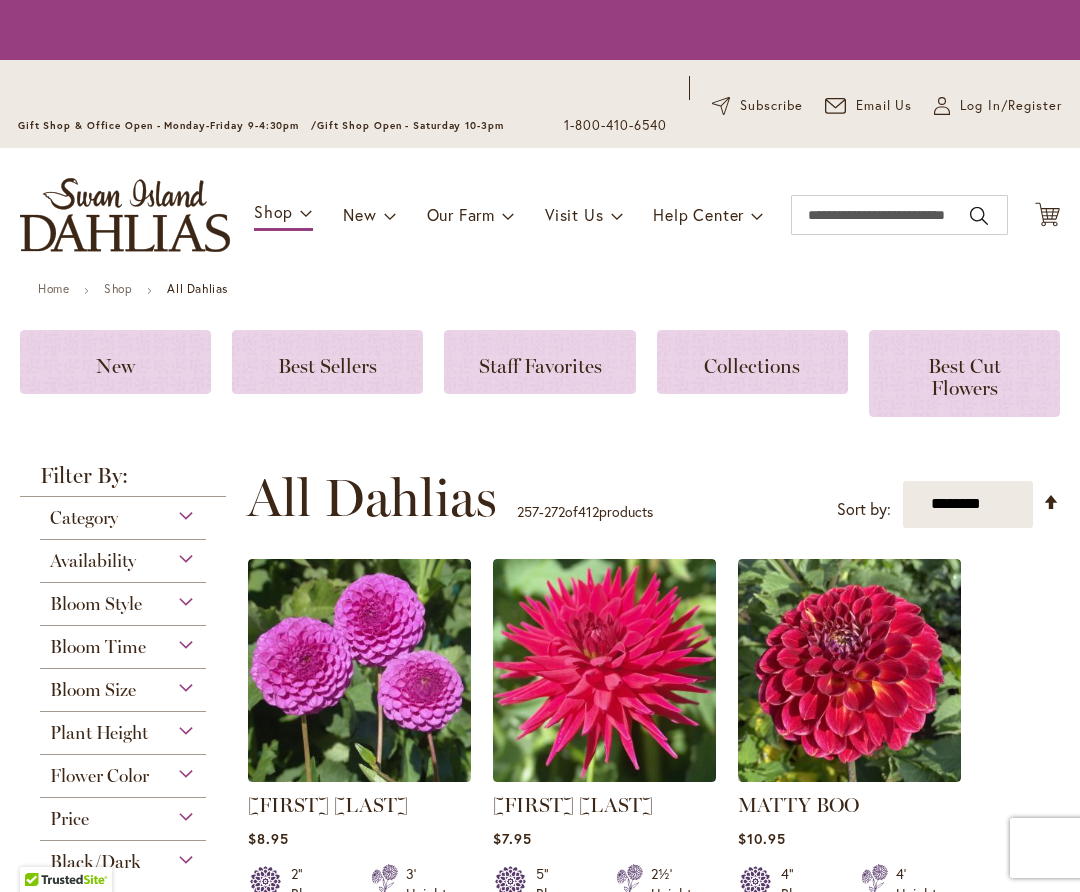 scroll, scrollTop: 0, scrollLeft: 0, axis: both 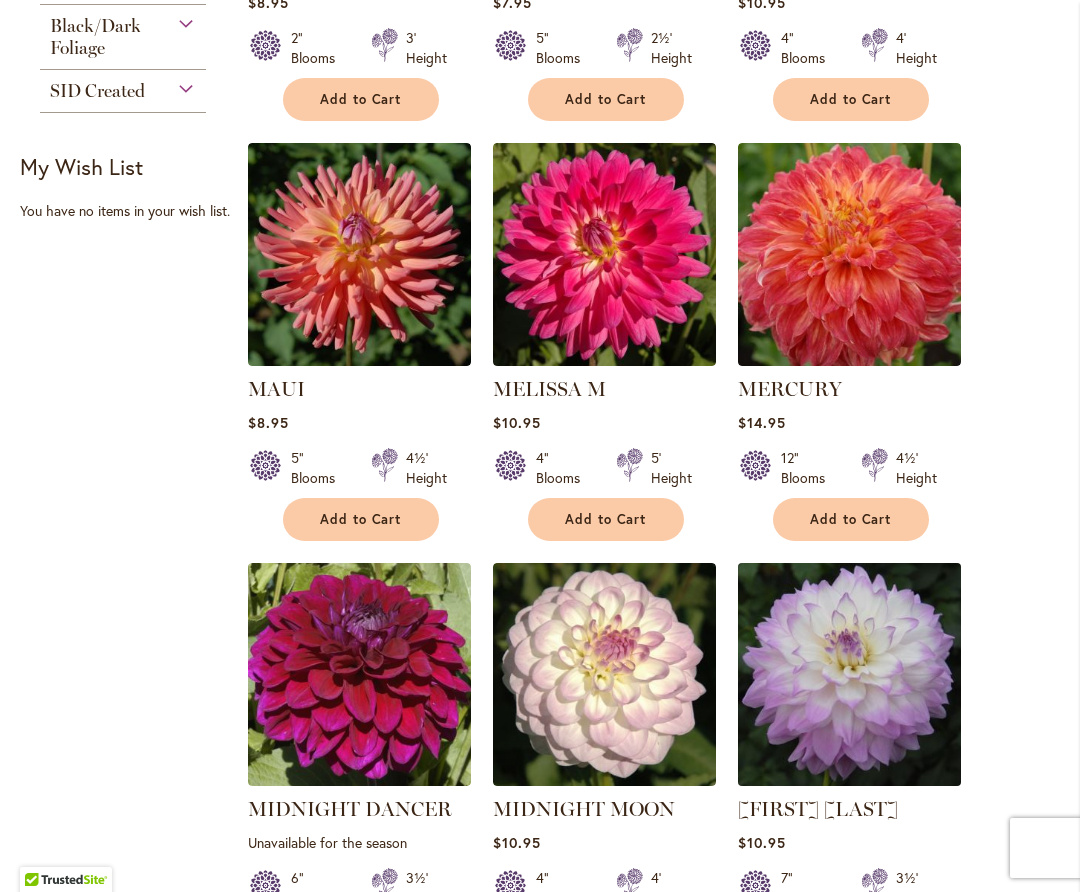 click at bounding box center [849, 674] 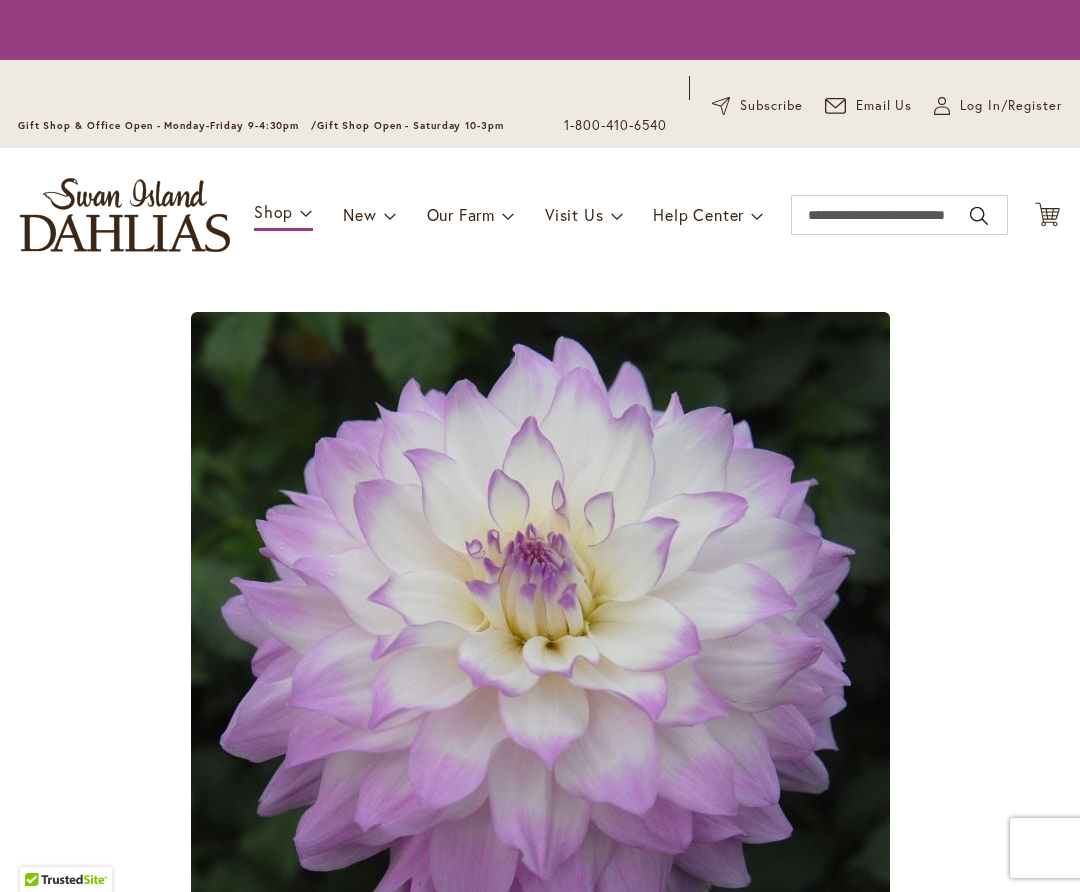 scroll, scrollTop: 0, scrollLeft: 0, axis: both 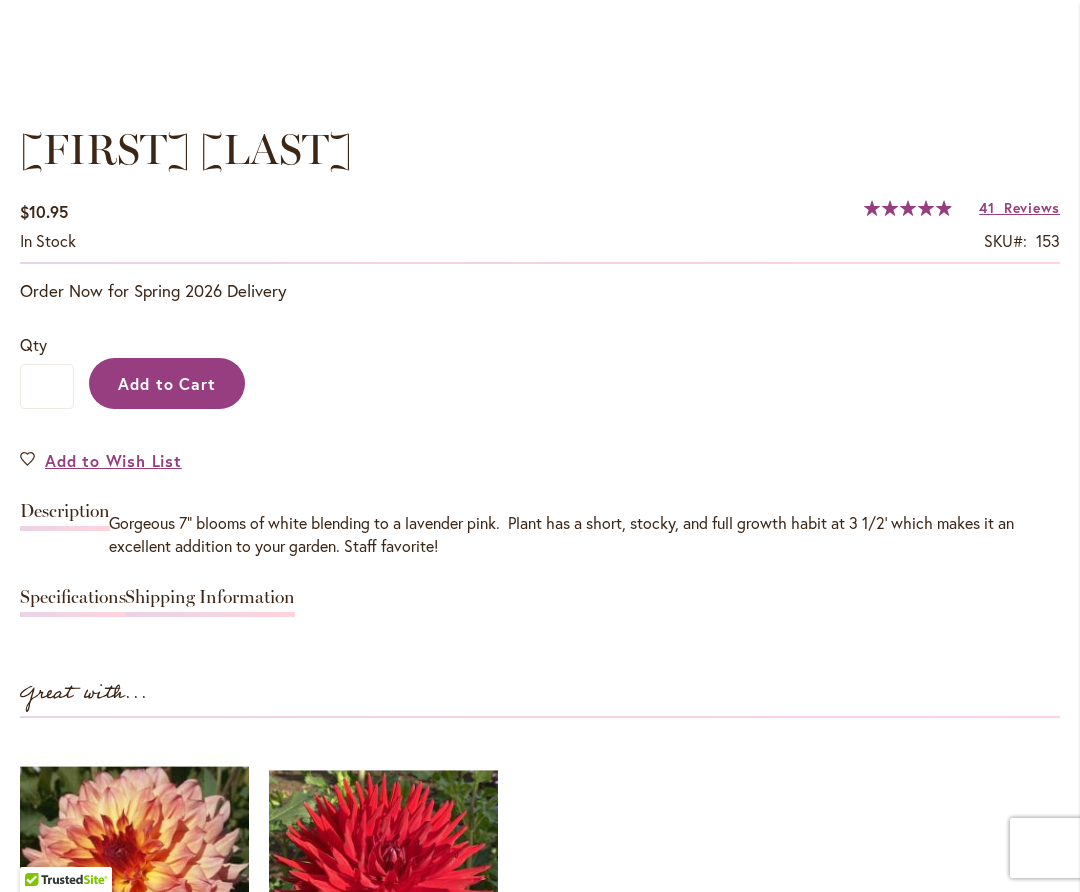 click on "Add to Cart" at bounding box center [167, 383] 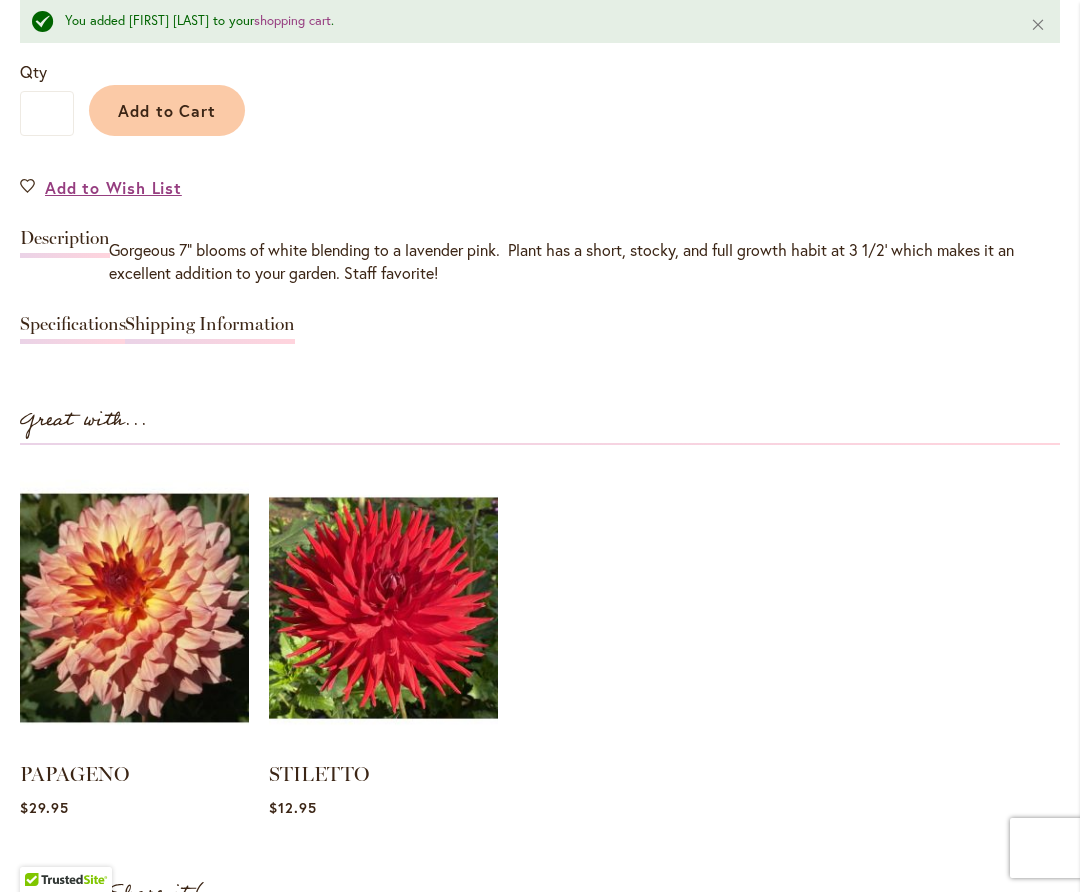 scroll, scrollTop: 1768, scrollLeft: 0, axis: vertical 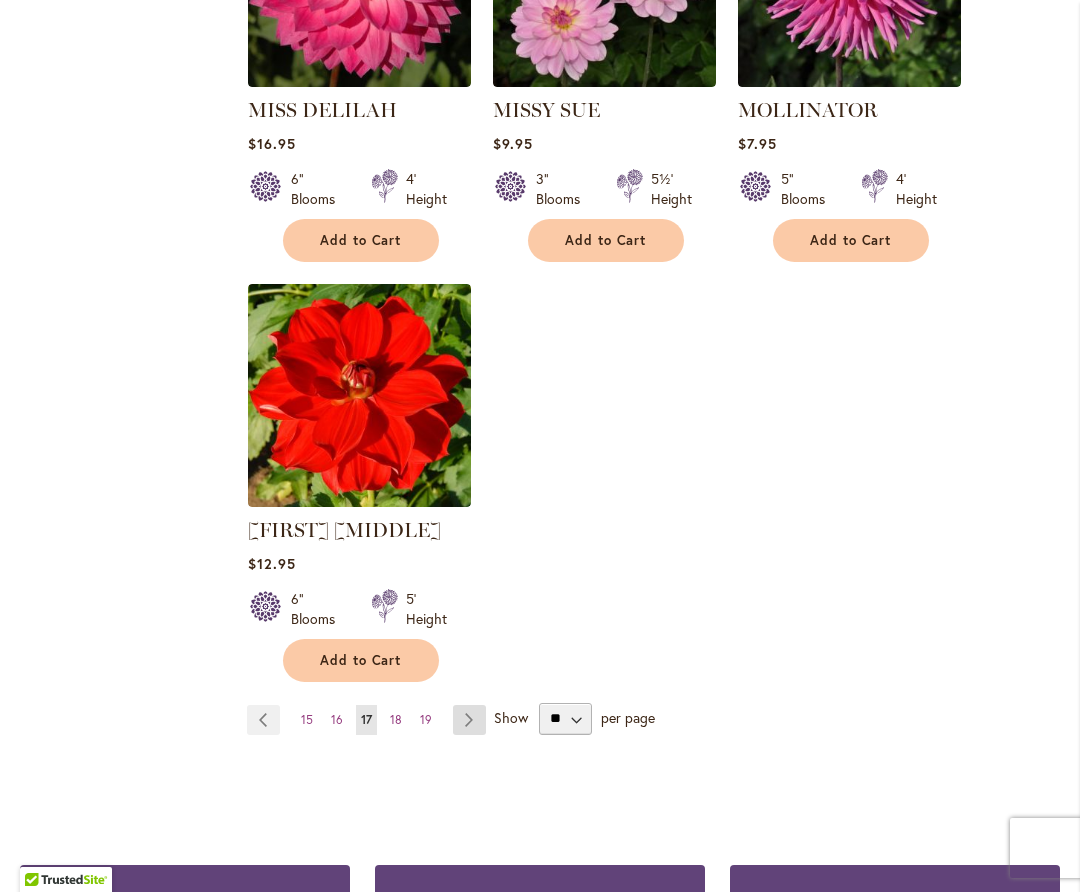 click on "Page
Next" at bounding box center (469, 720) 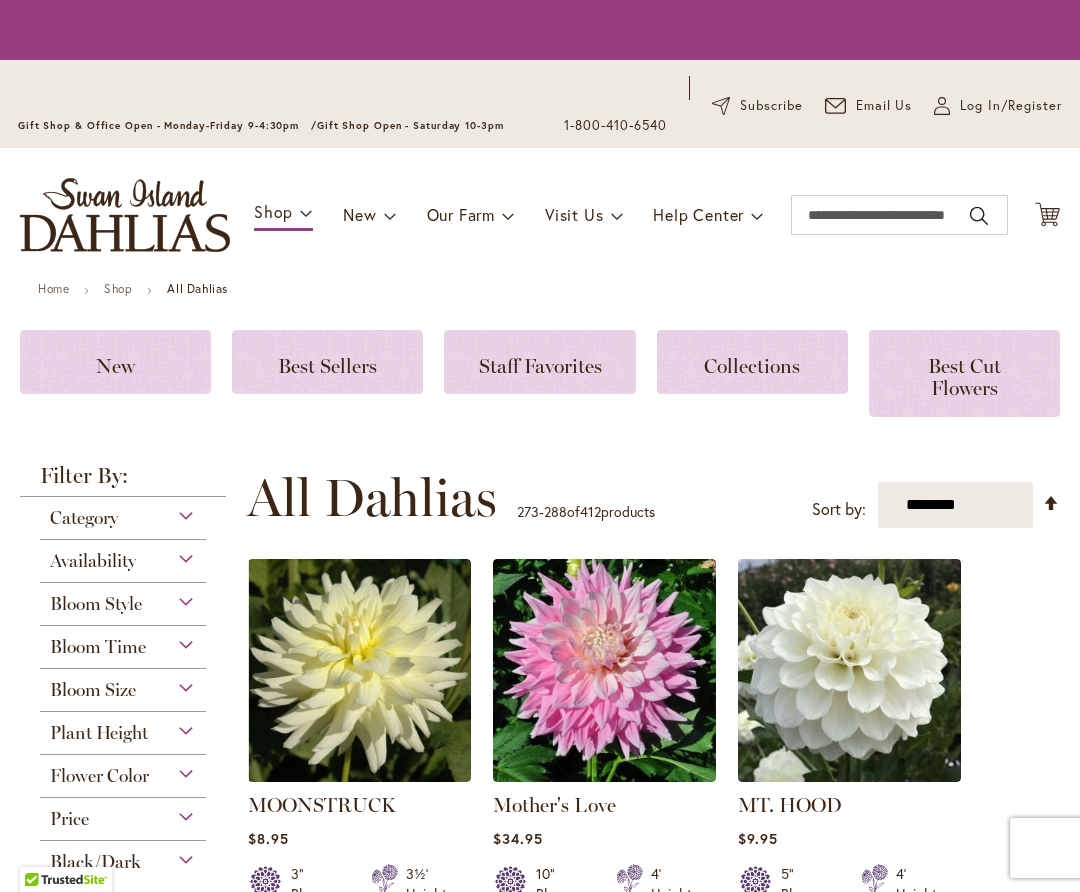scroll, scrollTop: 0, scrollLeft: 0, axis: both 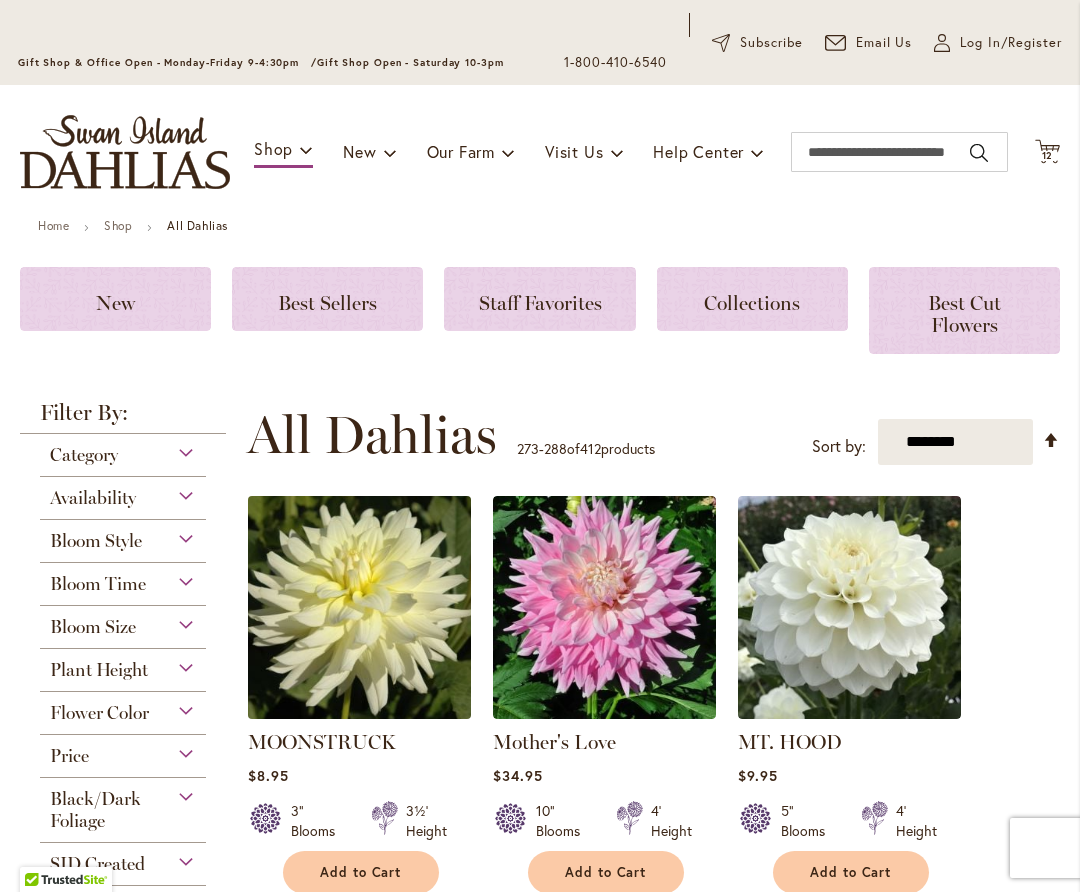 click at bounding box center (359, 607) 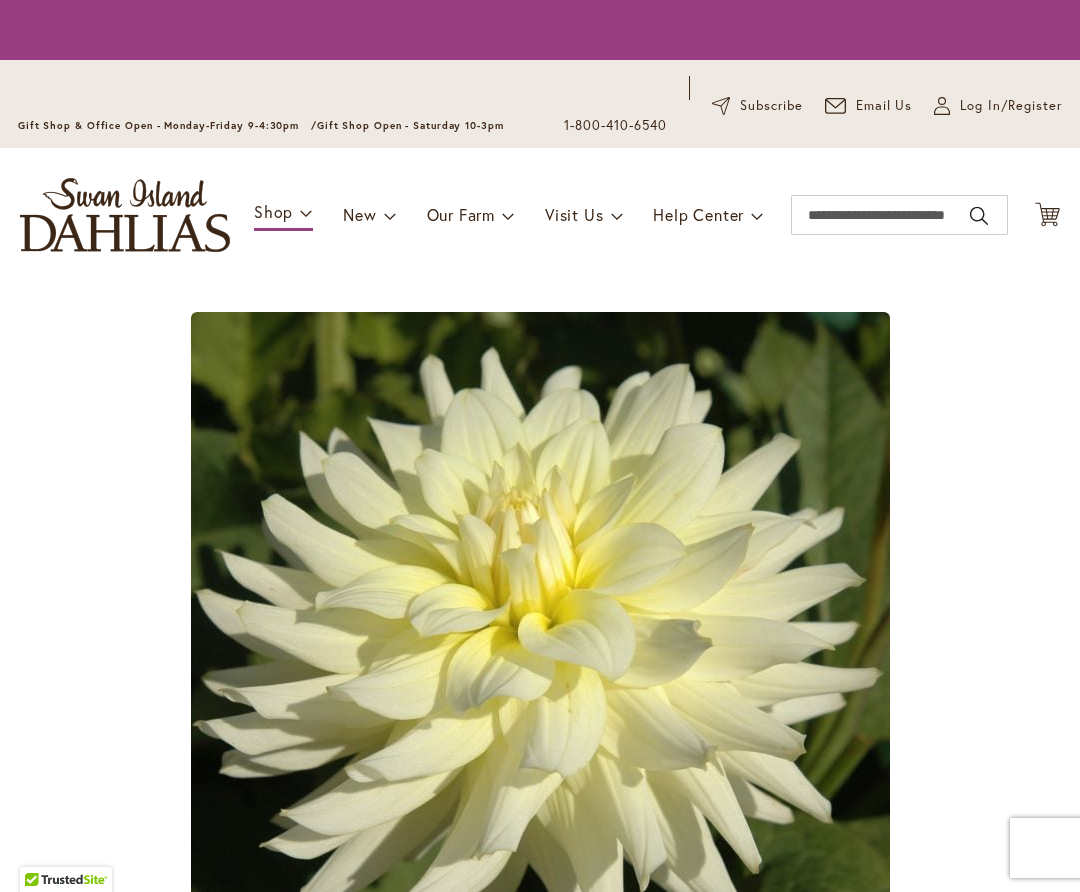 scroll, scrollTop: 0, scrollLeft: 0, axis: both 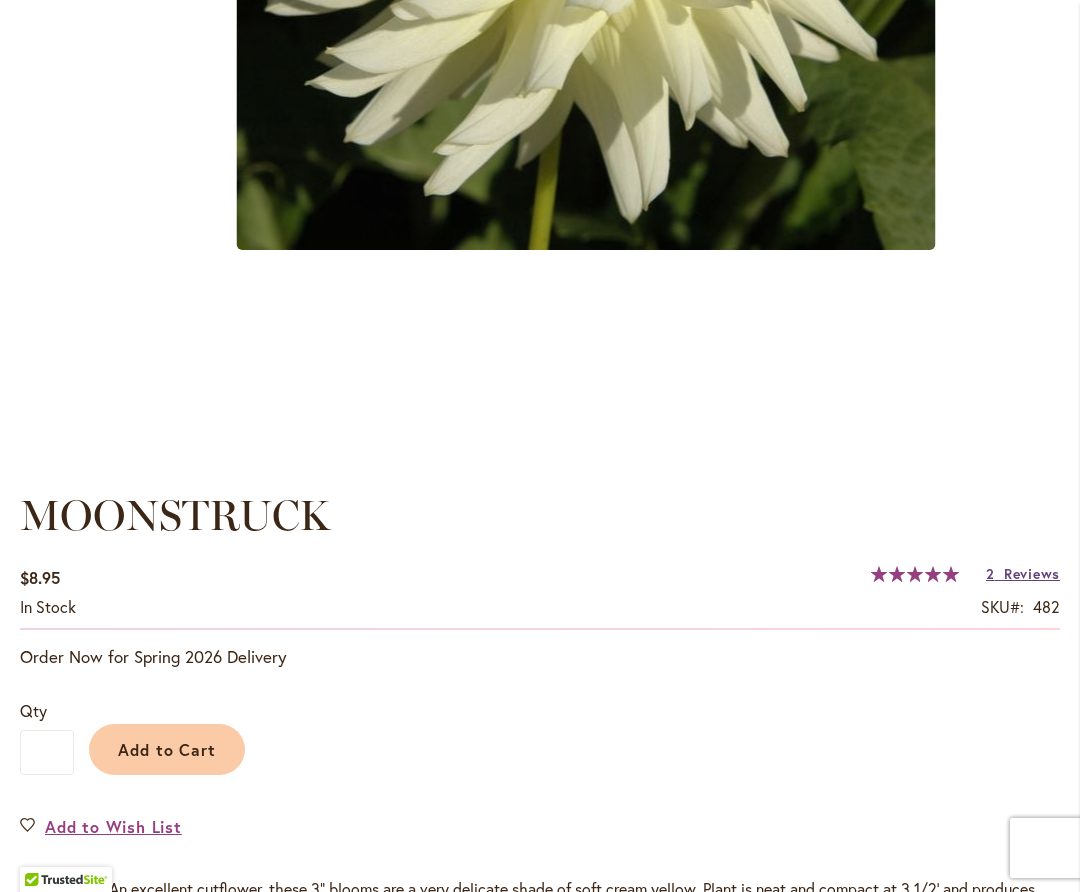 click on "Reviews" at bounding box center (1032, 573) 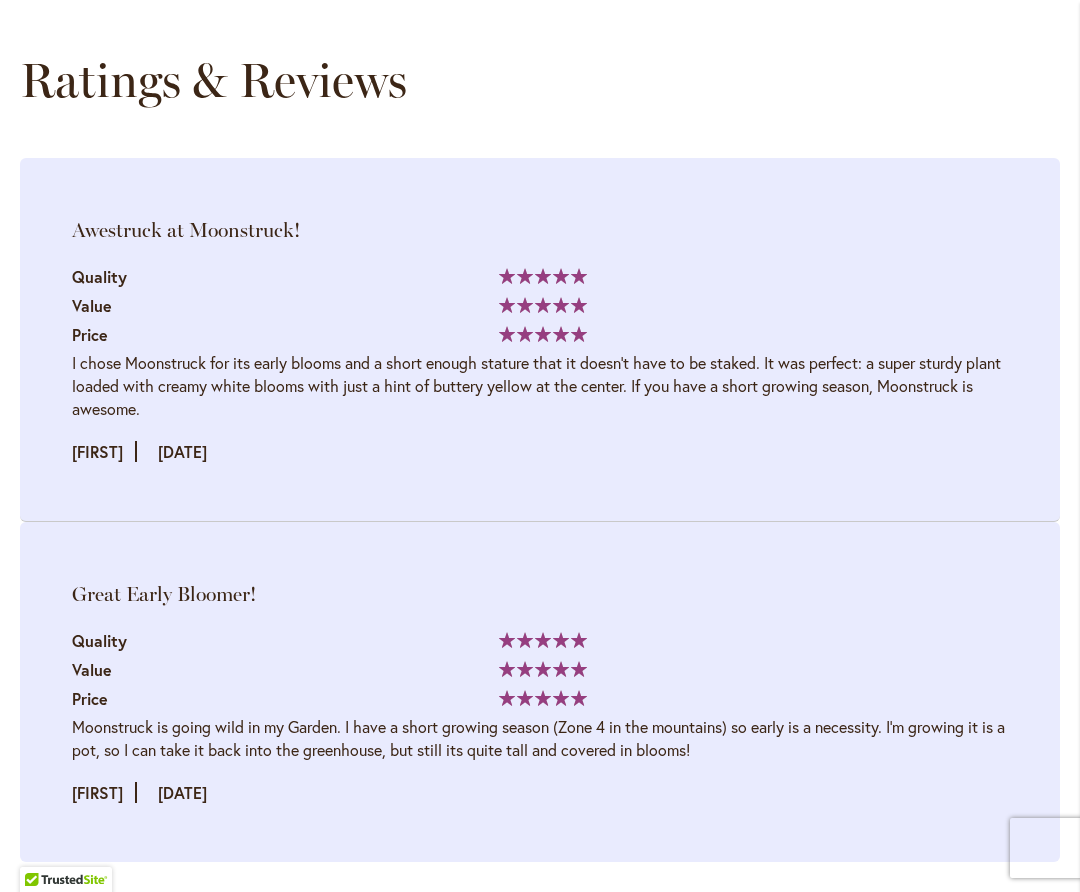 scroll, scrollTop: 3170, scrollLeft: 0, axis: vertical 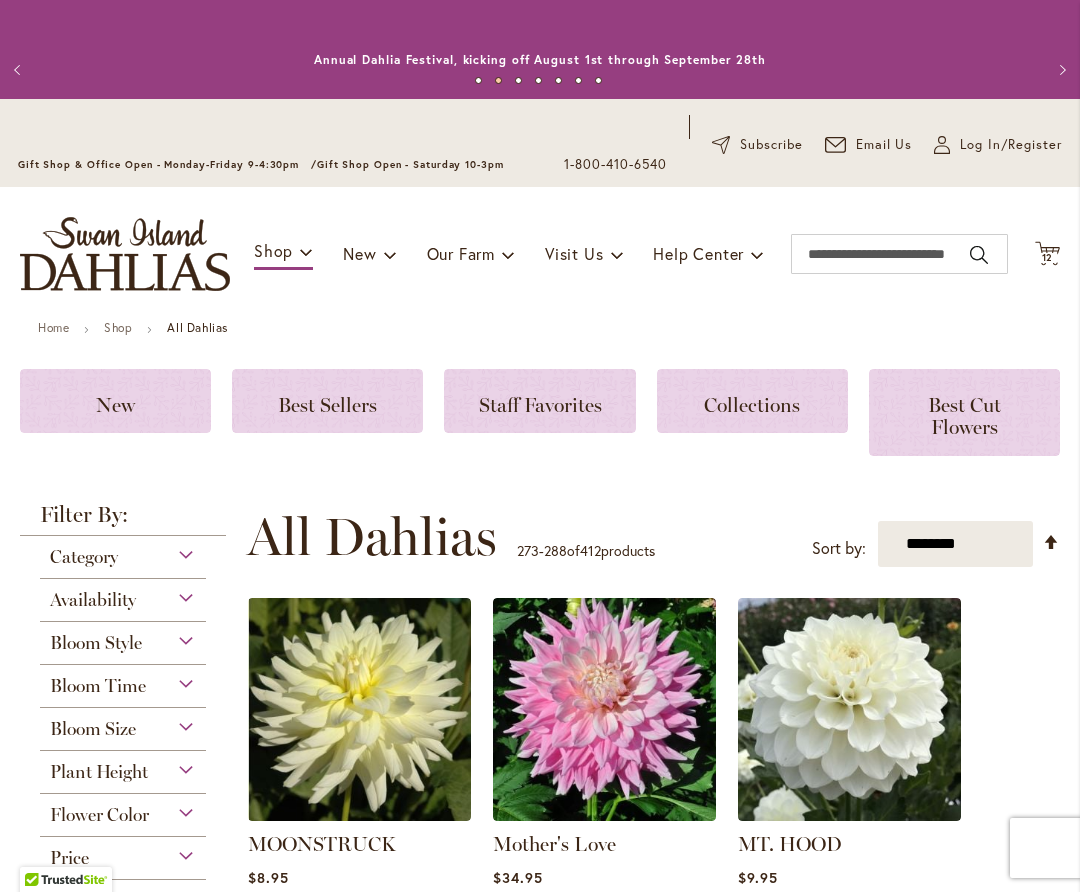click on "Toggle Nav
Shop
Dahlia Tubers
Collections
Fresh Cut Dahlias
Gardening Supplies
Gift Cards
Request a Catalog
Gifts, Clothing & Specialty Items" at bounding box center (540, 254) 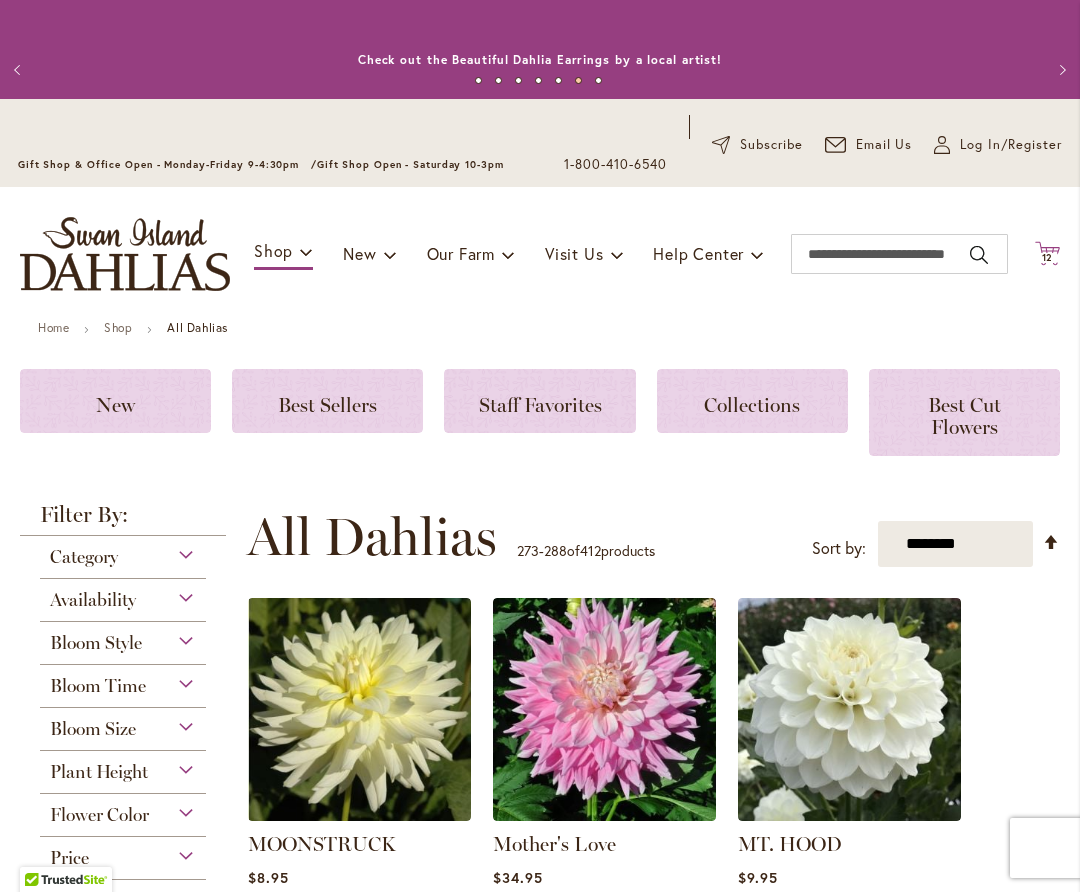 click on "Cart
.cls-1 {
fill: #231f20;
}" 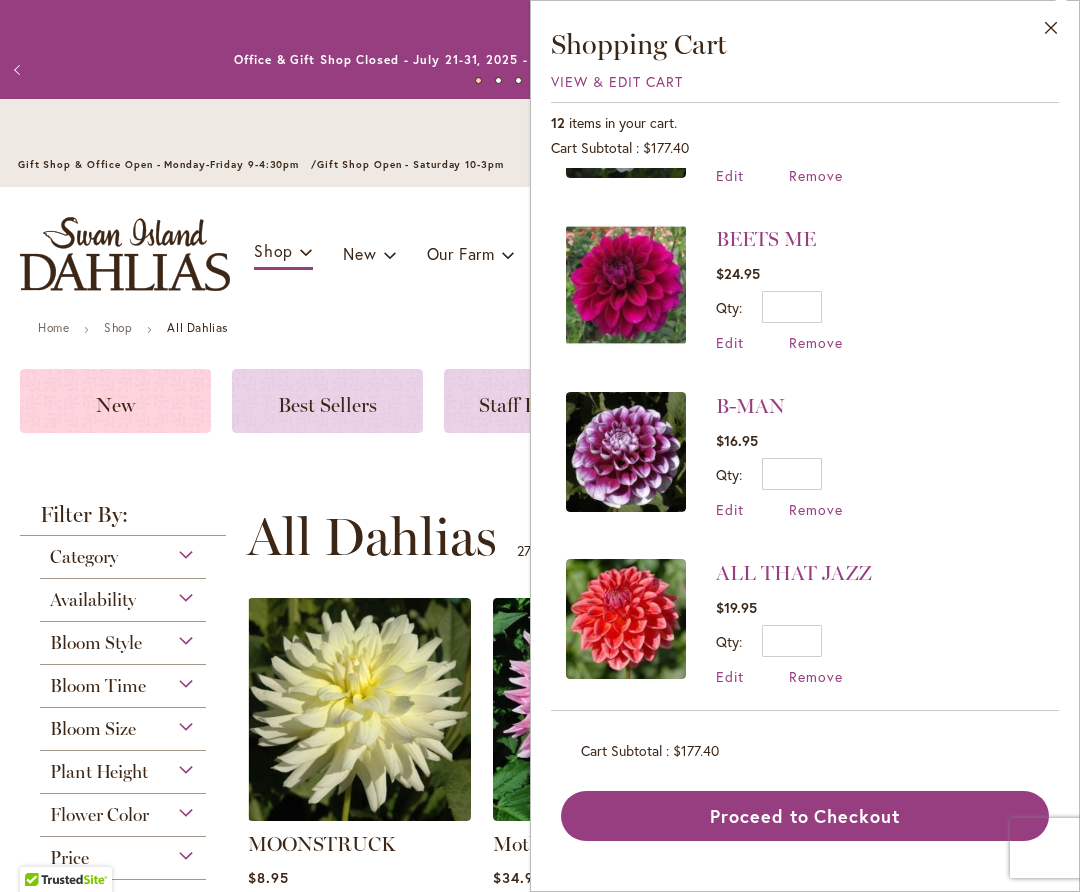 scroll, scrollTop: 1460, scrollLeft: 0, axis: vertical 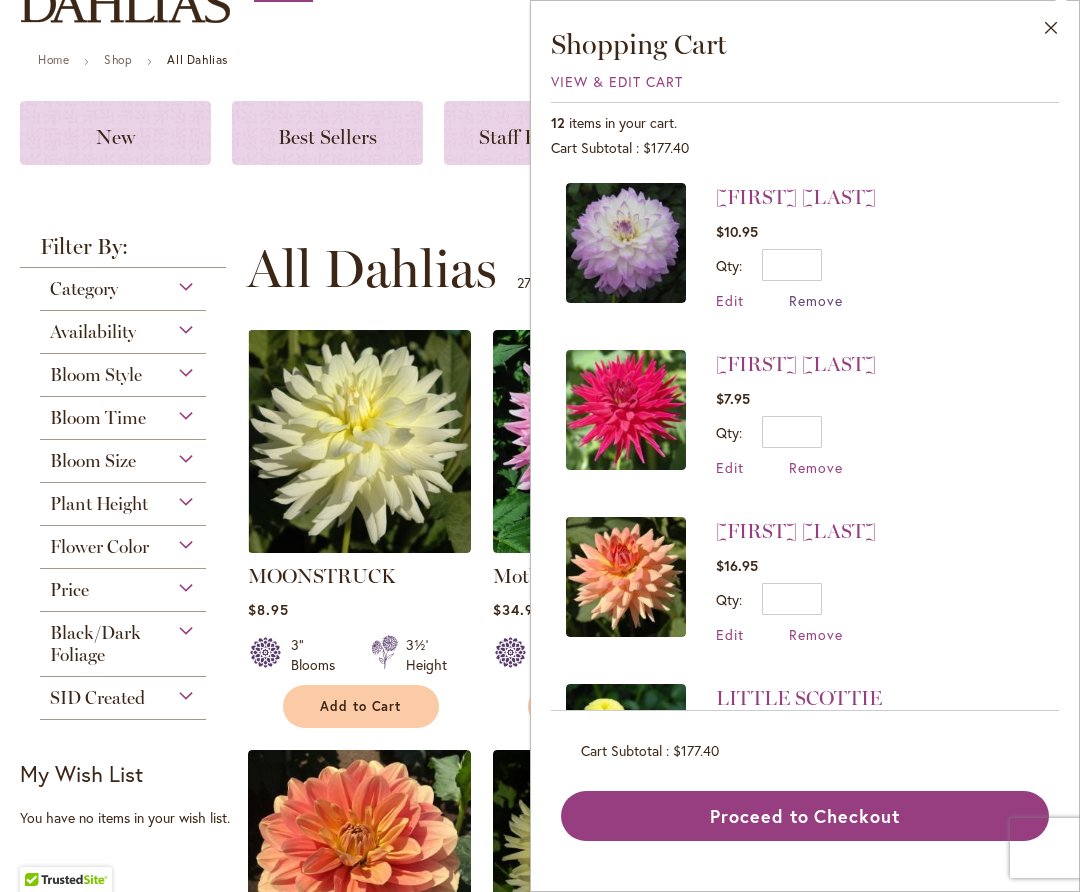 click on "Remove" at bounding box center [816, 300] 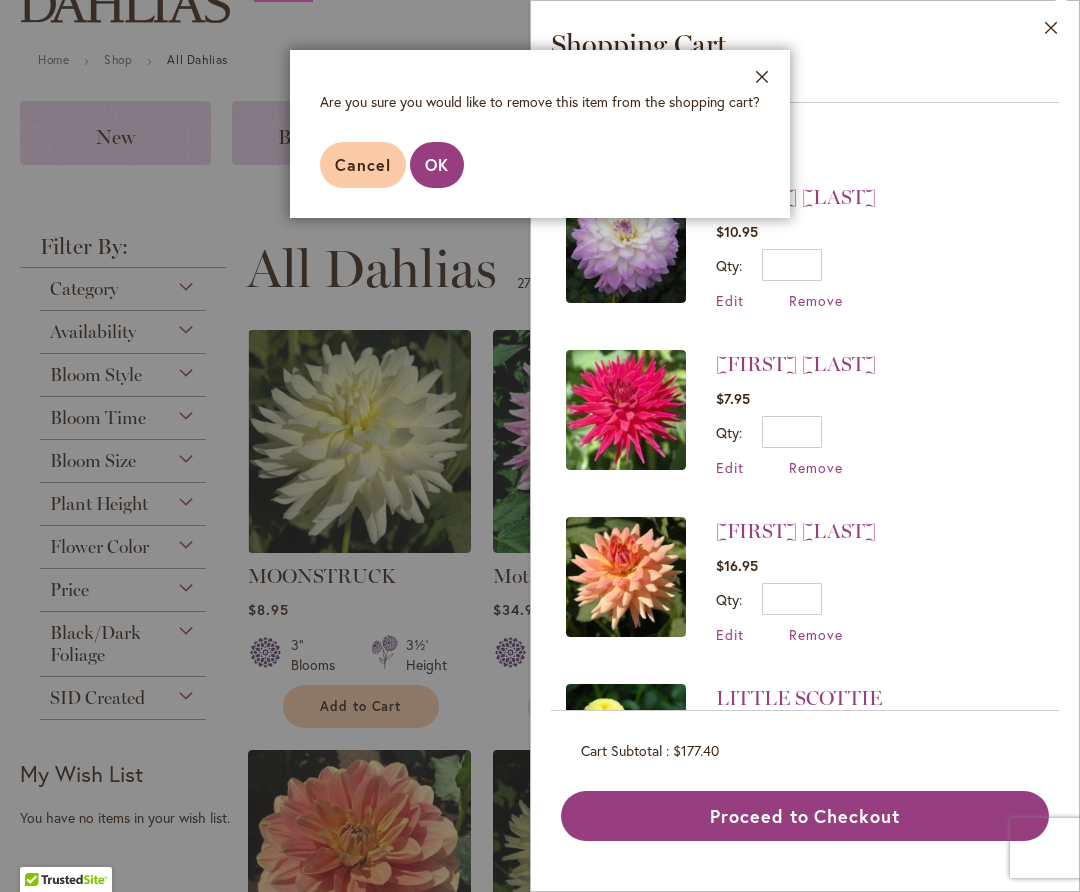 click on "OK" at bounding box center [437, 165] 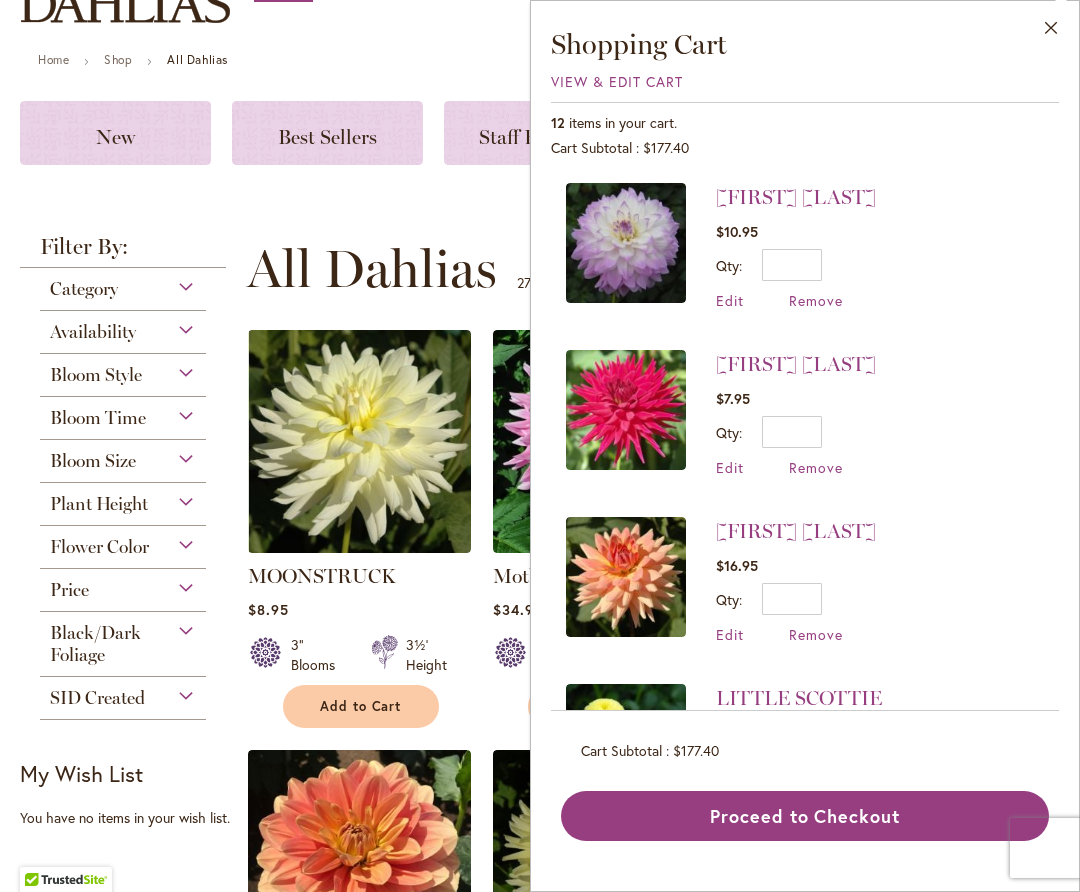scroll, scrollTop: 0, scrollLeft: 0, axis: both 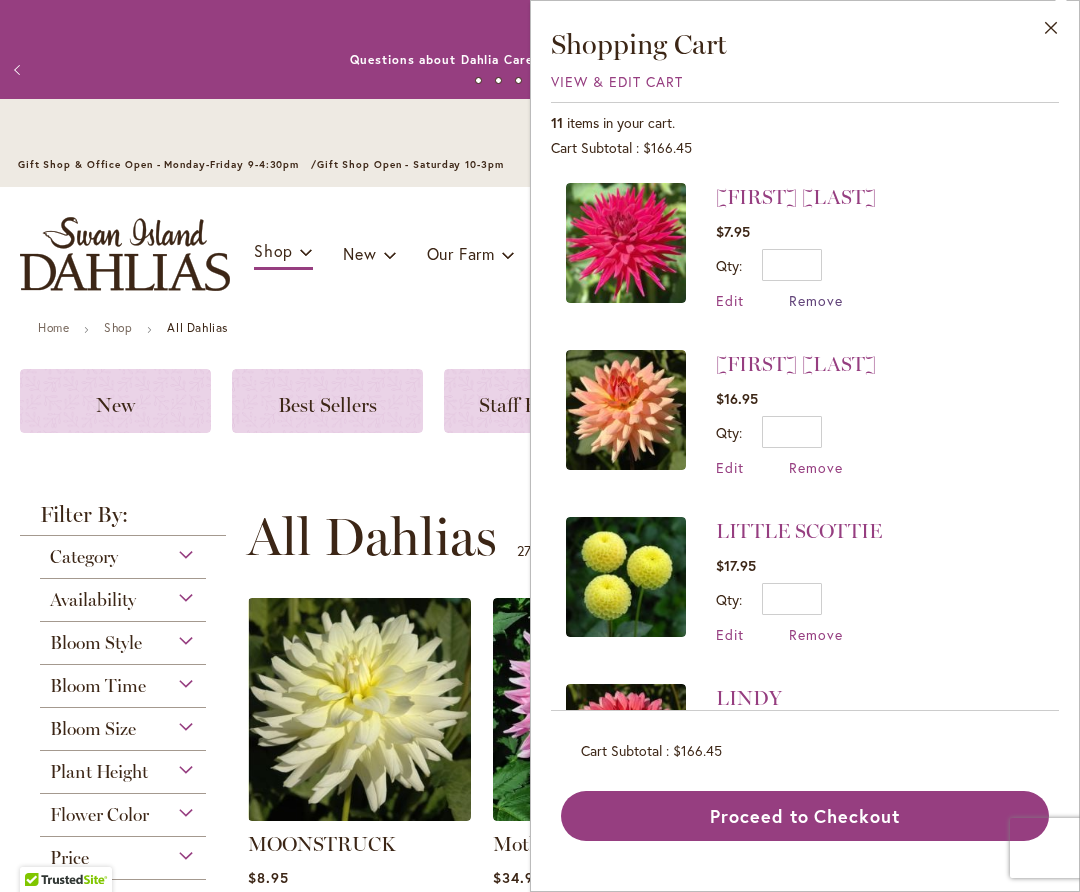 click on "Remove" at bounding box center (816, 300) 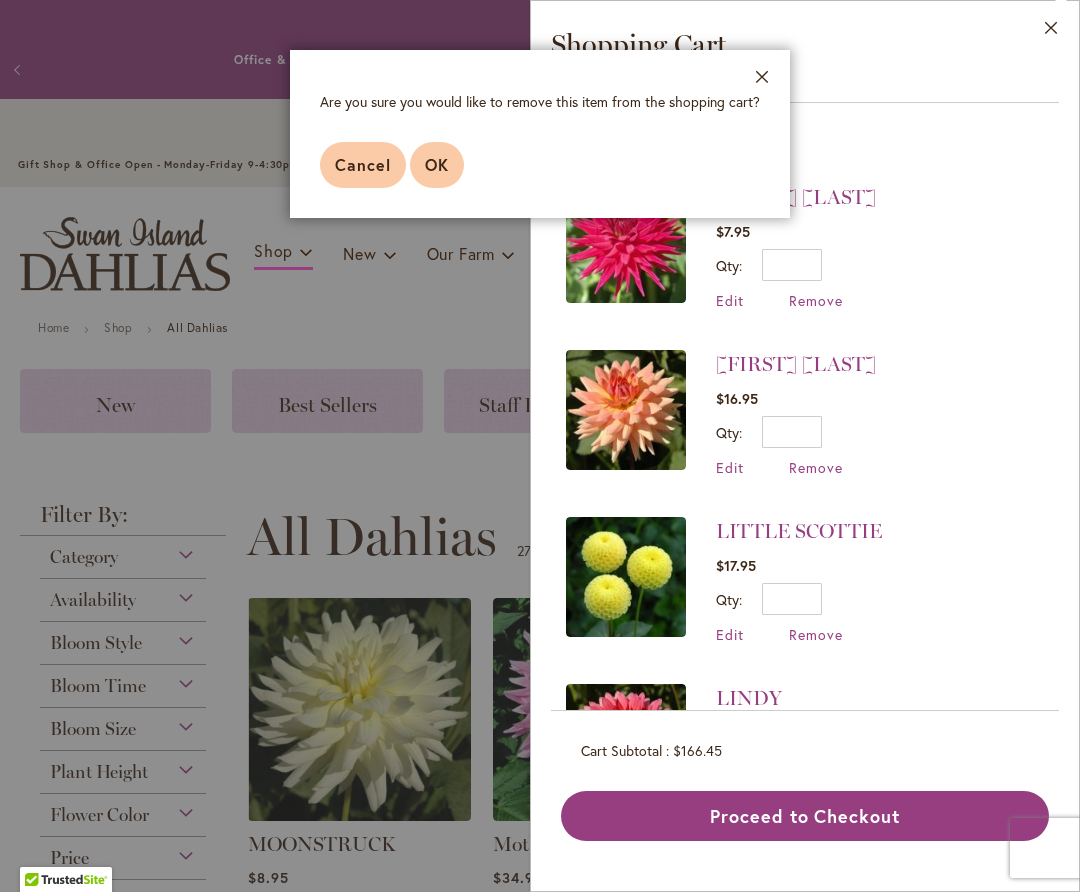 click on "OK" at bounding box center [437, 164] 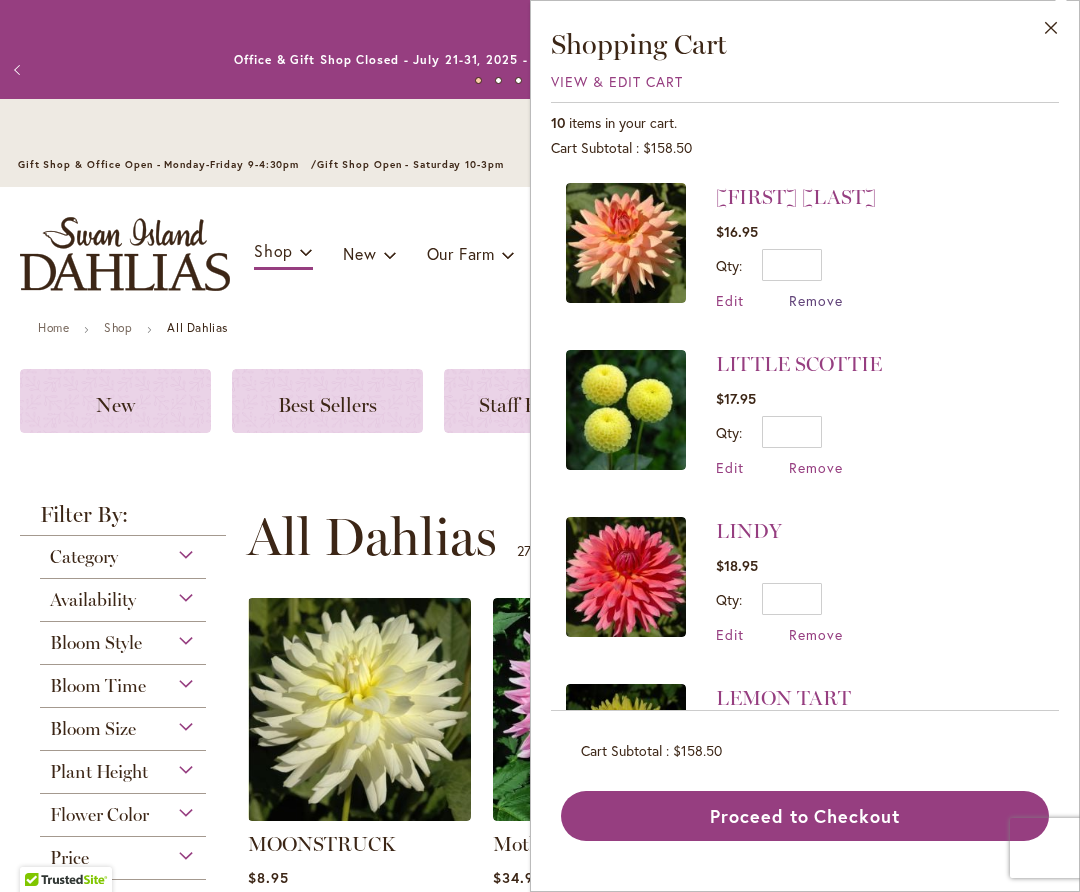 click on "Remove" at bounding box center (816, 300) 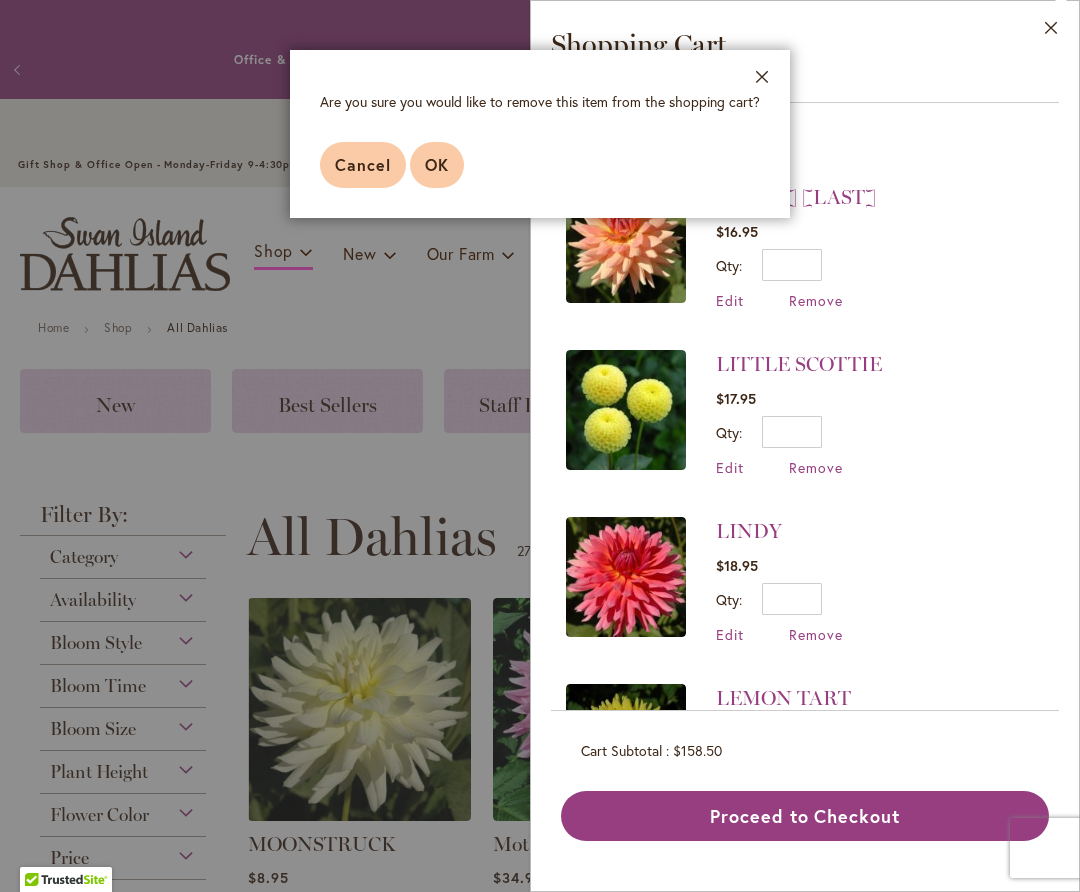 click on "OK" at bounding box center (437, 164) 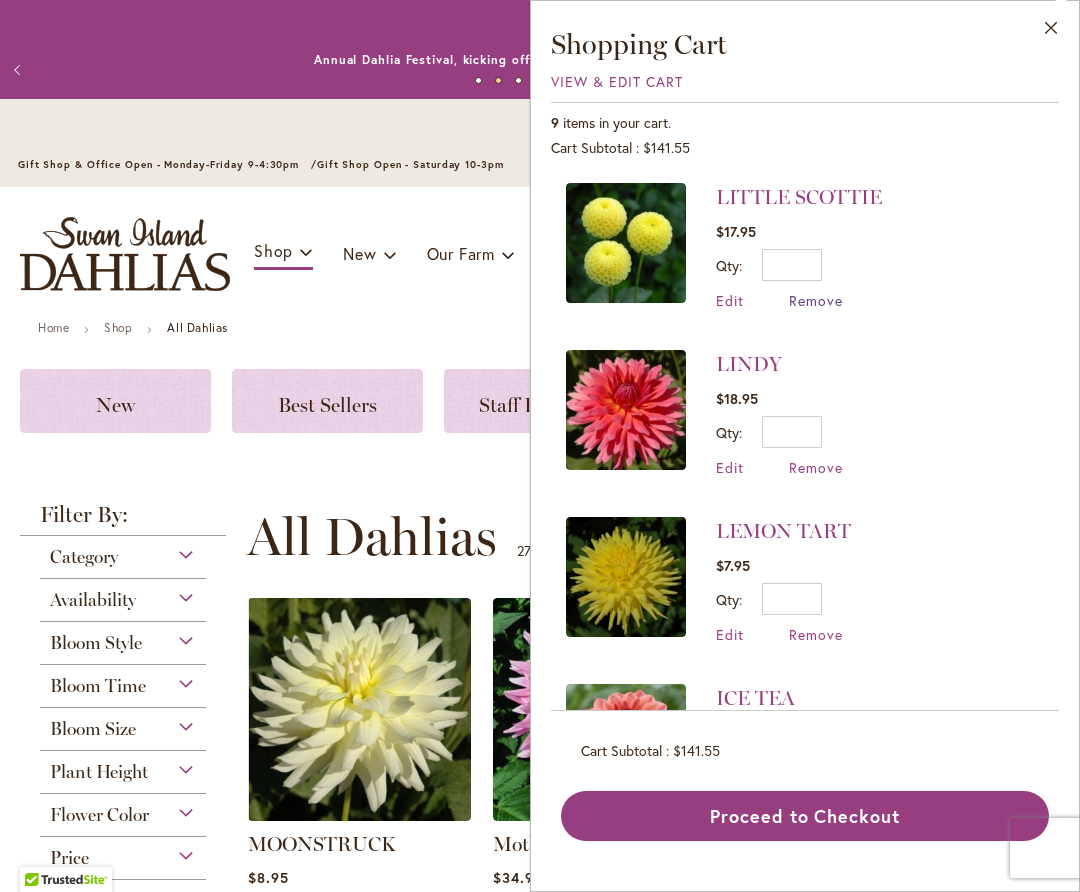 click on "Remove" at bounding box center (816, 300) 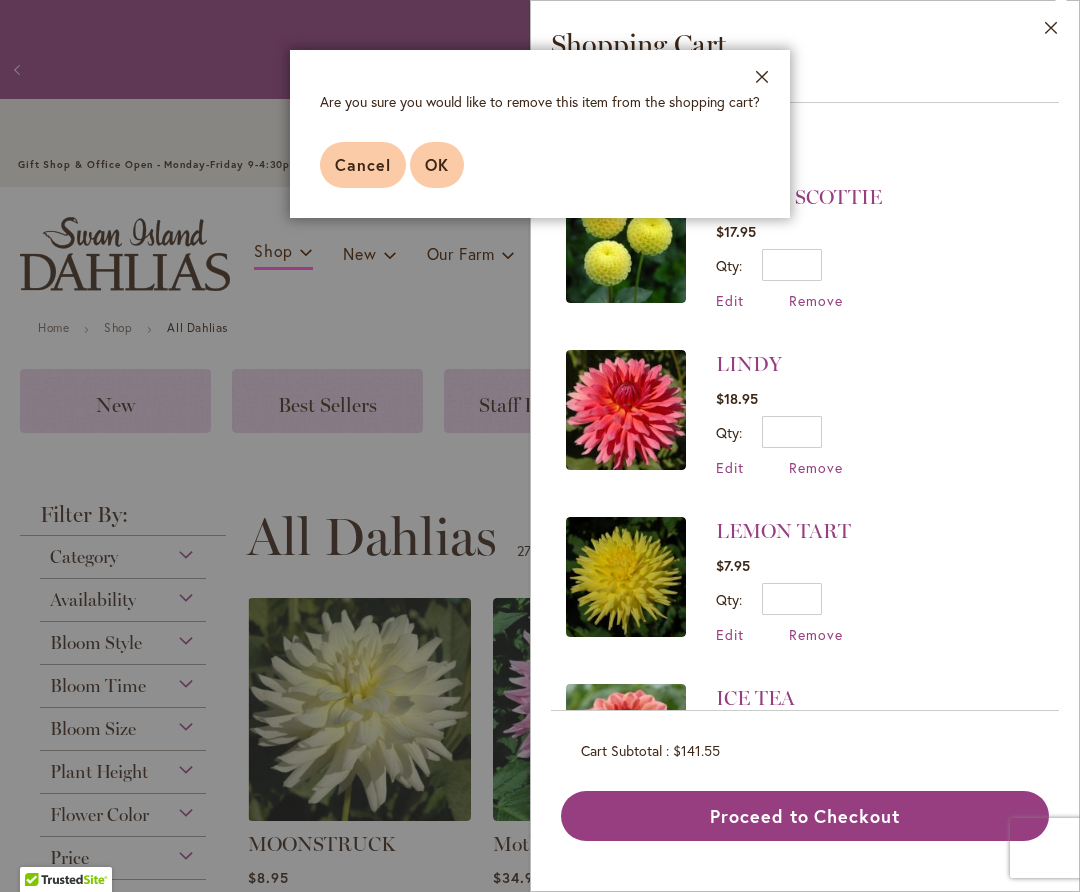 click on "OK" at bounding box center [437, 165] 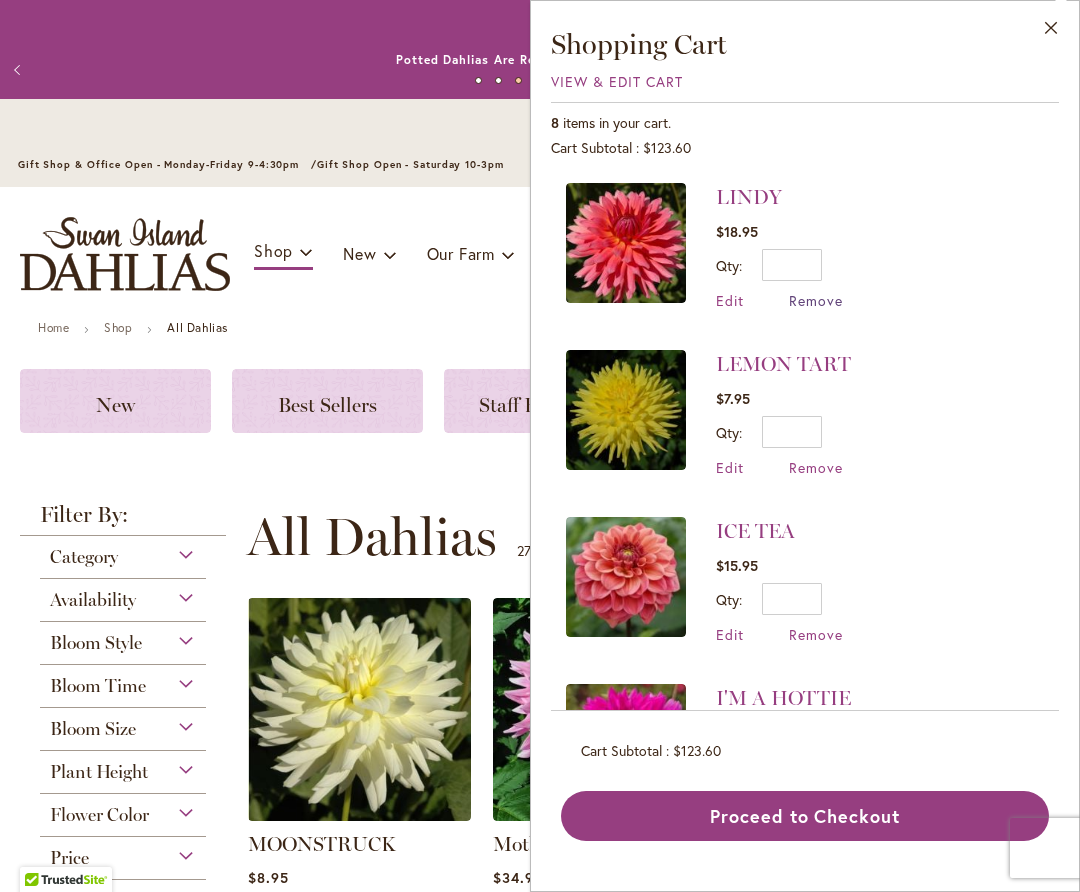 click on "Remove" at bounding box center [816, 300] 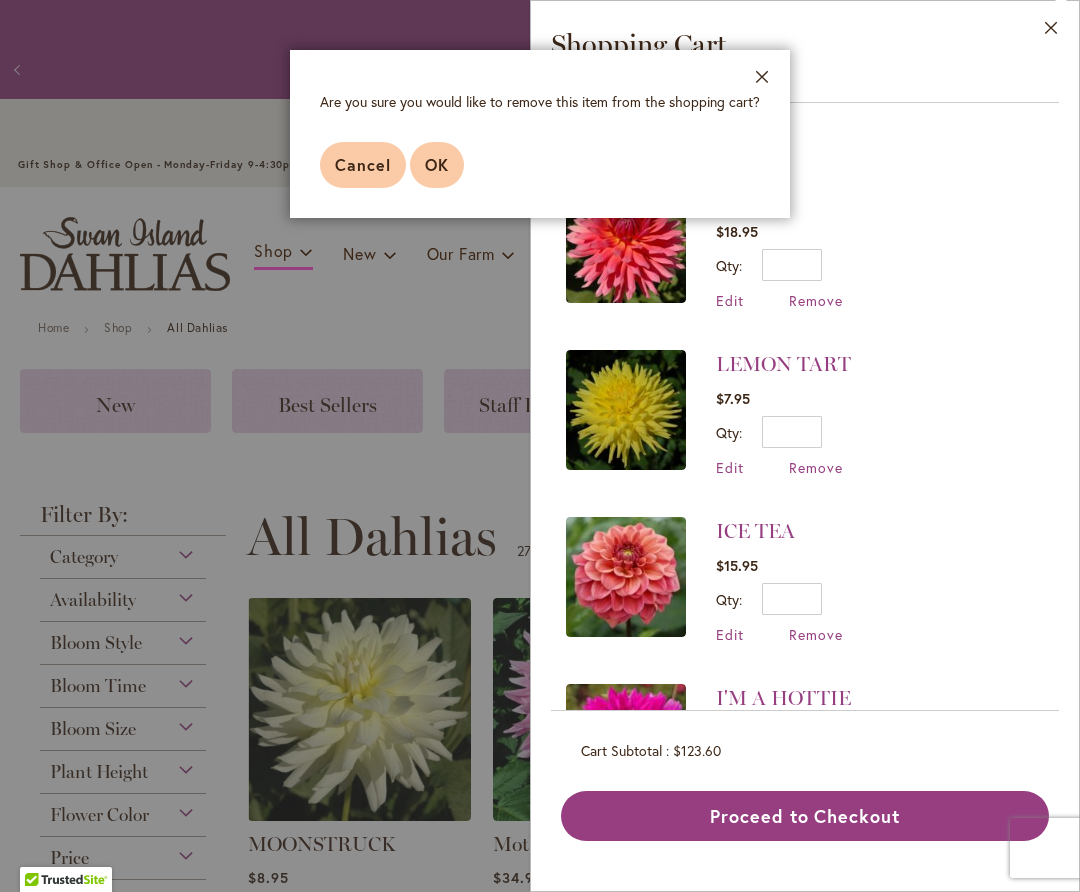 click on "OK" at bounding box center (437, 165) 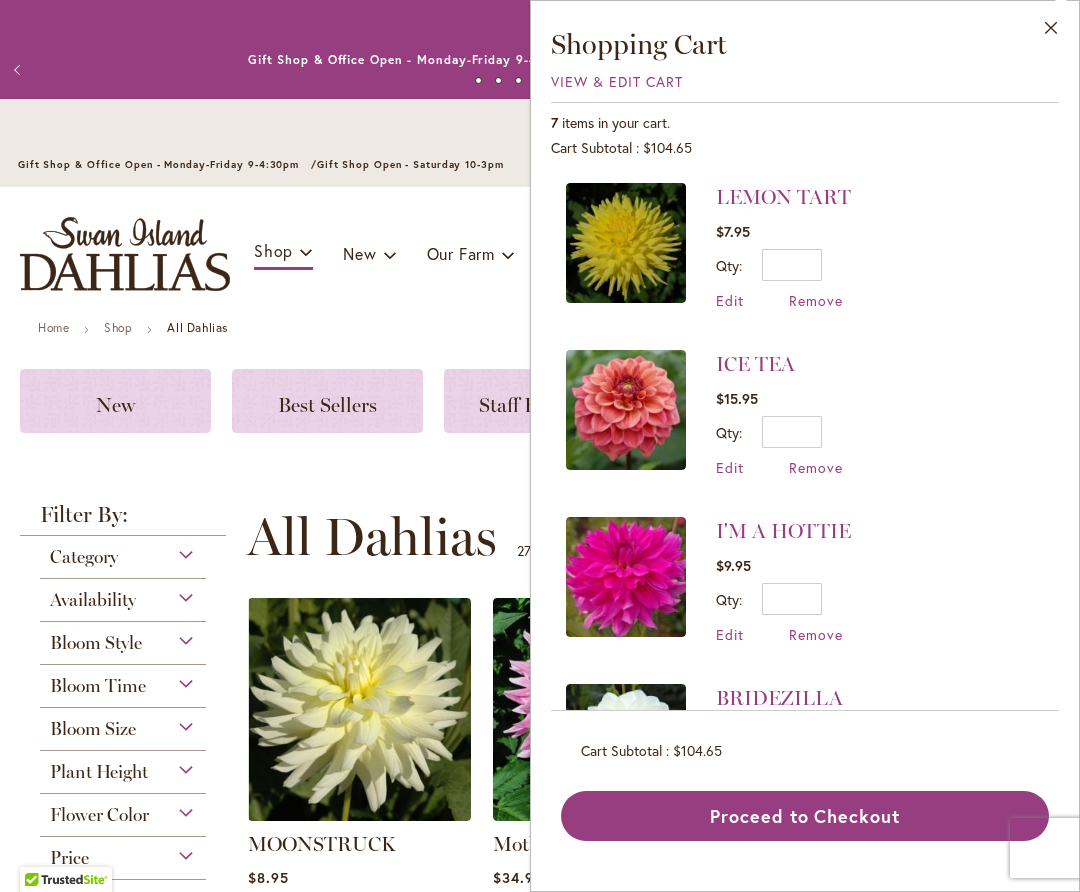 drag, startPoint x: 804, startPoint y: 299, endPoint x: 698, endPoint y: 275, distance: 108.68302 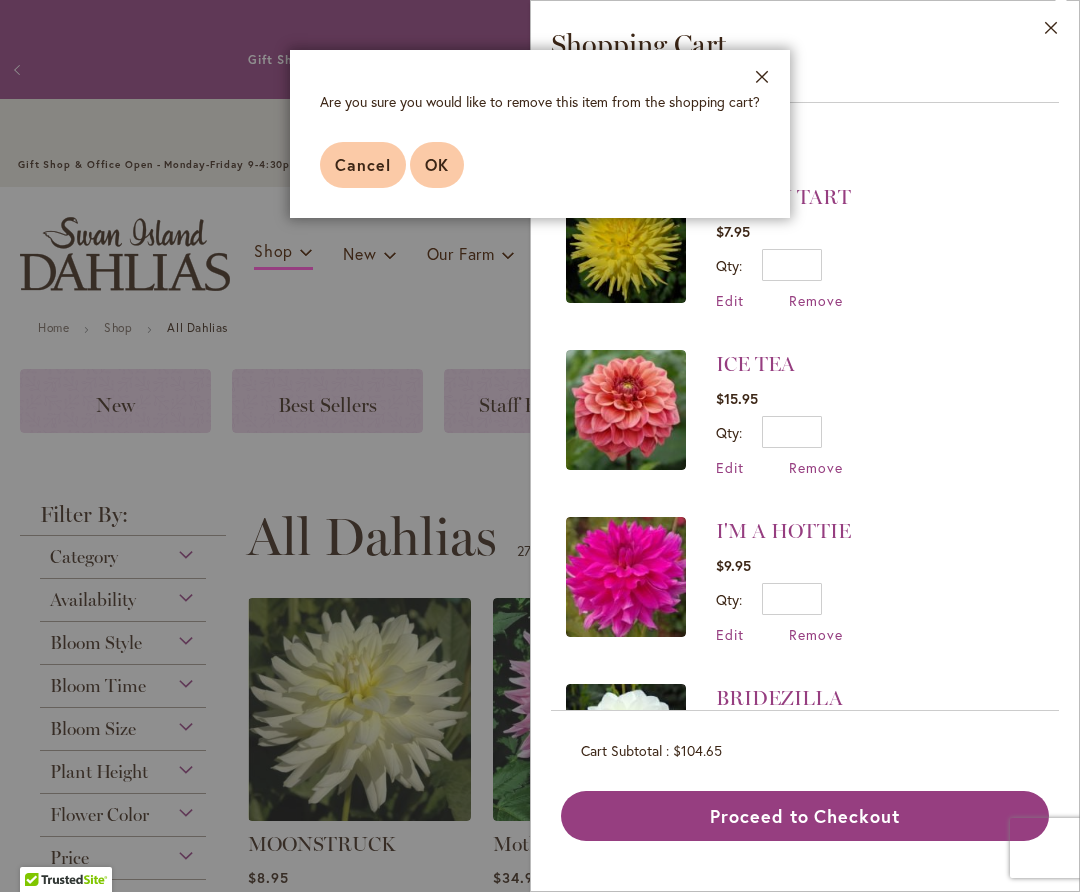click on "OK" at bounding box center [437, 164] 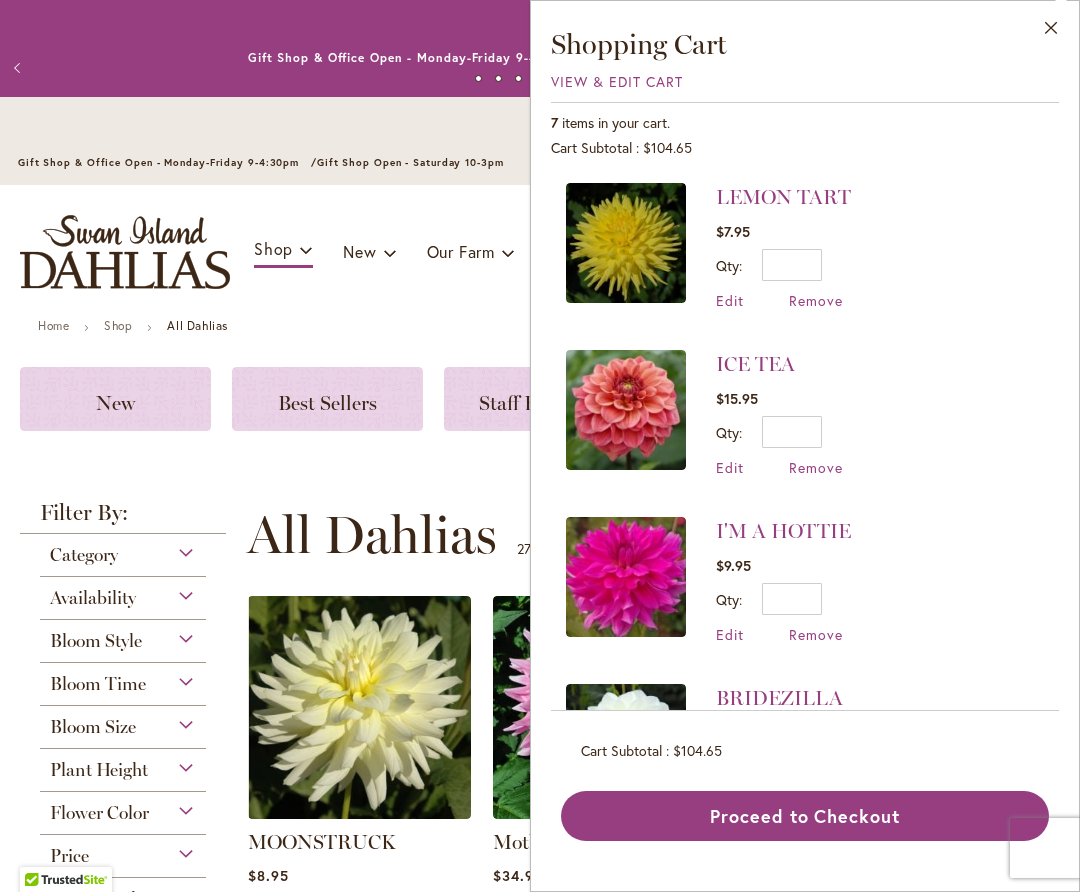 click on "New Best Sellers Staff Favorites Collections Best Cut Flowers" at bounding box center (540, 410) 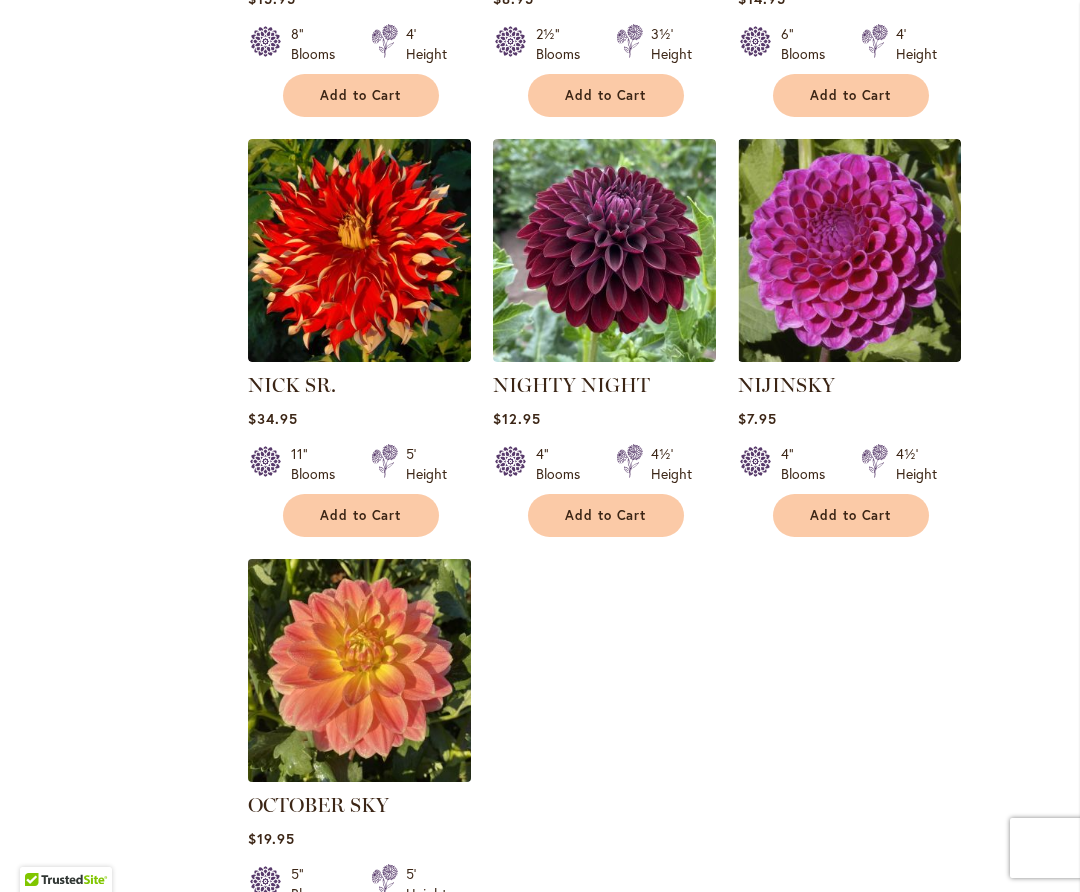 scroll, scrollTop: 2348, scrollLeft: 0, axis: vertical 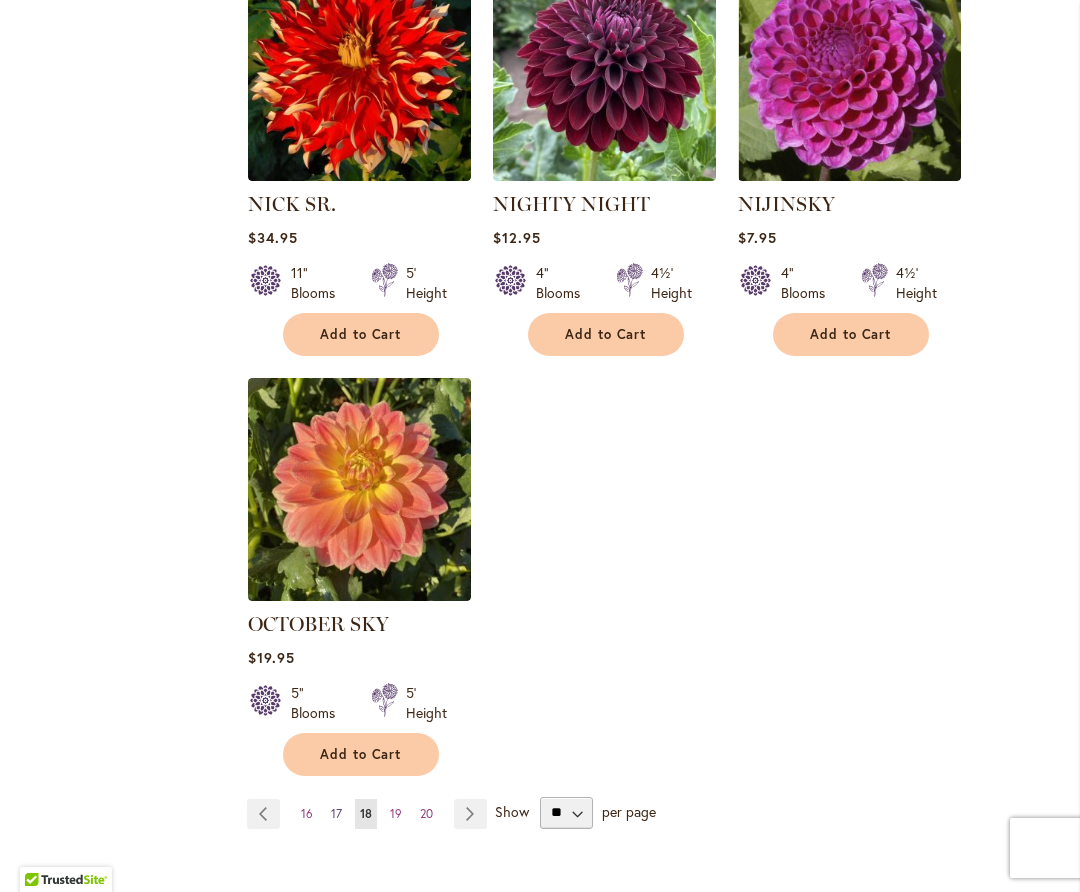 drag, startPoint x: 310, startPoint y: 777, endPoint x: 325, endPoint y: 772, distance: 15.811388 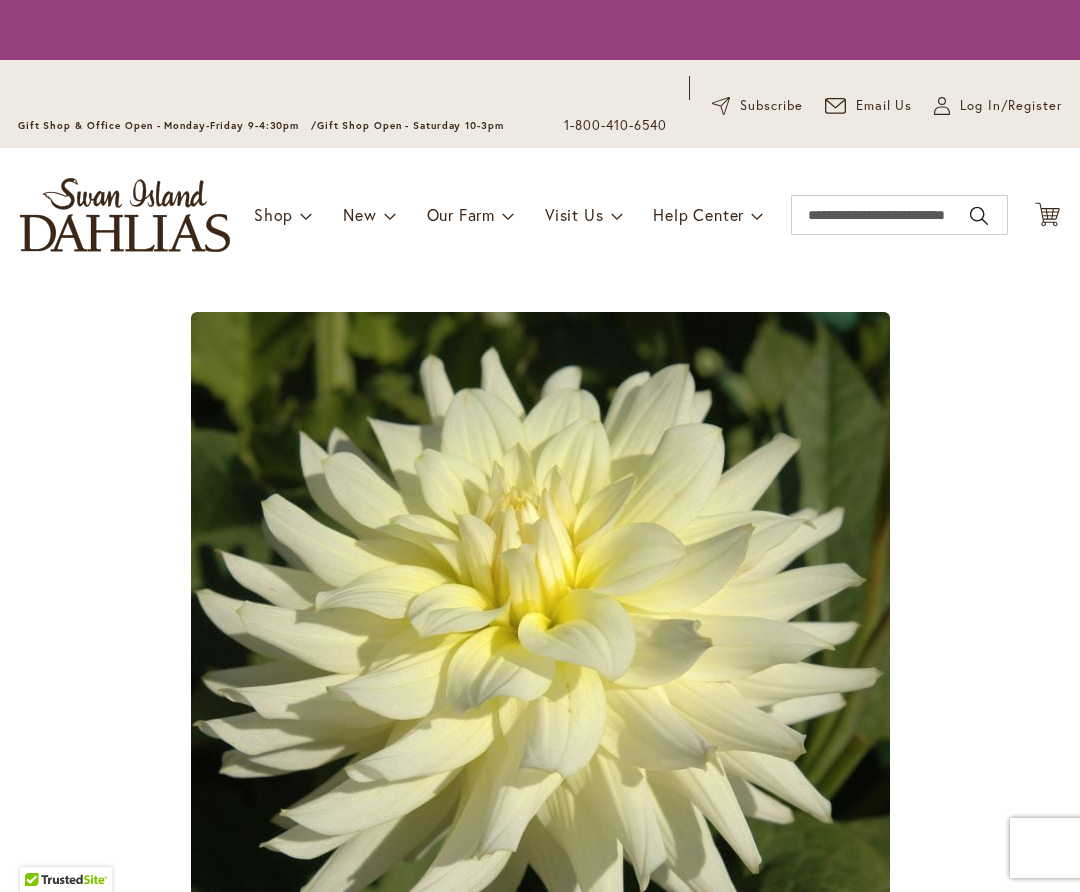 scroll, scrollTop: 0, scrollLeft: 0, axis: both 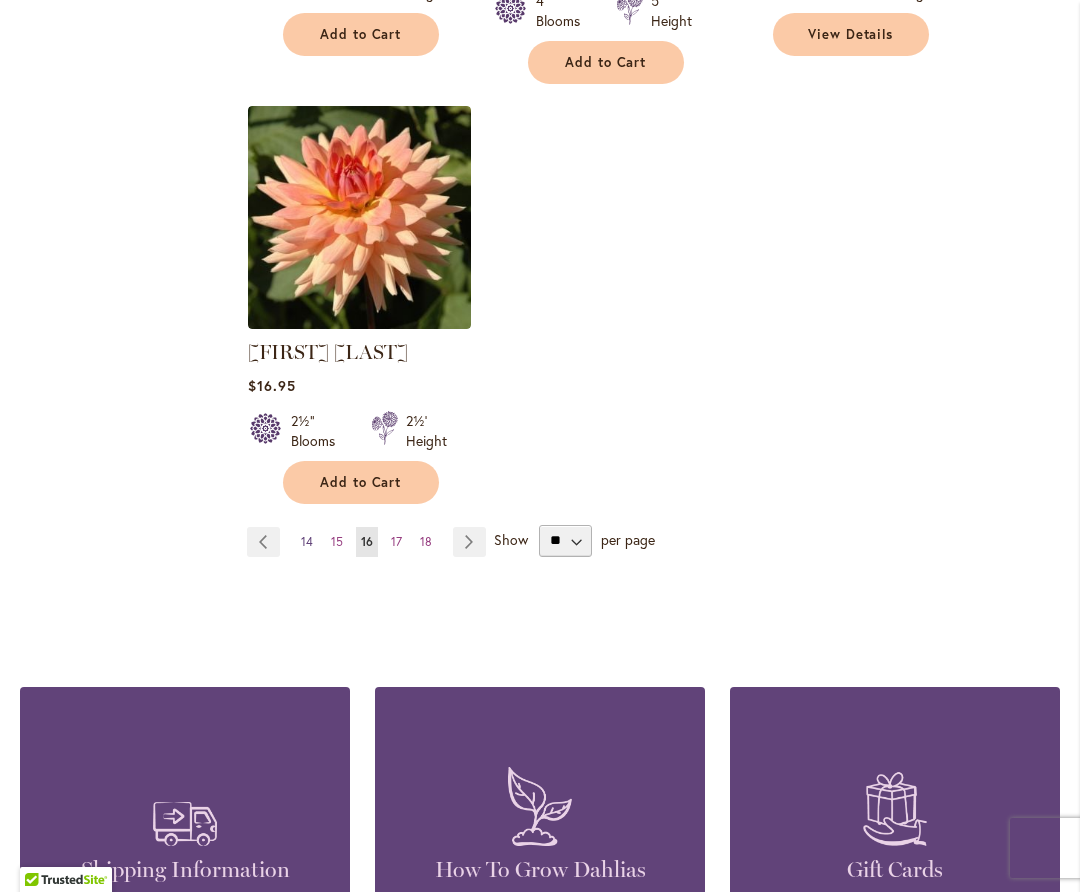 click on "14" at bounding box center [307, 541] 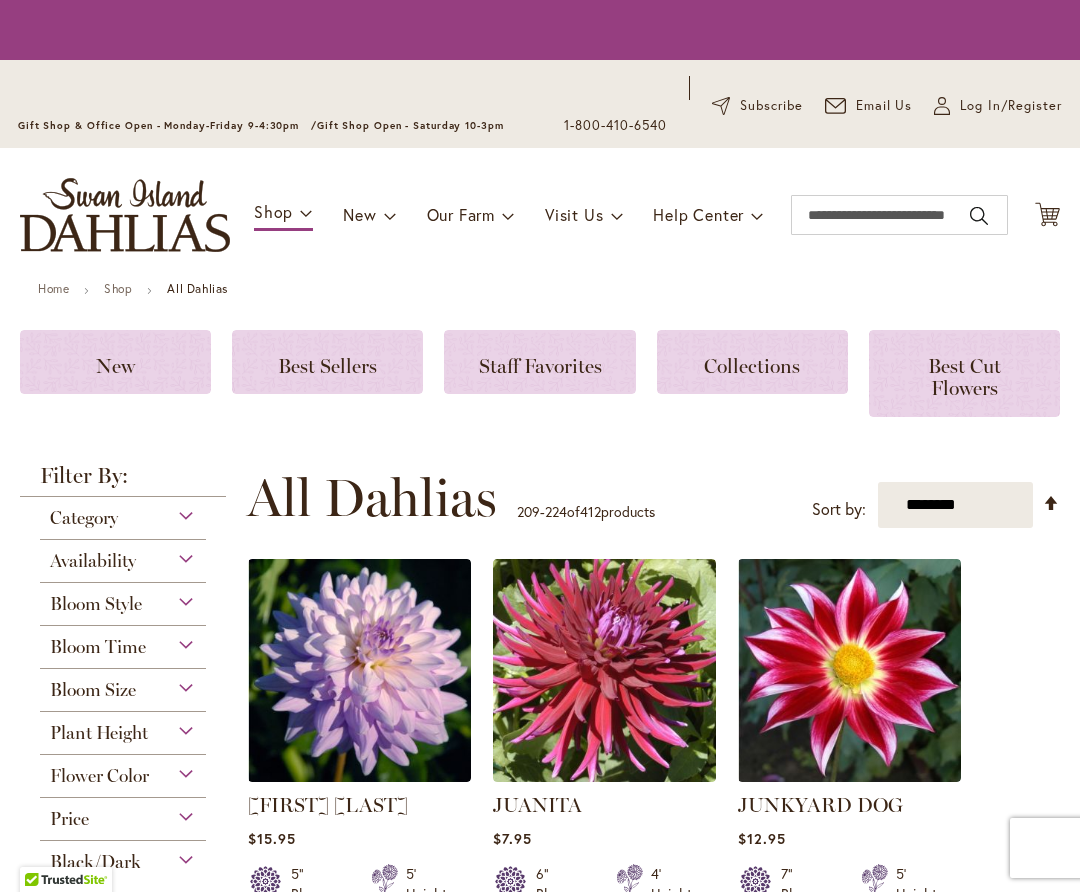 scroll, scrollTop: 0, scrollLeft: 0, axis: both 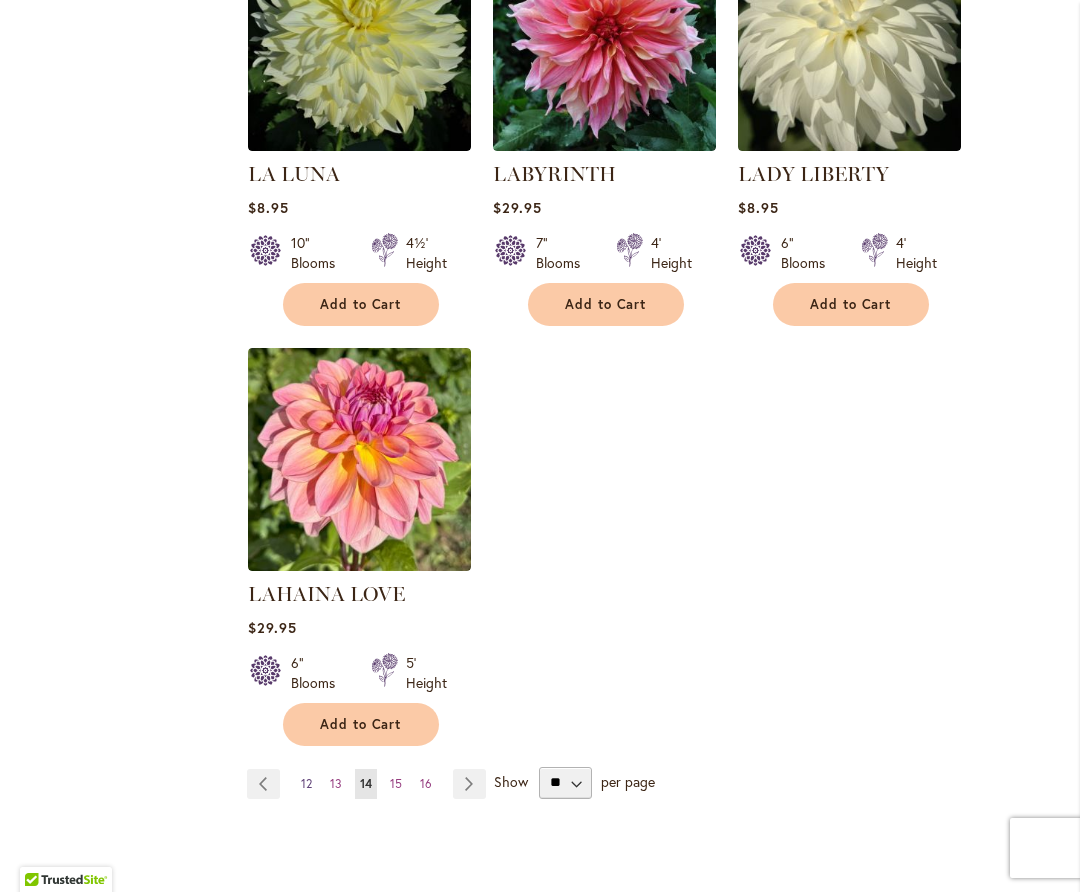 click on "Page
12" at bounding box center [306, 784] 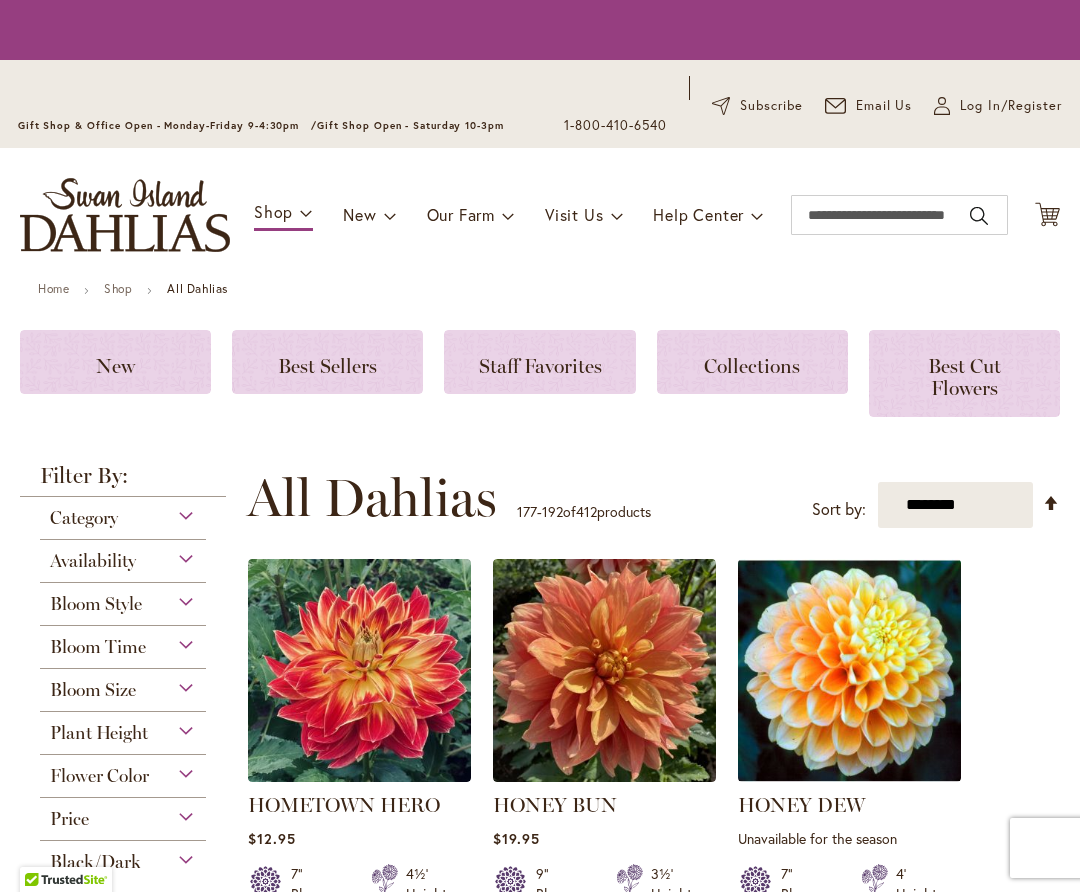 scroll, scrollTop: 0, scrollLeft: 0, axis: both 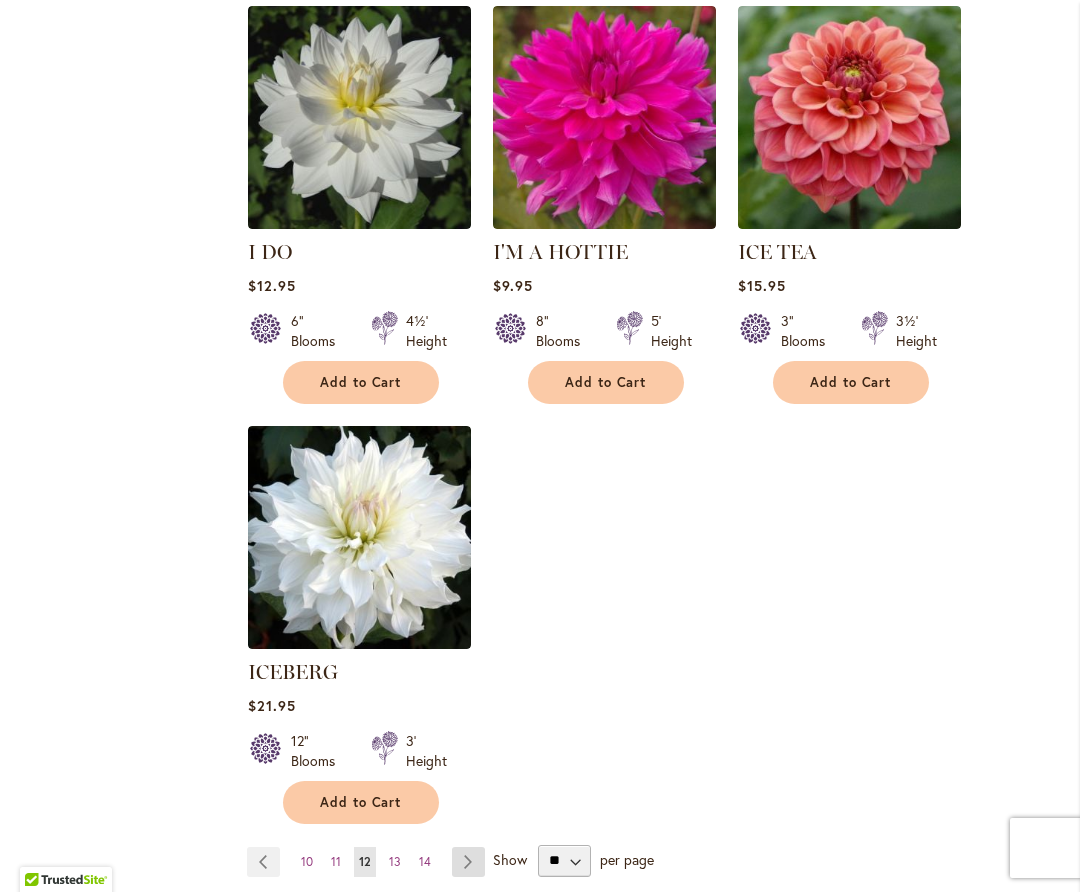 click on "Page
Next" at bounding box center (468, 862) 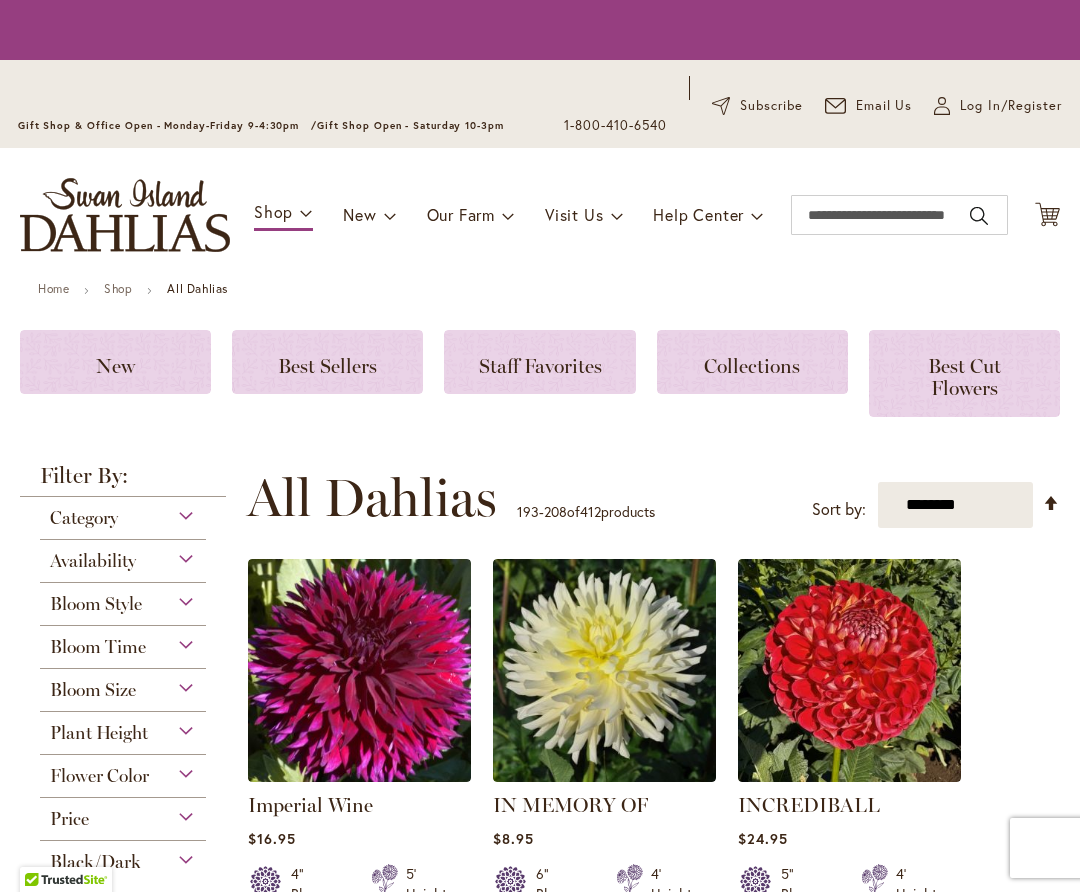 scroll, scrollTop: 0, scrollLeft: 0, axis: both 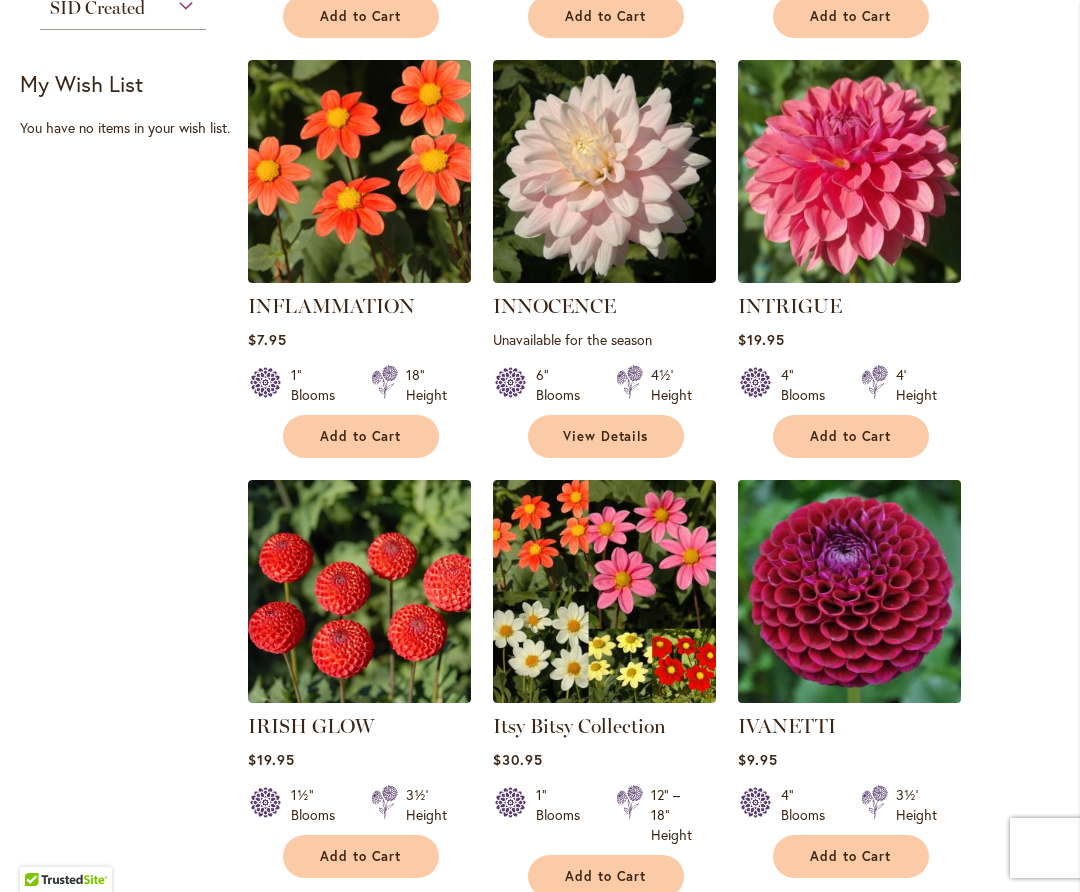 click at bounding box center (849, 591) 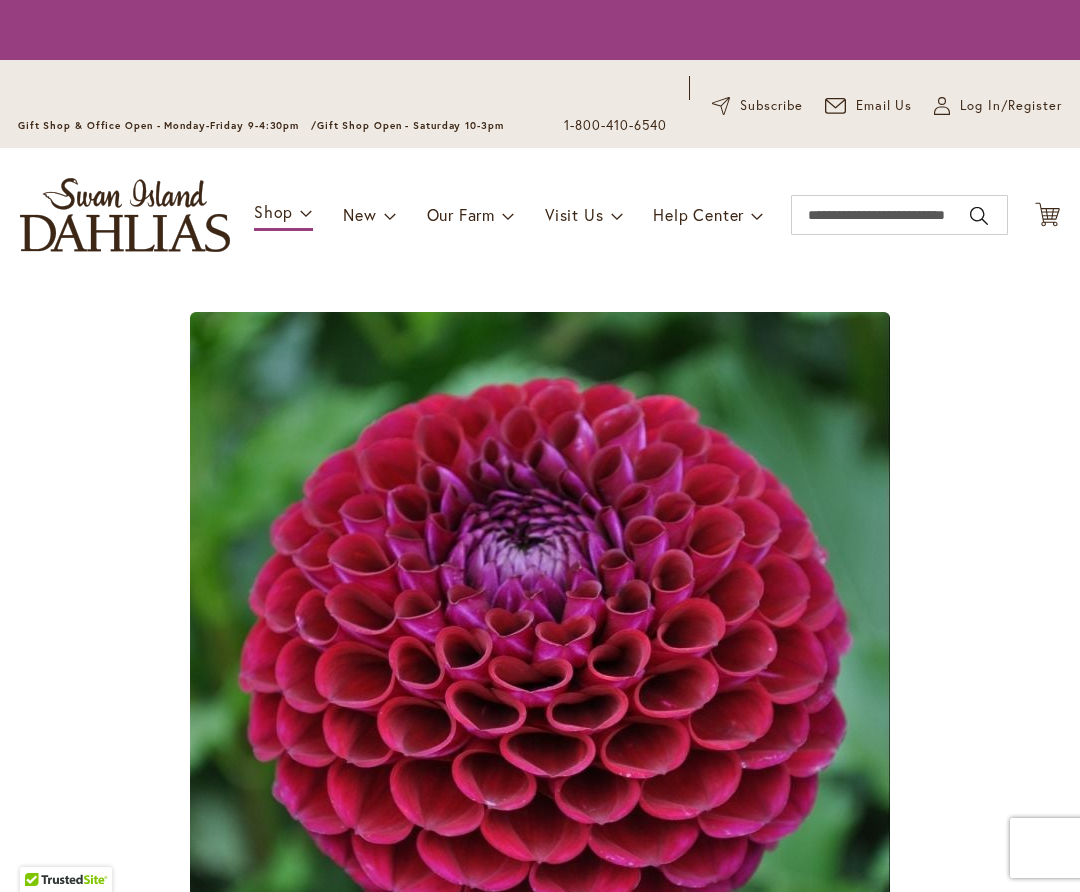scroll, scrollTop: 0, scrollLeft: 0, axis: both 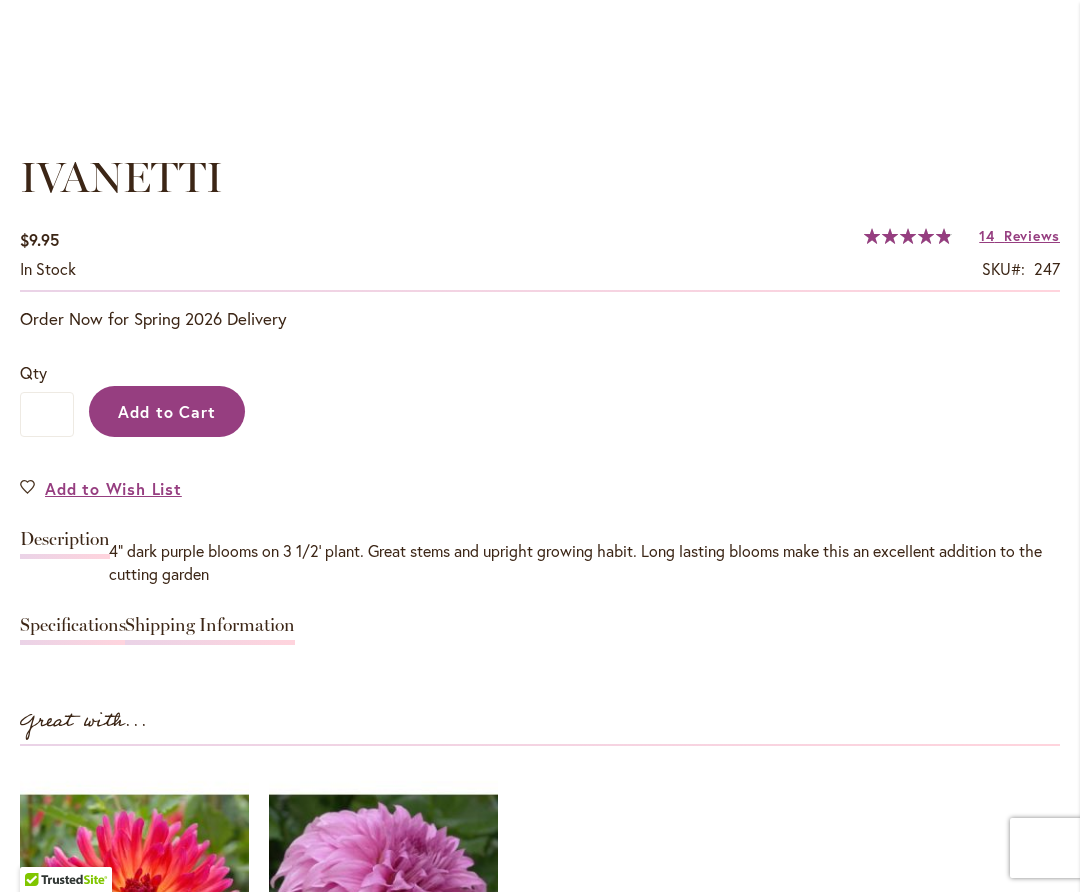 click on "Add to Cart" at bounding box center [167, 411] 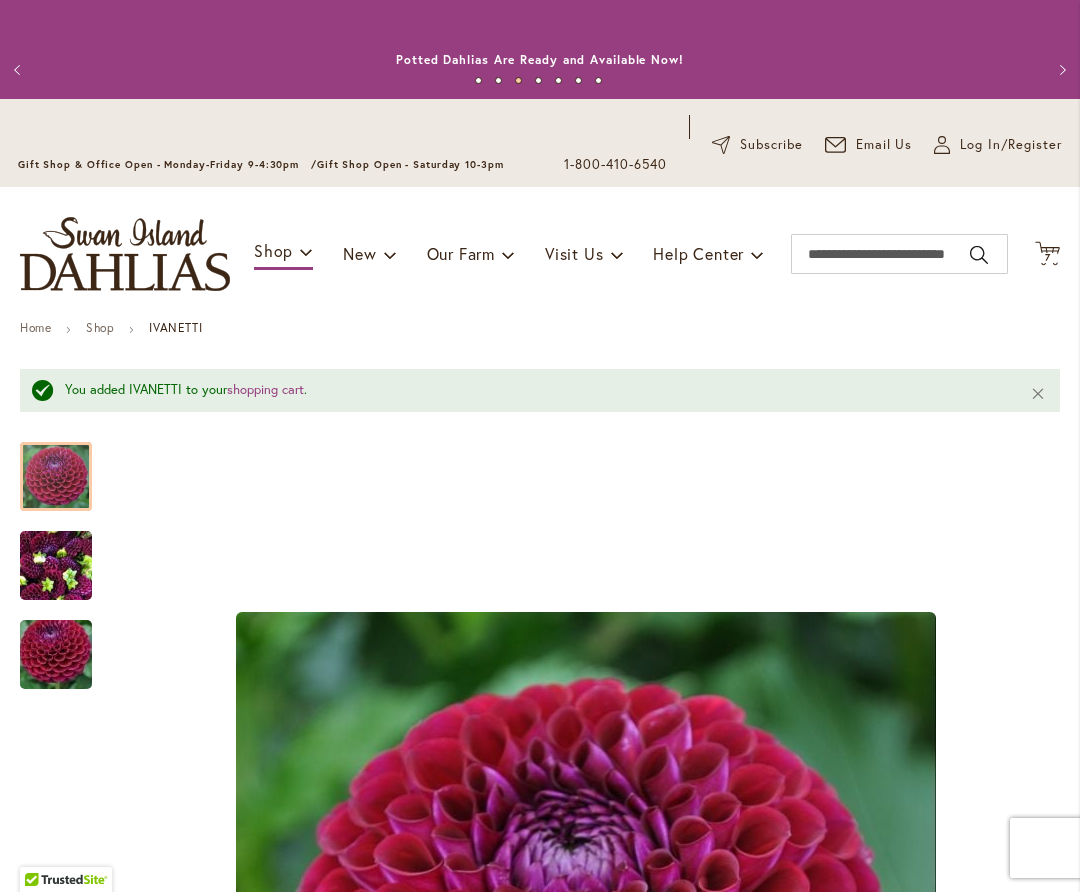 scroll, scrollTop: 0, scrollLeft: 0, axis: both 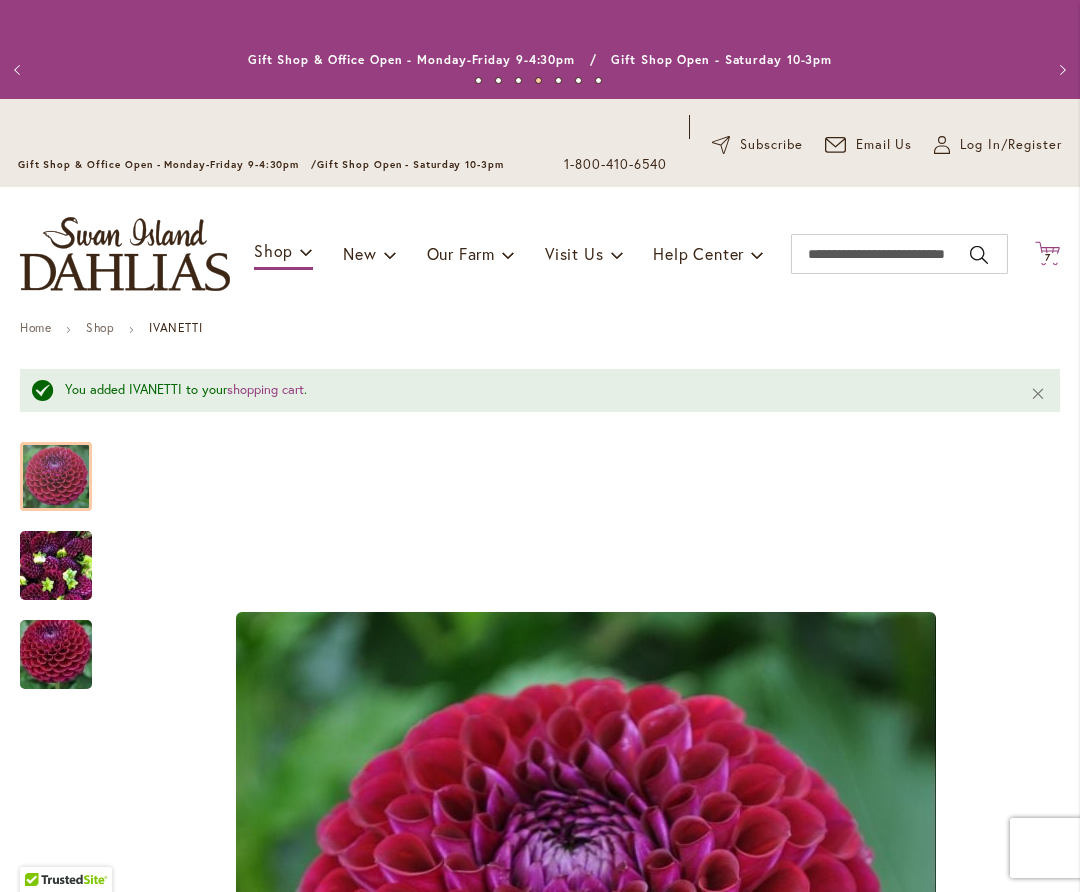 click on "7
7
items" at bounding box center [1048, 258] 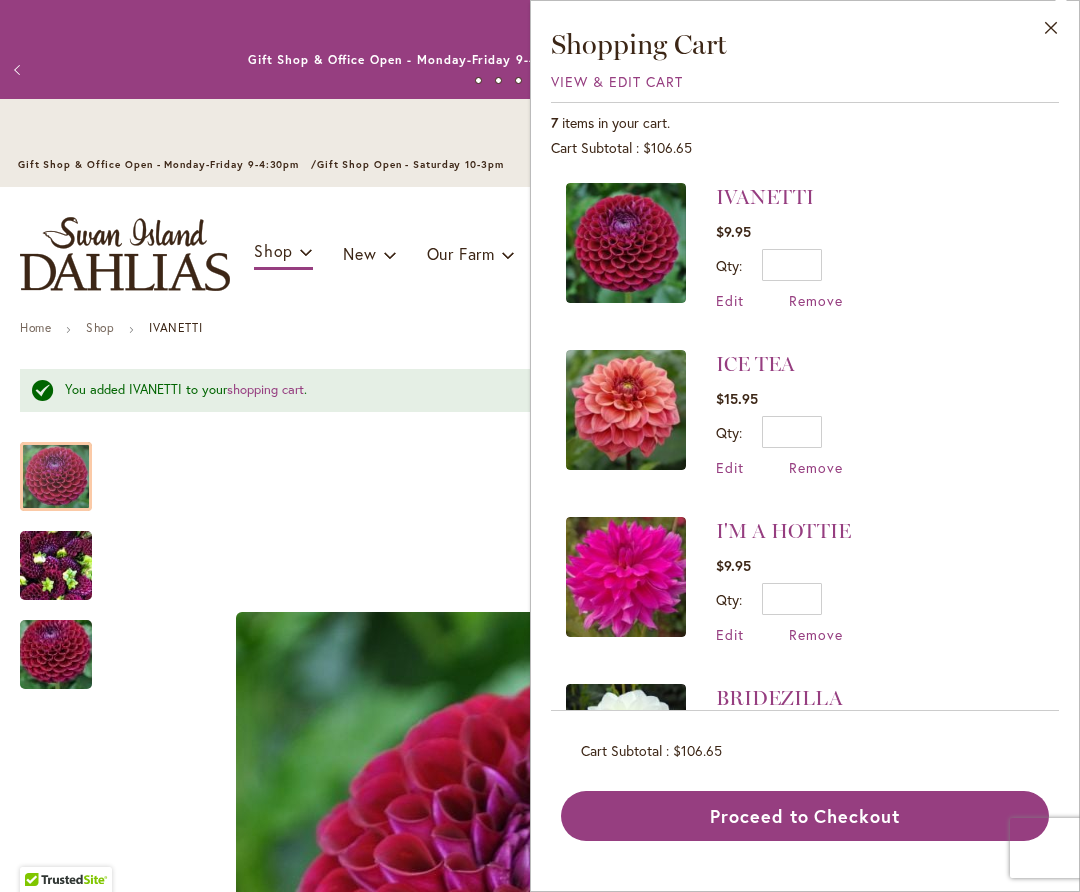 scroll, scrollTop: 0, scrollLeft: 0, axis: both 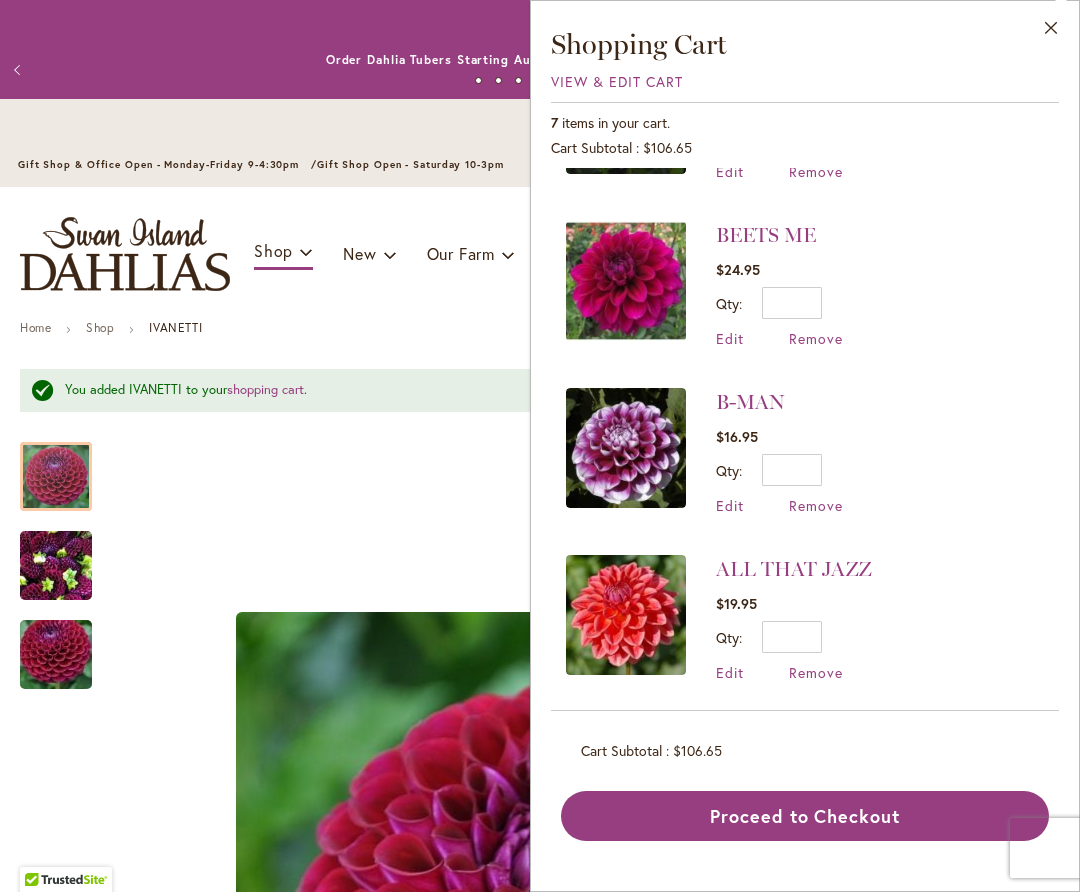drag, startPoint x: 1054, startPoint y: 24, endPoint x: 1054, endPoint y: 65, distance: 41 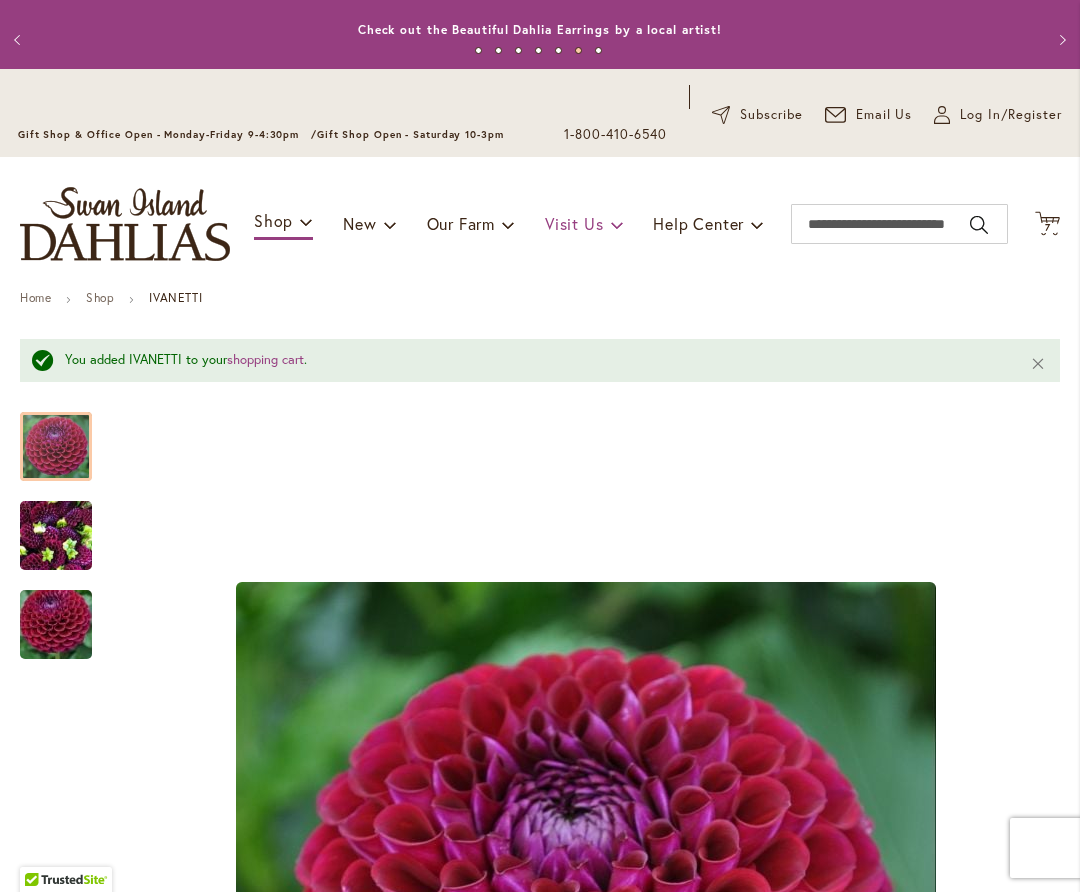 scroll, scrollTop: 29, scrollLeft: 0, axis: vertical 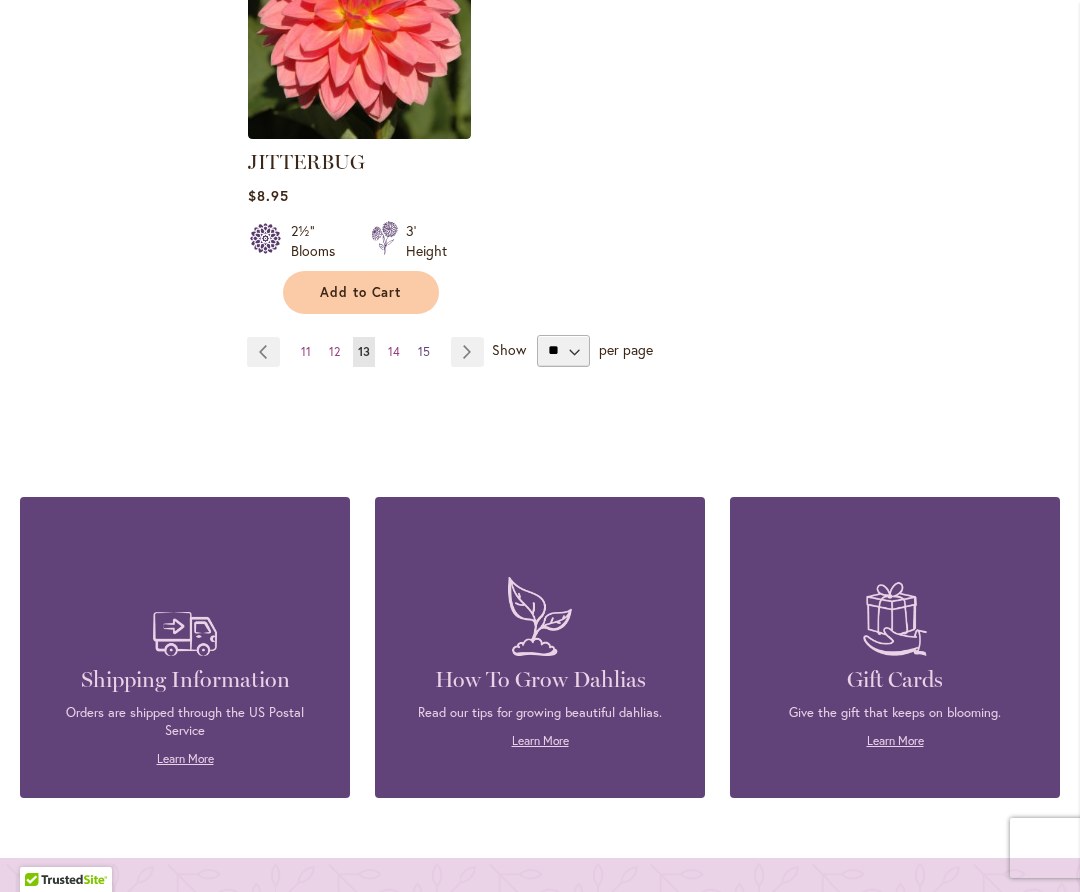 click on "15" at bounding box center [424, 351] 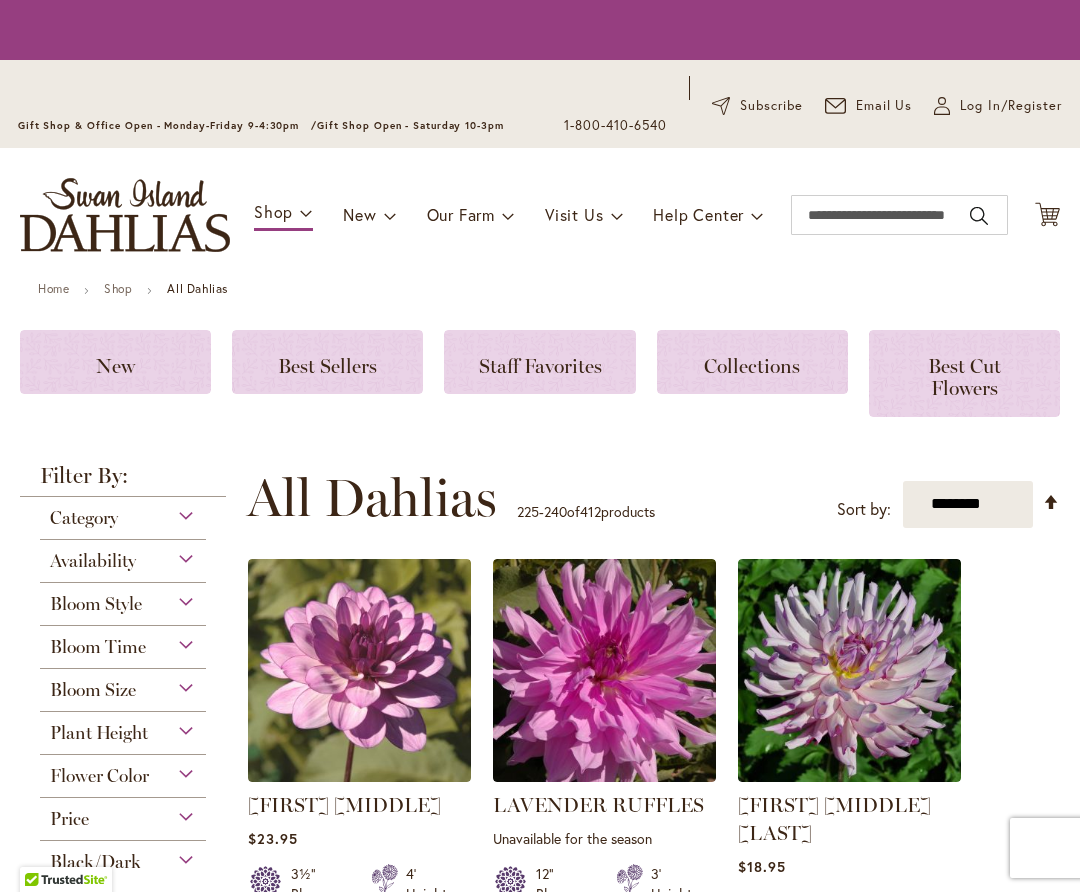 scroll, scrollTop: 0, scrollLeft: 0, axis: both 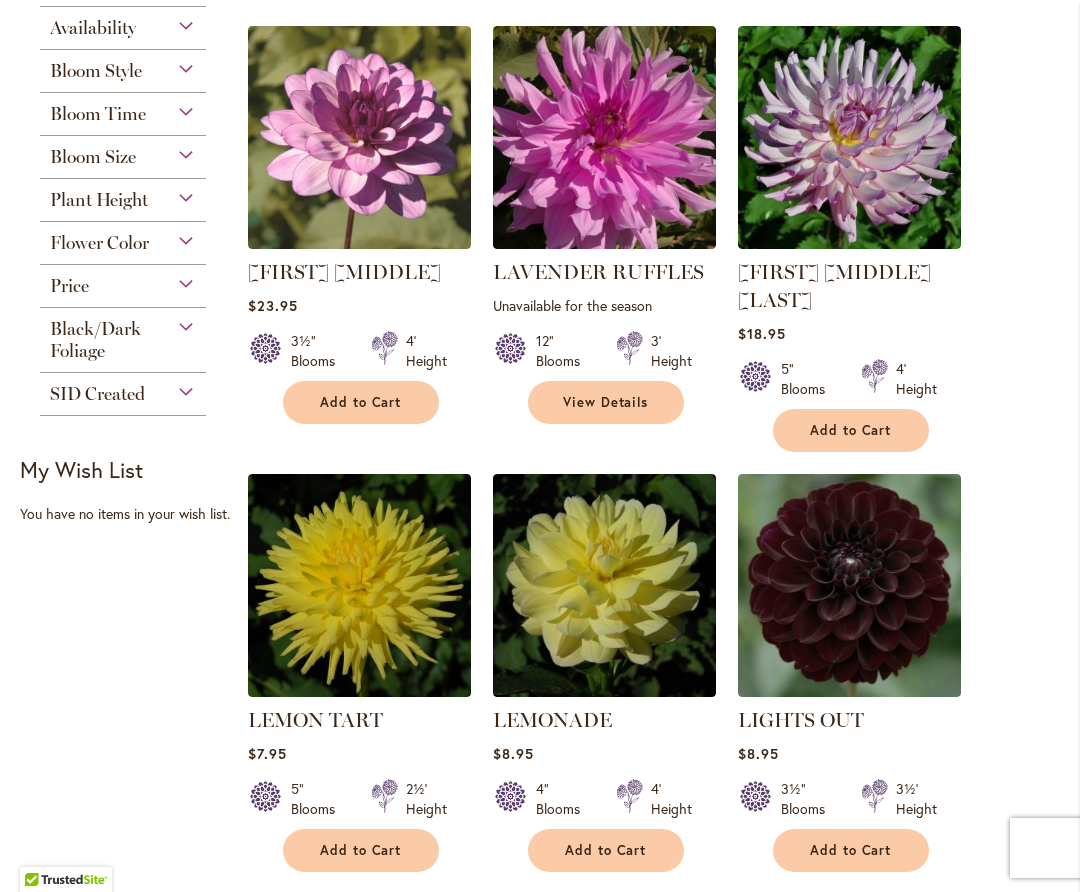 click on "Add to Cart" at bounding box center [361, 850] 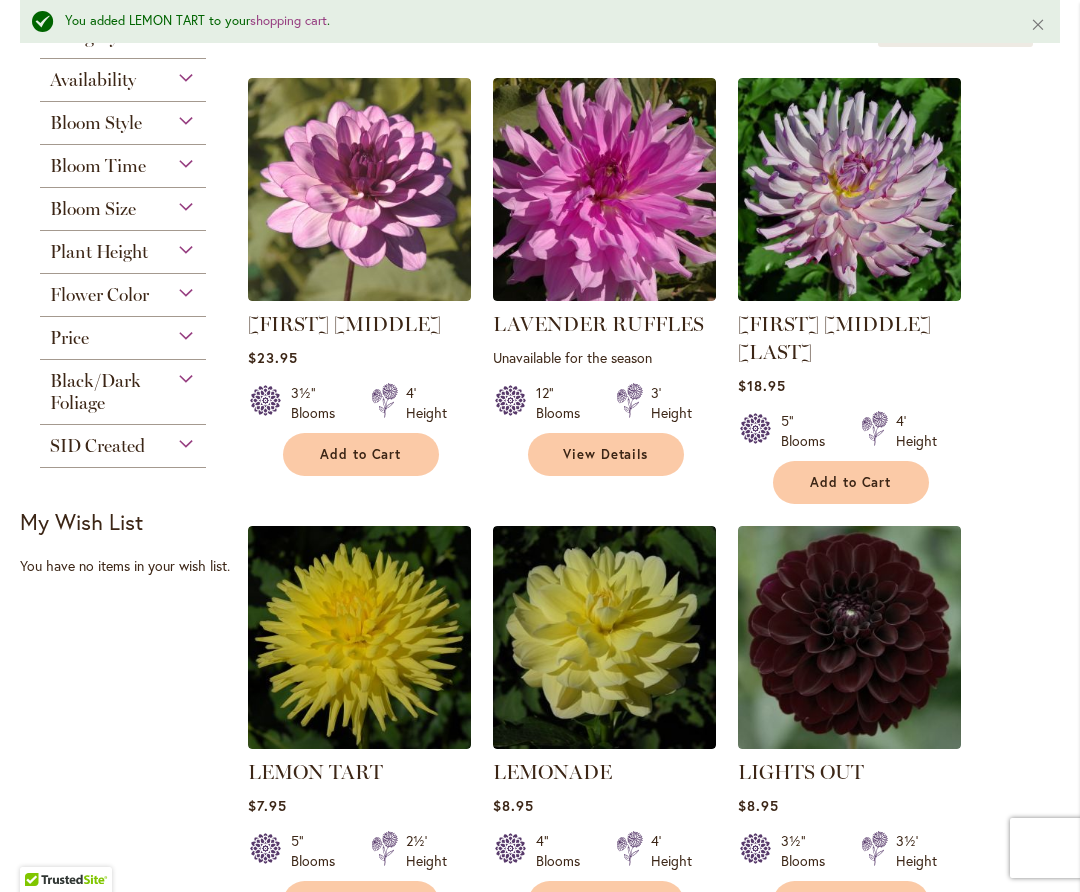 scroll, scrollTop: 568, scrollLeft: 0, axis: vertical 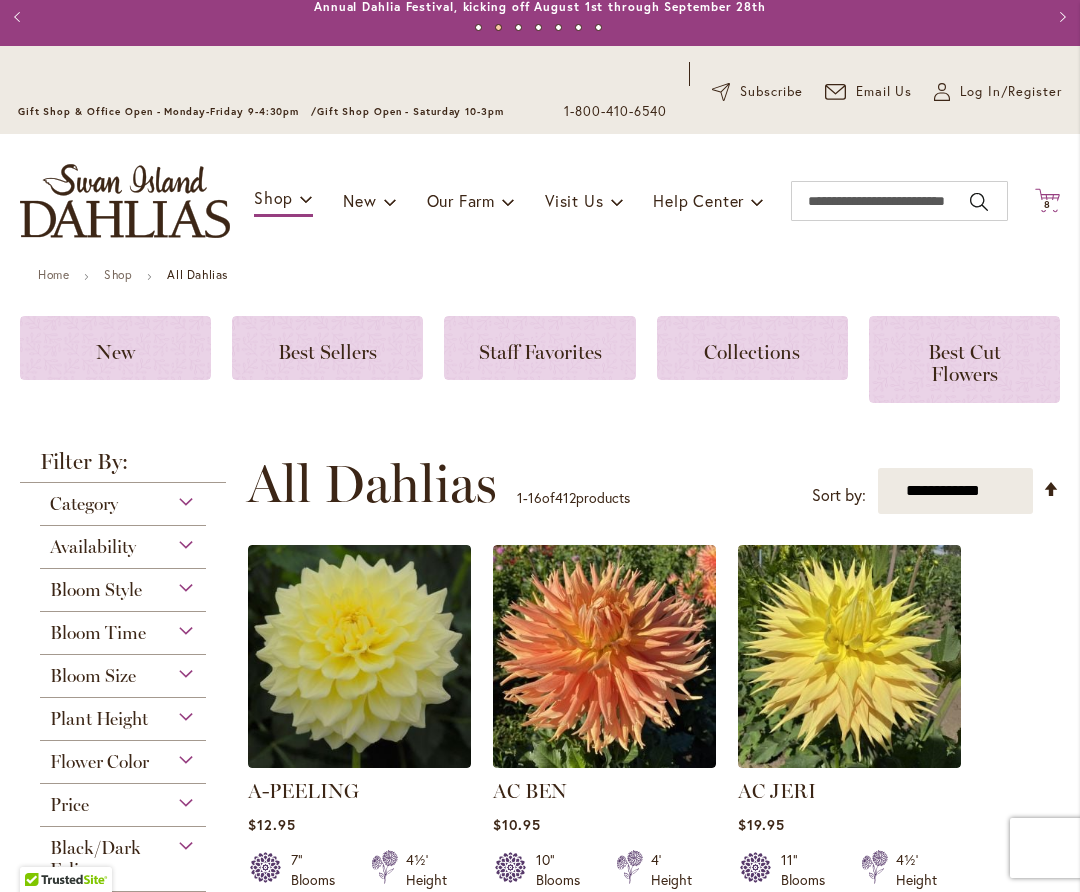 click on "8" at bounding box center (1047, 204) 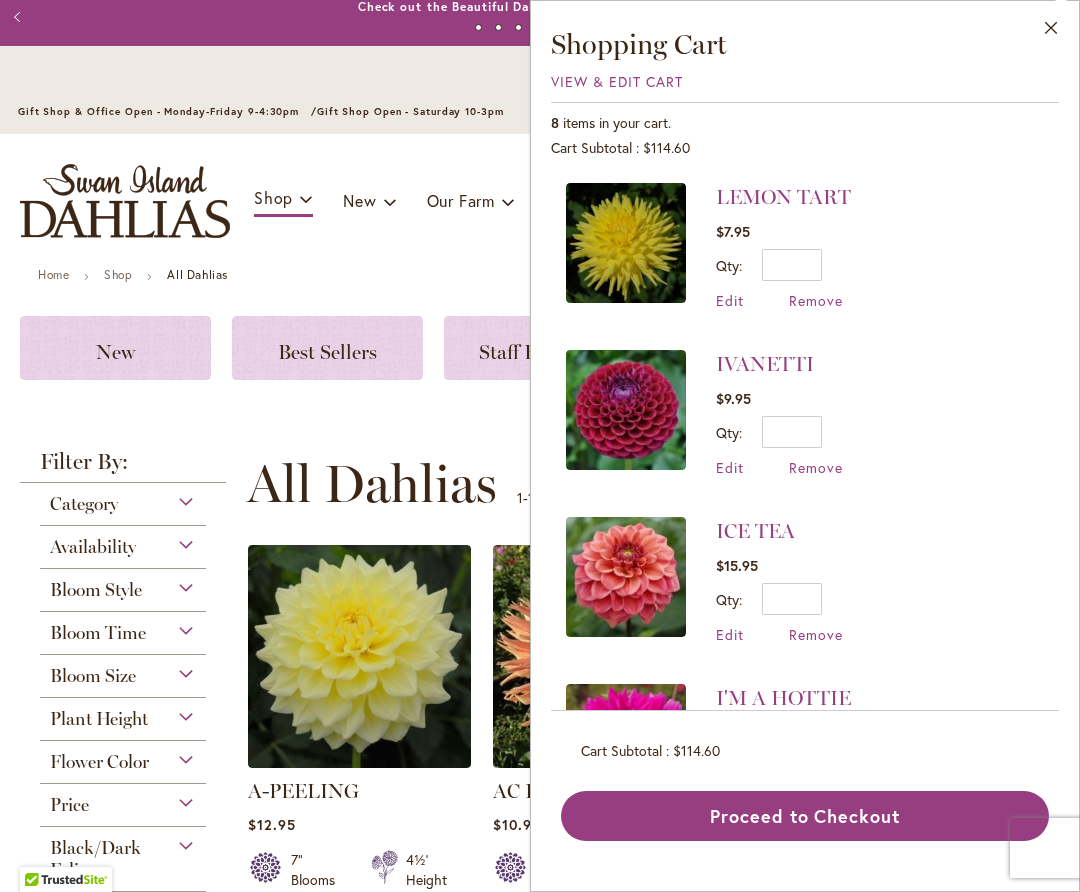 scroll, scrollTop: 0, scrollLeft: 0, axis: both 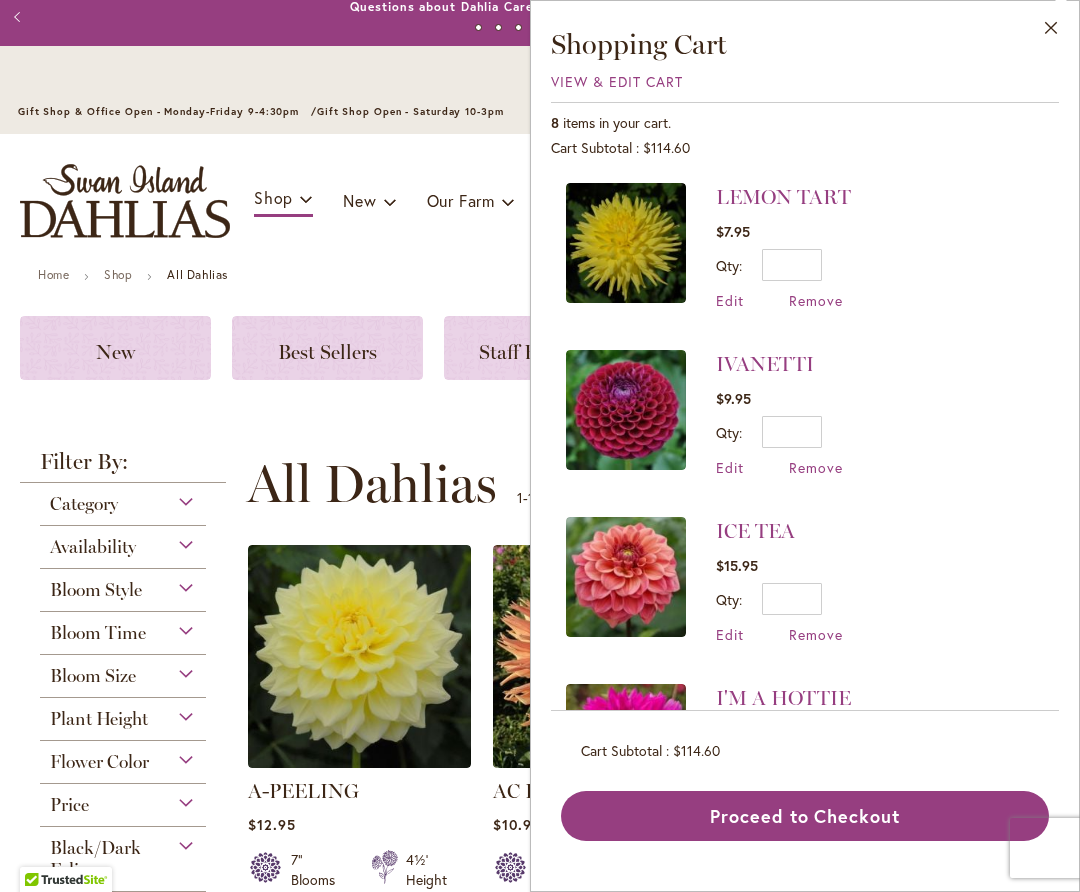 click on "Home
Shop
All Dahlias
New Best Sellers Staff Favorites Collections Best Cut Flowers
Filter by:
Filter By:
Category
Best Sellers
32 New 5 2" at bounding box center [540, 1927] 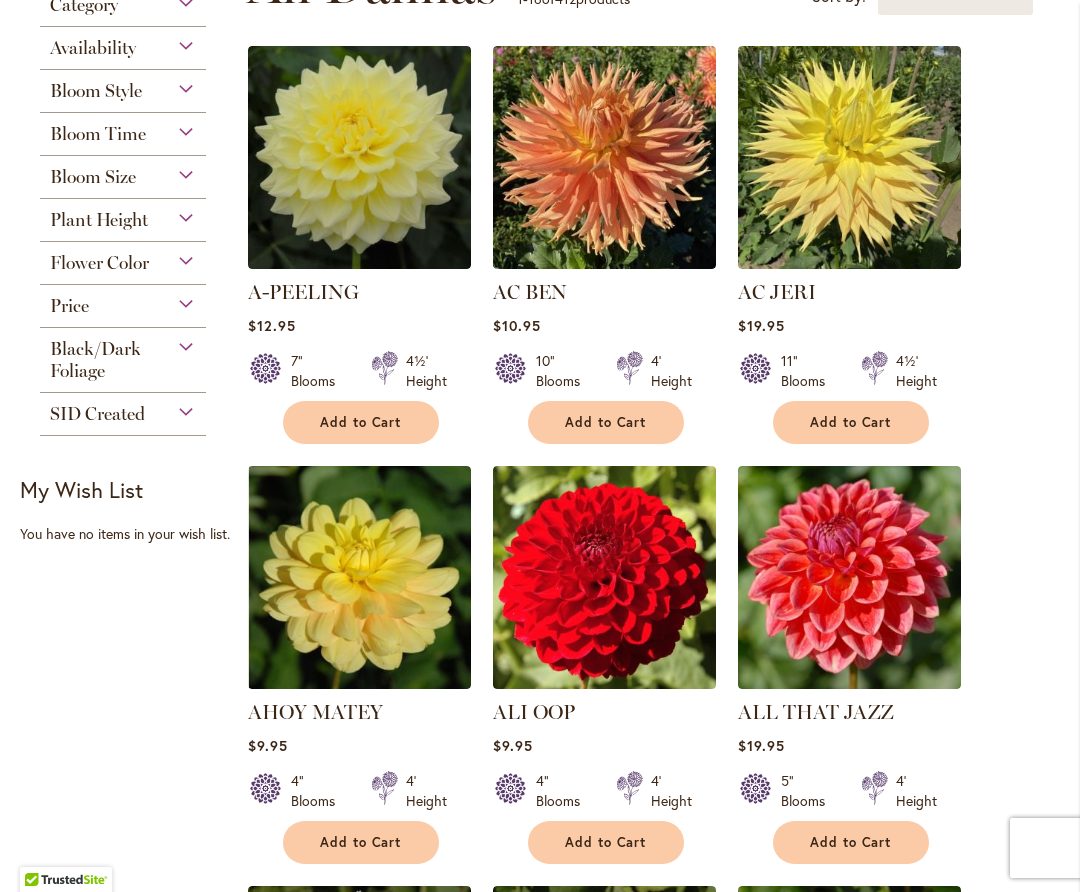 scroll, scrollTop: 583, scrollLeft: 0, axis: vertical 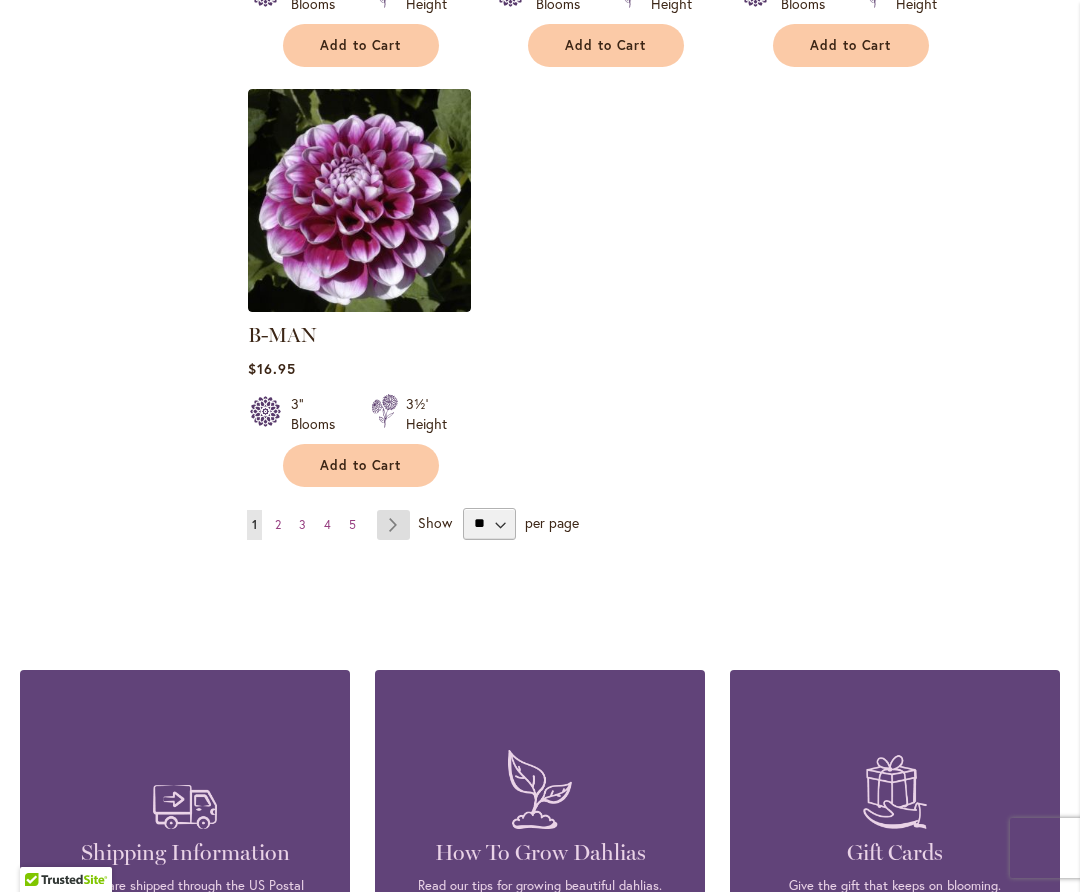 click on "Page
Next" at bounding box center [393, 525] 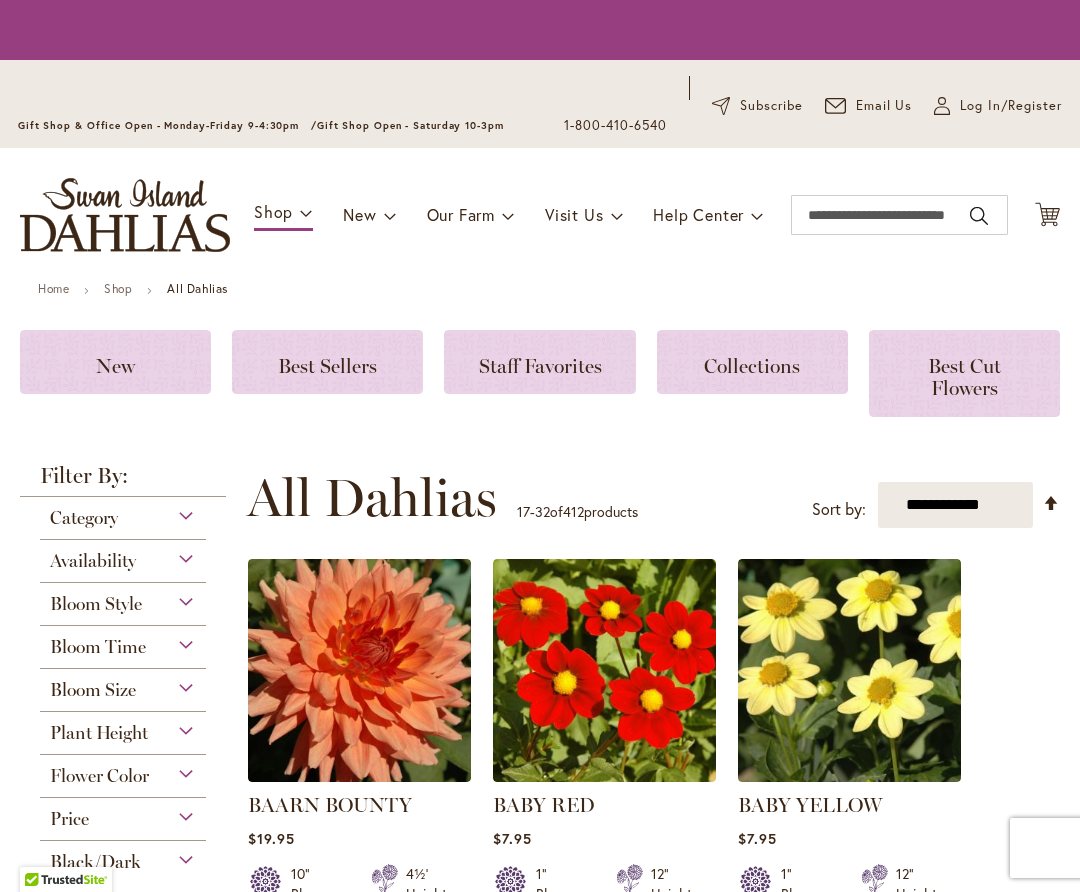 scroll, scrollTop: 0, scrollLeft: 0, axis: both 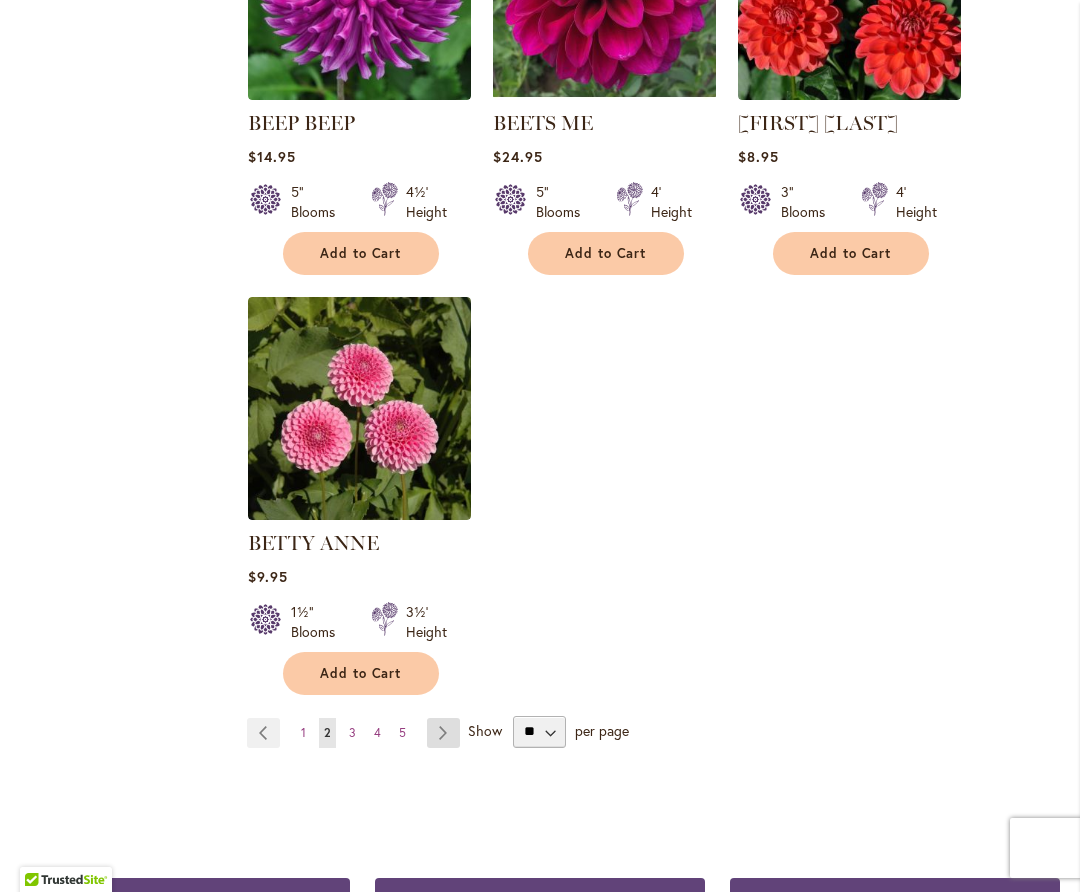 click on "Page
Next" at bounding box center [443, 733] 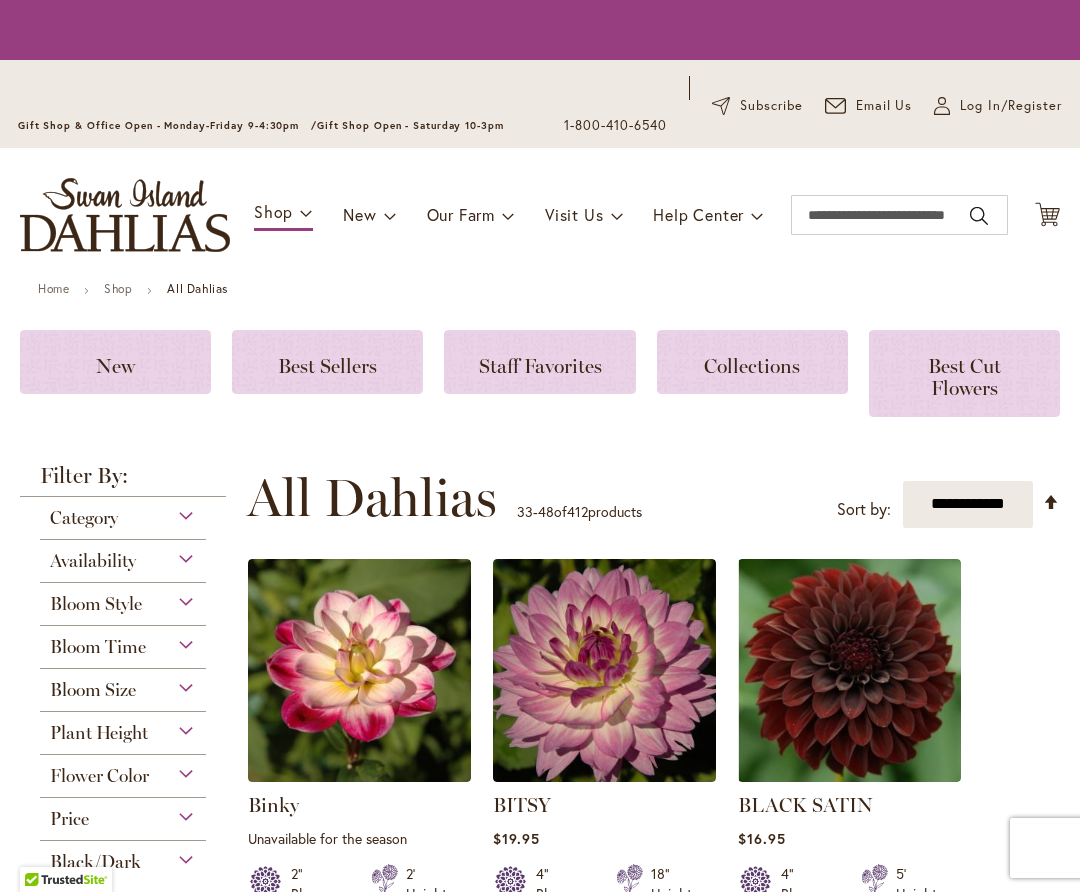 scroll, scrollTop: 0, scrollLeft: 0, axis: both 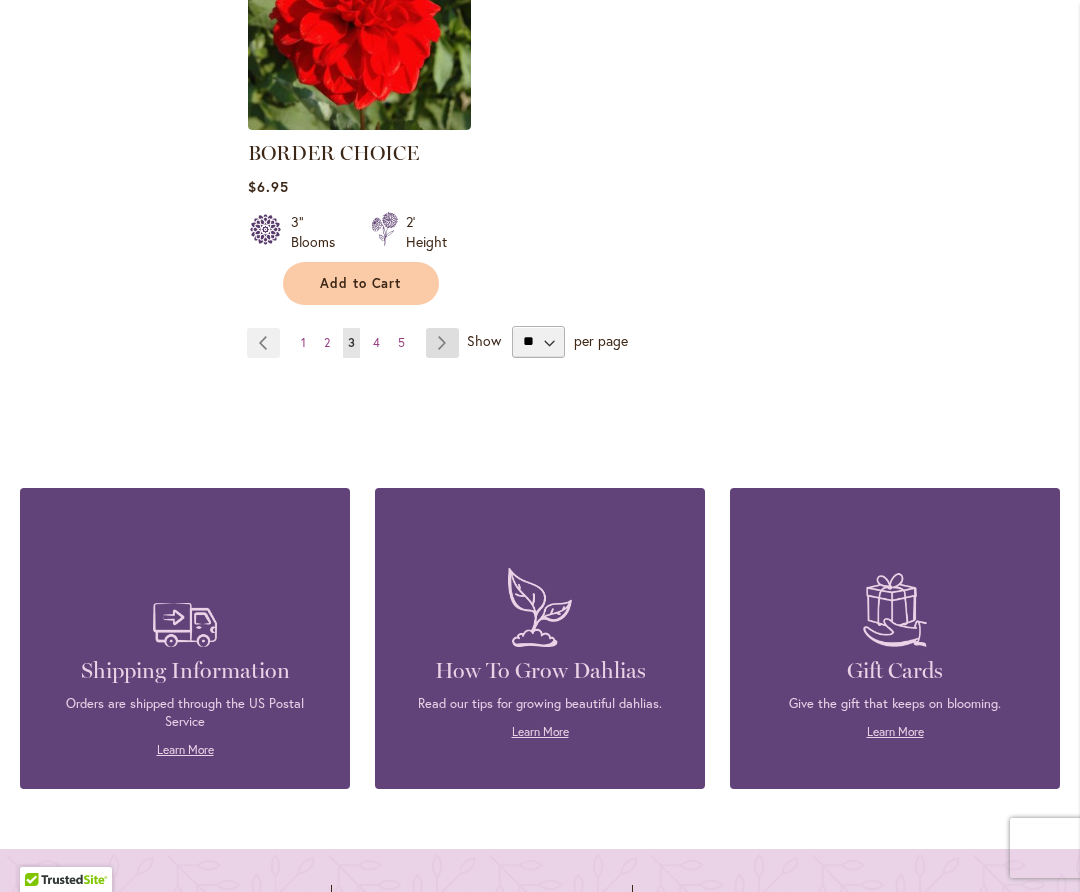 click on "Page
Next" at bounding box center [442, 343] 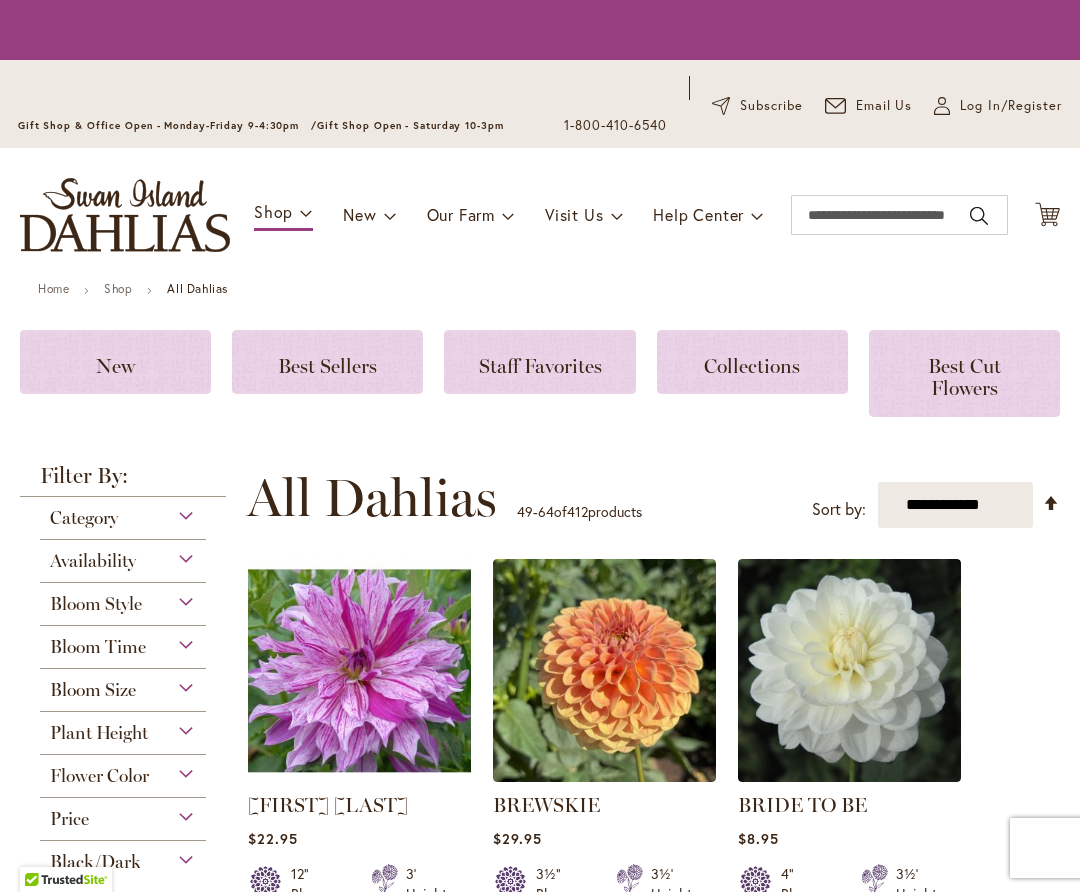 scroll, scrollTop: 0, scrollLeft: 0, axis: both 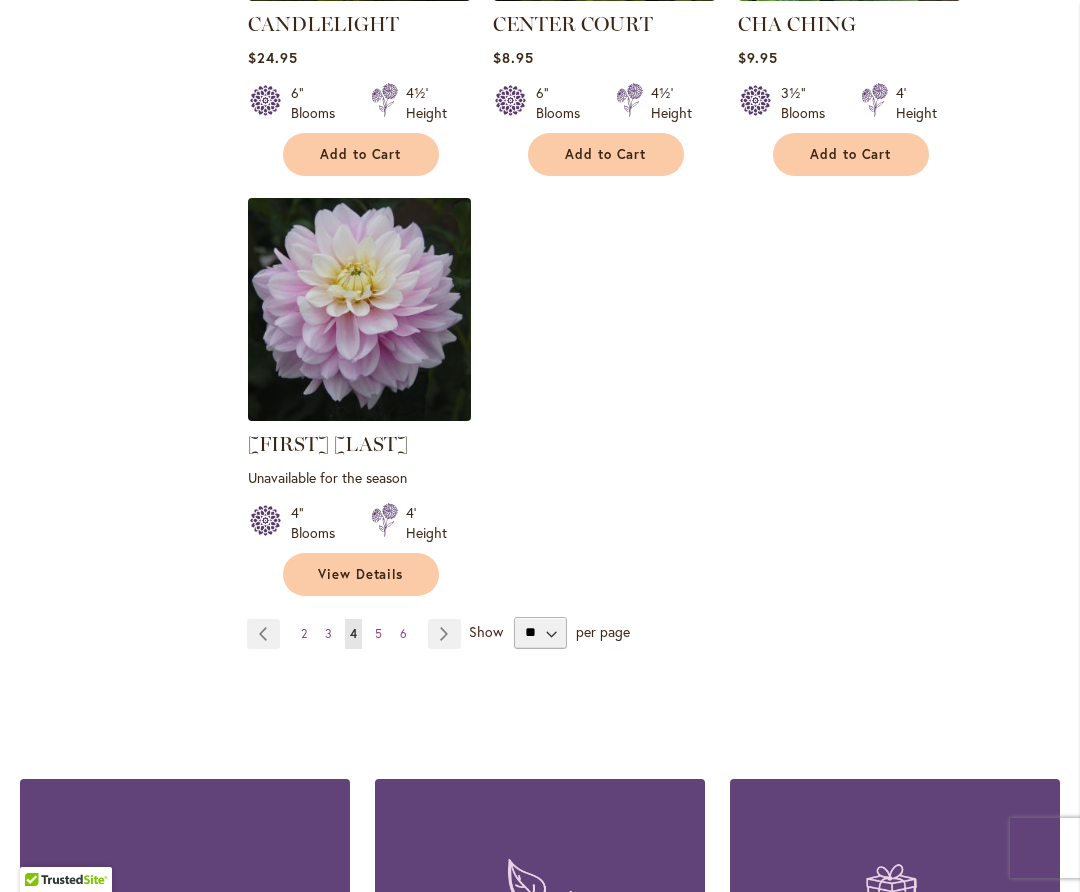 click at bounding box center (359, 309) 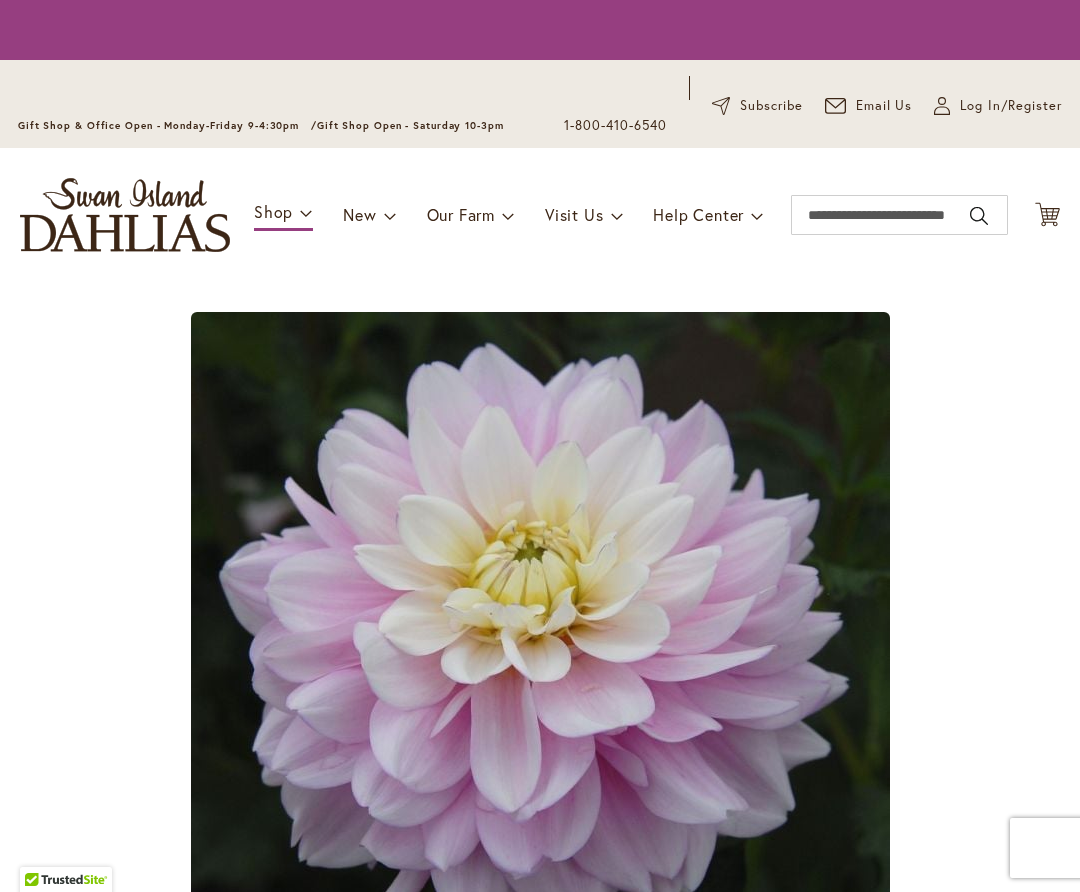 scroll, scrollTop: 0, scrollLeft: 0, axis: both 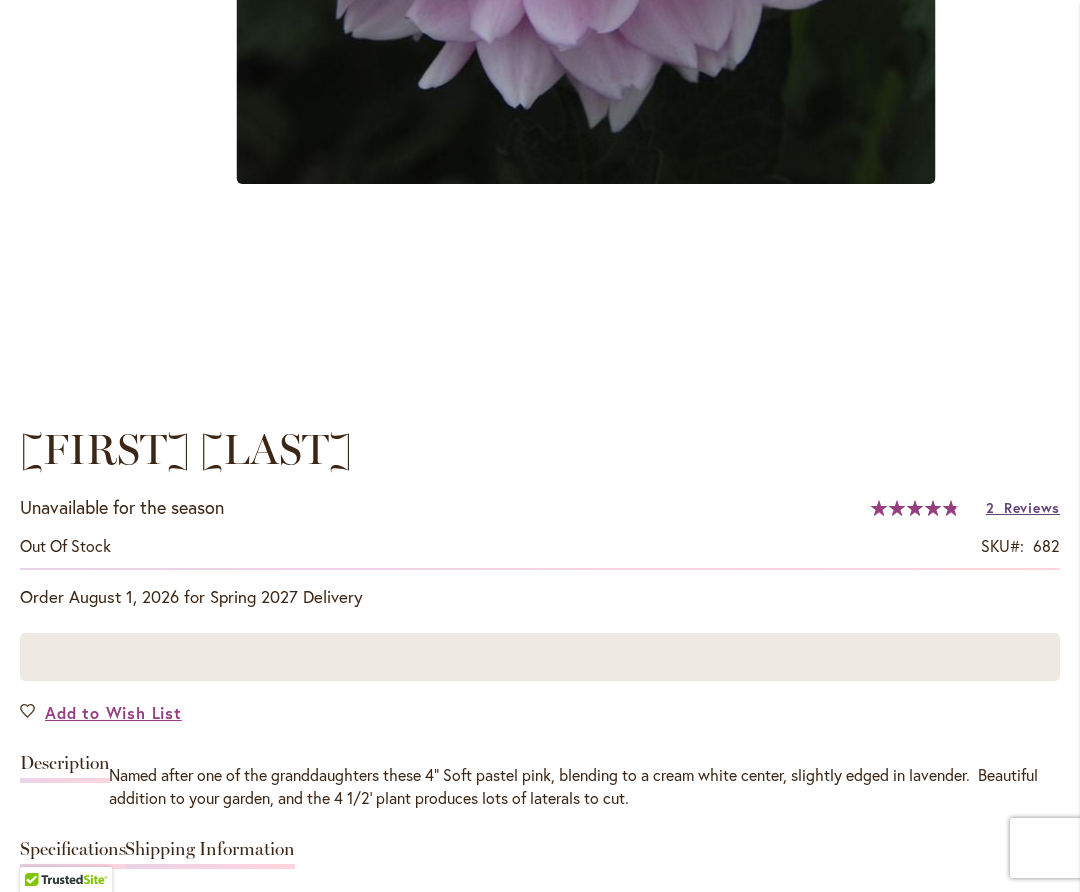 click on "Reviews" at bounding box center (1032, 507) 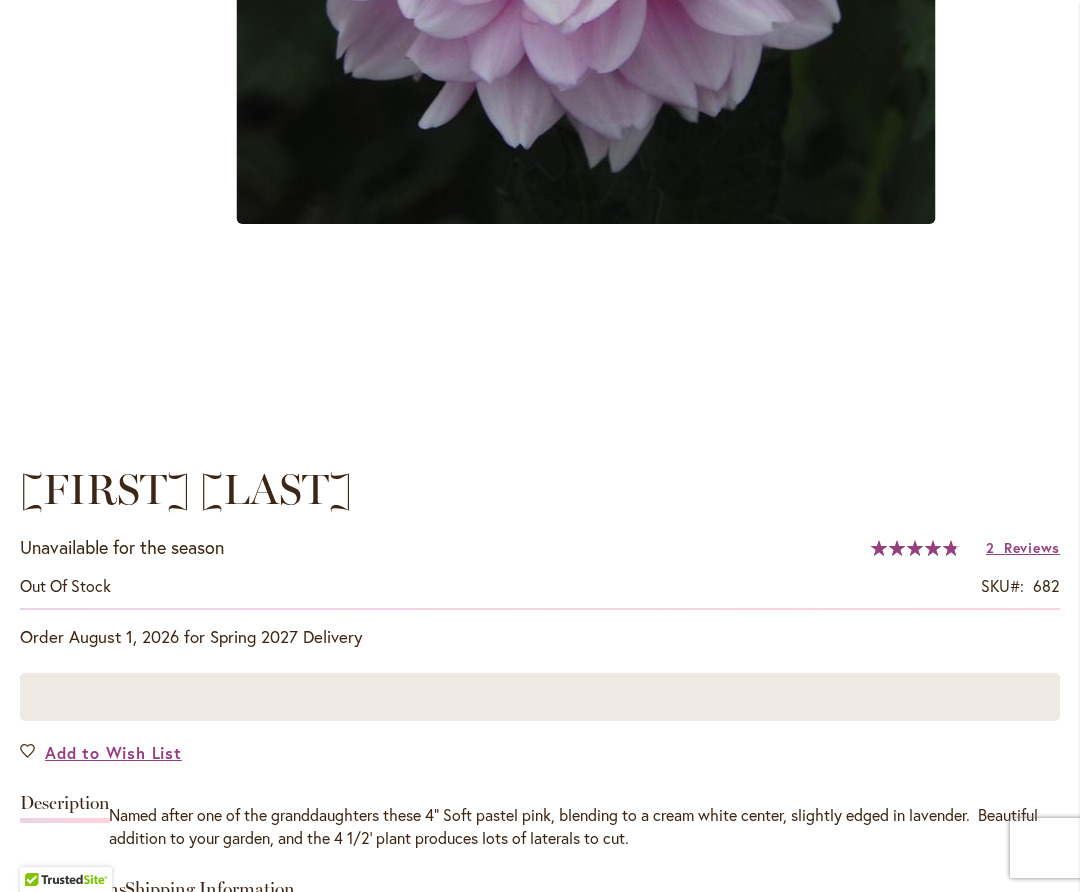 scroll, scrollTop: 1022, scrollLeft: 0, axis: vertical 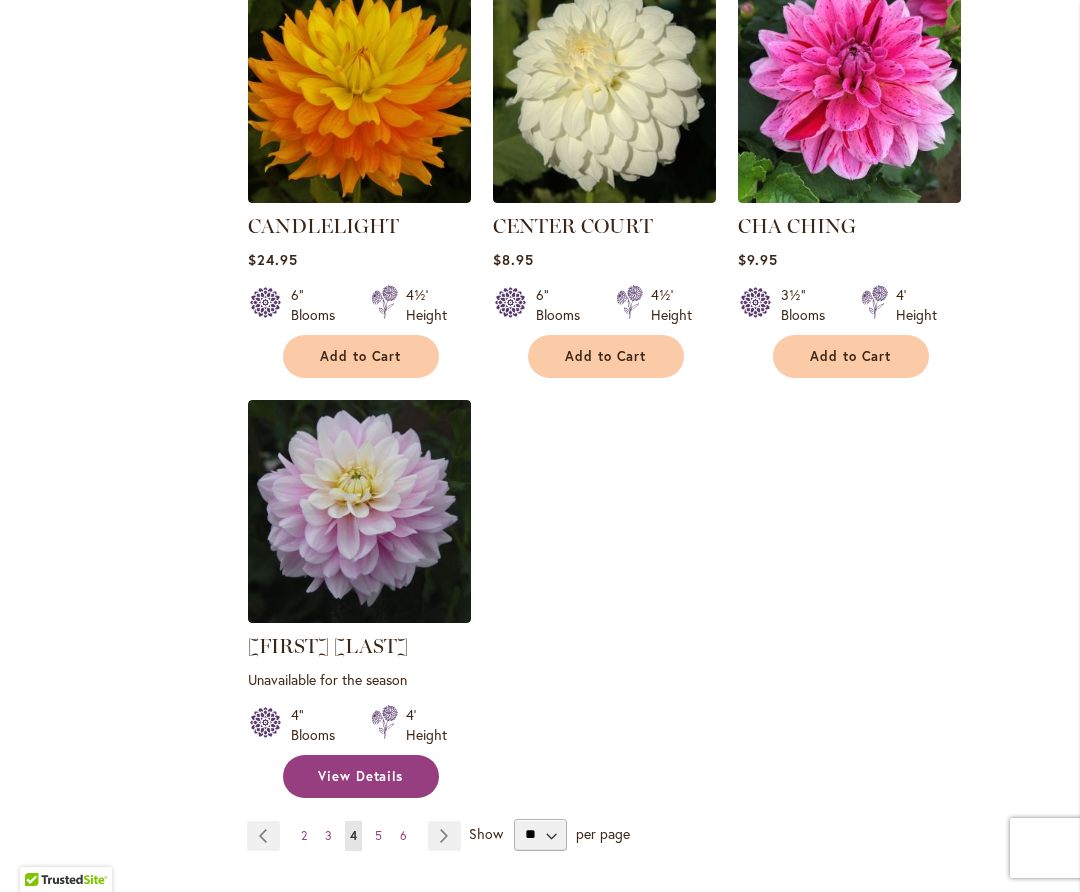 click on "View Details" at bounding box center (361, 776) 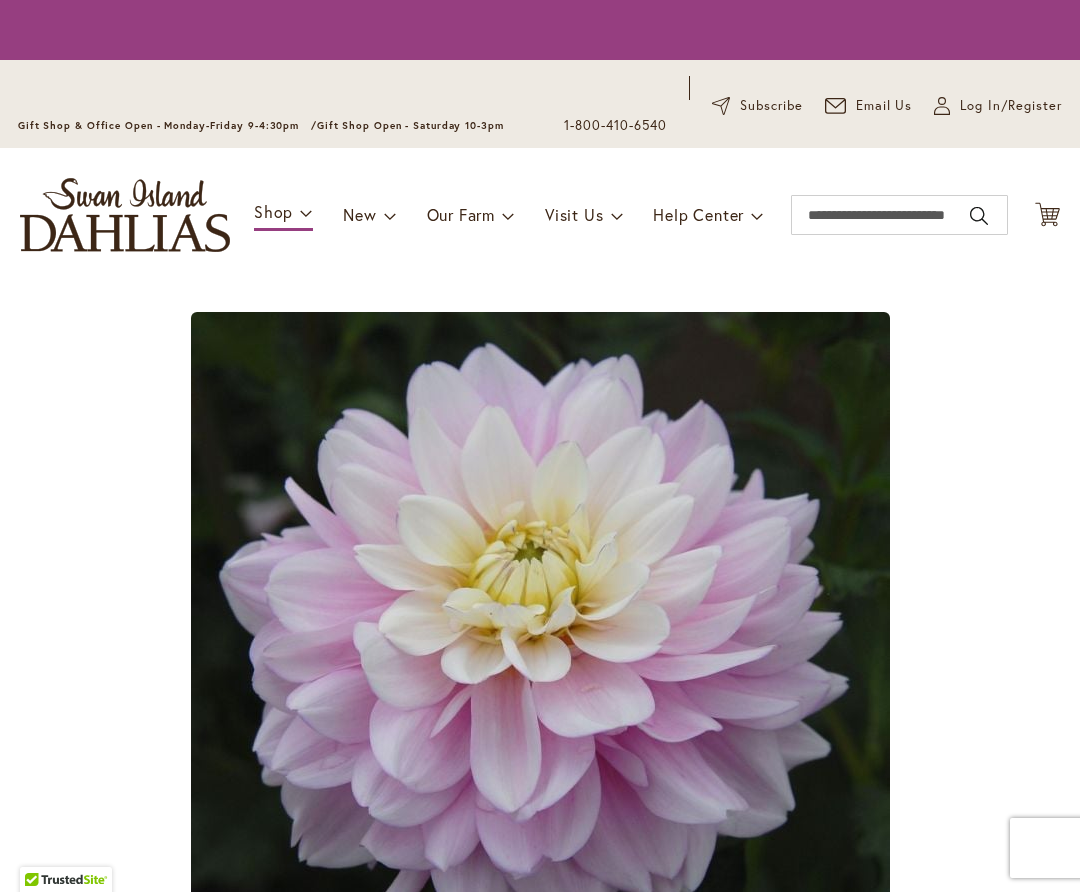 scroll, scrollTop: 0, scrollLeft: 0, axis: both 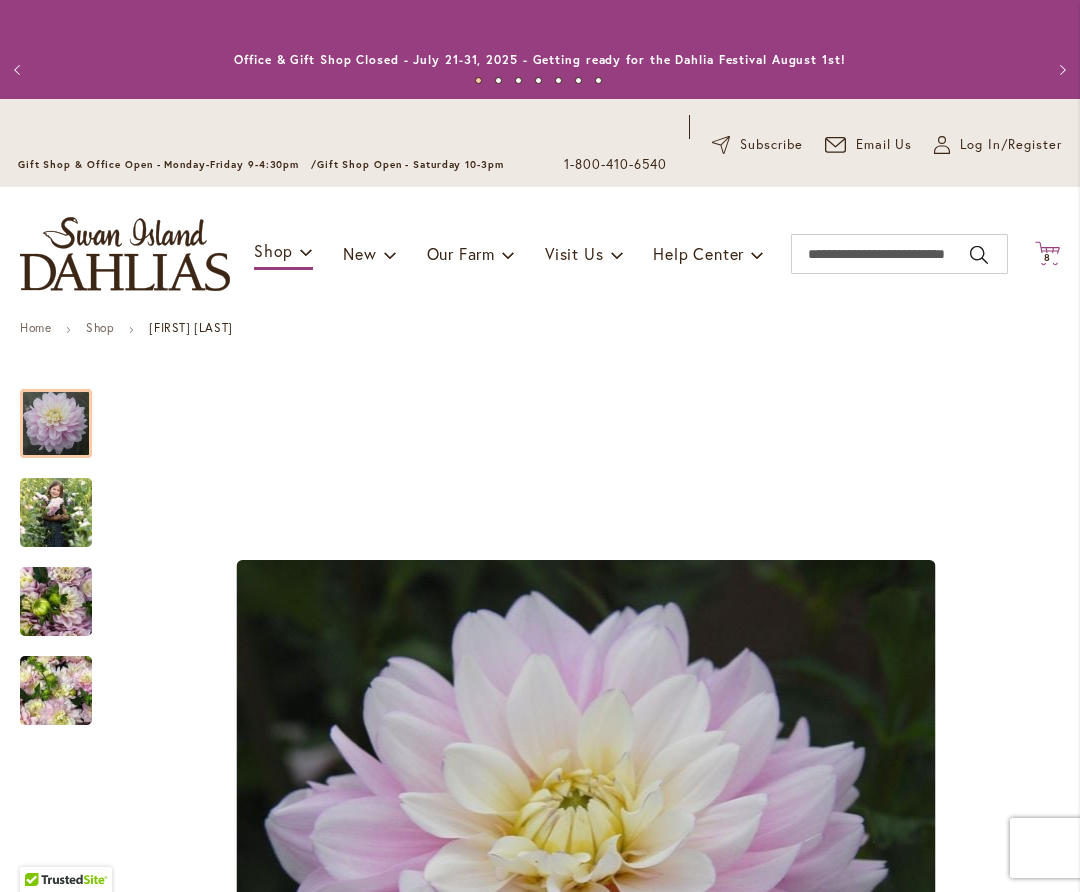 click on "Cart
.cls-1 {
fill: #231f20;
}" 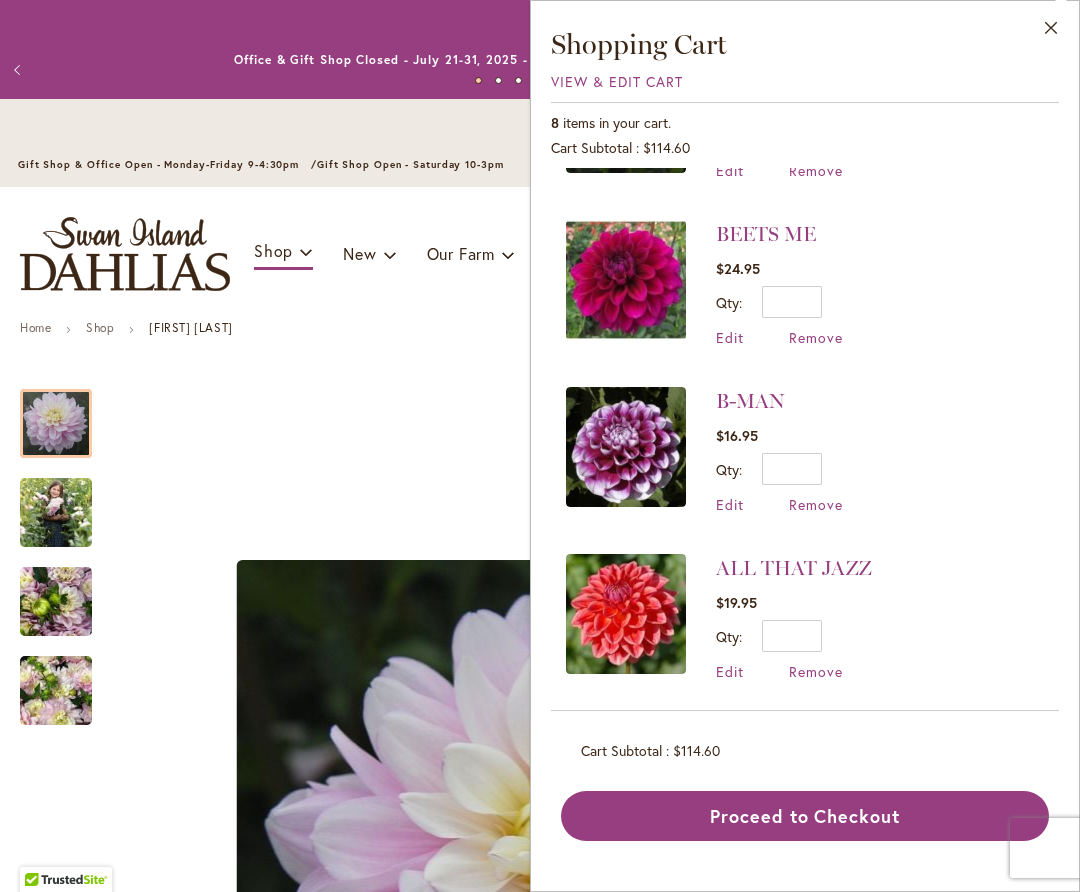 scroll, scrollTop: 796, scrollLeft: 0, axis: vertical 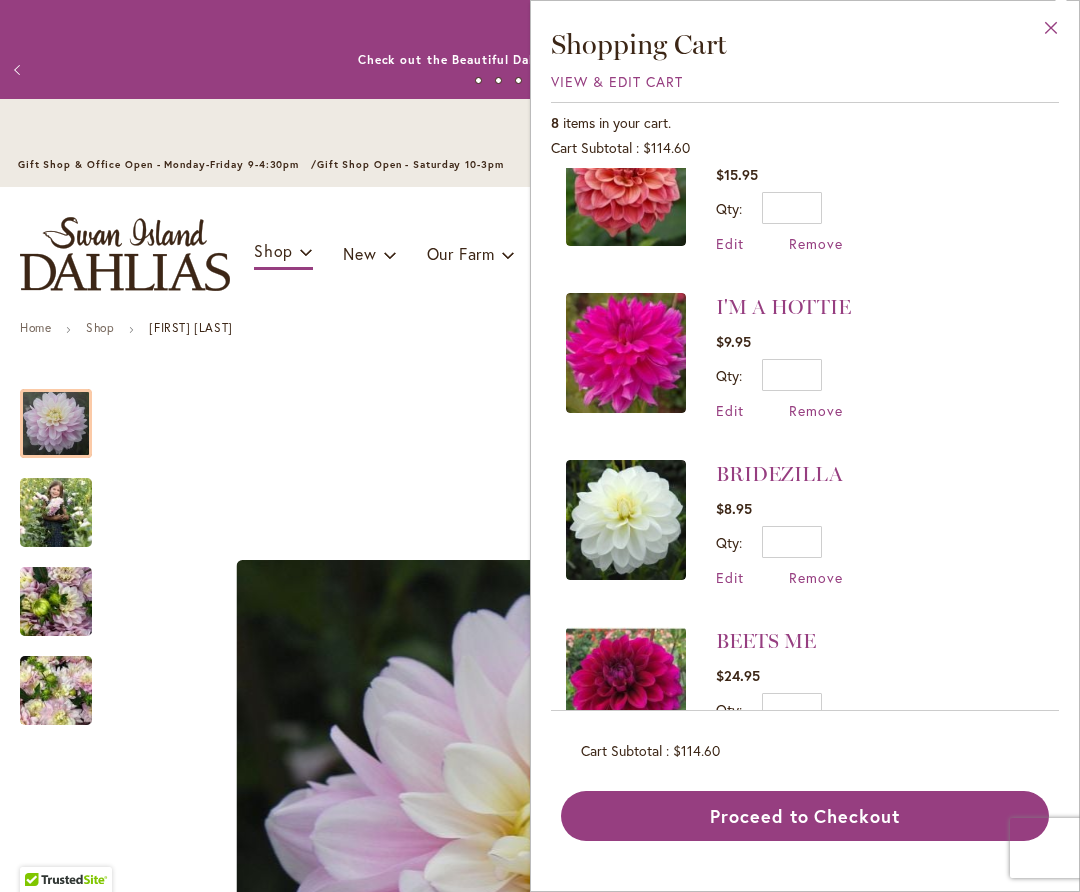 click on "Close" at bounding box center [1051, 32] 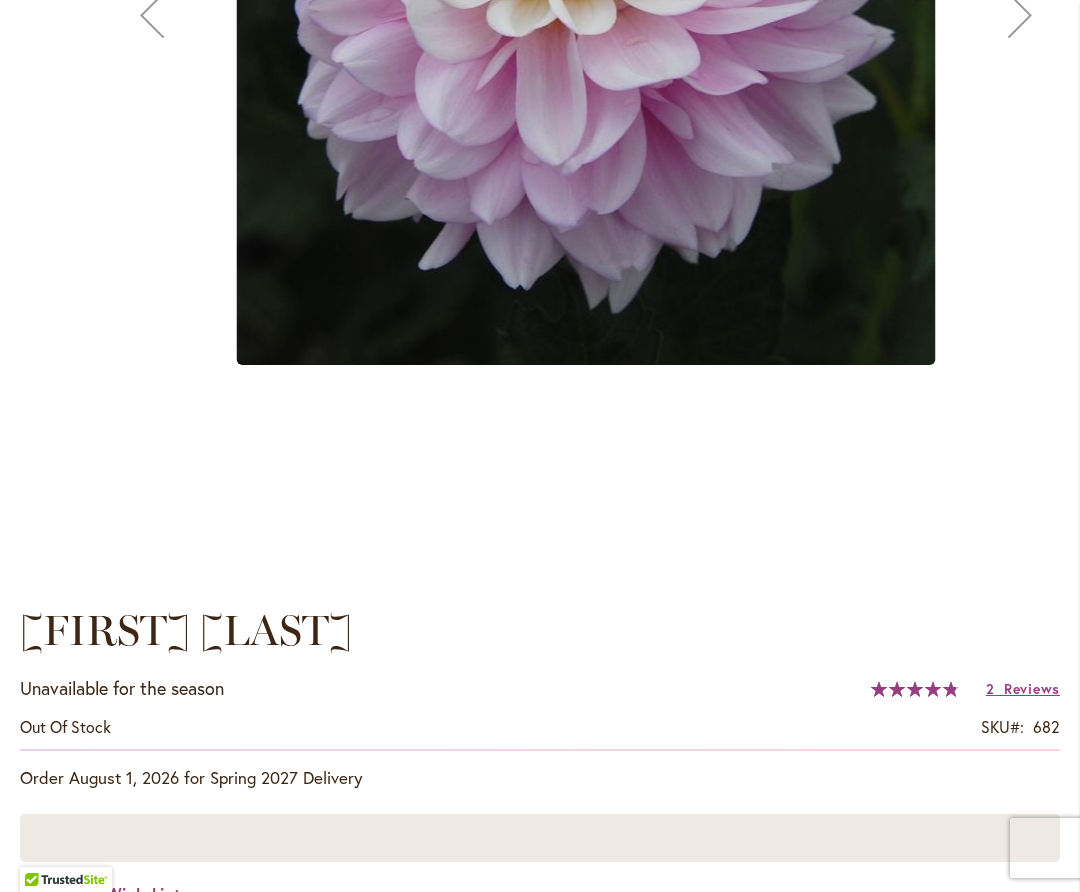 scroll, scrollTop: 917, scrollLeft: 0, axis: vertical 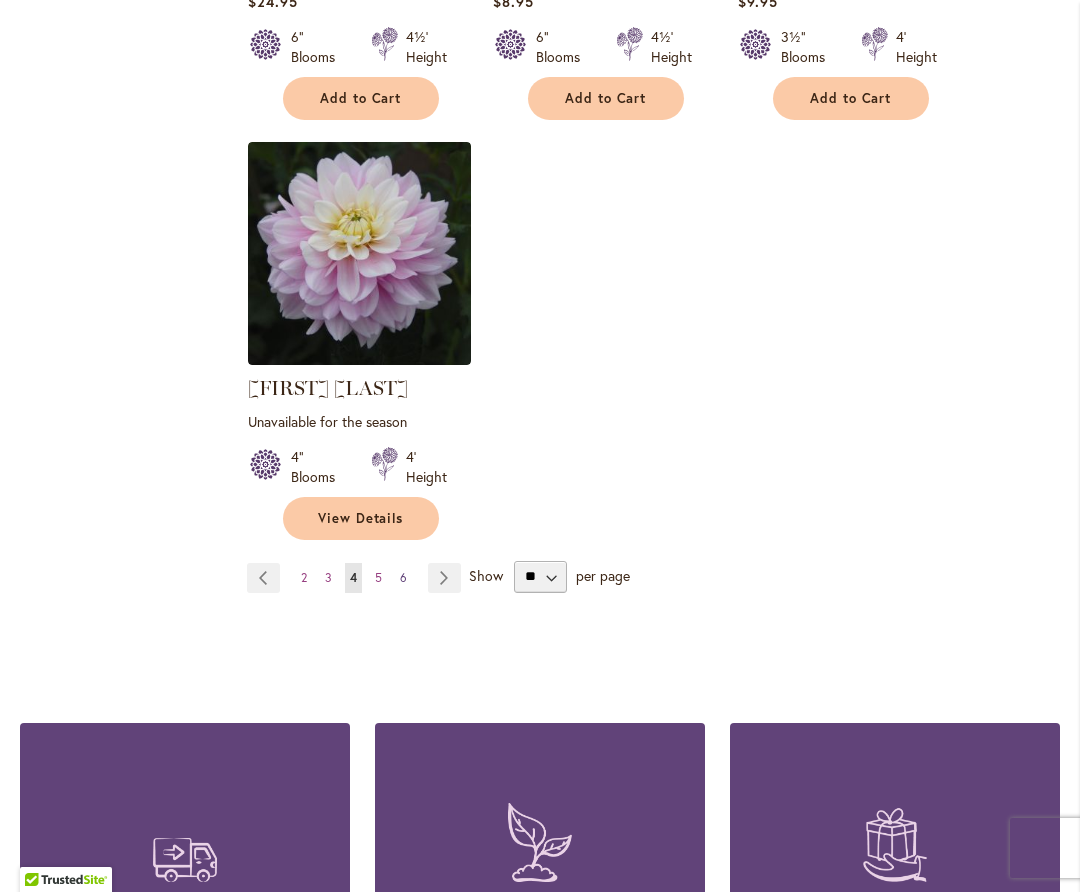 click on "6" at bounding box center (403, 577) 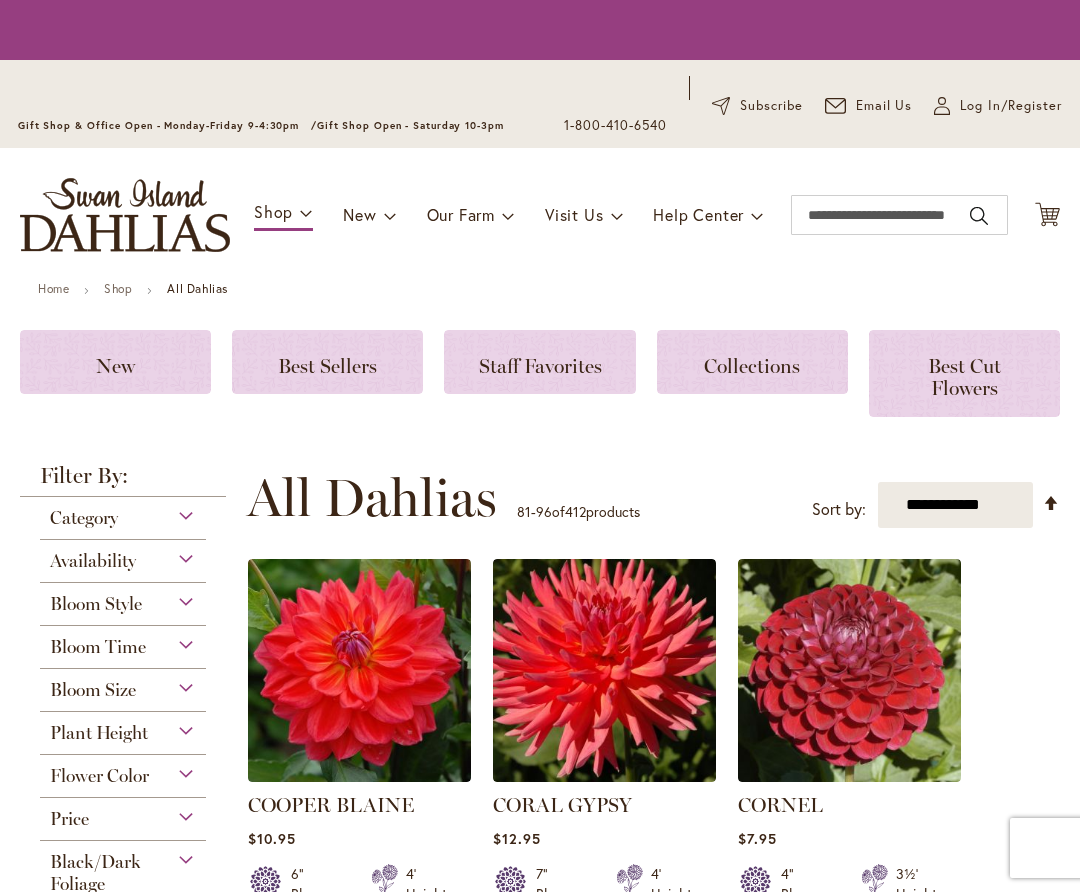 scroll, scrollTop: 0, scrollLeft: 0, axis: both 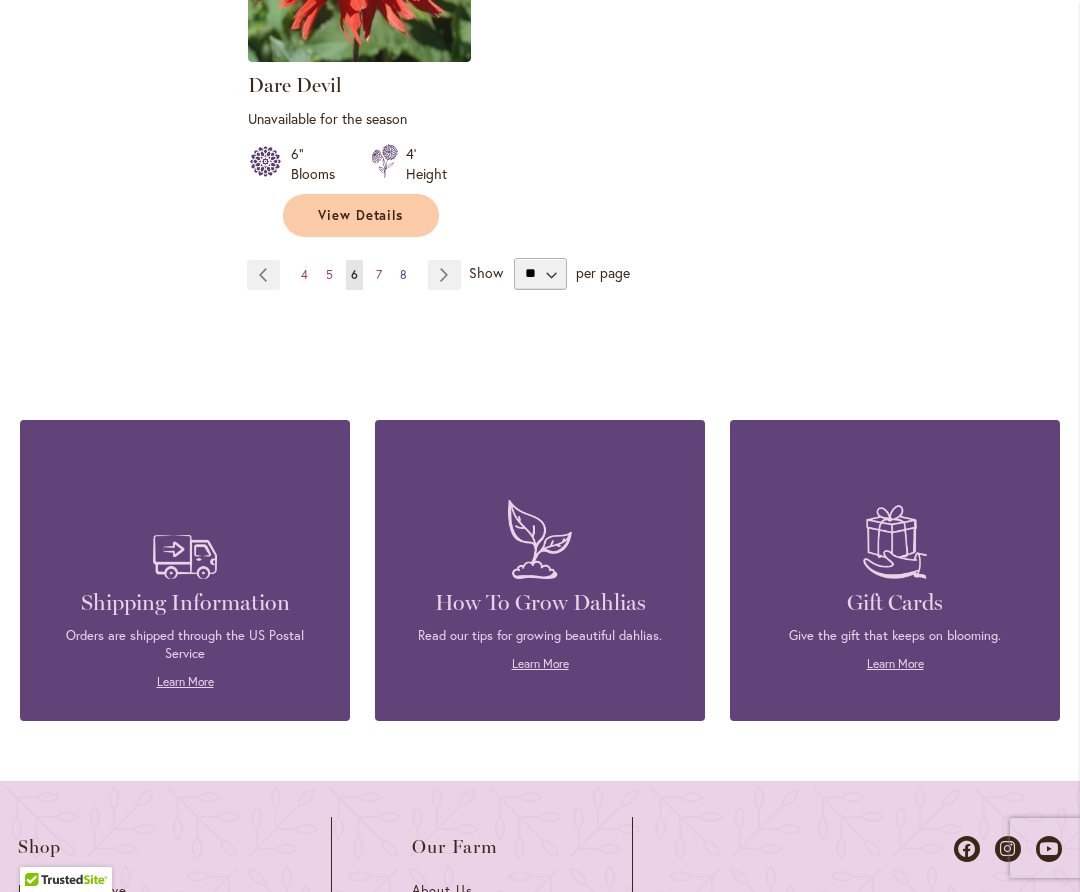click on "8" at bounding box center (403, 274) 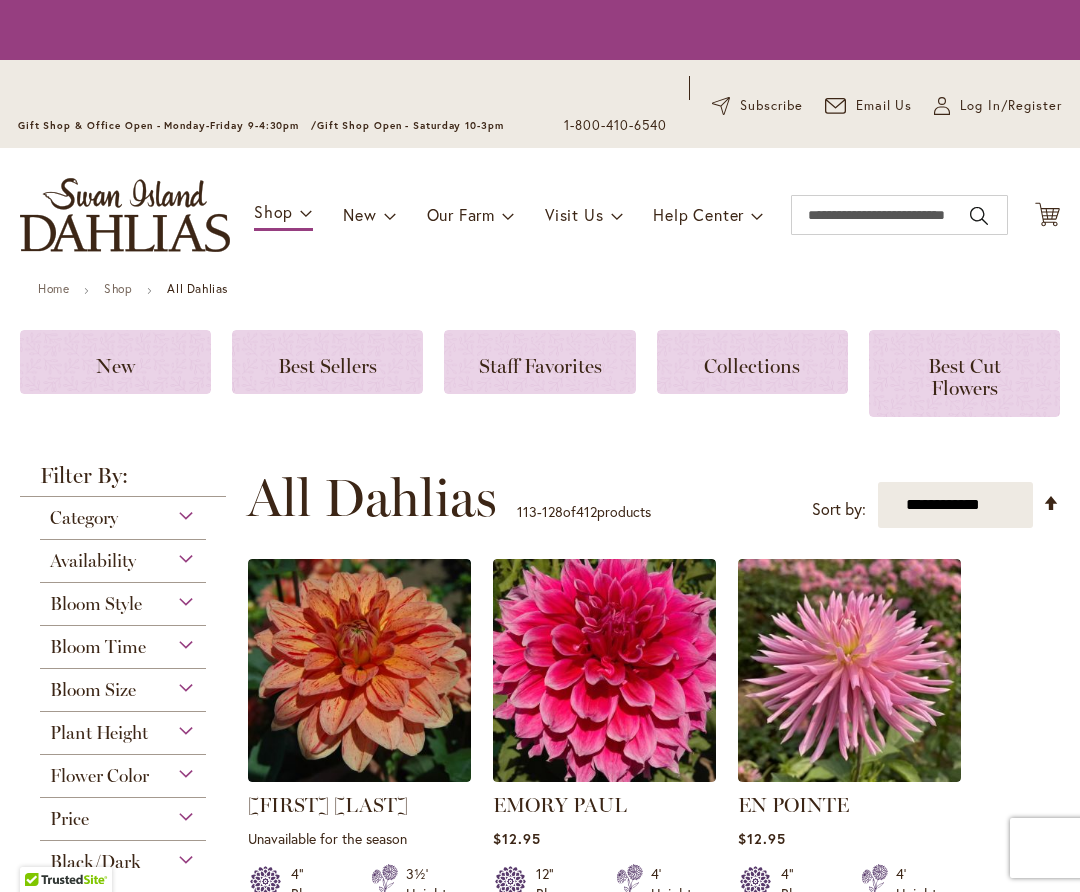scroll, scrollTop: 0, scrollLeft: 0, axis: both 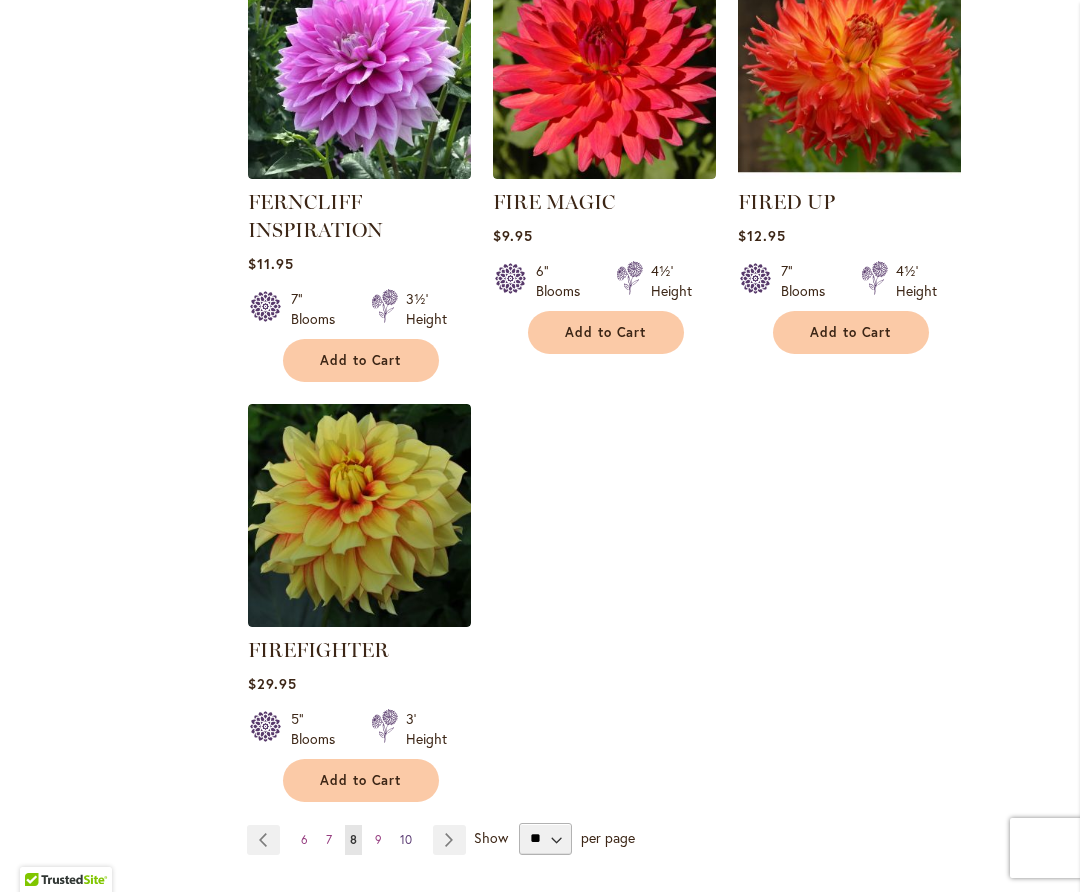 click on "10" at bounding box center (406, 839) 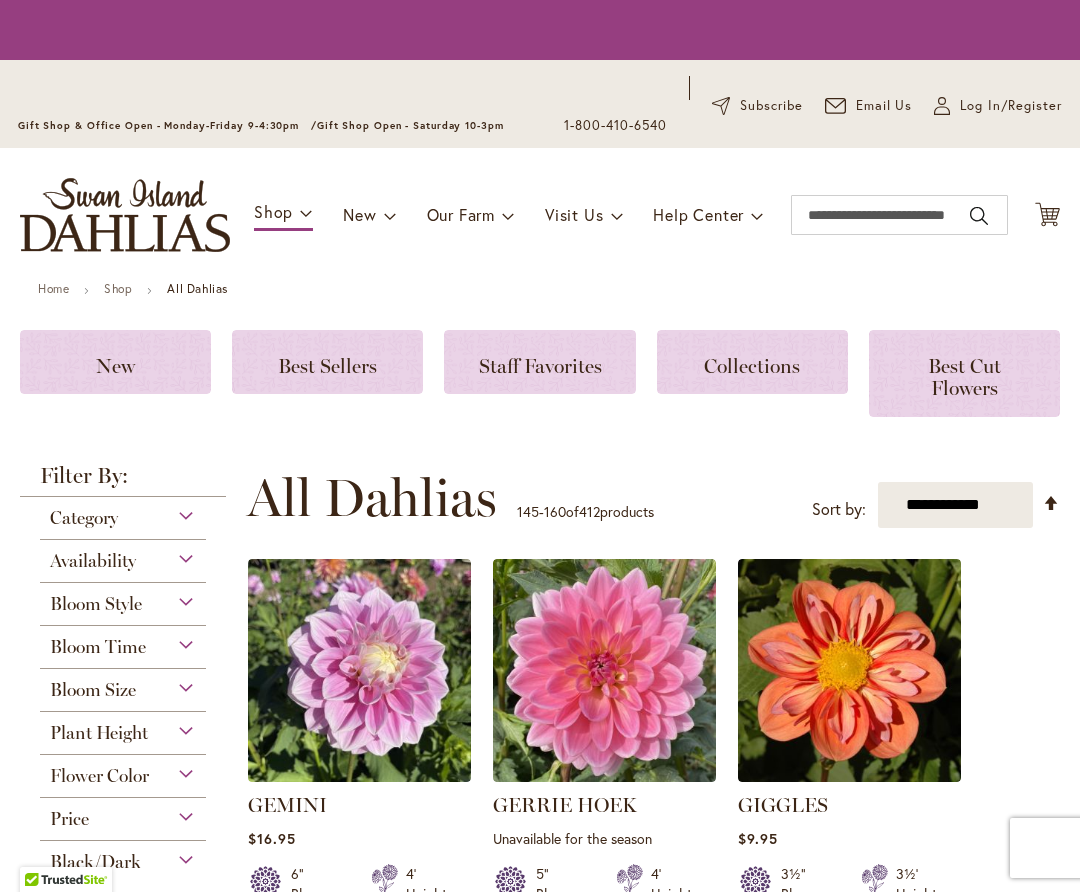 scroll, scrollTop: 0, scrollLeft: 0, axis: both 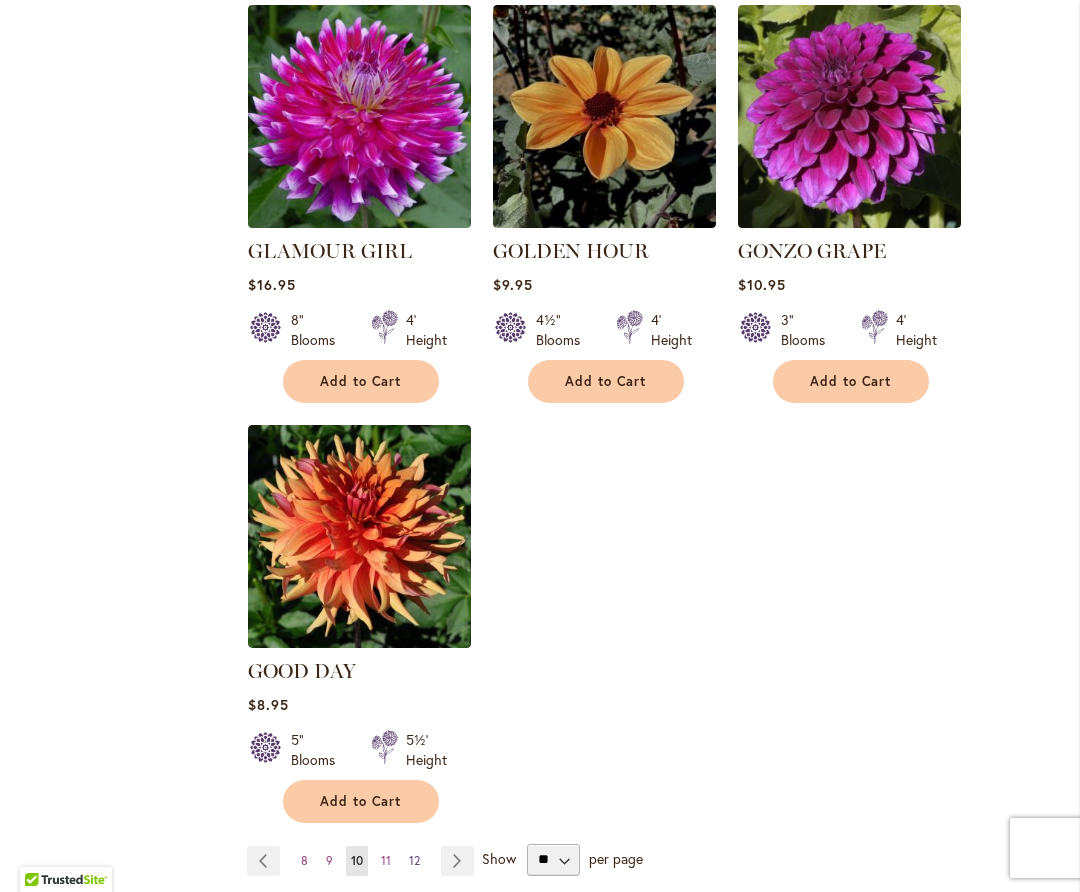 click on "Page
12" at bounding box center [414, 861] 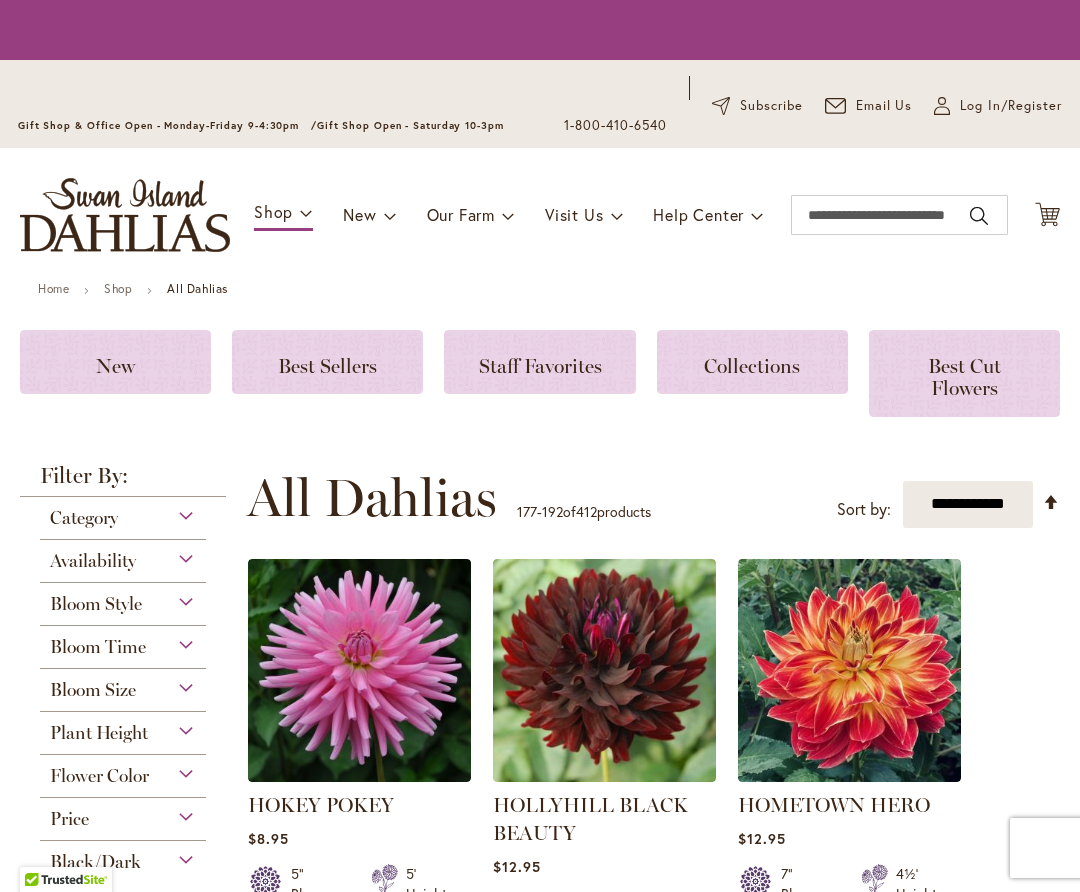 scroll, scrollTop: 0, scrollLeft: 0, axis: both 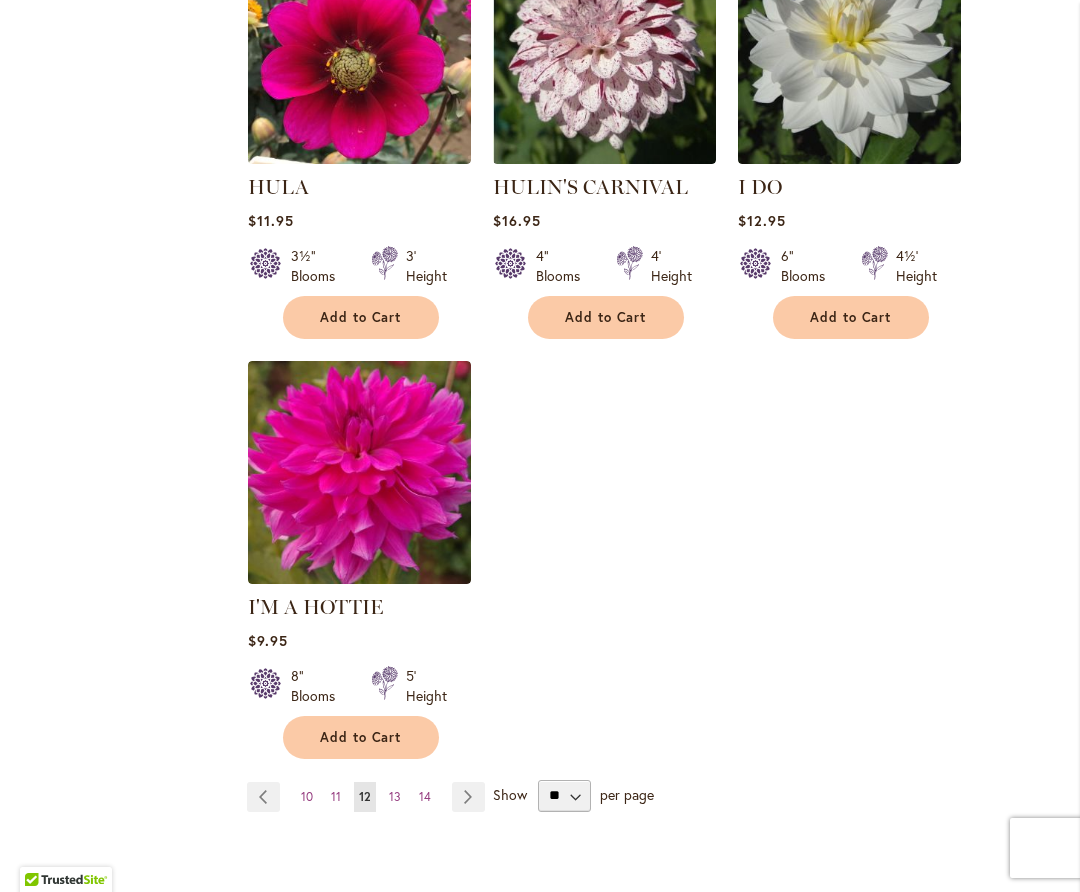 click on "Page
14" at bounding box center (425, 797) 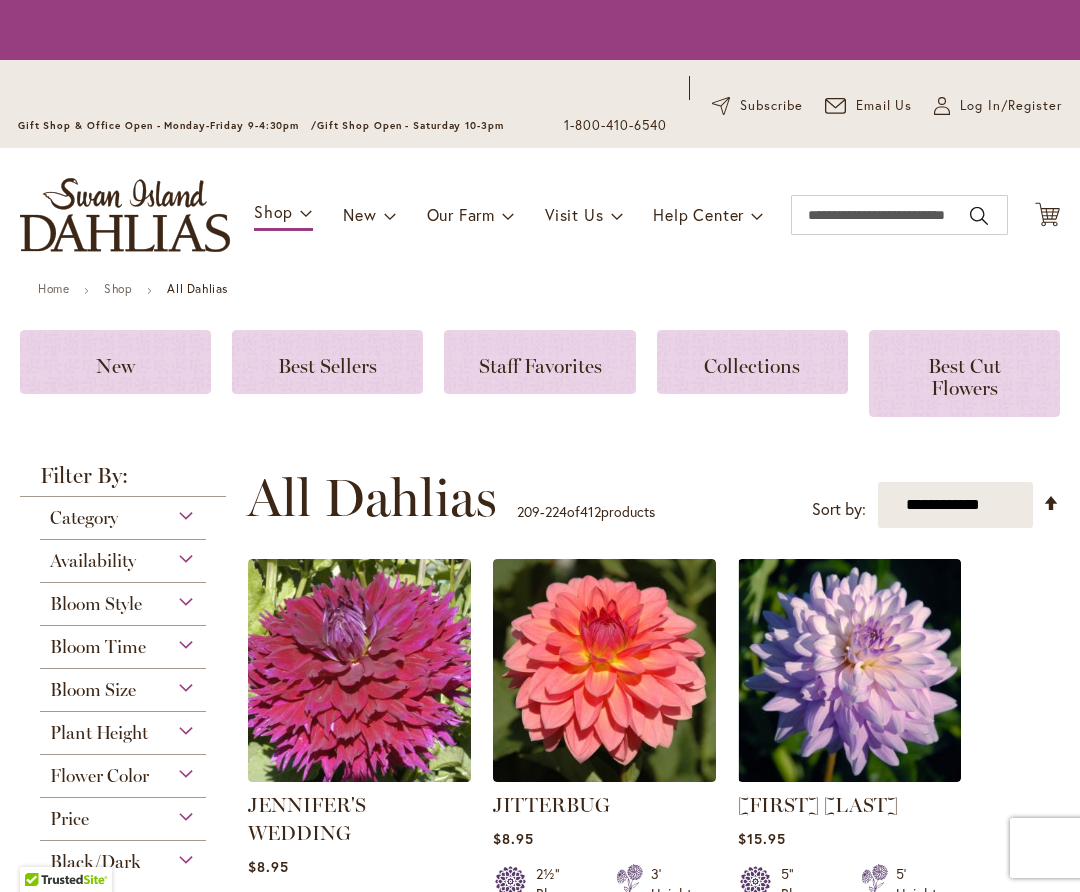 scroll, scrollTop: 0, scrollLeft: 0, axis: both 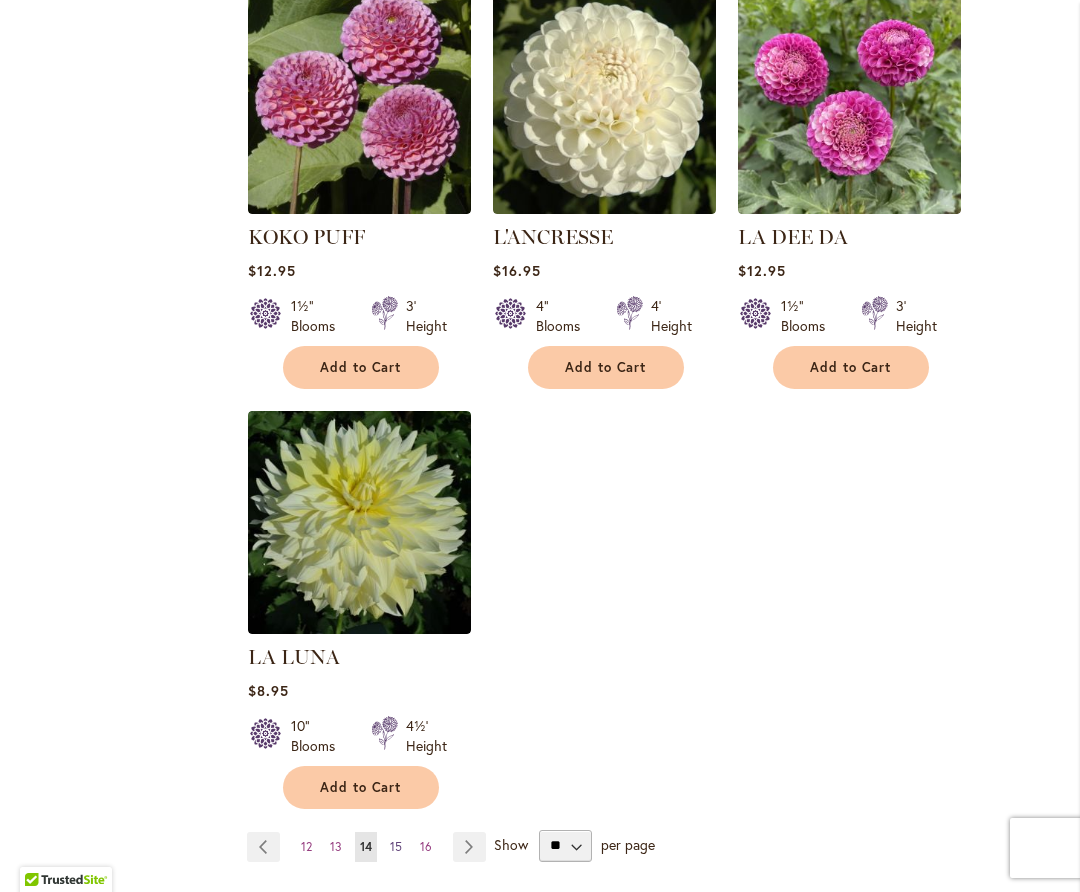 click on "15" at bounding box center [396, 846] 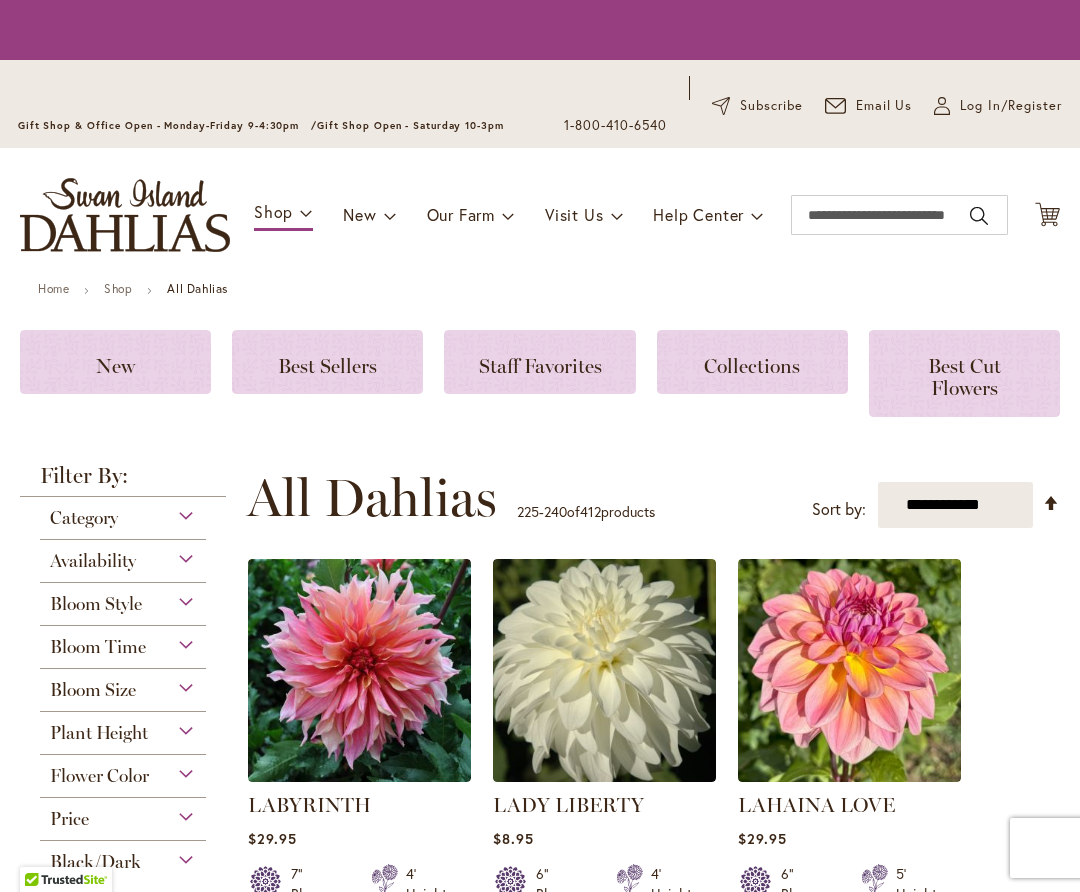 scroll, scrollTop: 0, scrollLeft: 0, axis: both 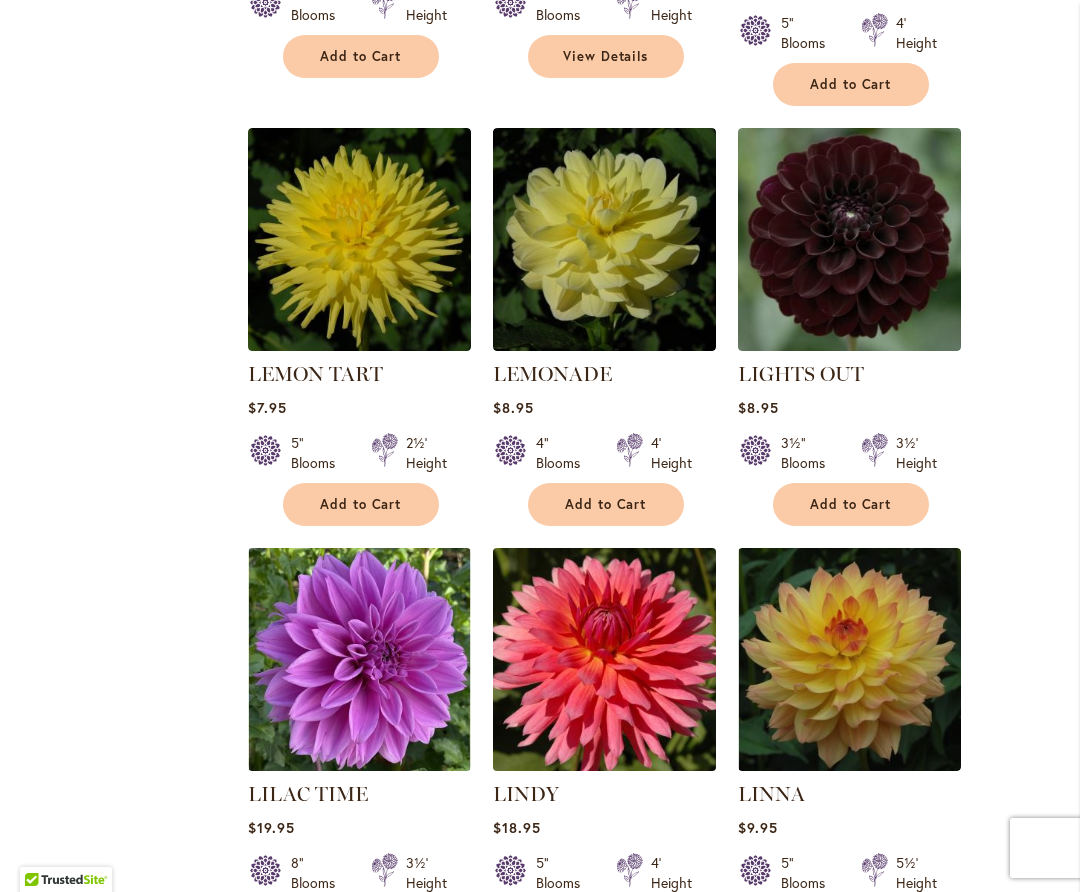 click at bounding box center (604, 659) 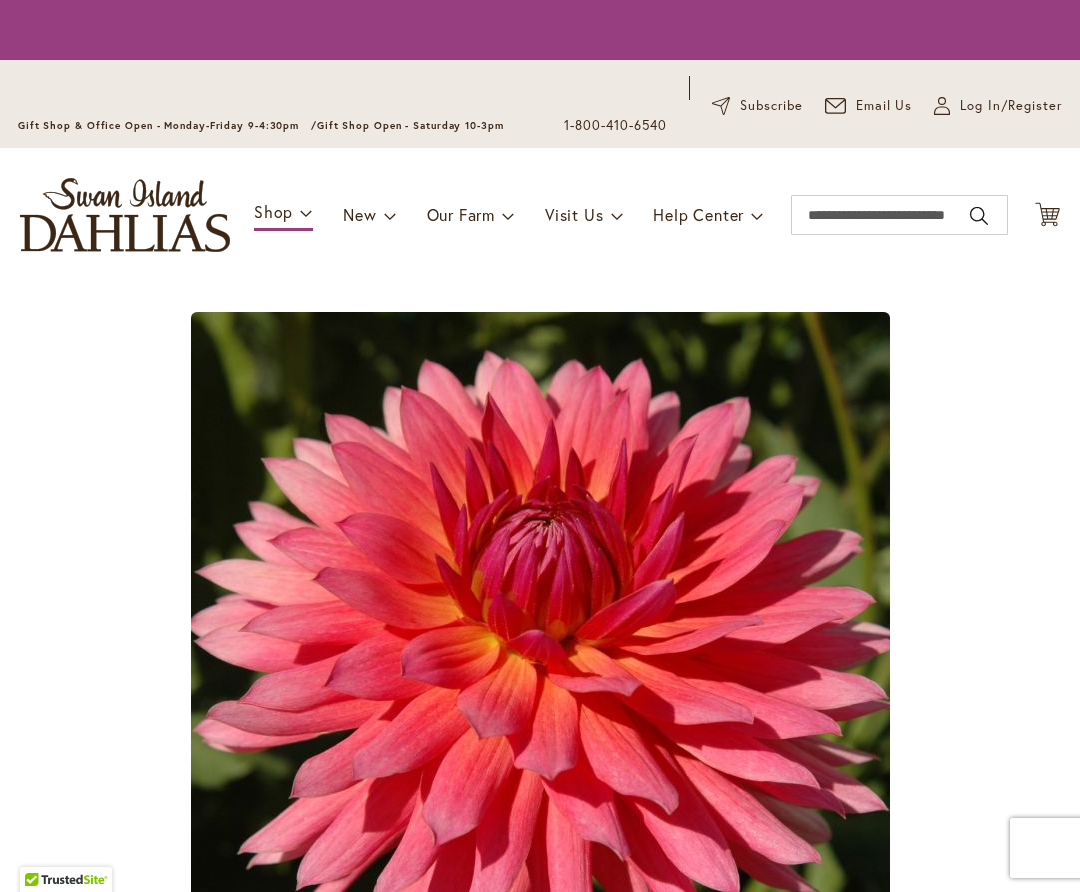 scroll, scrollTop: 0, scrollLeft: 0, axis: both 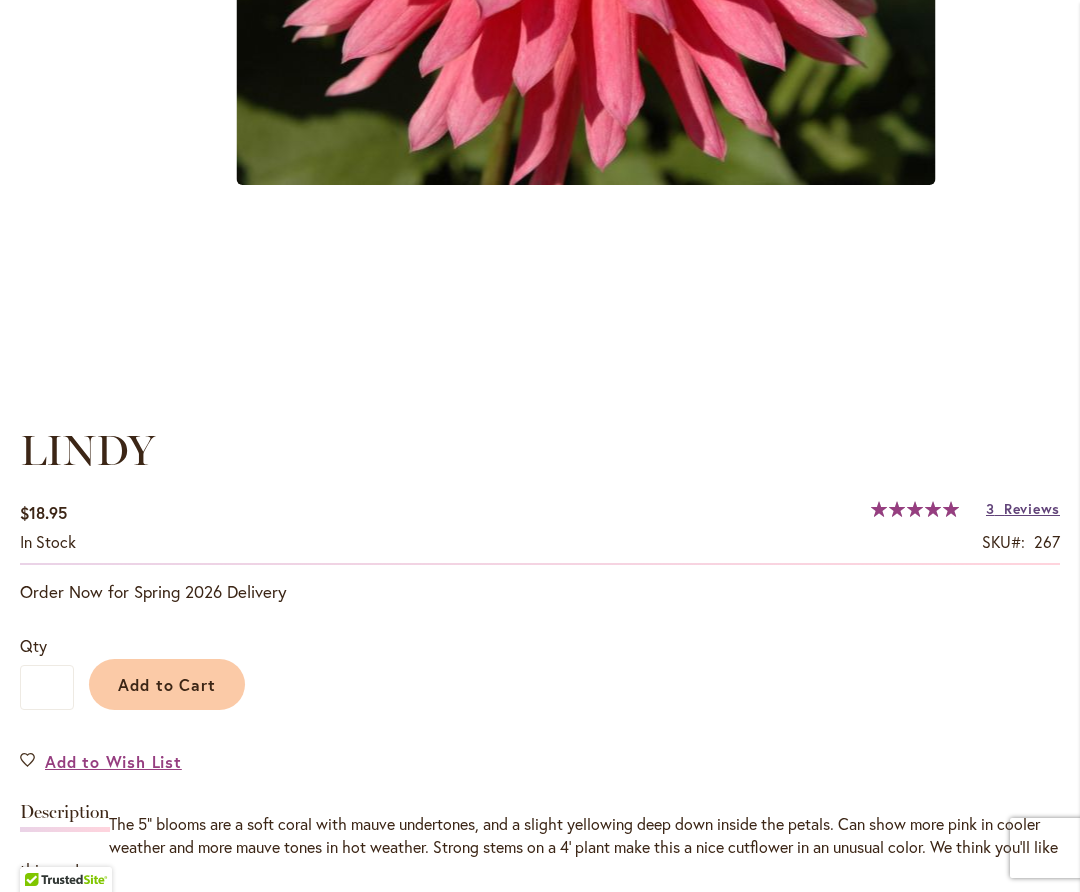 click on "Reviews" at bounding box center [1032, 508] 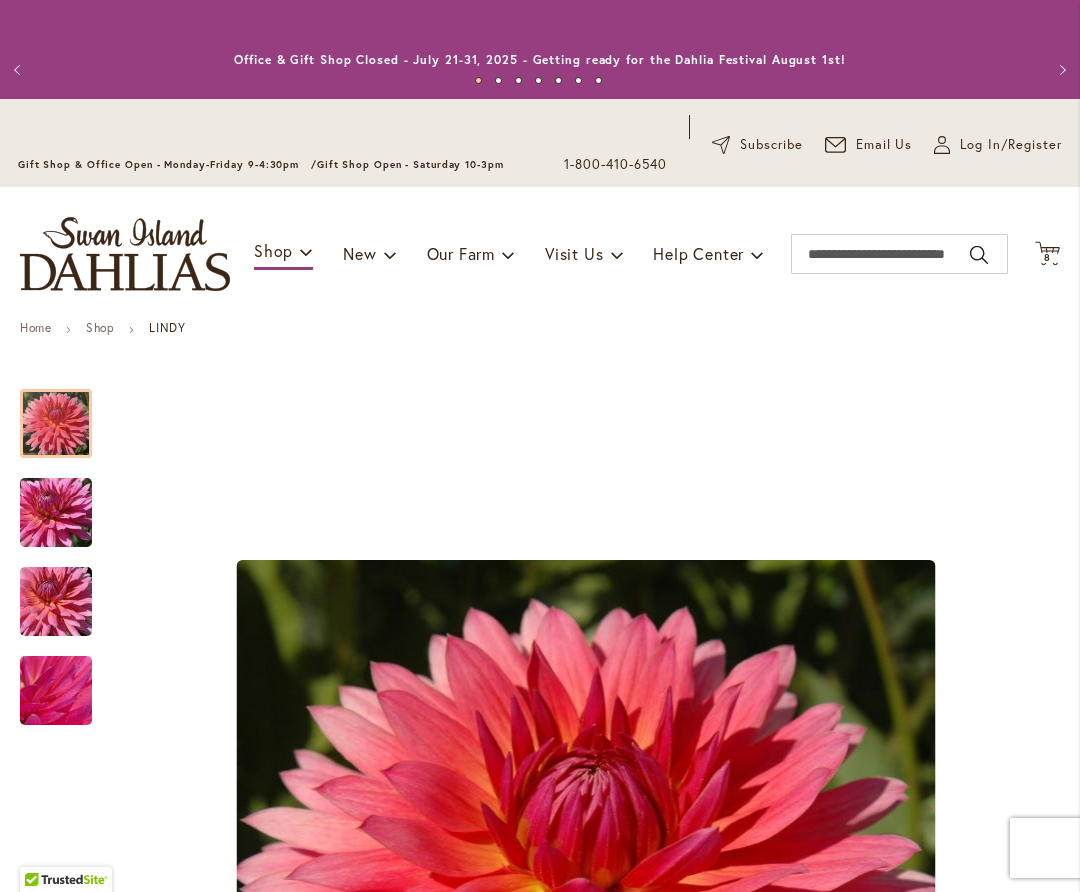 scroll, scrollTop: 0, scrollLeft: 0, axis: both 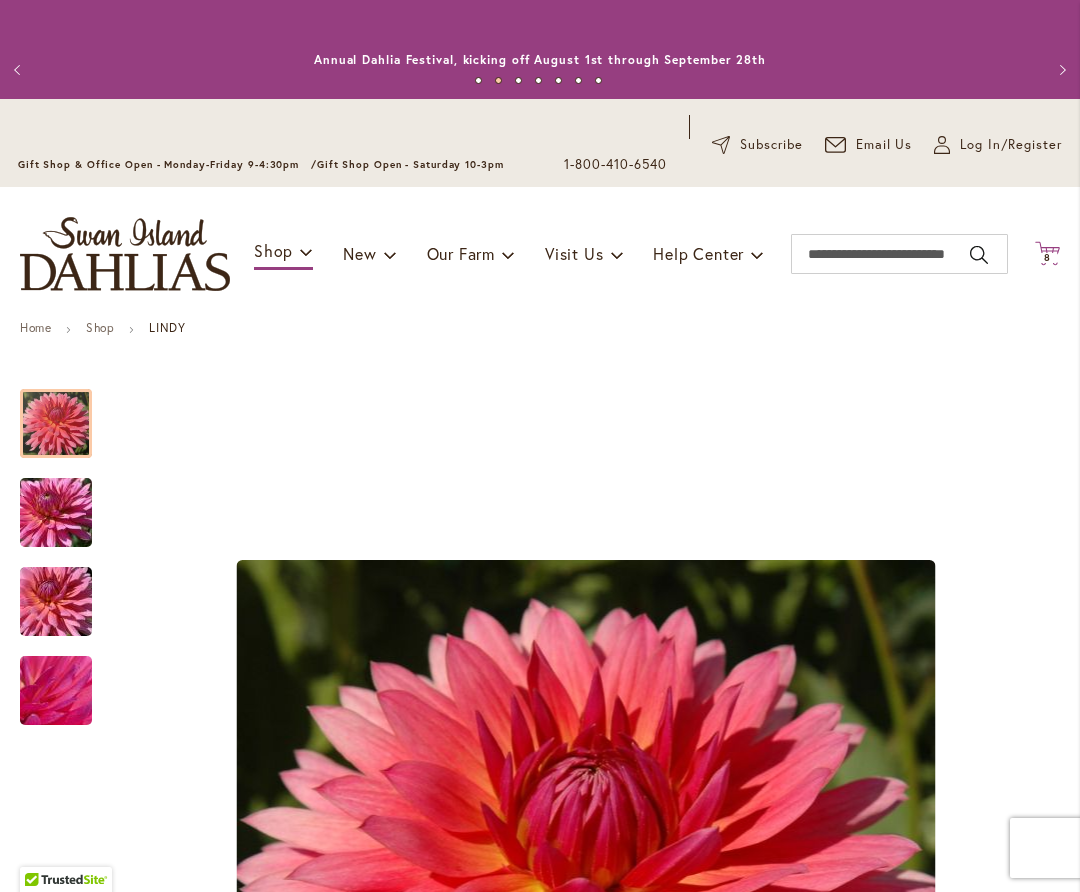 click on "Cart
.cls-1 {
fill: #231f20;
}" 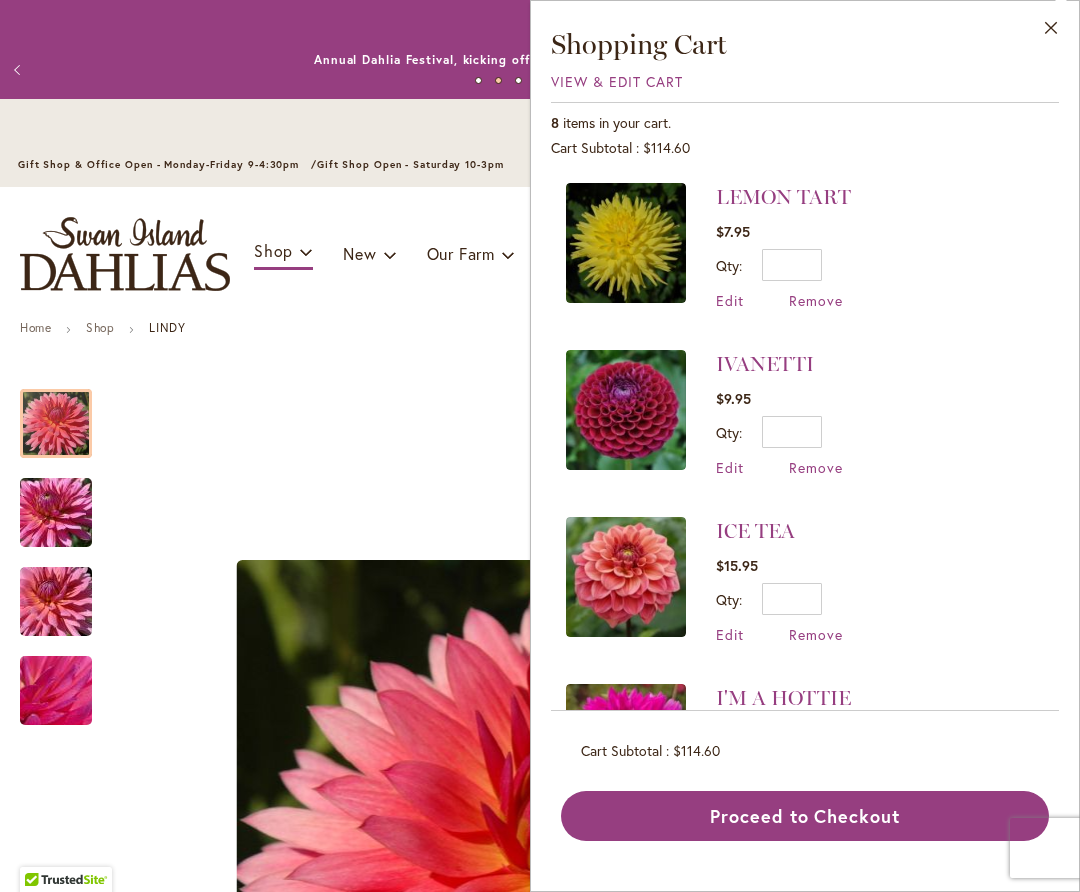 scroll, scrollTop: 0, scrollLeft: 0, axis: both 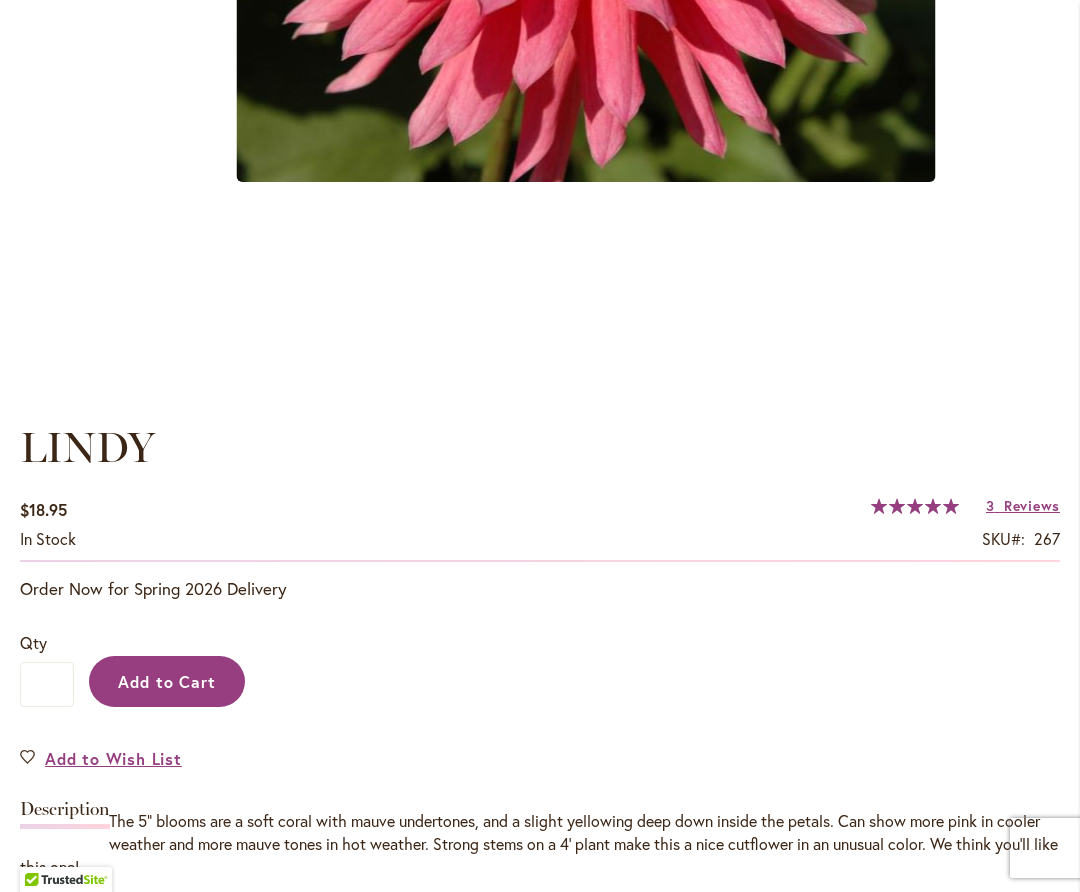 click on "Add to Cart" at bounding box center [167, 681] 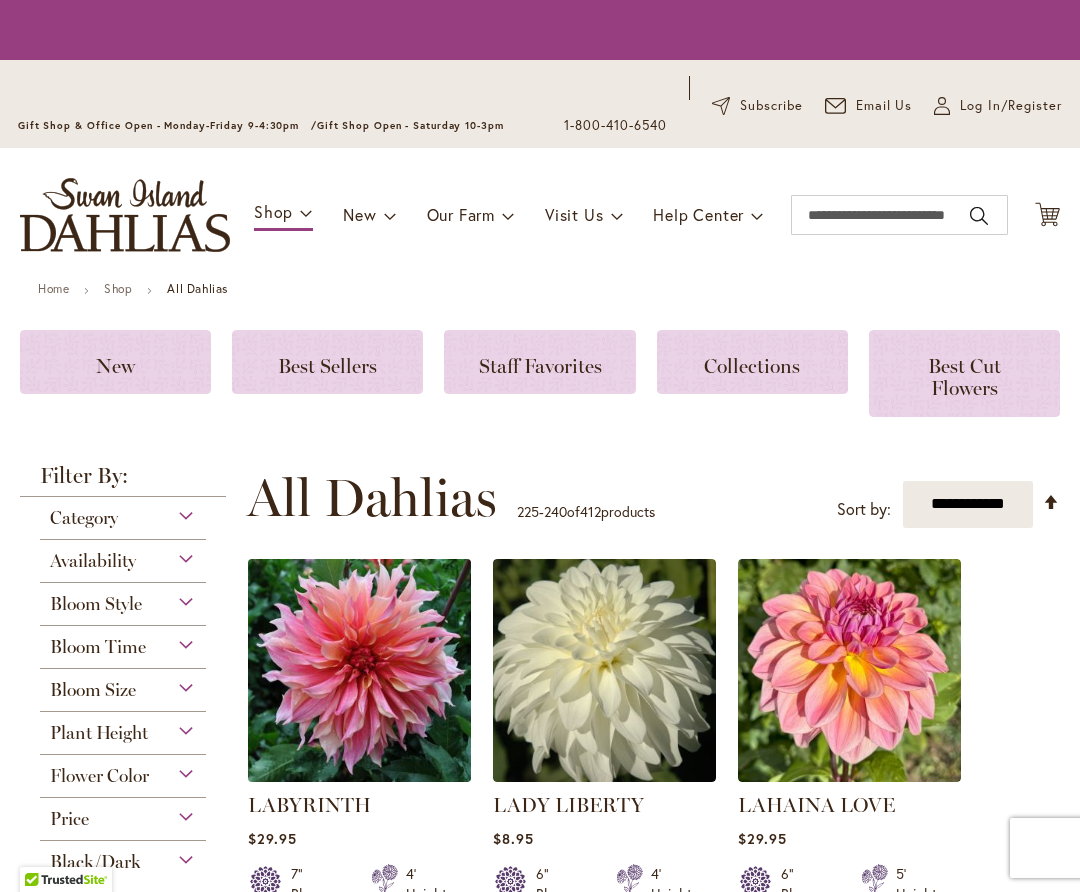 scroll, scrollTop: 0, scrollLeft: 0, axis: both 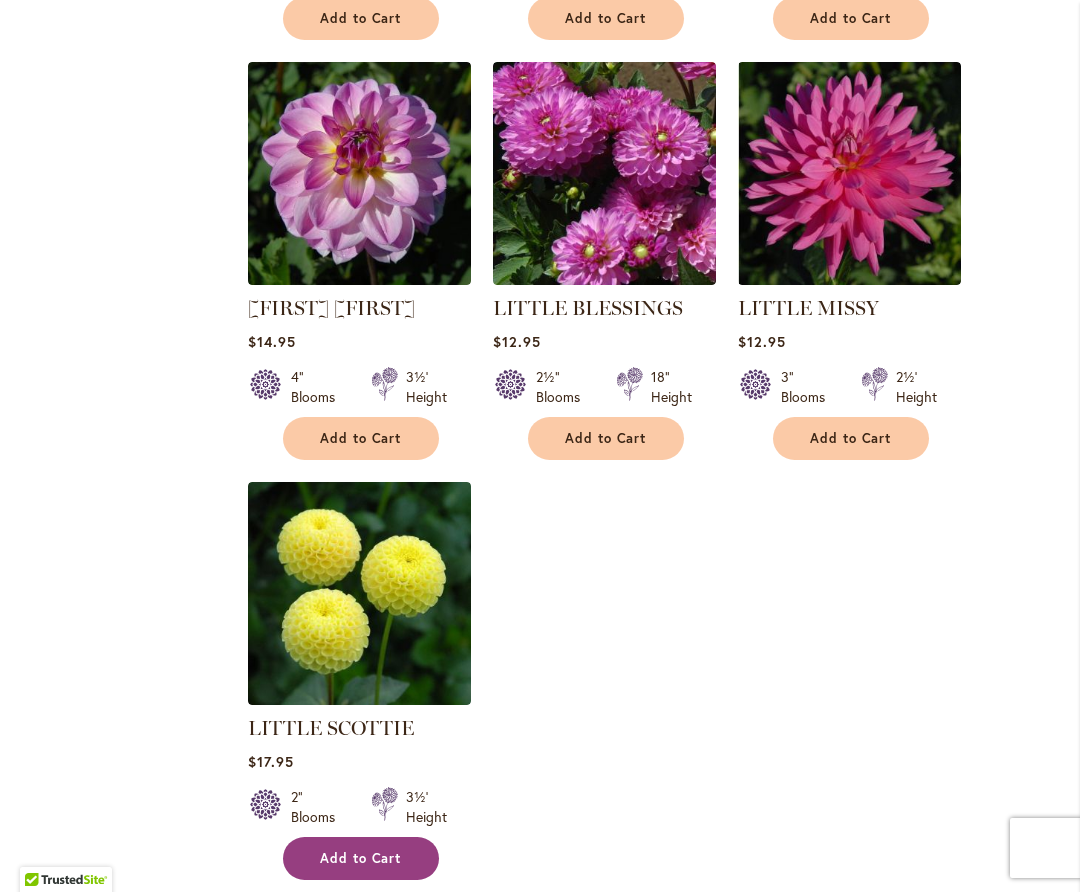 click on "Add to Cart" at bounding box center [361, 858] 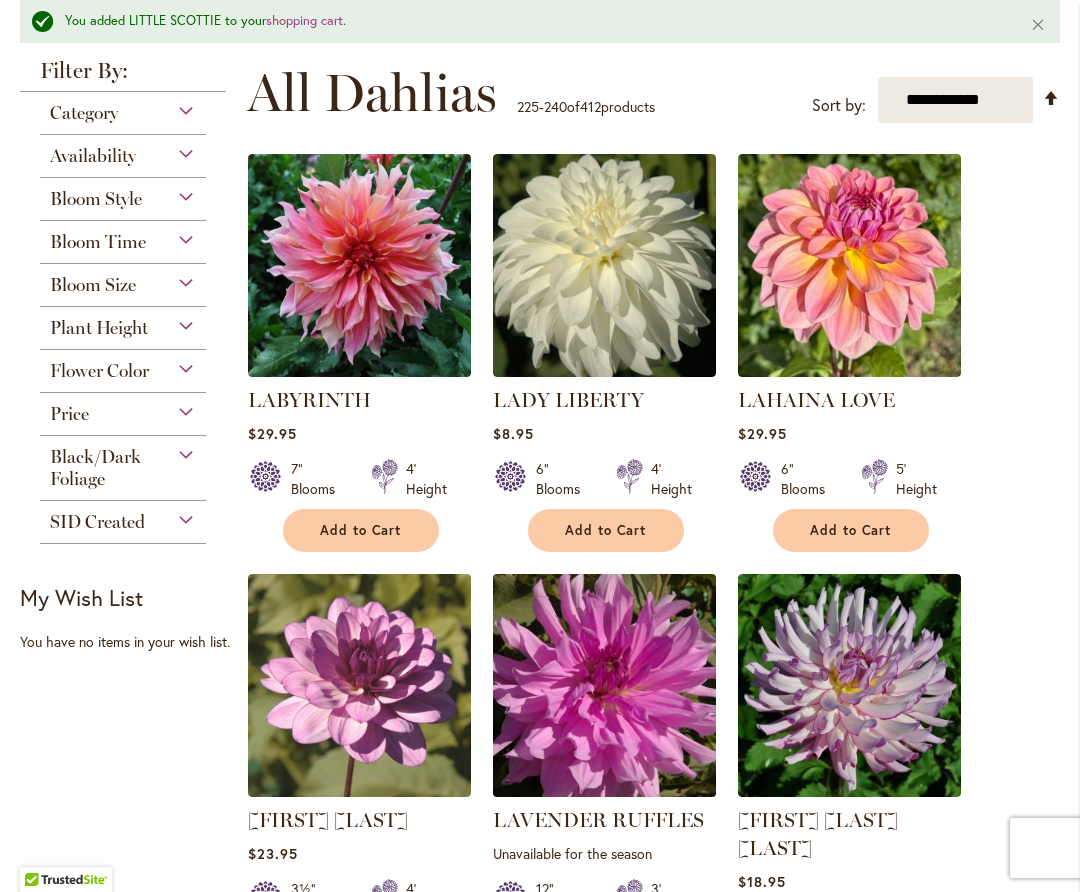 scroll, scrollTop: 225, scrollLeft: 0, axis: vertical 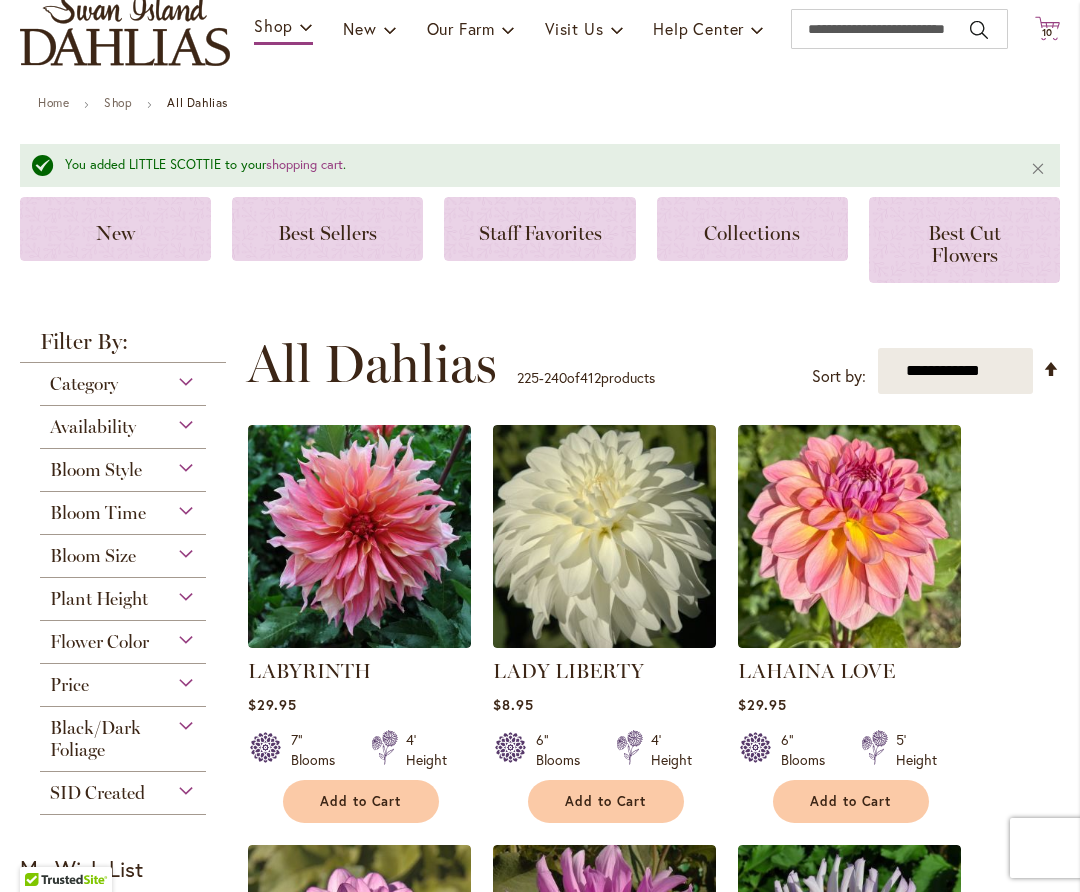 click on "Cart
.cls-1 {
fill: #231f20;
}" 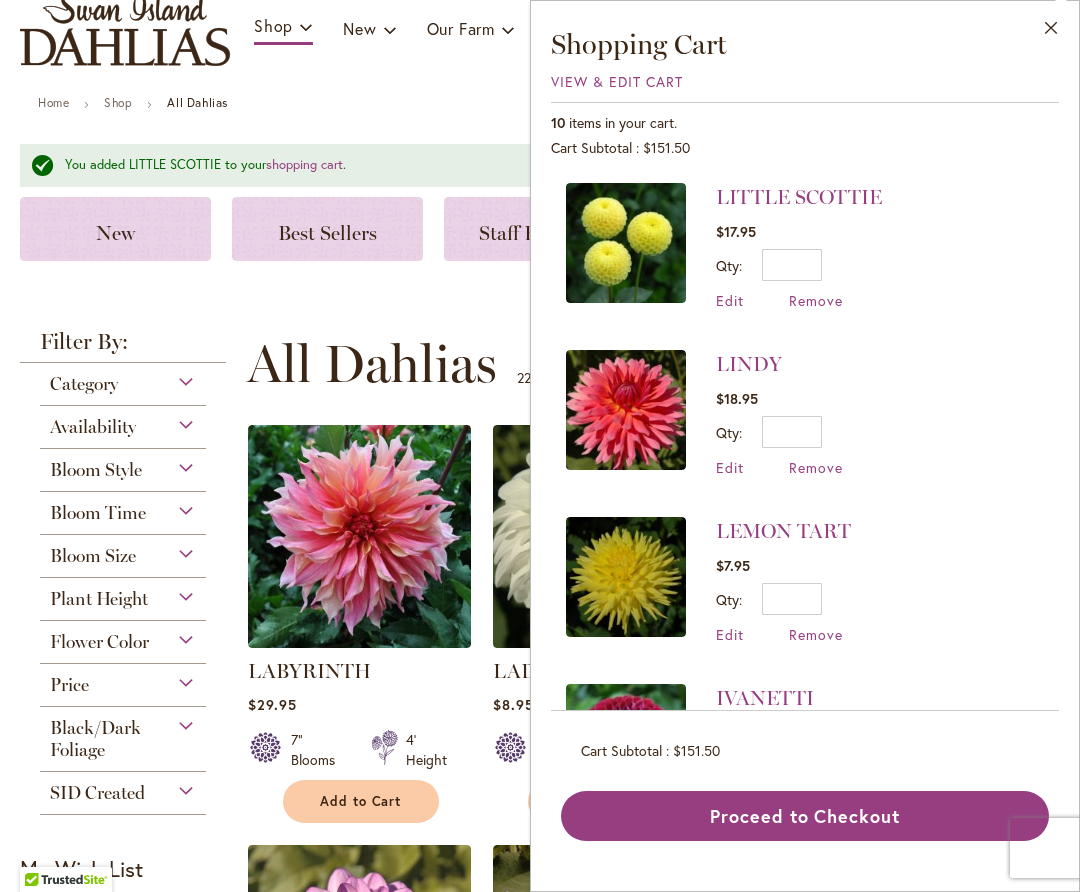 scroll, scrollTop: 0, scrollLeft: 0, axis: both 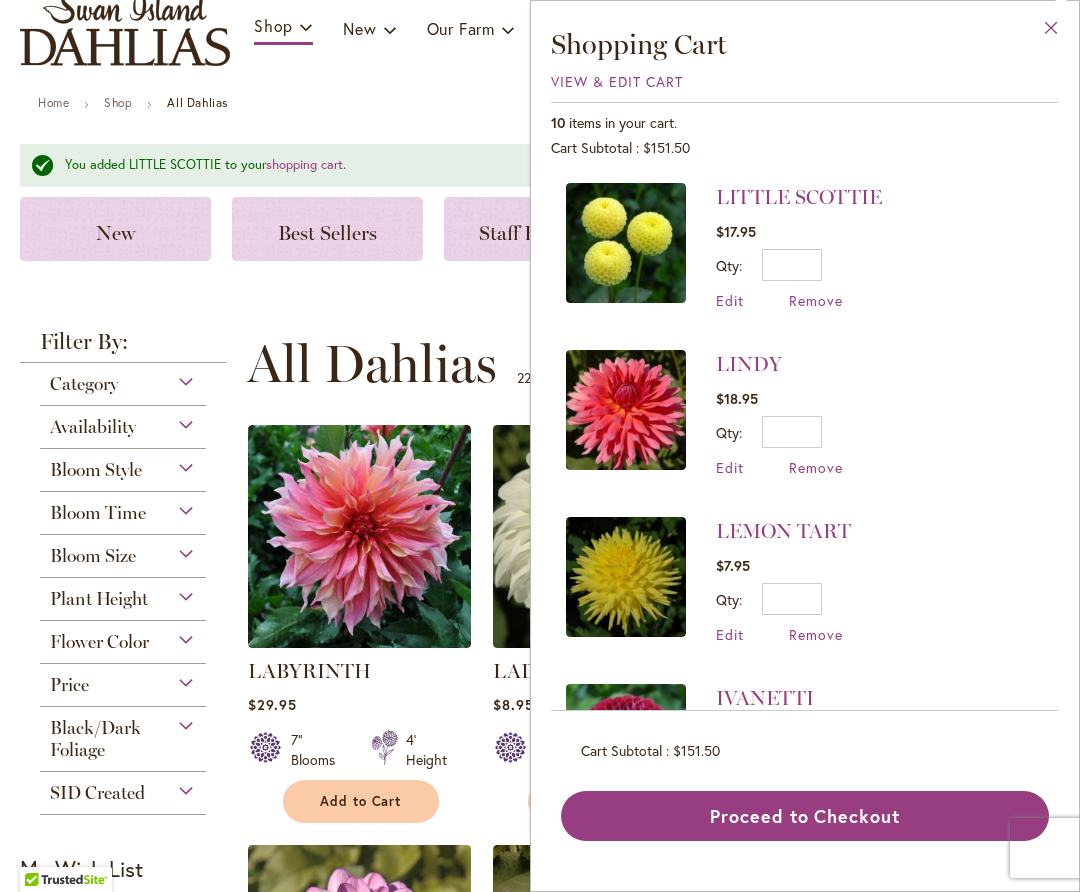 click on "Close" at bounding box center [1051, 32] 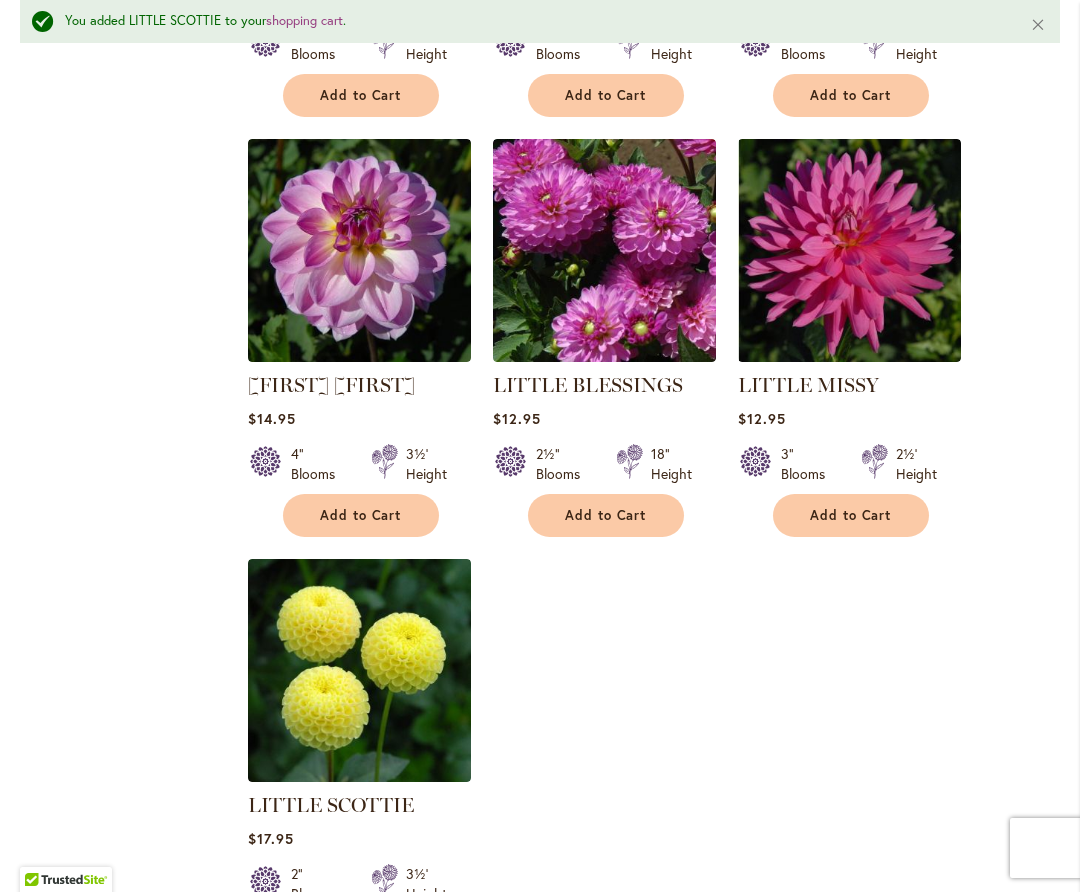 scroll, scrollTop: 2297, scrollLeft: 0, axis: vertical 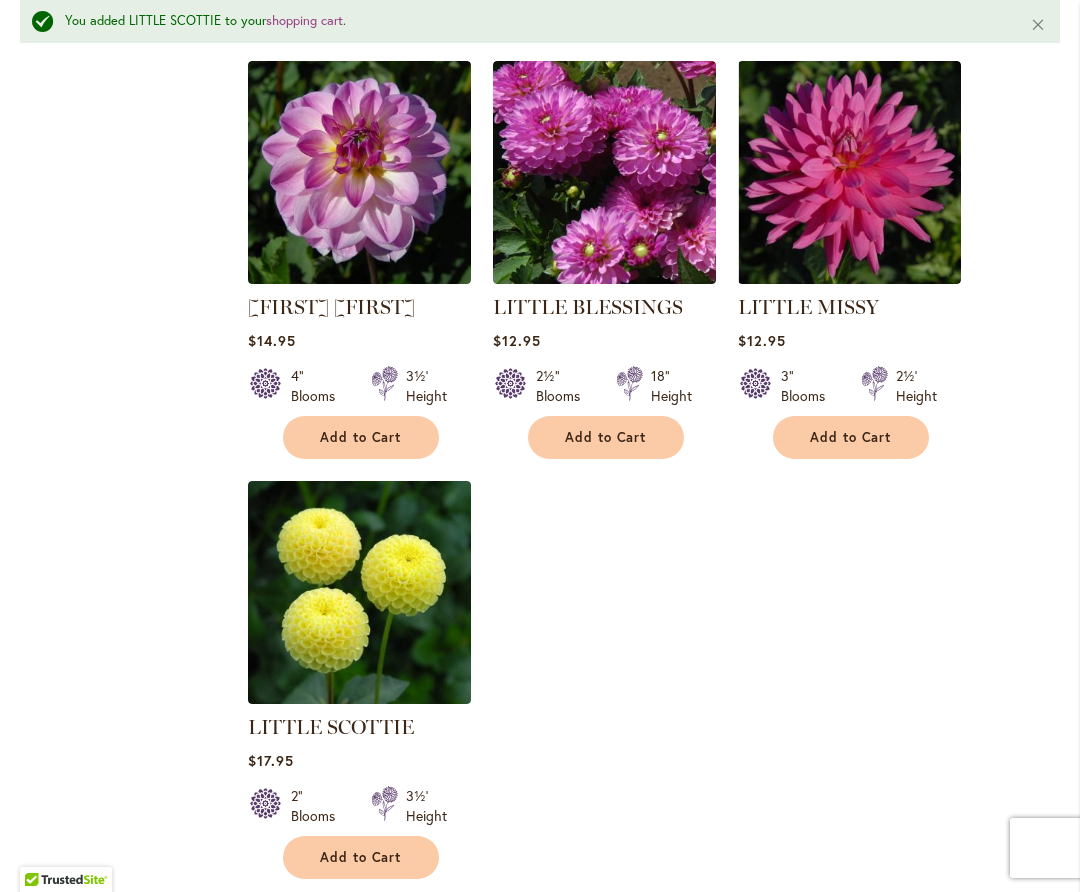 drag, startPoint x: 471, startPoint y: 875, endPoint x: 481, endPoint y: 869, distance: 11.661903 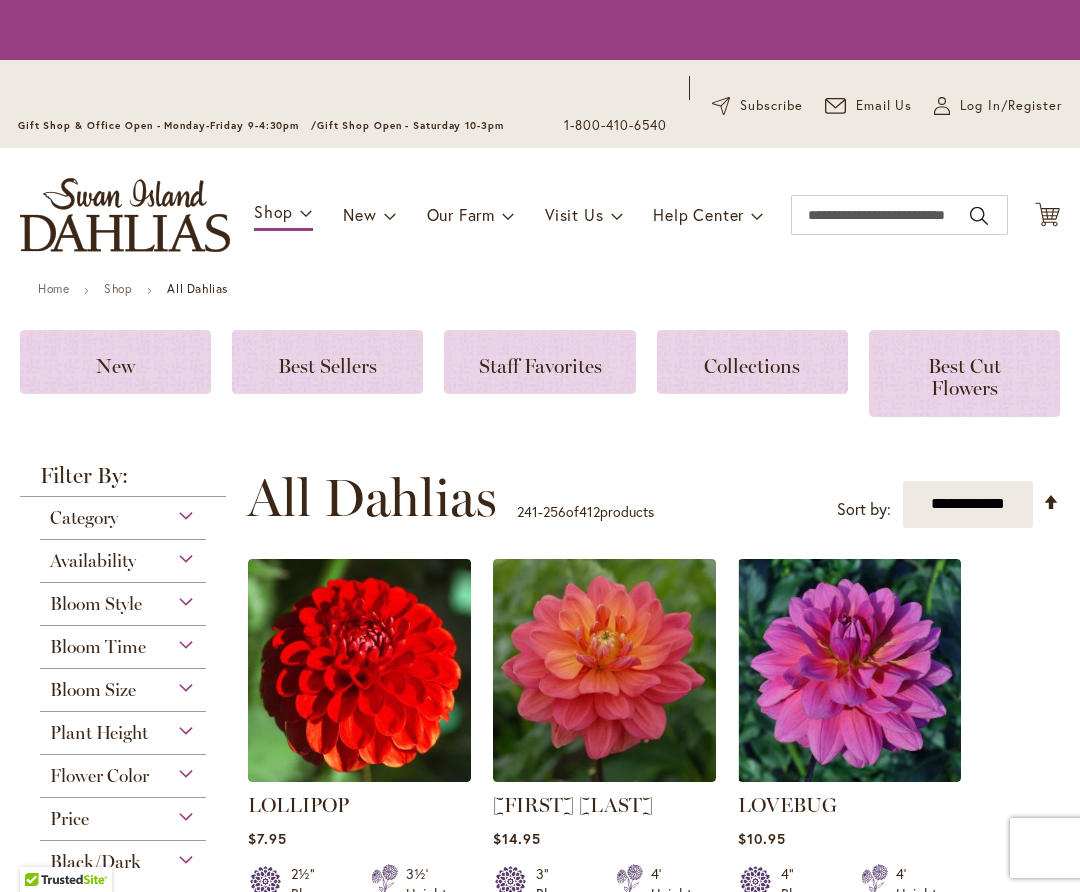 scroll, scrollTop: 0, scrollLeft: 0, axis: both 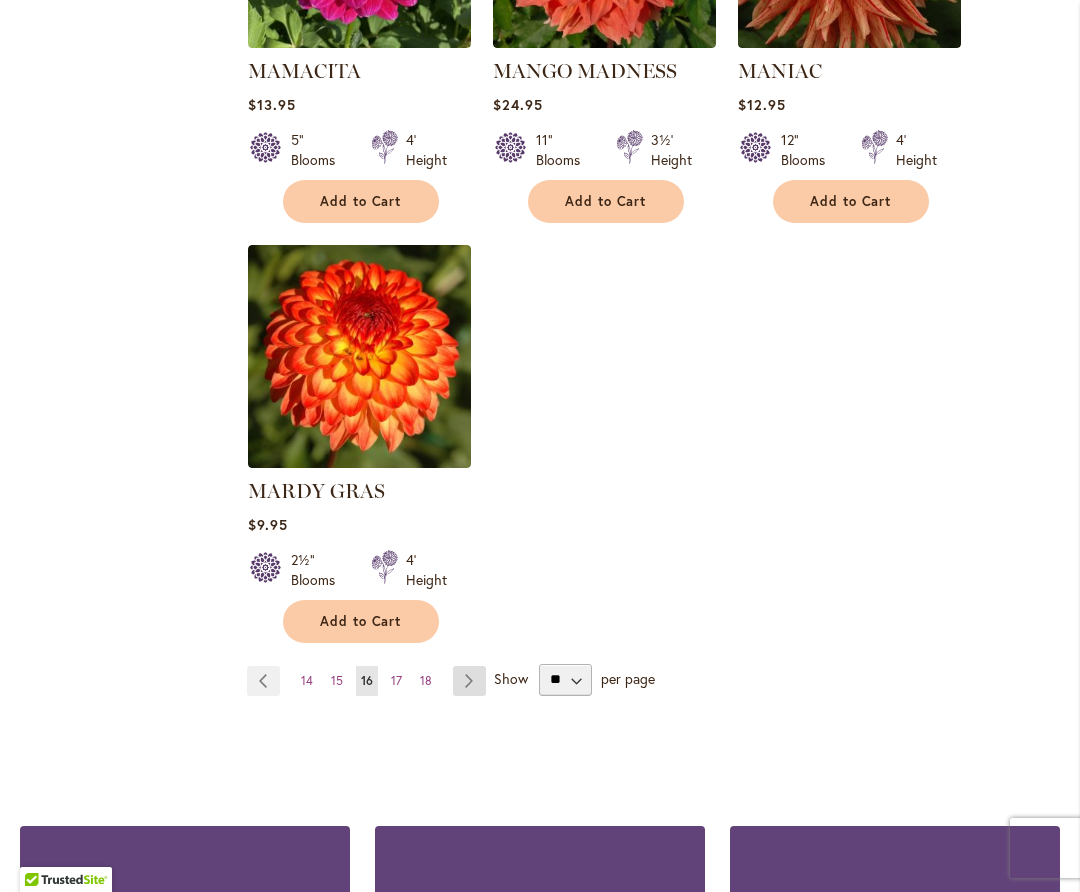 click on "Page
Next" at bounding box center (469, 681) 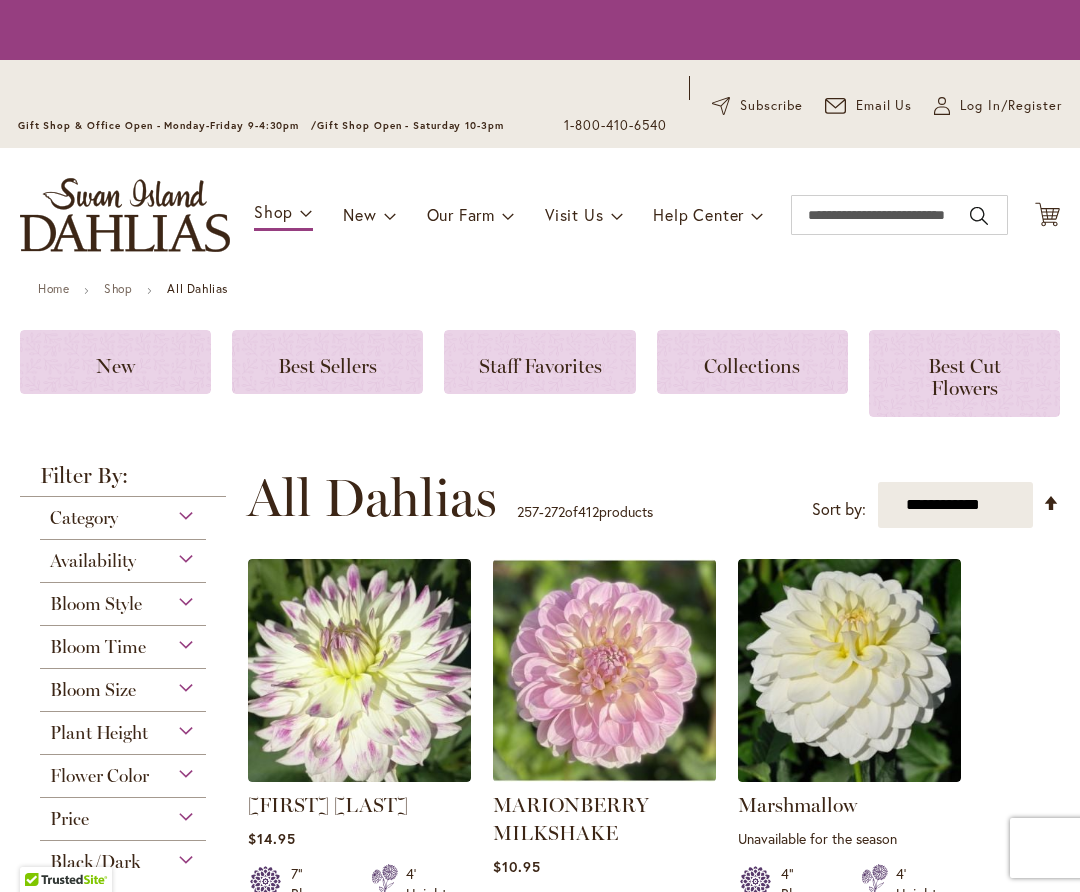 scroll, scrollTop: 0, scrollLeft: 0, axis: both 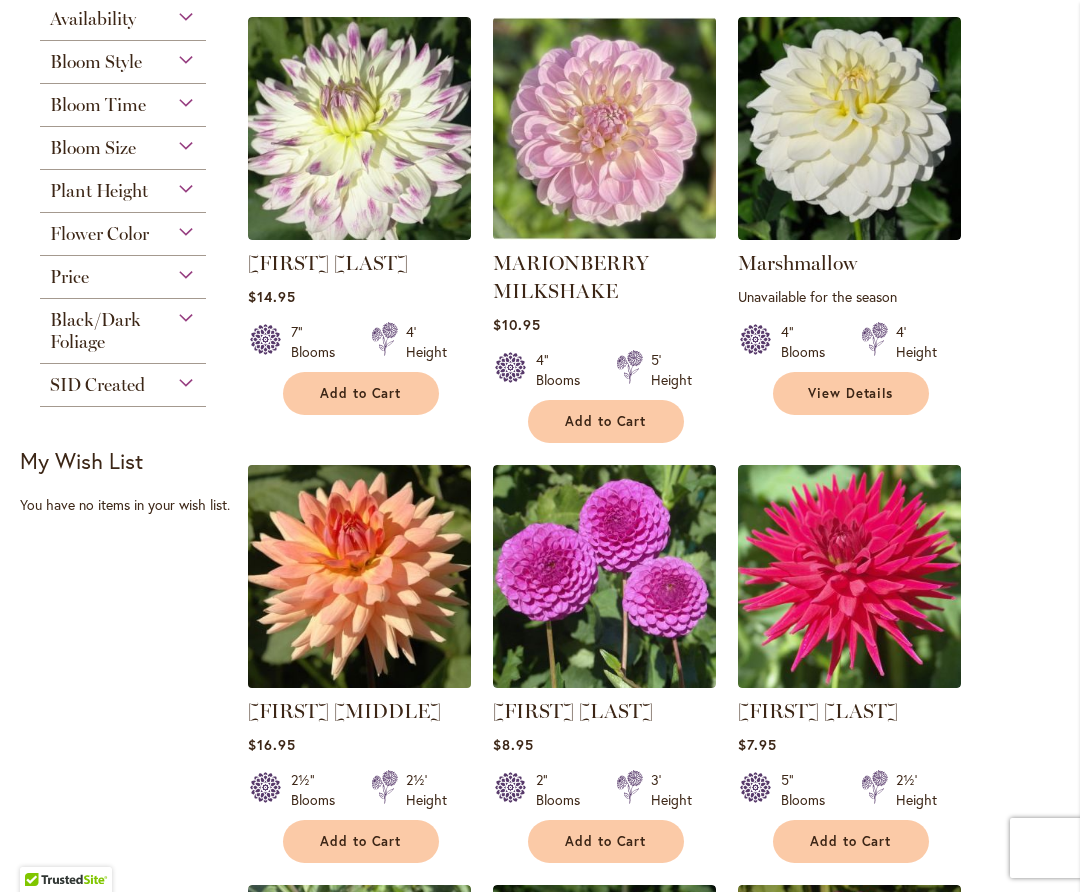 click at bounding box center [359, 576] 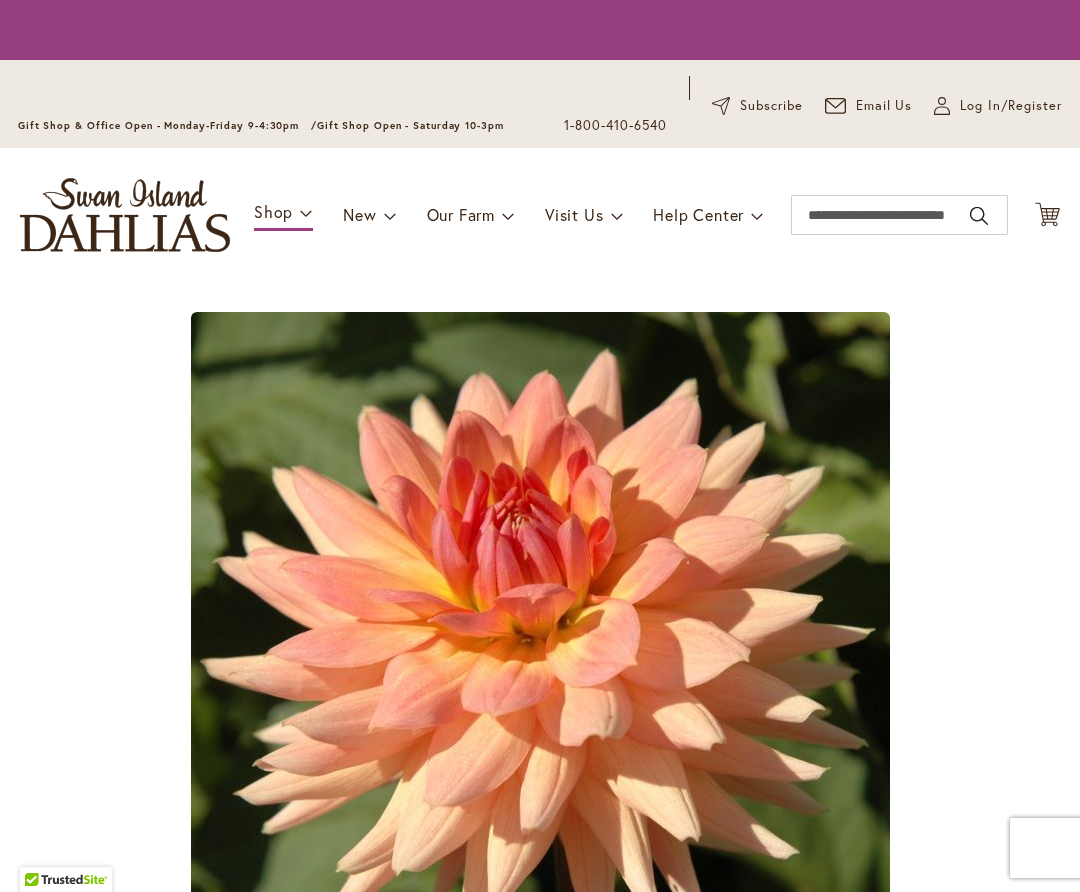 scroll, scrollTop: 0, scrollLeft: 0, axis: both 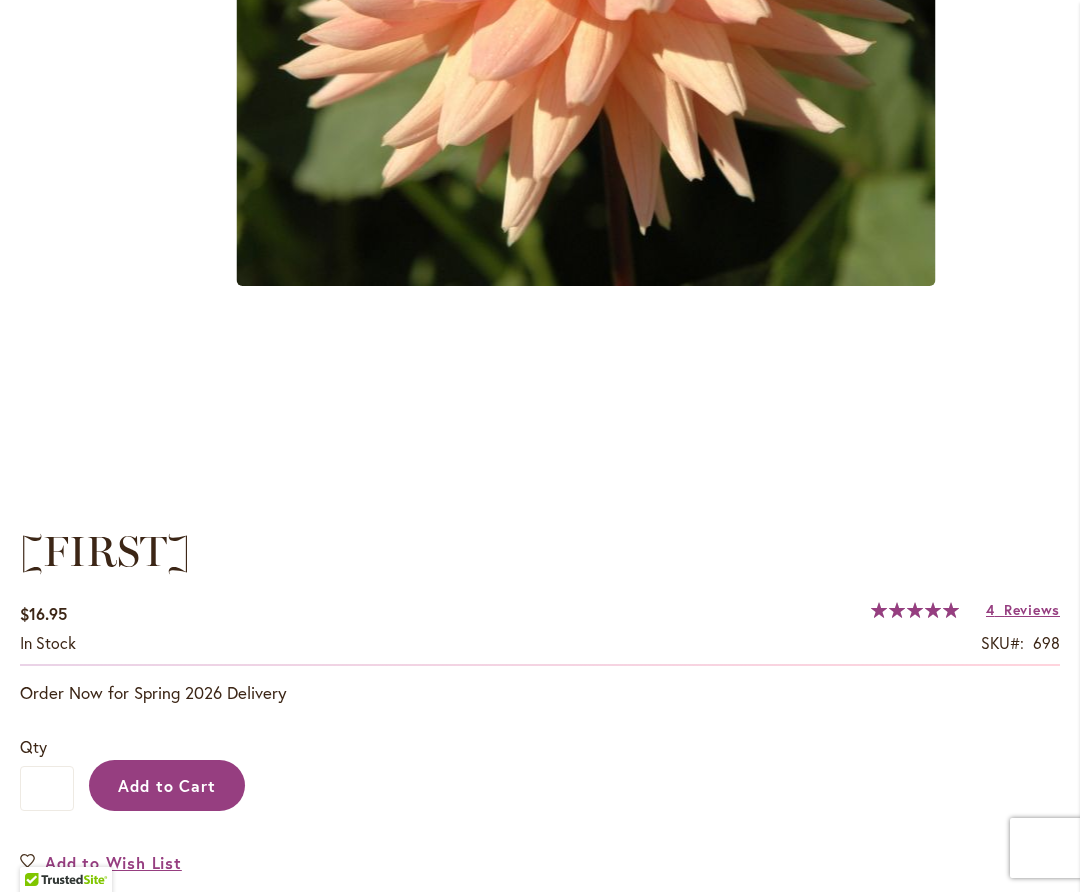 click on "Add to Cart" at bounding box center [167, 785] 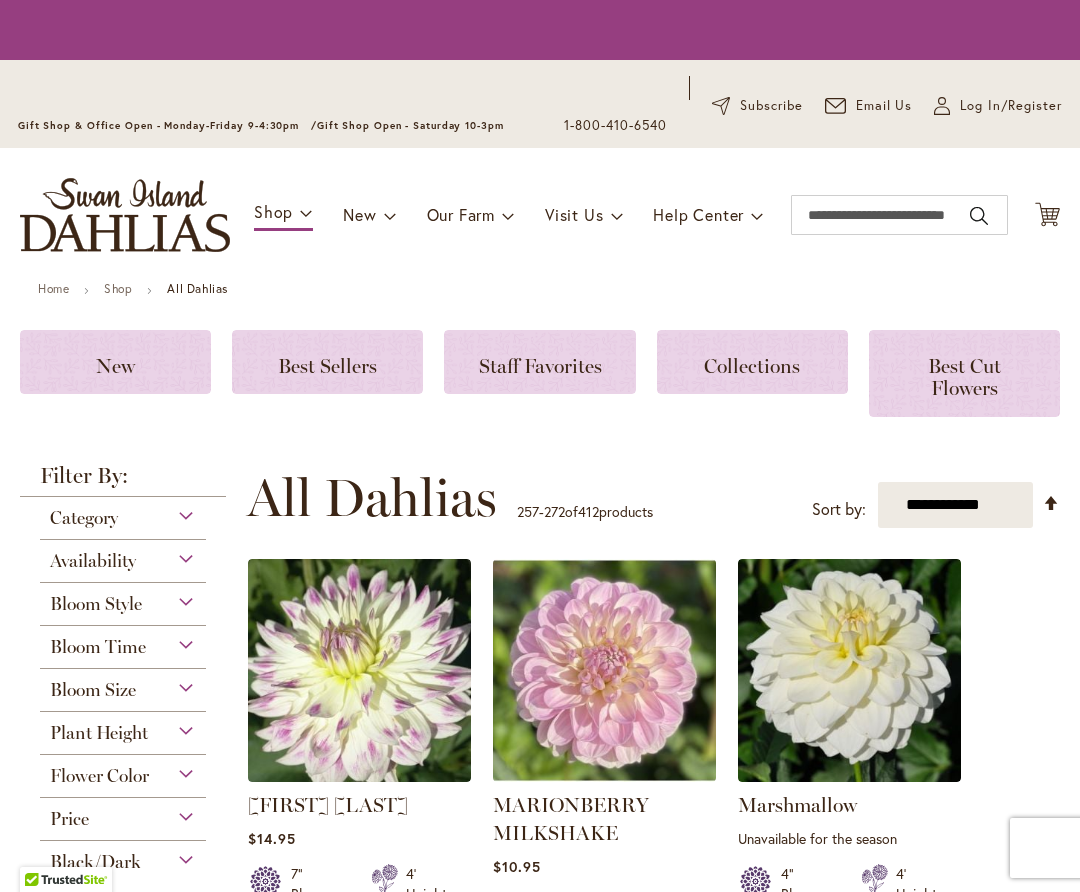 scroll, scrollTop: 0, scrollLeft: 0, axis: both 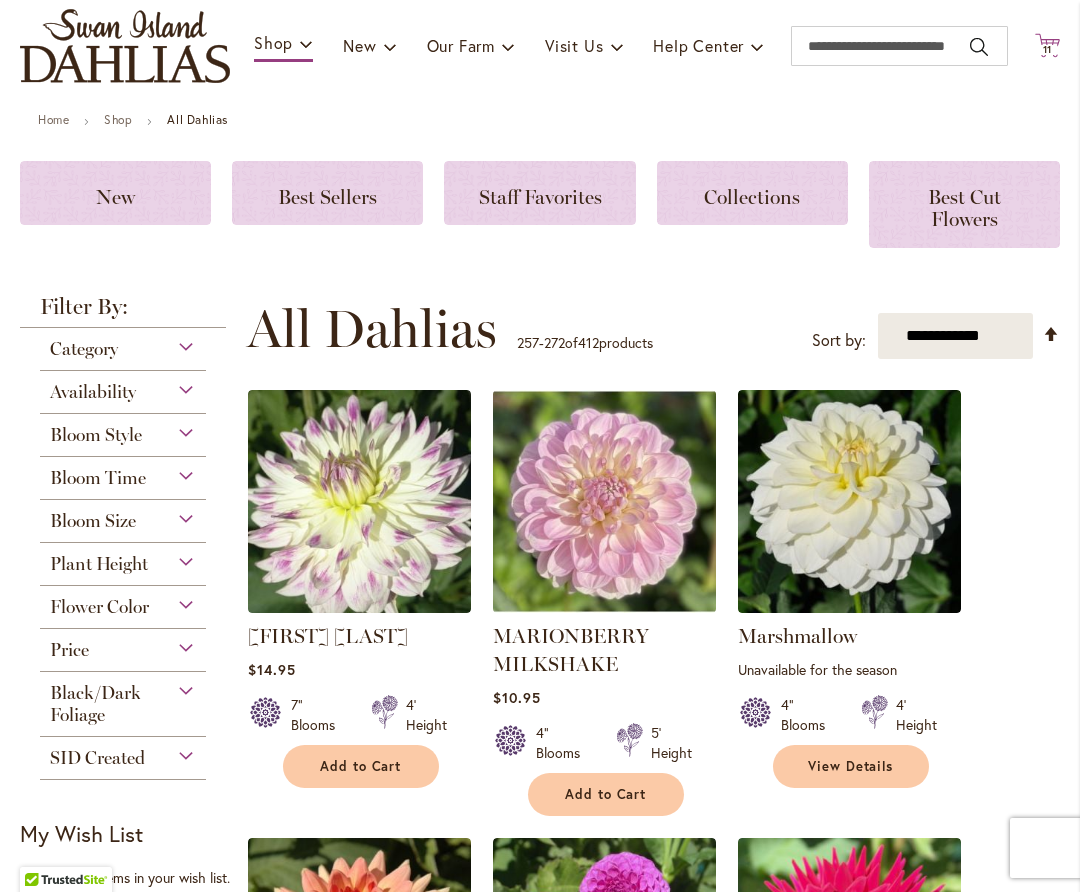 click on "Cart
.cls-1 {
fill: #231f20;
}" 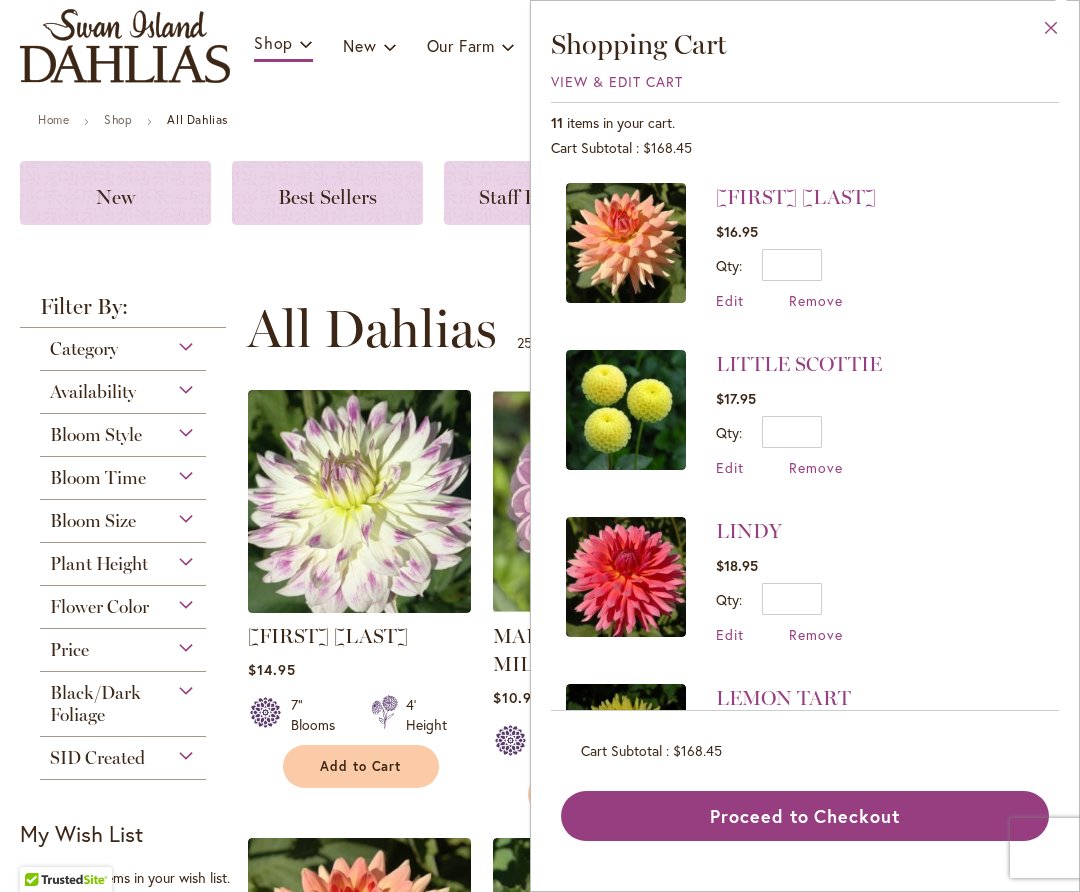 click on "Close" at bounding box center (1051, 32) 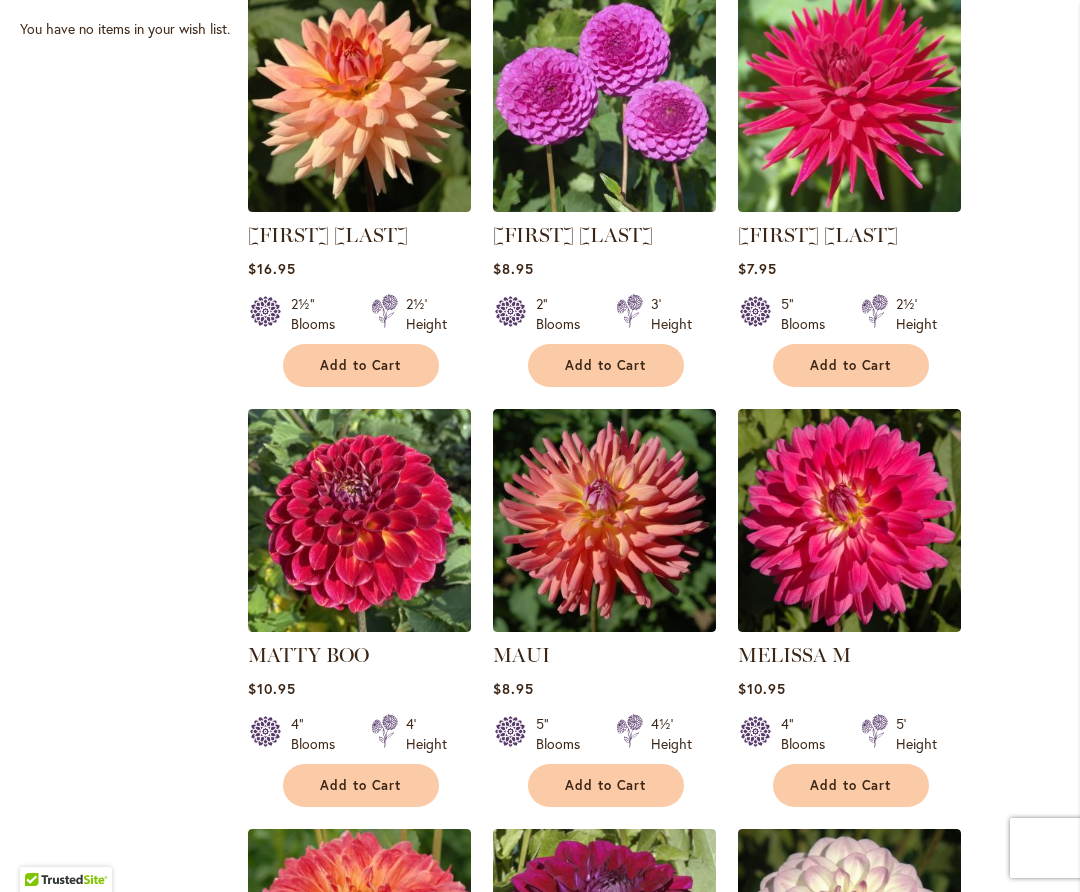 scroll, scrollTop: 1068, scrollLeft: 0, axis: vertical 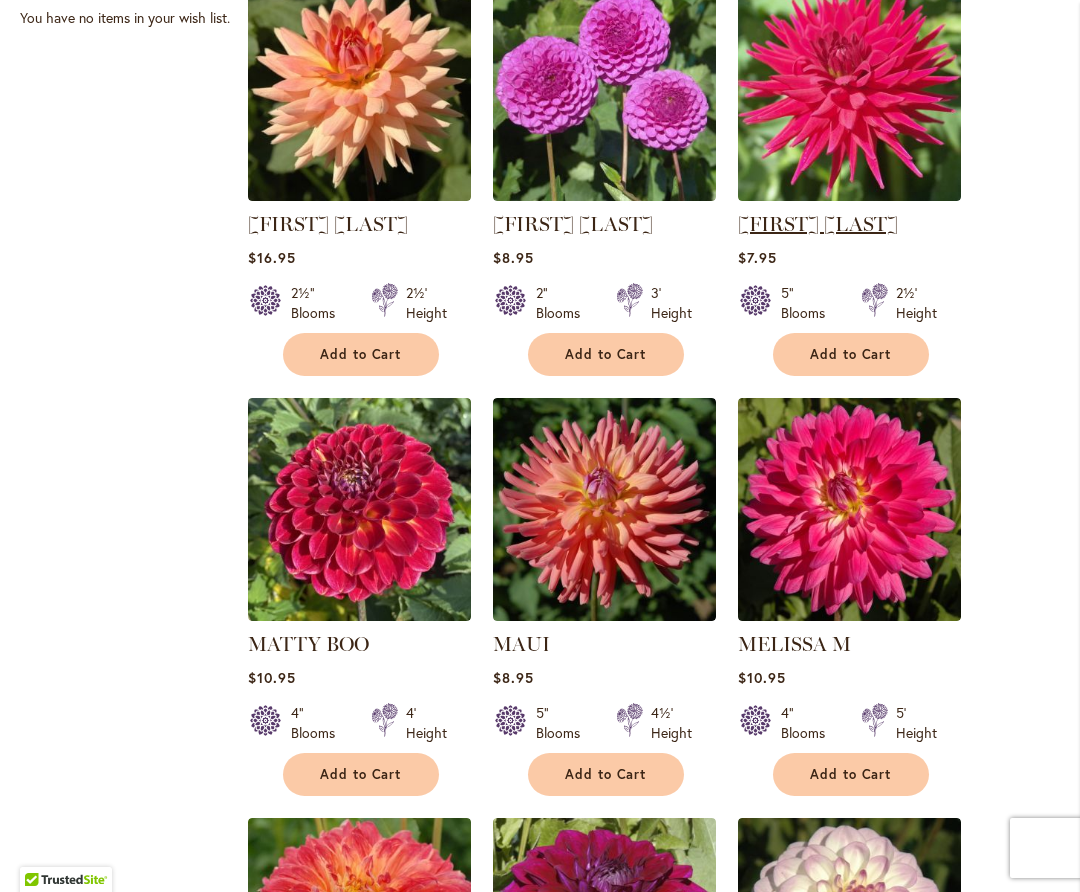 click on "[FIRST] [LAST]" at bounding box center (818, 224) 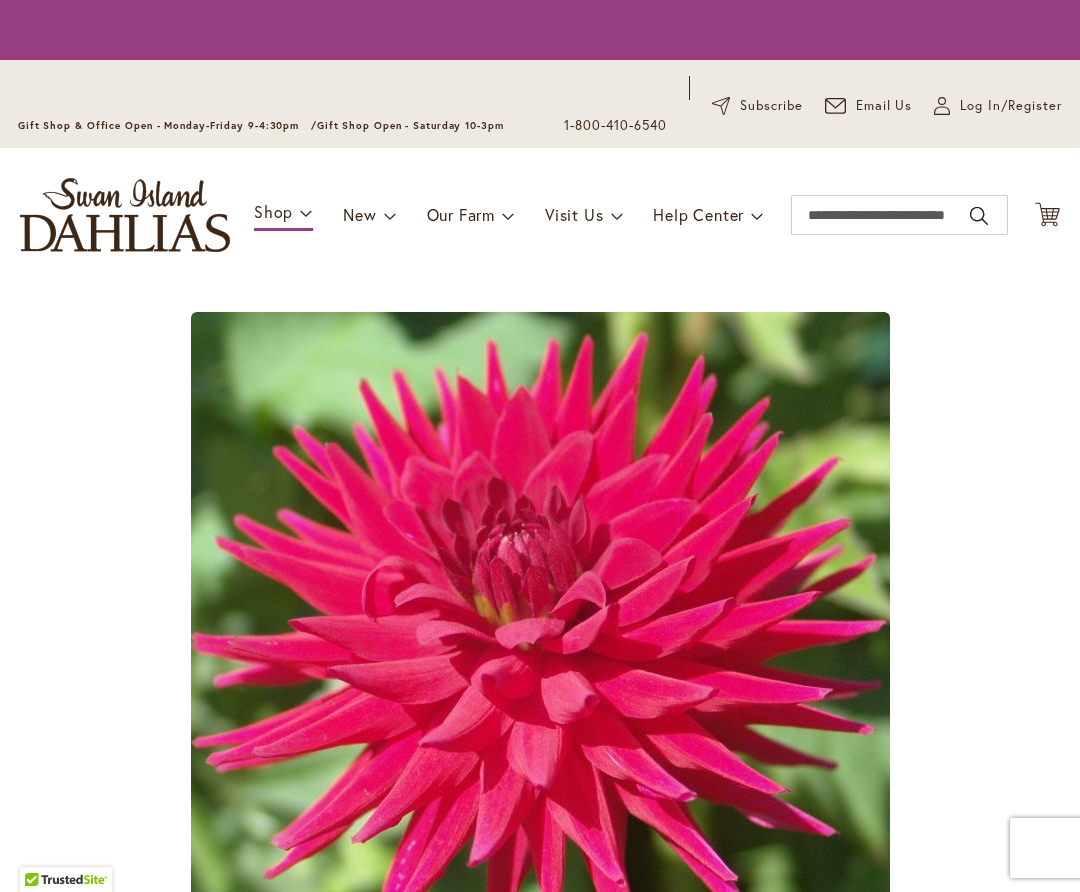 scroll, scrollTop: 0, scrollLeft: 0, axis: both 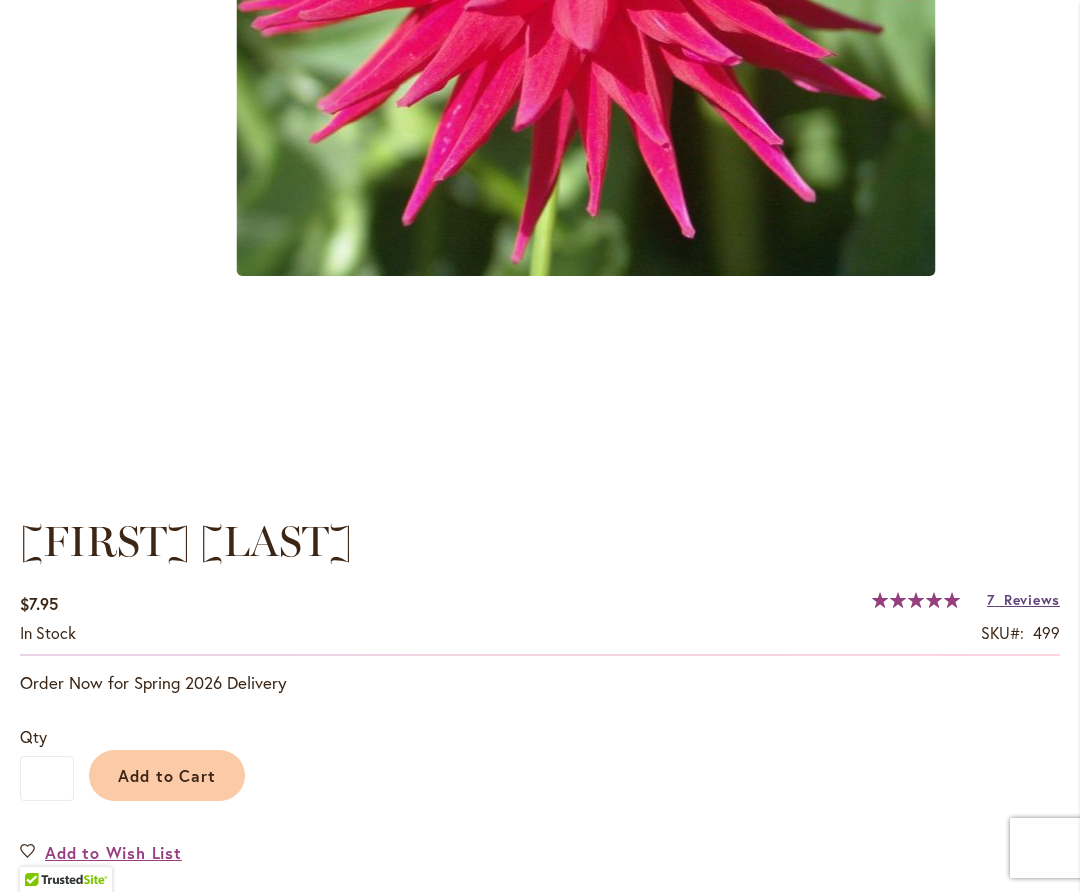 click on "7
Reviews" at bounding box center (1023, 599) 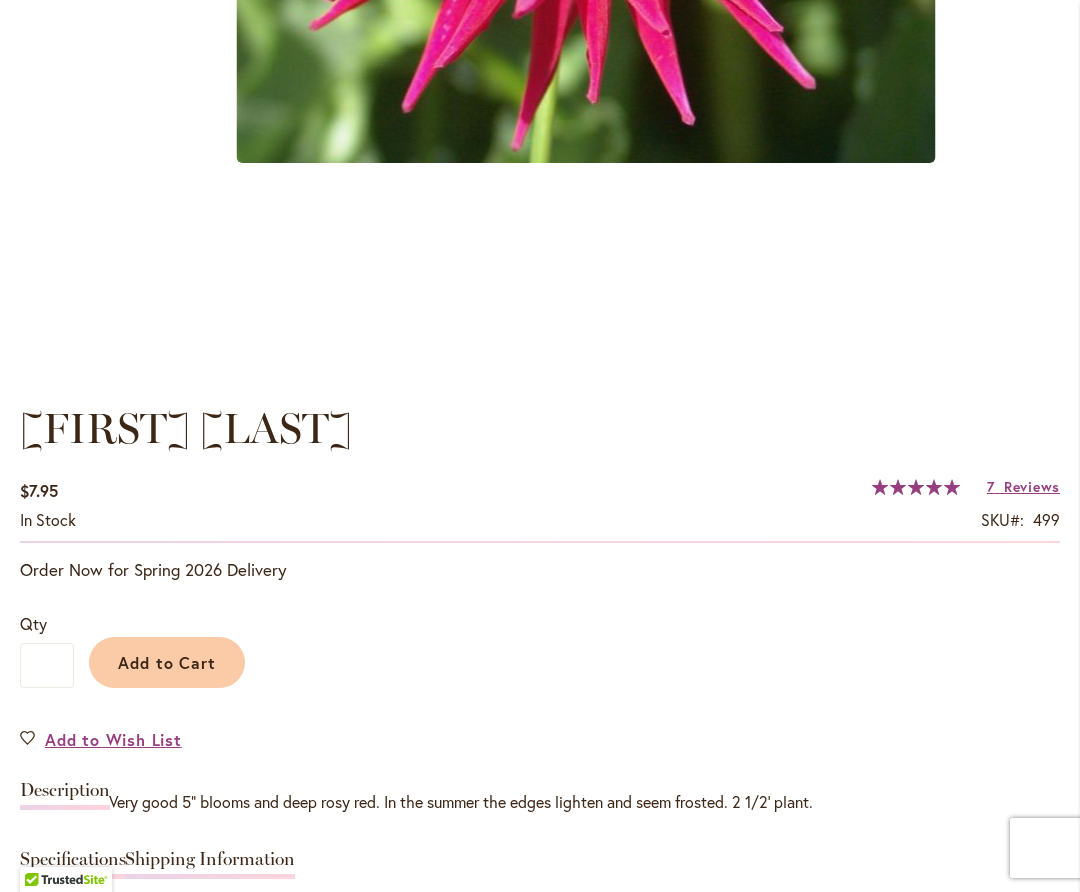 scroll, scrollTop: 1040, scrollLeft: 0, axis: vertical 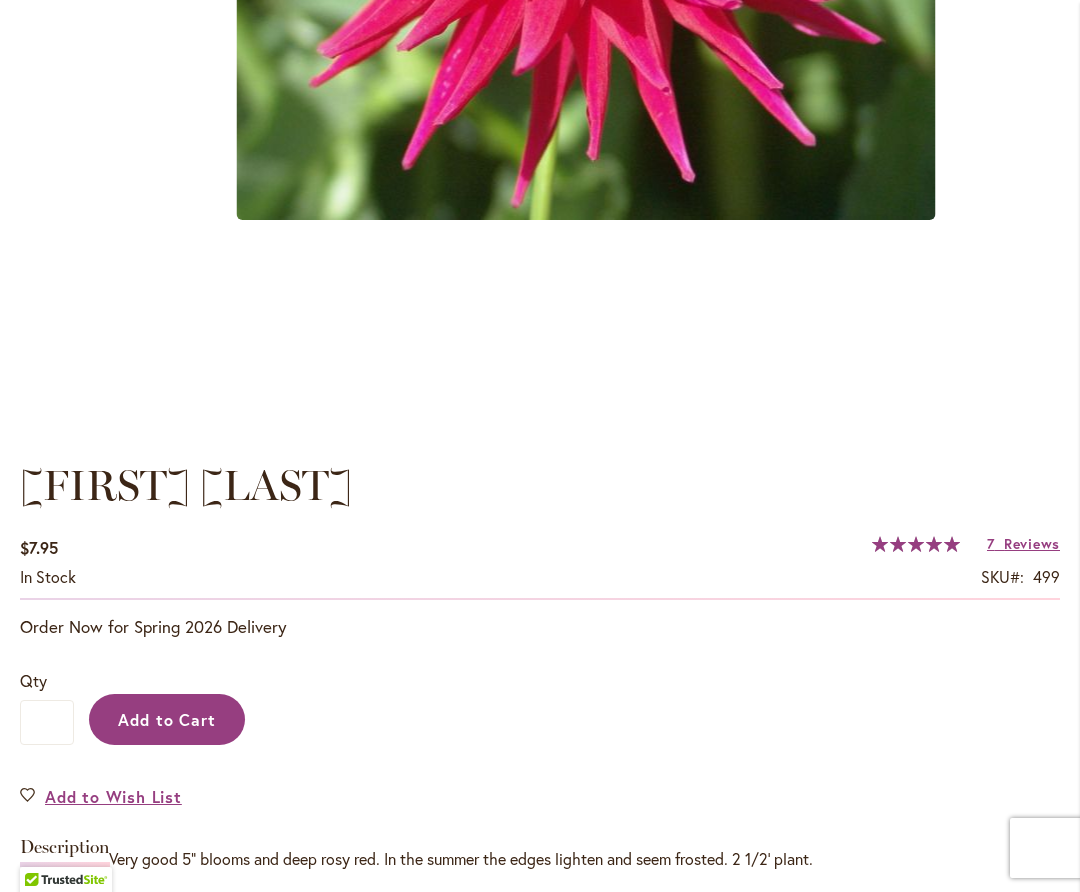 click on "Add to Cart" at bounding box center (167, 719) 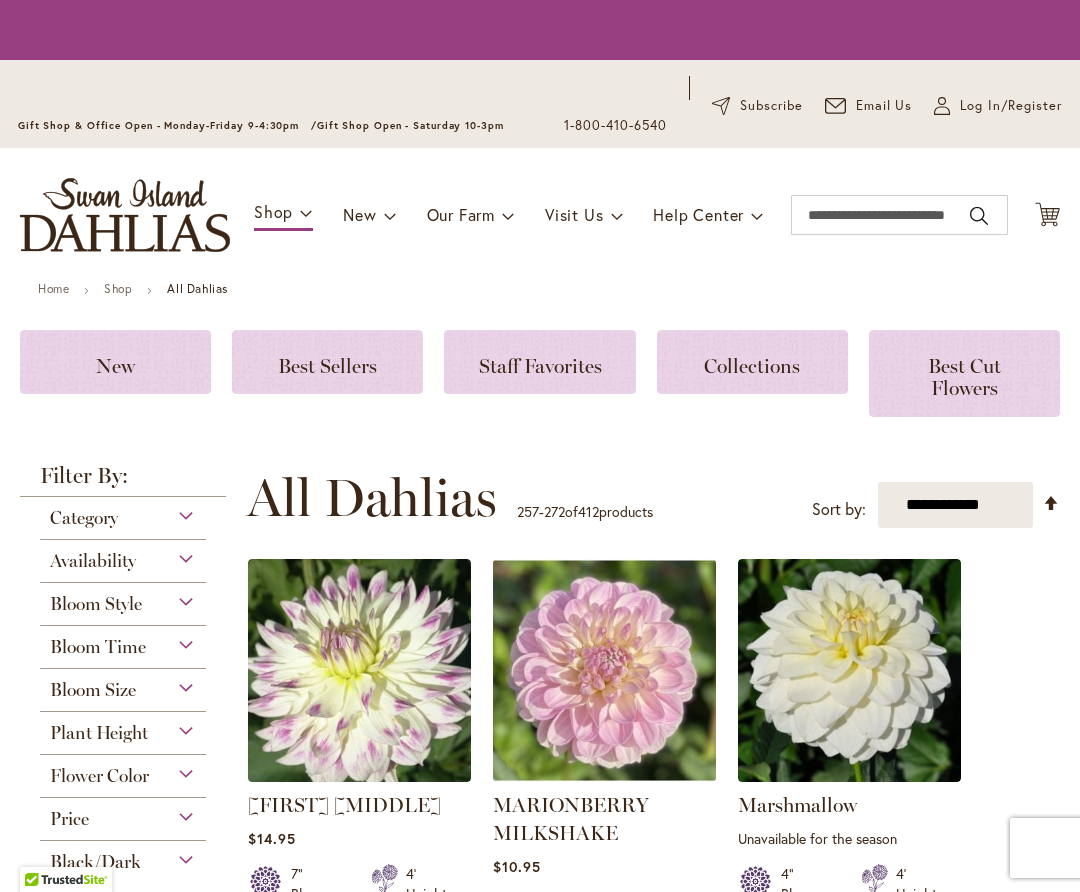 scroll, scrollTop: 0, scrollLeft: 0, axis: both 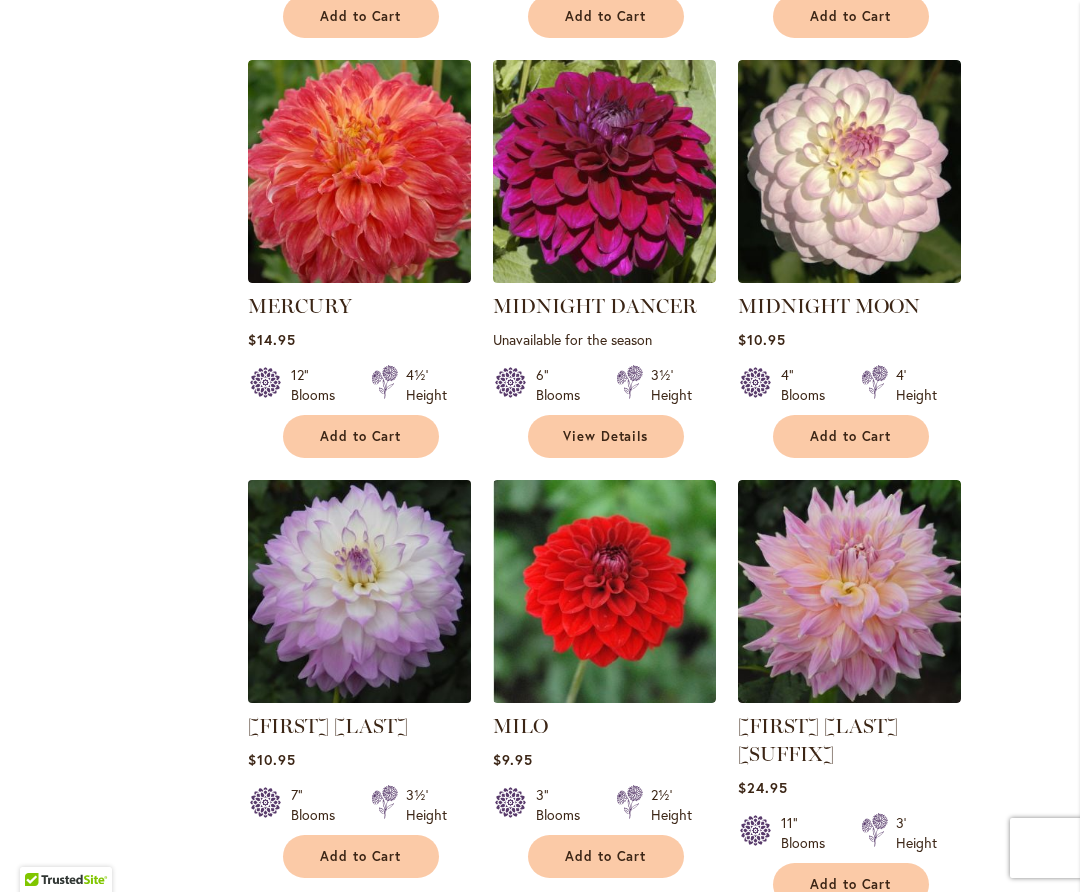 click at bounding box center [359, 591] 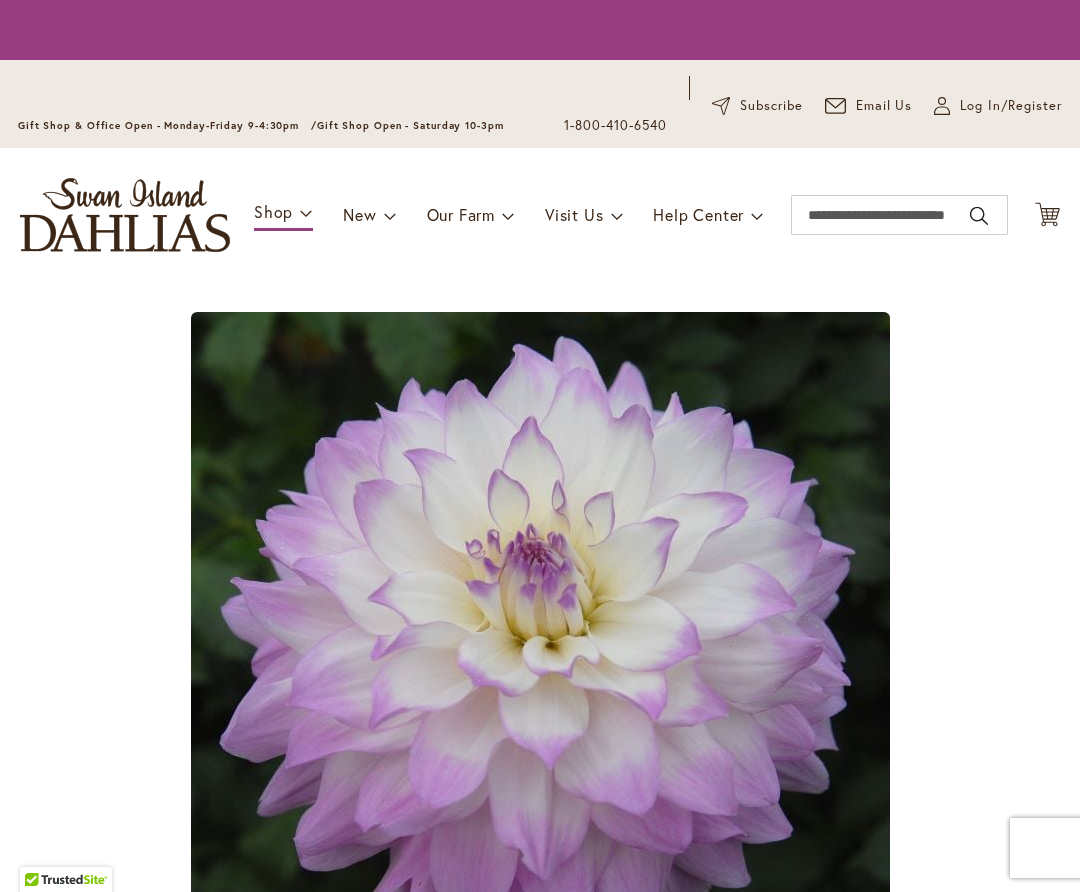 scroll, scrollTop: 0, scrollLeft: 0, axis: both 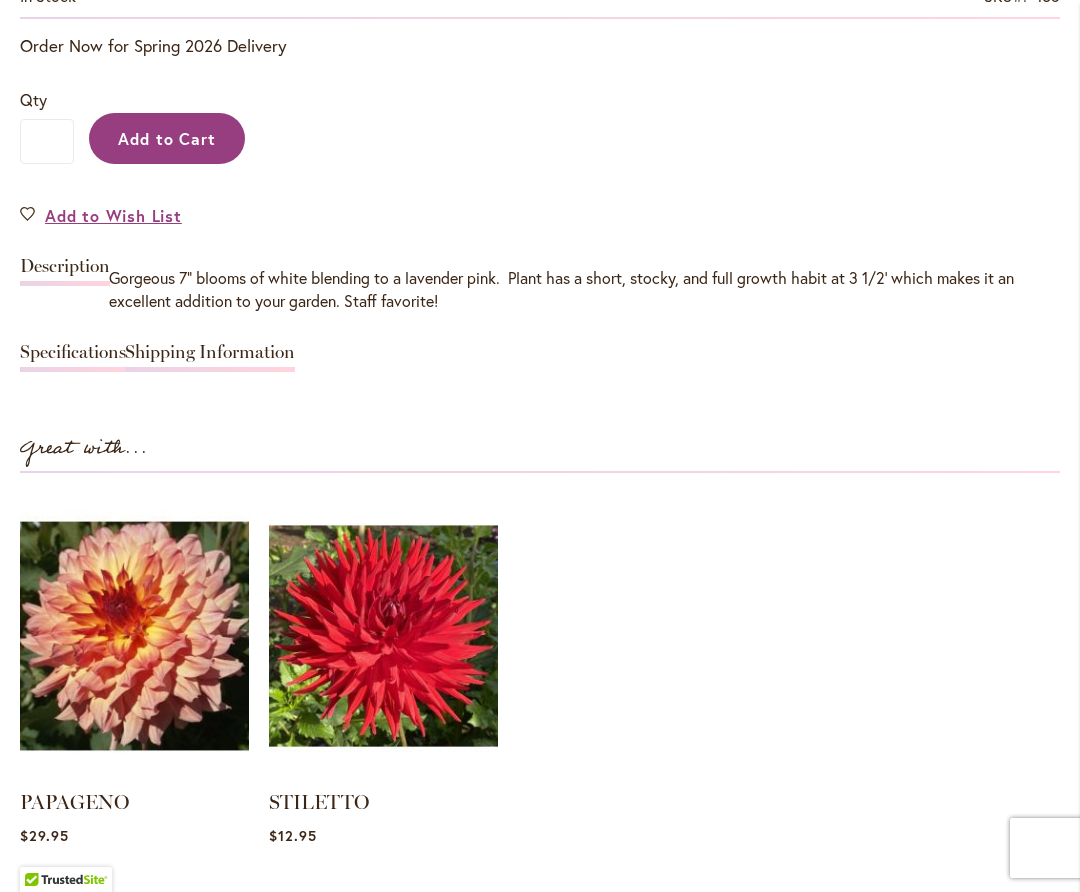 click on "Add to Cart" at bounding box center [167, 138] 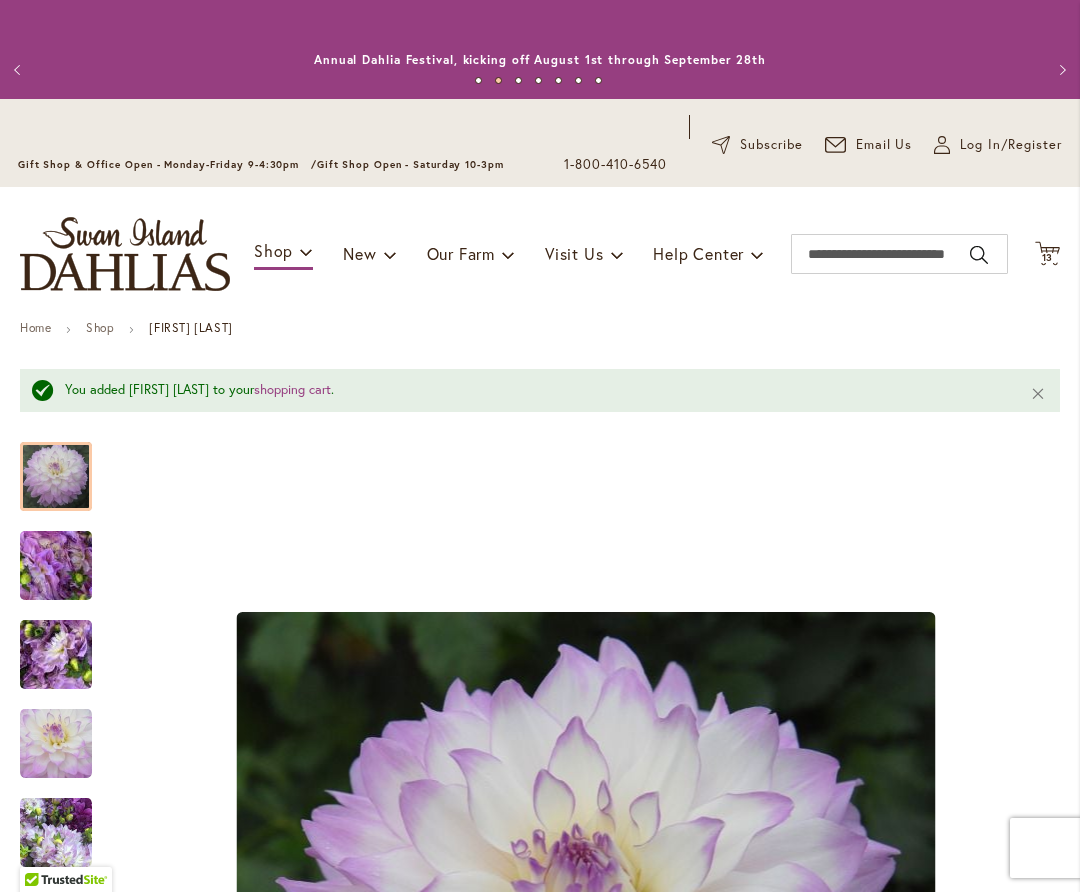 scroll, scrollTop: 0, scrollLeft: 0, axis: both 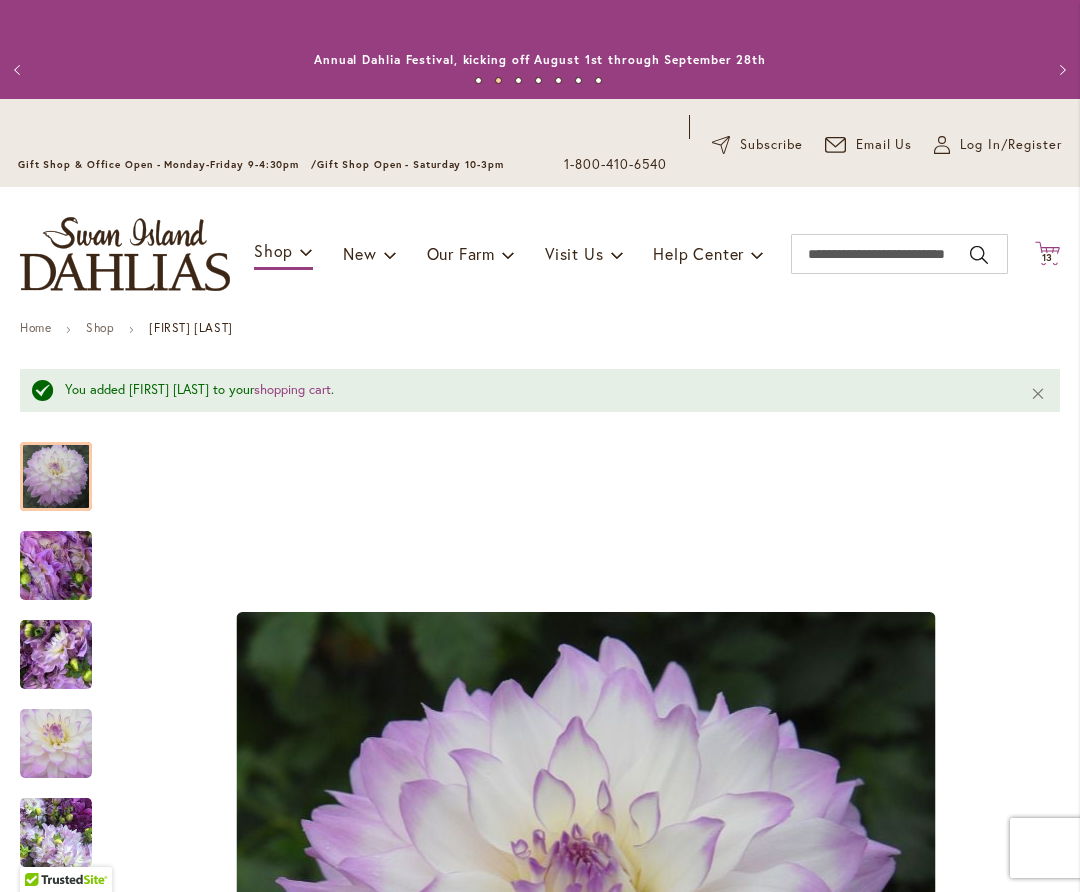 click on "13" at bounding box center (1048, 257) 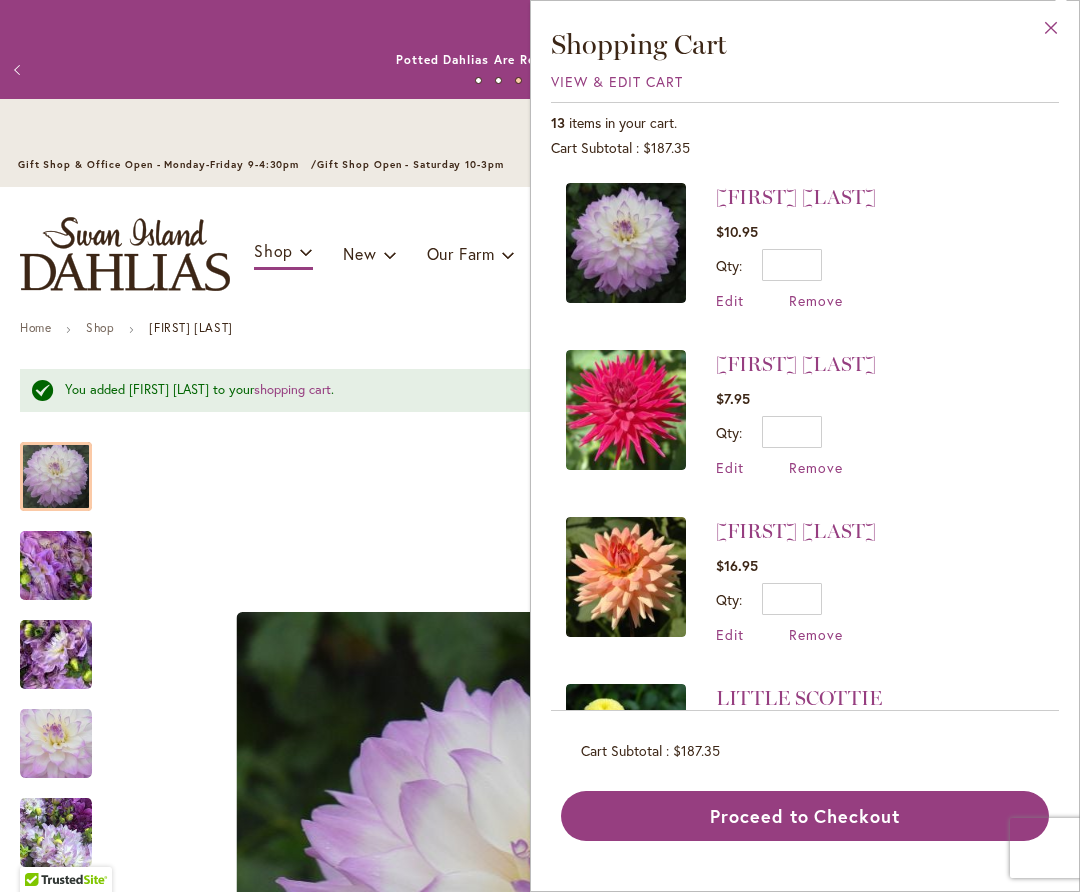 click on "Close" at bounding box center (1051, 32) 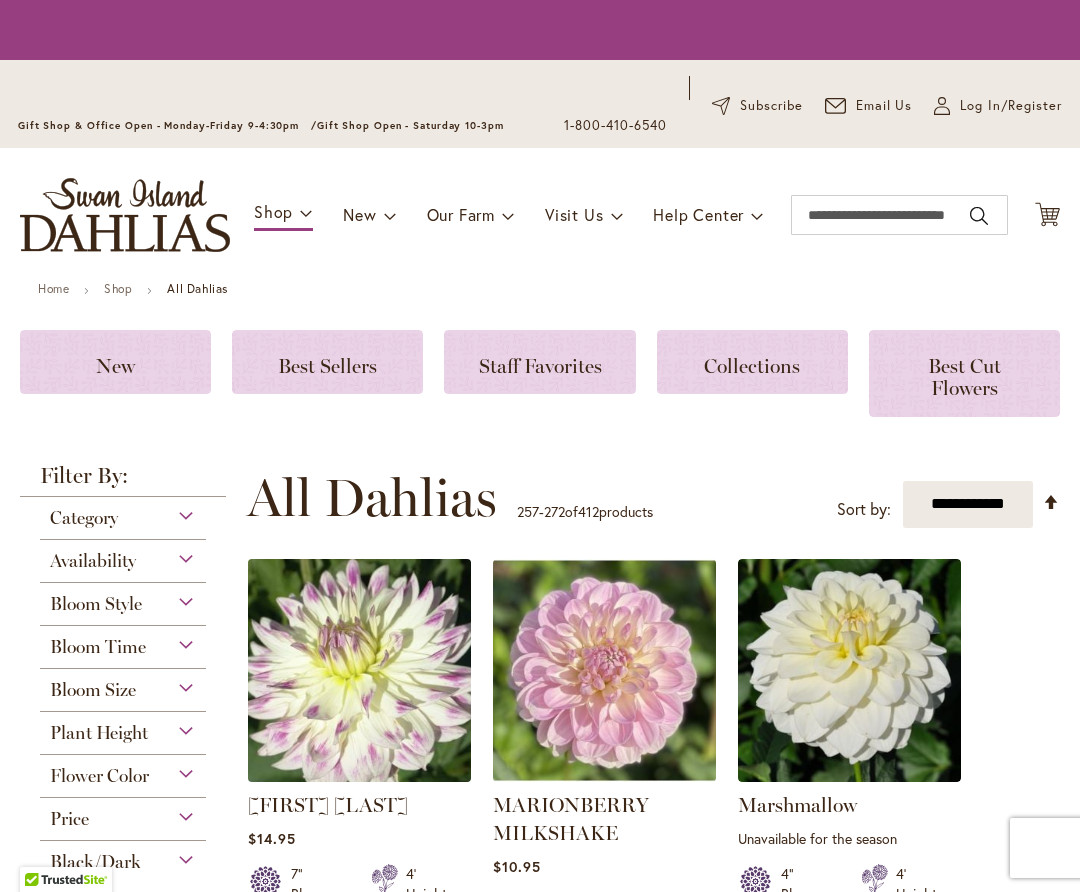 scroll, scrollTop: 0, scrollLeft: 0, axis: both 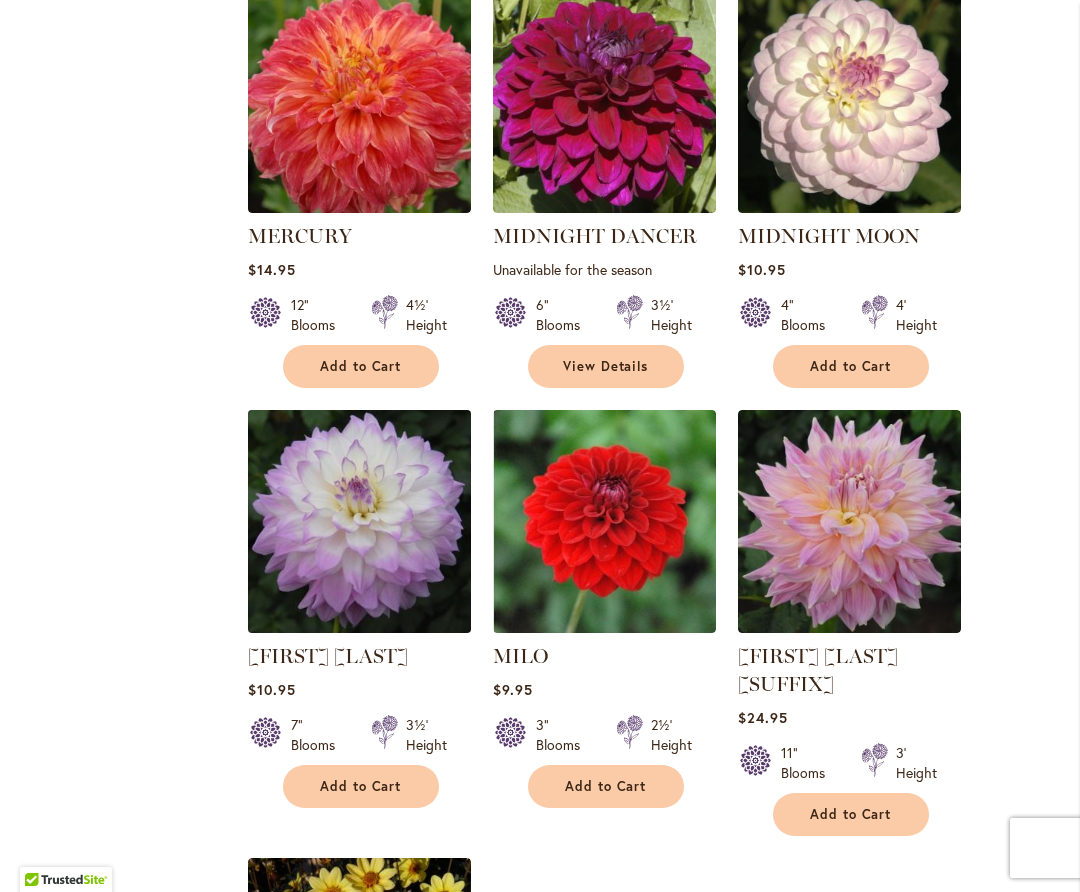 click at bounding box center (359, 521) 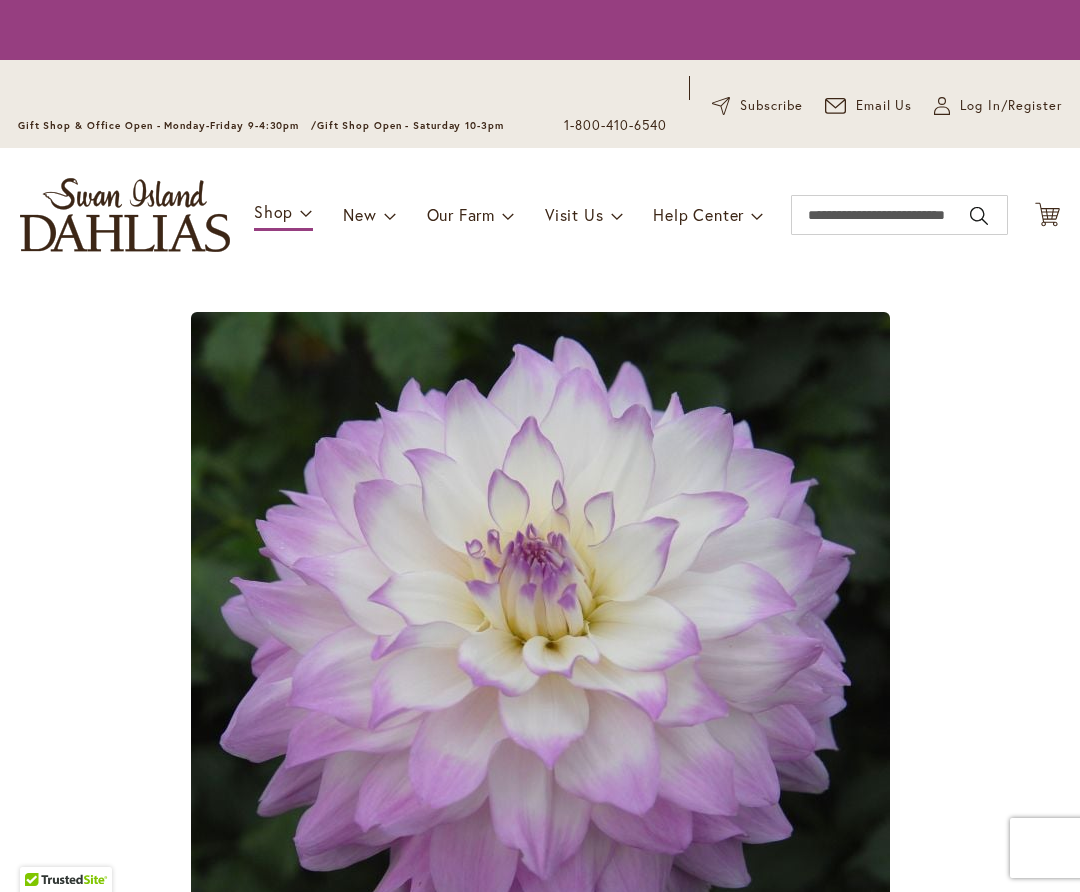 scroll, scrollTop: 0, scrollLeft: 0, axis: both 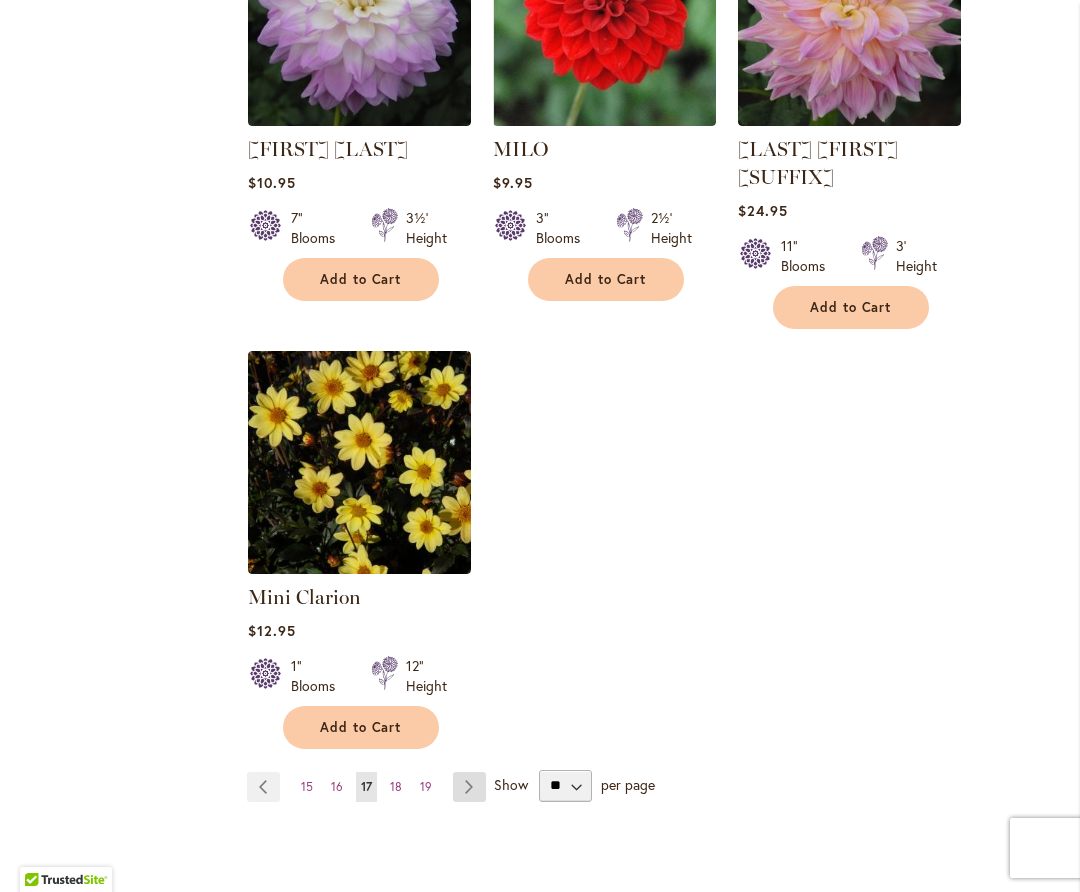 click on "Page
Next" at bounding box center (469, 787) 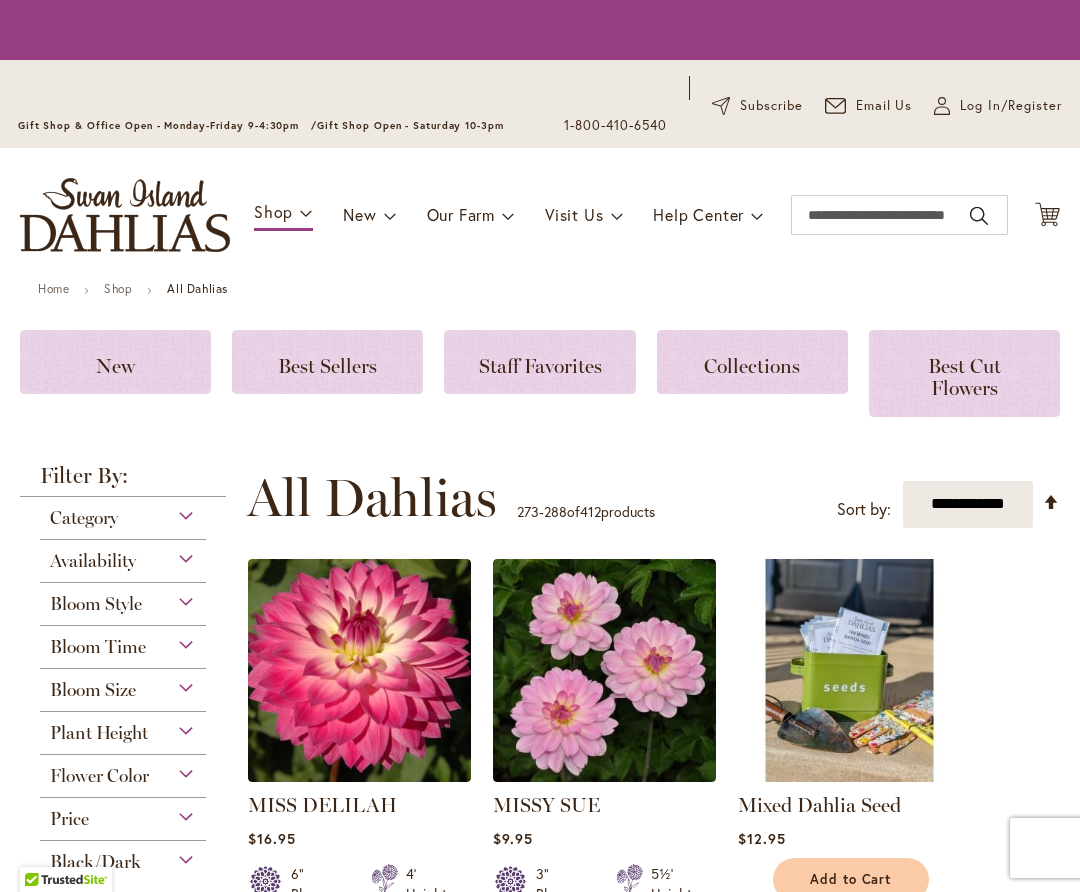 scroll, scrollTop: 0, scrollLeft: 0, axis: both 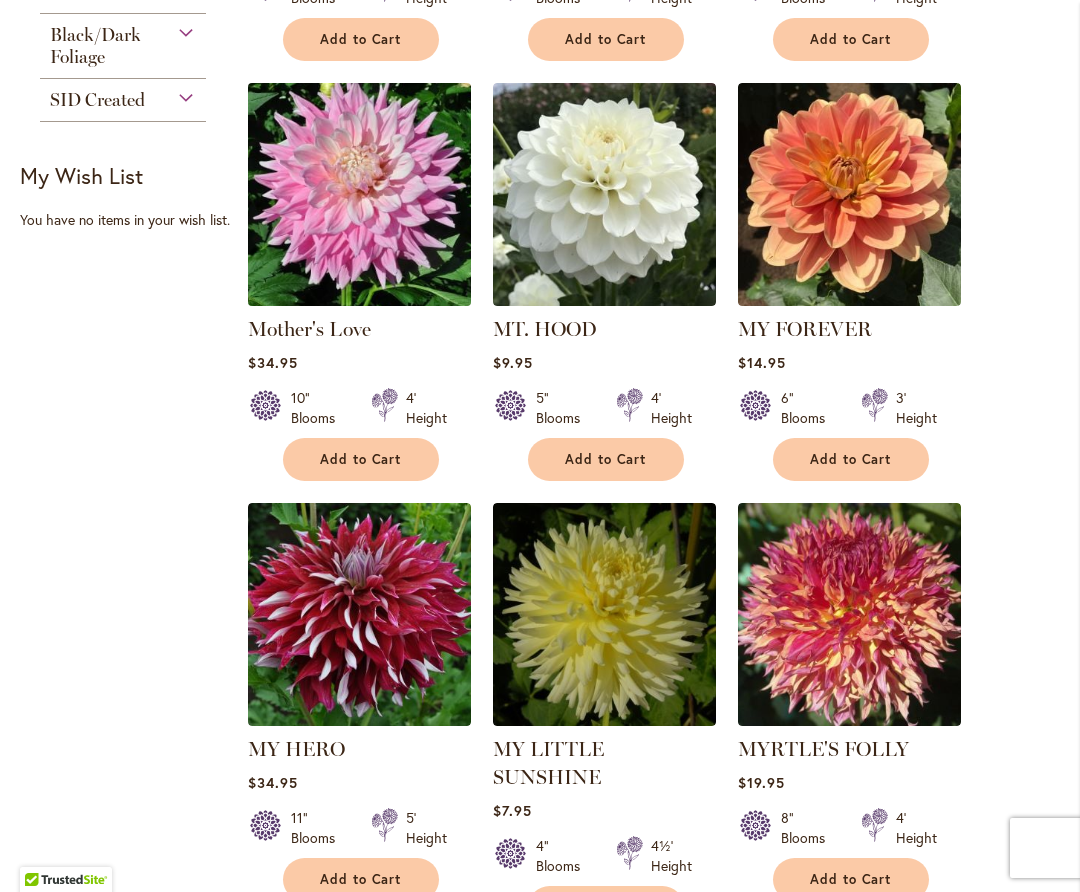 click at bounding box center [359, 194] 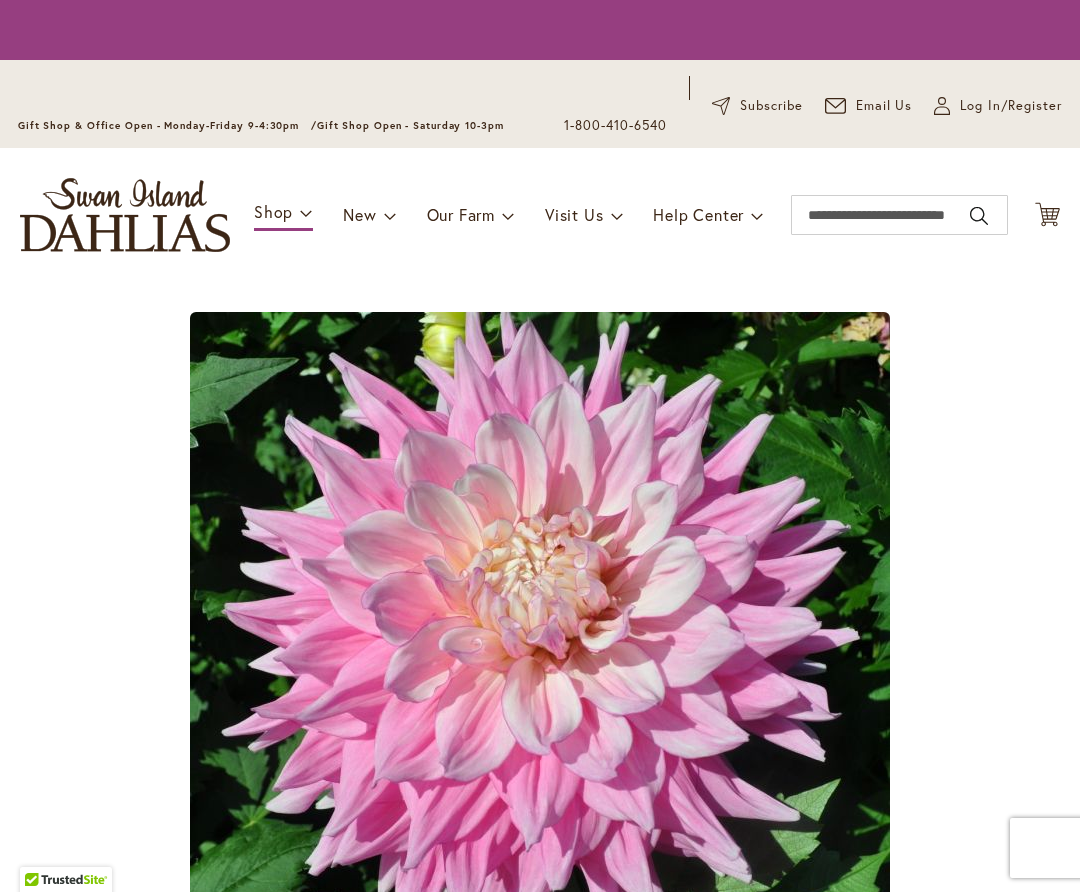 scroll, scrollTop: 0, scrollLeft: 0, axis: both 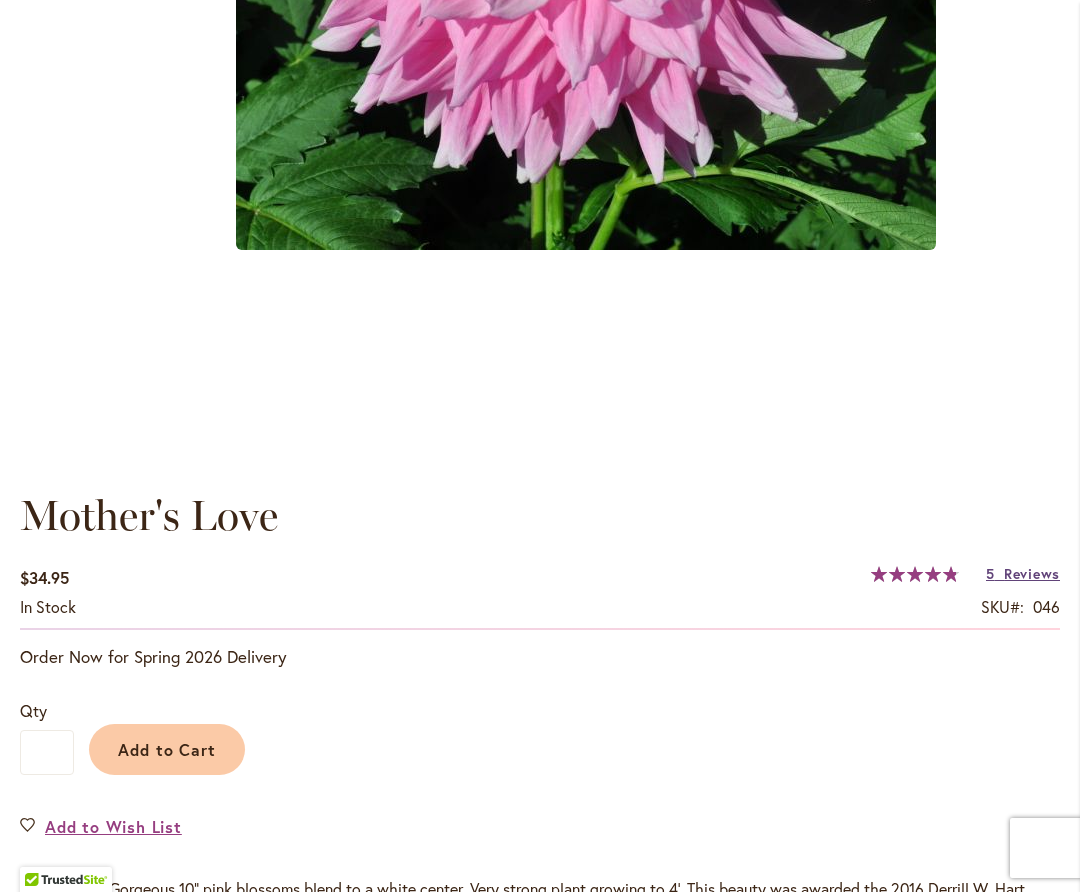 click on "5
Reviews" at bounding box center (1023, 573) 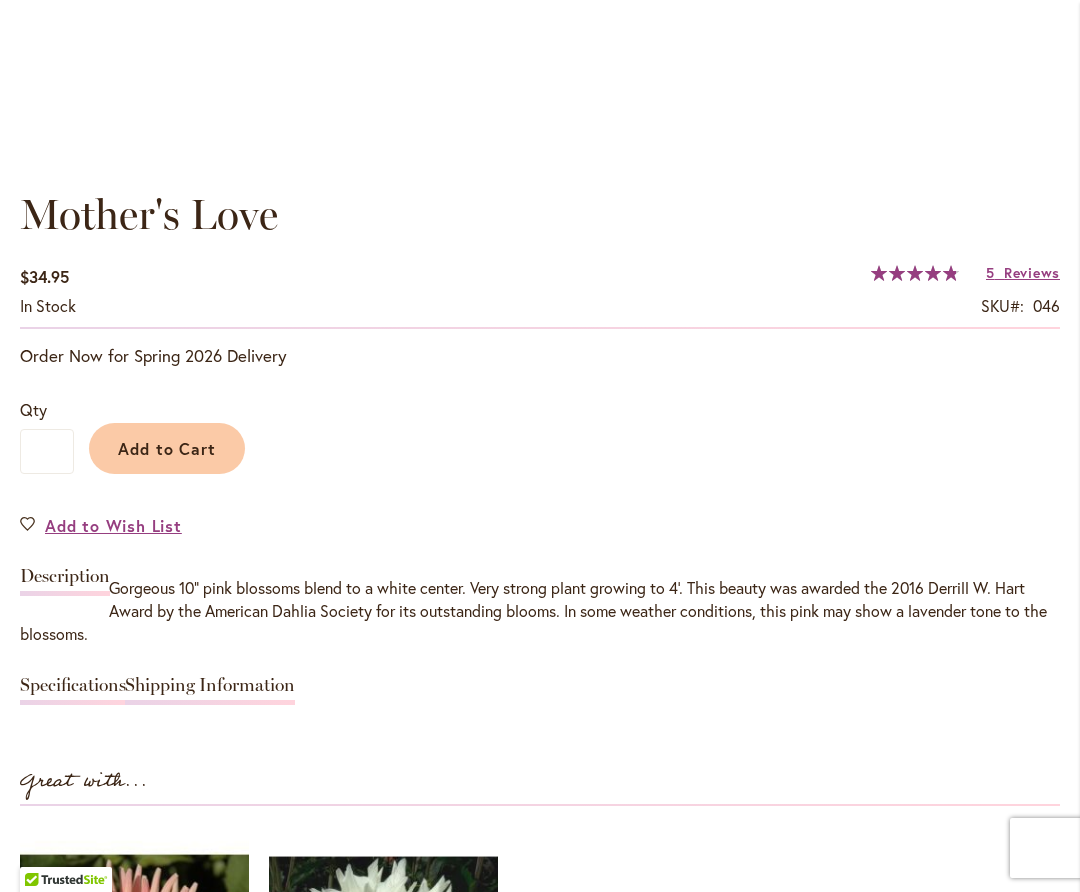 scroll, scrollTop: 1117, scrollLeft: 0, axis: vertical 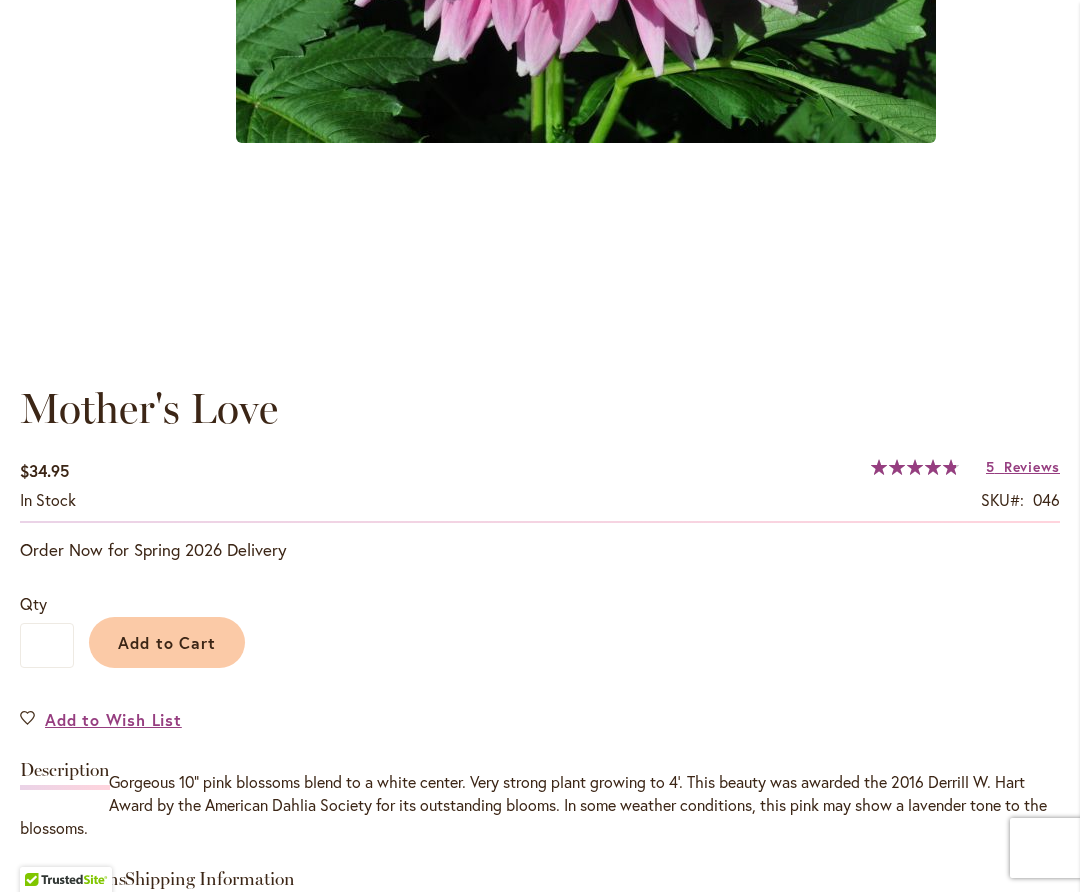 click on "Add to Cart" at bounding box center (167, 642) 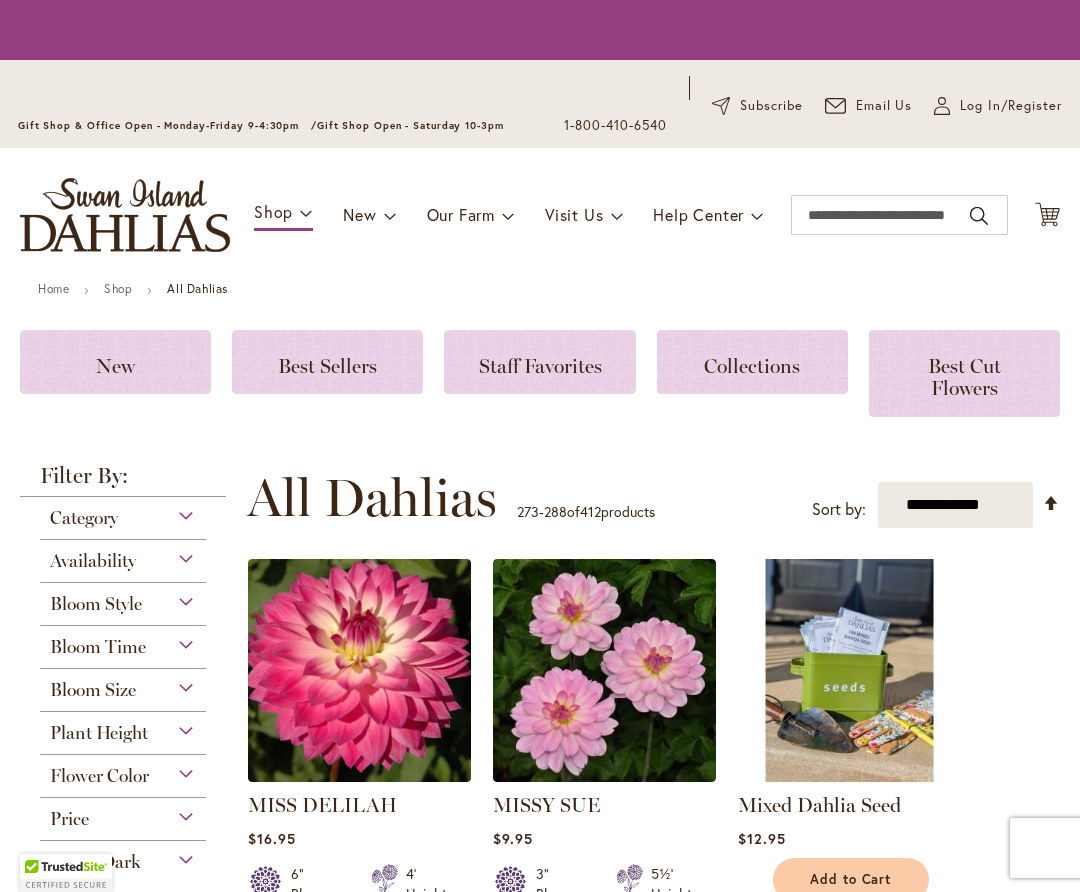 scroll, scrollTop: 0, scrollLeft: 0, axis: both 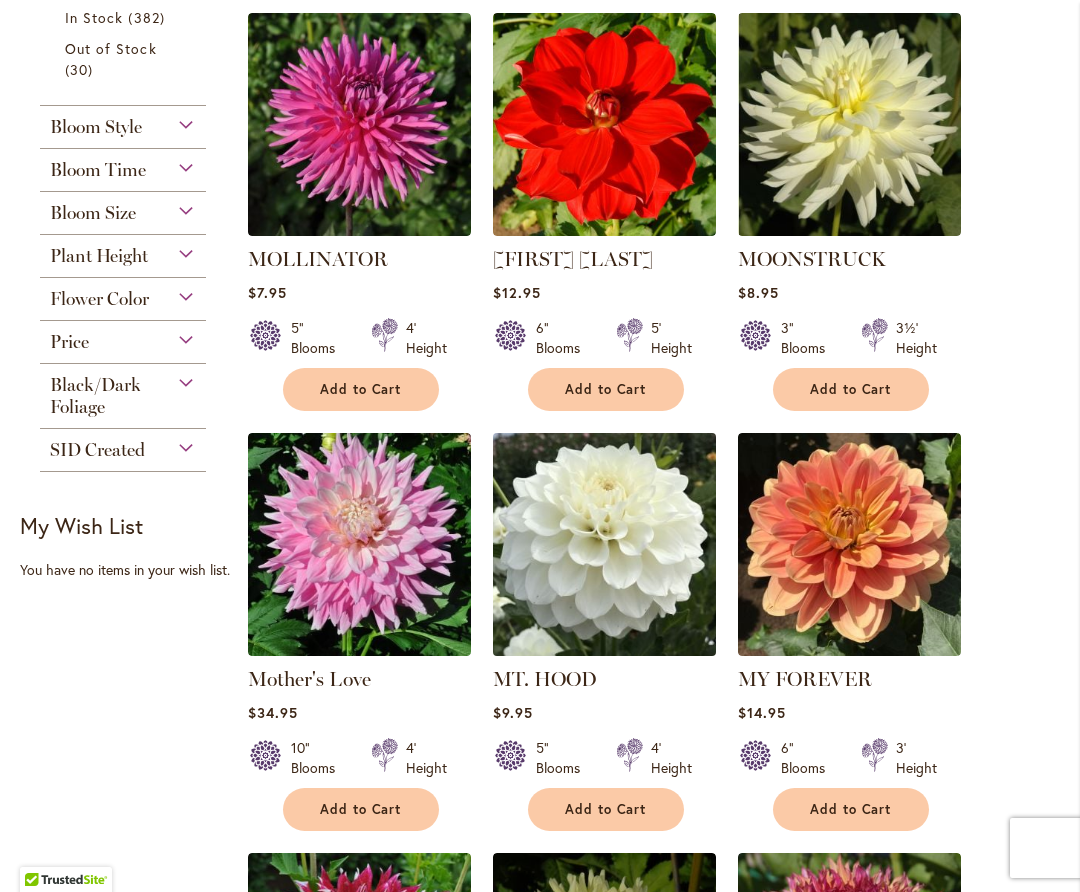 click at bounding box center (604, 544) 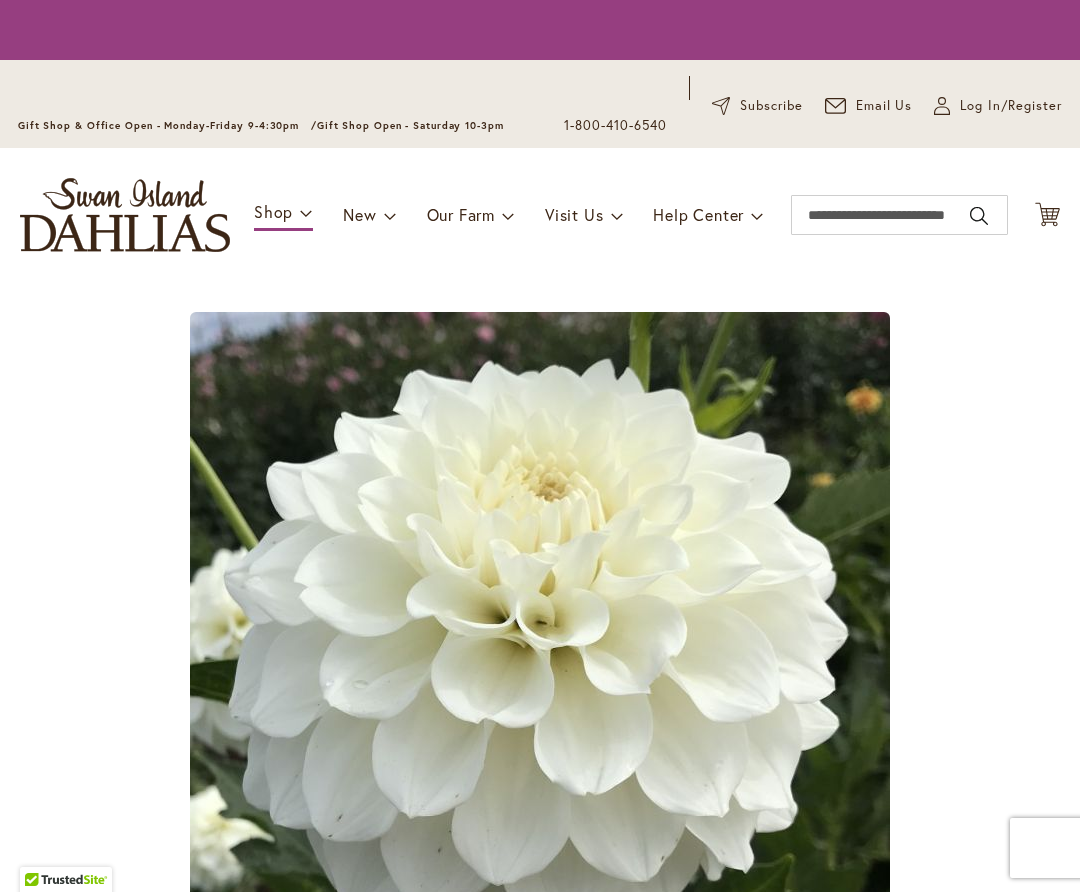 scroll, scrollTop: 0, scrollLeft: 0, axis: both 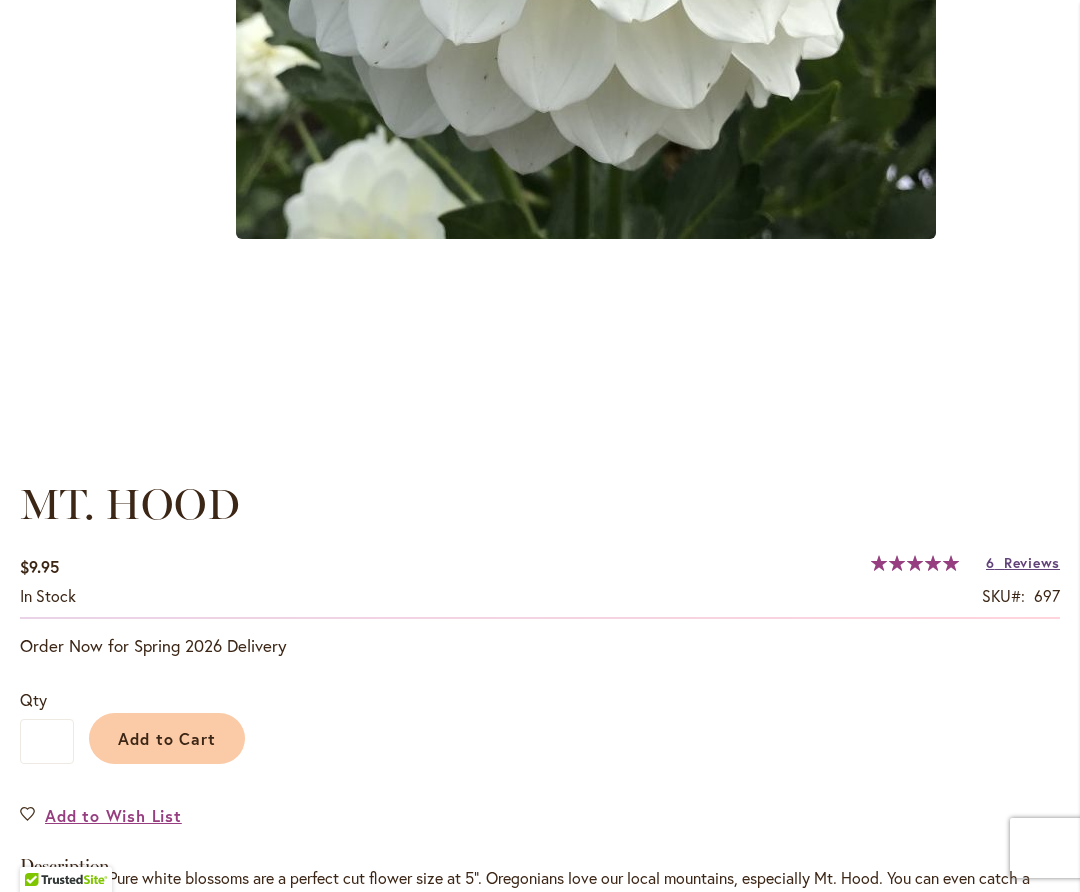 click on "Reviews" at bounding box center (1032, 562) 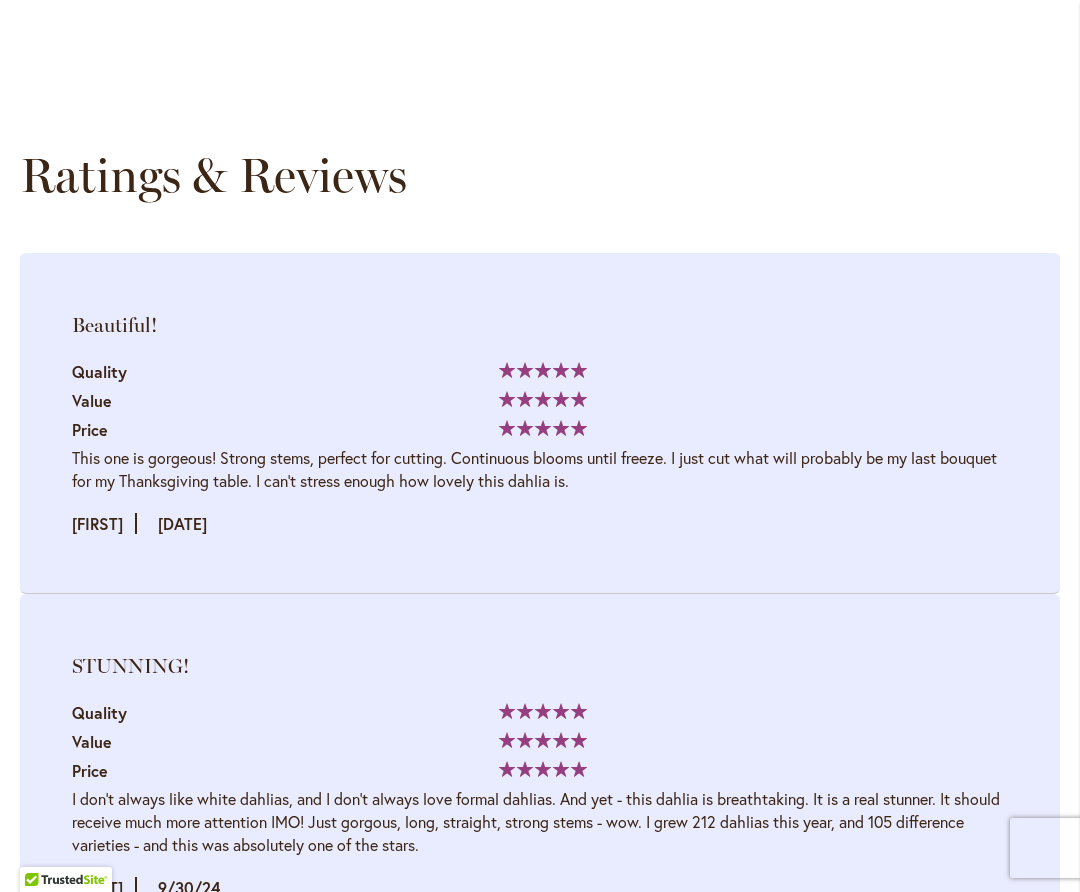 scroll, scrollTop: 3053, scrollLeft: 0, axis: vertical 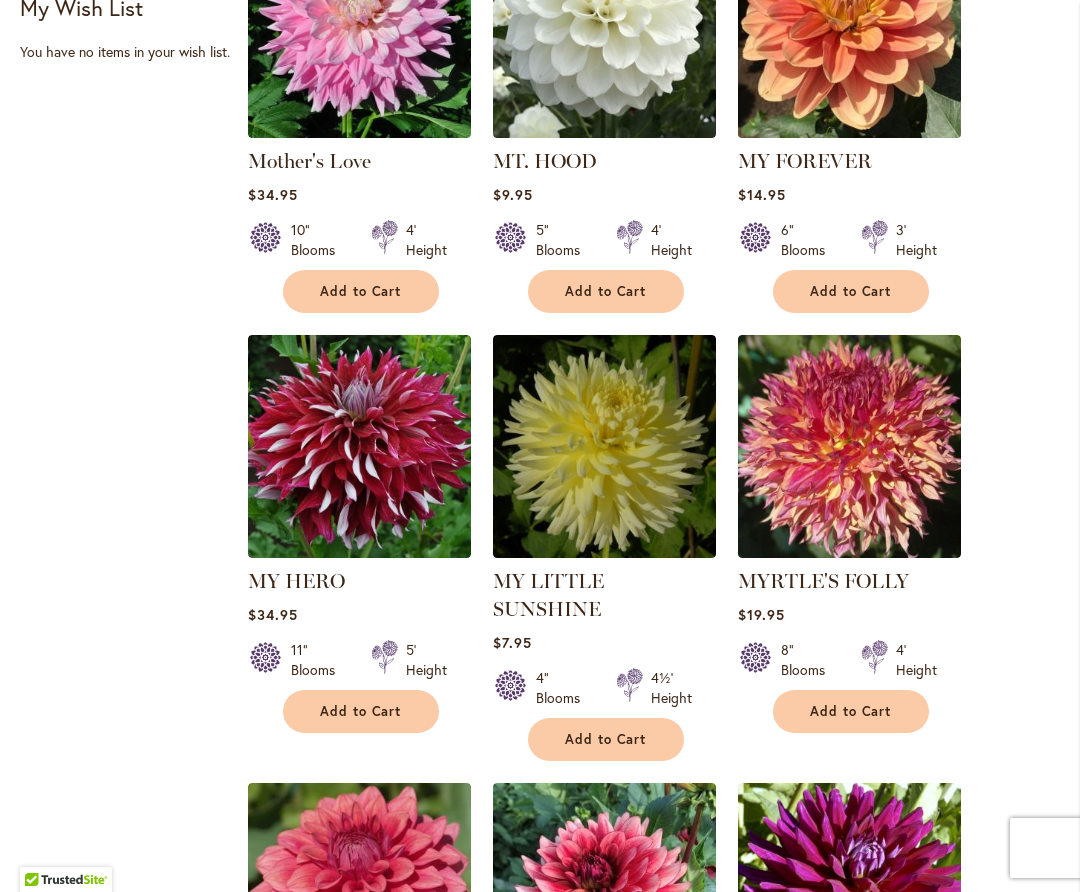 click at bounding box center (849, 26) 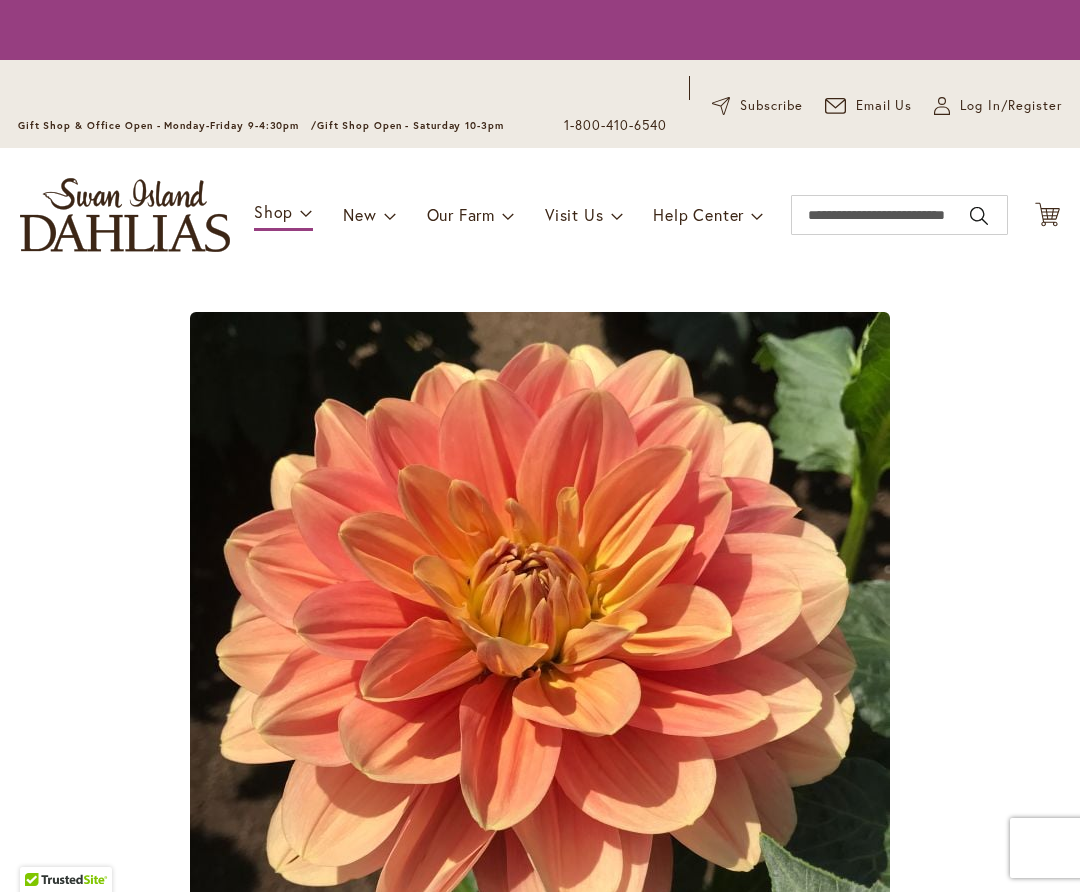 scroll, scrollTop: 0, scrollLeft: 0, axis: both 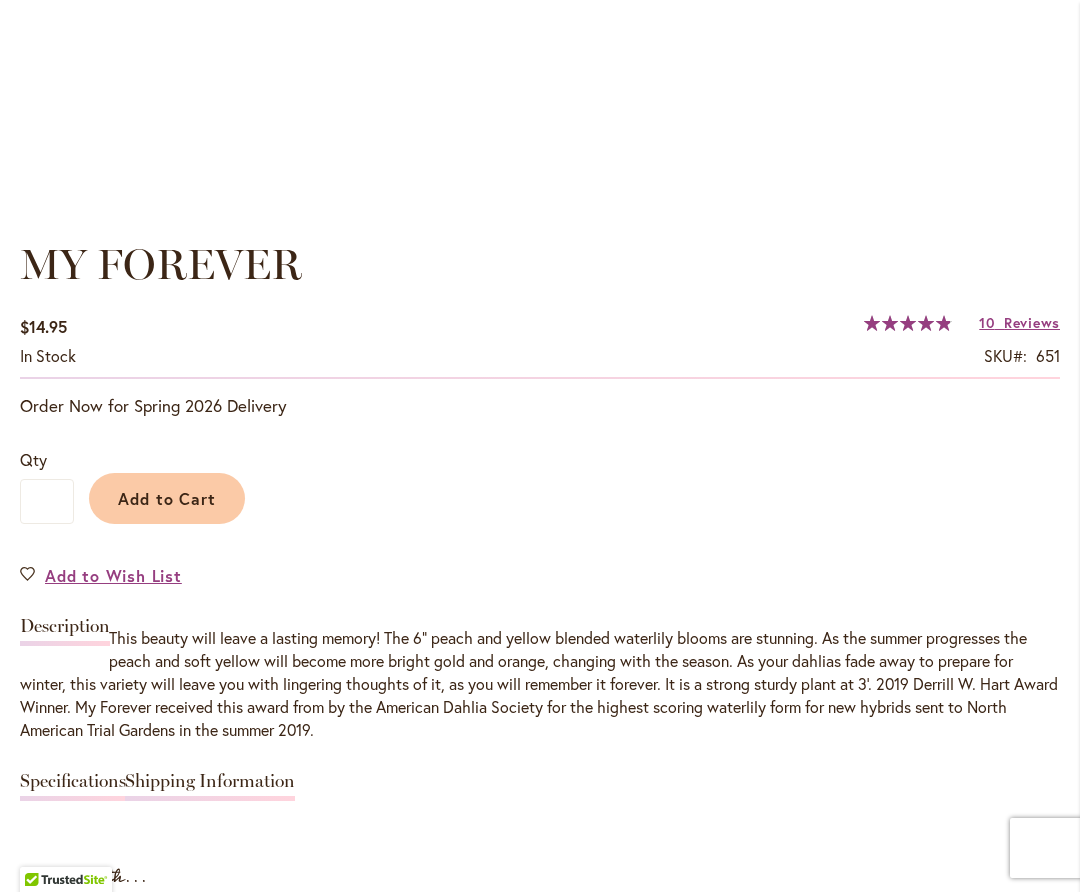drag, startPoint x: 206, startPoint y: 495, endPoint x: 226, endPoint y: 487, distance: 21.540659 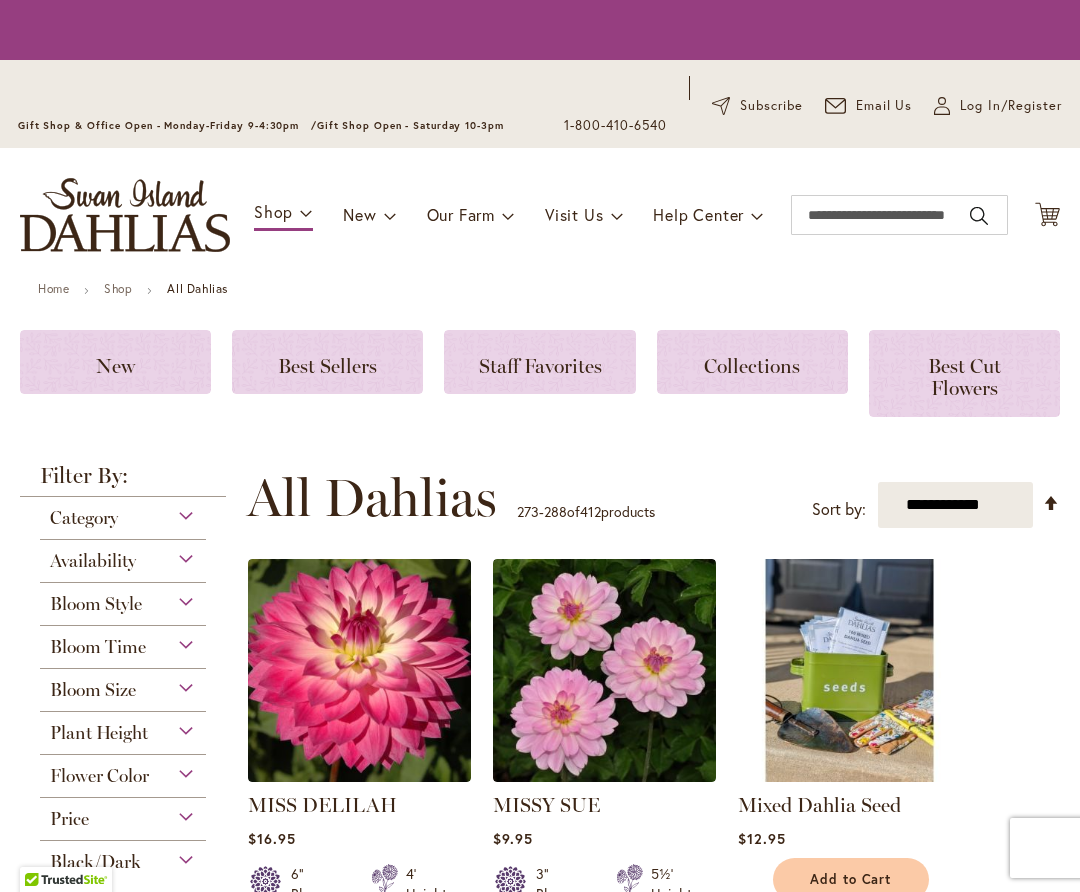 scroll, scrollTop: 0, scrollLeft: 0, axis: both 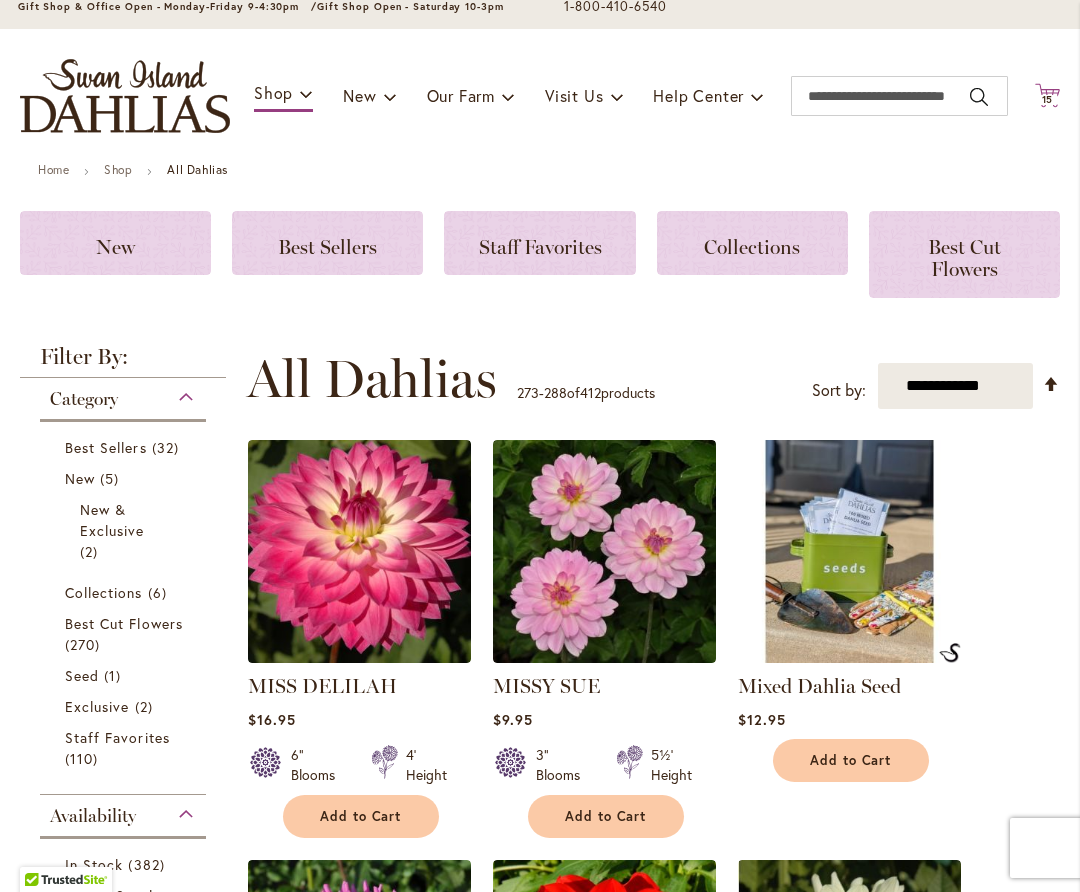 click on "15" at bounding box center [1048, 99] 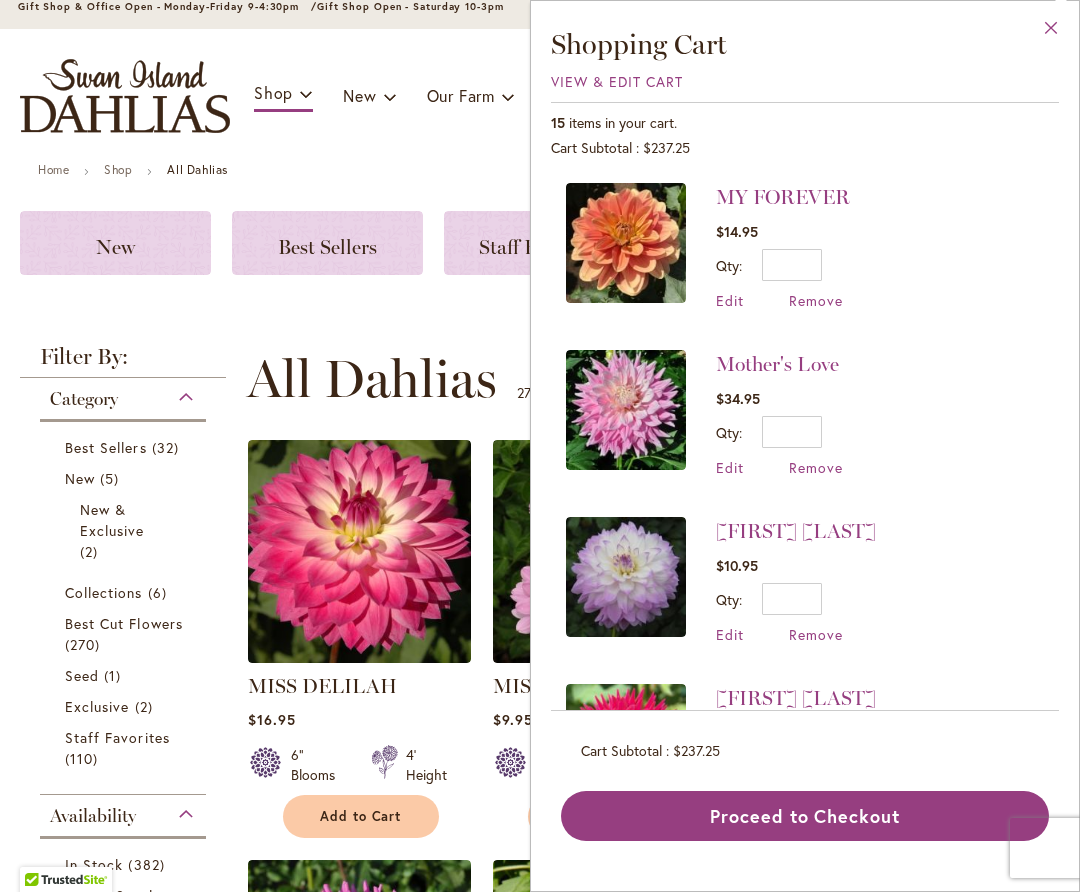 click on "Close" at bounding box center (1051, 32) 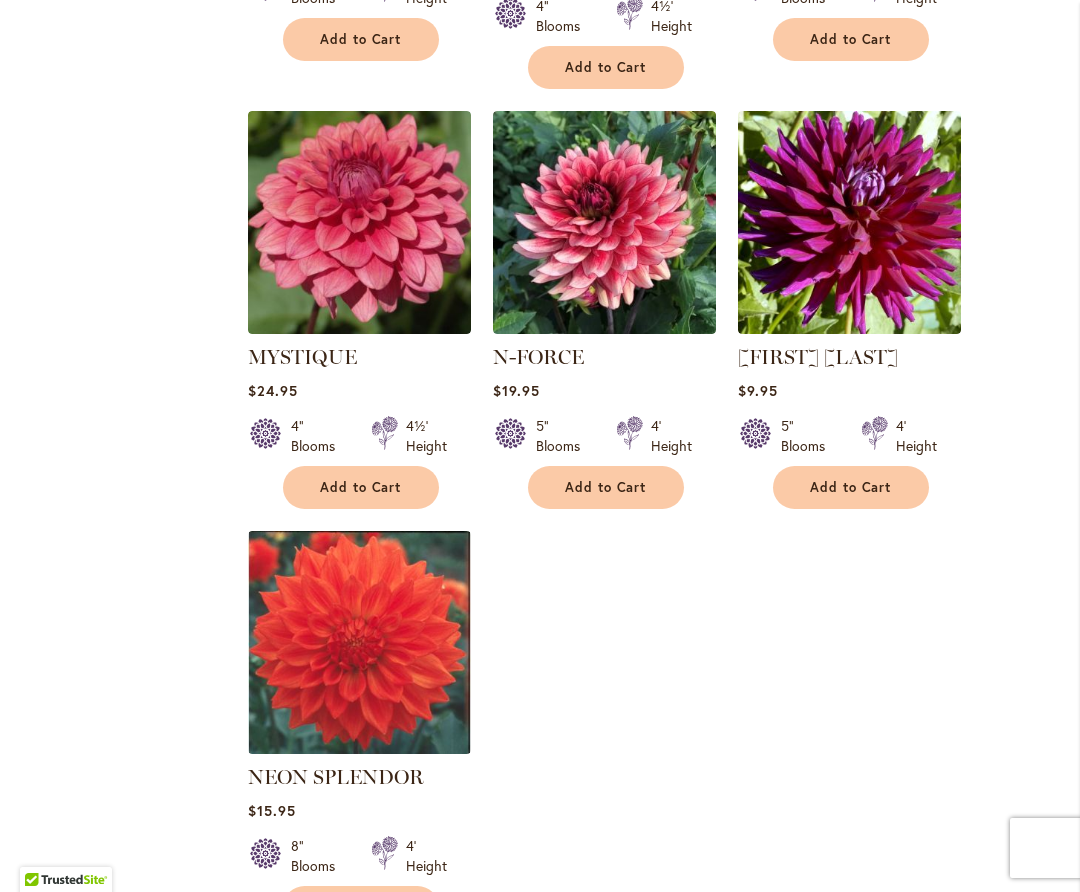 scroll, scrollTop: 2464, scrollLeft: 0, axis: vertical 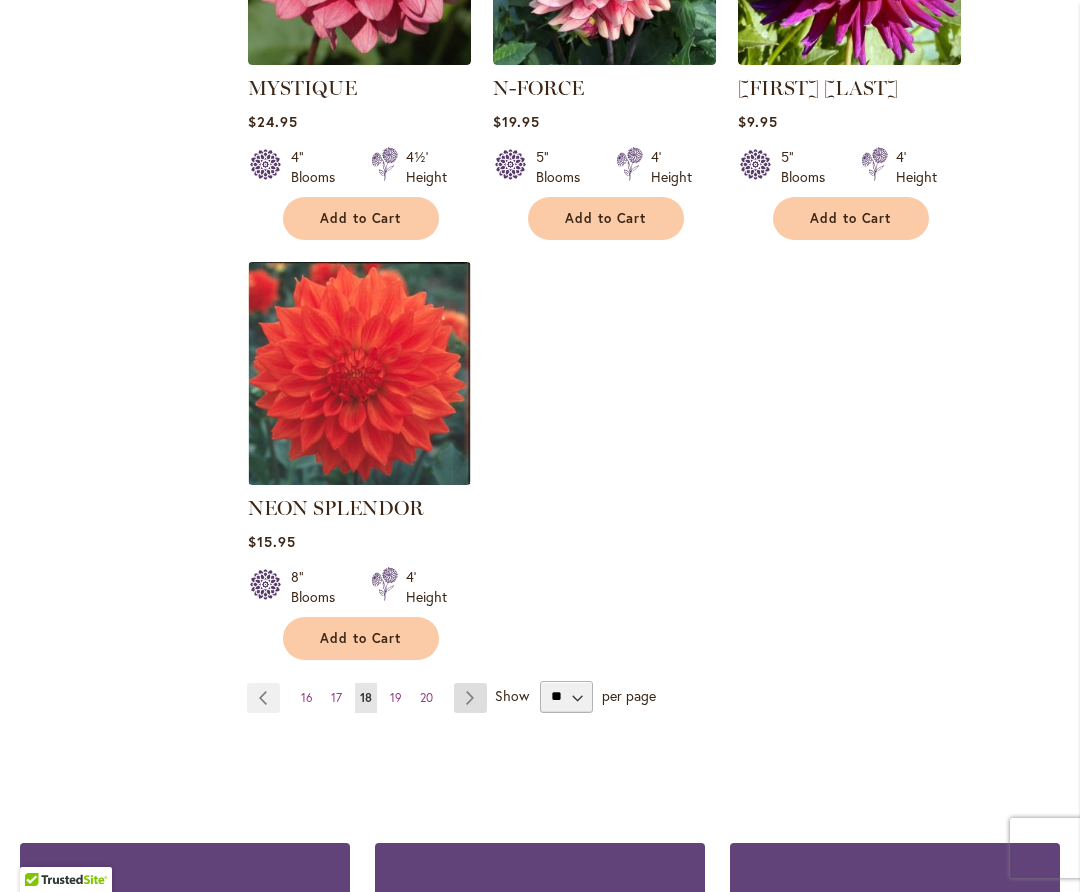 click on "Page
Next" at bounding box center (470, 698) 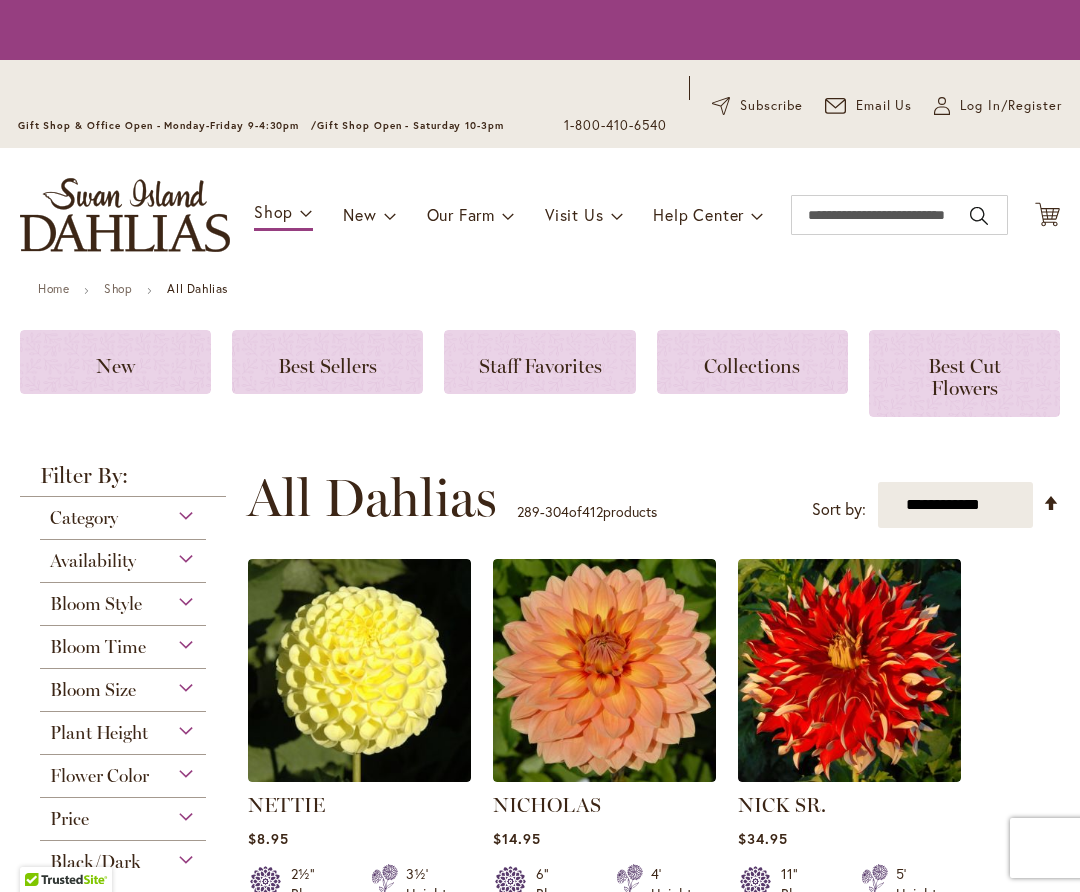 scroll, scrollTop: 0, scrollLeft: 0, axis: both 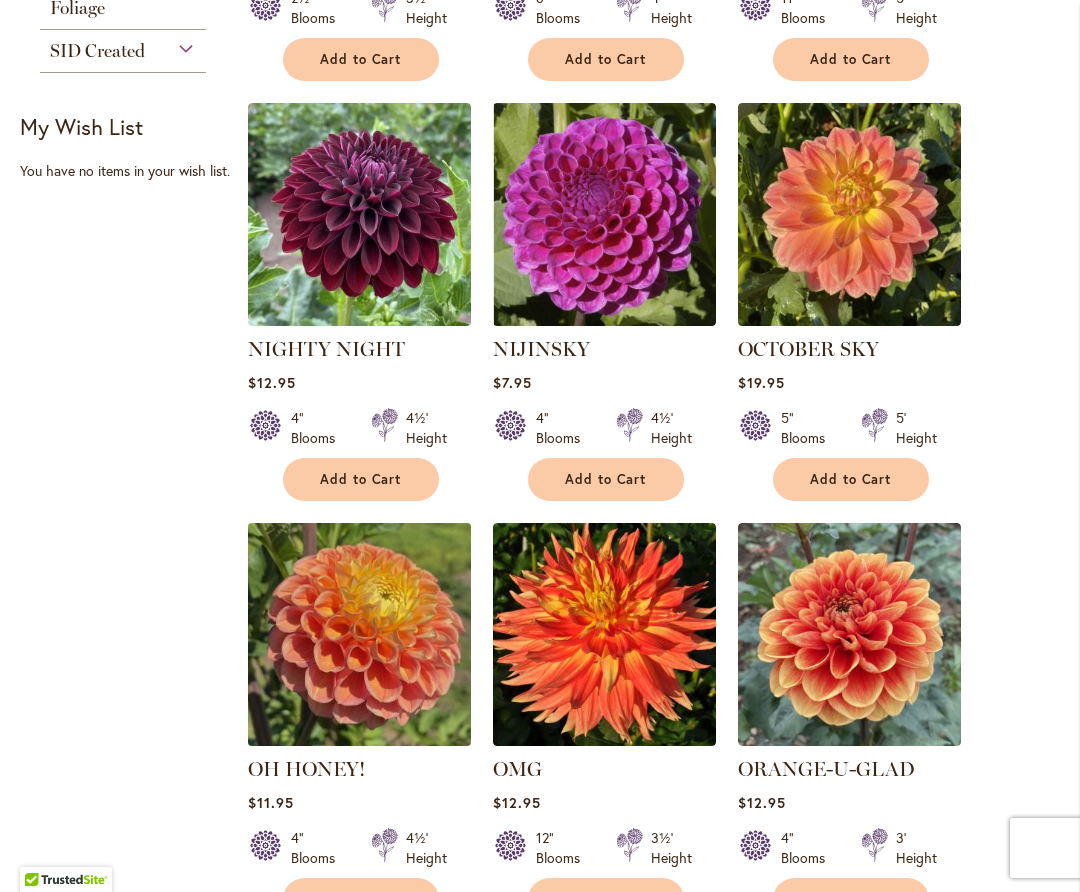 click at bounding box center [359, 634] 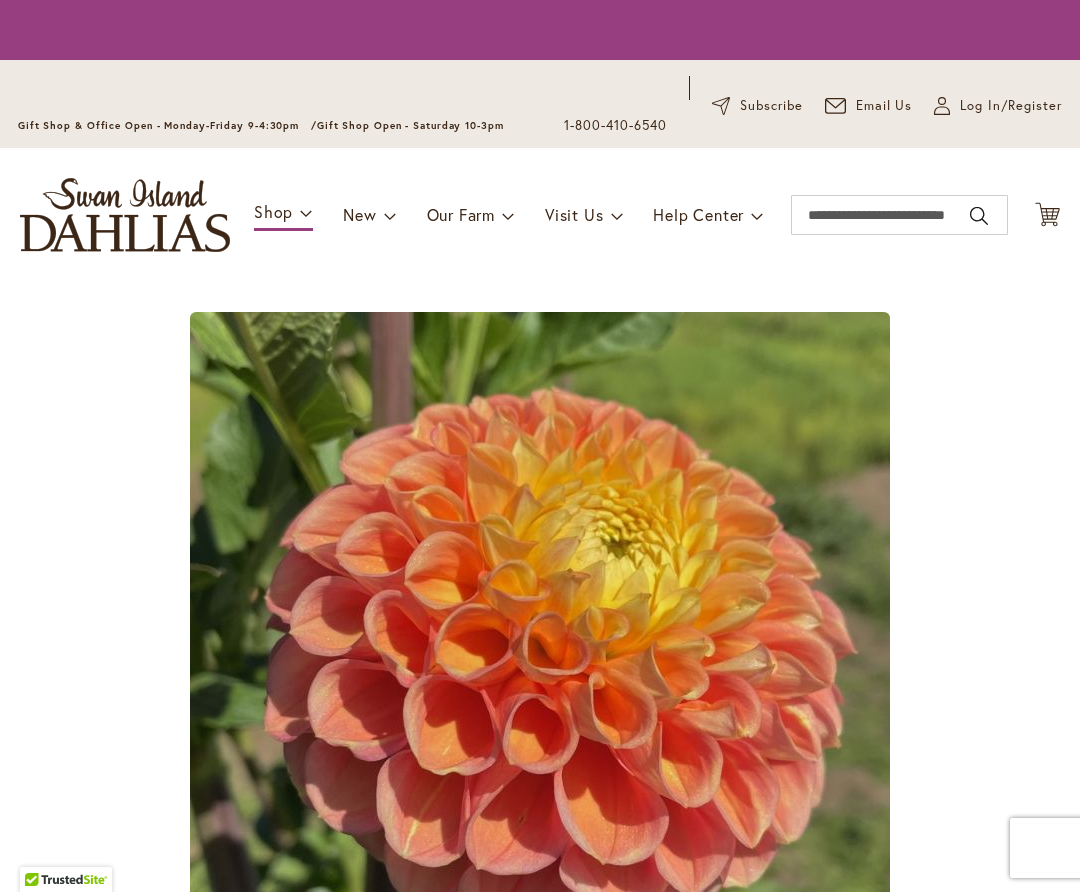 scroll, scrollTop: 0, scrollLeft: 0, axis: both 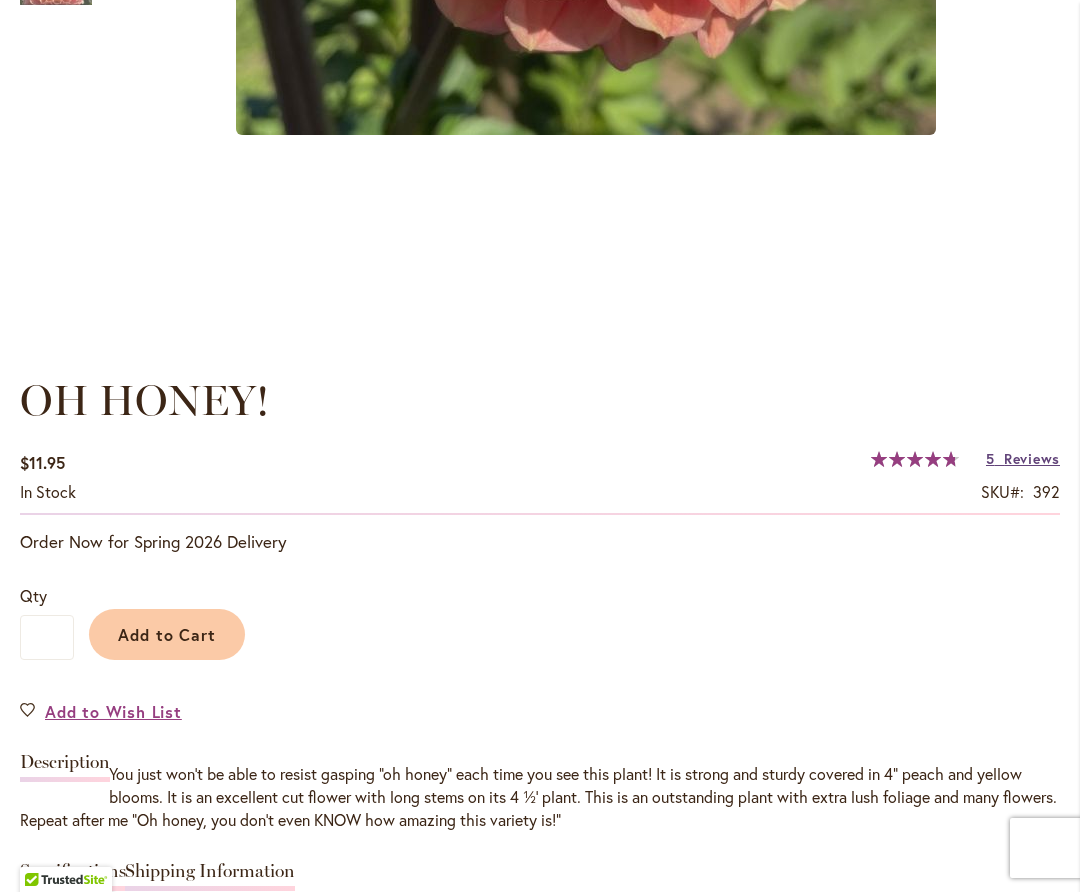 click on "5
Reviews" at bounding box center [1023, 458] 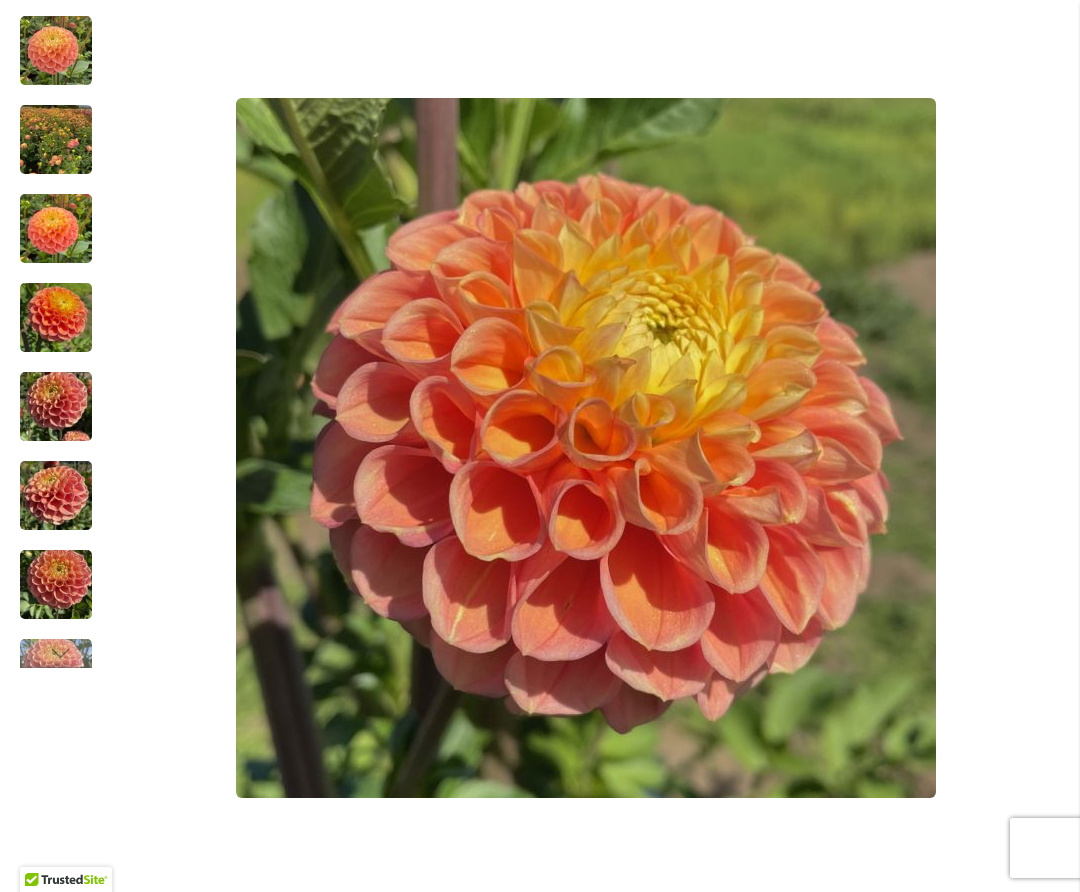 scroll, scrollTop: 459, scrollLeft: 0, axis: vertical 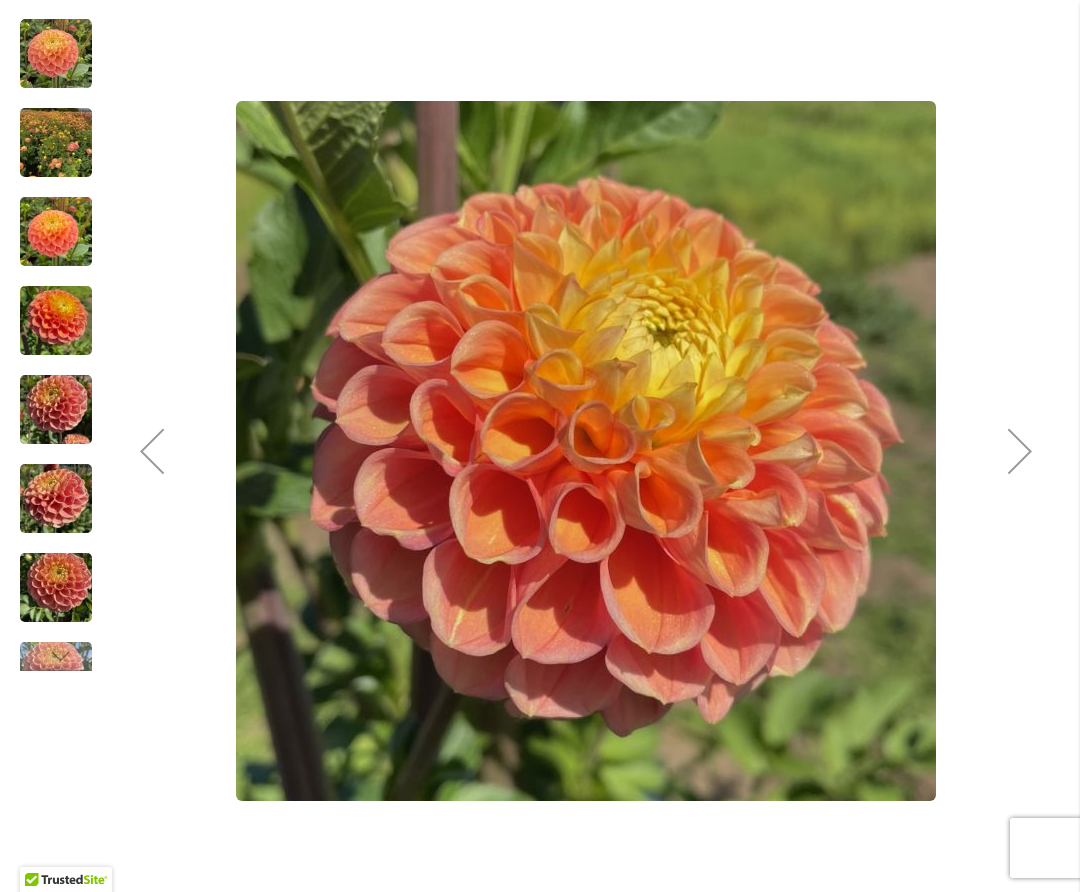 click at bounding box center [56, 410] 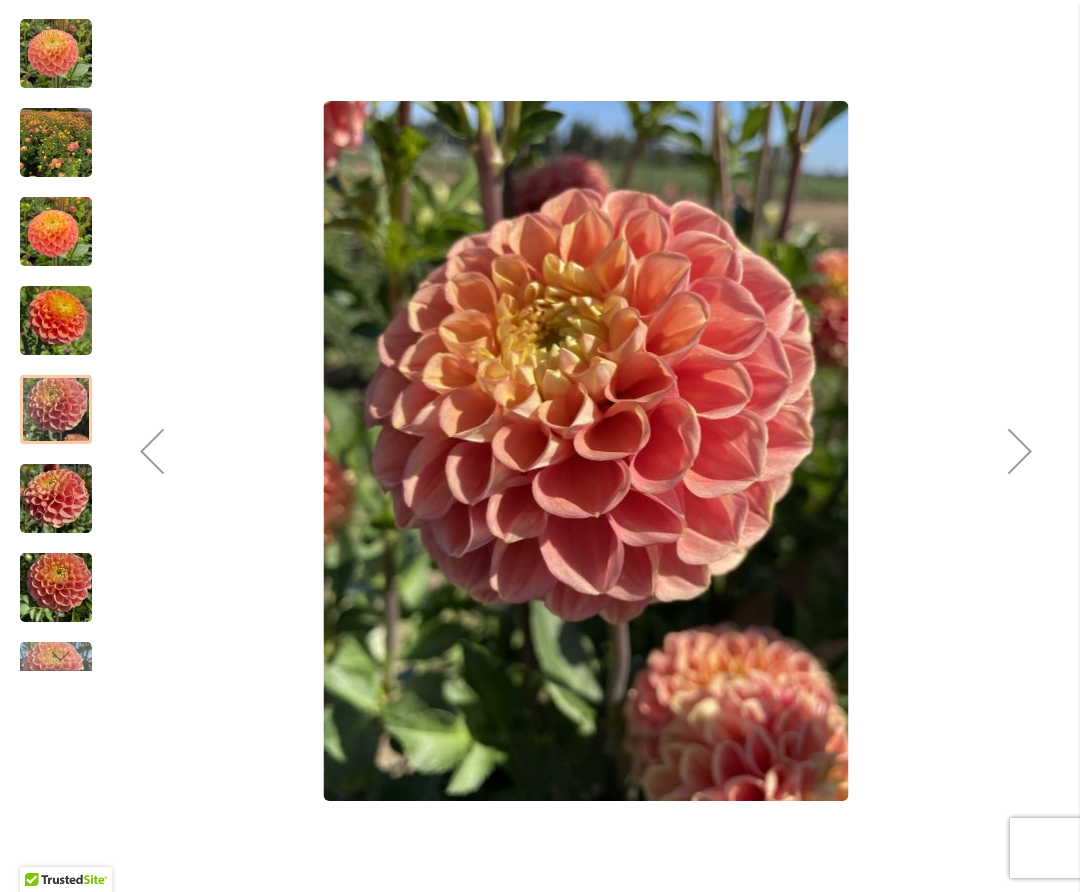 click at bounding box center [56, 321] 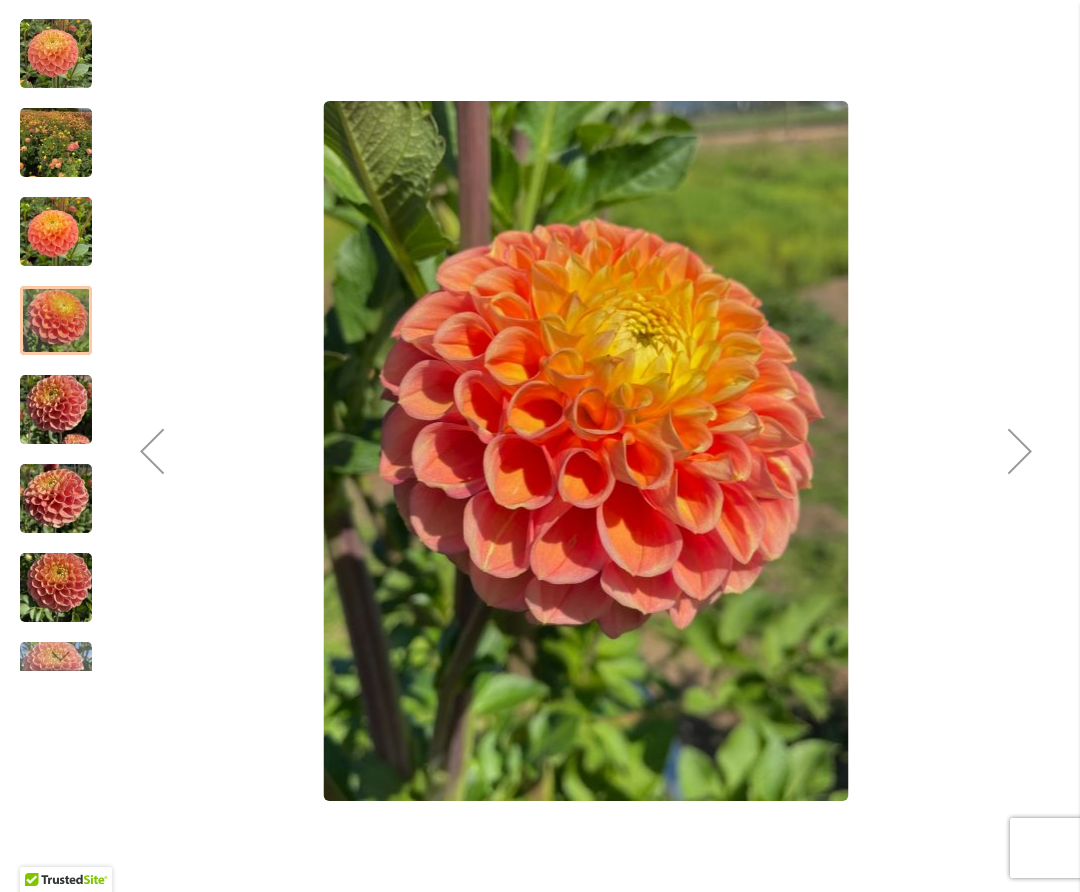 click at bounding box center (56, 143) 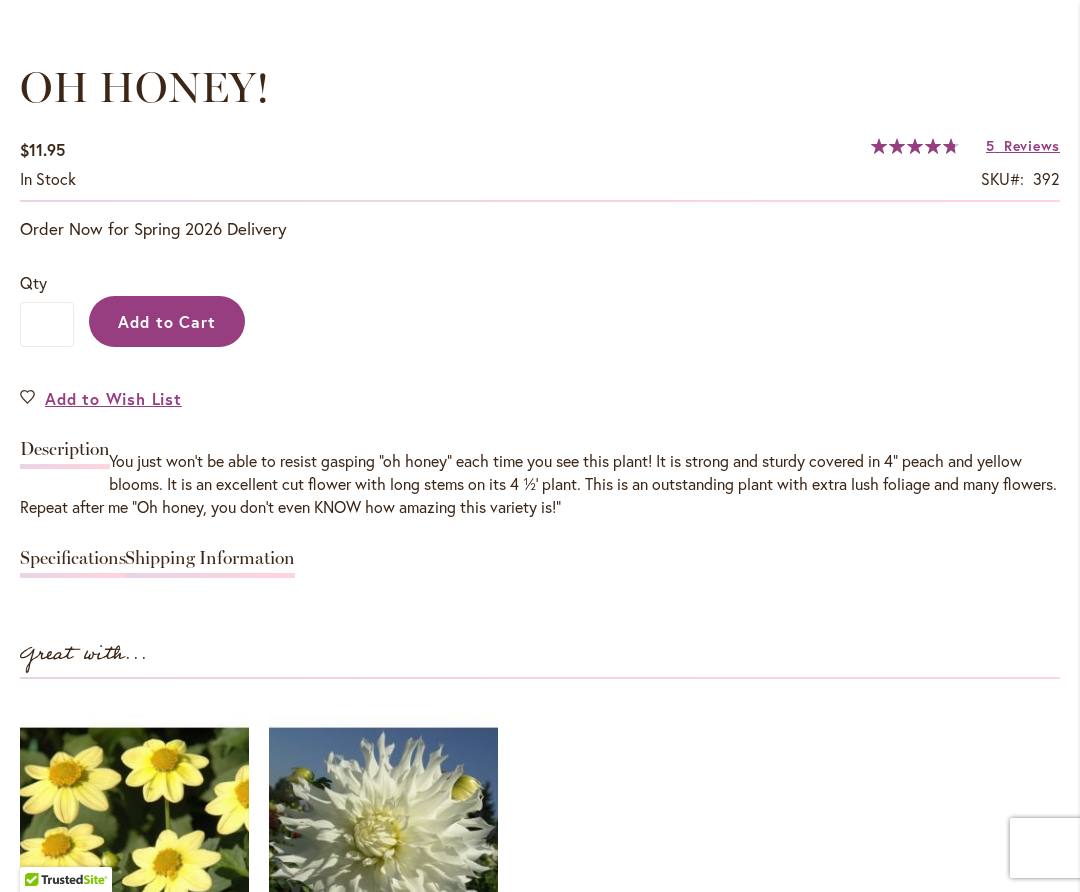 scroll, scrollTop: 1455, scrollLeft: 0, axis: vertical 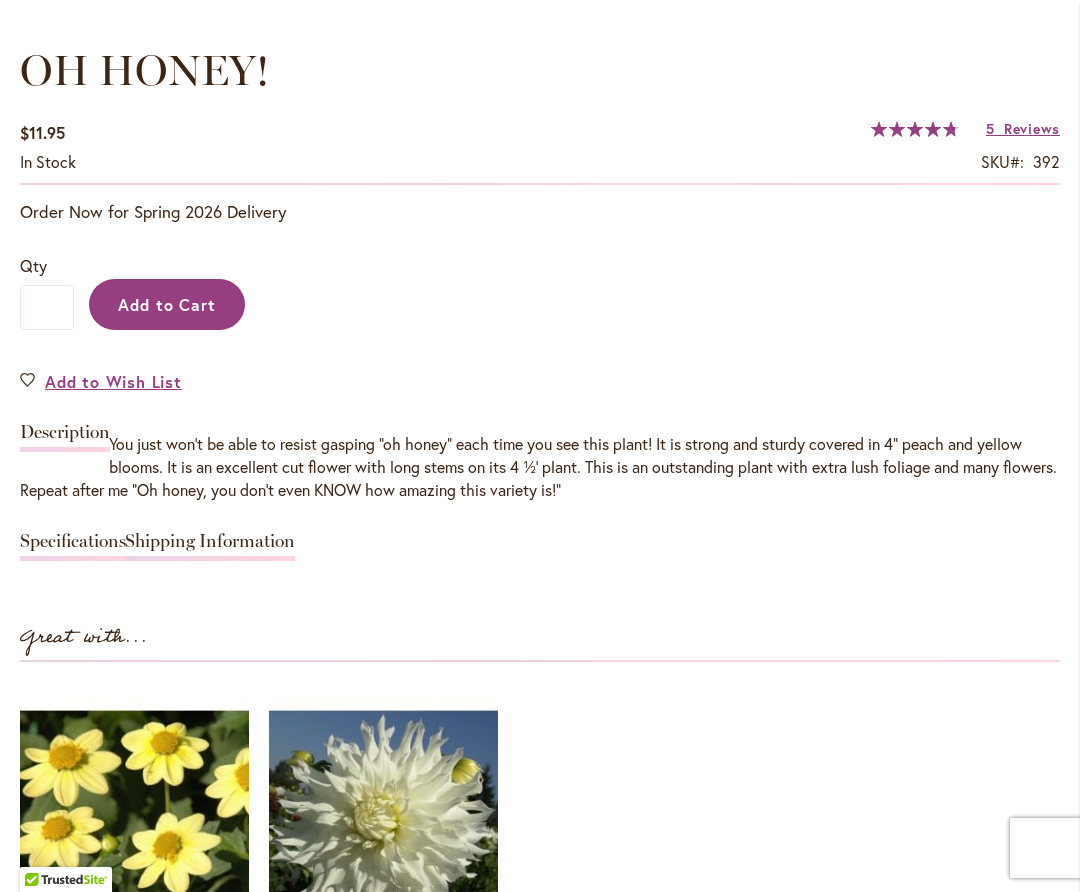 click on "Add to Cart" at bounding box center [167, 304] 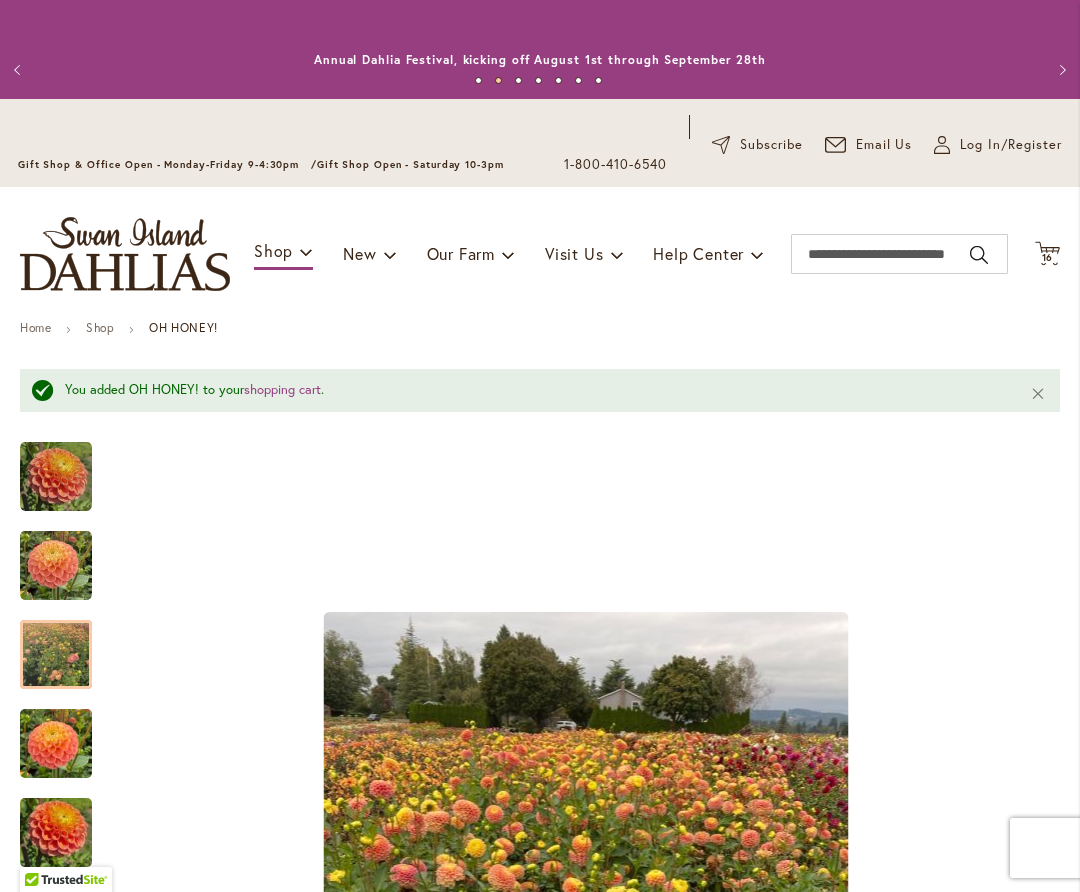 scroll, scrollTop: 0, scrollLeft: 0, axis: both 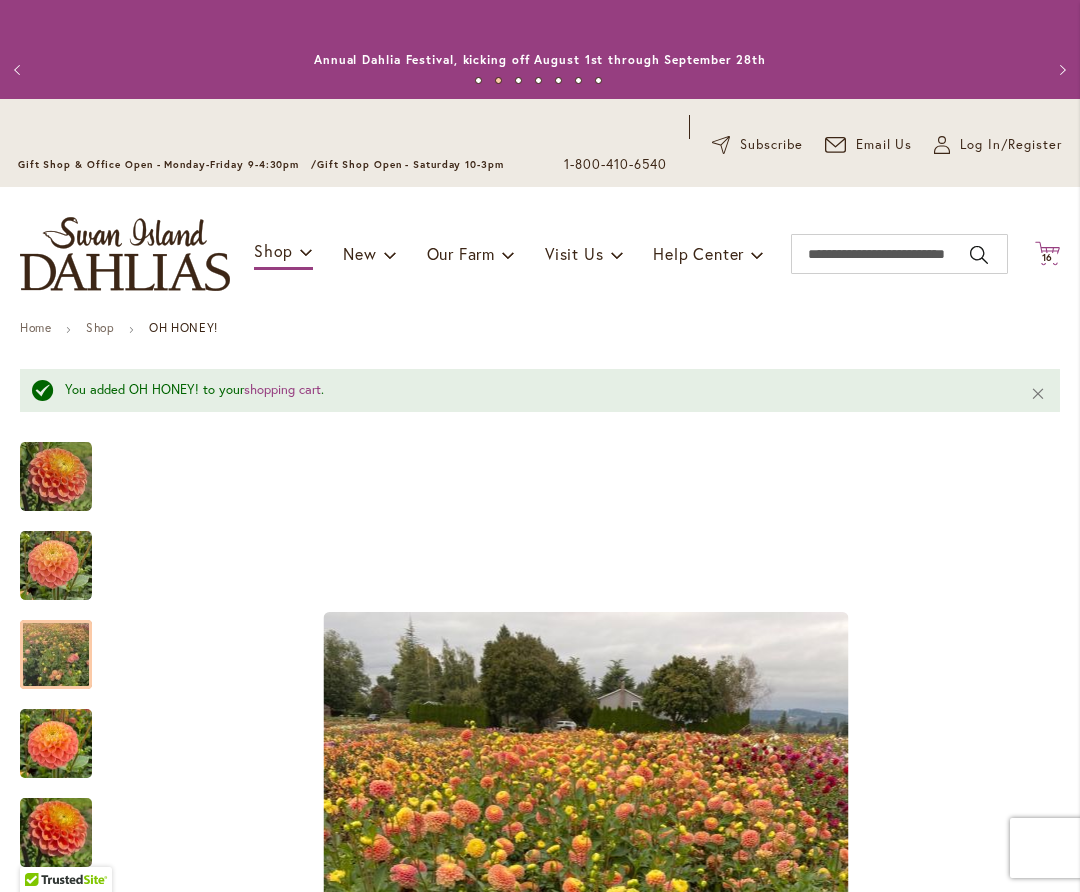 click on "16" at bounding box center [1048, 257] 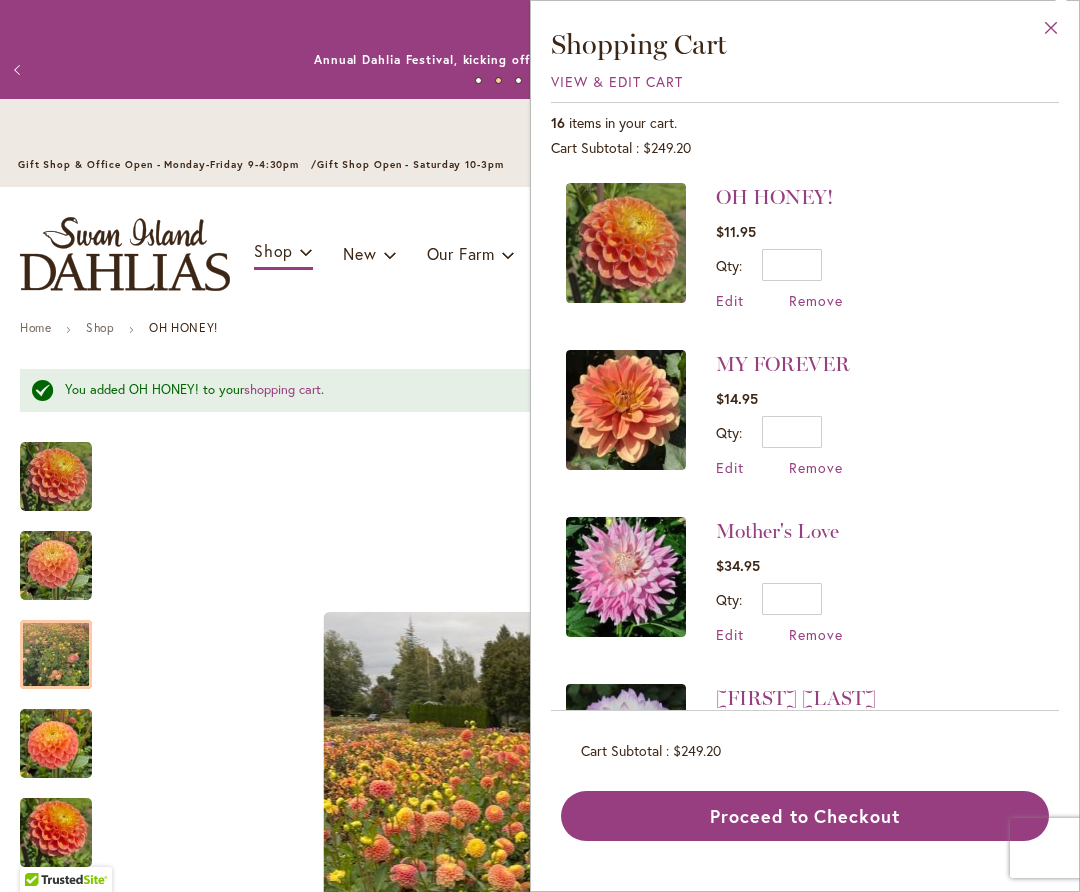 click on "Close" at bounding box center [1051, 32] 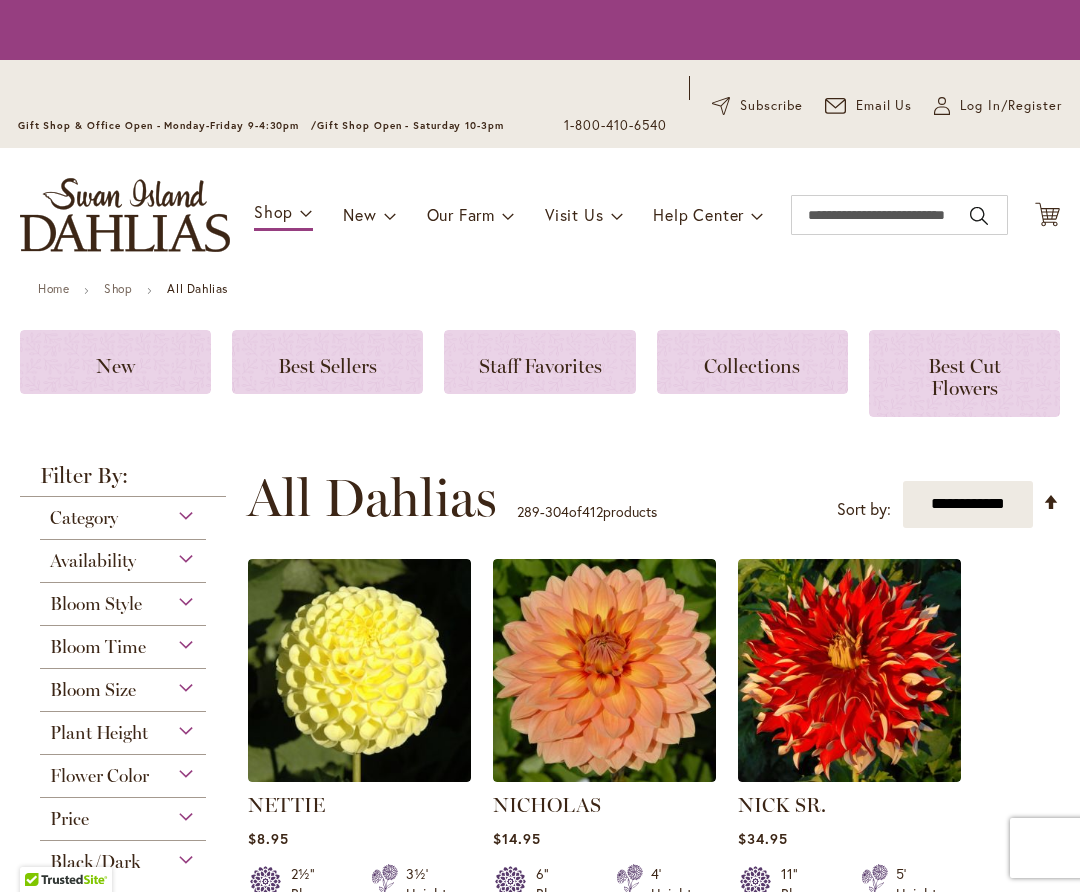 scroll, scrollTop: 0, scrollLeft: 0, axis: both 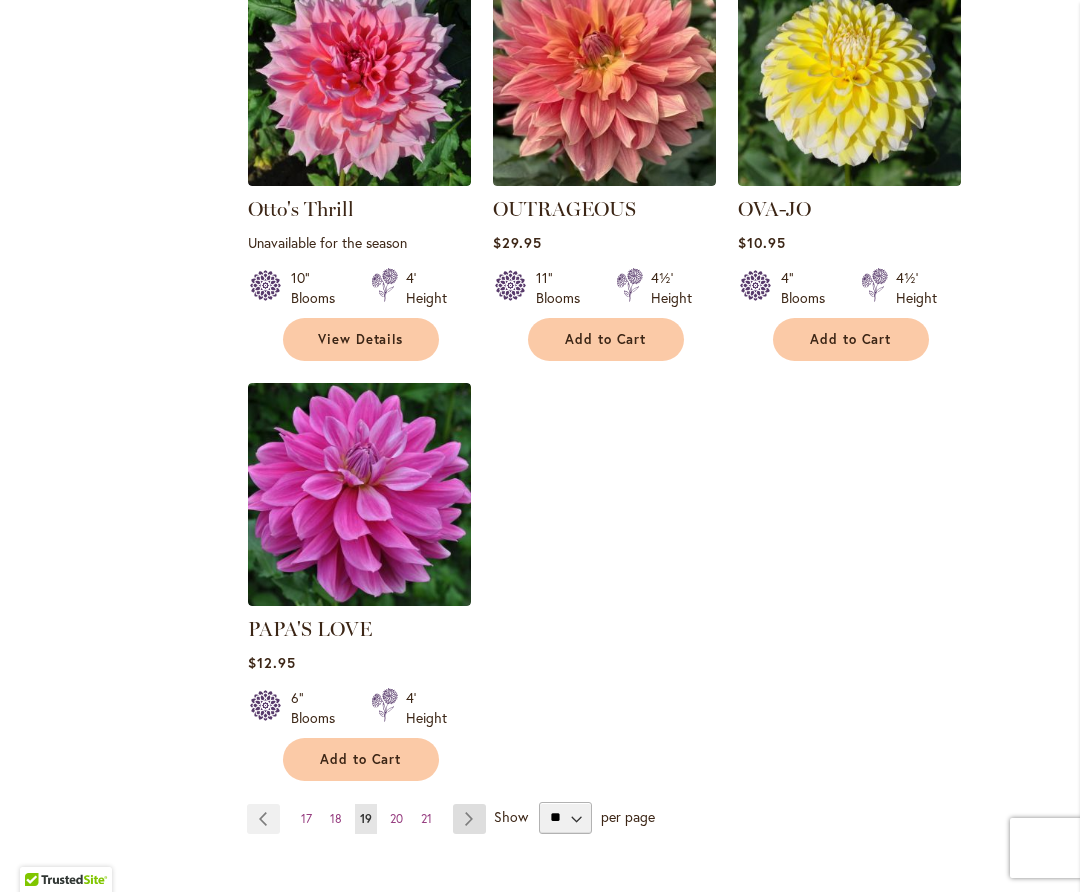 click on "Page
Next" at bounding box center (469, 819) 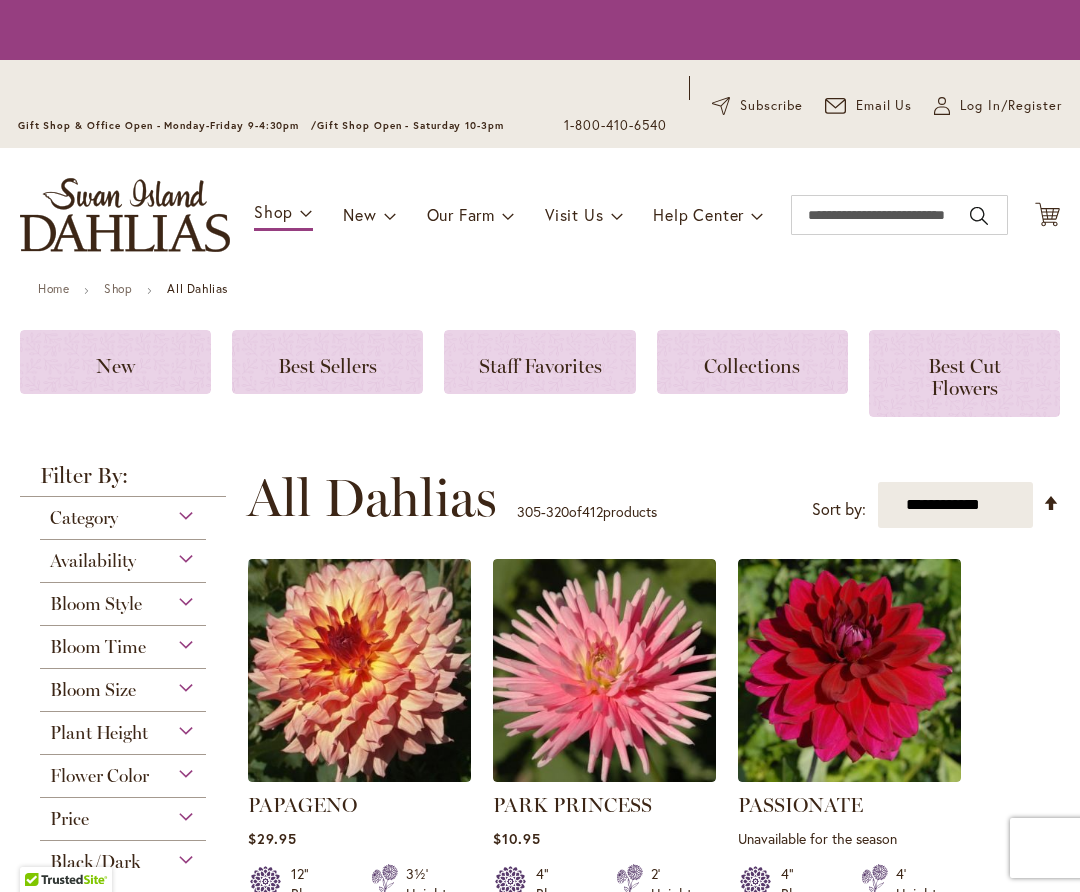 scroll, scrollTop: 0, scrollLeft: 0, axis: both 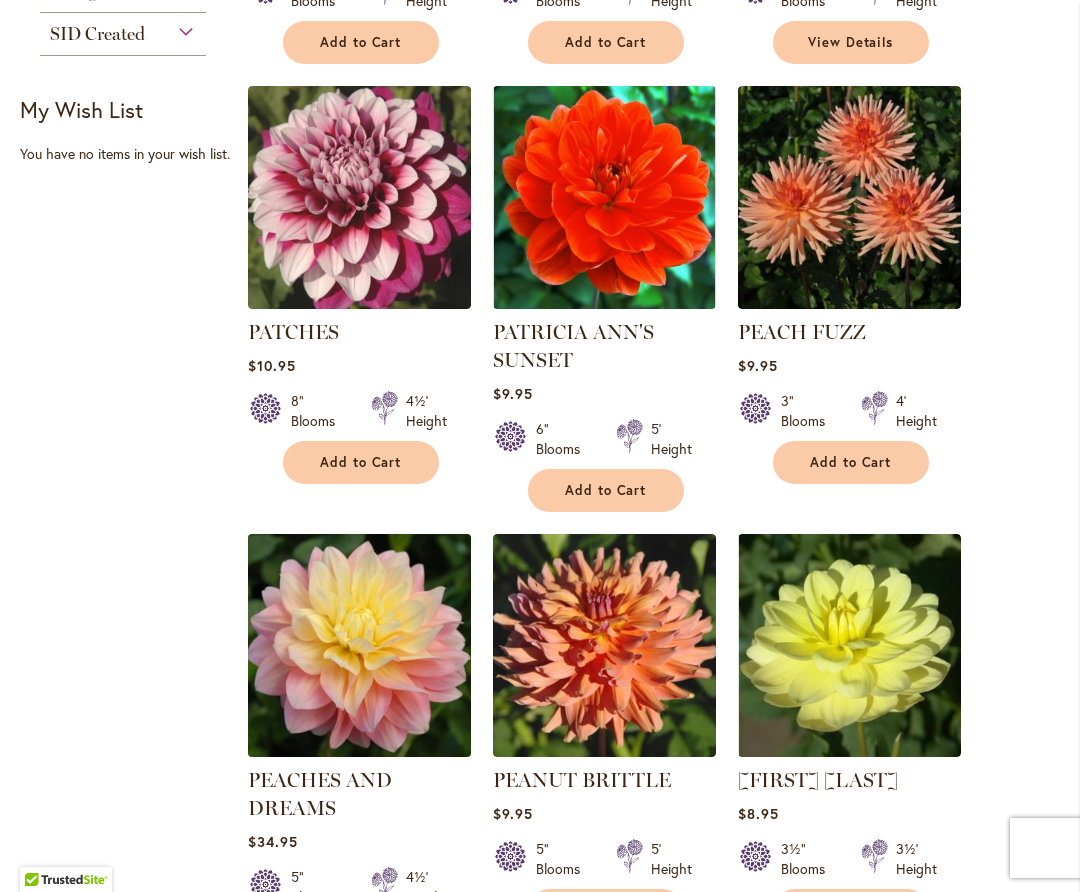 click at bounding box center (359, 751) 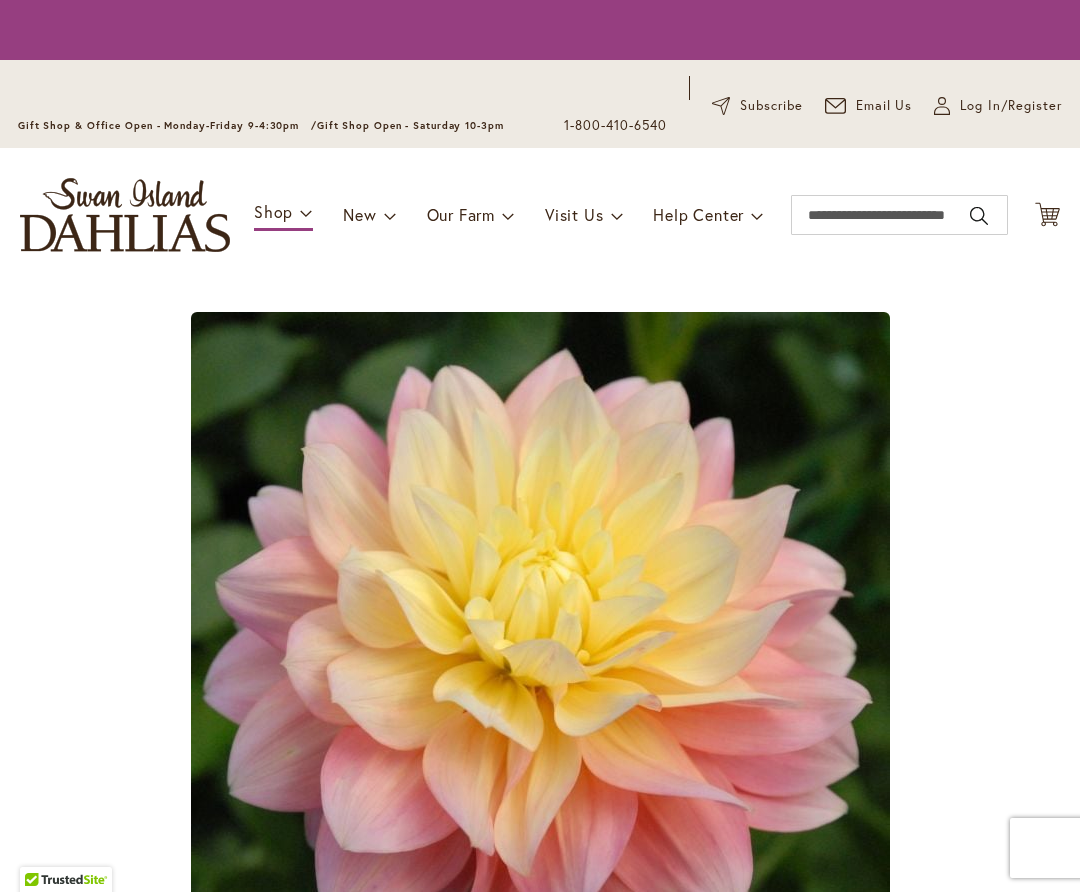 scroll, scrollTop: 0, scrollLeft: 0, axis: both 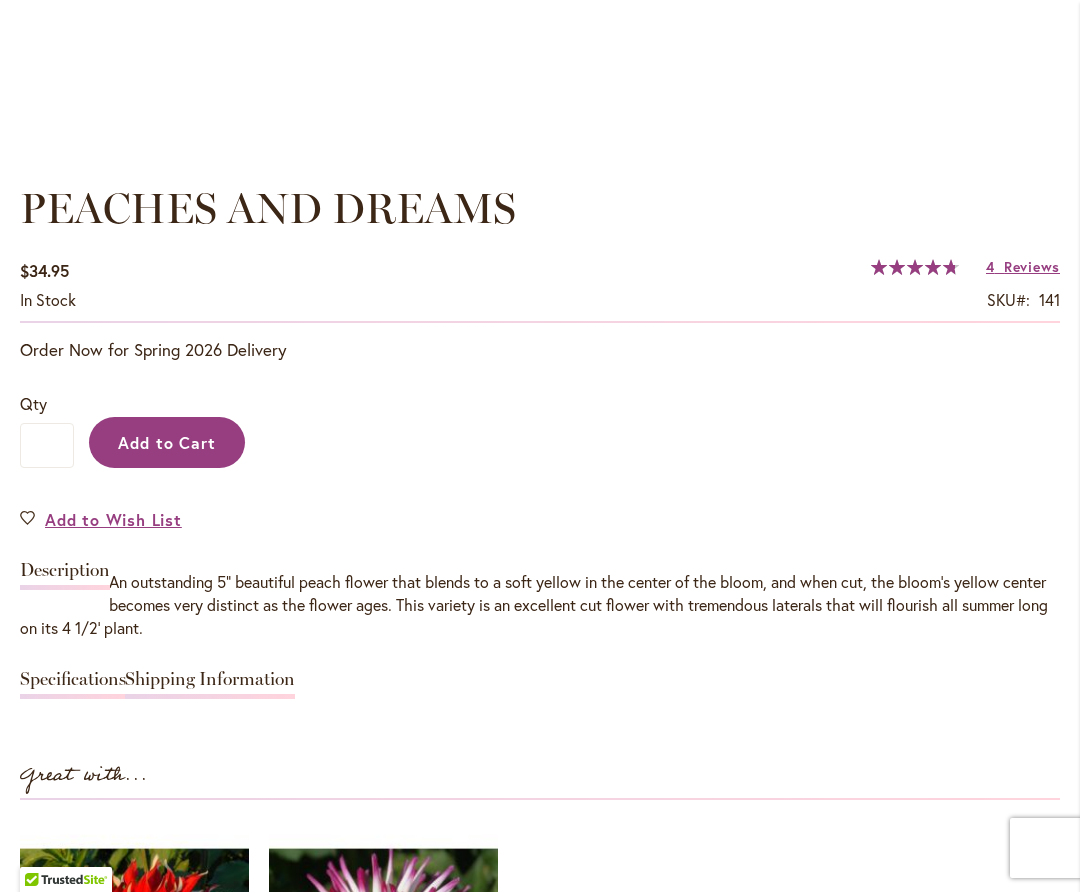 click on "Add to Cart" at bounding box center [167, 442] 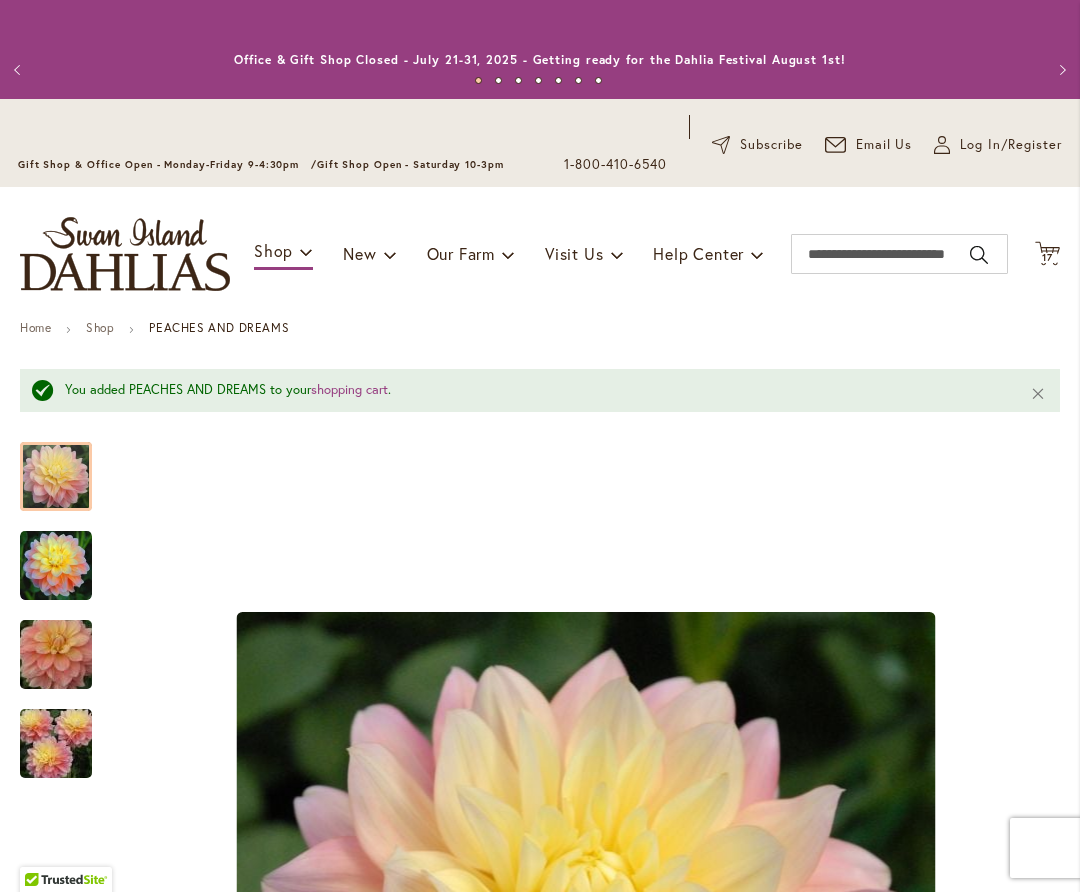 scroll, scrollTop: 0, scrollLeft: 0, axis: both 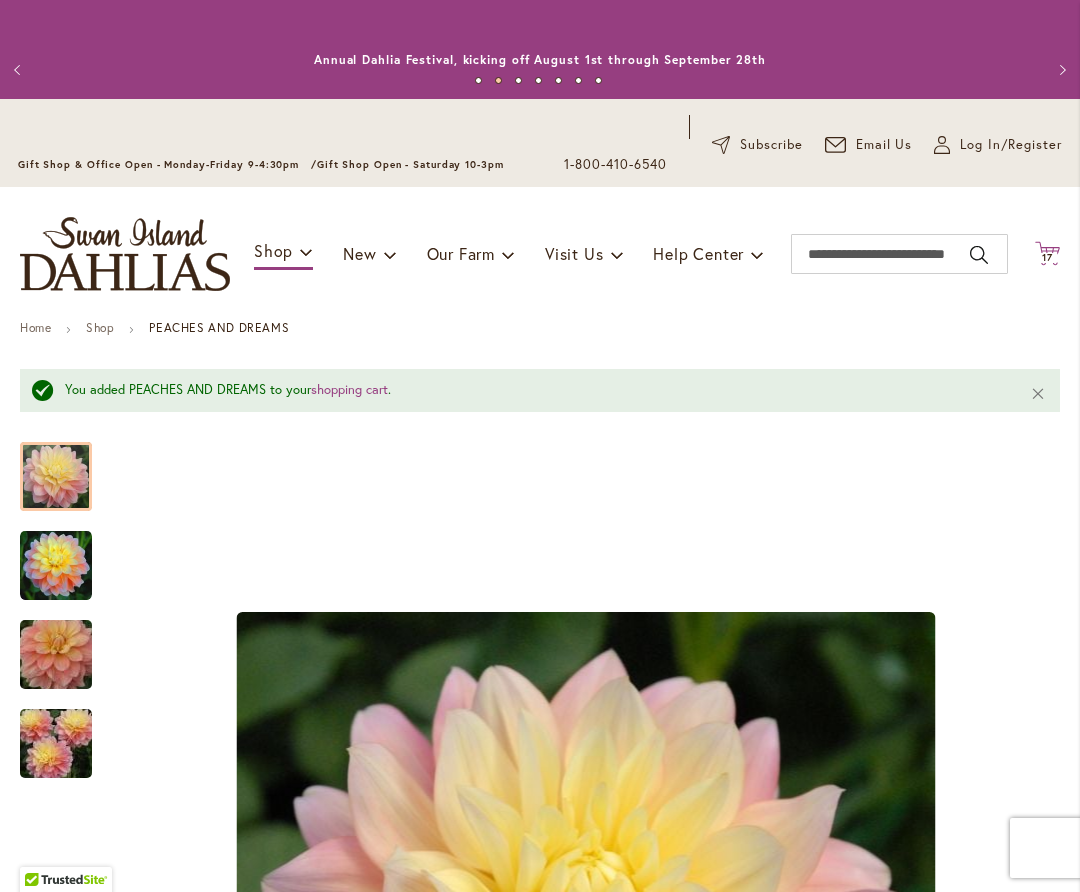 click on "Cart
.cls-1 {
fill: #231f20;
}" 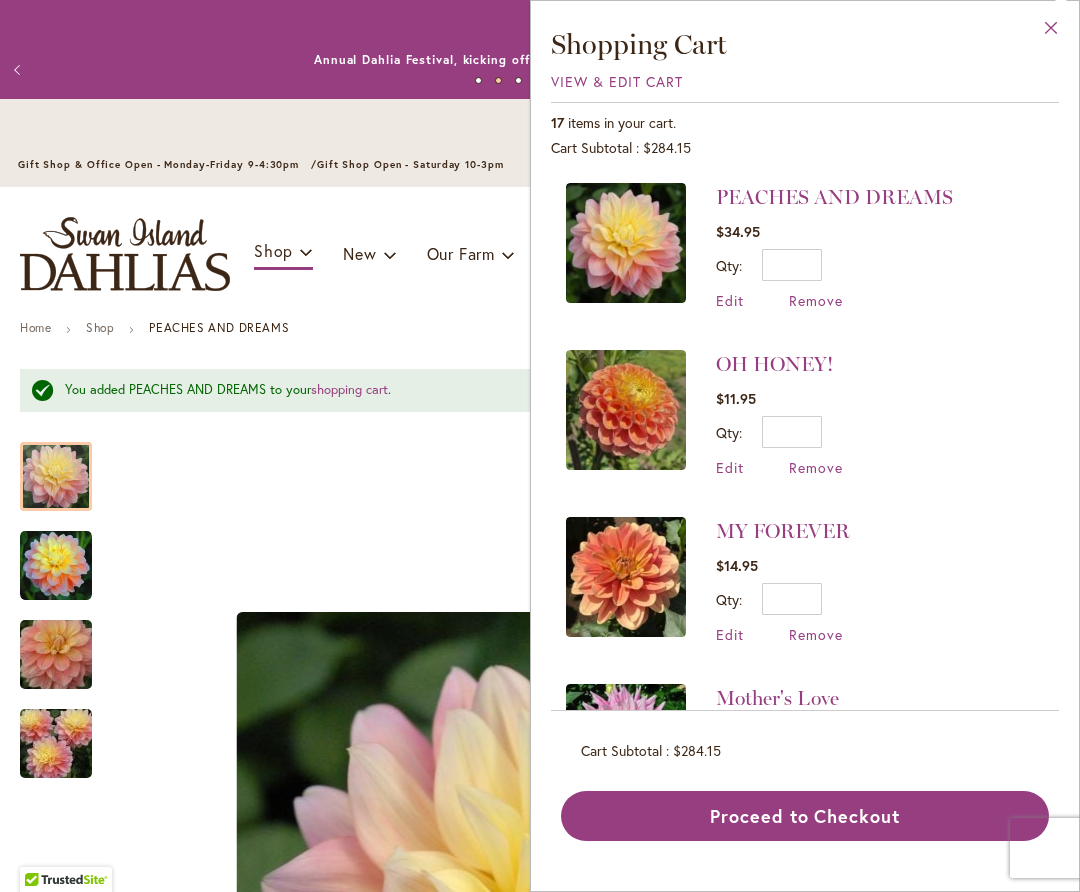 click on "Close" at bounding box center (1051, 32) 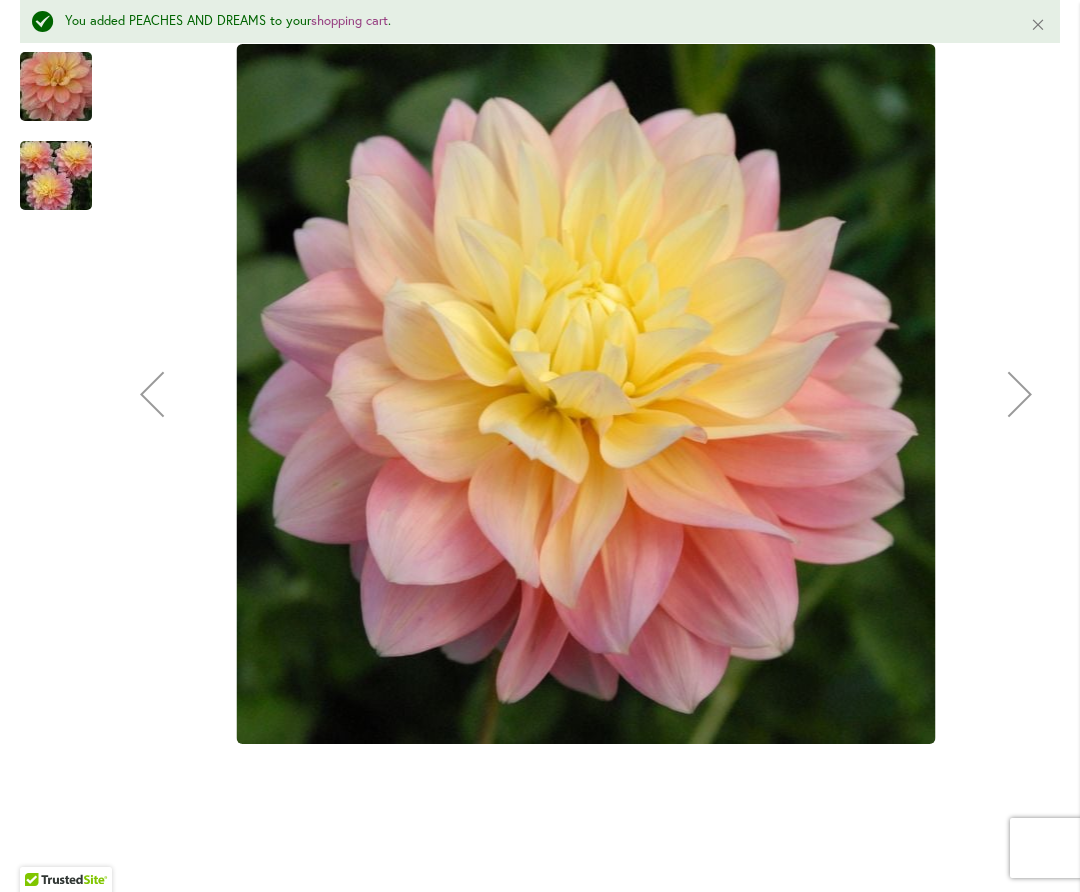 scroll, scrollTop: 0, scrollLeft: 0, axis: both 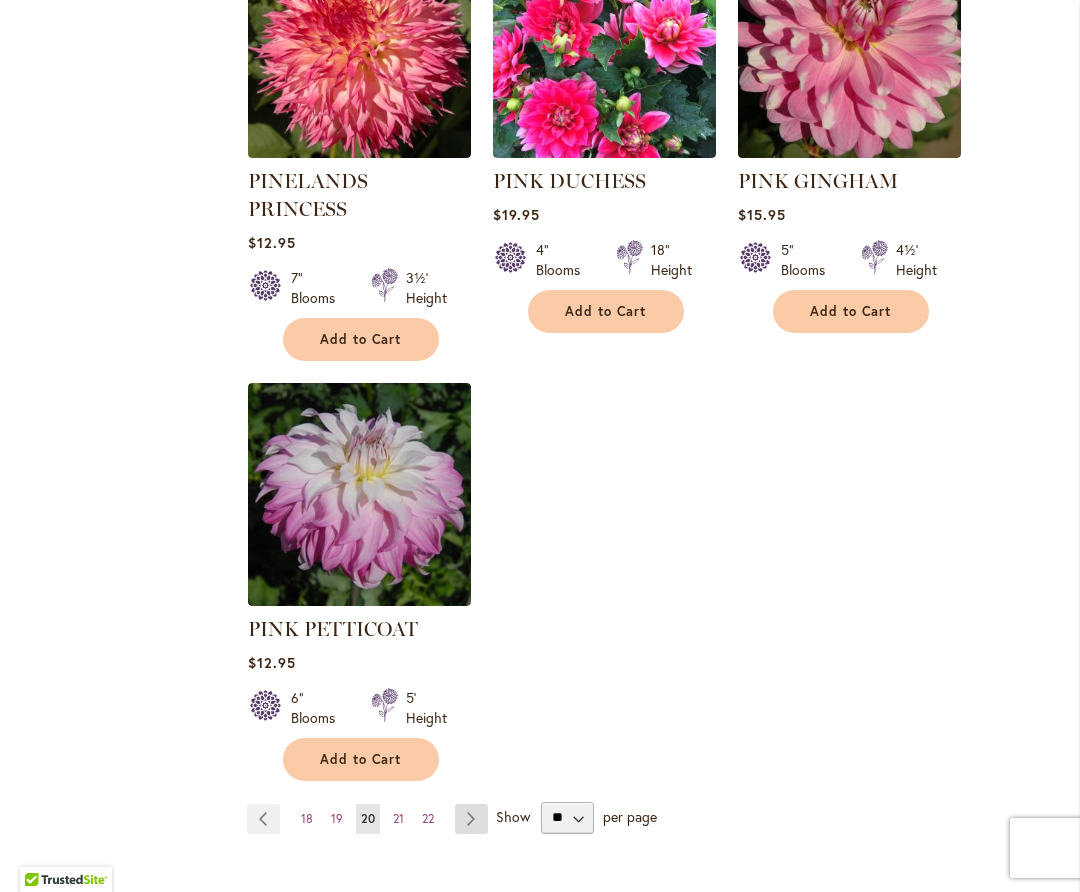 click on "Page
Next" at bounding box center (471, 819) 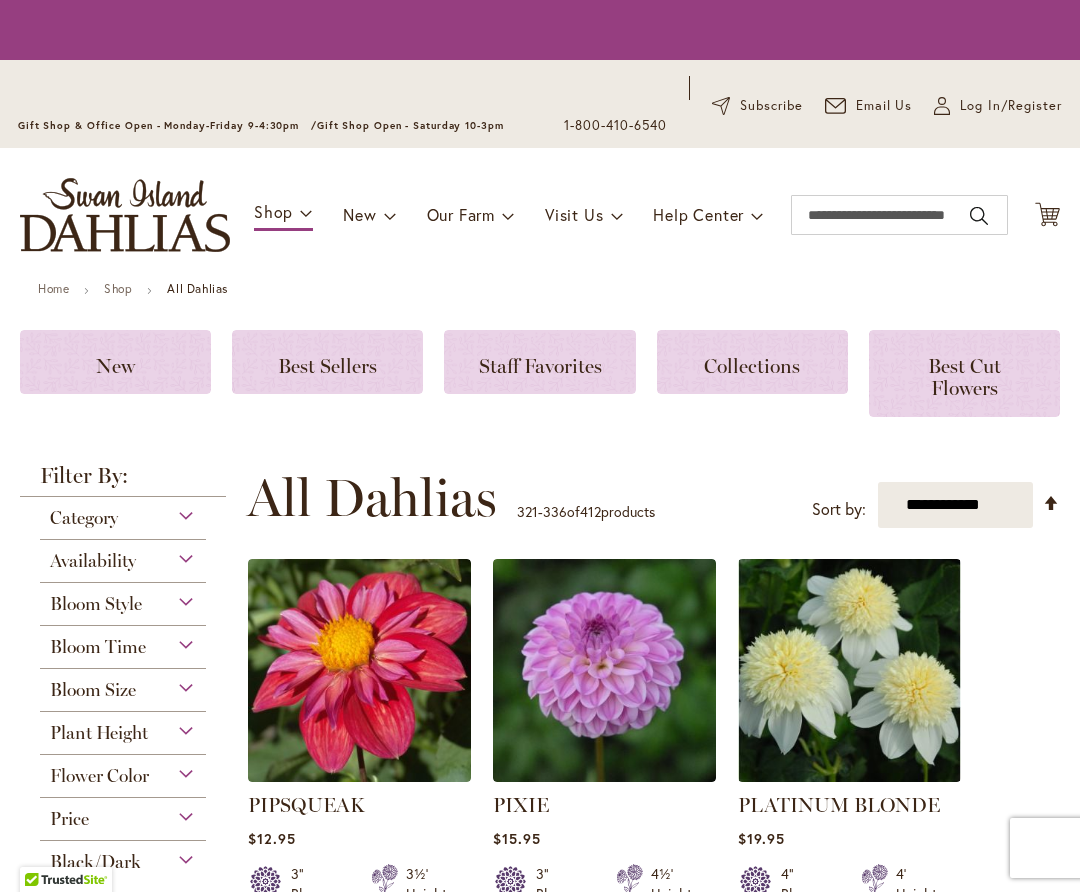 scroll, scrollTop: 0, scrollLeft: 0, axis: both 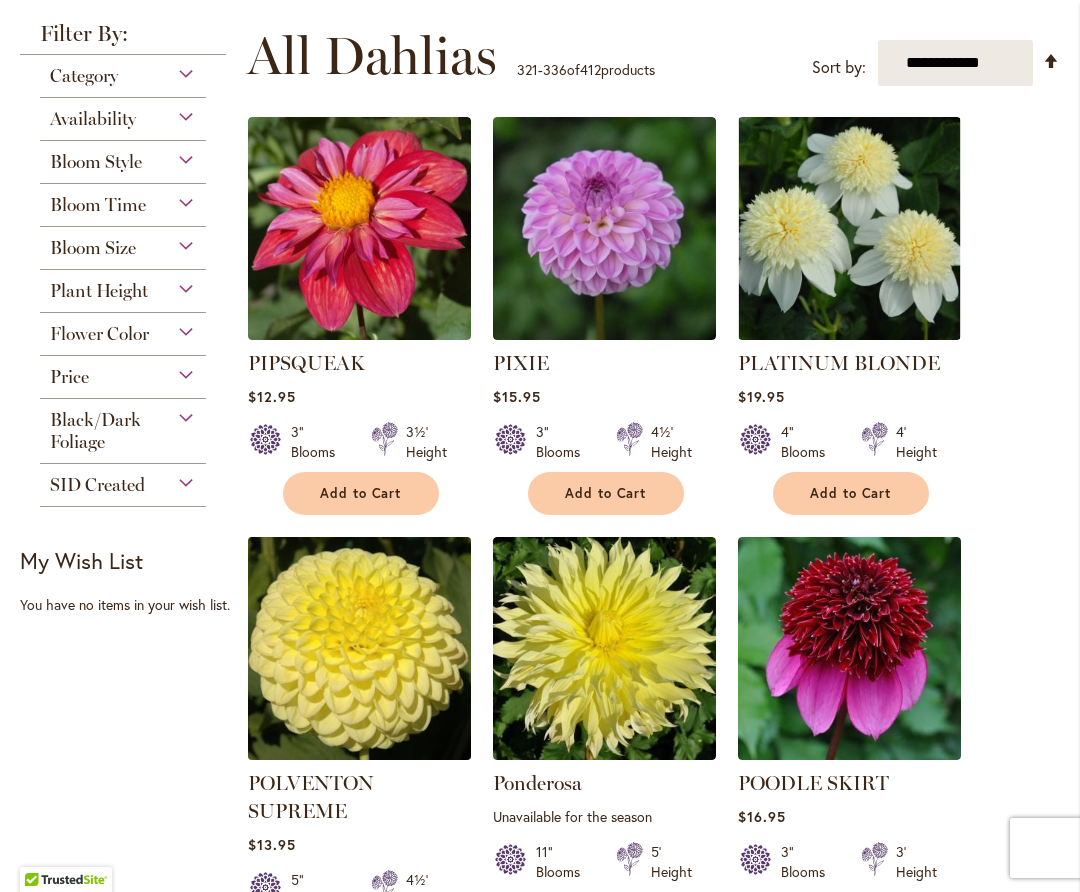 click at bounding box center (359, 648) 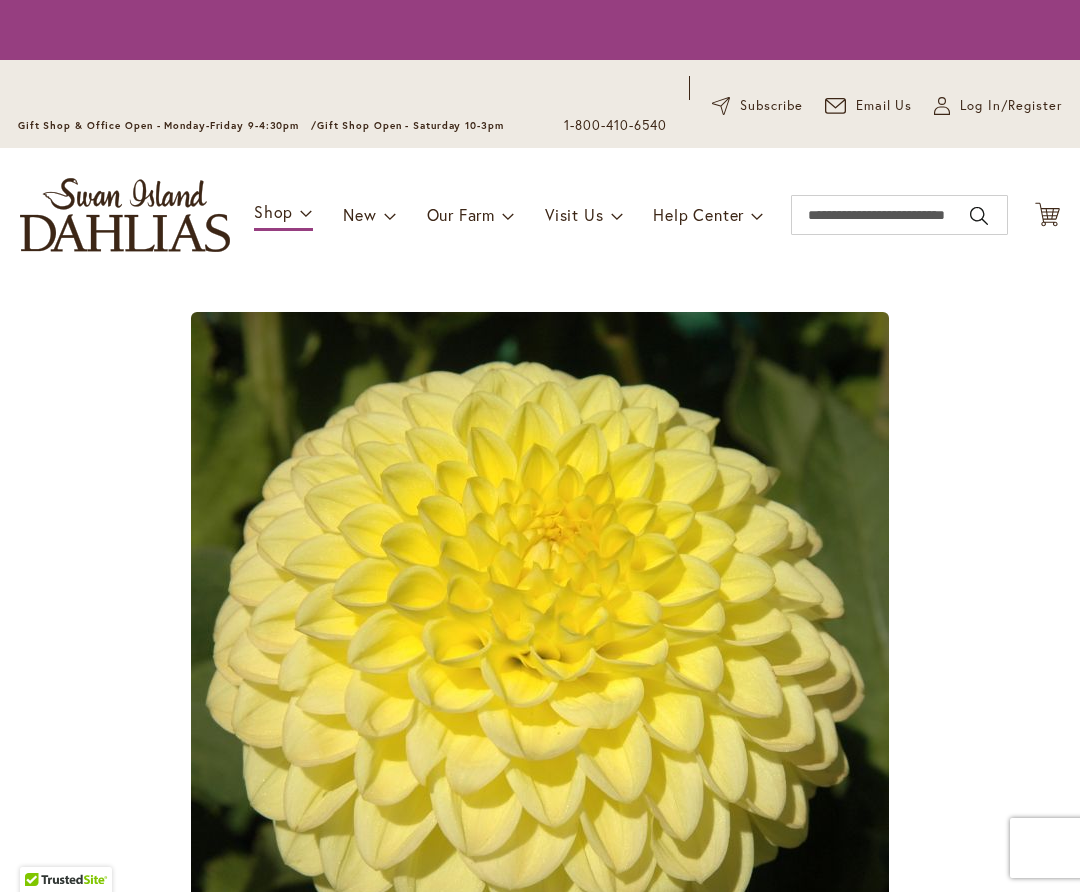 scroll, scrollTop: 0, scrollLeft: 0, axis: both 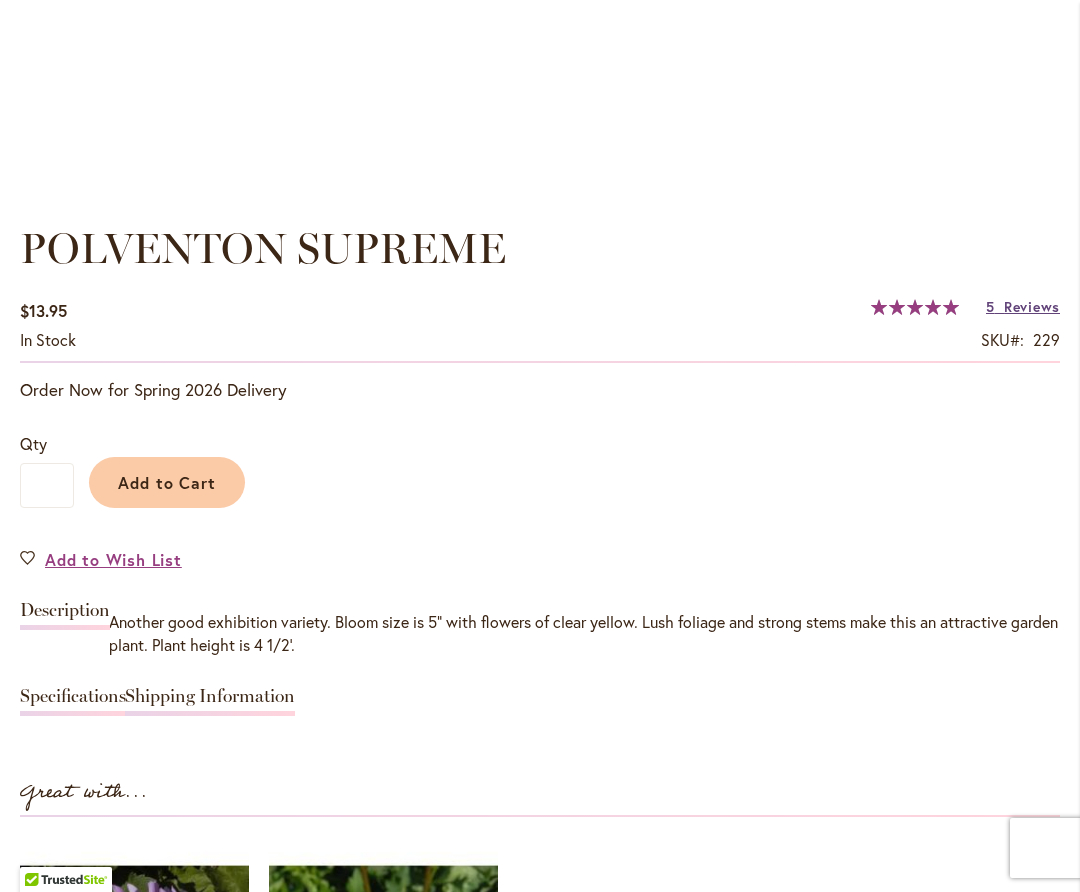 click on "Reviews" at bounding box center [1032, 306] 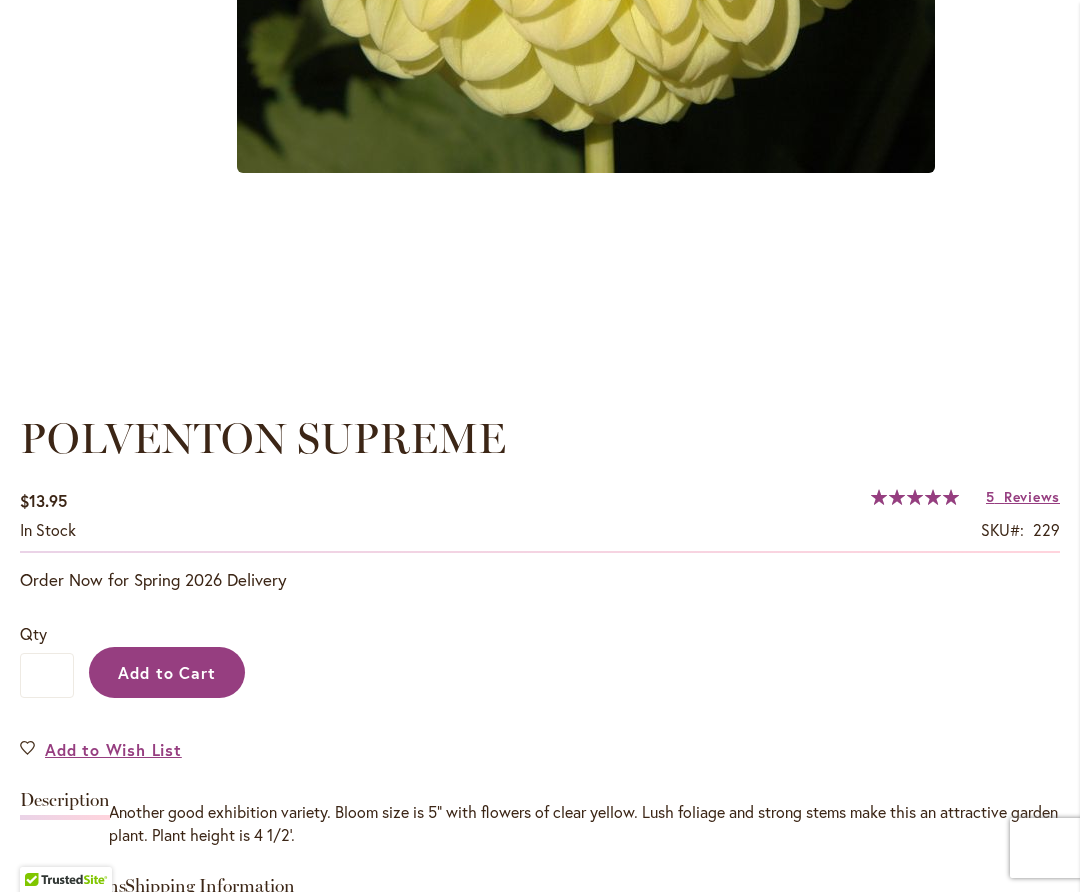 scroll, scrollTop: 1096, scrollLeft: 0, axis: vertical 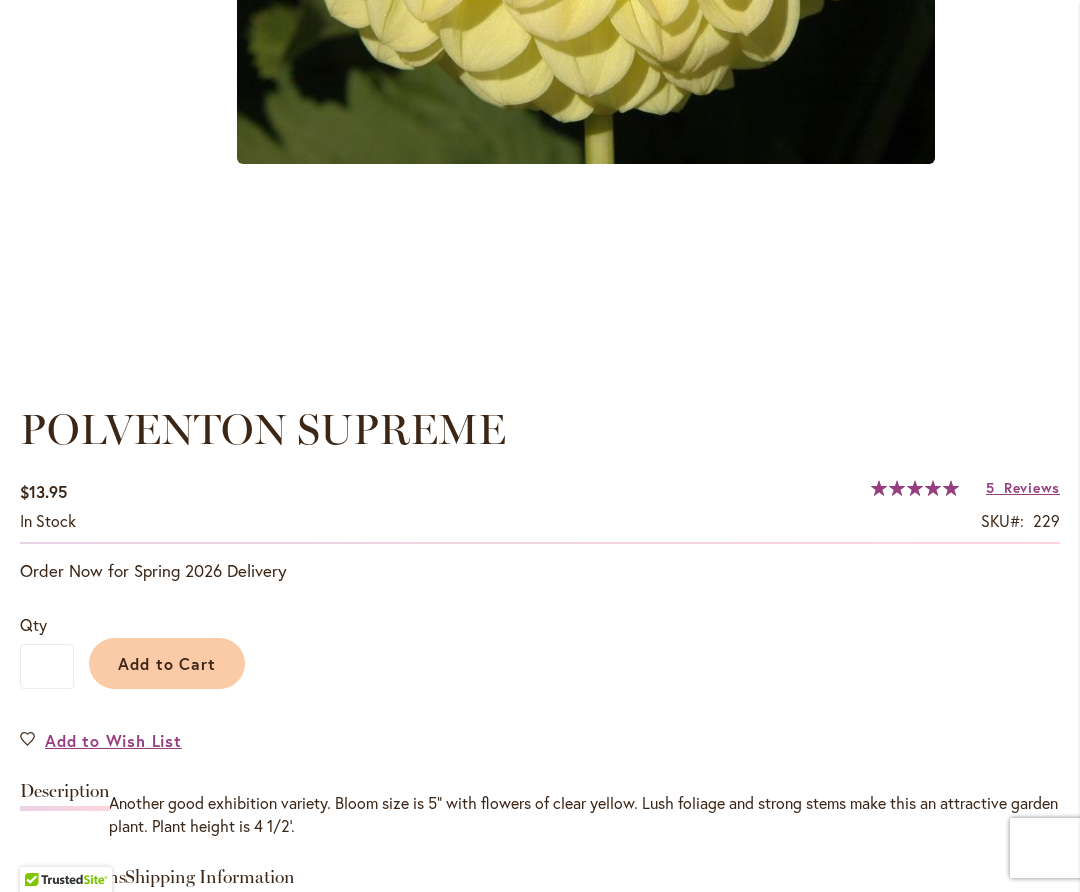 drag, startPoint x: 191, startPoint y: 663, endPoint x: 382, endPoint y: 648, distance: 191.5881 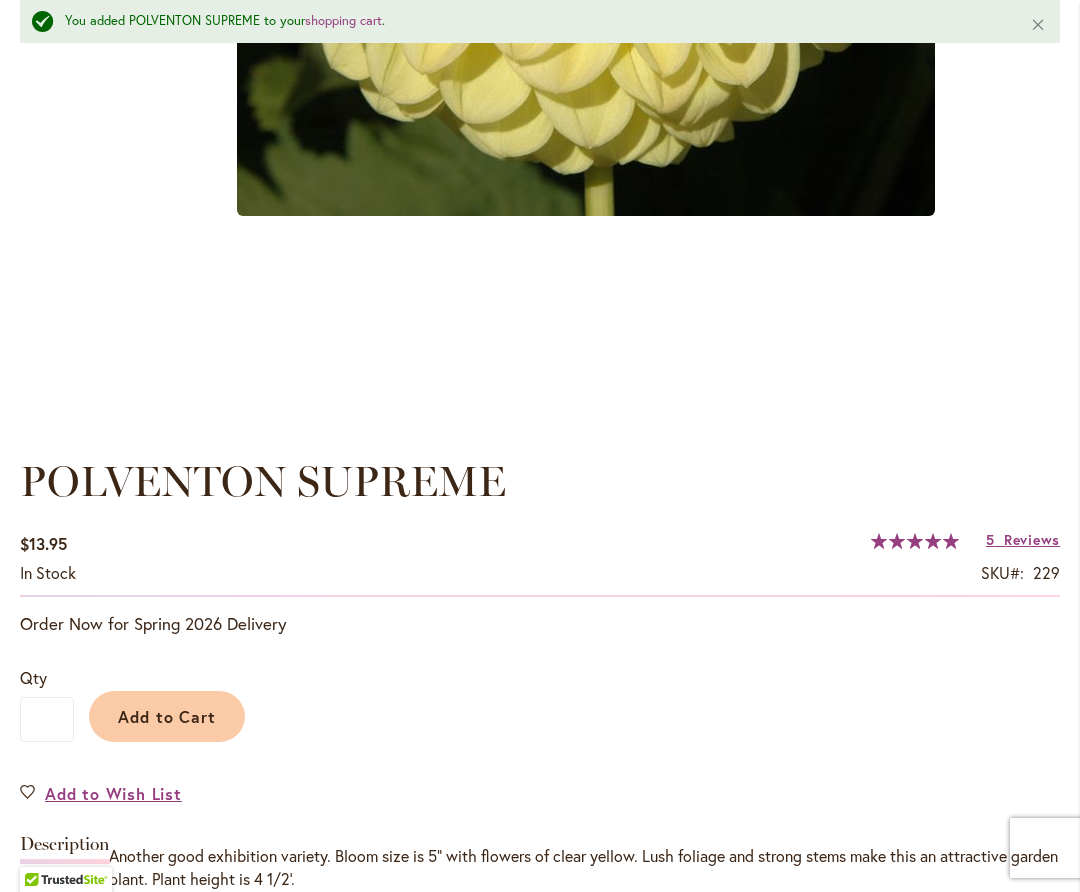 scroll, scrollTop: 0, scrollLeft: 1, axis: horizontal 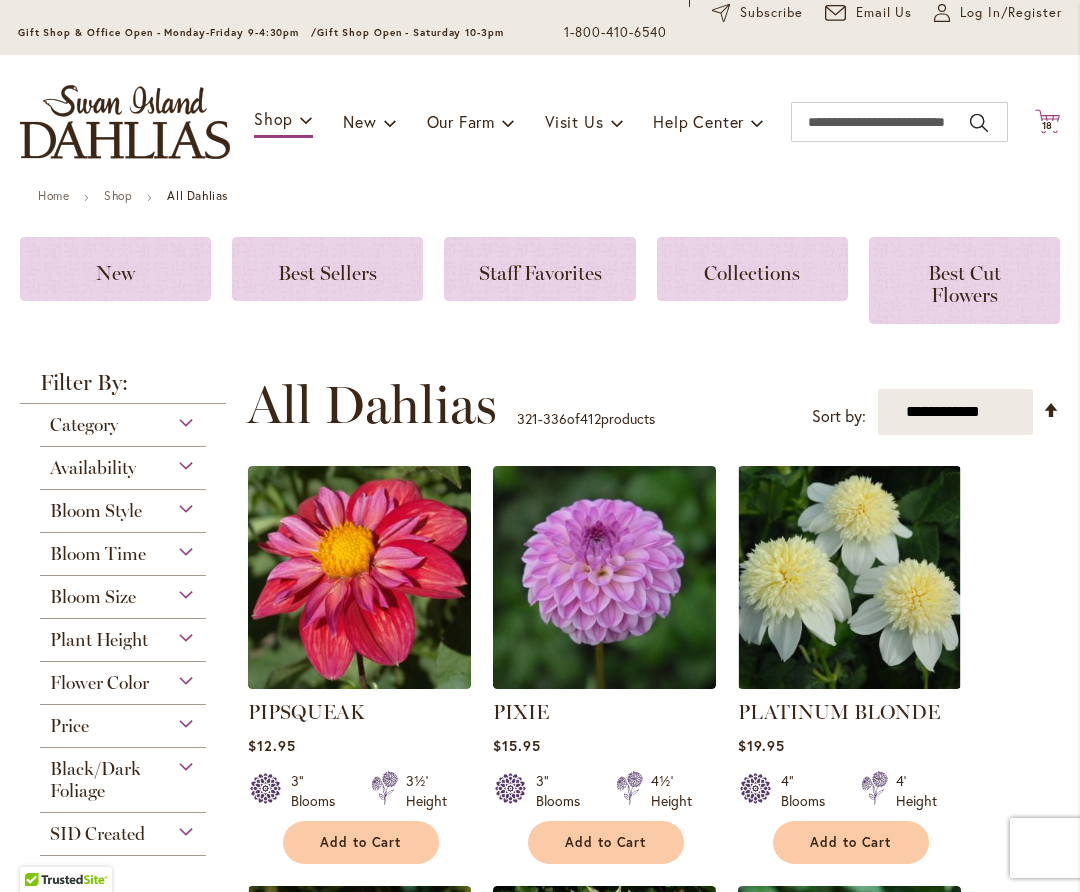 click 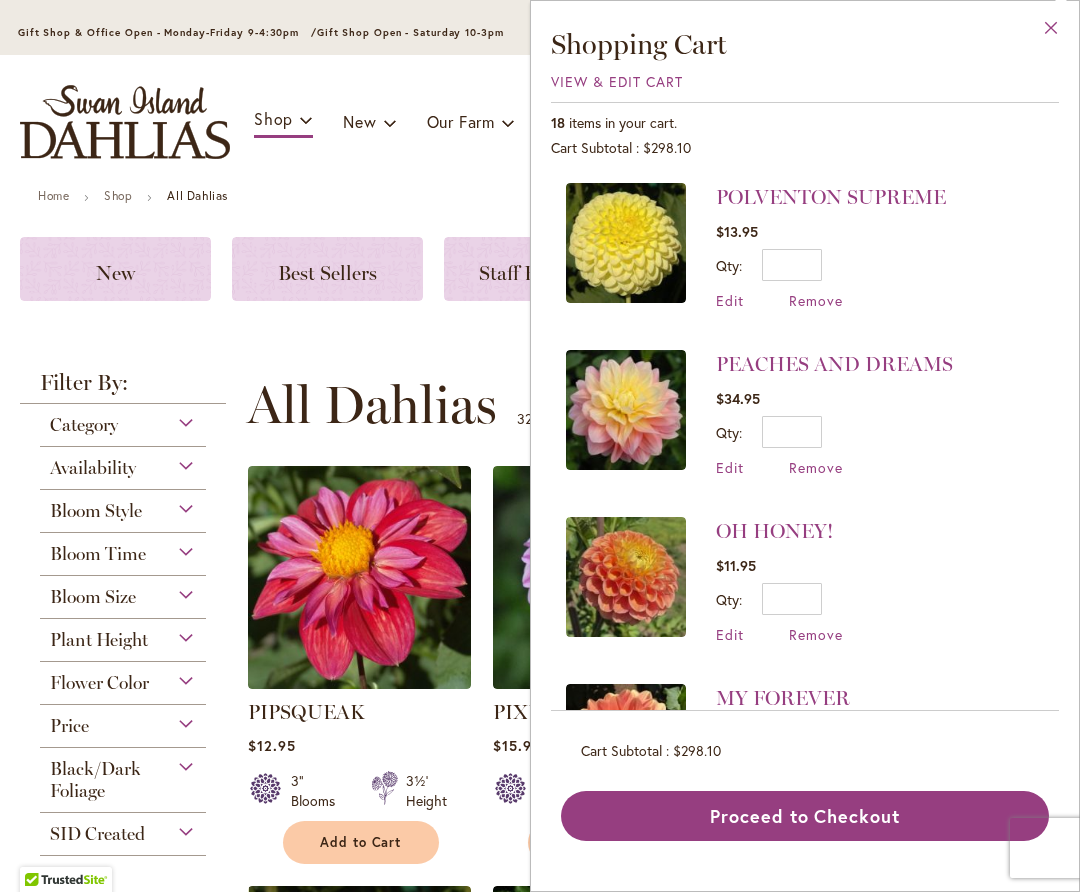 click on "Close" at bounding box center [1051, 32] 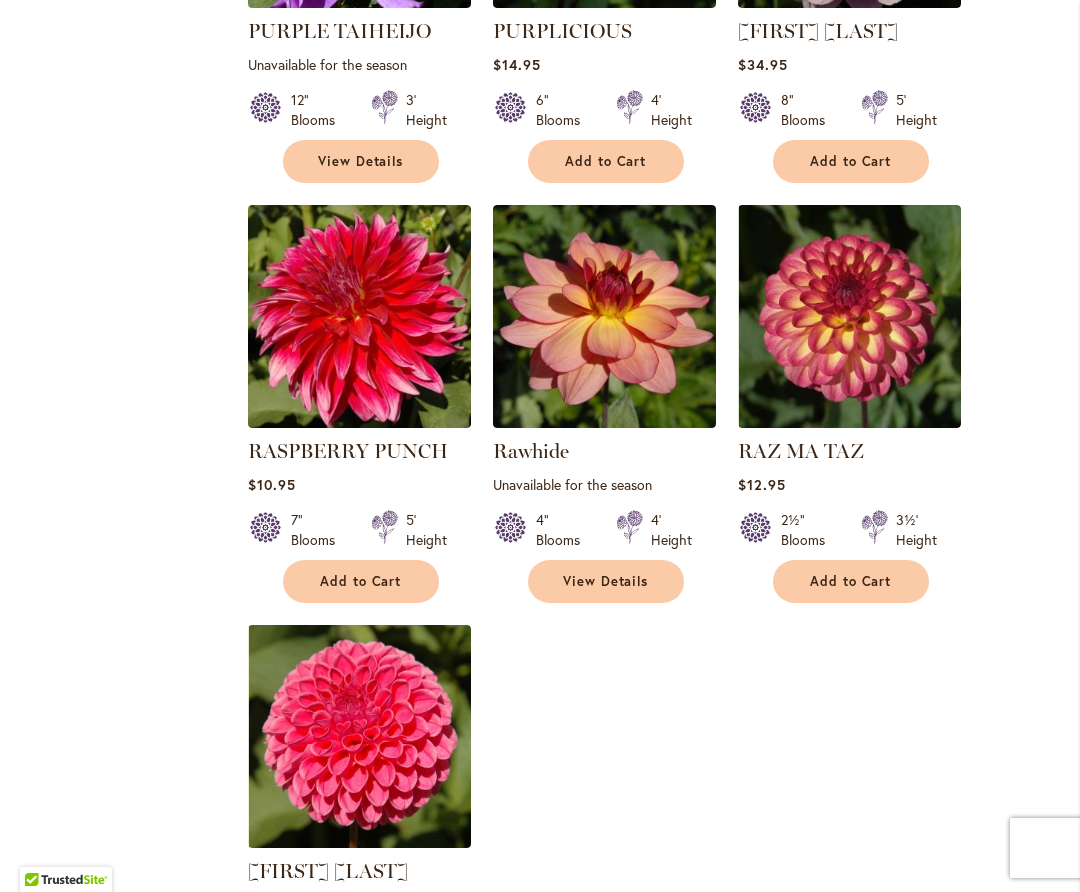 scroll, scrollTop: 2268, scrollLeft: 0, axis: vertical 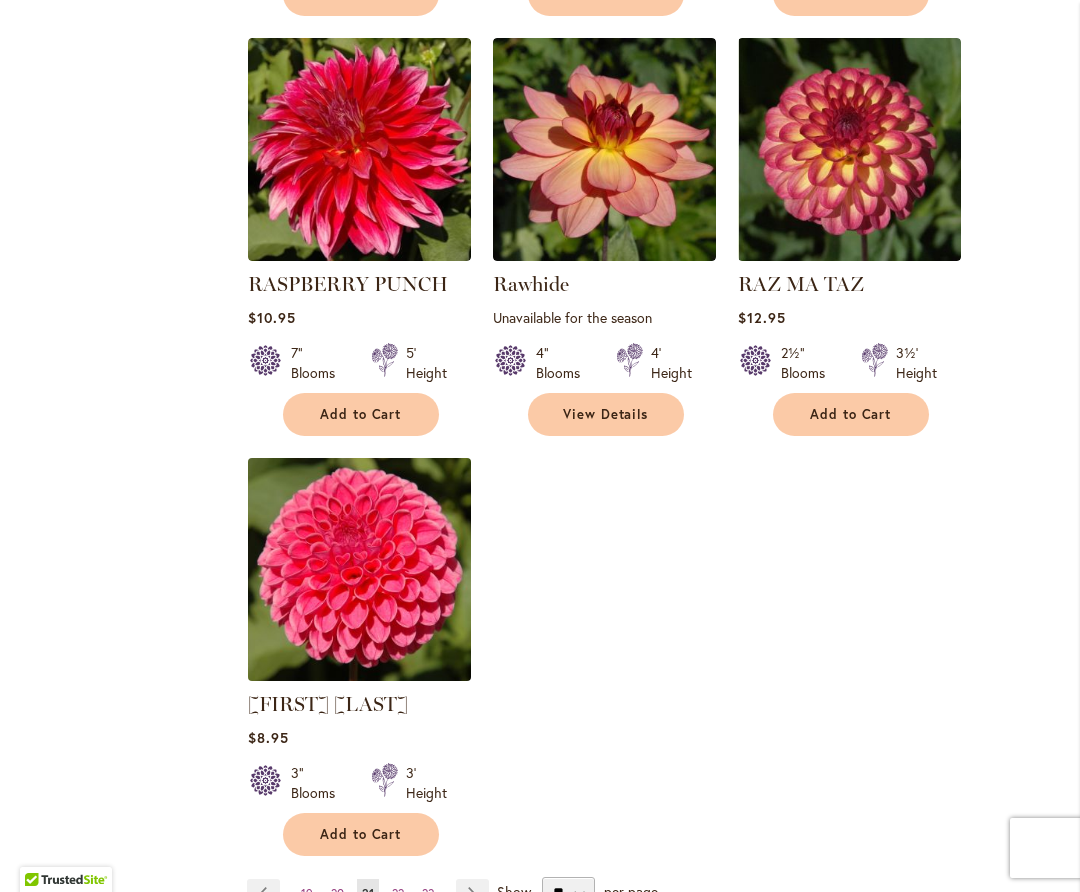 click at bounding box center (359, 569) 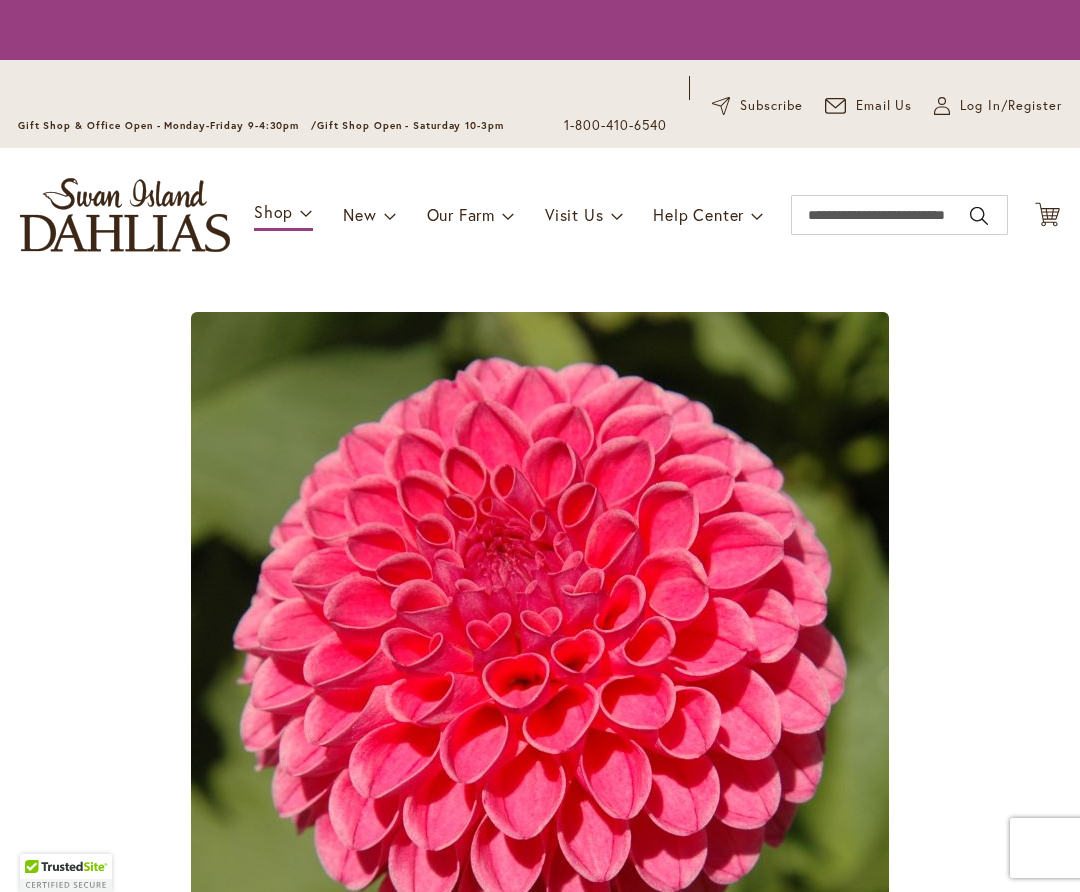 scroll, scrollTop: 0, scrollLeft: 0, axis: both 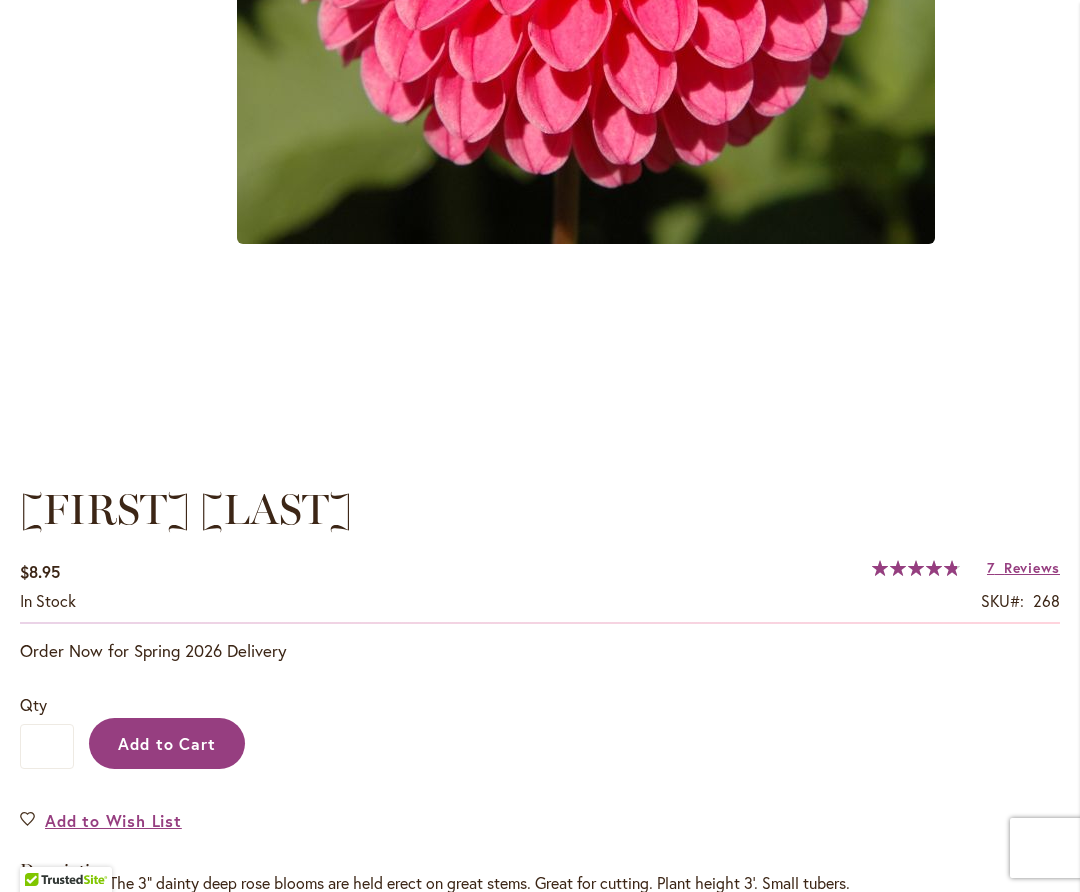click on "Add to Cart" at bounding box center [167, 743] 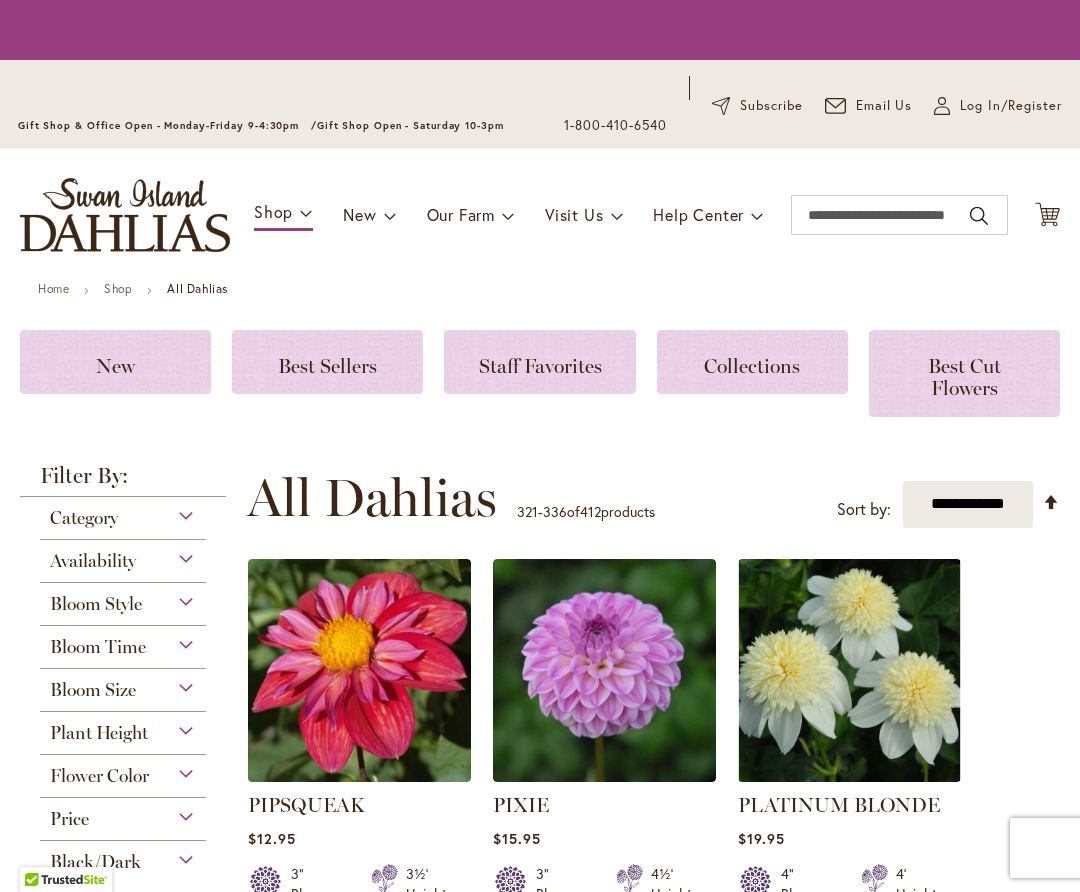 scroll, scrollTop: 0, scrollLeft: 0, axis: both 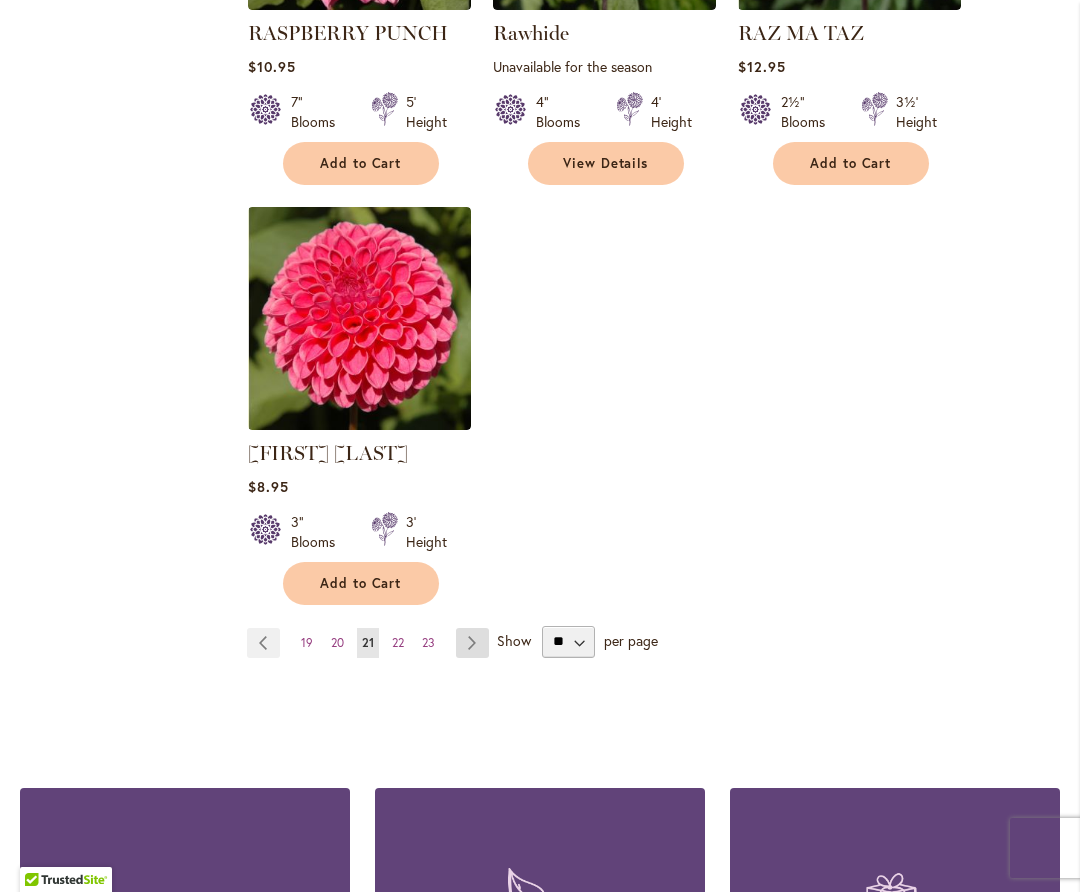 click on "Page
Next" at bounding box center [472, 643] 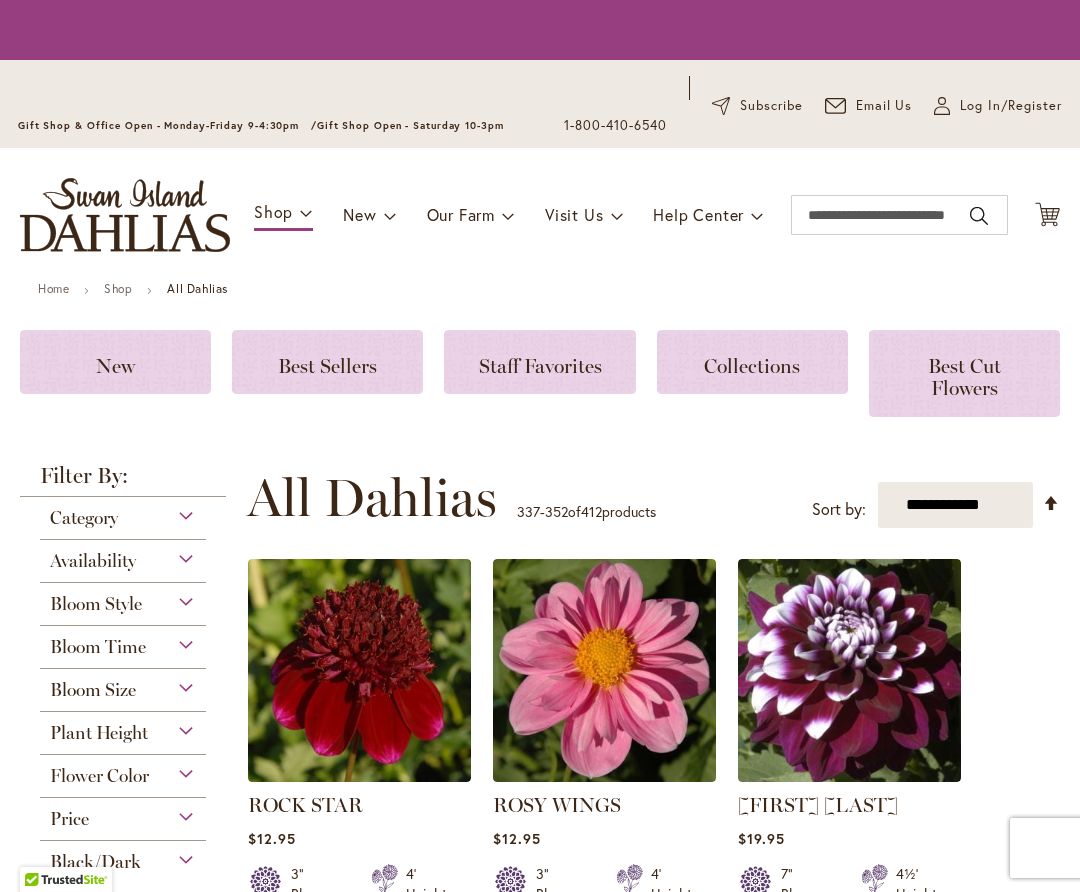 scroll, scrollTop: 0, scrollLeft: 0, axis: both 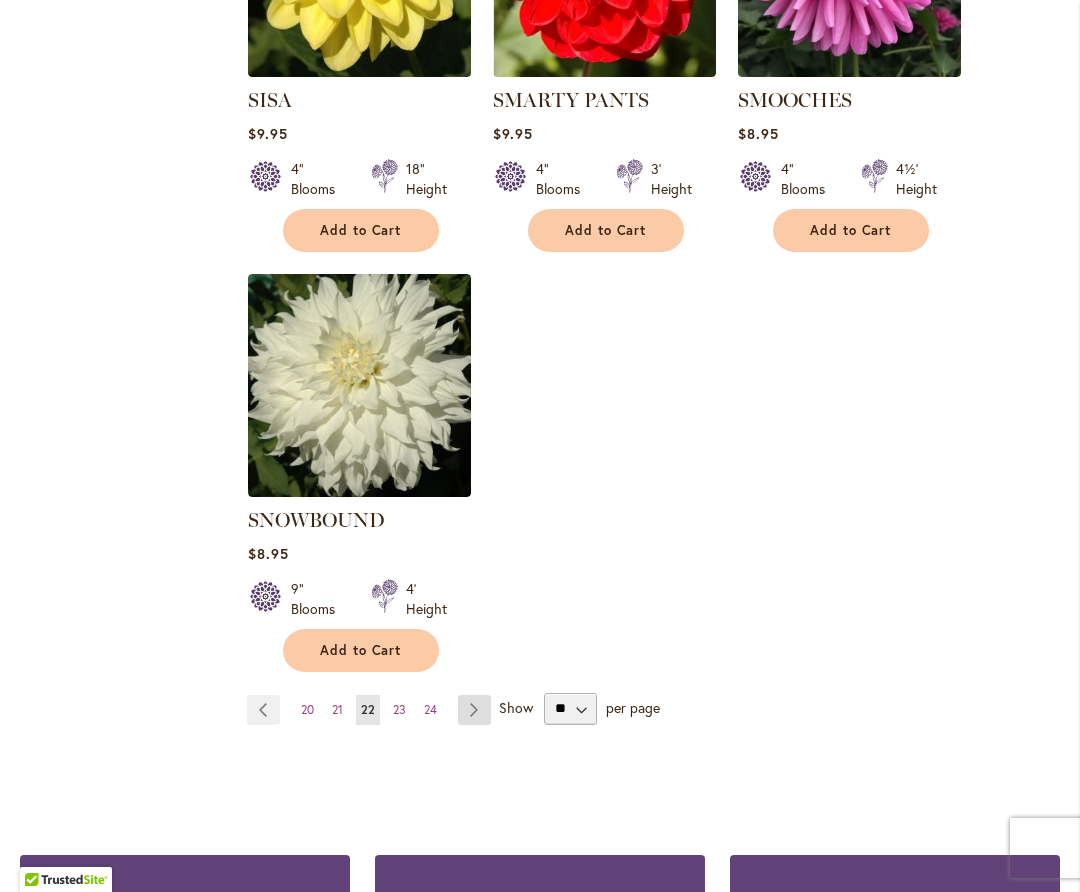 click on "Page
Next" at bounding box center (474, 710) 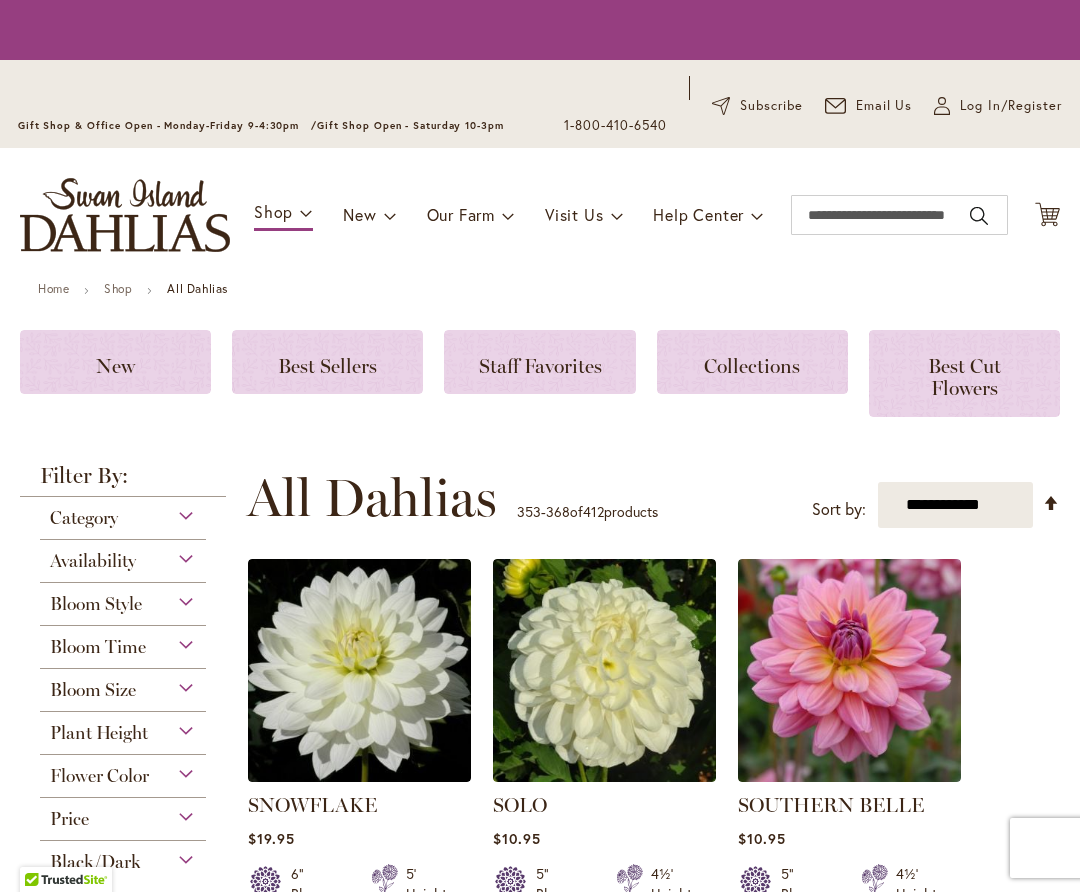 scroll, scrollTop: 0, scrollLeft: 0, axis: both 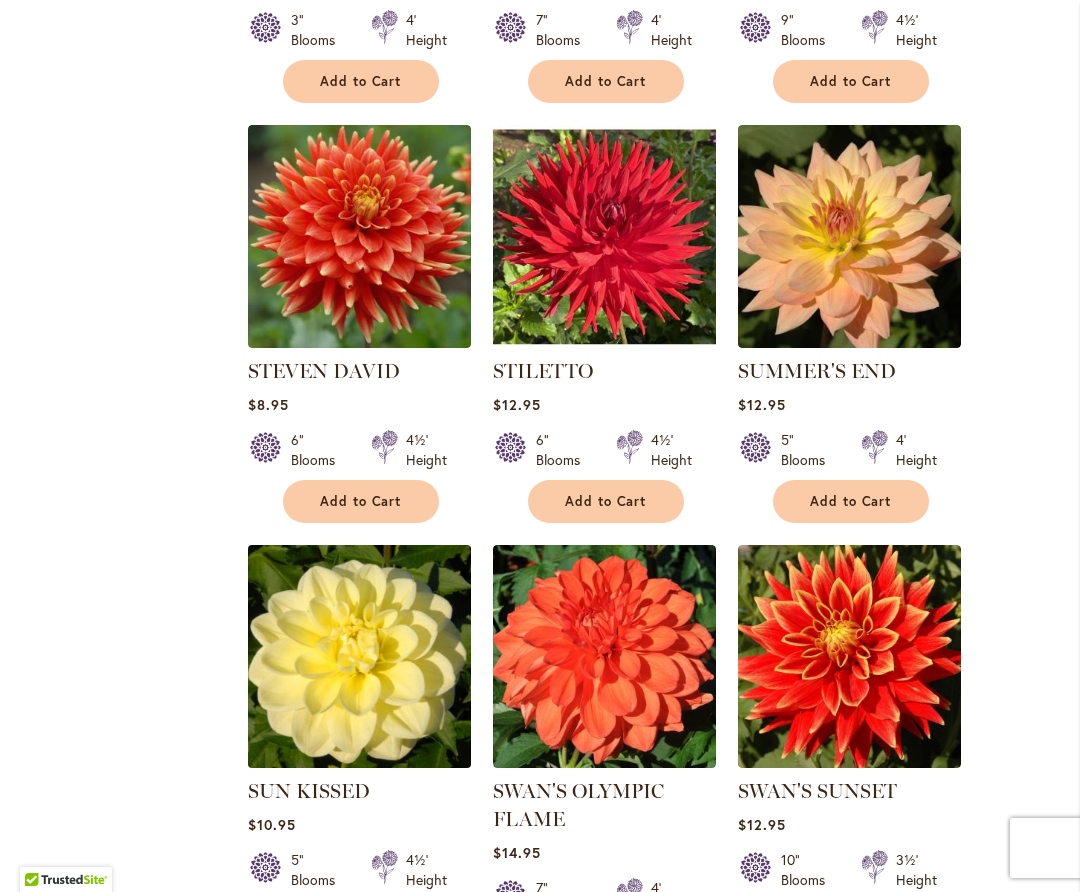 click at bounding box center (359, 656) 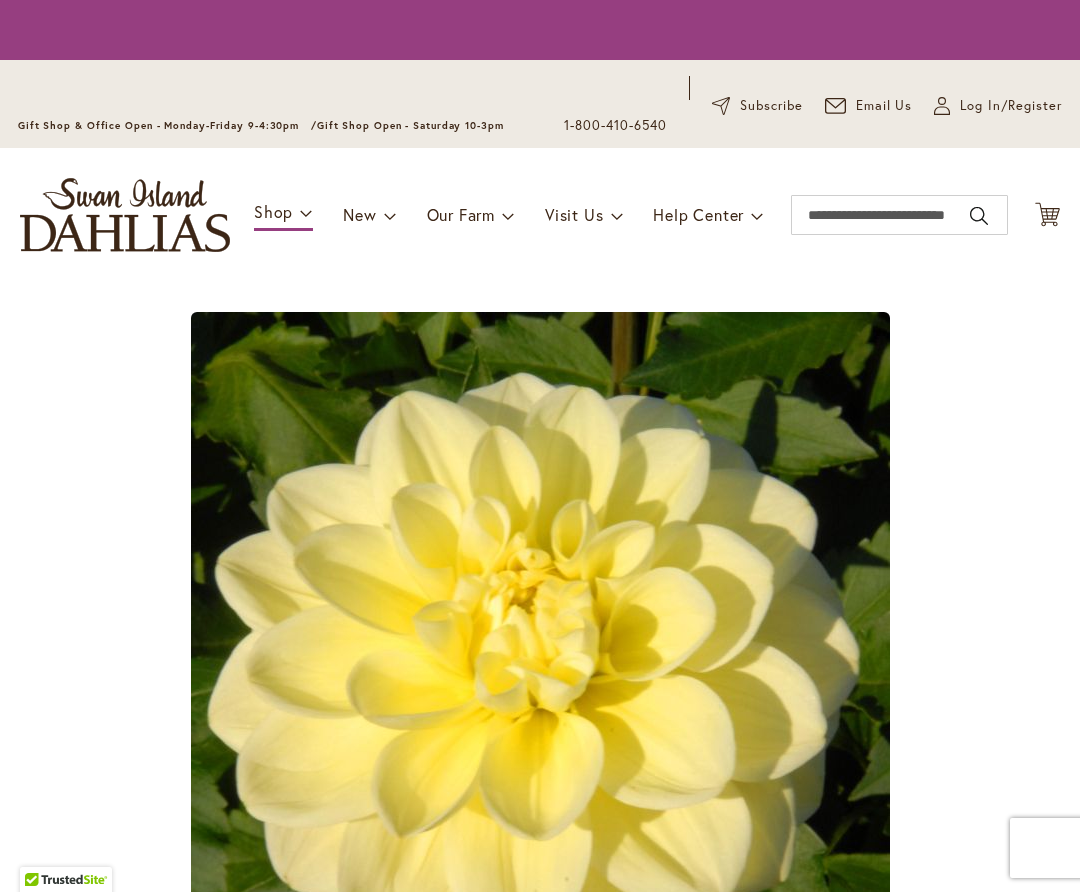 scroll, scrollTop: 0, scrollLeft: 0, axis: both 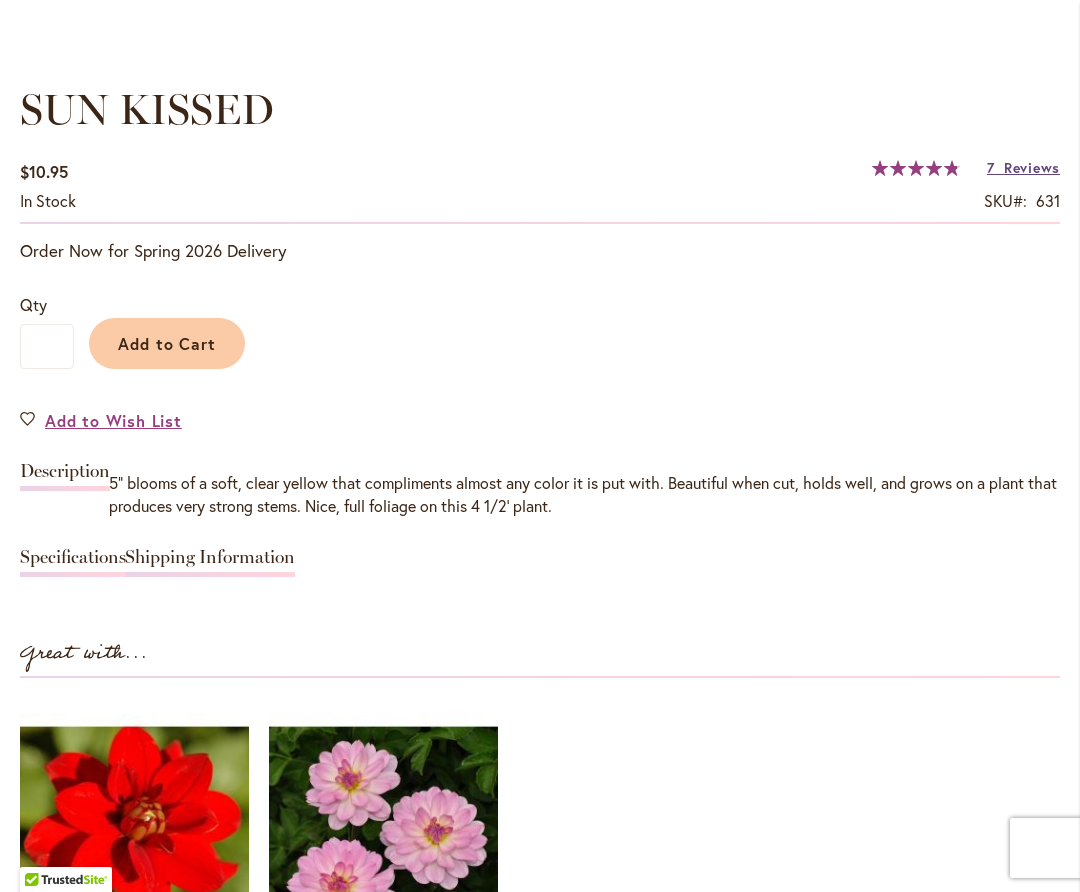click on "Reviews" at bounding box center (1032, 167) 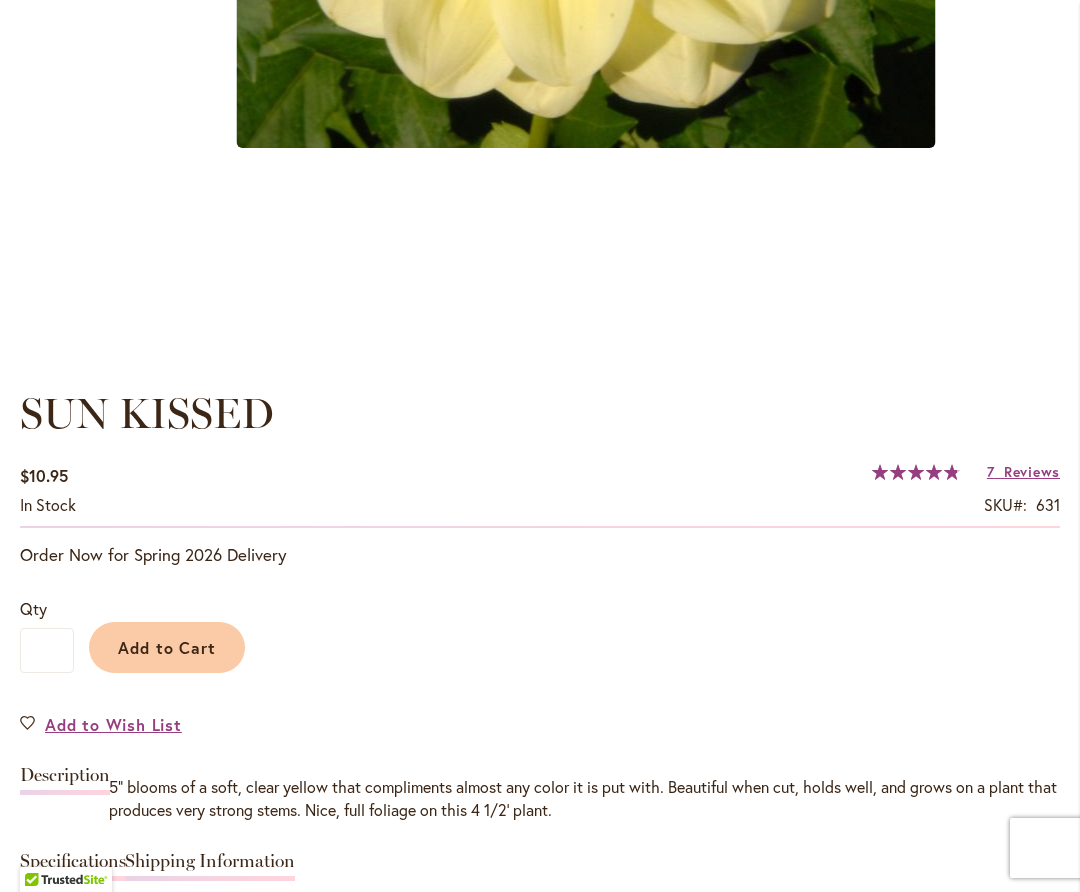 scroll, scrollTop: 1127, scrollLeft: 0, axis: vertical 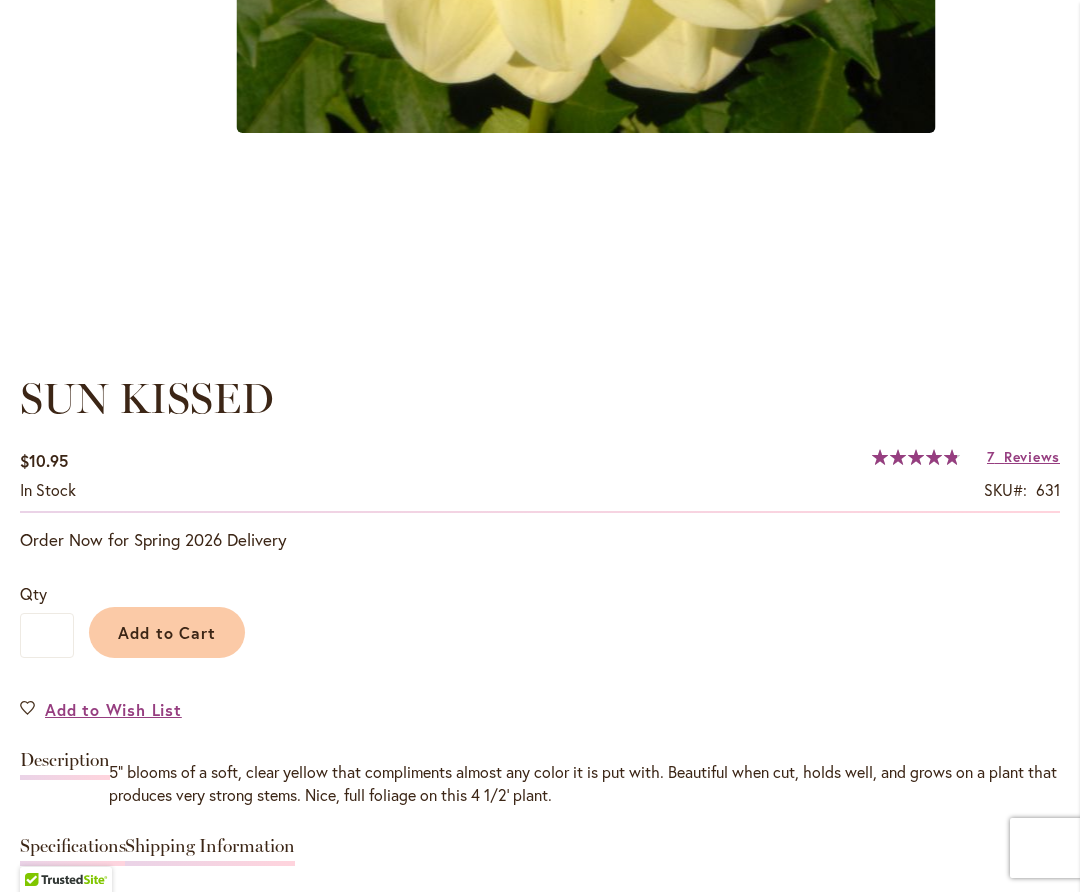drag, startPoint x: 180, startPoint y: 621, endPoint x: 378, endPoint y: 563, distance: 206.32014 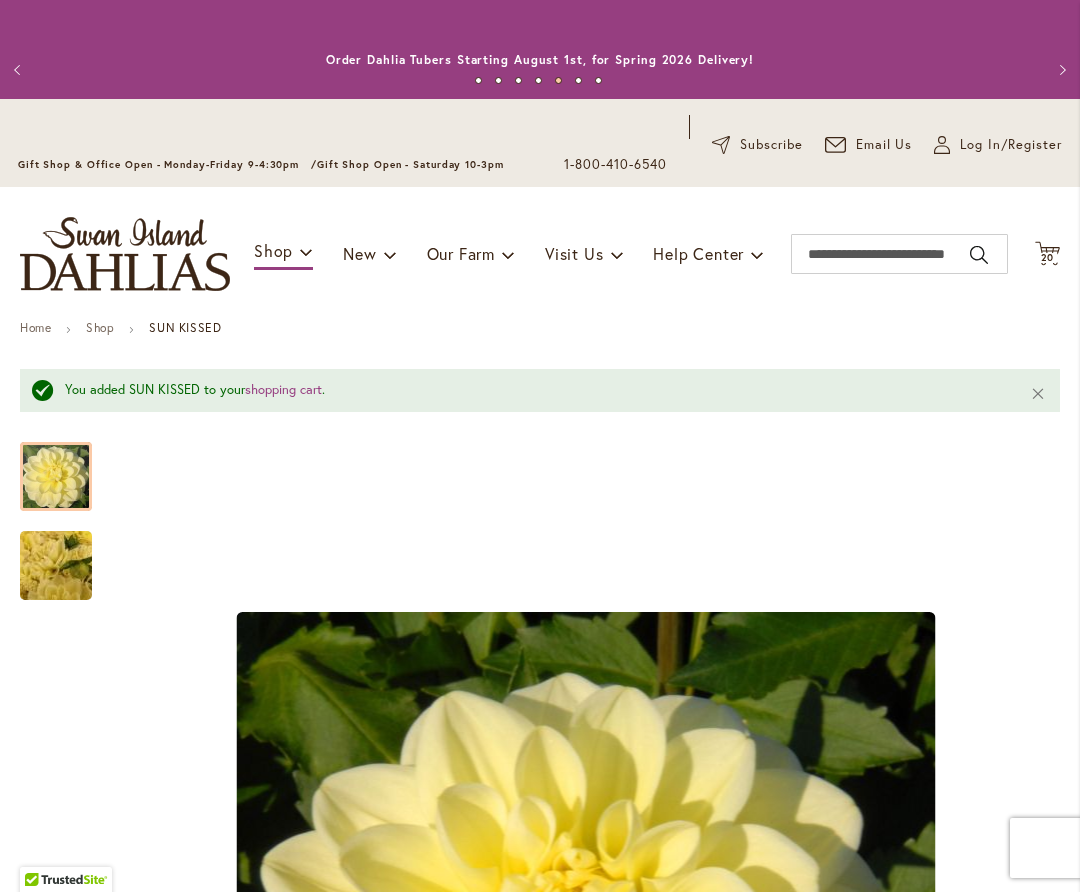 scroll, scrollTop: 0, scrollLeft: 0, axis: both 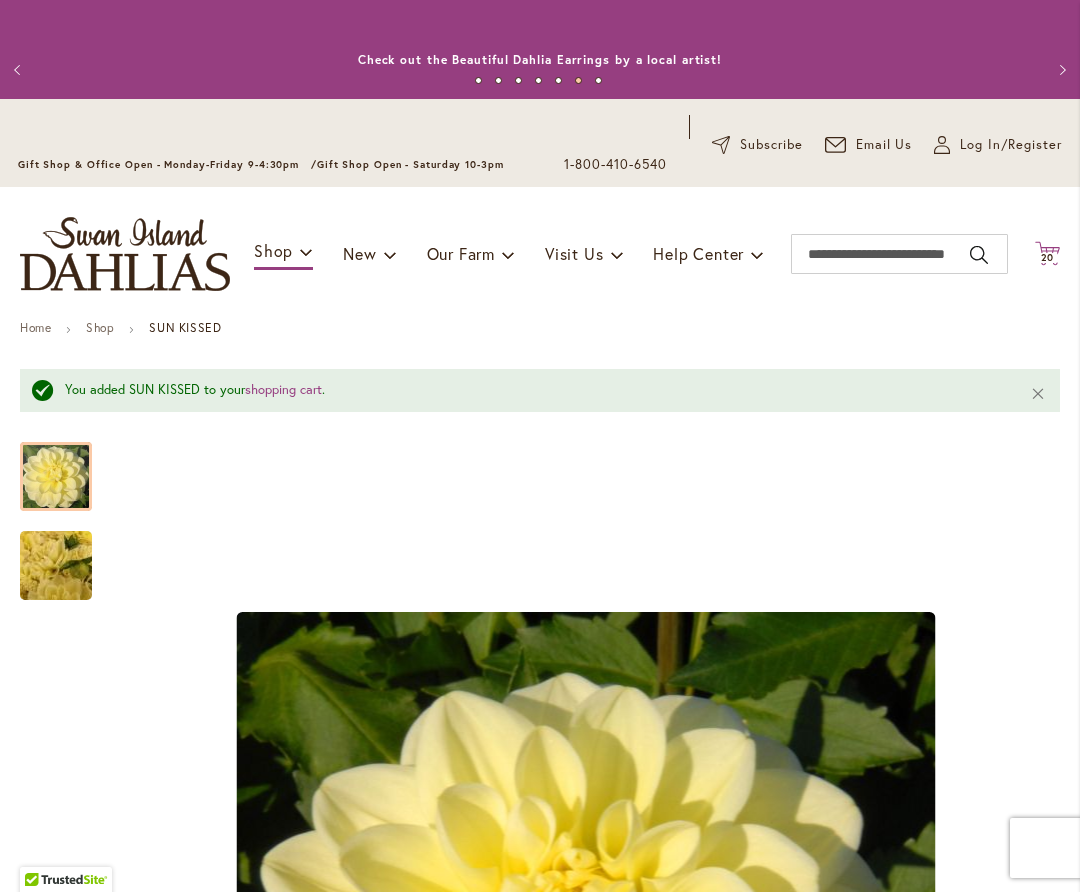 click on "20" at bounding box center [1048, 257] 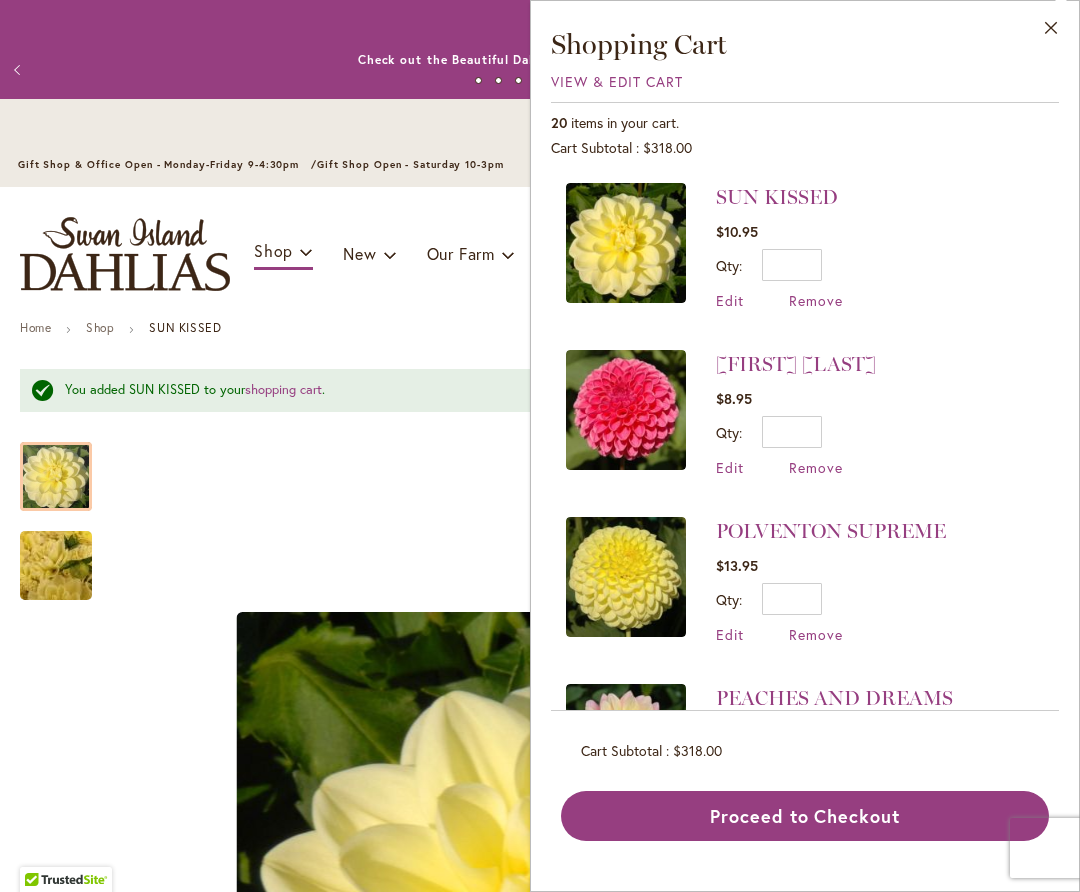 click on "SUN KISSED
$10.95
Qty
*
Update
Edit
Remove" at bounding box center (805, 256) 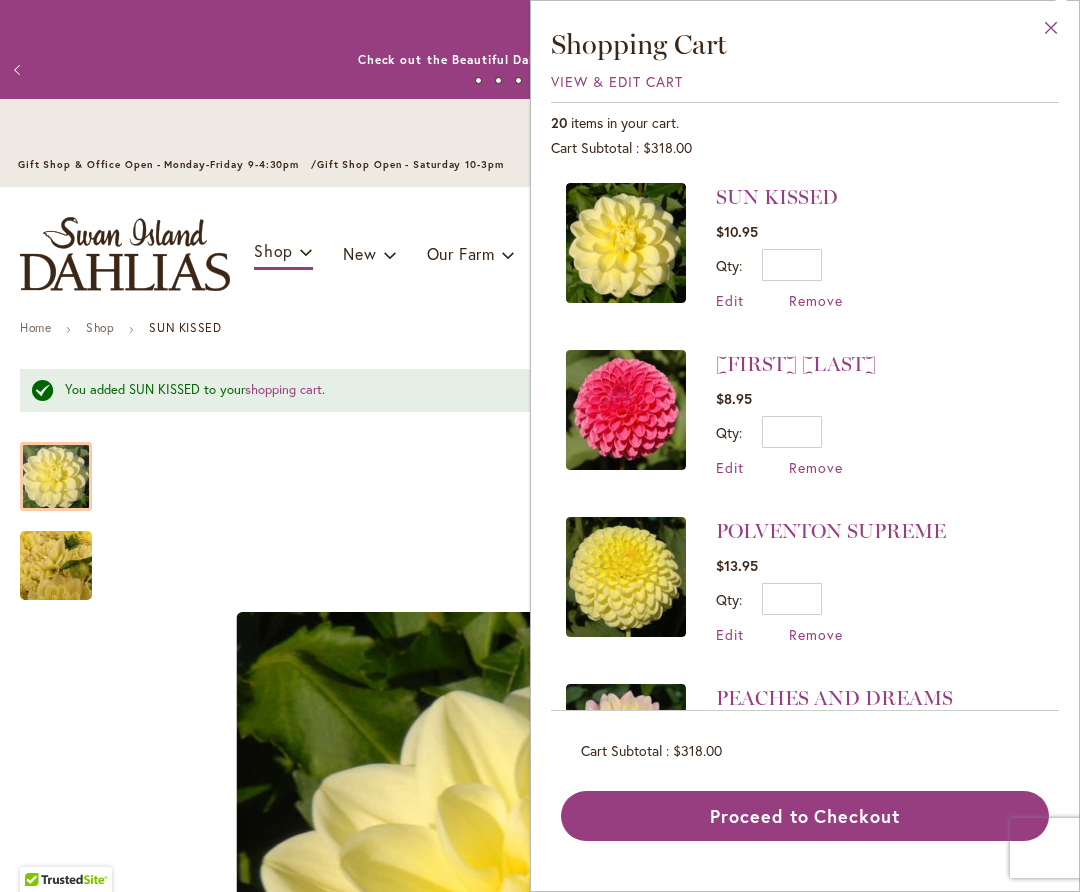 click on "Close" at bounding box center [1051, 32] 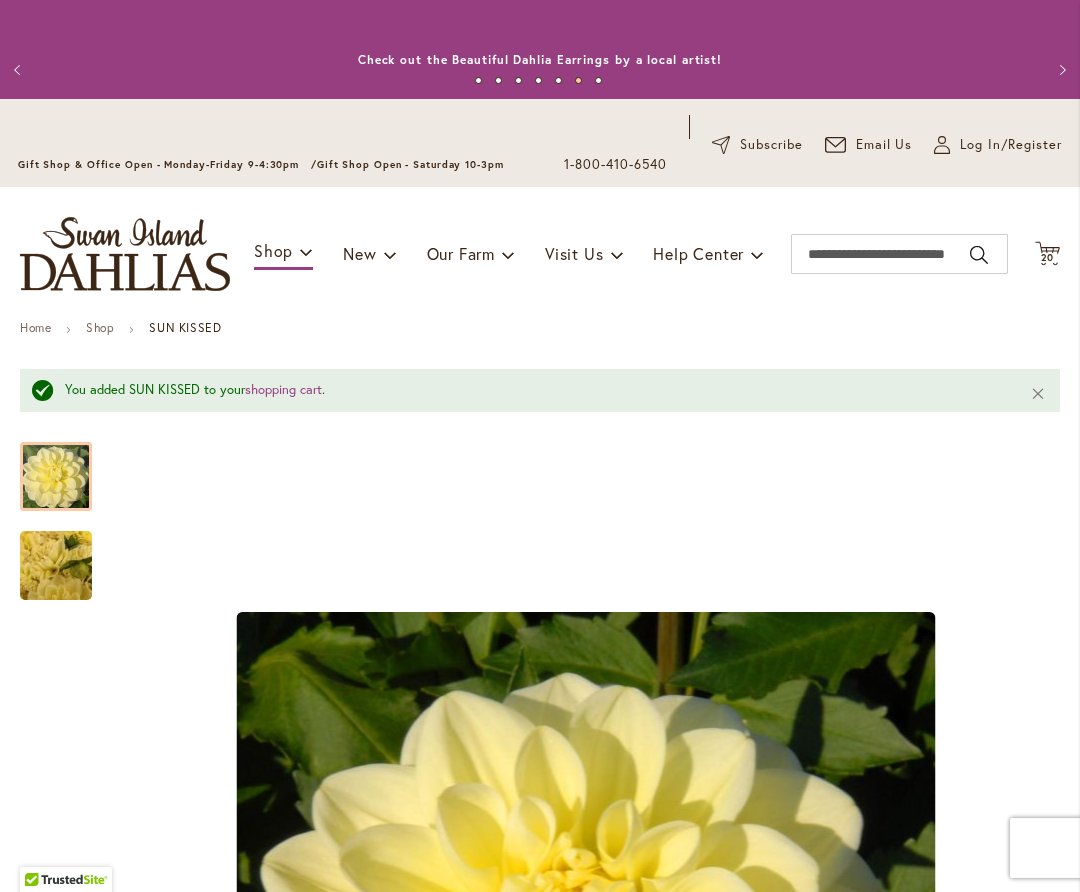 scroll, scrollTop: 0, scrollLeft: 0, axis: both 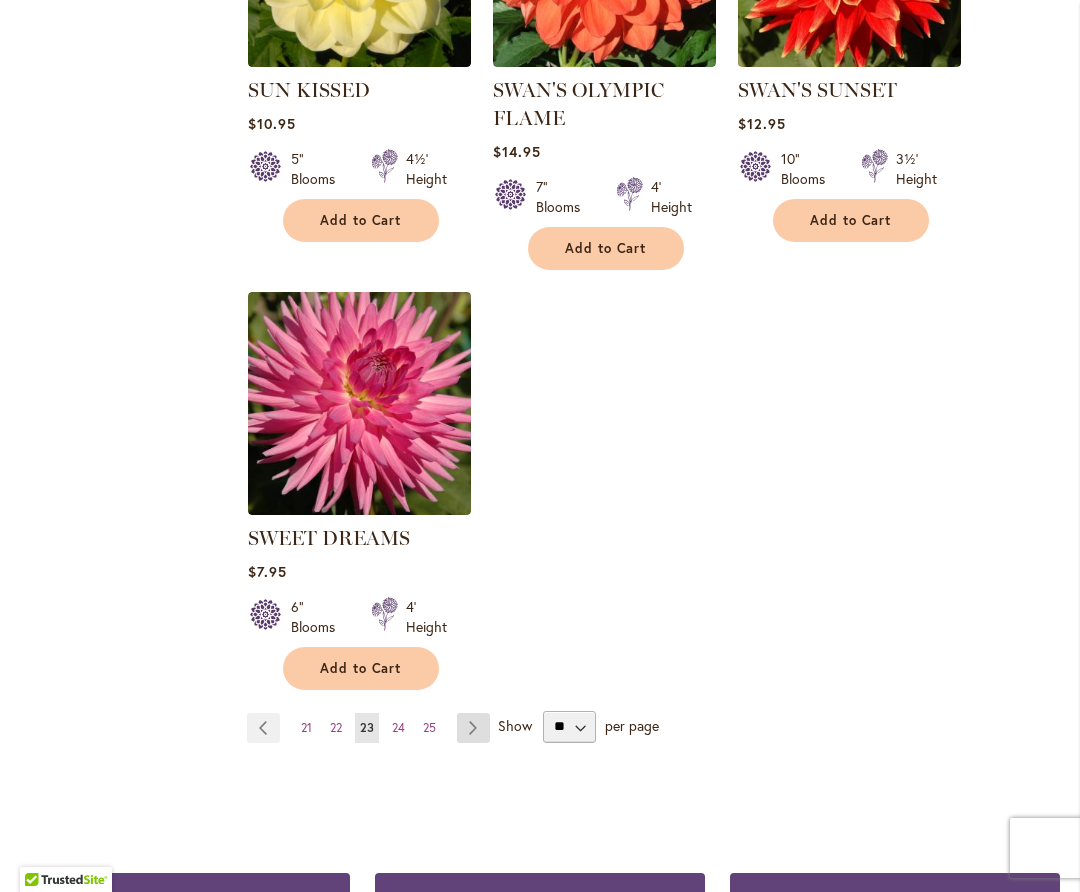 click on "Page
Next" at bounding box center (473, 728) 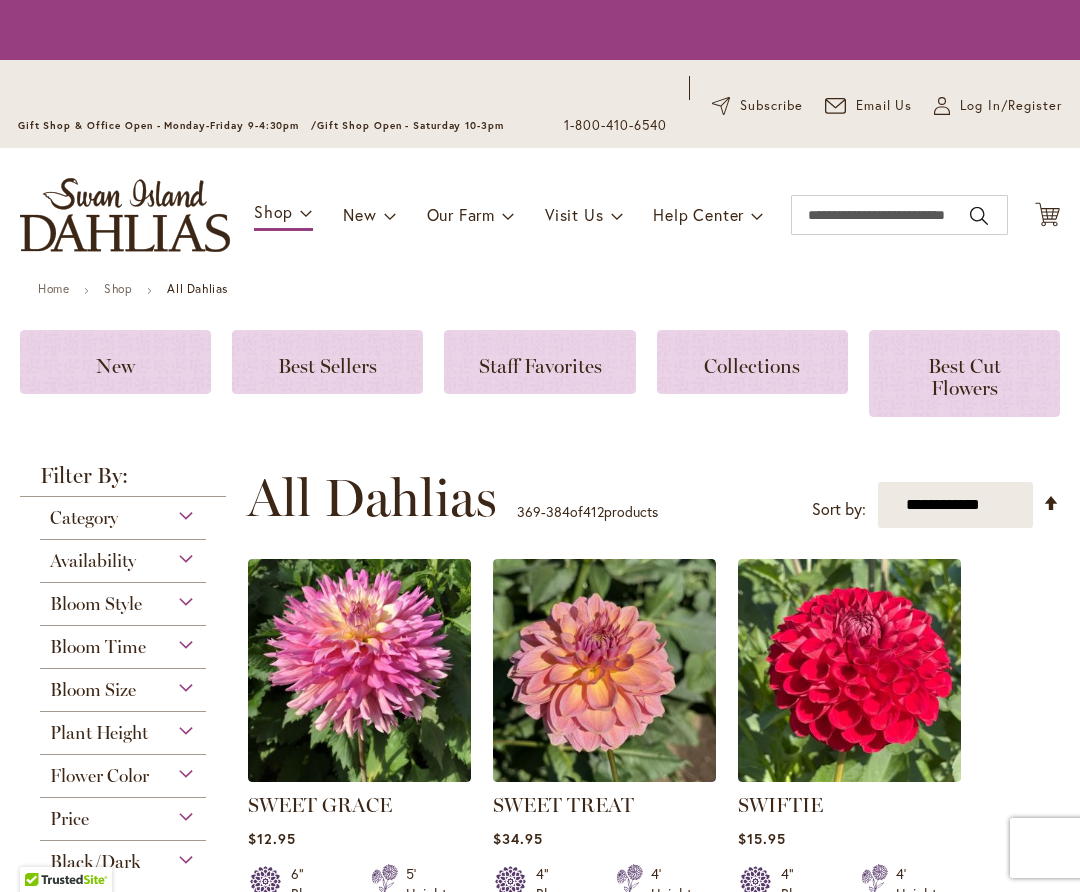 scroll, scrollTop: 0, scrollLeft: 0, axis: both 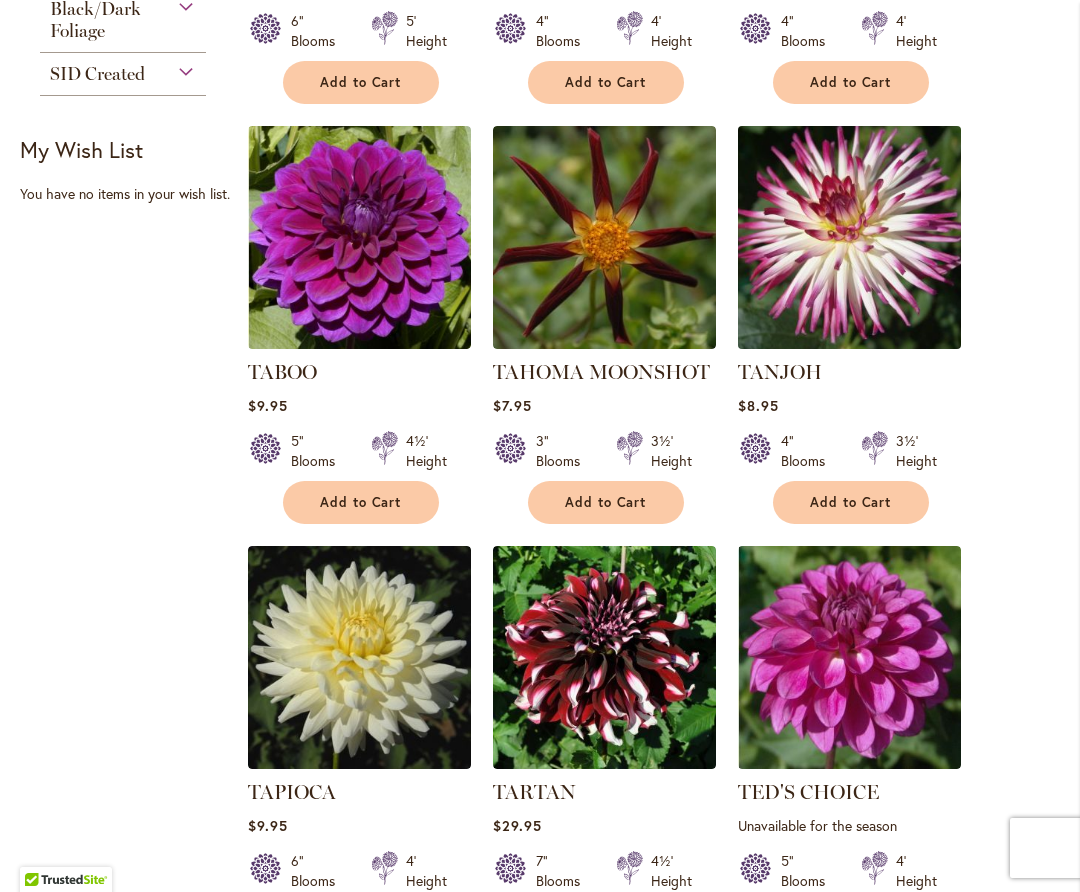 click at bounding box center [849, 237] 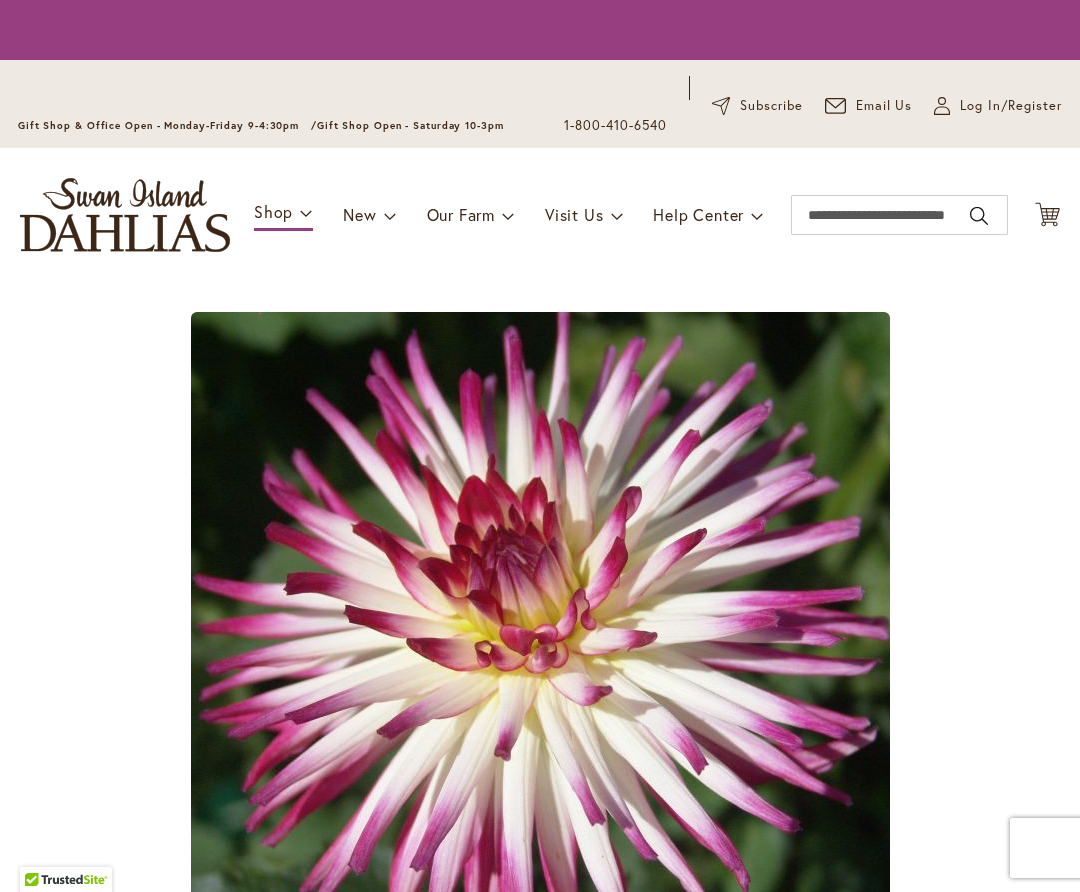 scroll, scrollTop: 0, scrollLeft: 0, axis: both 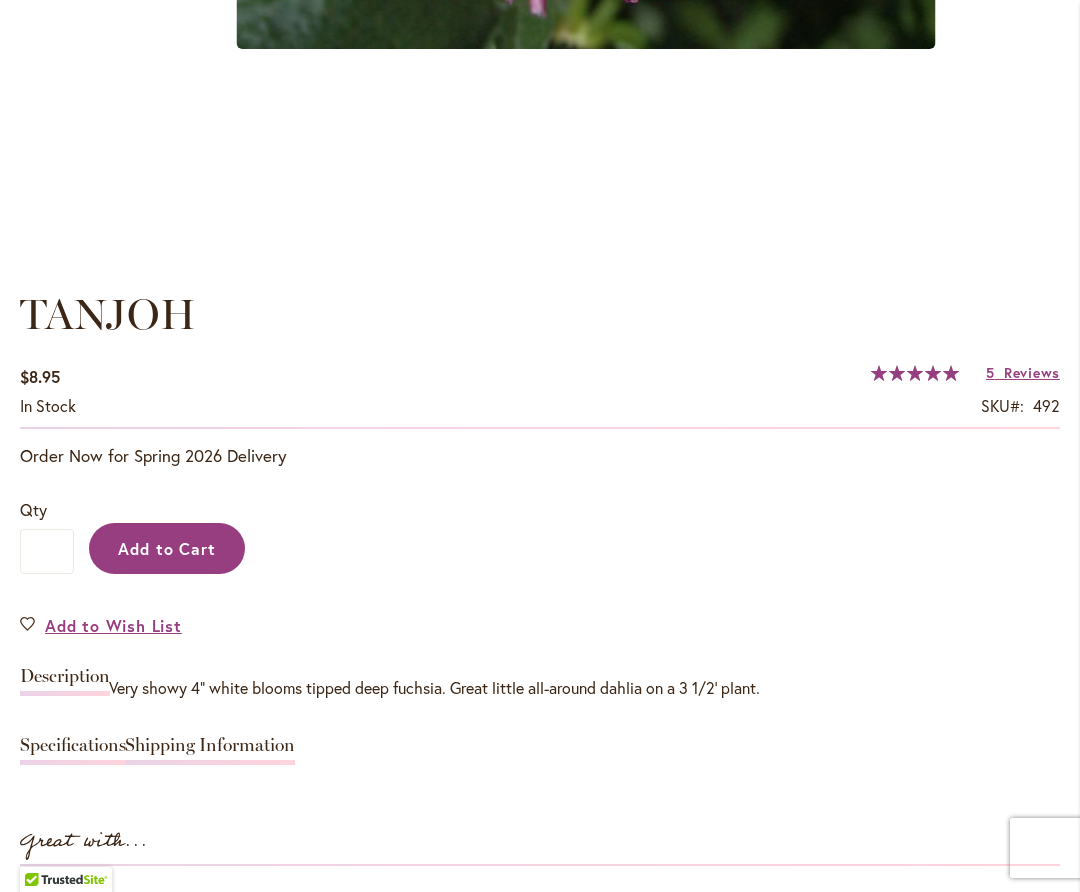 click on "Add to Cart" at bounding box center [167, 548] 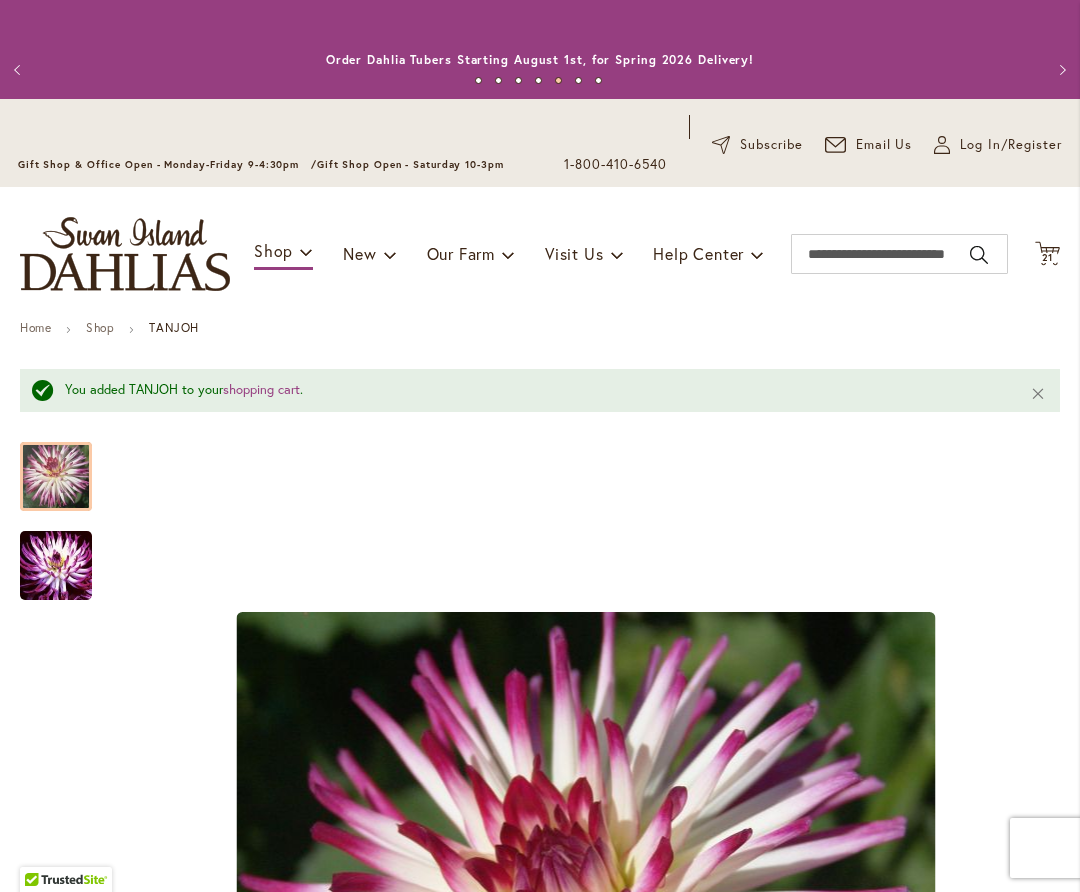 scroll, scrollTop: 0, scrollLeft: 0, axis: both 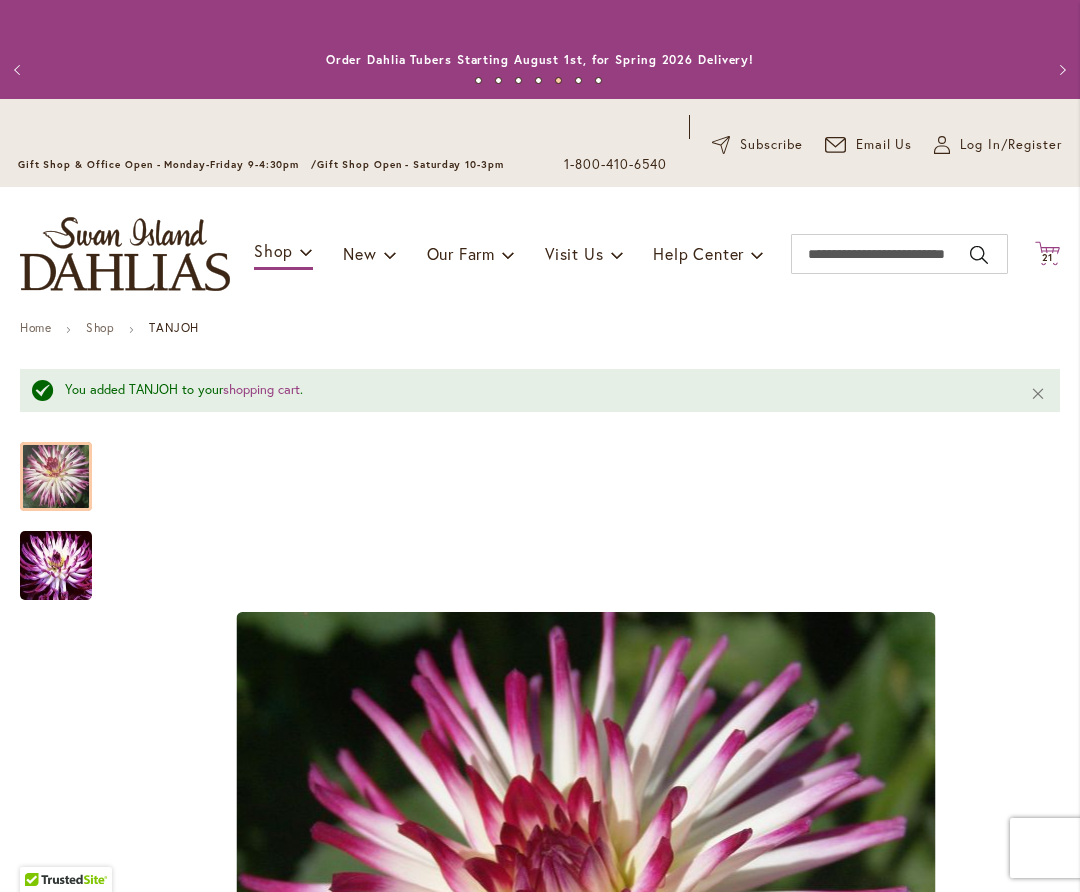 click 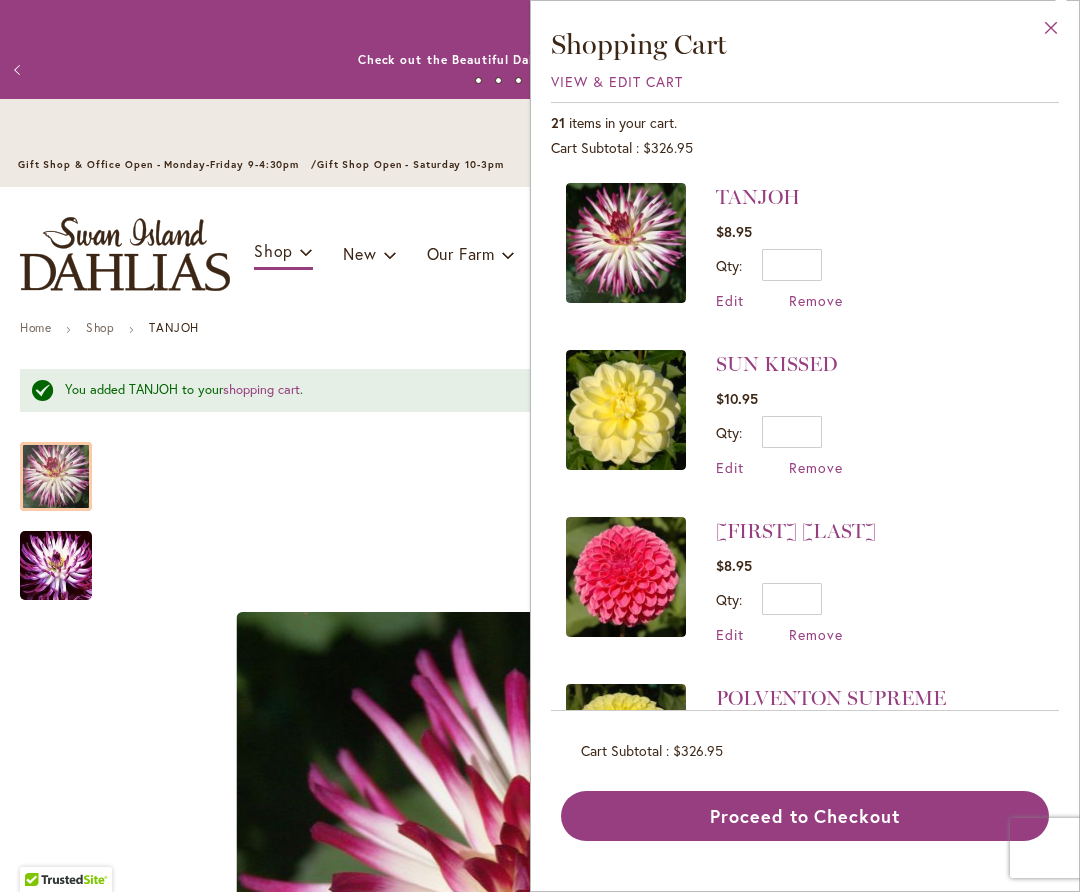 click on "Close" at bounding box center [1051, 32] 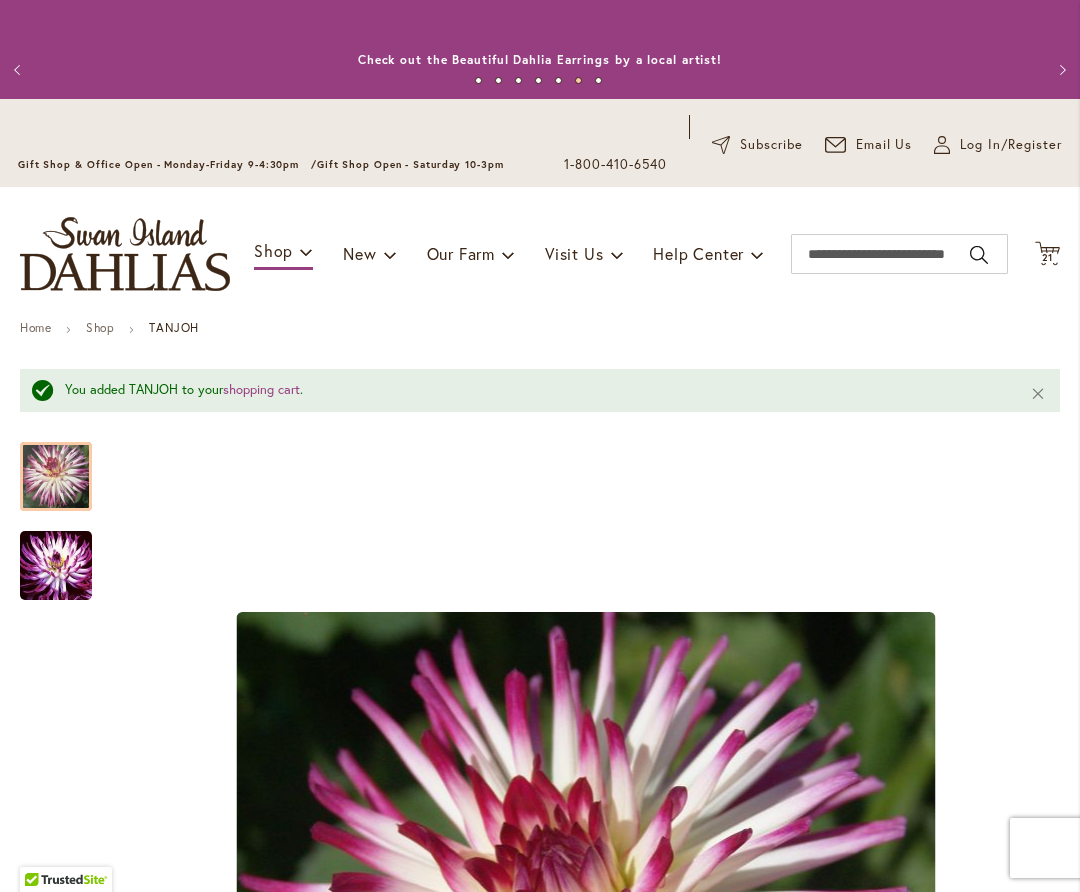 scroll, scrollTop: 6, scrollLeft: 0, axis: vertical 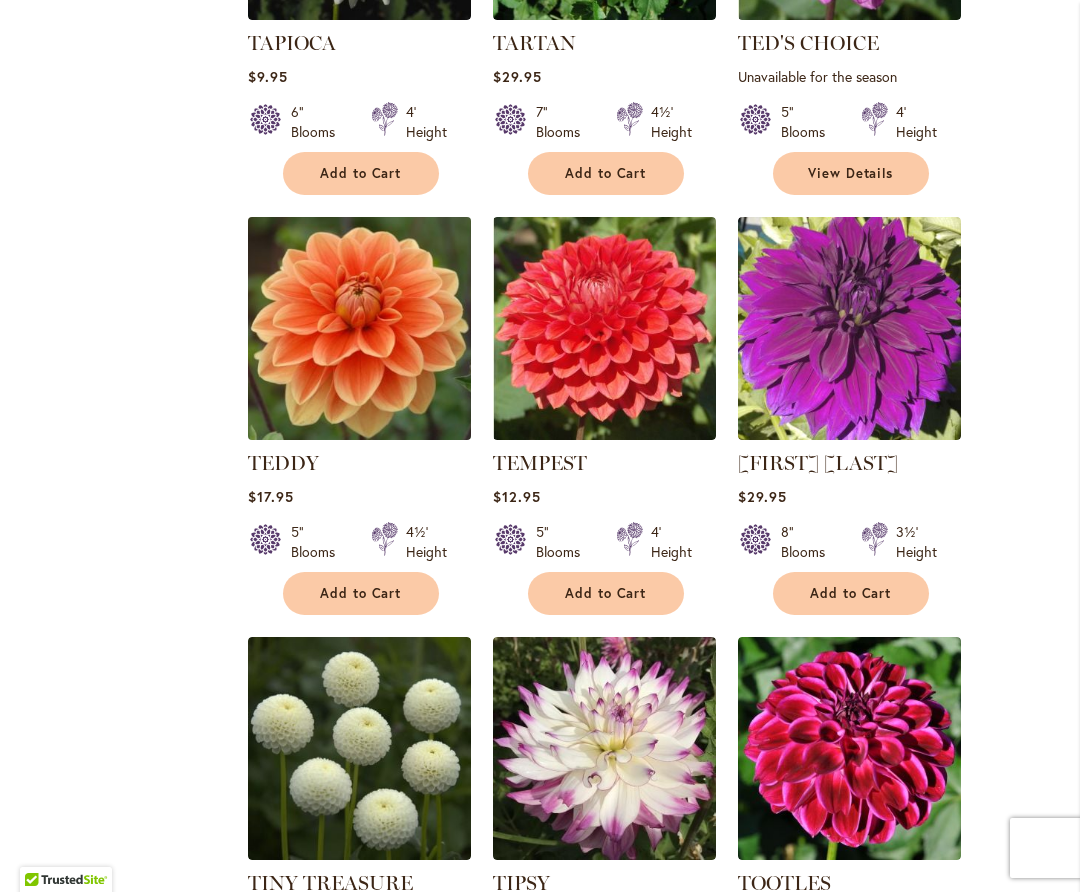 click at bounding box center [359, 328] 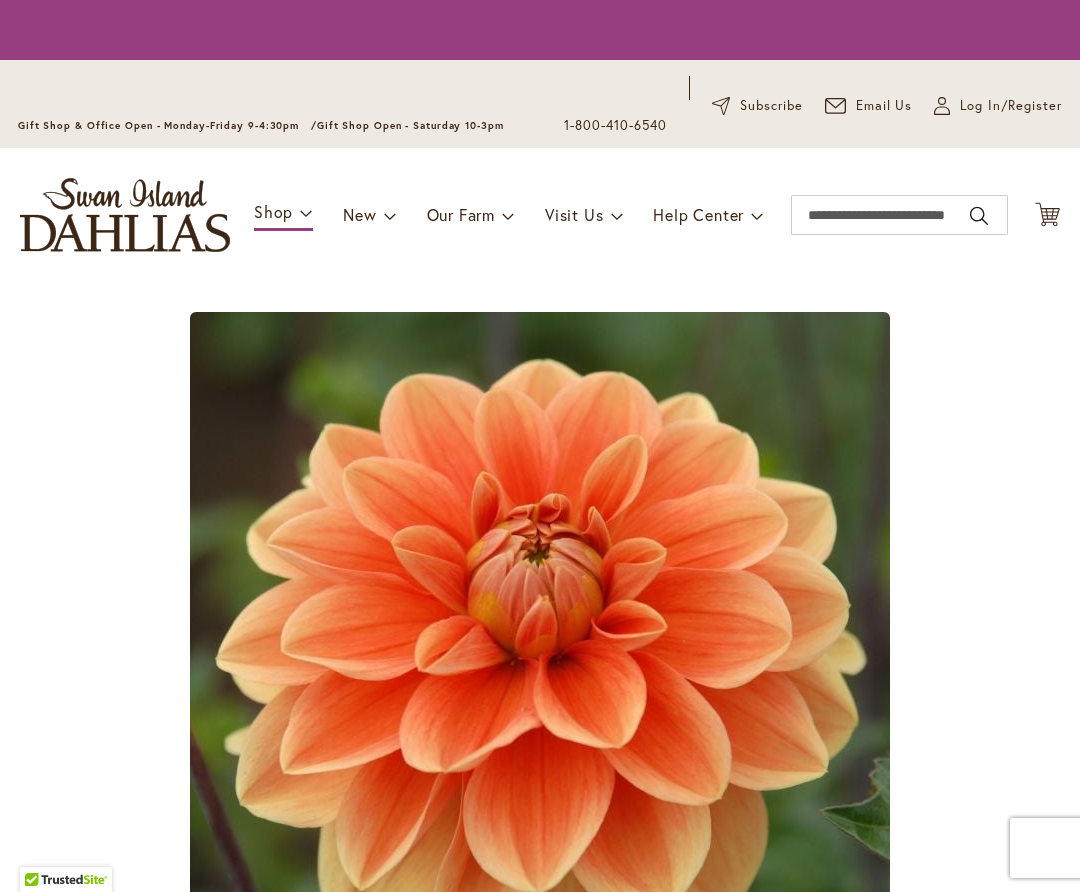 scroll, scrollTop: 0, scrollLeft: 0, axis: both 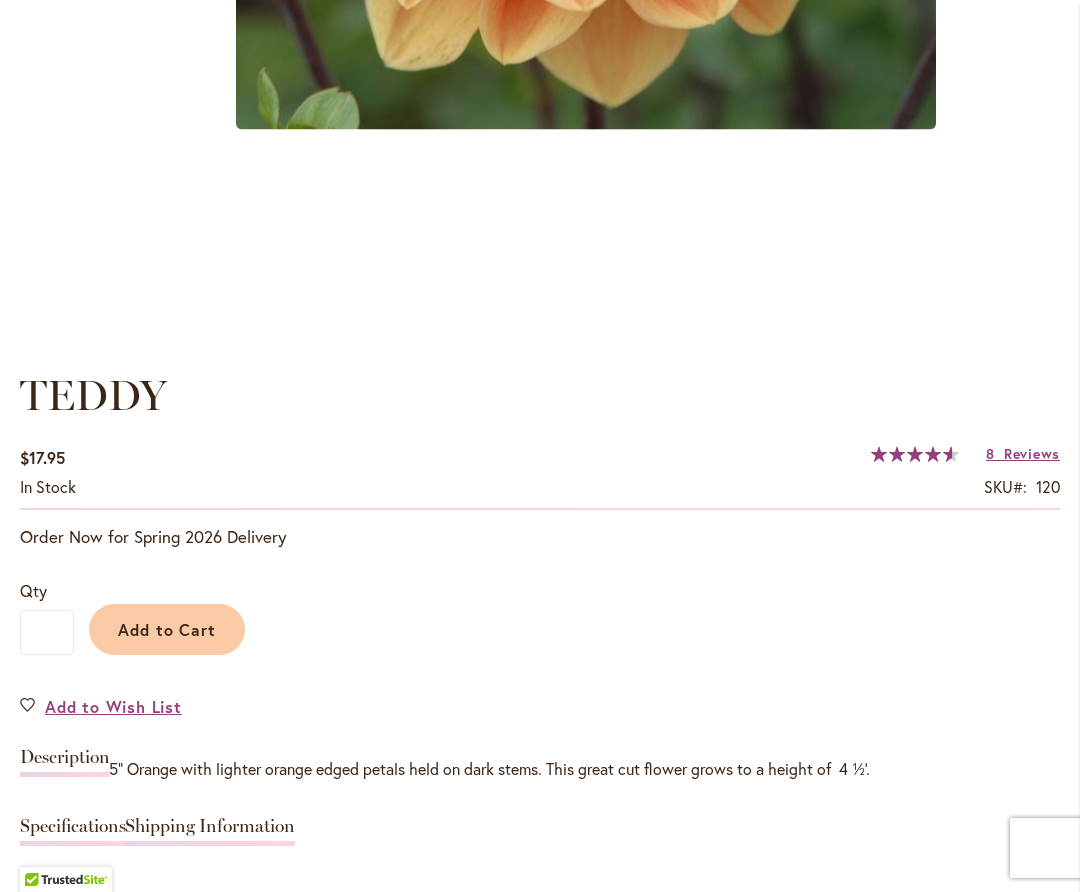 drag, startPoint x: 187, startPoint y: 621, endPoint x: 380, endPoint y: 586, distance: 196.1479 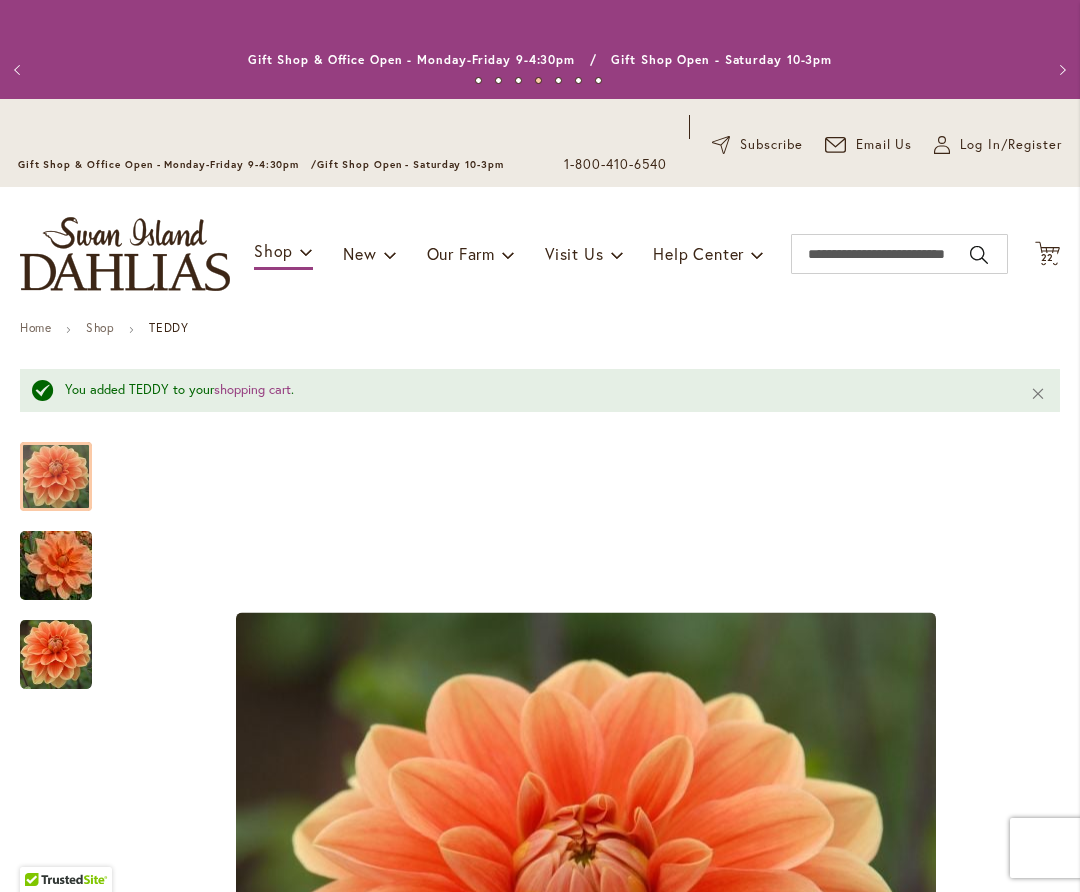 scroll, scrollTop: 0, scrollLeft: 0, axis: both 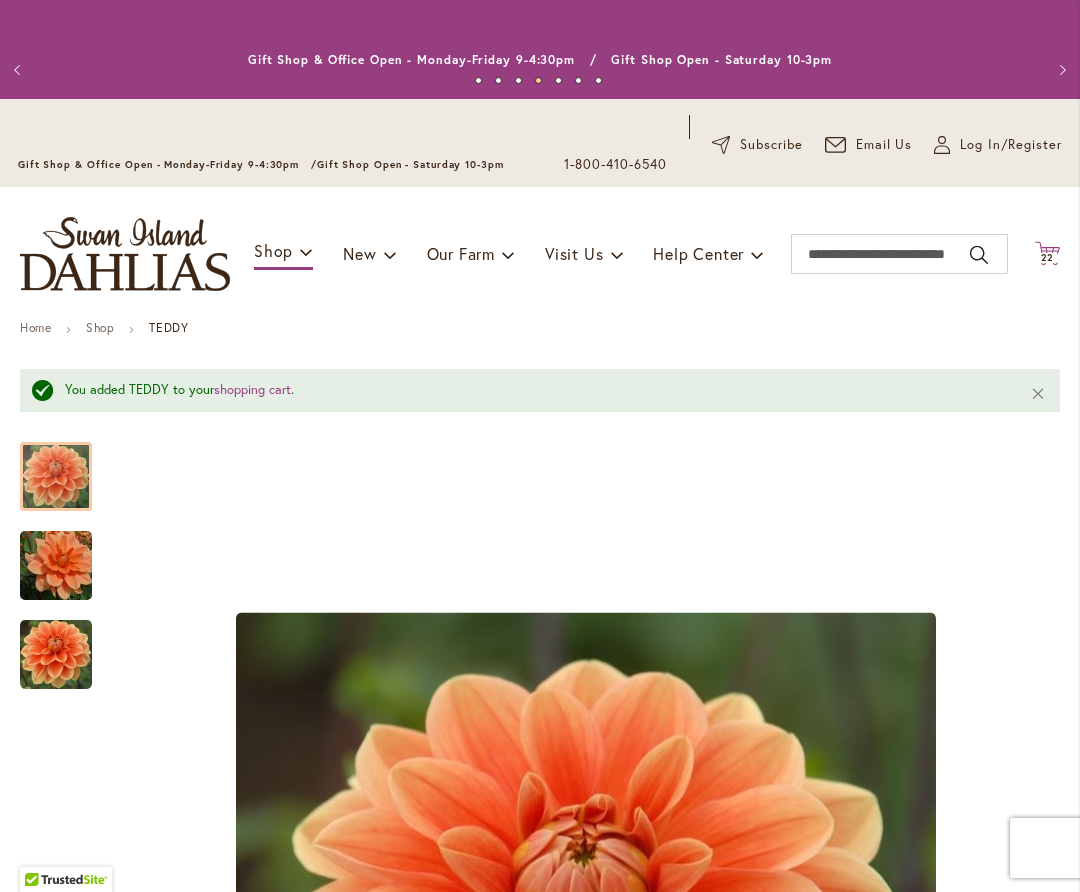 click on "Cart
.cls-1 {
fill: #231f20;
}" 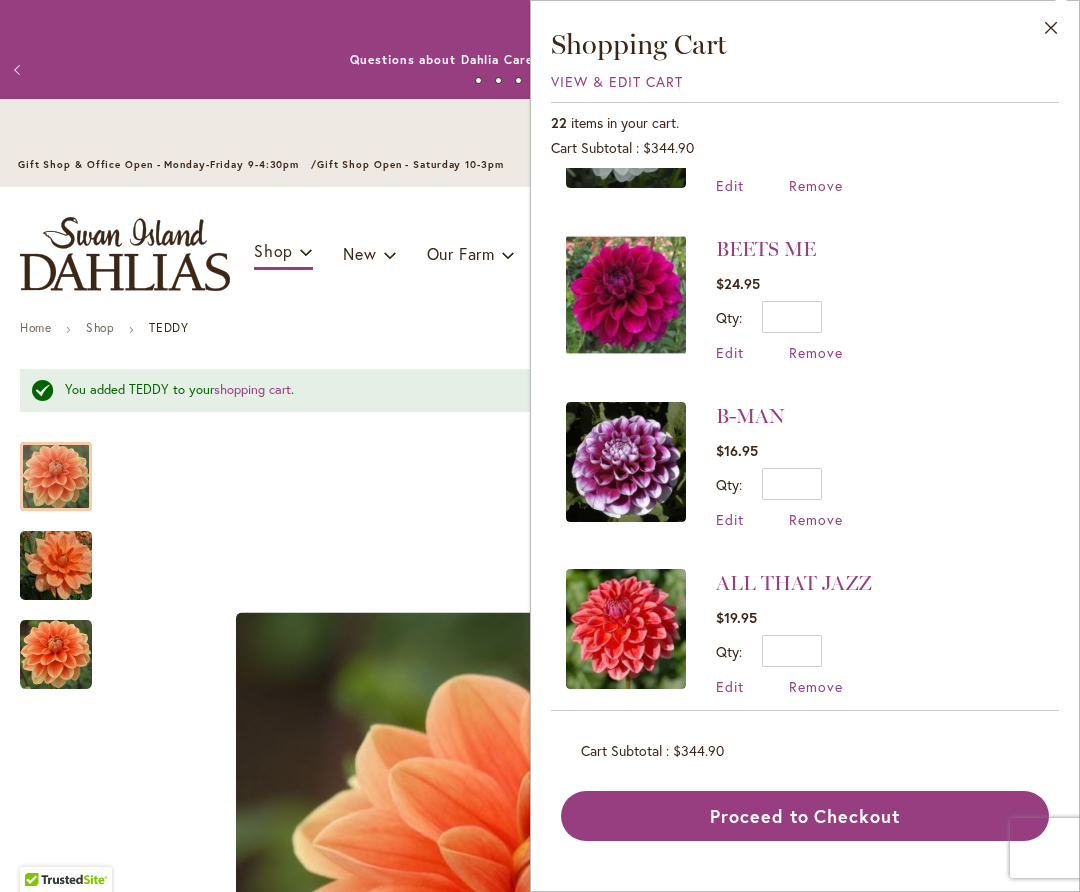 scroll, scrollTop: 3120, scrollLeft: 0, axis: vertical 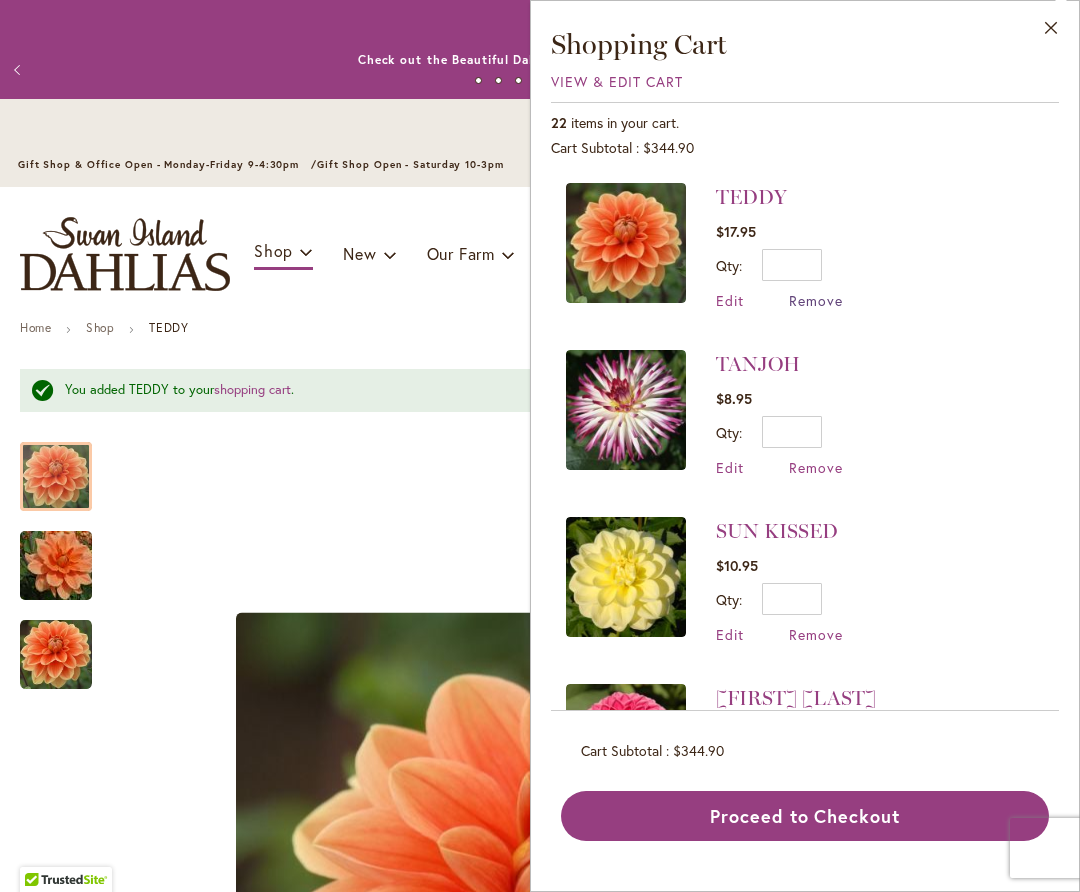 click on "Remove" at bounding box center (816, 300) 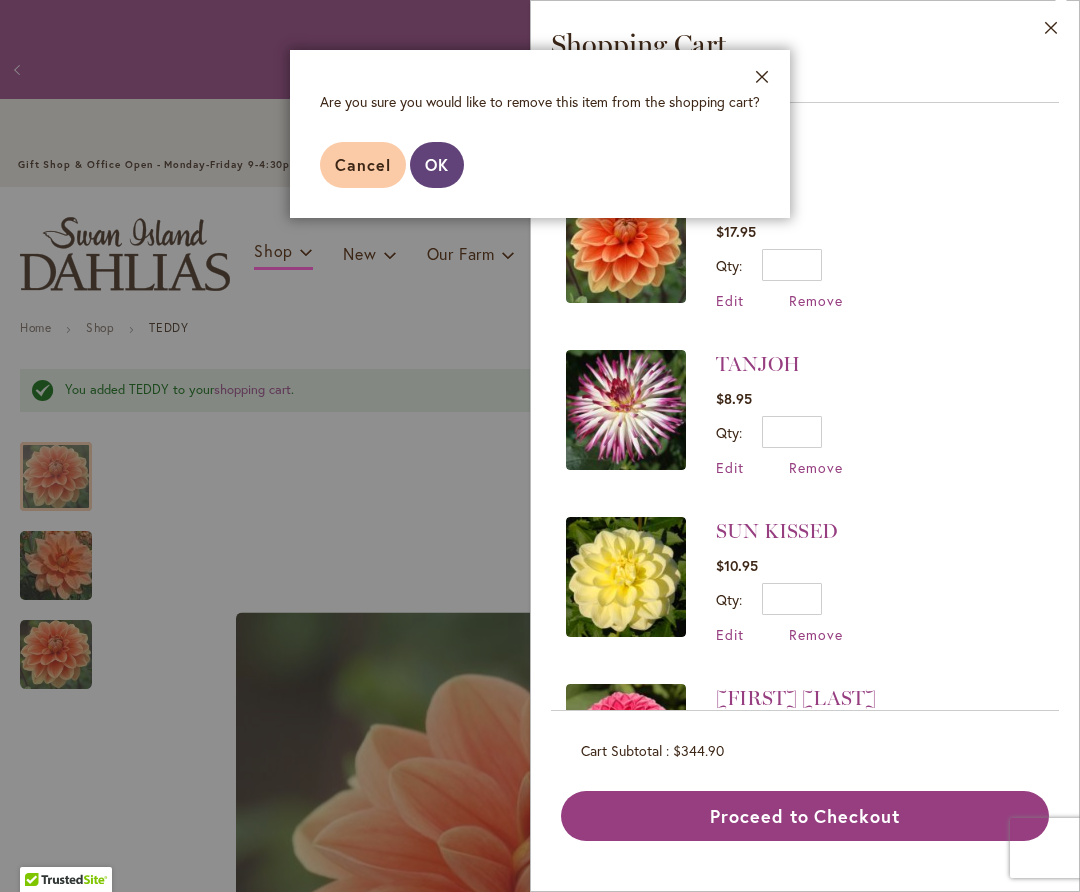 type 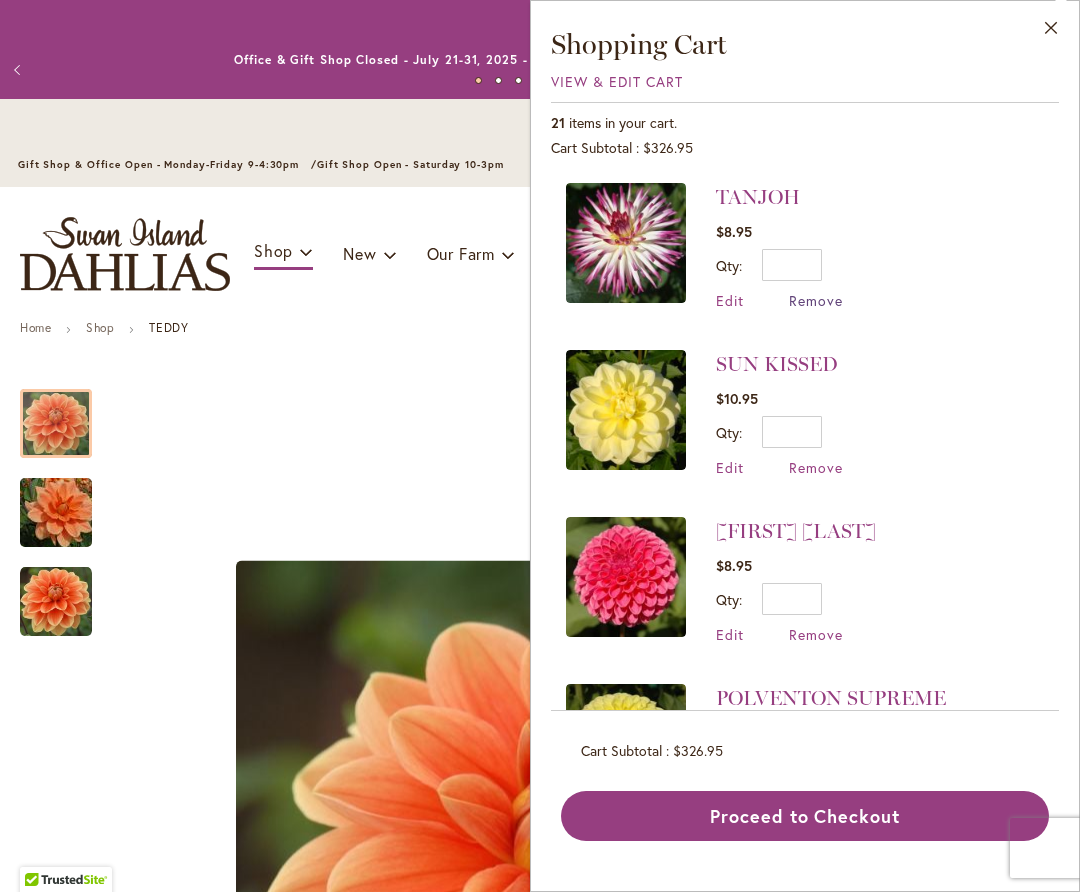 click on "Remove" at bounding box center (816, 300) 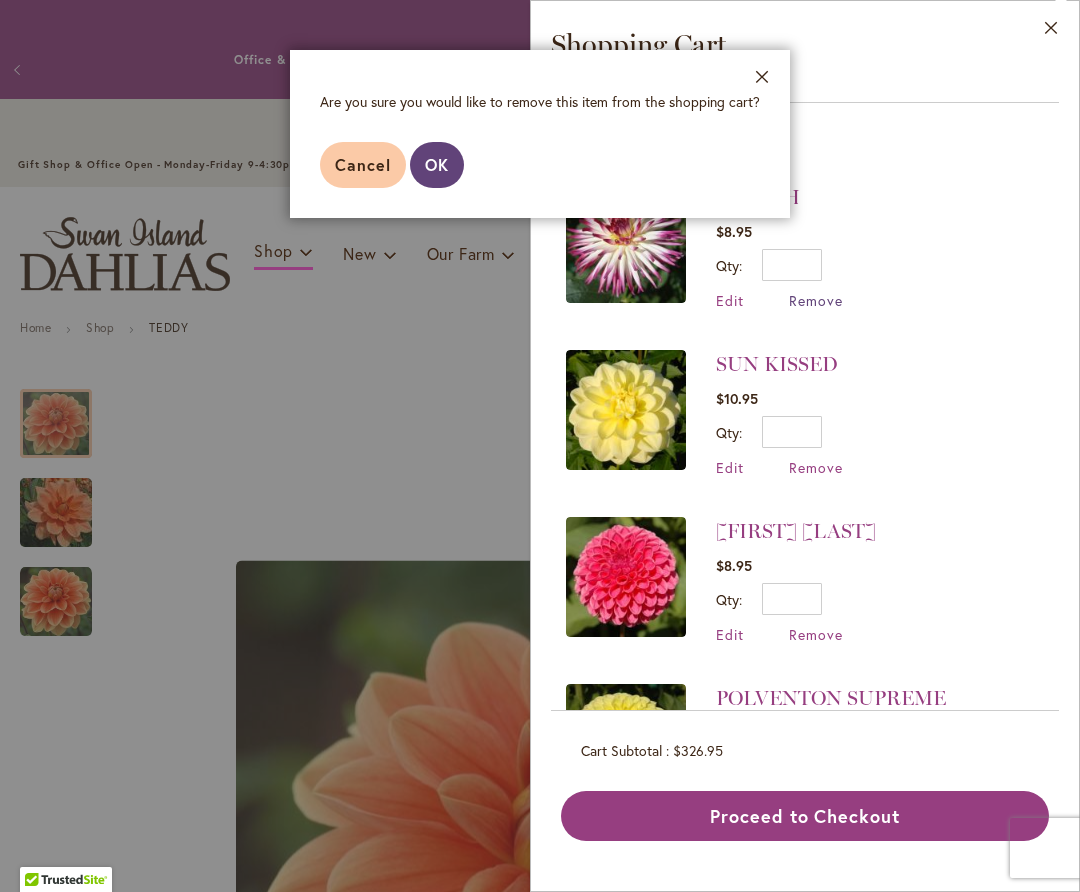 type 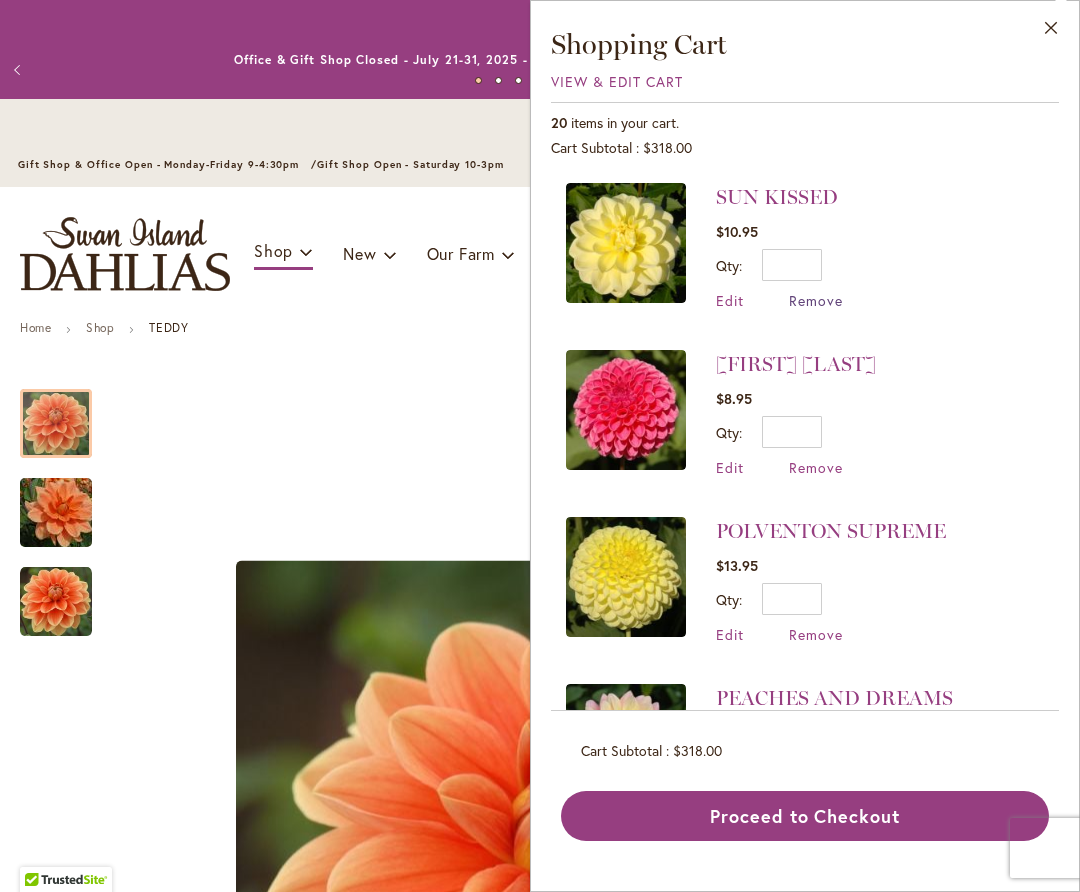 click on "Remove" at bounding box center (816, 300) 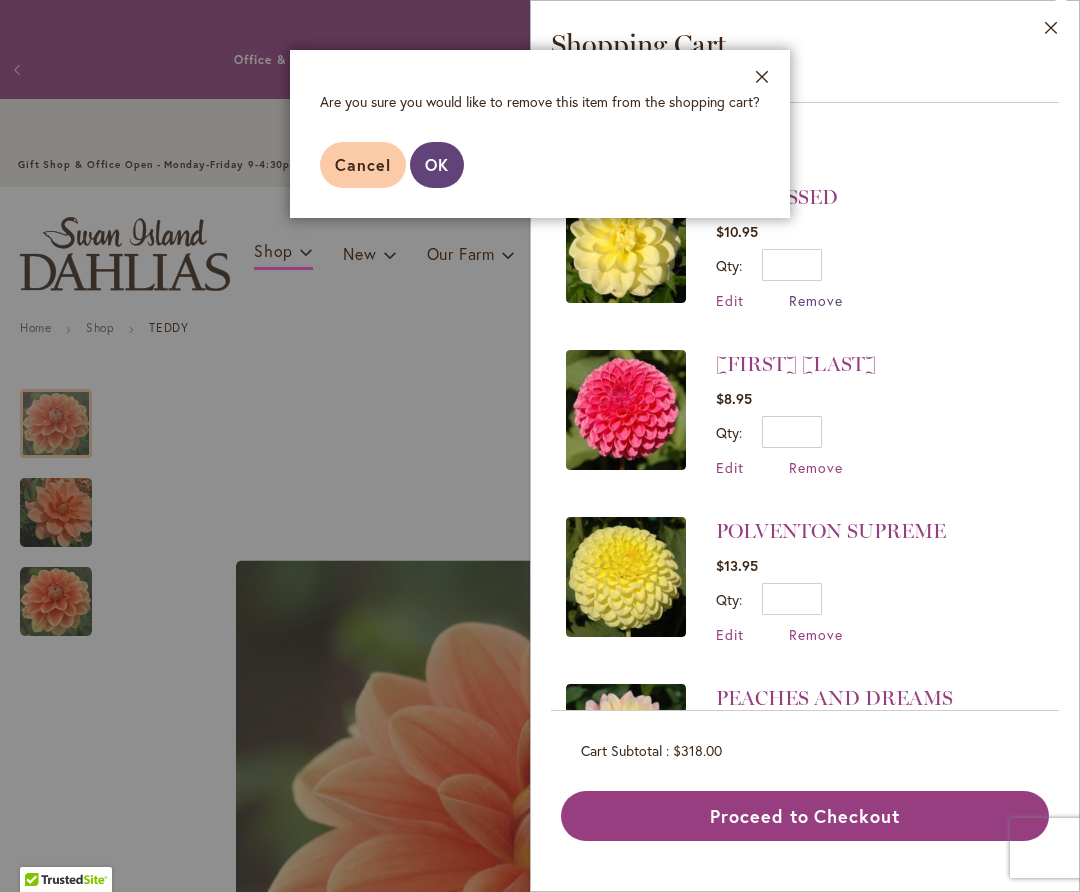 type 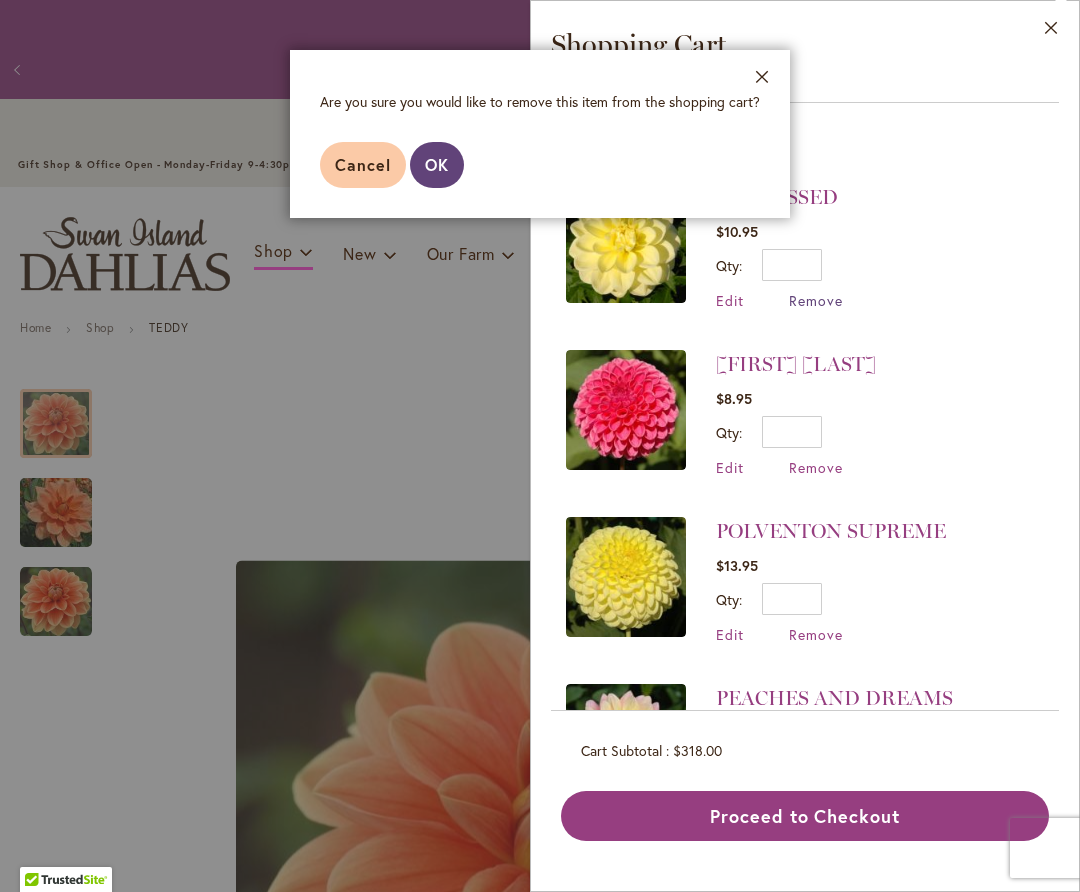 click on "OK" at bounding box center [437, 165] 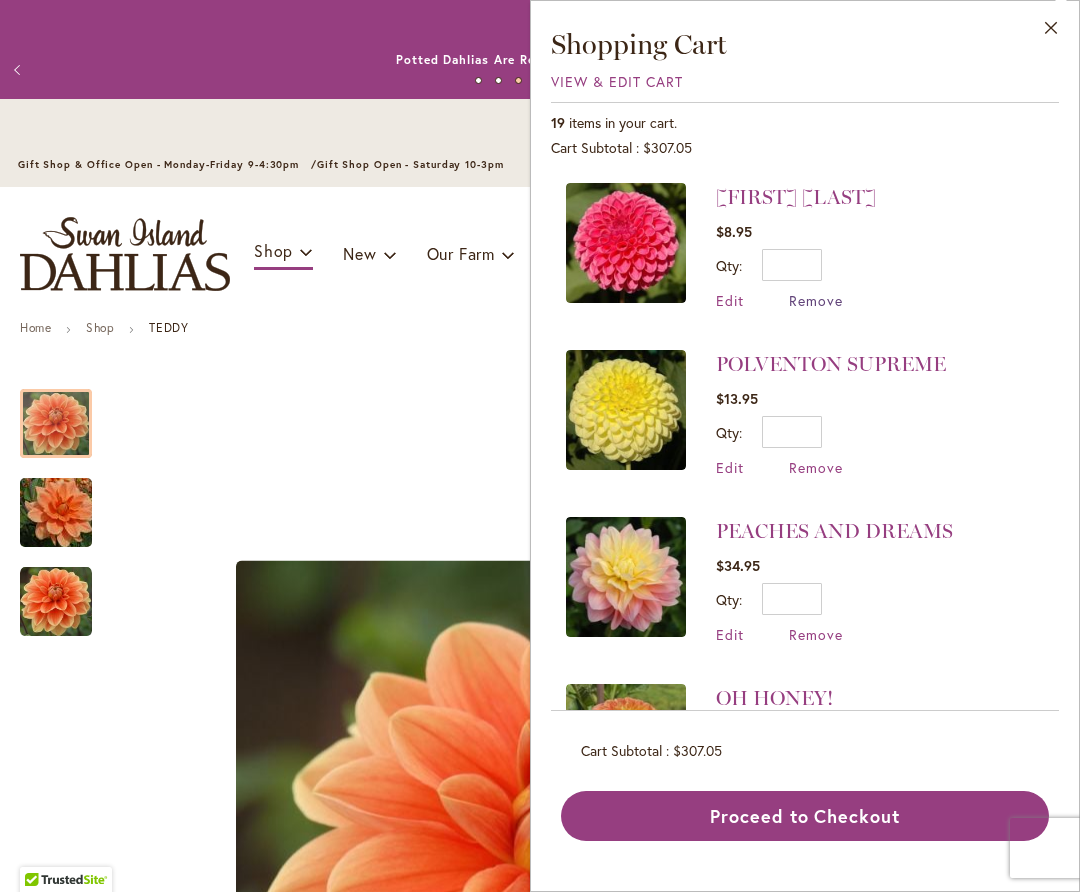 click on "Remove" at bounding box center (816, 300) 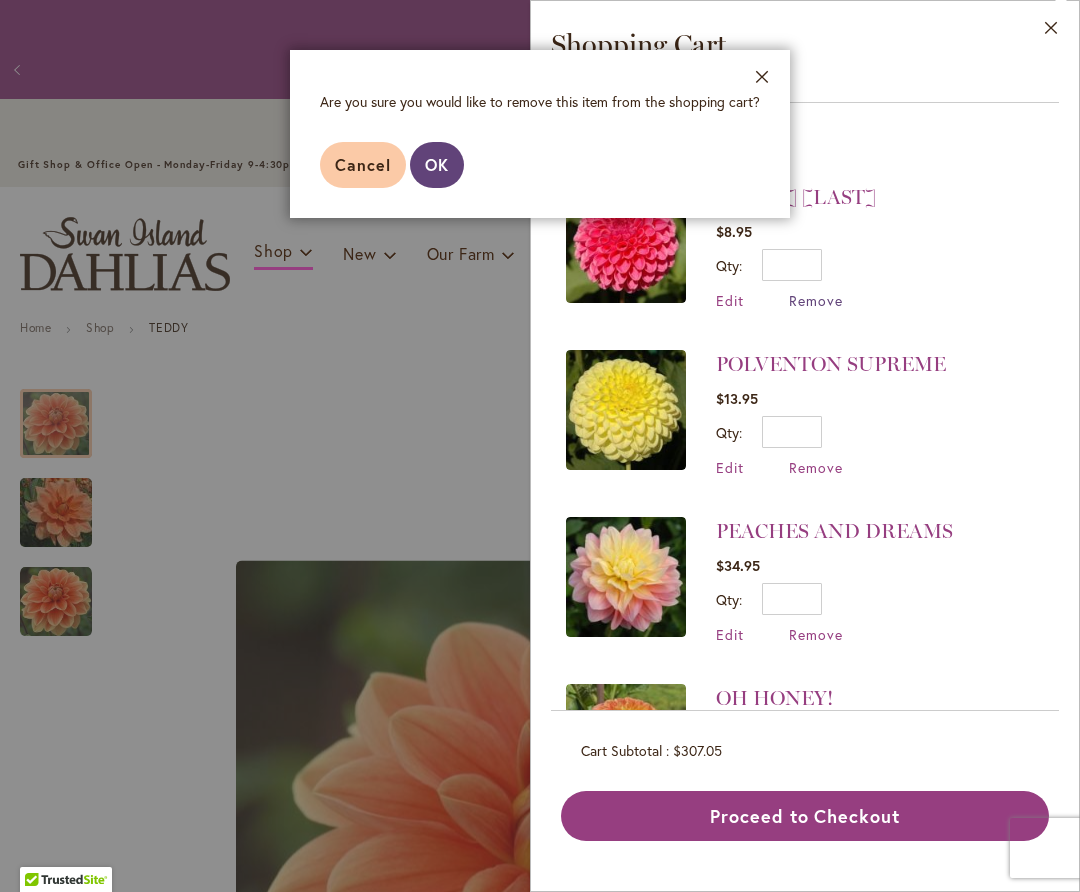 type 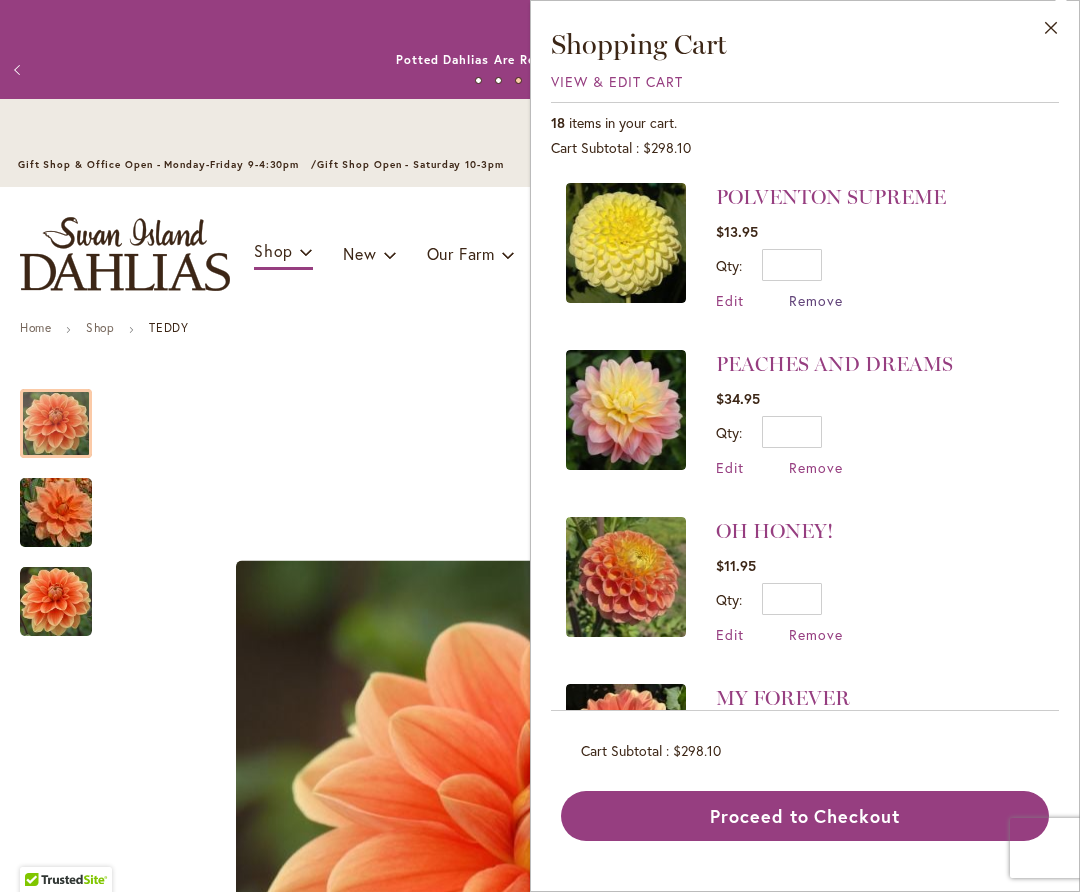 click on "Remove" at bounding box center (816, 300) 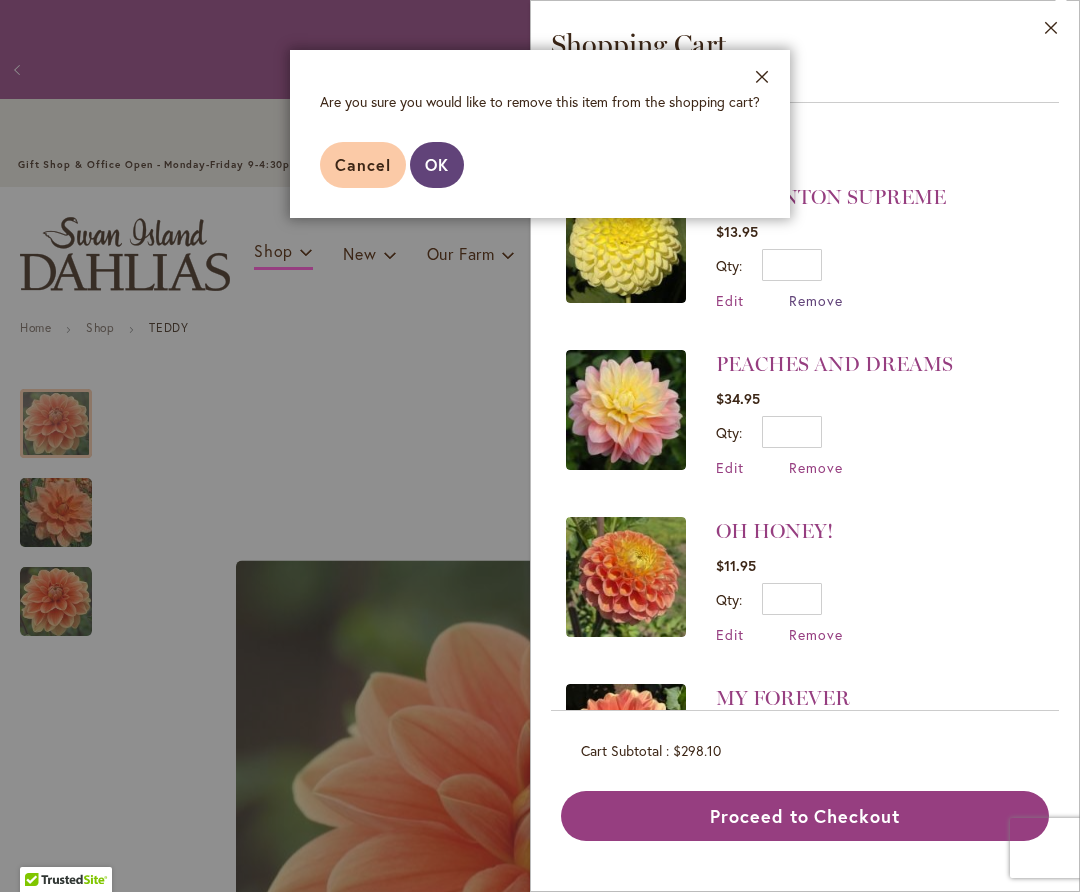 type 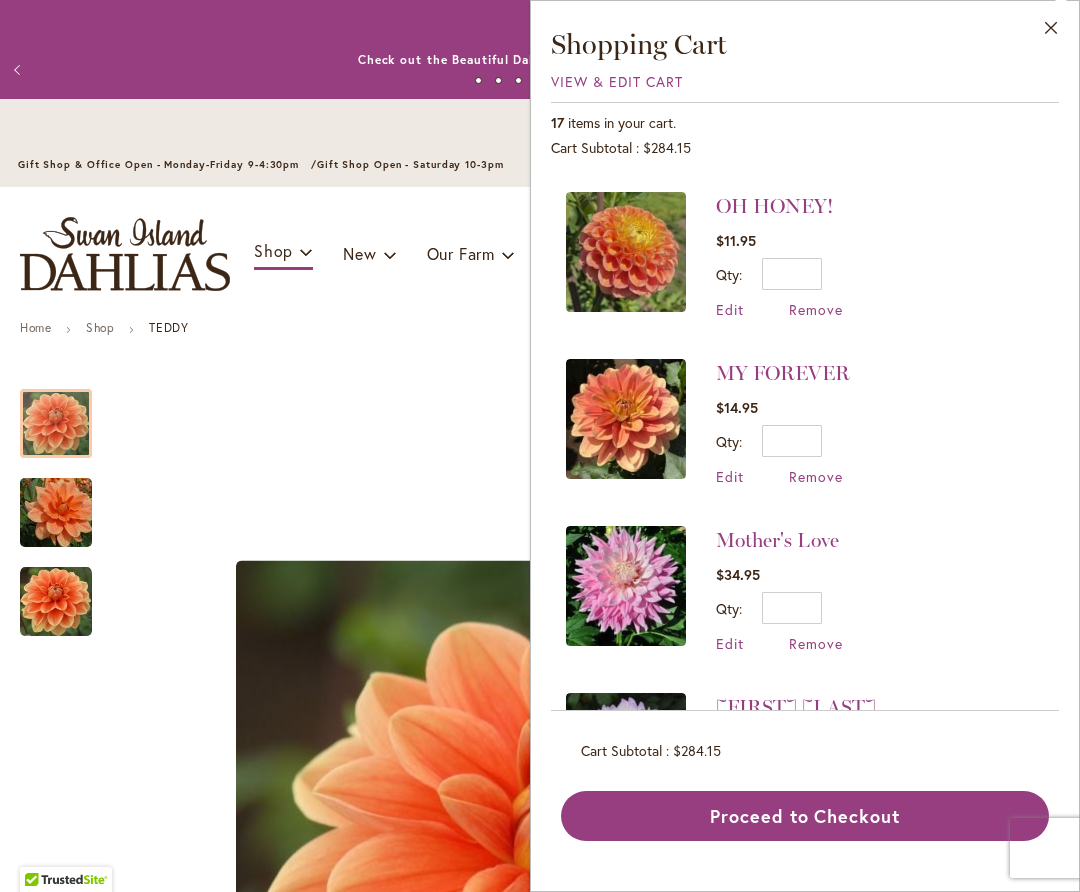 scroll, scrollTop: 164, scrollLeft: 0, axis: vertical 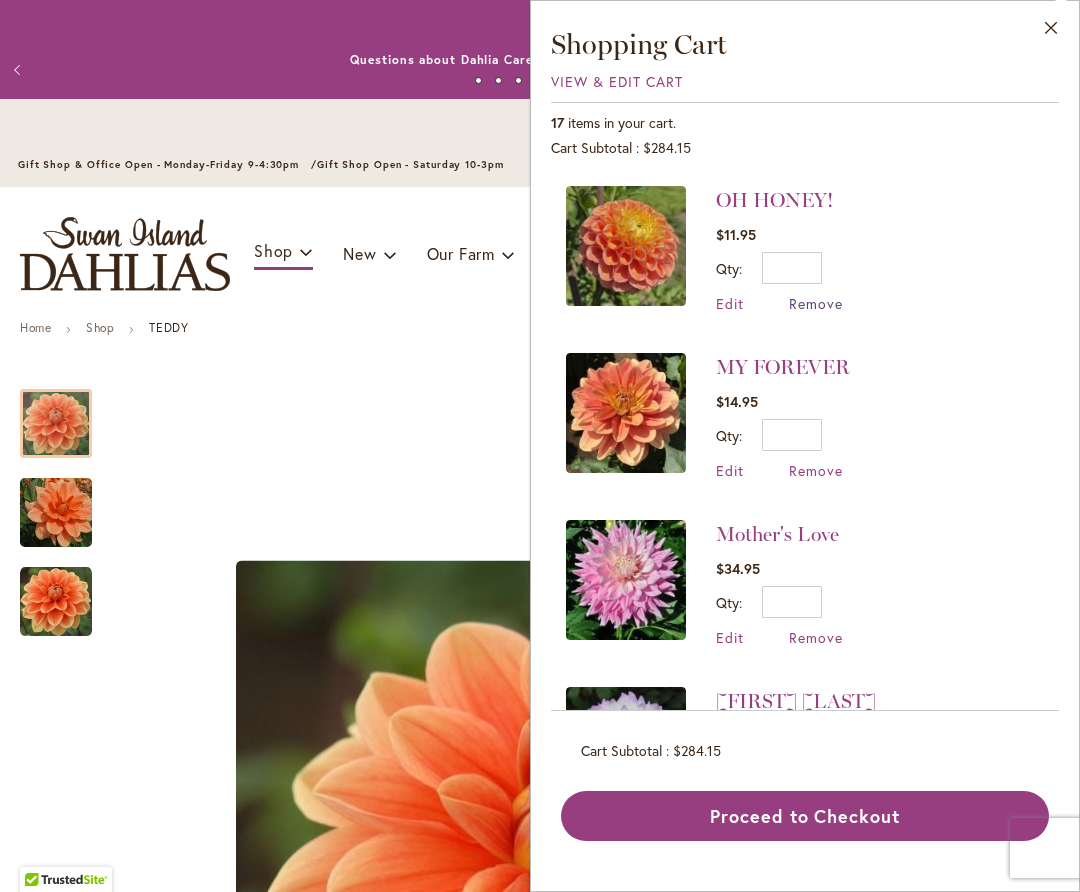 click on "Remove" at bounding box center [816, 303] 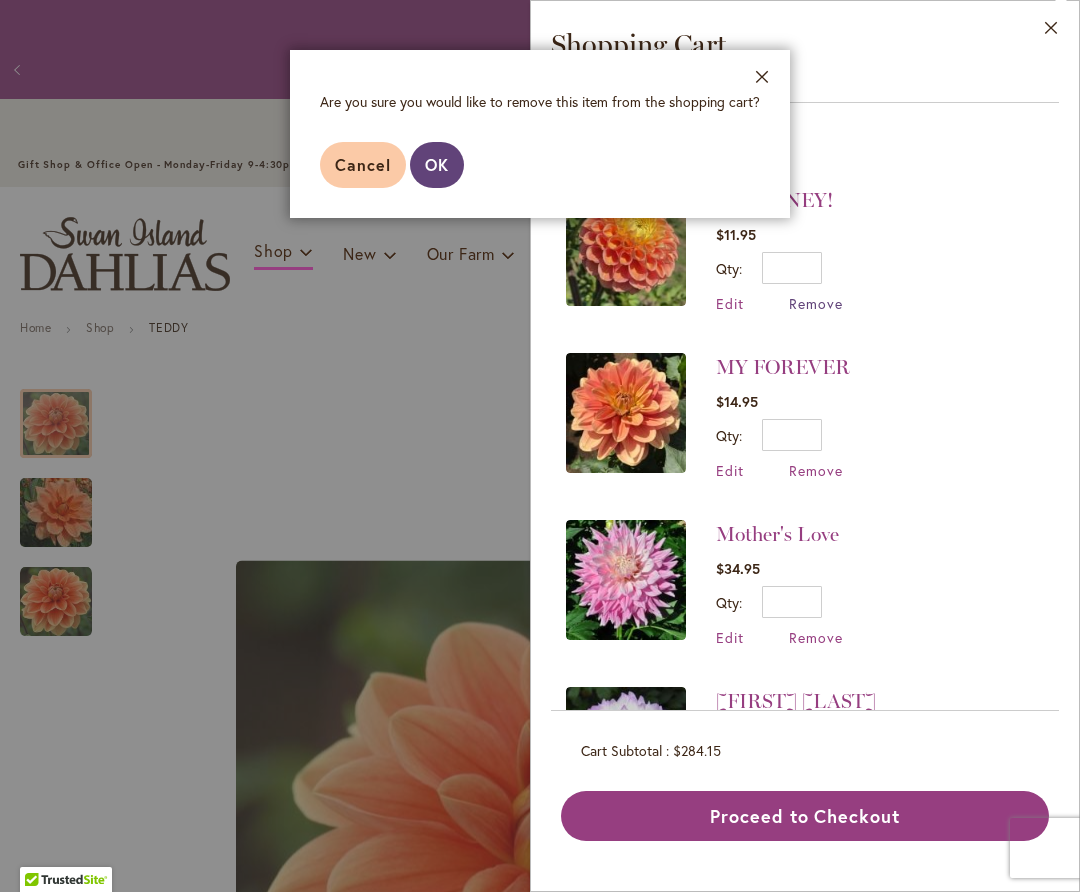 click on "Remove" at bounding box center (816, 303) 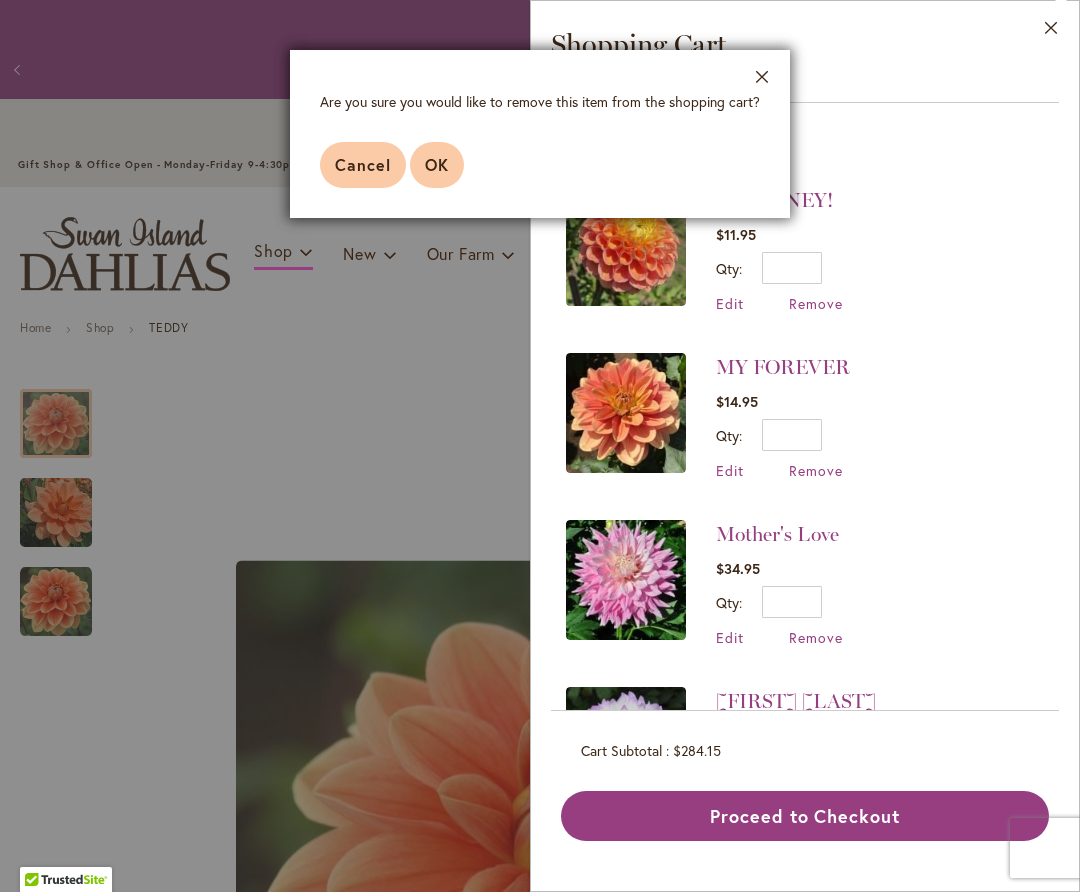 click on "OK" at bounding box center (437, 164) 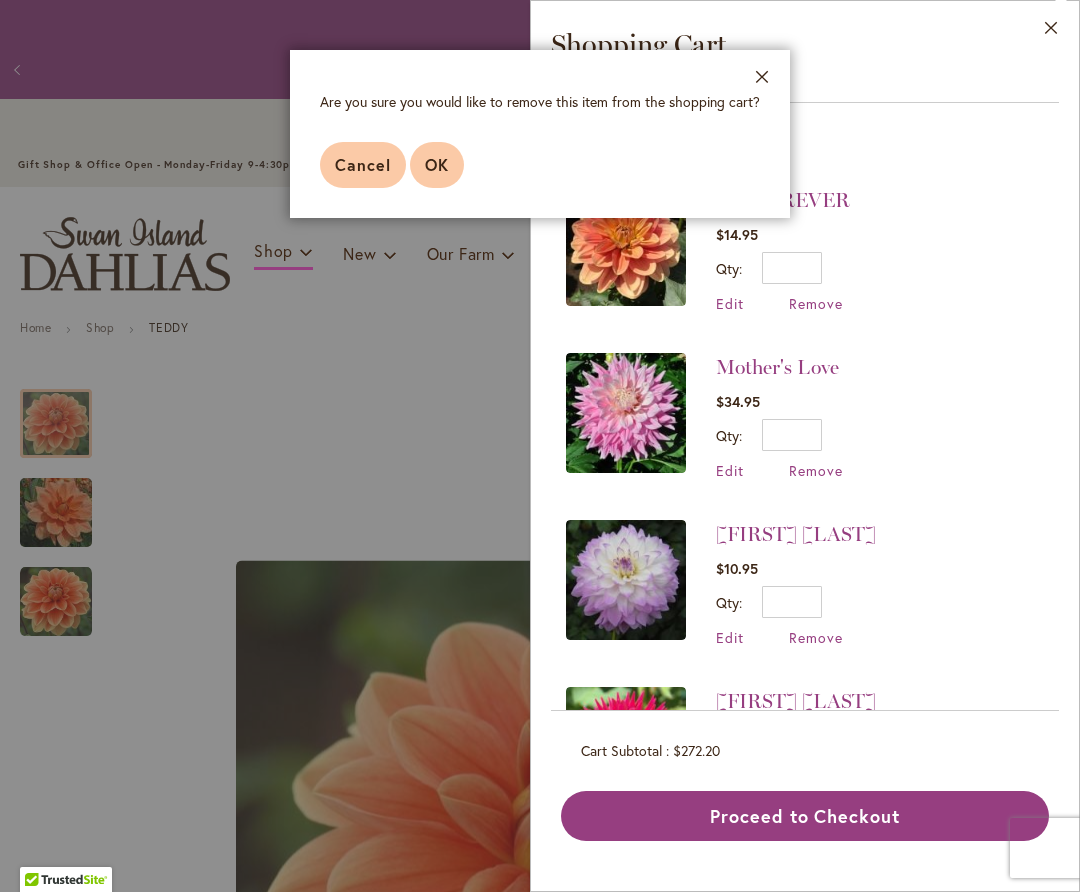scroll, scrollTop: 0, scrollLeft: 0, axis: both 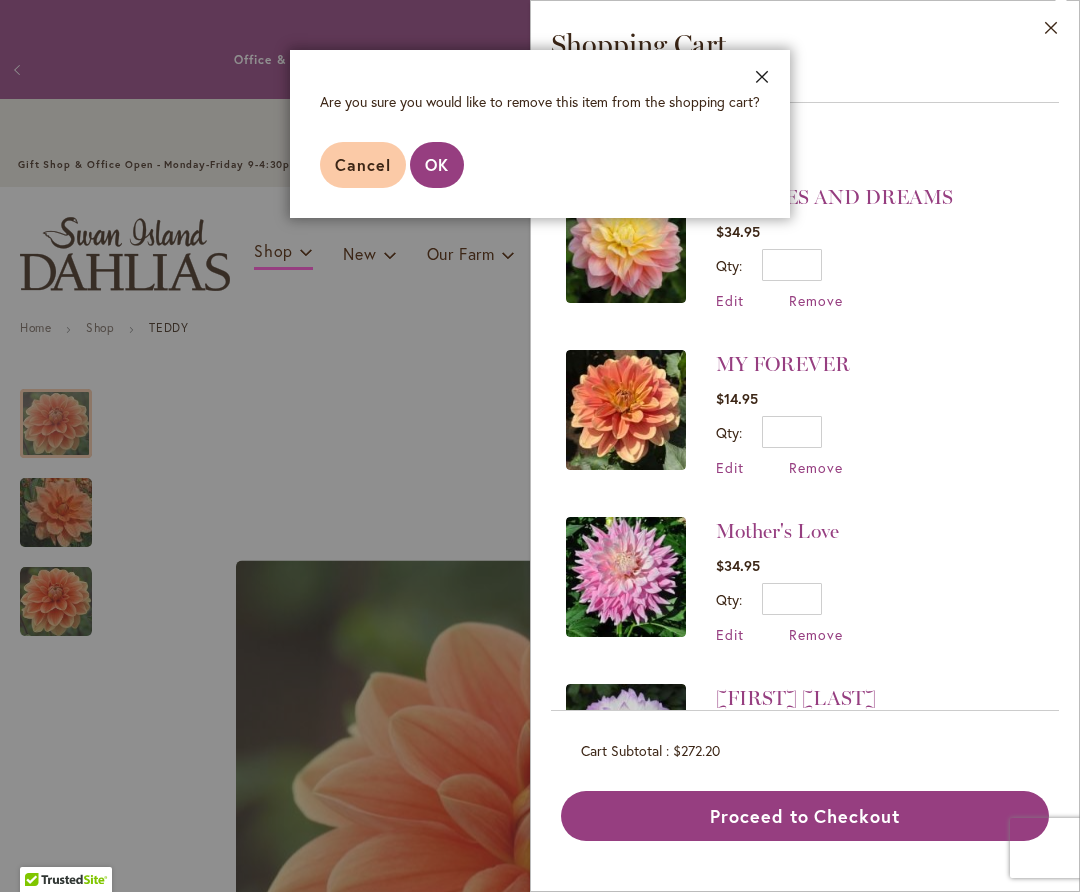 click on "Close" at bounding box center (762, 81) 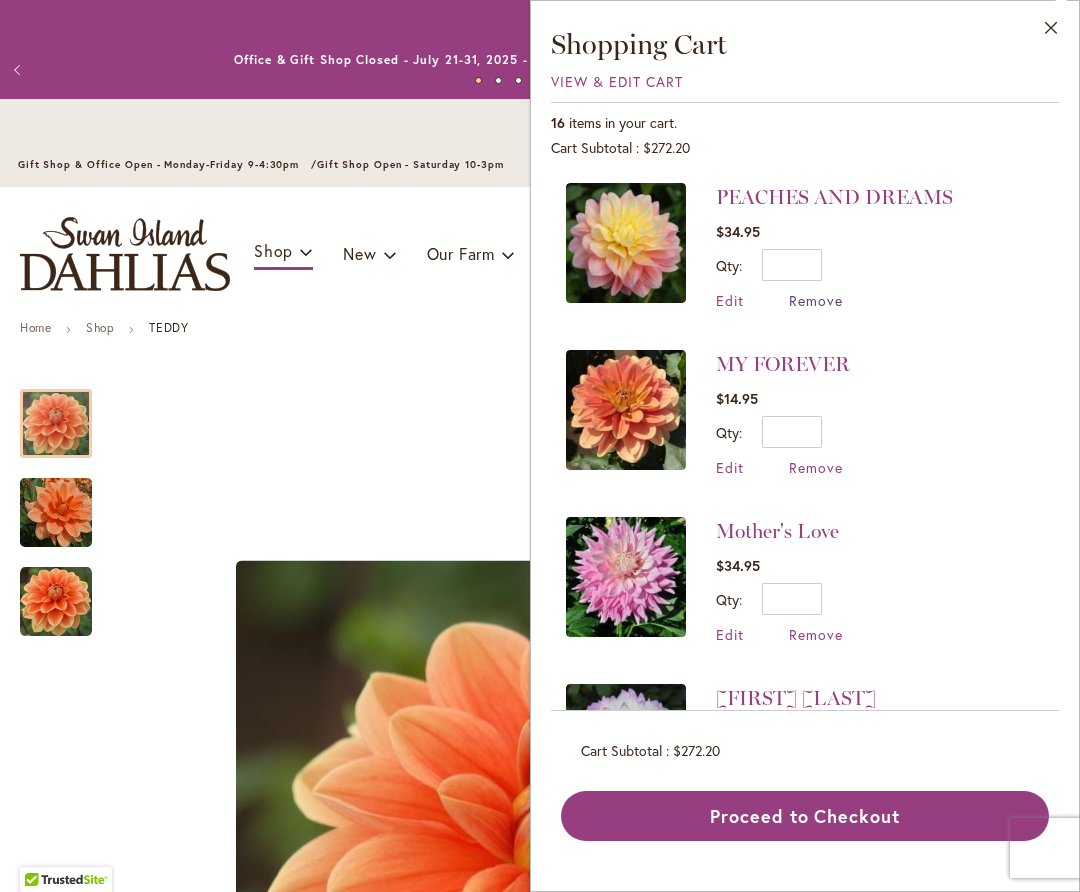 click on "Remove" at bounding box center [816, 300] 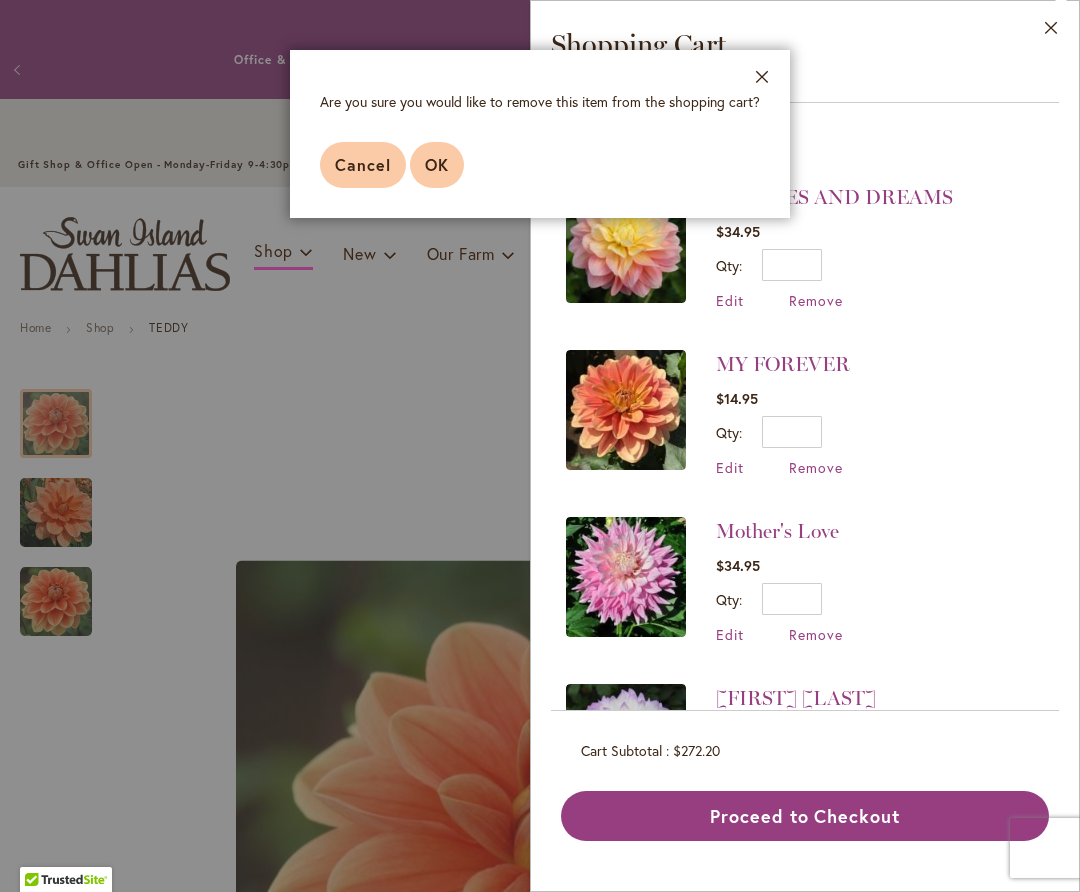 click on "OK" at bounding box center (437, 164) 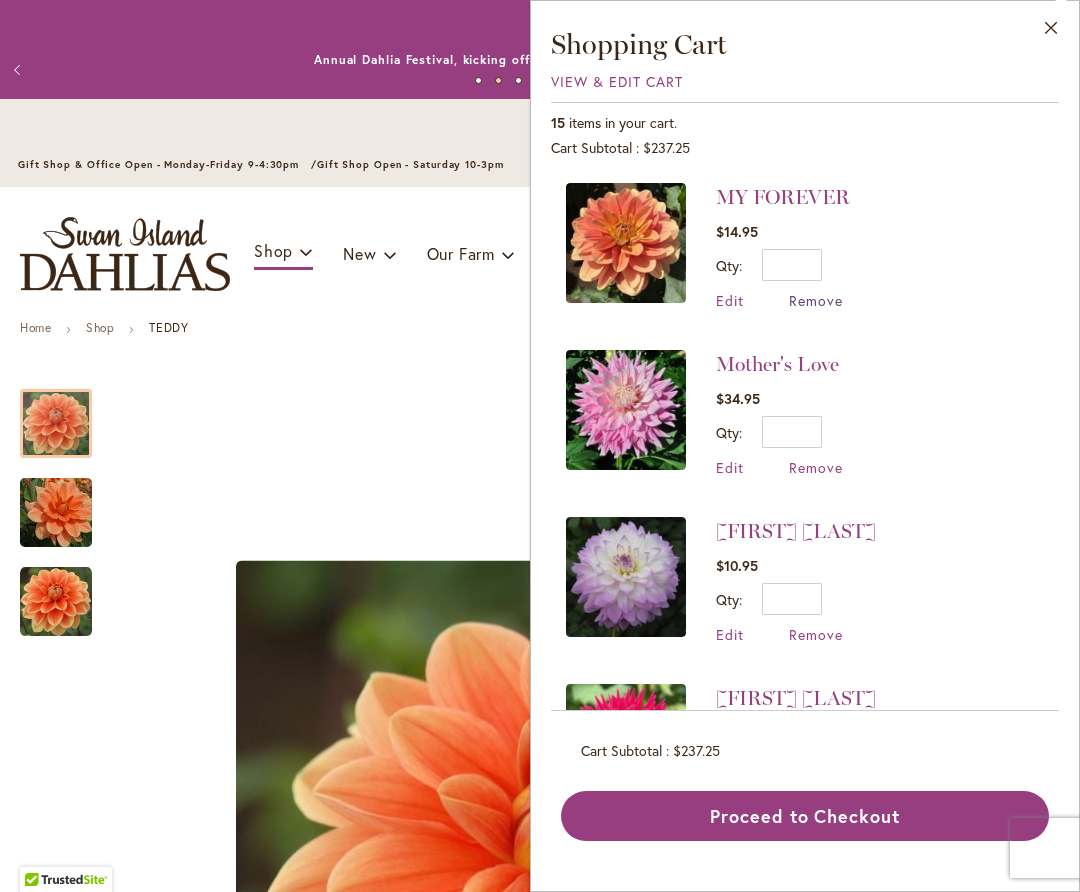 click on "Remove" at bounding box center (816, 300) 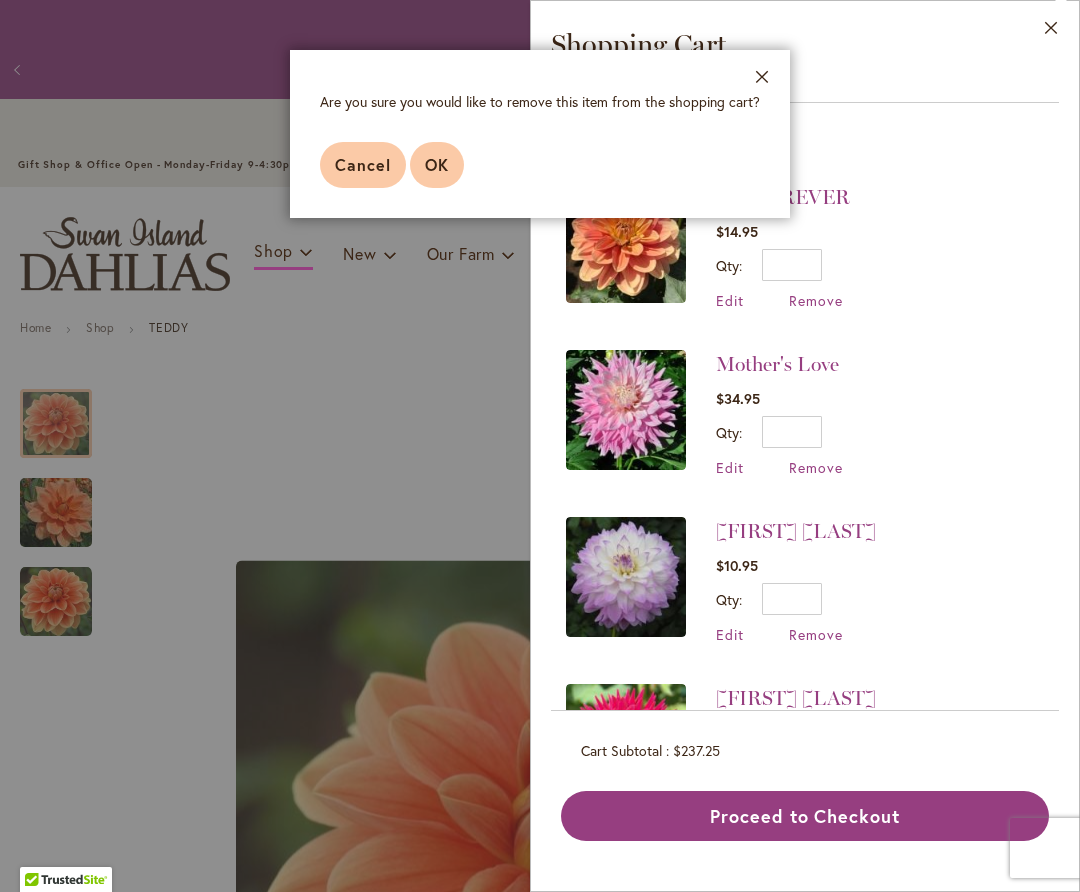 click on "OK" at bounding box center [437, 164] 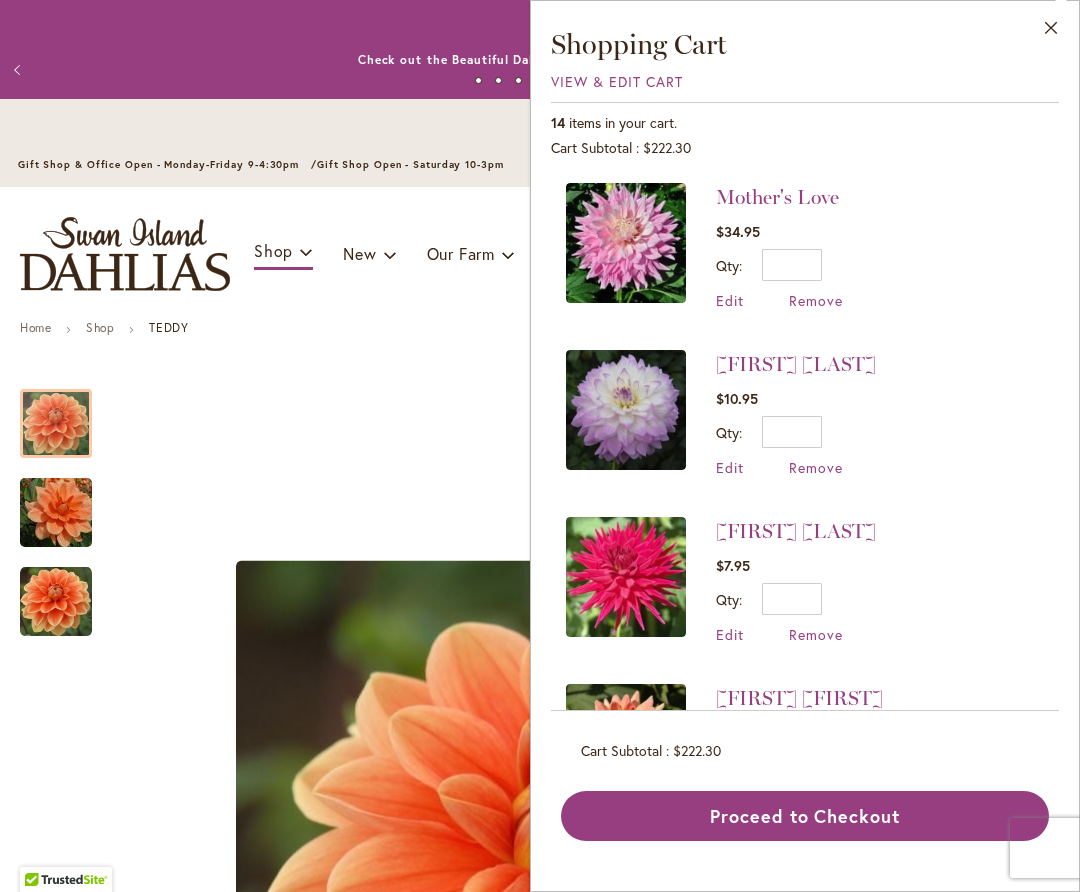 scroll, scrollTop: 0, scrollLeft: 0, axis: both 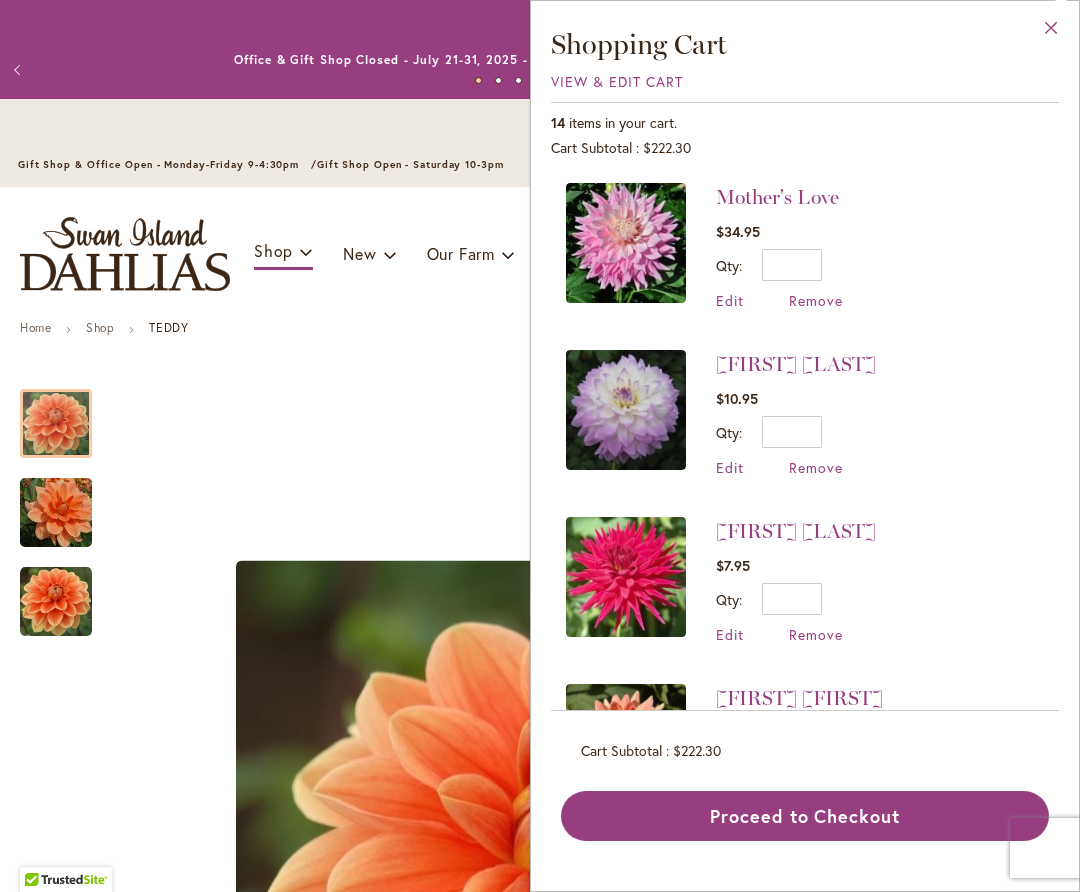 click on "Close" at bounding box center [1051, 32] 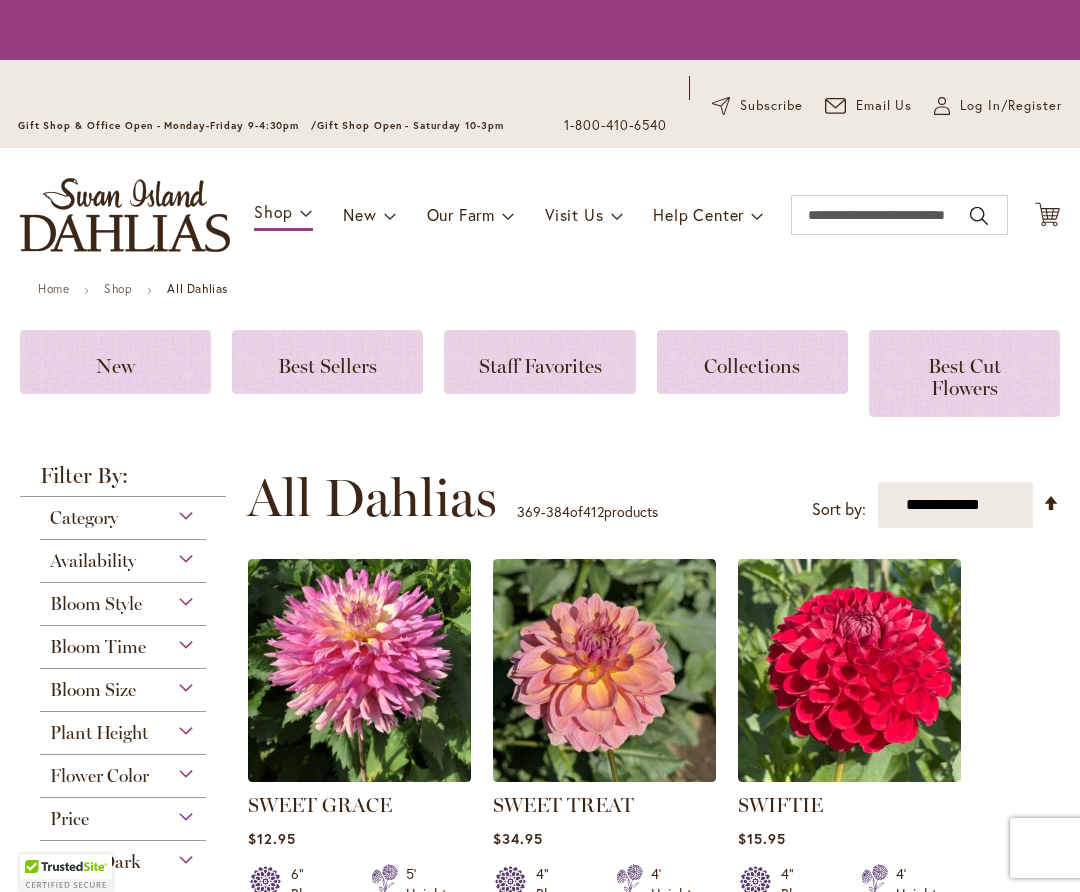 scroll, scrollTop: 0, scrollLeft: 0, axis: both 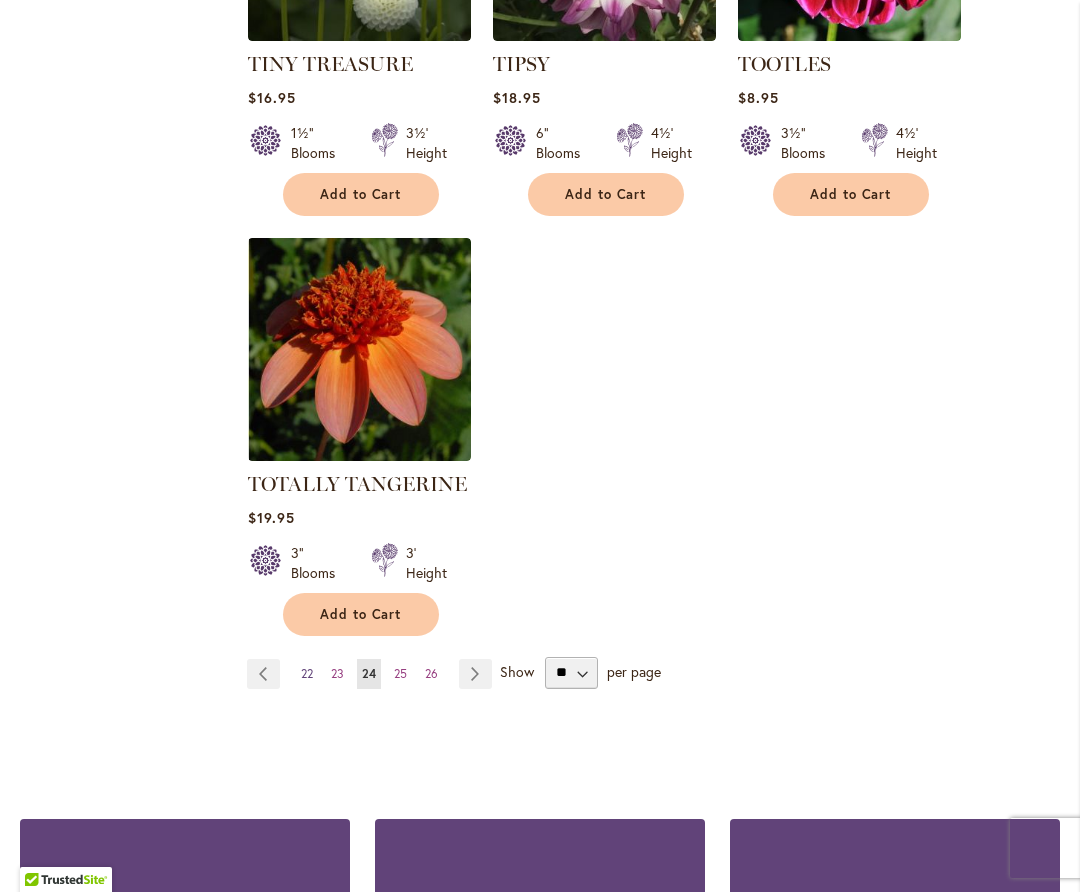 click on "22" at bounding box center [307, 673] 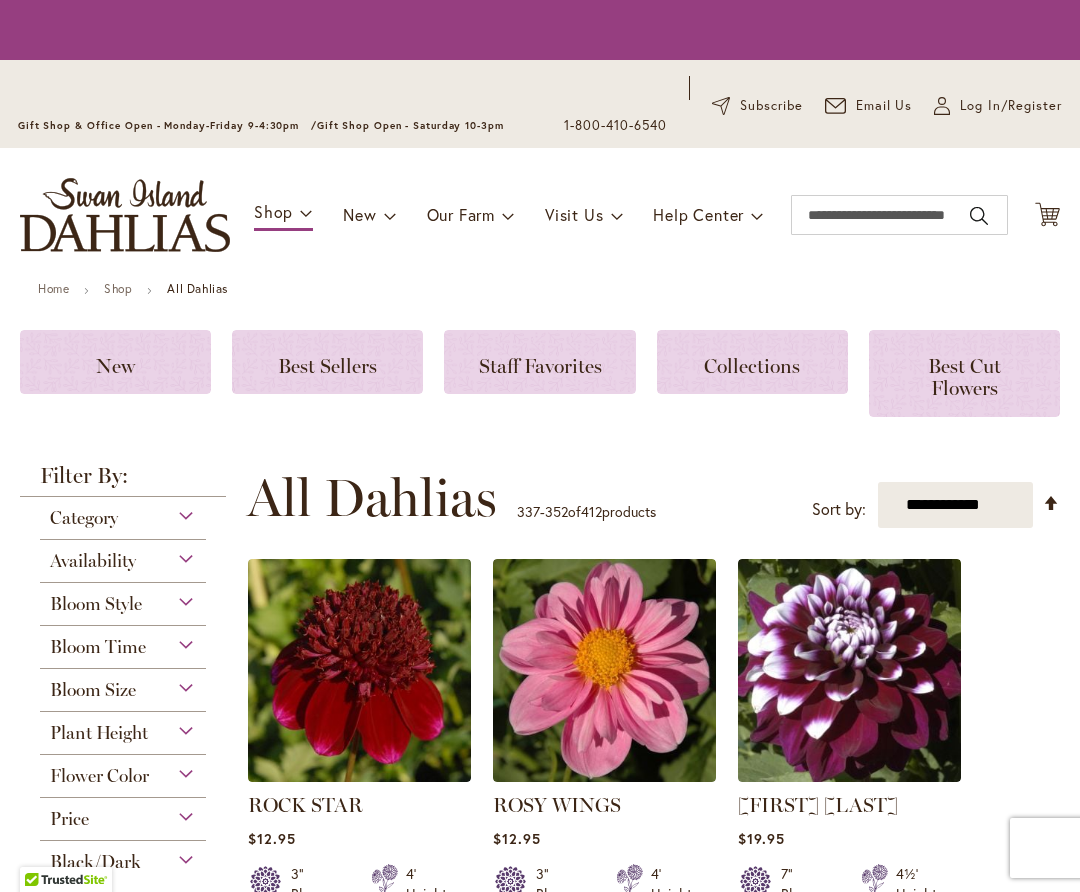 scroll, scrollTop: 0, scrollLeft: 0, axis: both 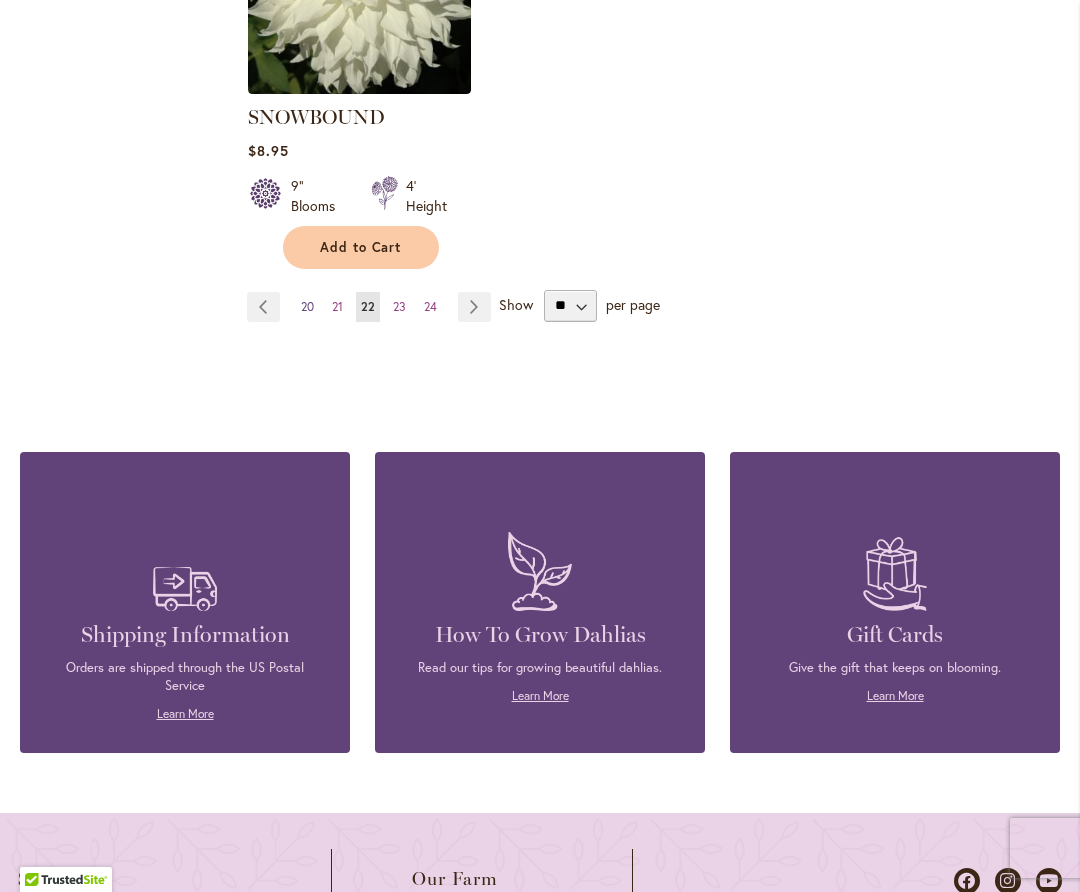 click on "20" at bounding box center [307, 306] 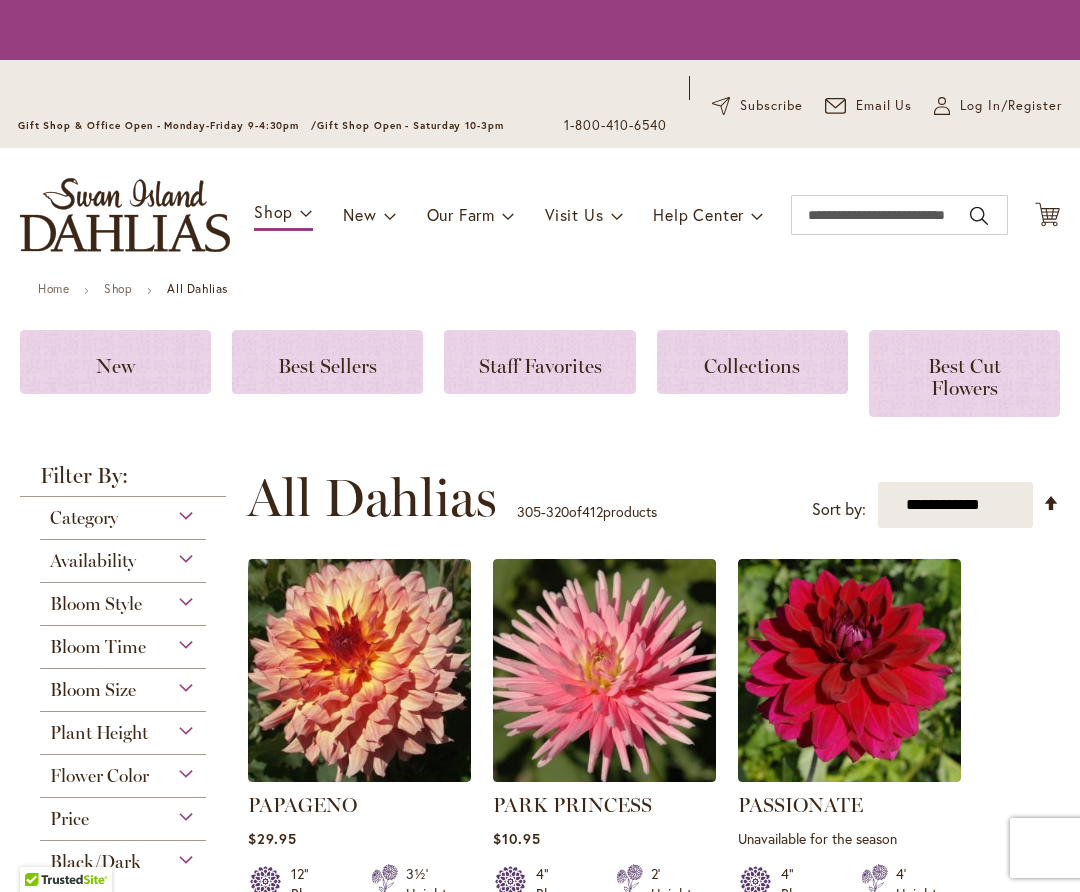 scroll, scrollTop: 0, scrollLeft: 0, axis: both 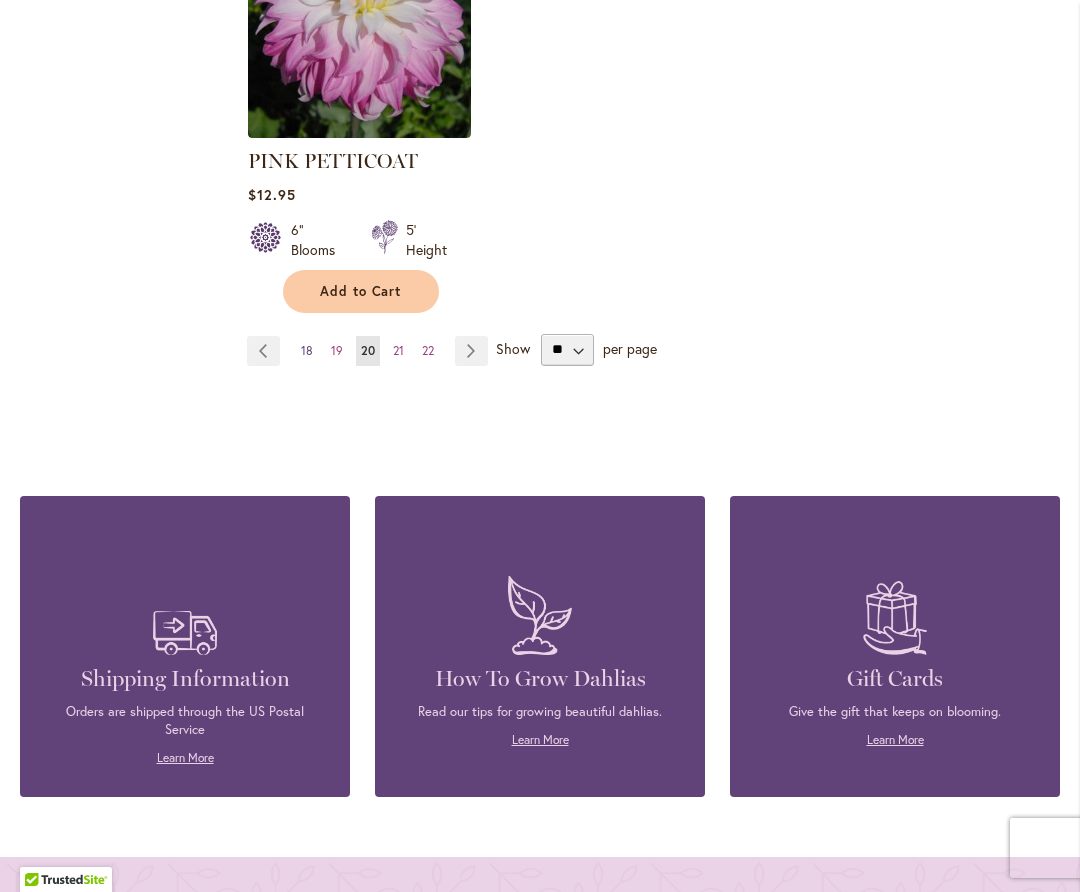 click on "18" at bounding box center (307, 350) 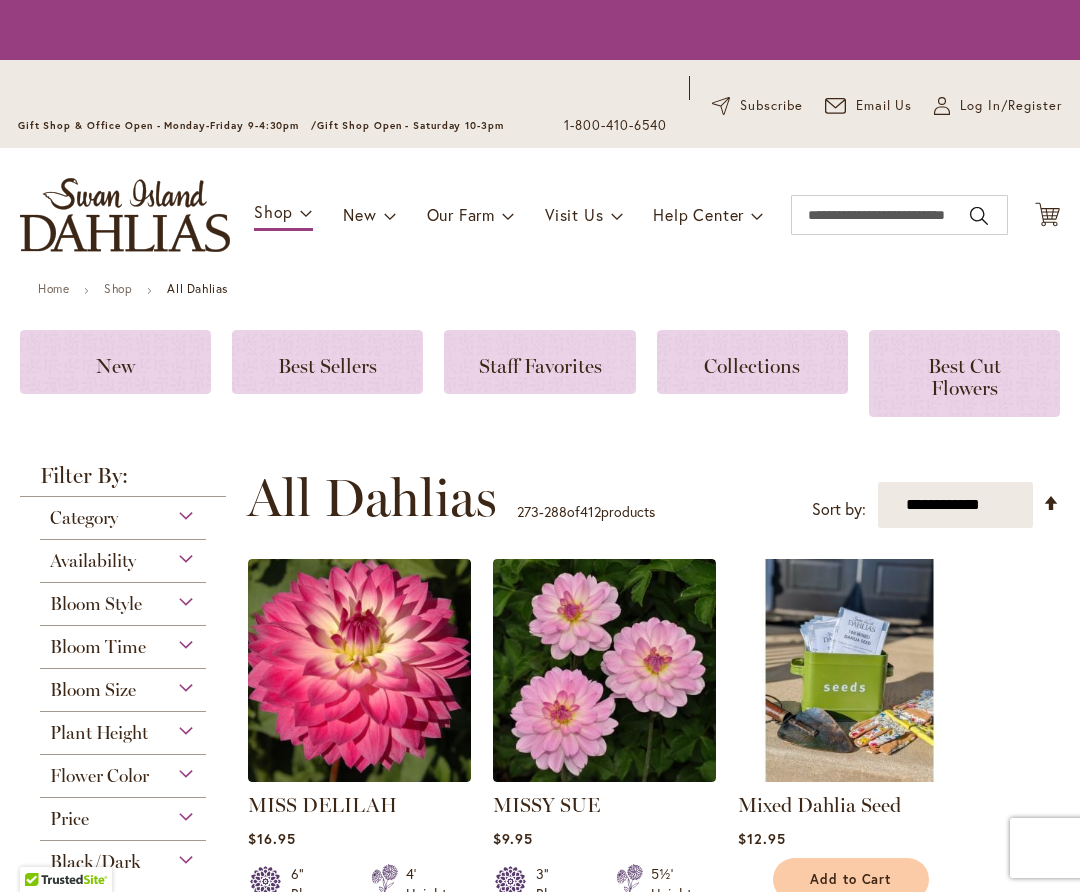 scroll, scrollTop: 0, scrollLeft: 0, axis: both 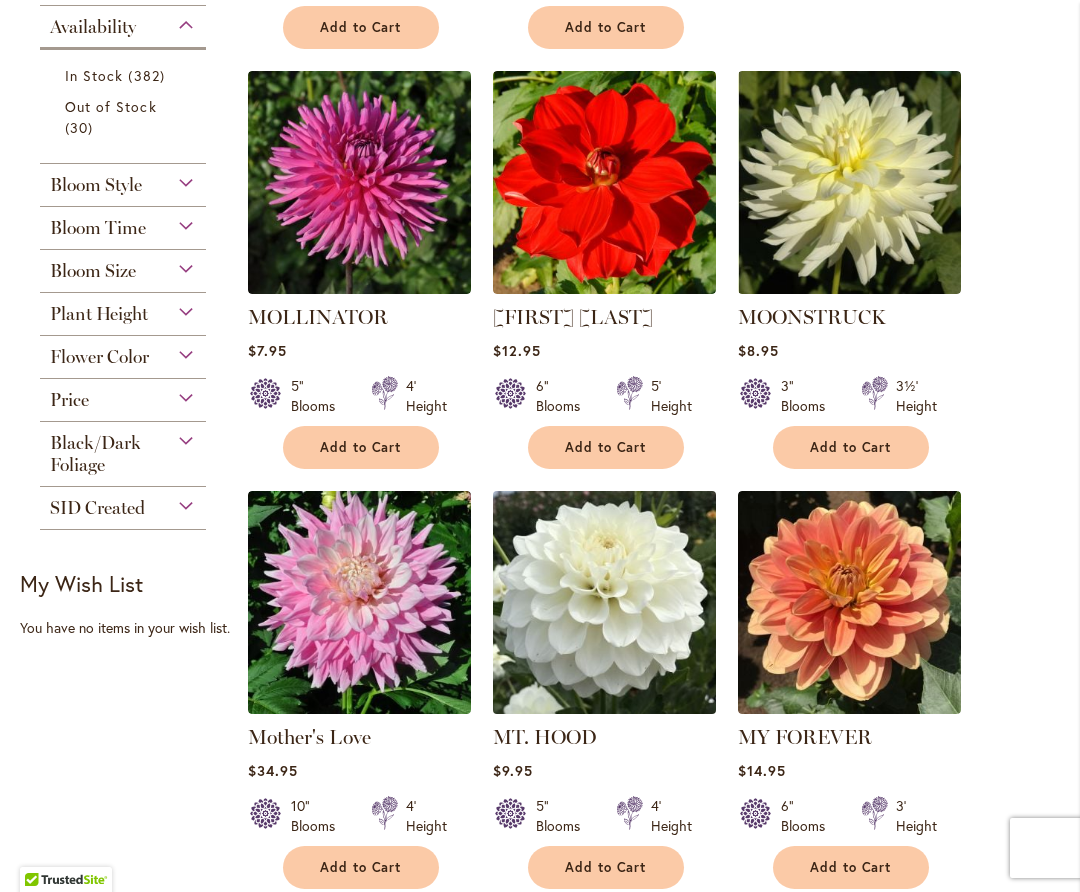 click at bounding box center (604, 602) 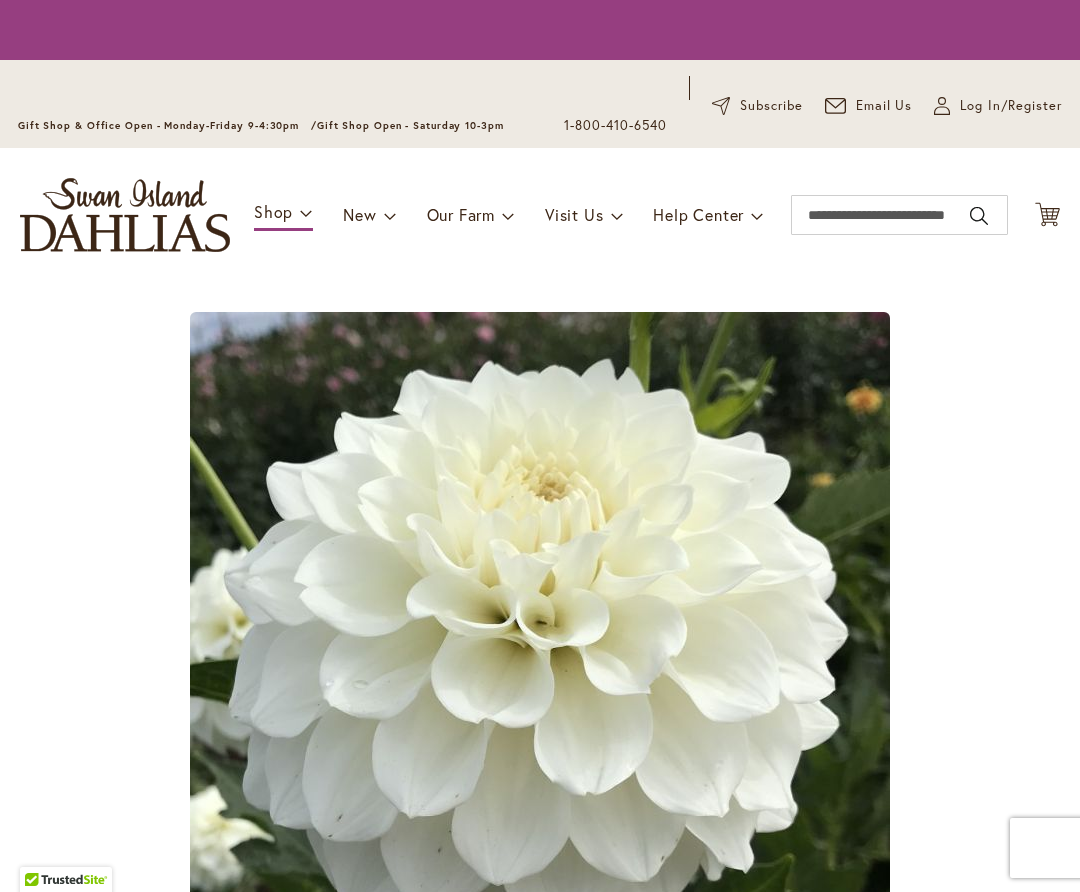 scroll, scrollTop: 0, scrollLeft: 0, axis: both 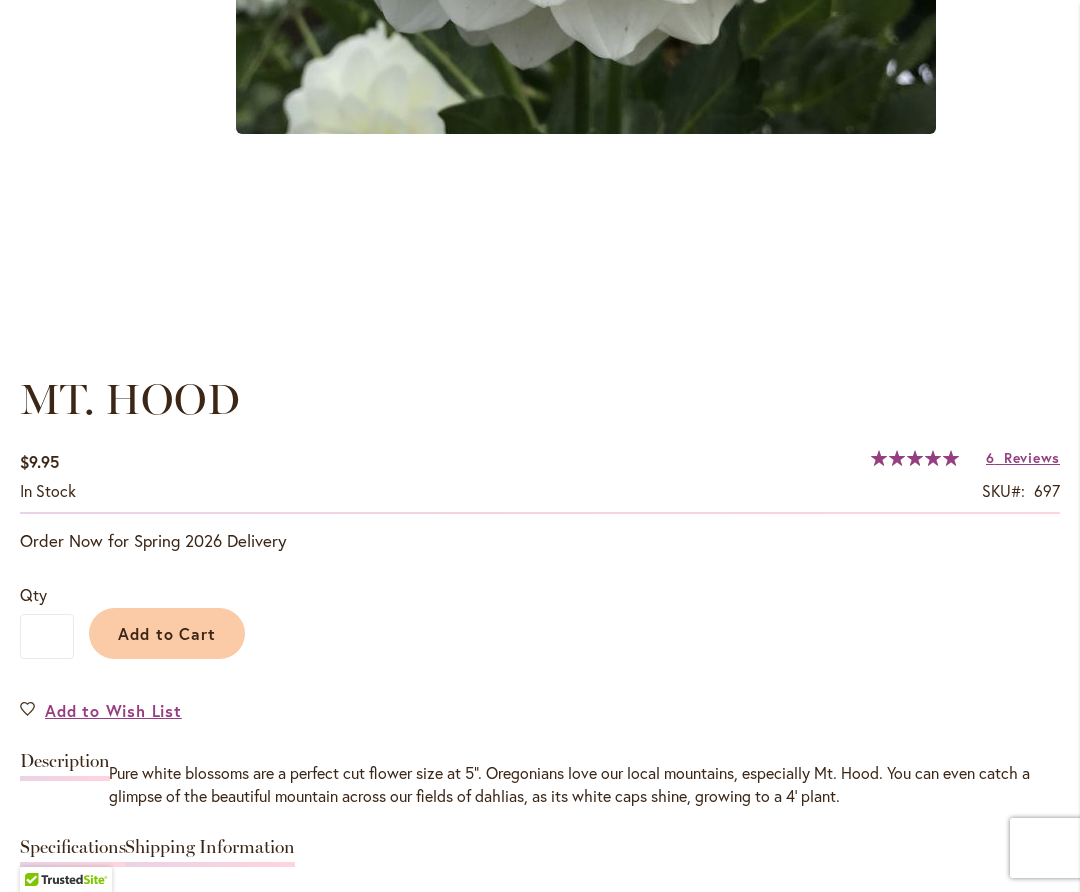 drag, startPoint x: 135, startPoint y: 623, endPoint x: 146, endPoint y: 620, distance: 11.401754 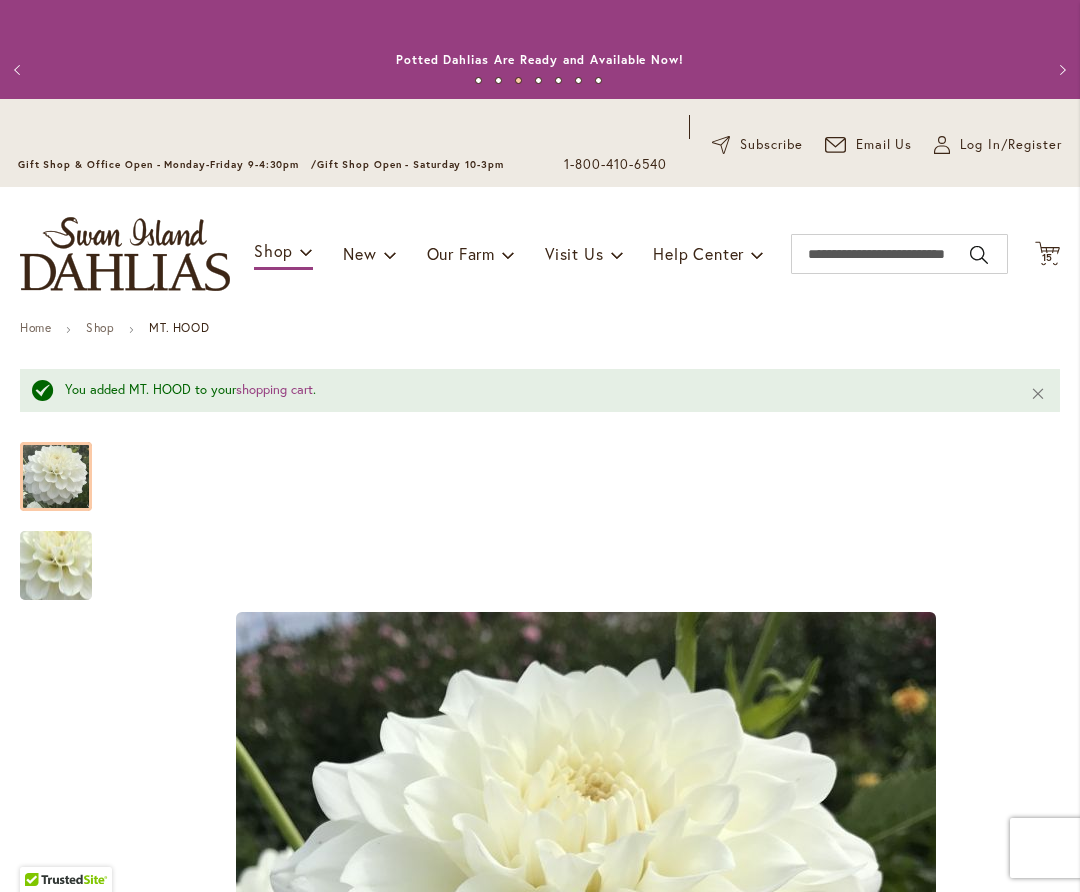 scroll, scrollTop: 0, scrollLeft: 0, axis: both 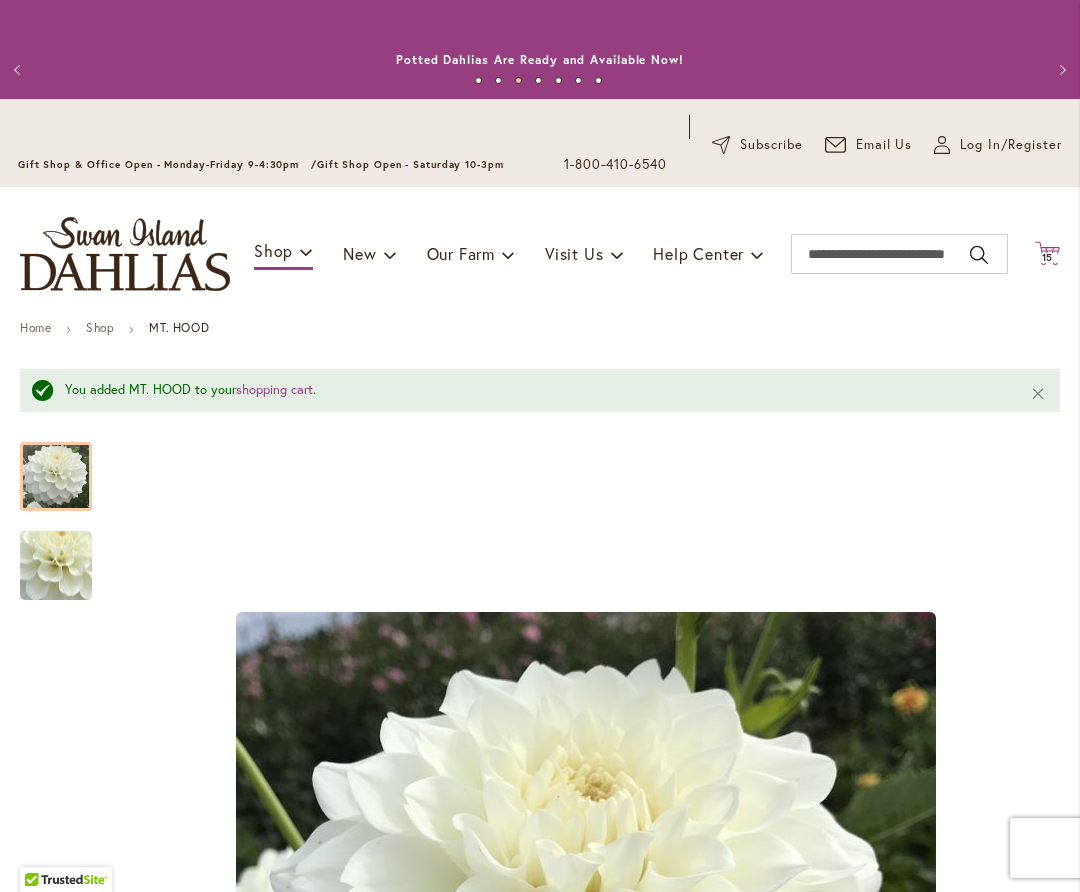 click 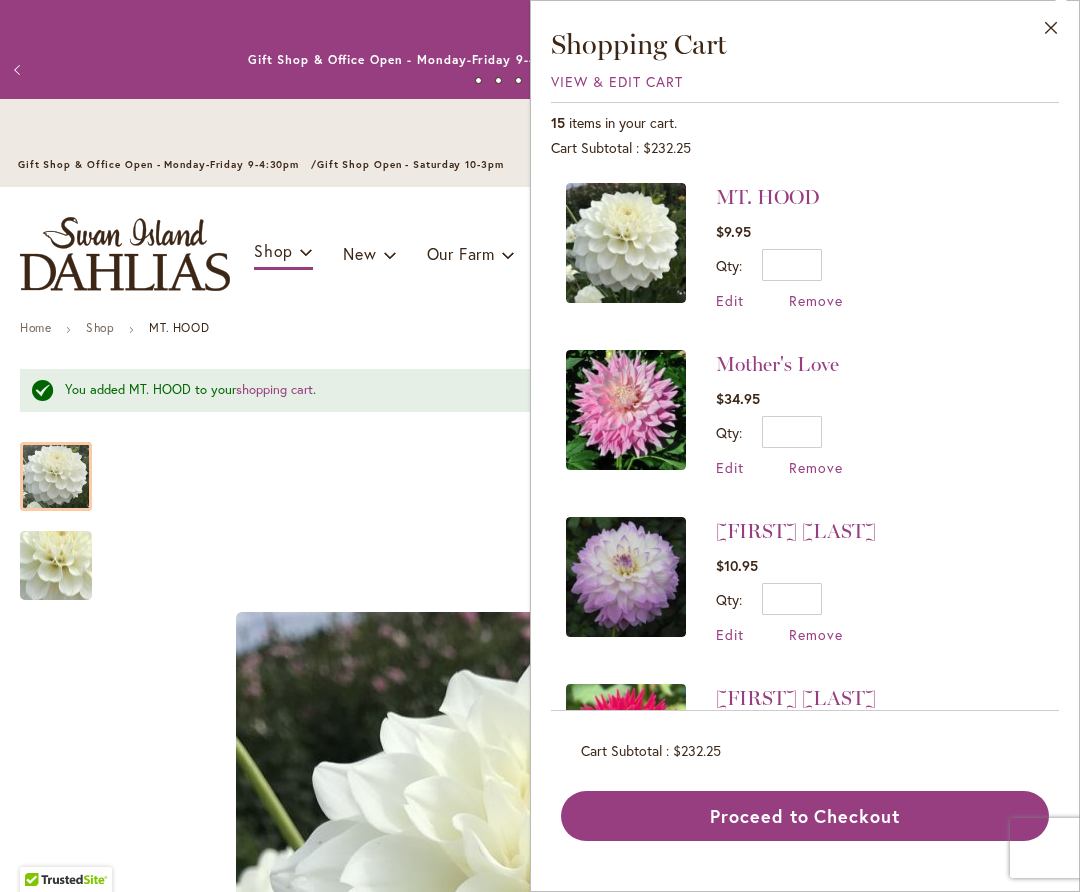 scroll, scrollTop: 2, scrollLeft: 0, axis: vertical 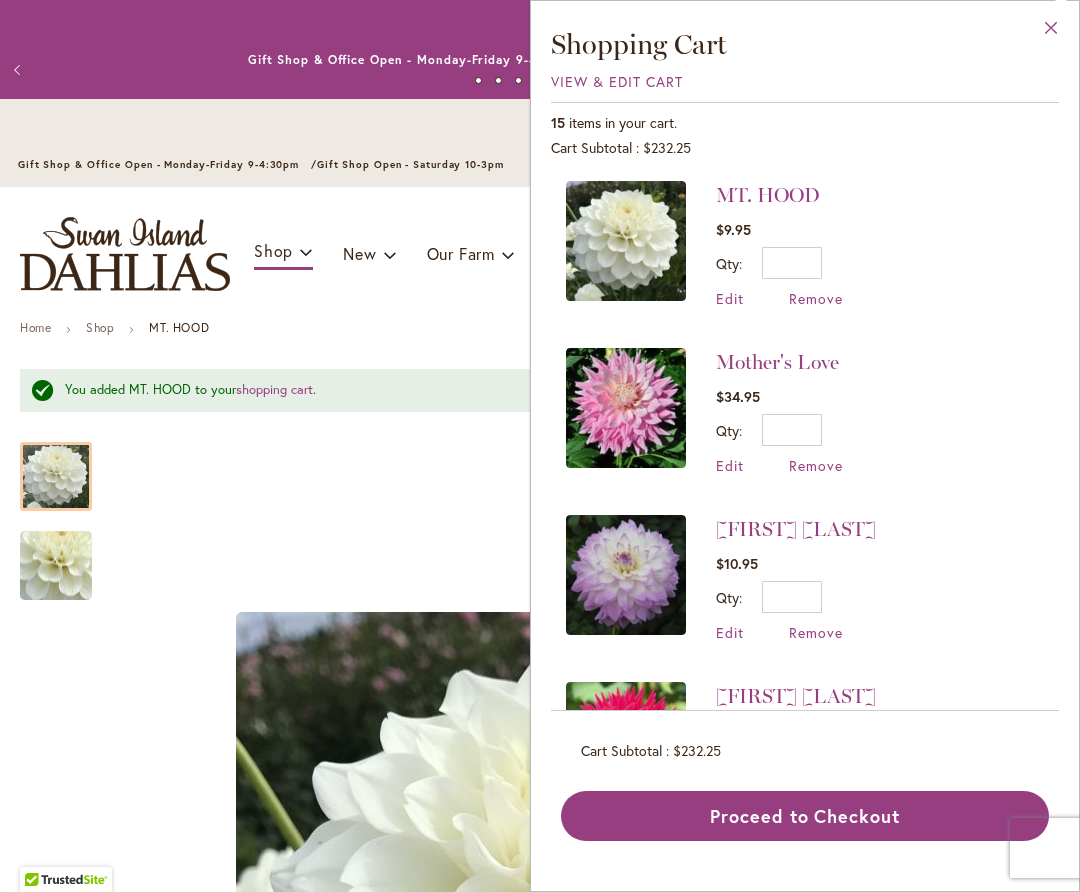 click on "Close" at bounding box center (1051, 32) 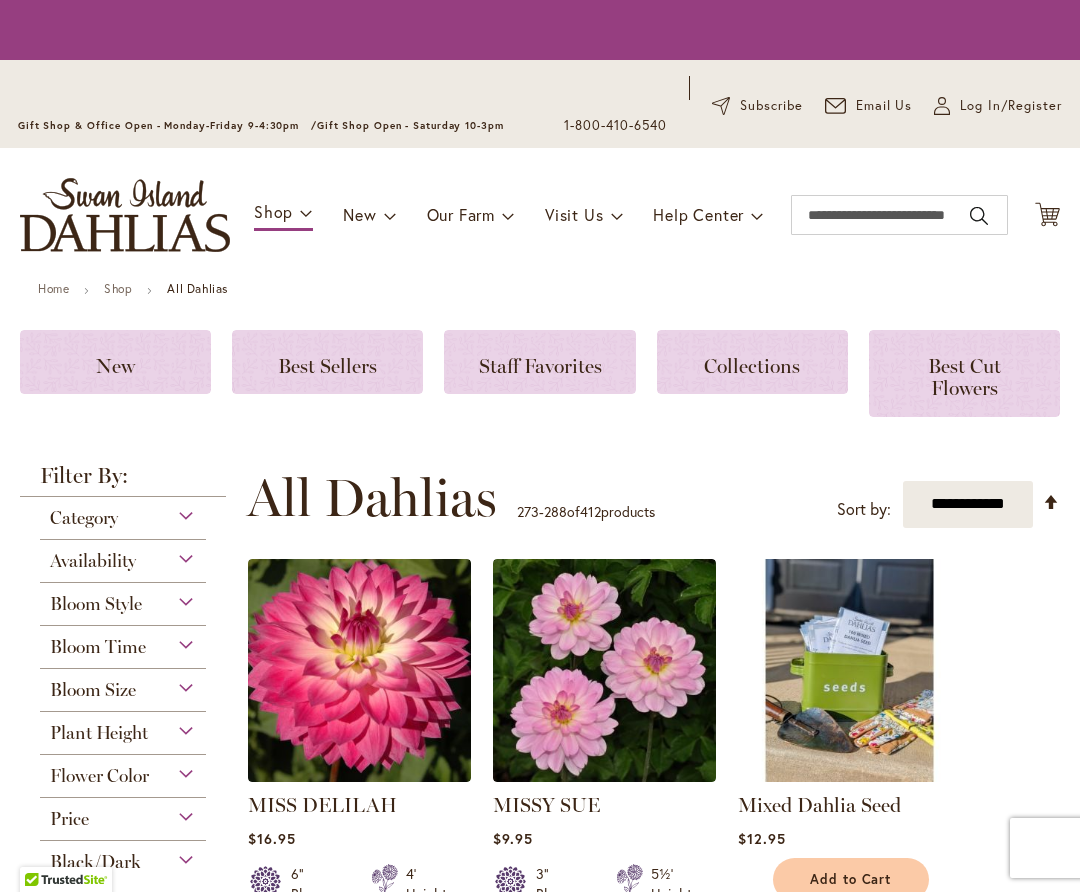 scroll, scrollTop: 0, scrollLeft: 0, axis: both 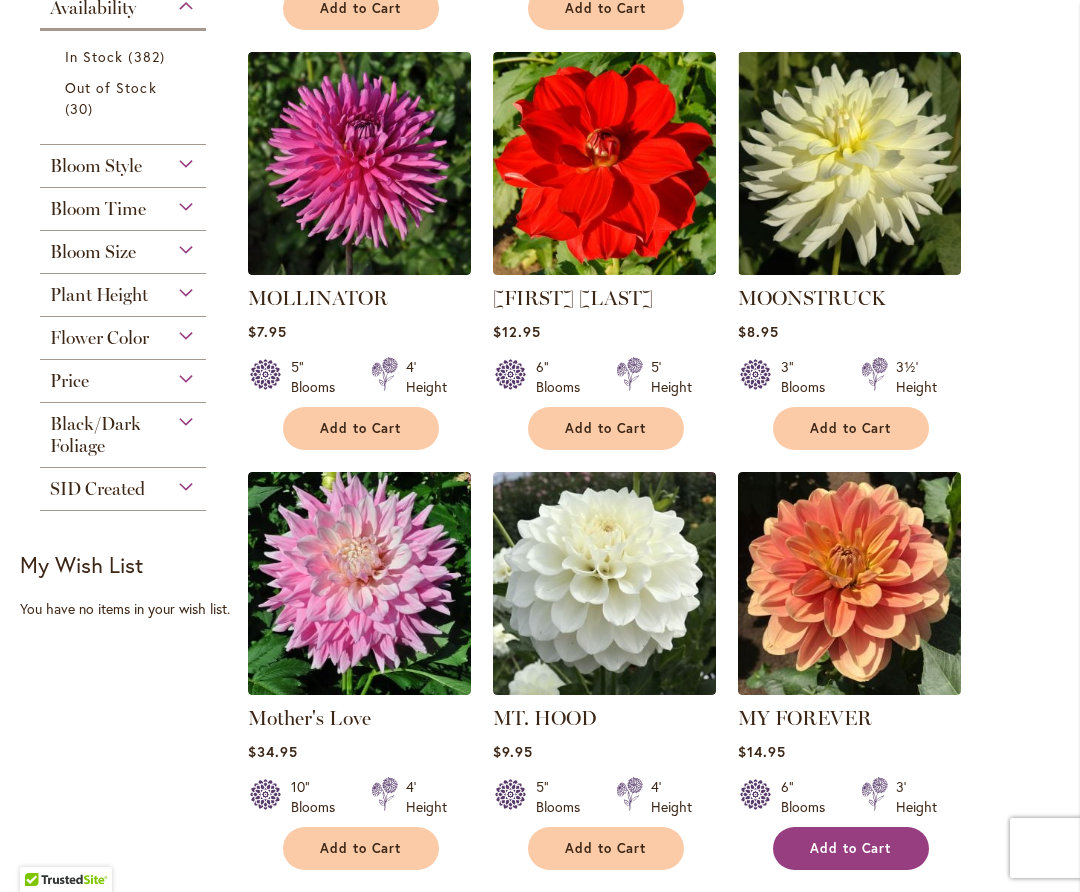 click on "Add to Cart" at bounding box center [851, 848] 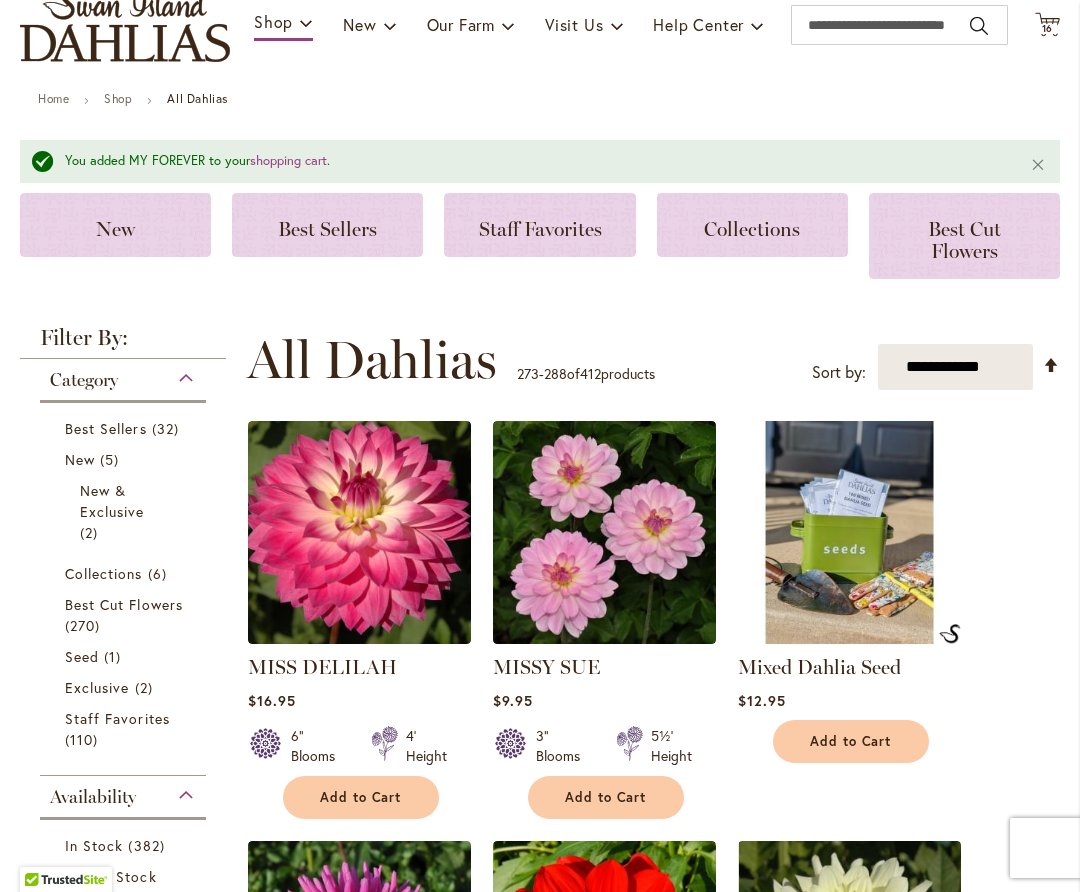 scroll, scrollTop: 186, scrollLeft: 0, axis: vertical 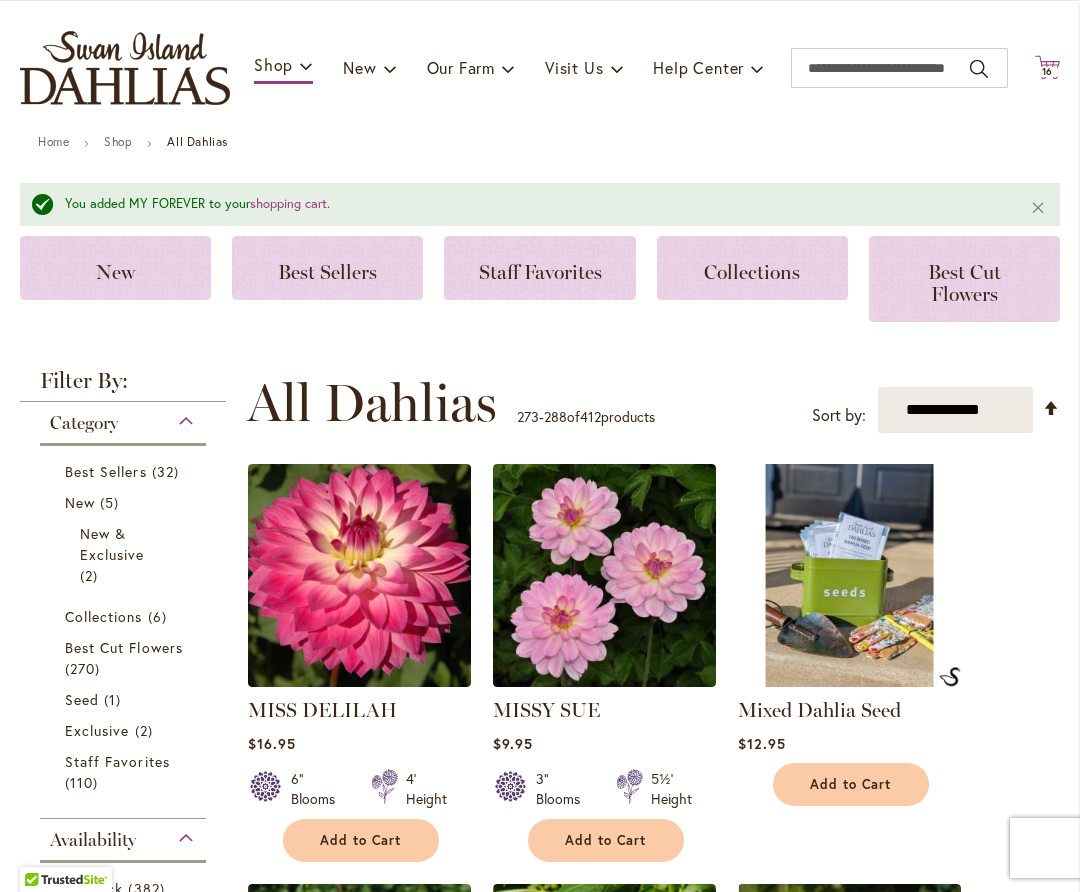 click on "16
16
items" at bounding box center (1048, 72) 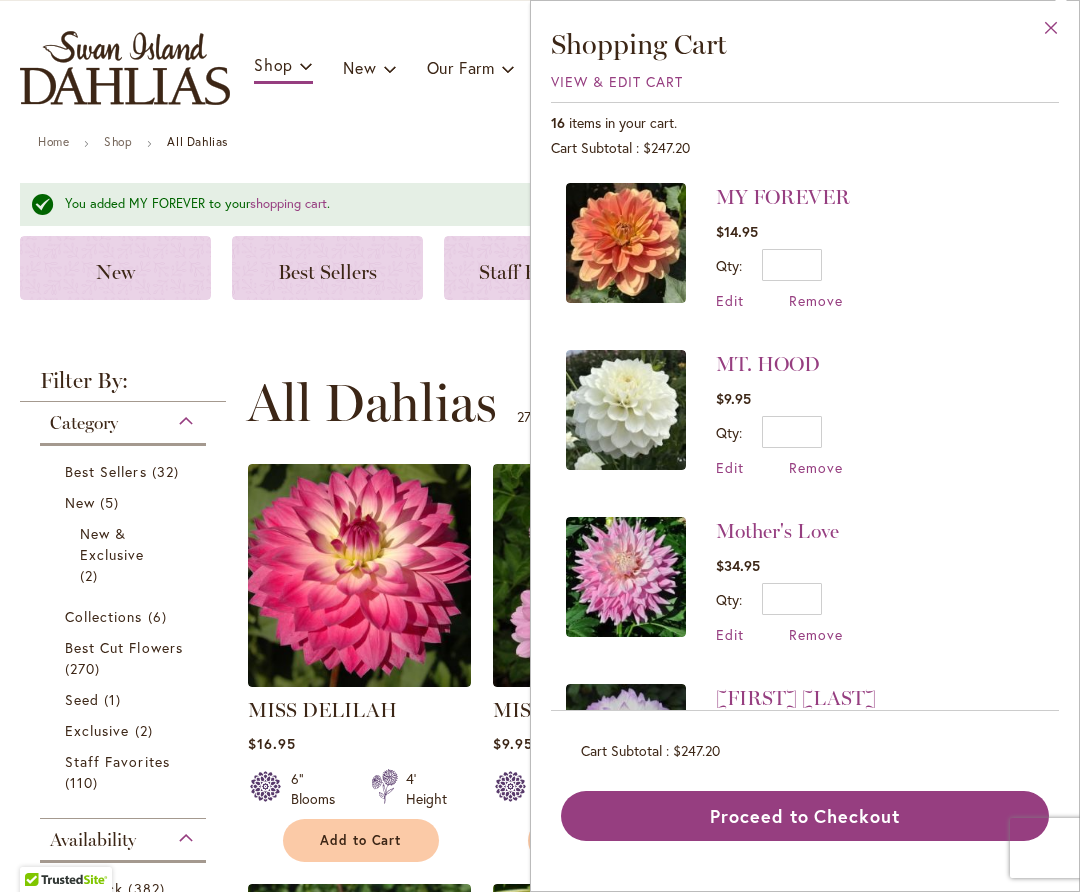 click on "Close" at bounding box center [1051, 32] 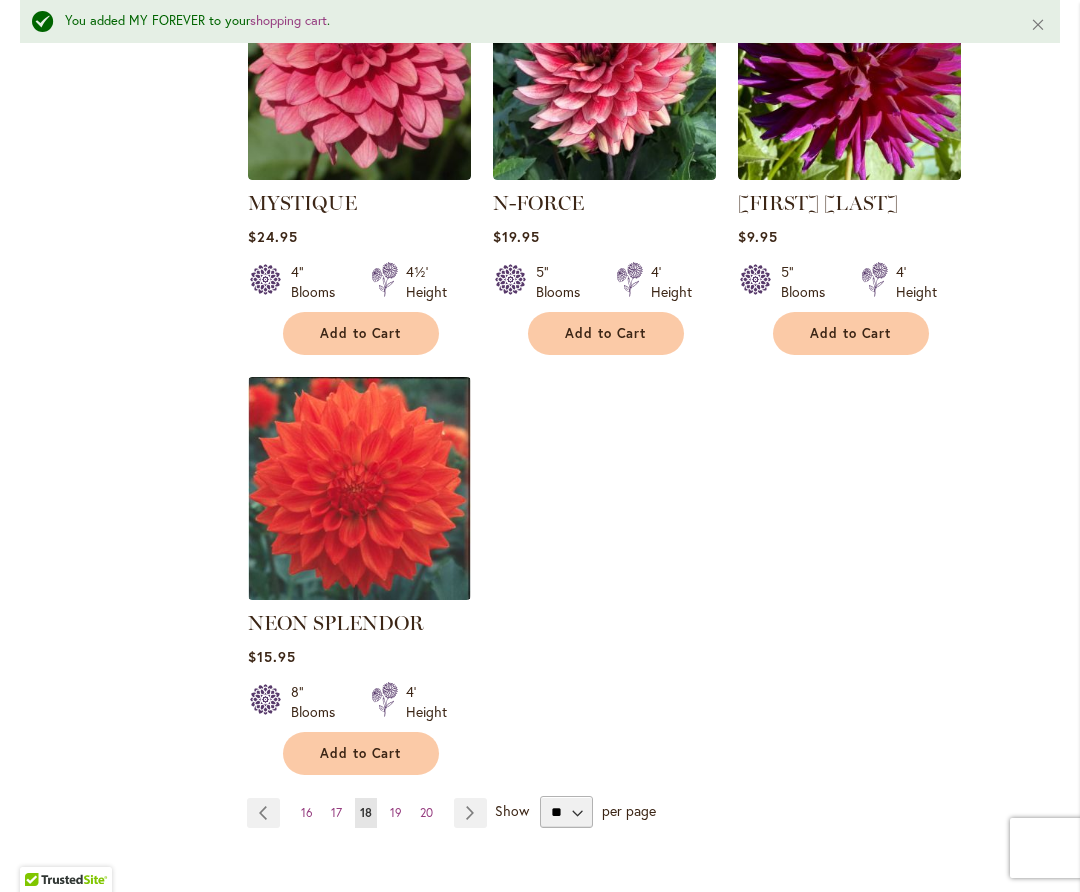 scroll, scrollTop: 2512, scrollLeft: 0, axis: vertical 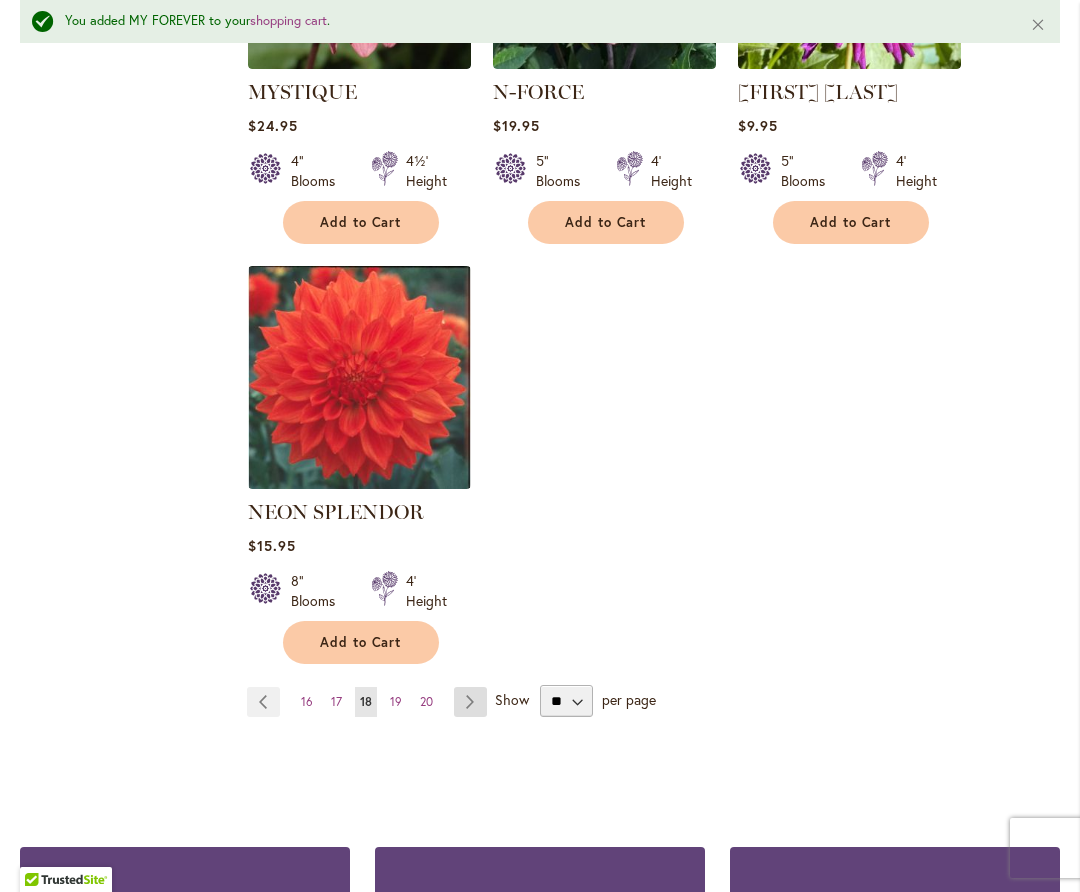 click on "Page
Next" at bounding box center [470, 702] 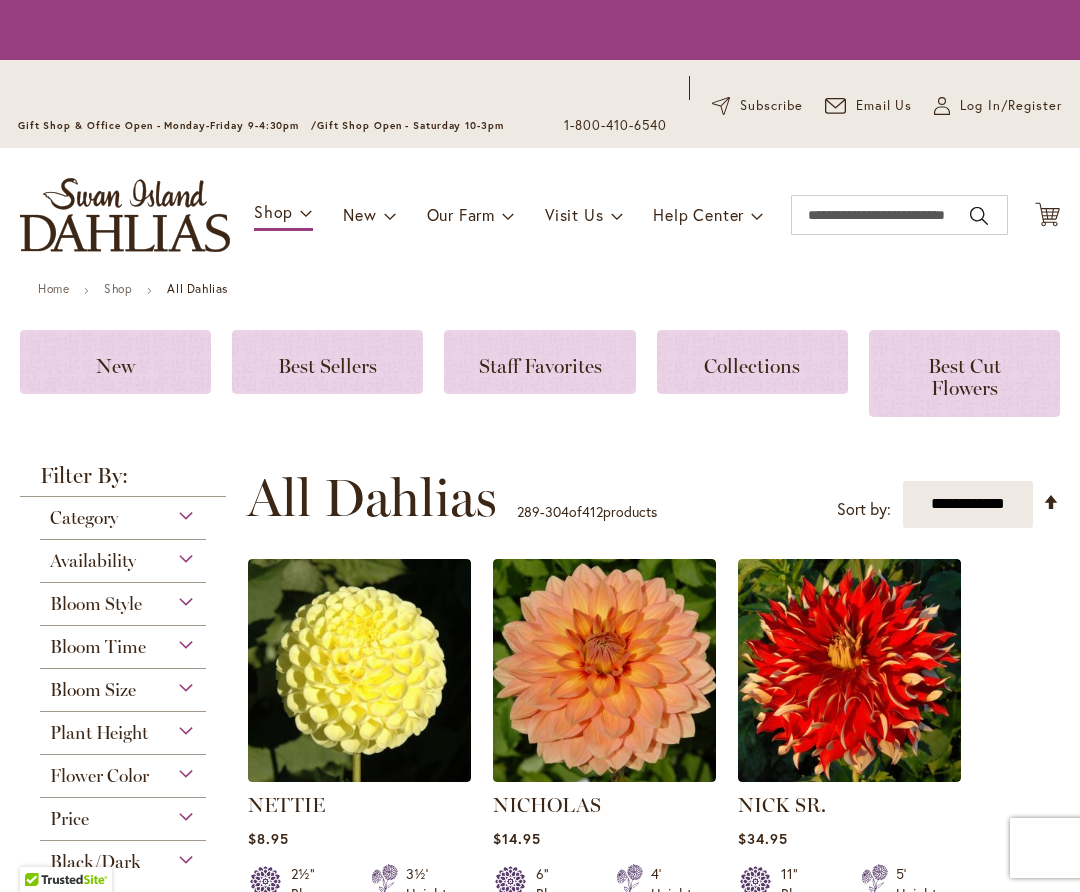 scroll, scrollTop: 0, scrollLeft: 0, axis: both 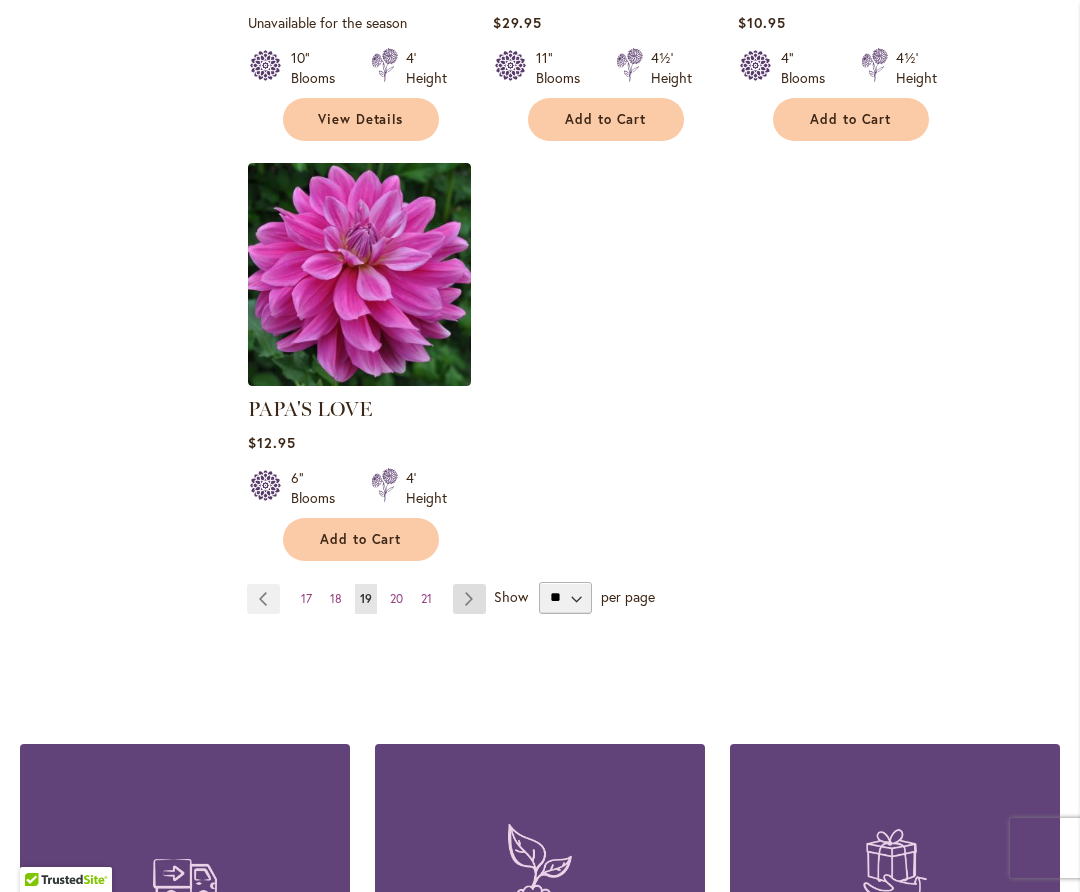 click on "Page
Next" at bounding box center [469, 599] 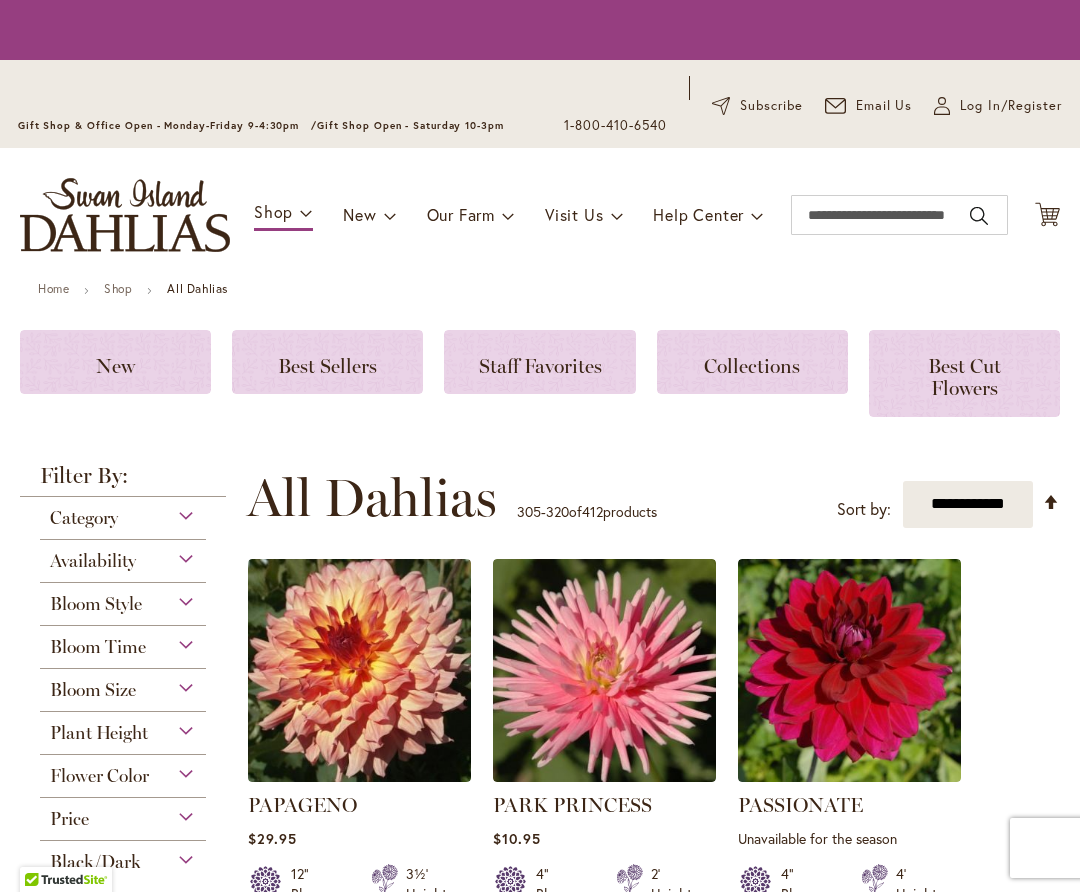 scroll, scrollTop: 0, scrollLeft: 0, axis: both 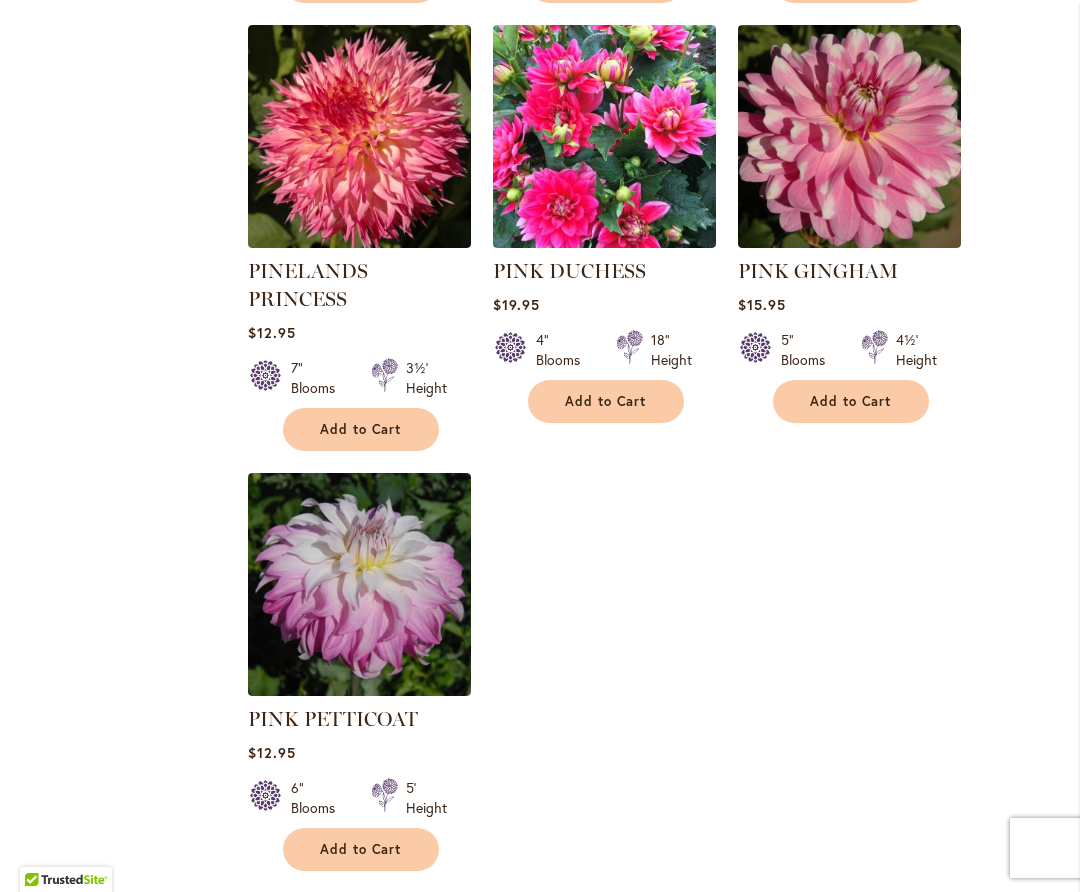 click on "19" at bounding box center (337, 908) 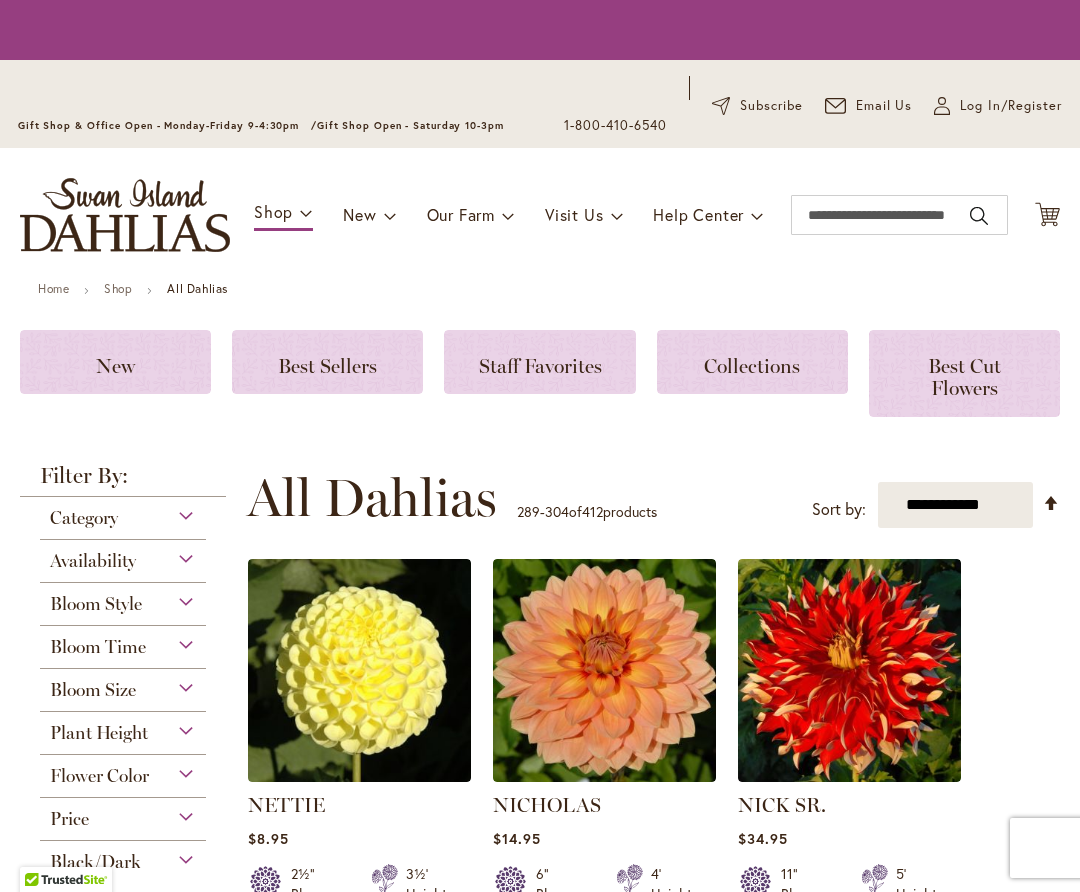 scroll, scrollTop: 0, scrollLeft: 0, axis: both 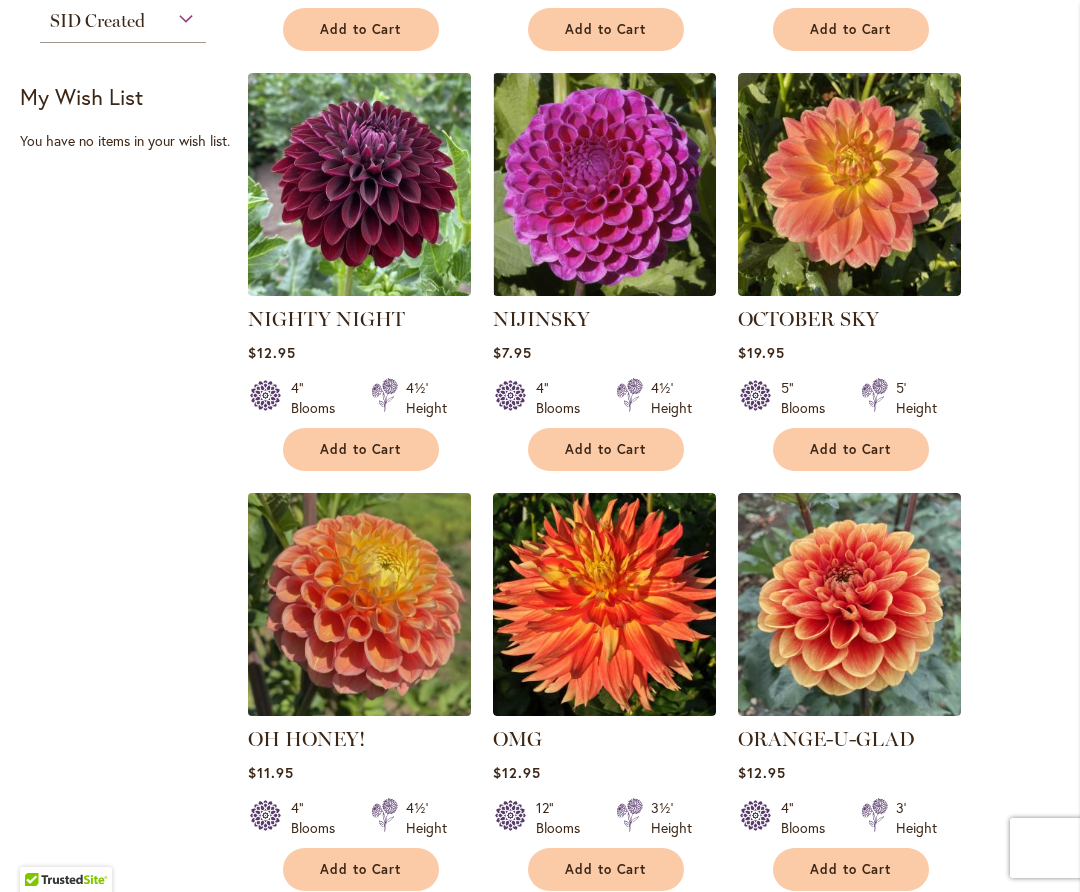 click at bounding box center (359, 604) 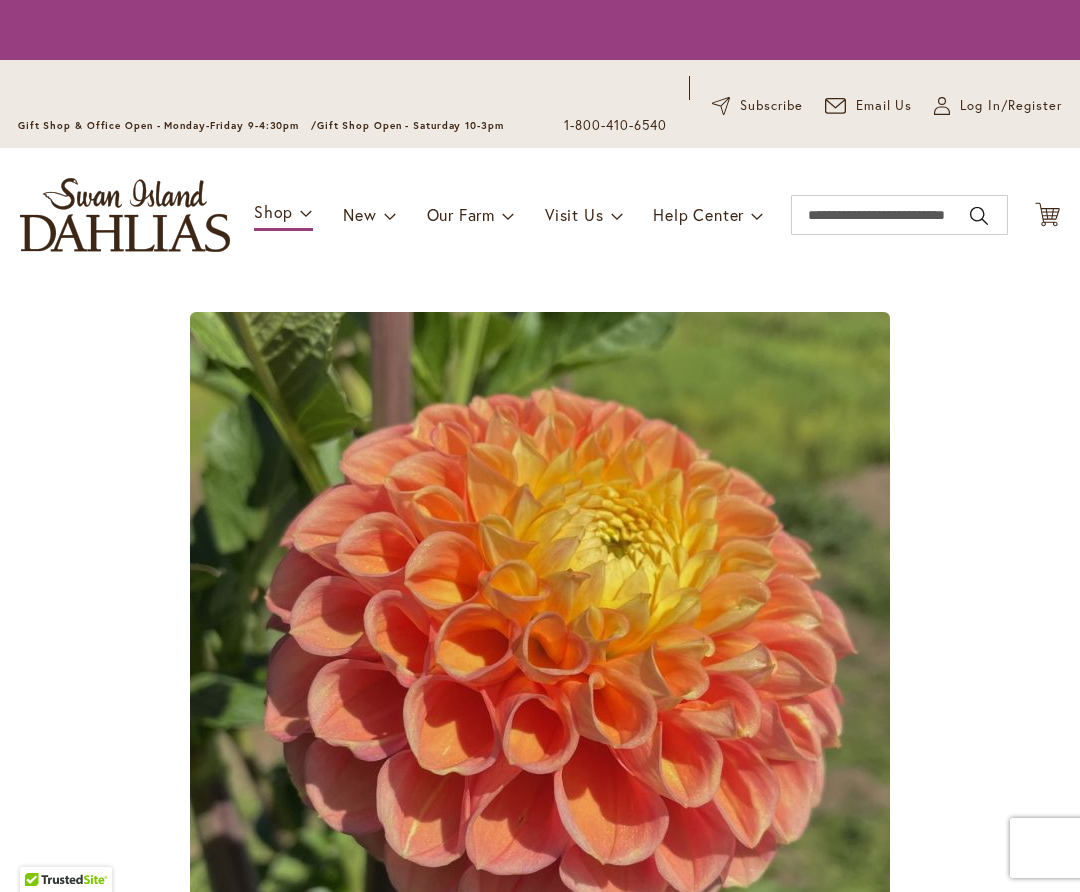 scroll, scrollTop: 0, scrollLeft: 0, axis: both 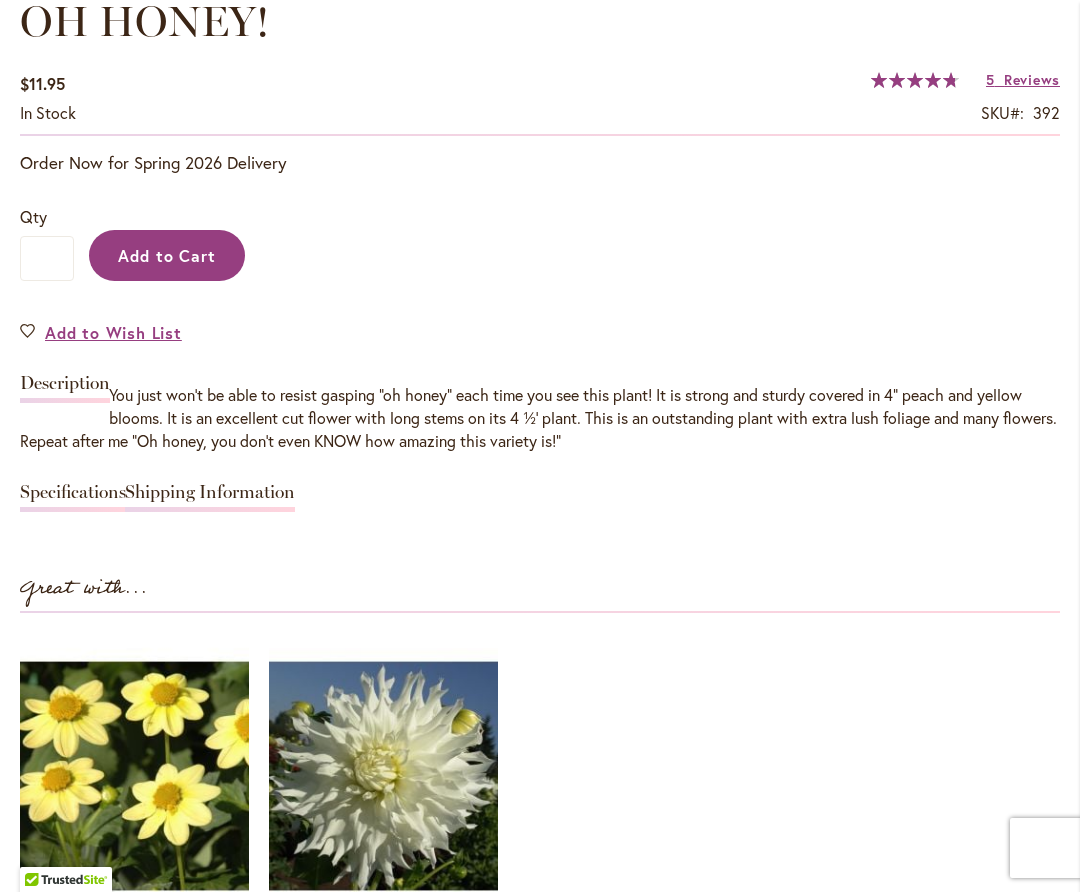 click on "Add to Cart" at bounding box center [167, 255] 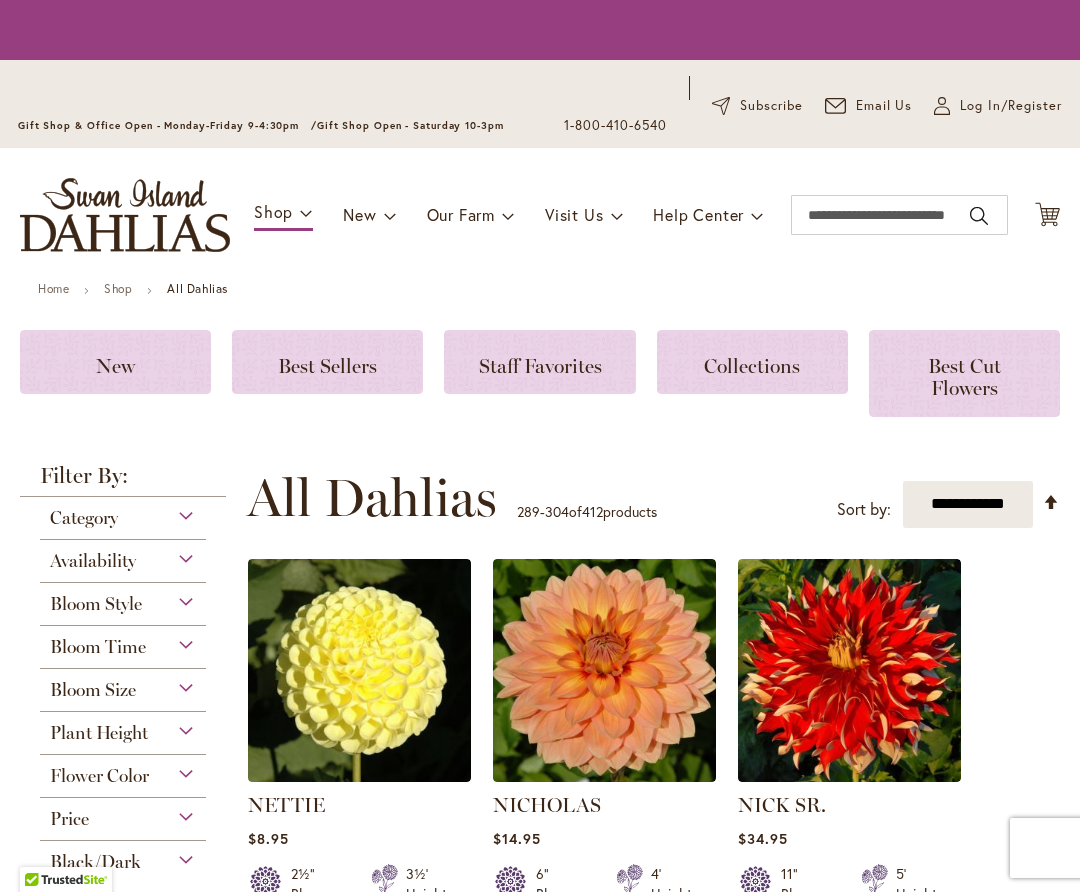 scroll, scrollTop: 0, scrollLeft: 0, axis: both 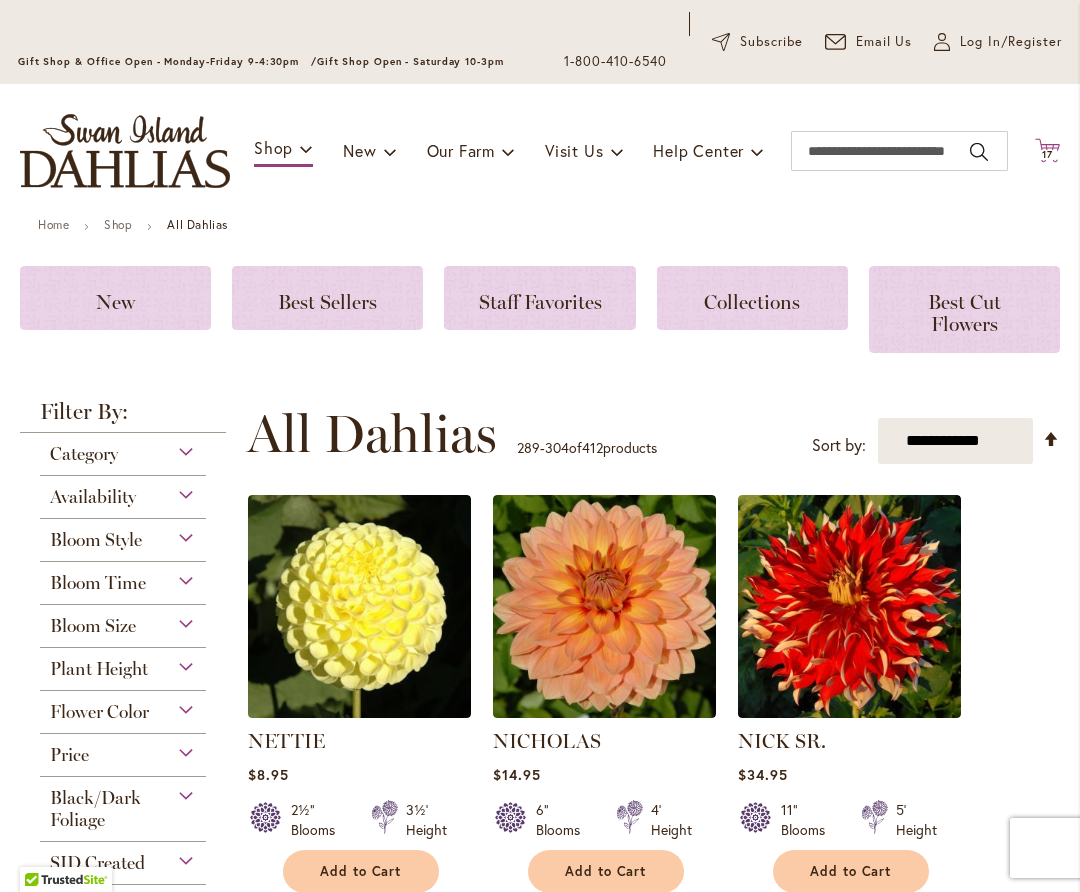 click on "17" at bounding box center [1047, 154] 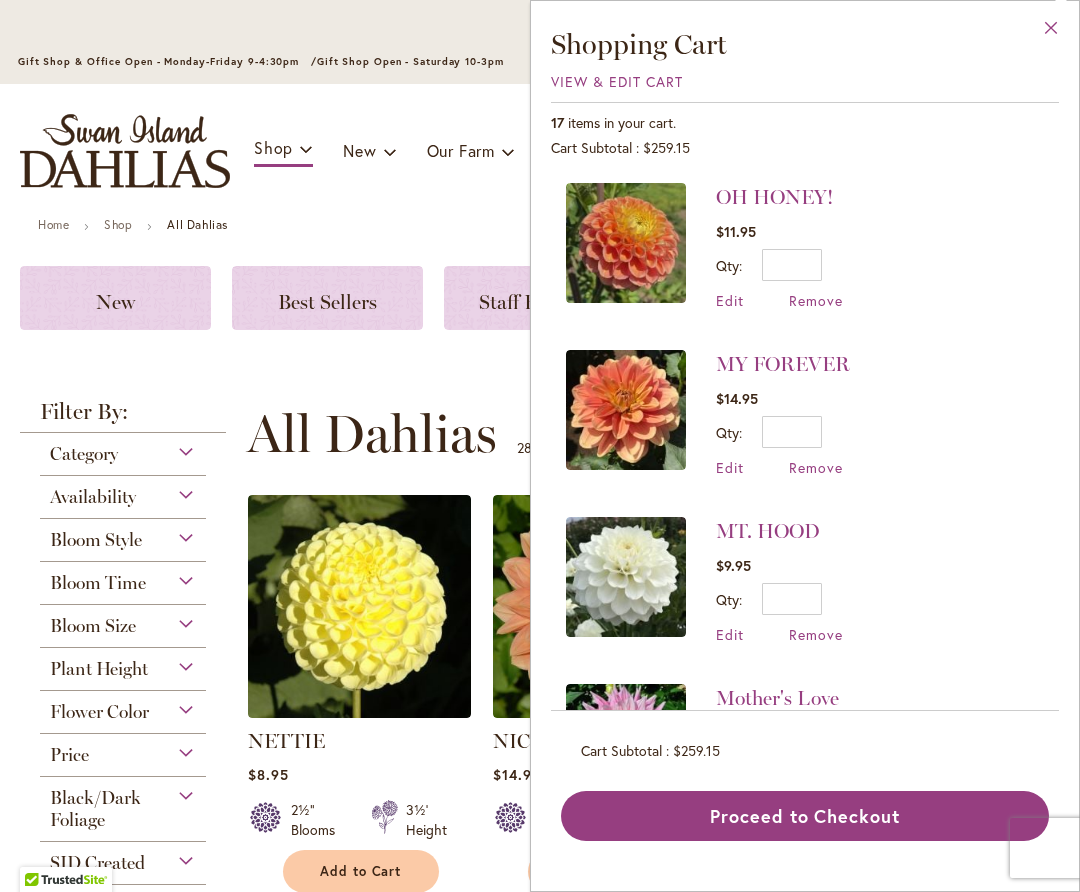 click on "Close" at bounding box center [1051, 32] 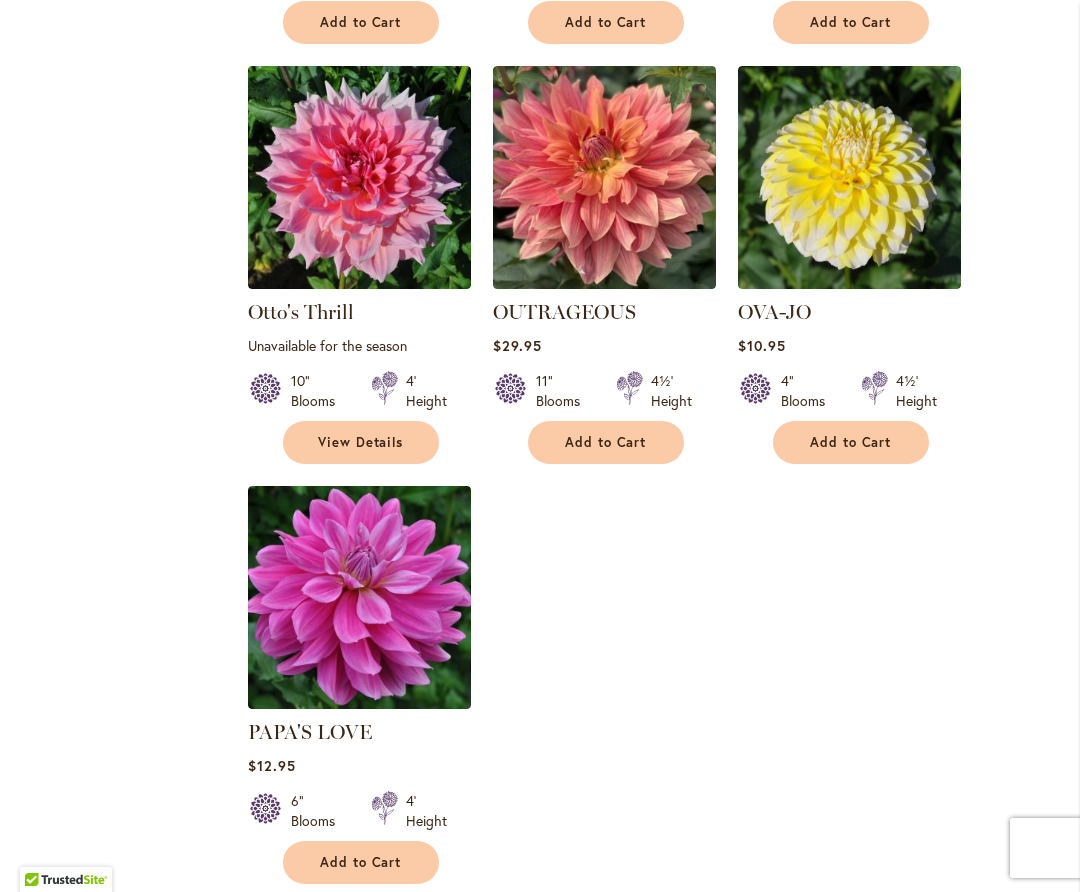 scroll, scrollTop: 2400, scrollLeft: 0, axis: vertical 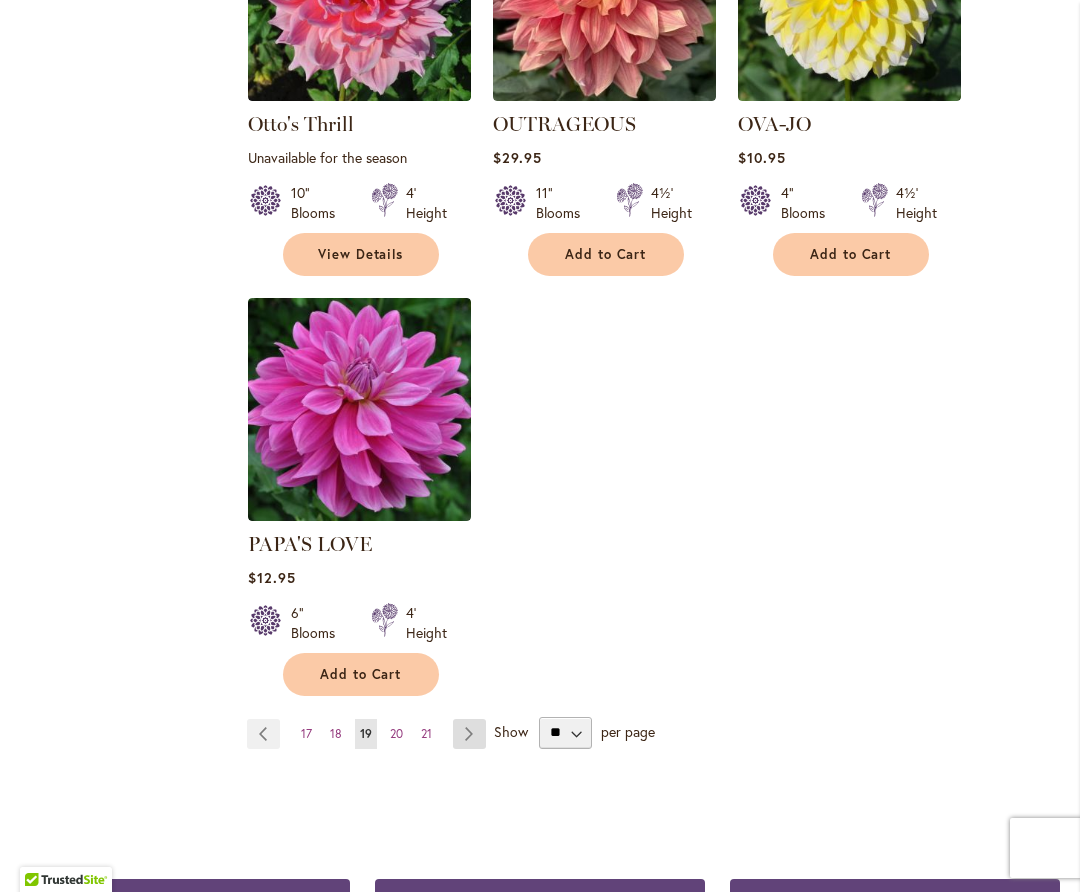 click on "Page
Next" at bounding box center [469, 734] 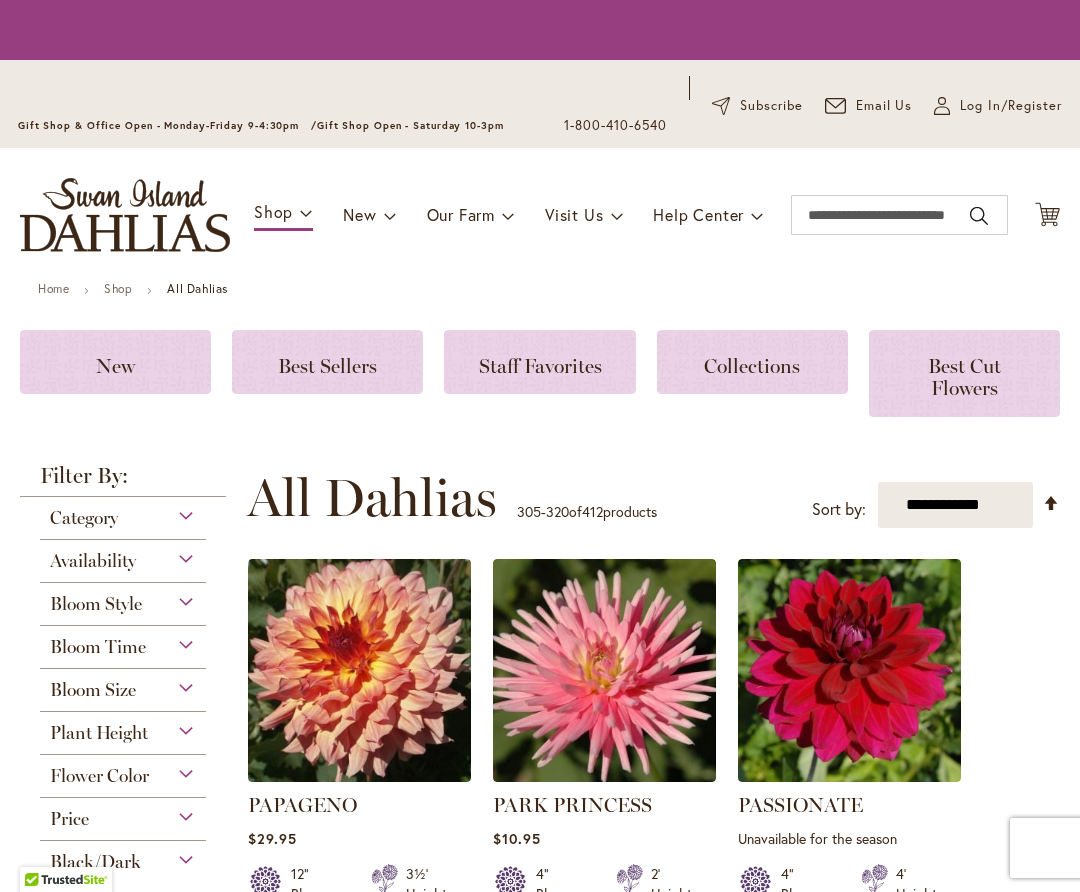 scroll, scrollTop: 0, scrollLeft: 0, axis: both 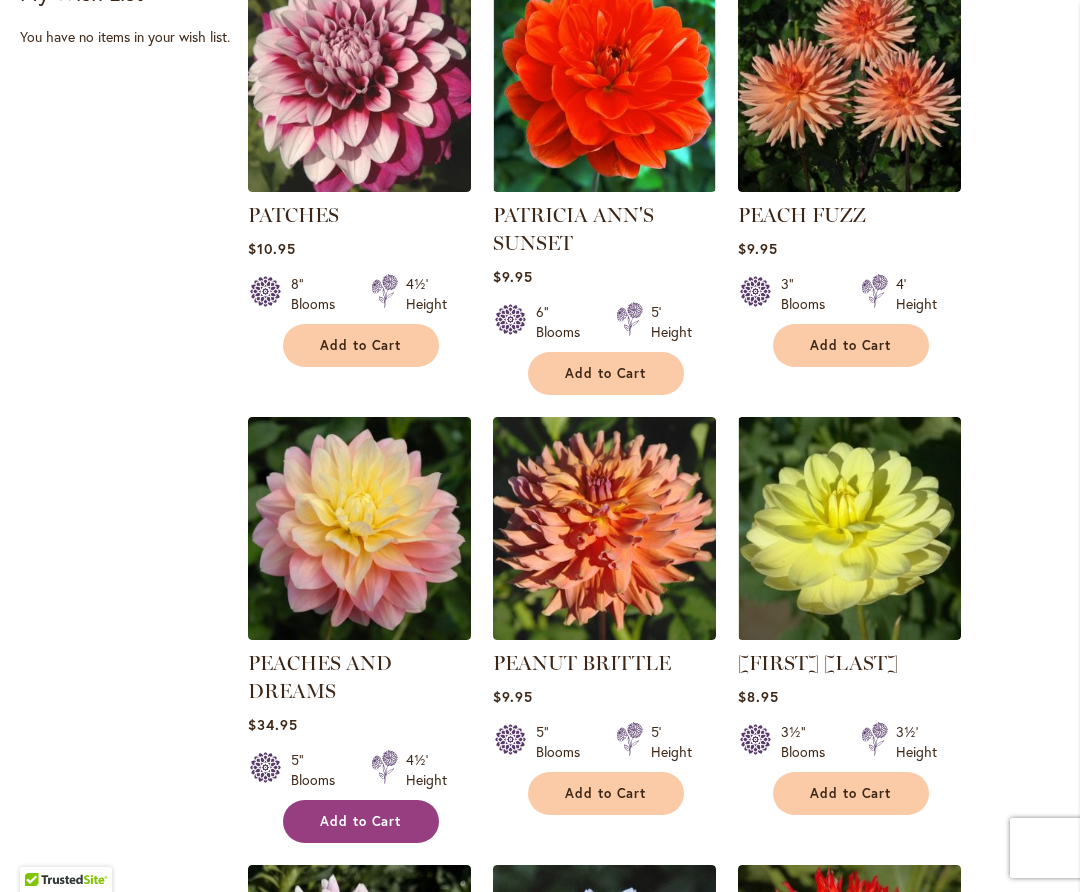 click on "Add to Cart" at bounding box center [361, 821] 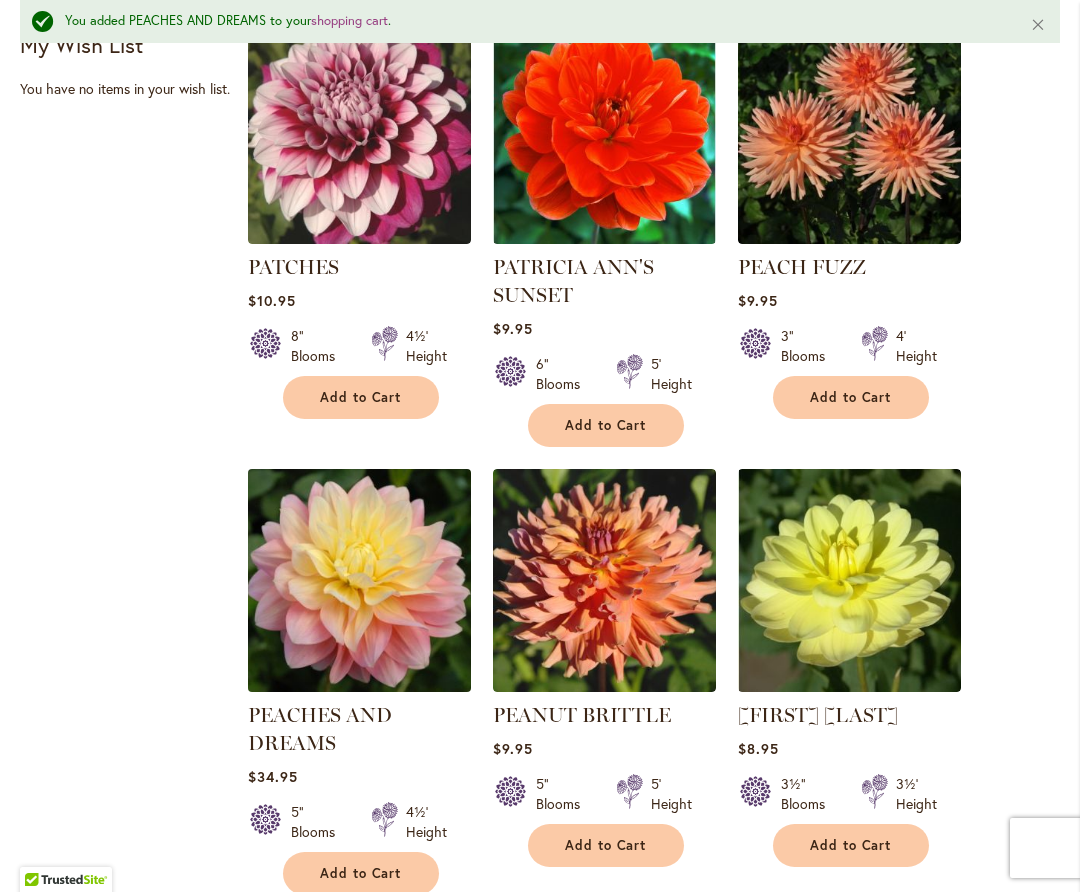 click at bounding box center (359, 581) 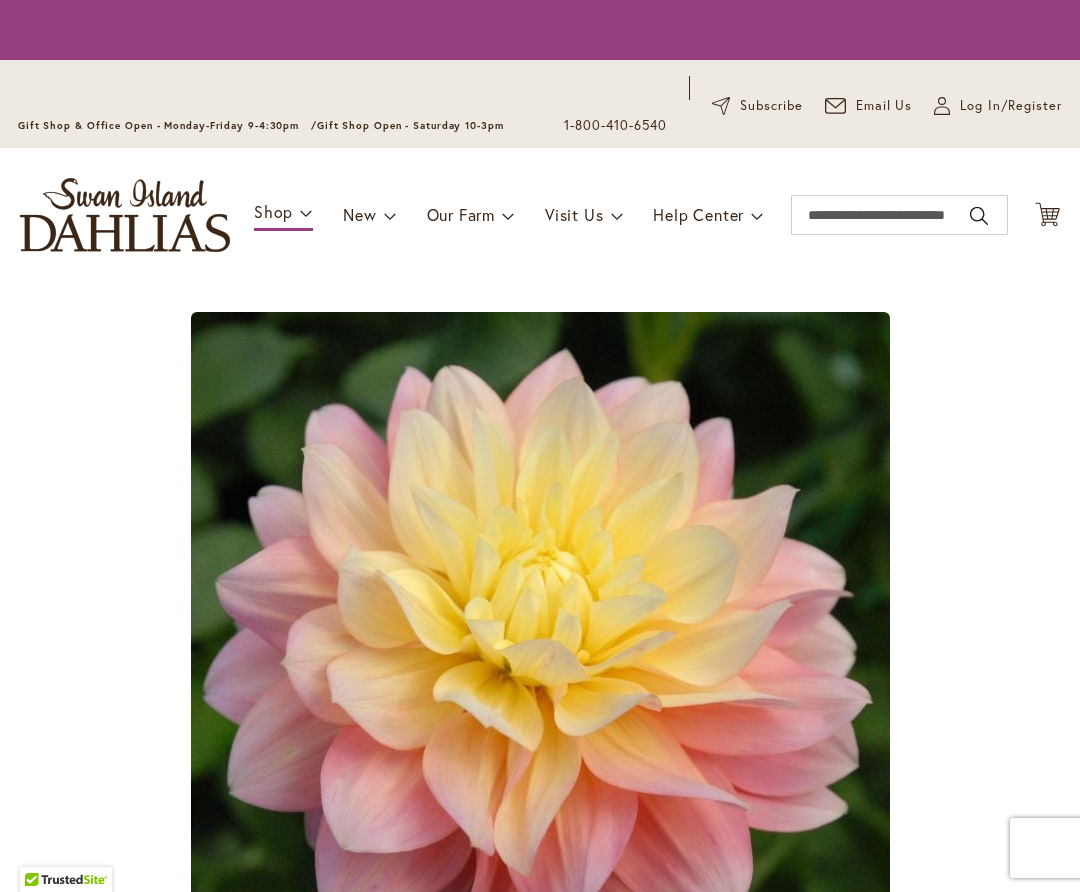 scroll, scrollTop: 0, scrollLeft: 0, axis: both 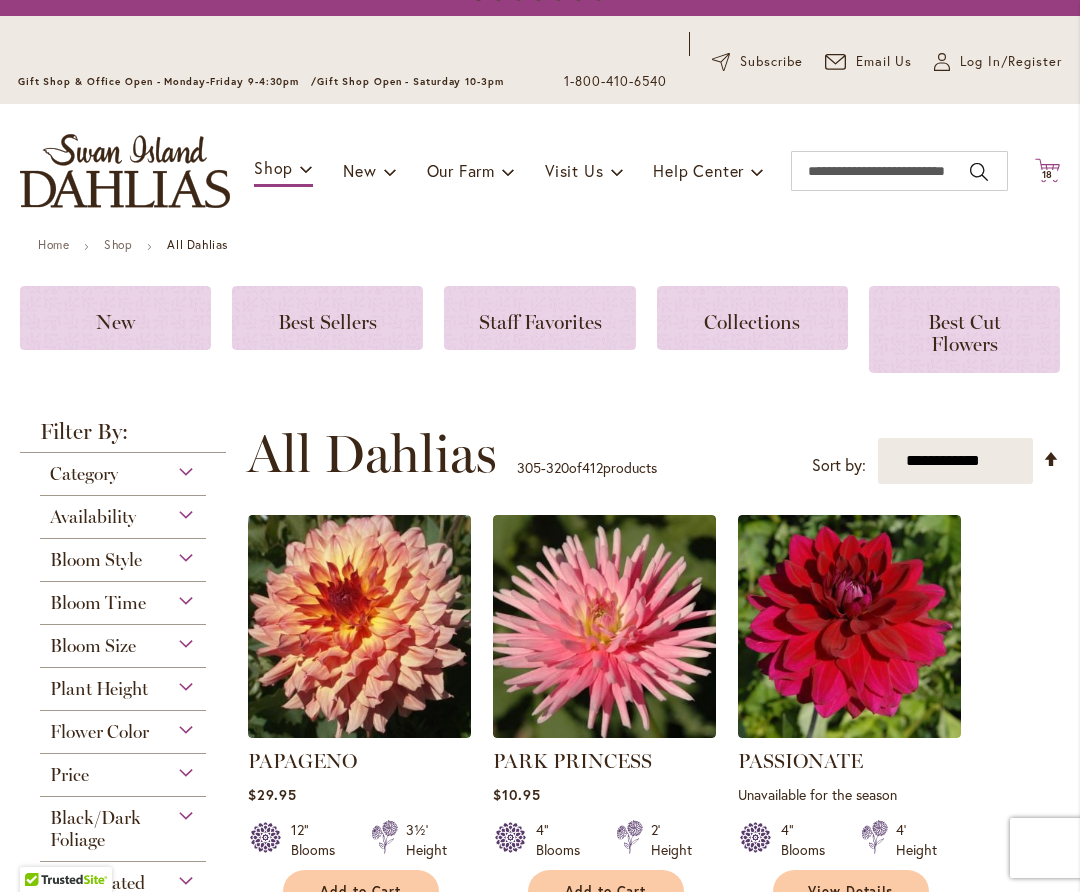 click on "Cart
.cls-1 {
fill: #231f20;
}" 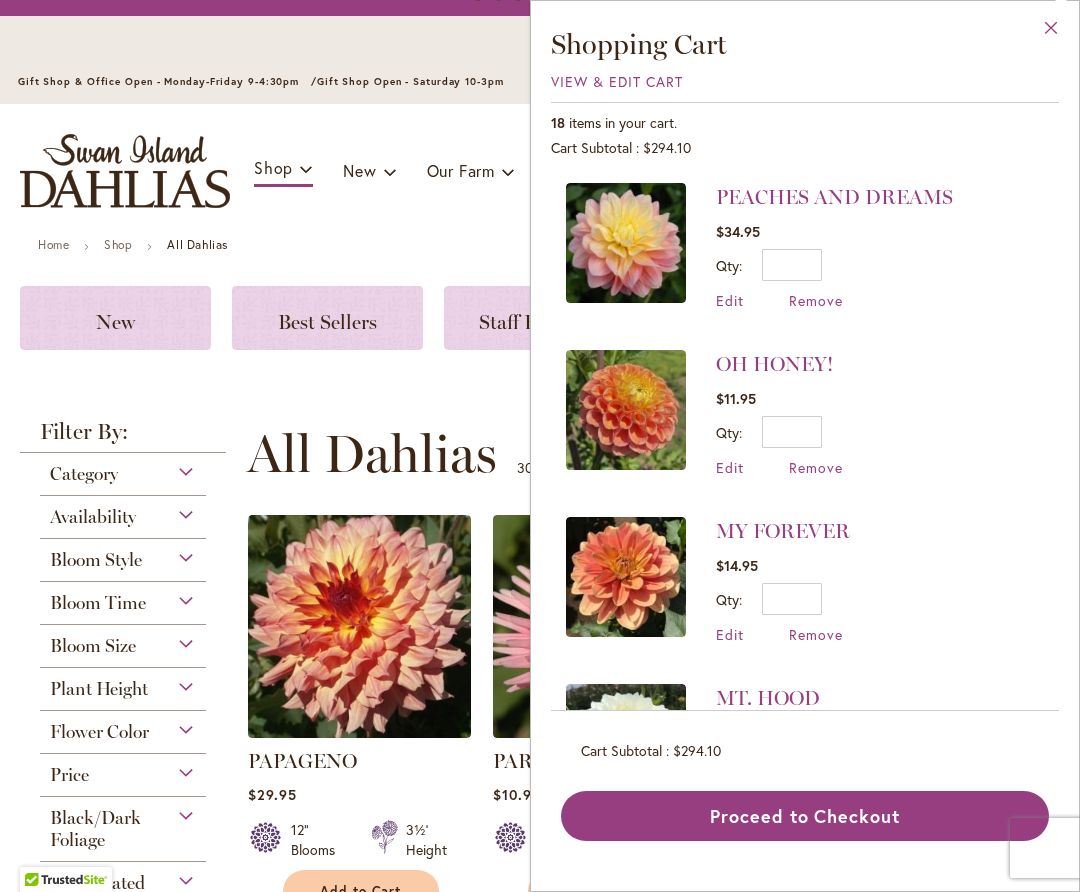 click on "Close" at bounding box center [1051, 32] 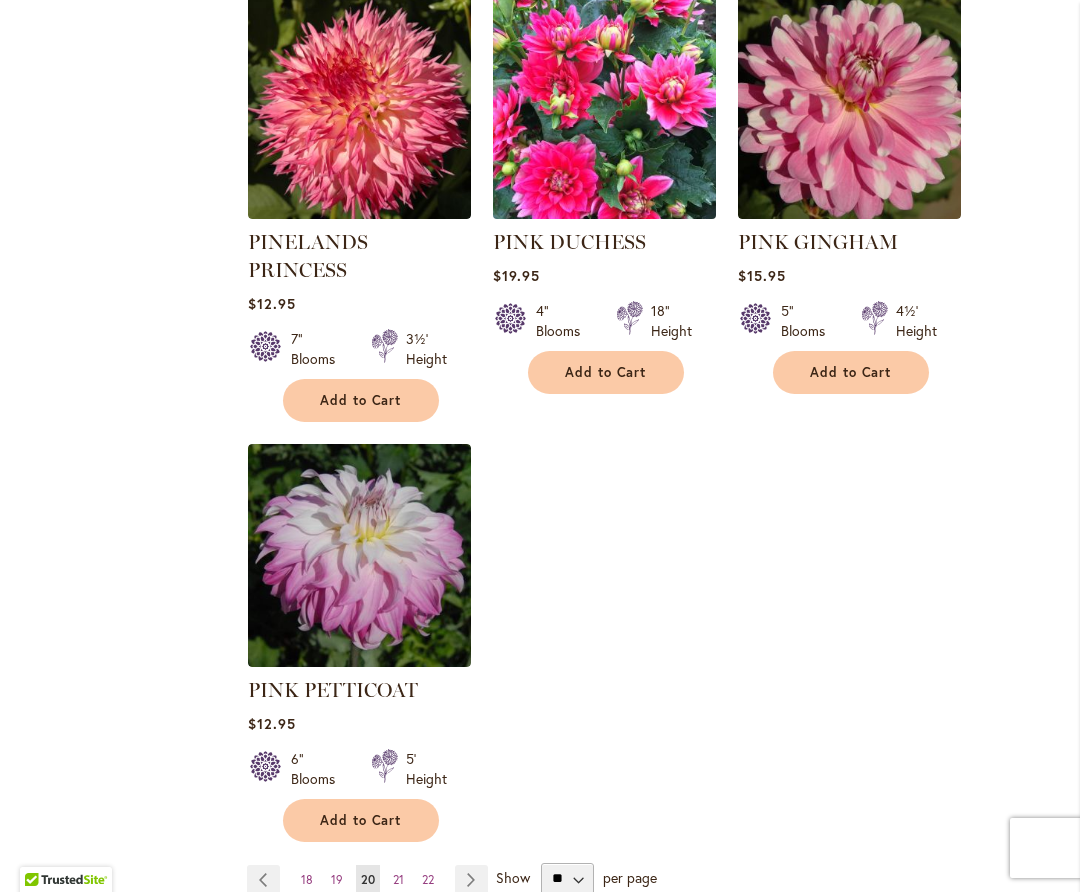 scroll, scrollTop: 2412, scrollLeft: 0, axis: vertical 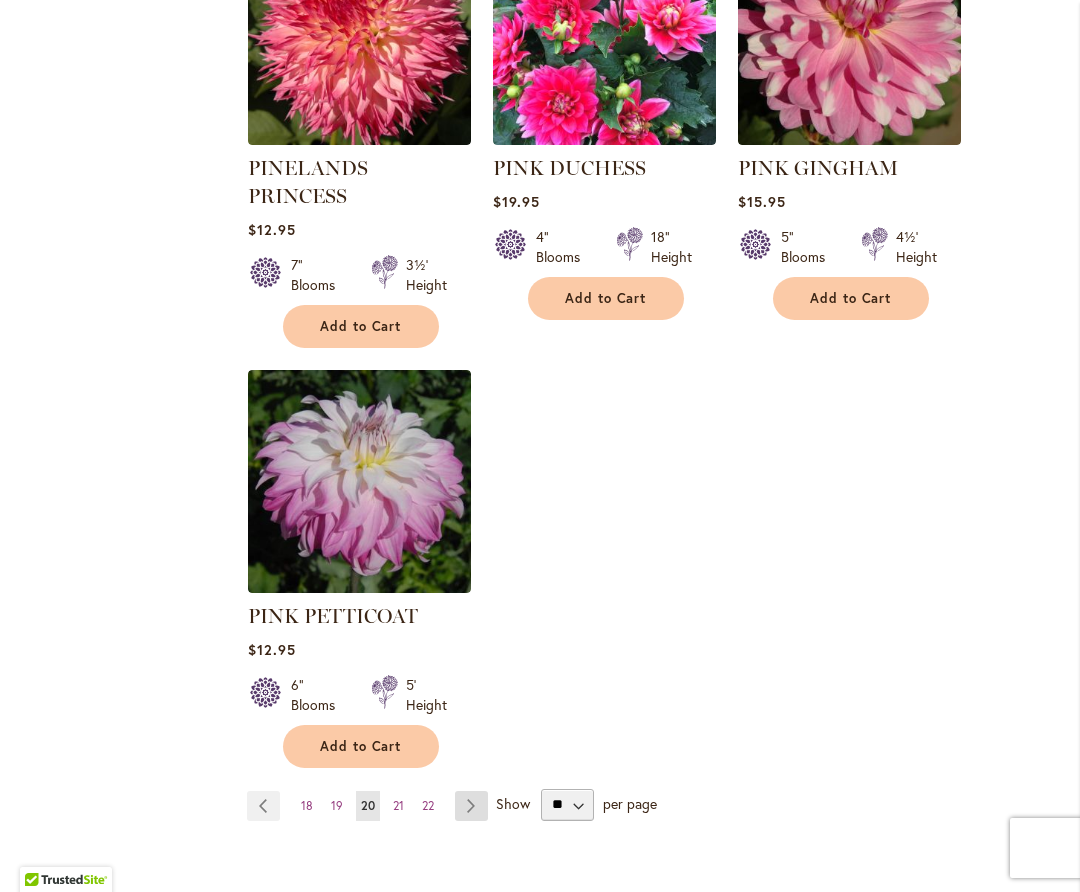 click on "Page
Next" at bounding box center (471, 806) 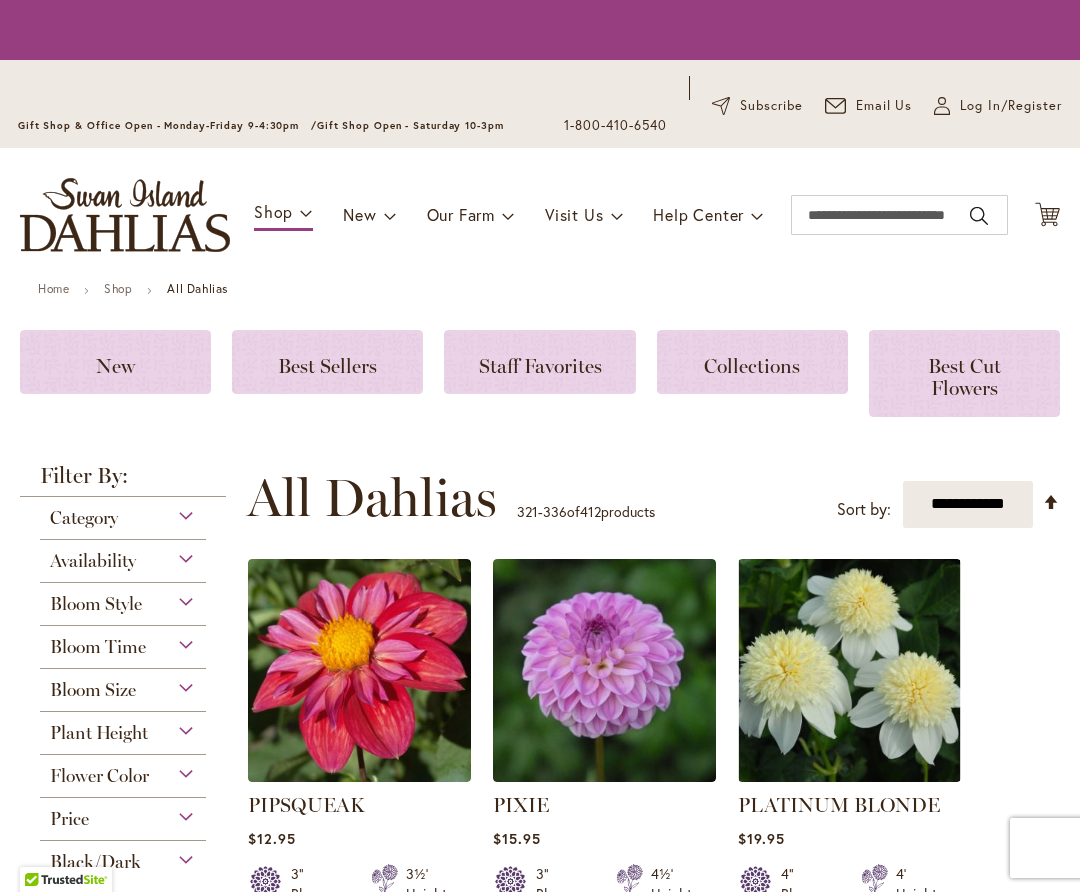 scroll, scrollTop: 0, scrollLeft: 0, axis: both 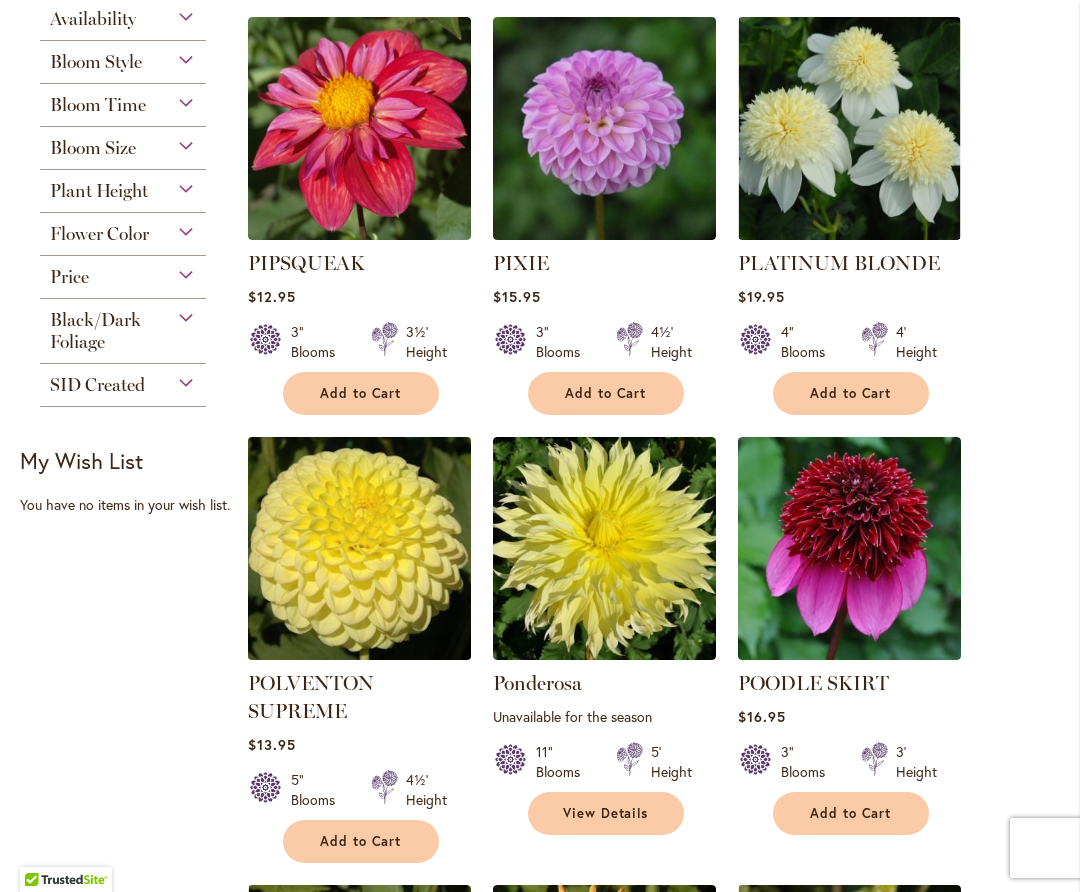 click at bounding box center (359, 548) 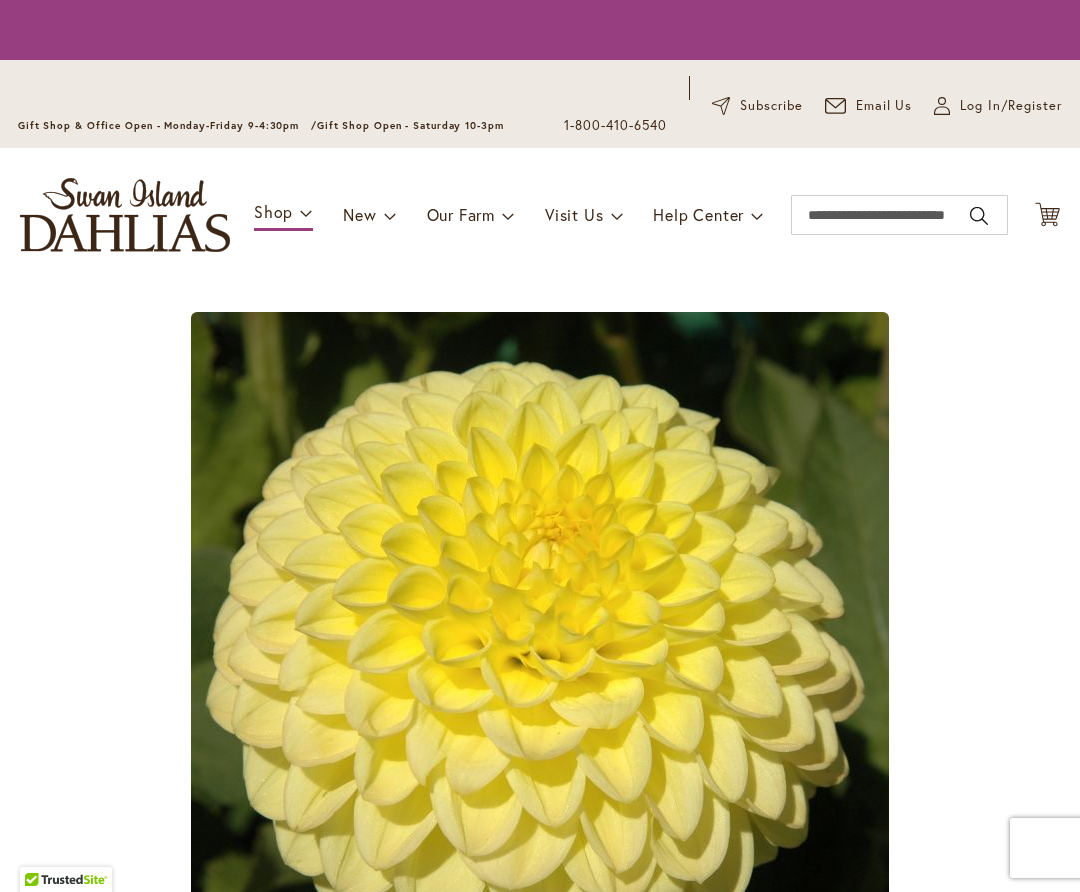 scroll, scrollTop: 0, scrollLeft: 0, axis: both 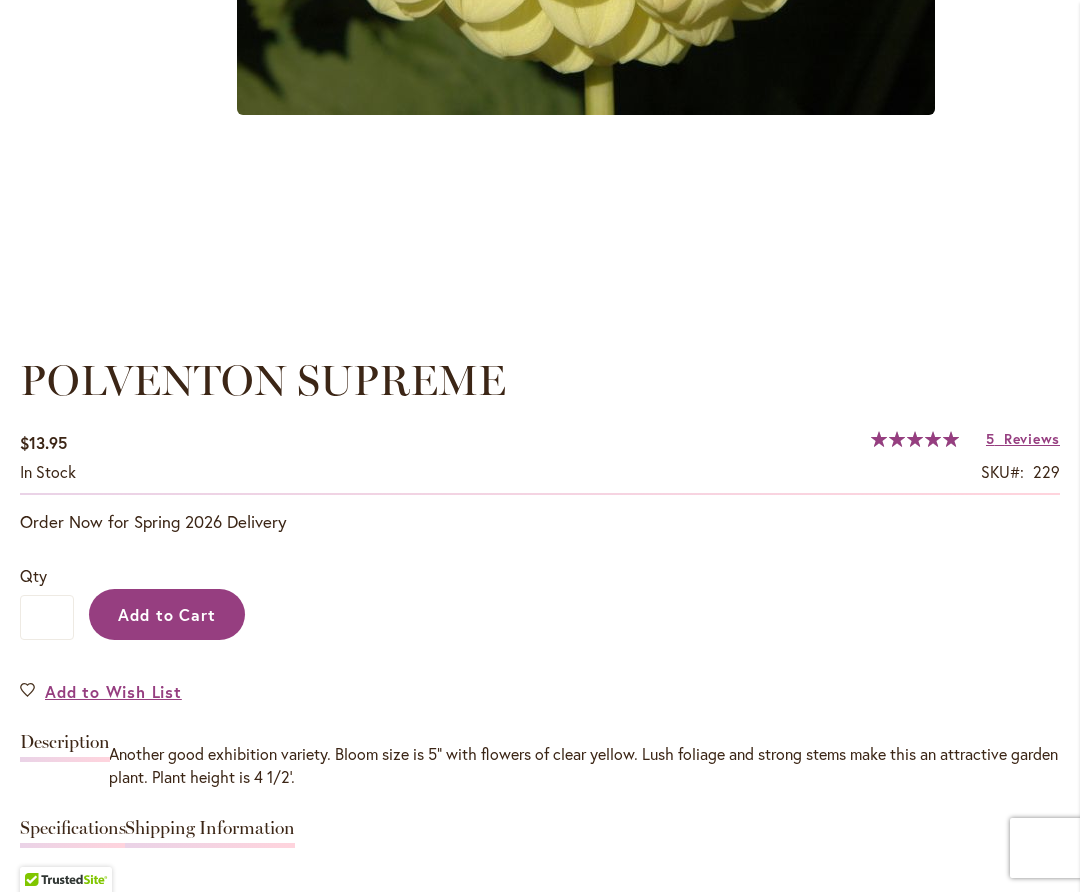 click on "Add to Cart" at bounding box center [167, 614] 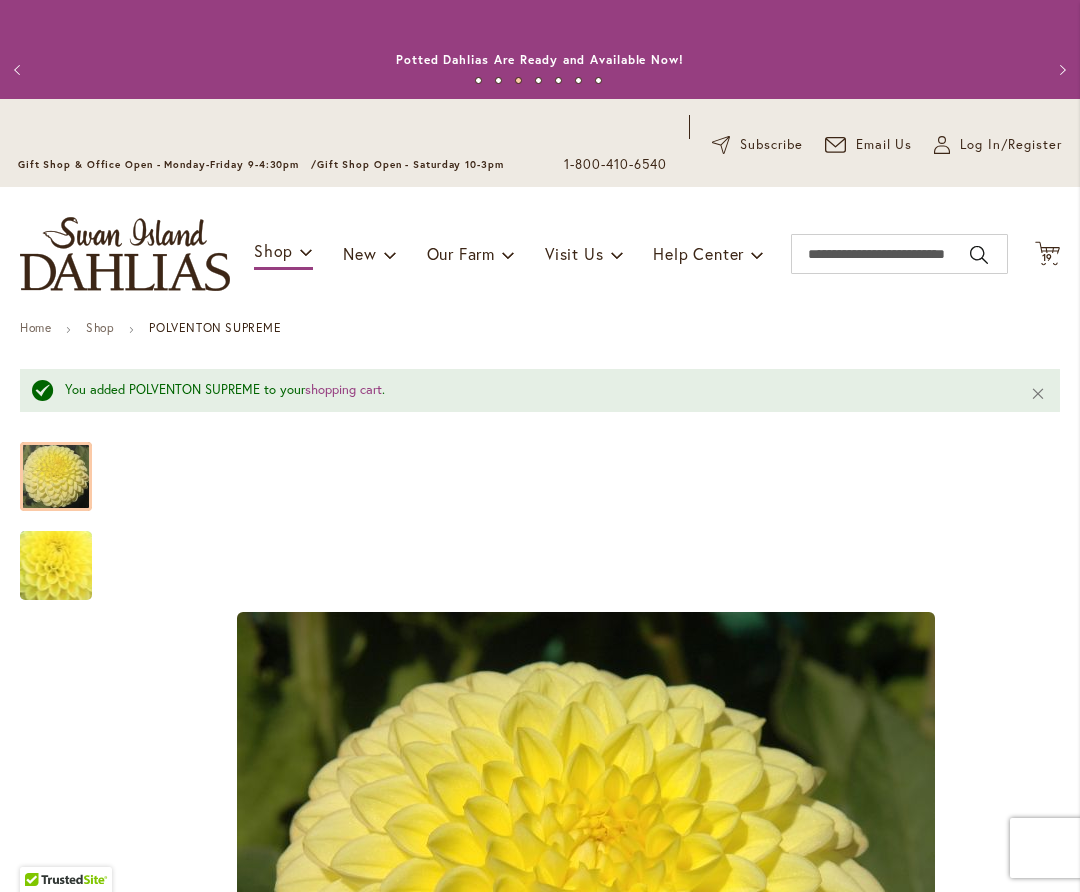 scroll, scrollTop: 0, scrollLeft: 0, axis: both 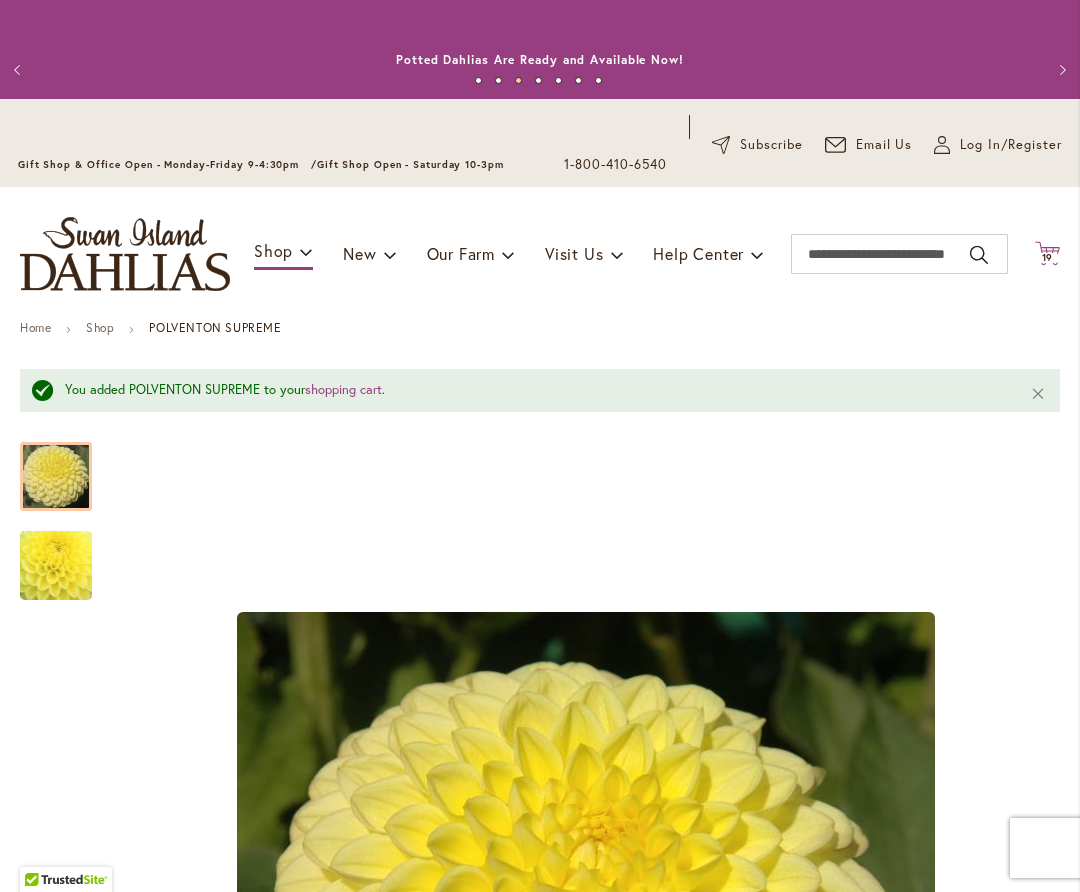 click on "Cart
.cls-1 {
fill: #231f20;
}" 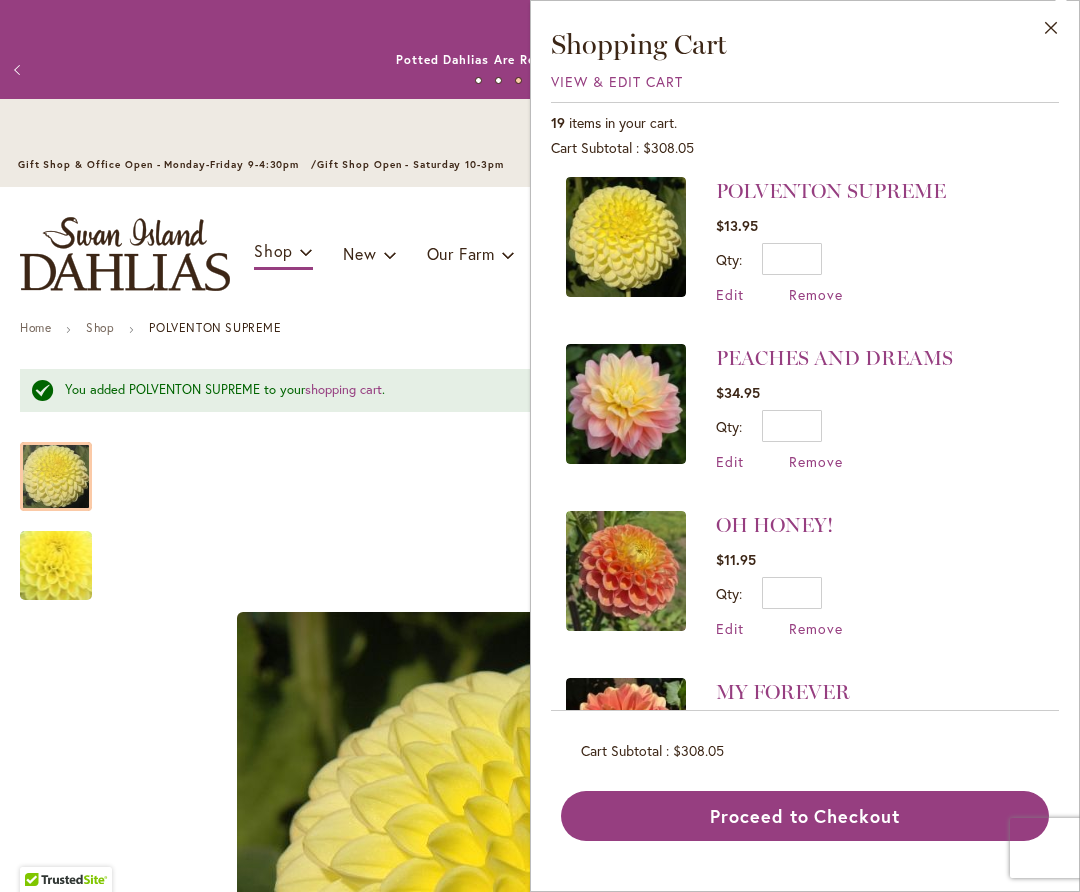 scroll, scrollTop: 8, scrollLeft: 0, axis: vertical 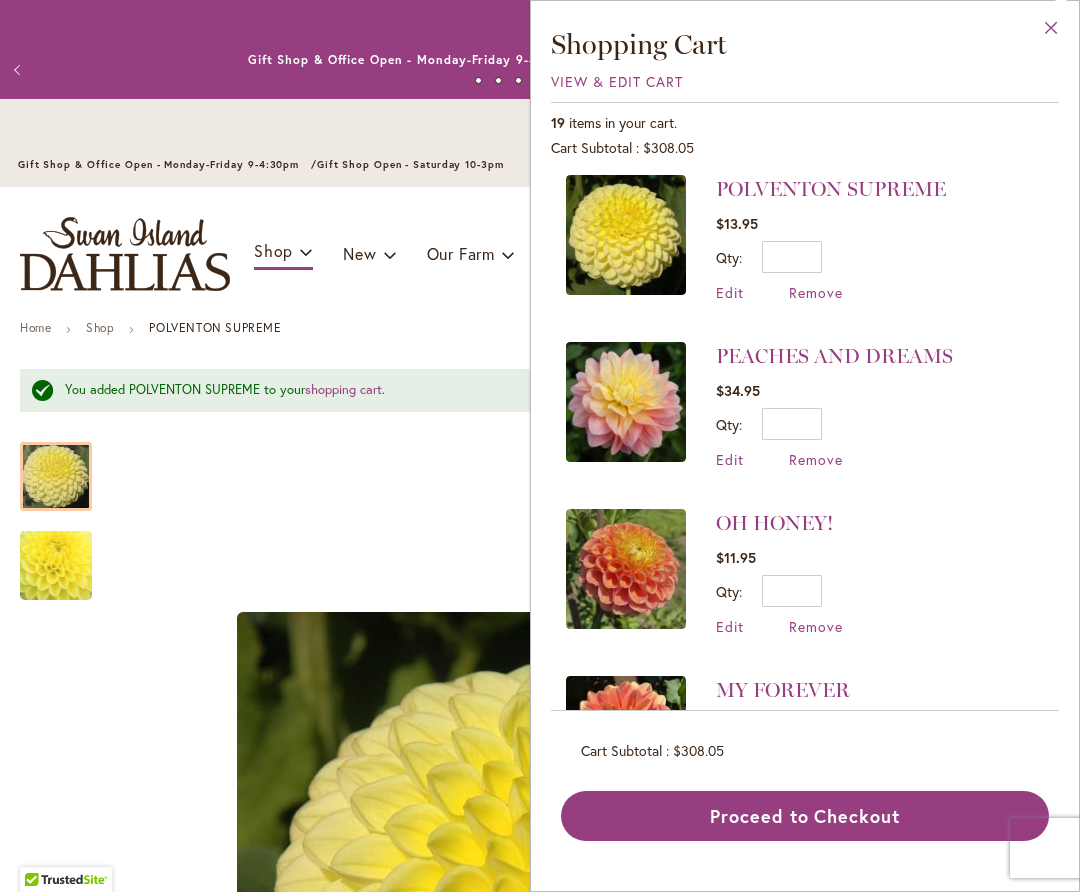 click on "Close" at bounding box center [1051, 32] 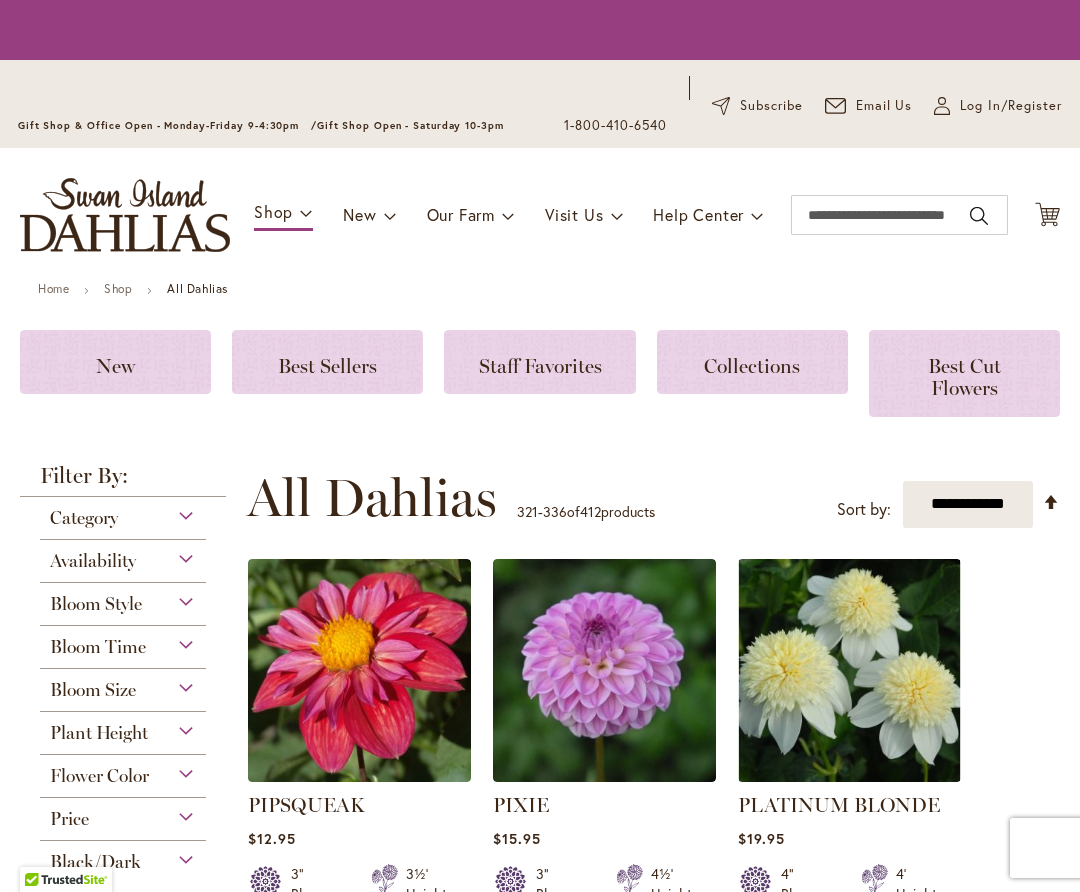 scroll, scrollTop: 0, scrollLeft: 0, axis: both 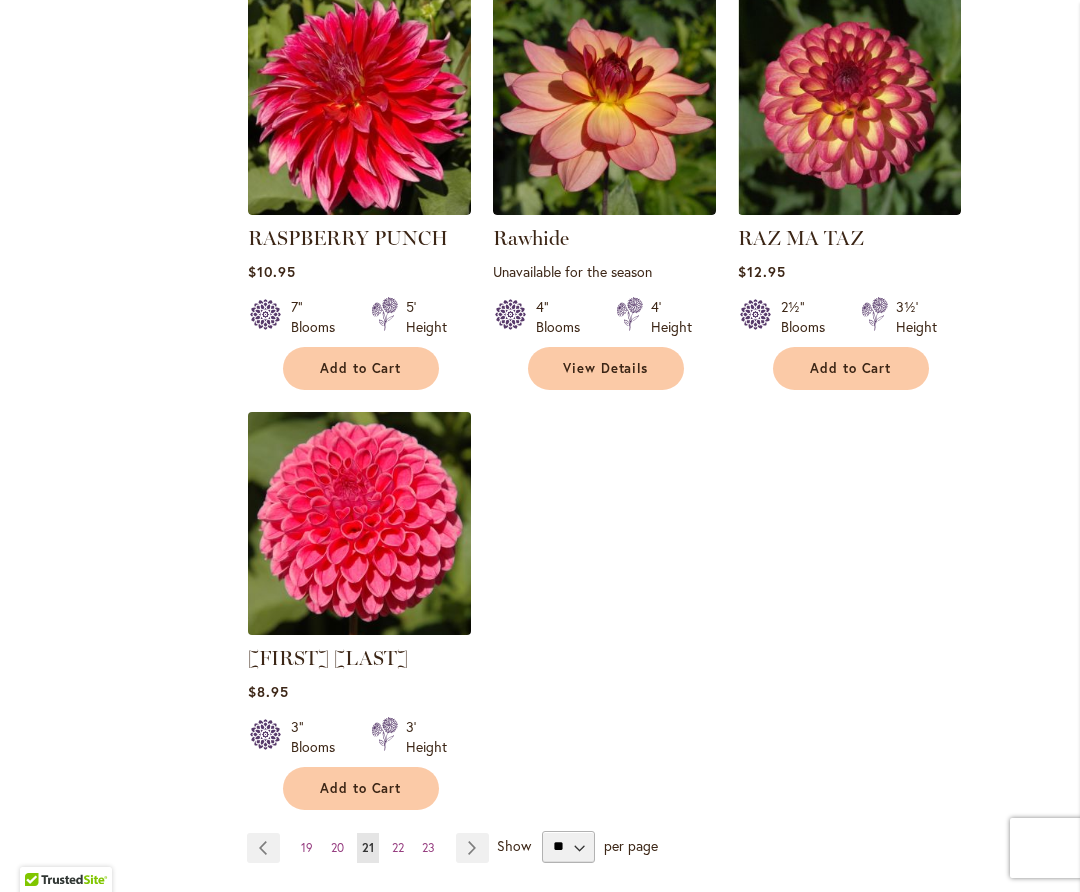 click at bounding box center [359, 523] 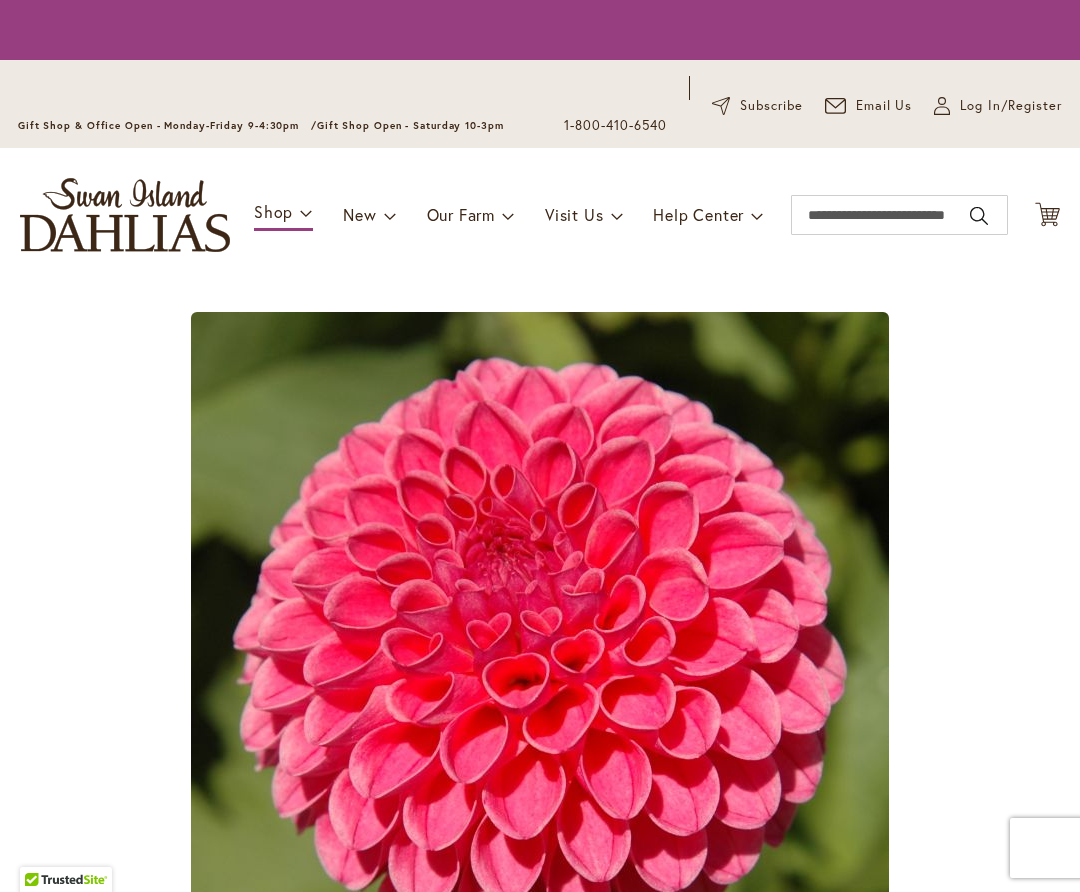 scroll, scrollTop: 0, scrollLeft: 0, axis: both 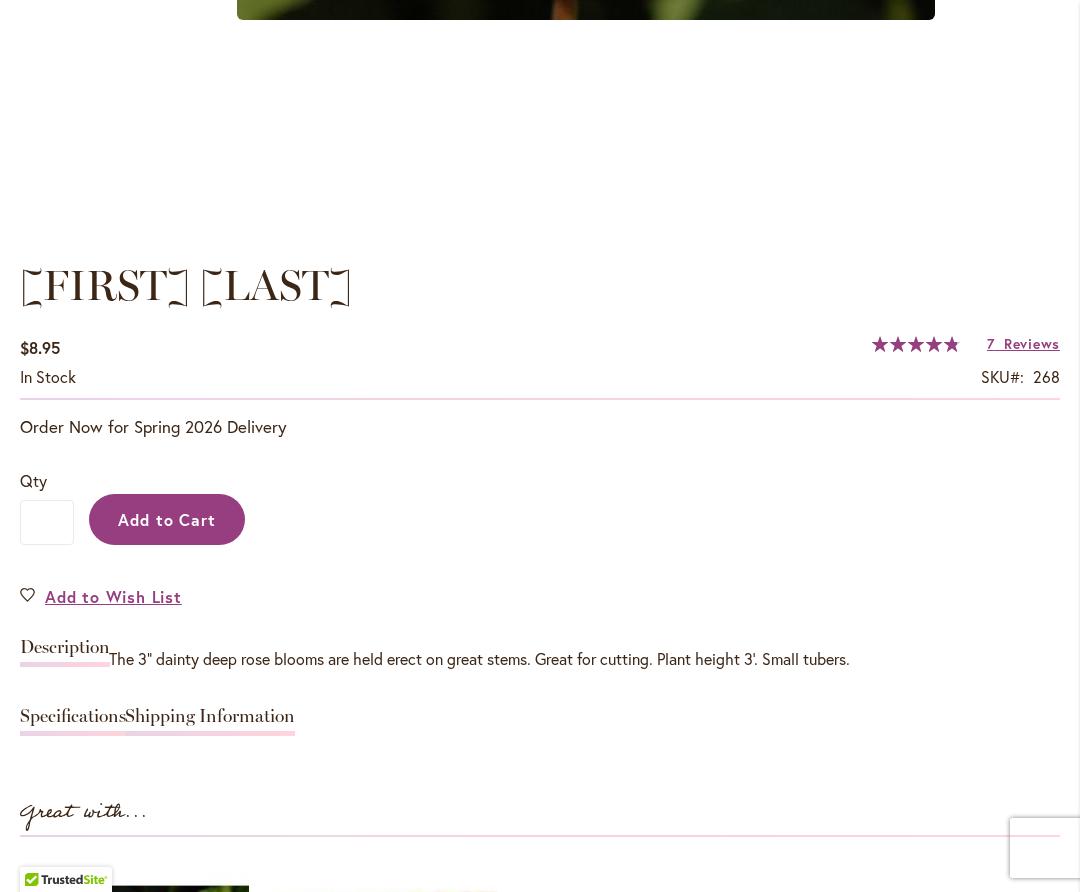 click on "Add to Cart" at bounding box center [167, 519] 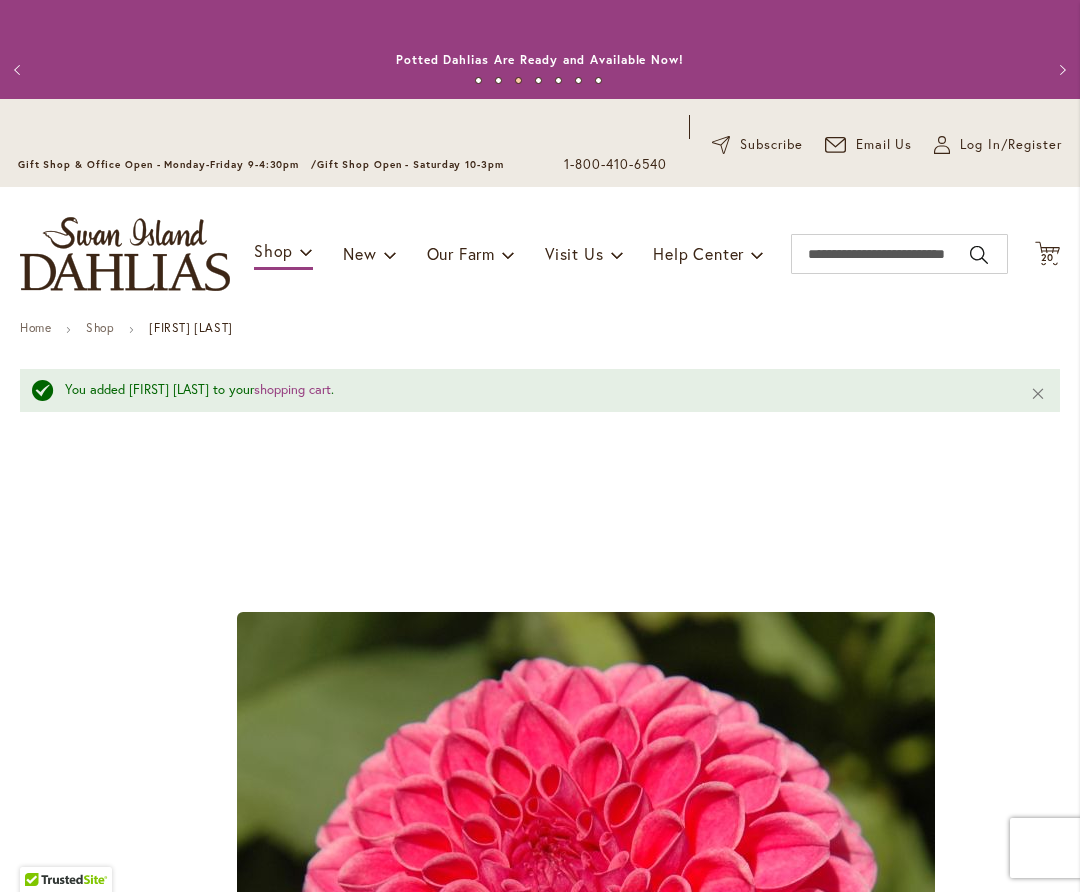 scroll, scrollTop: 0, scrollLeft: 0, axis: both 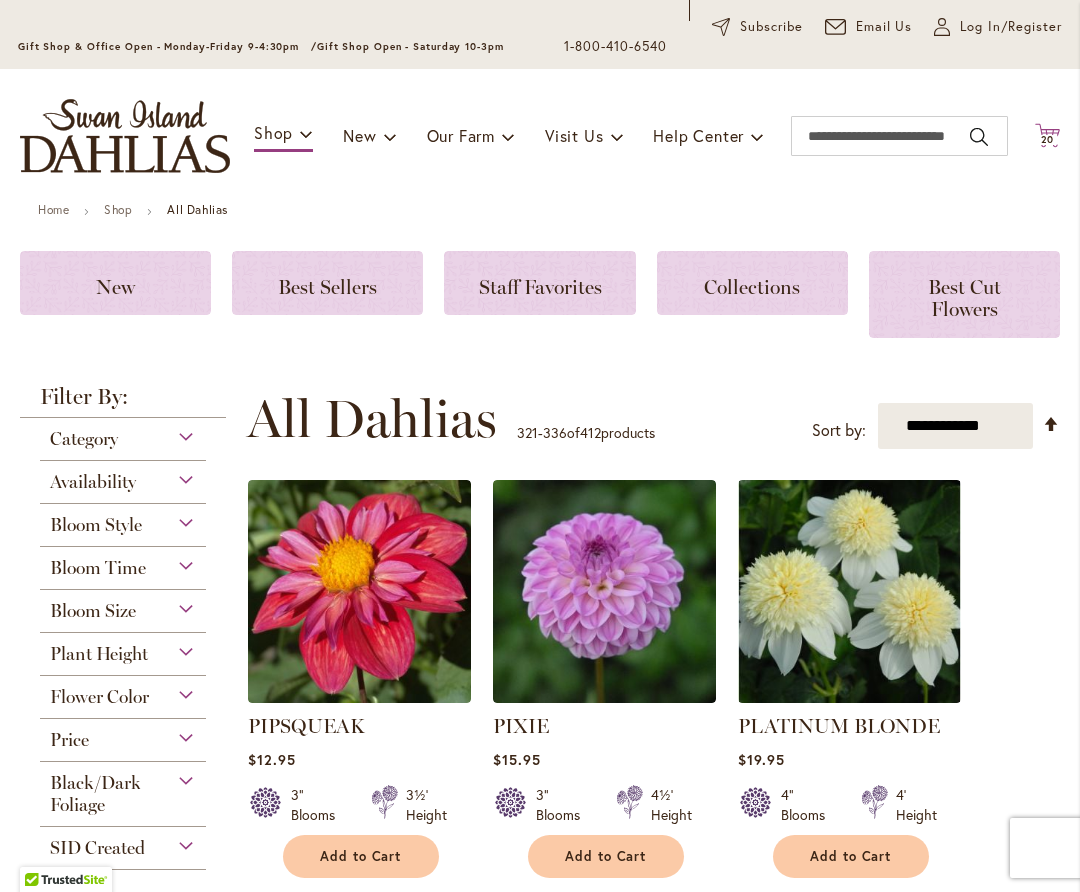 click on "Cart
.cls-1 {
fill: #231f20;
}" 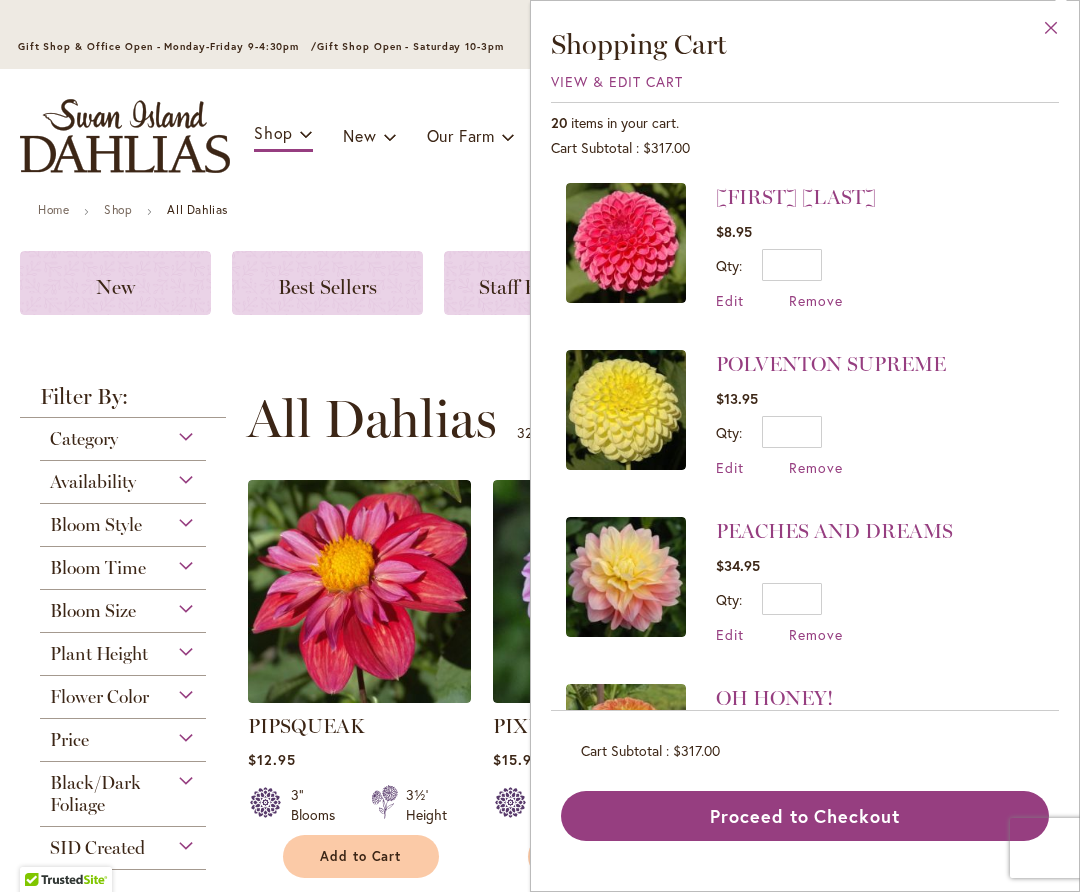 click on "Close" at bounding box center [1051, 32] 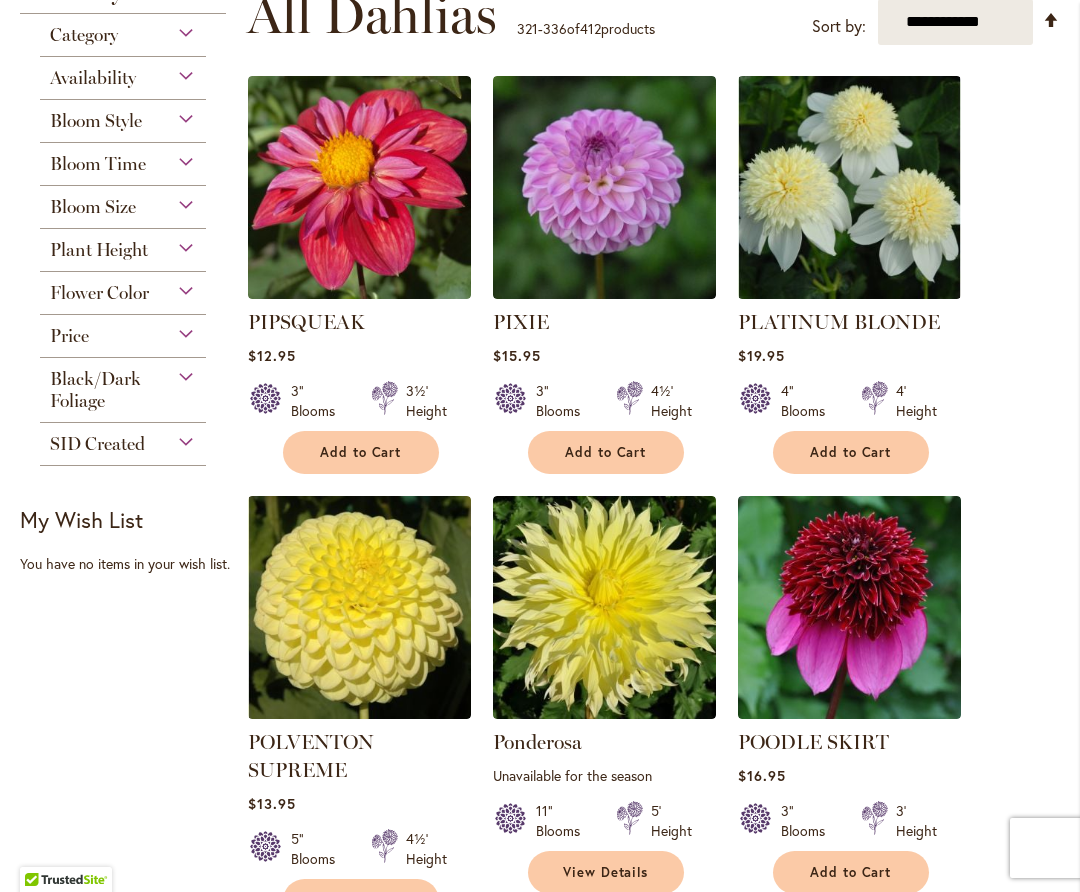 scroll, scrollTop: 562, scrollLeft: 0, axis: vertical 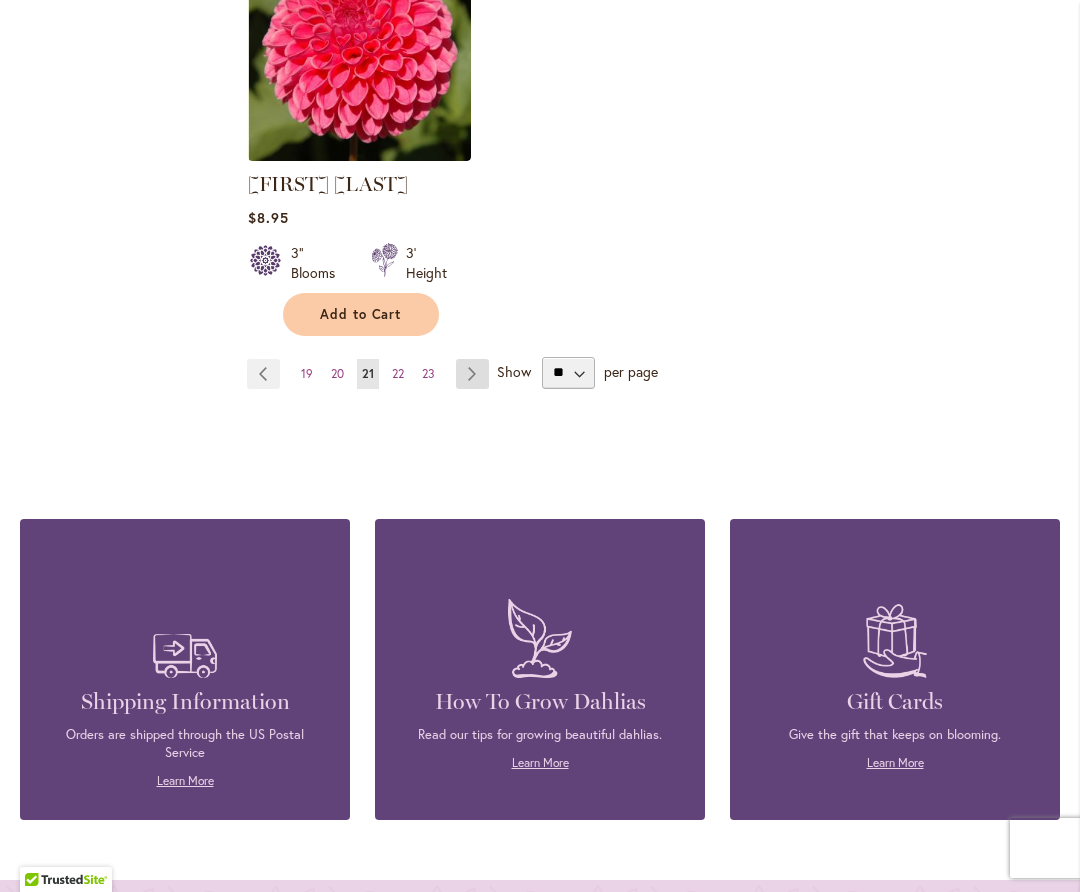 click on "Page
Next" at bounding box center [472, 374] 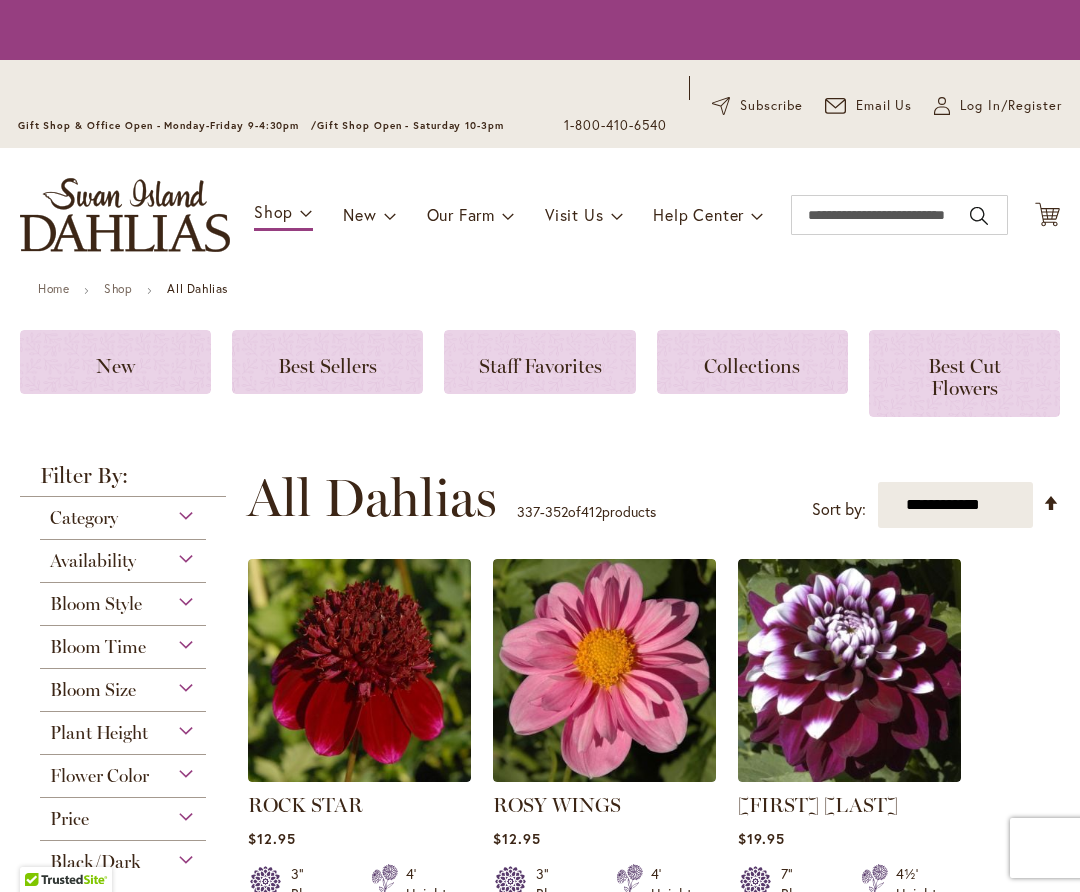 scroll, scrollTop: 0, scrollLeft: 0, axis: both 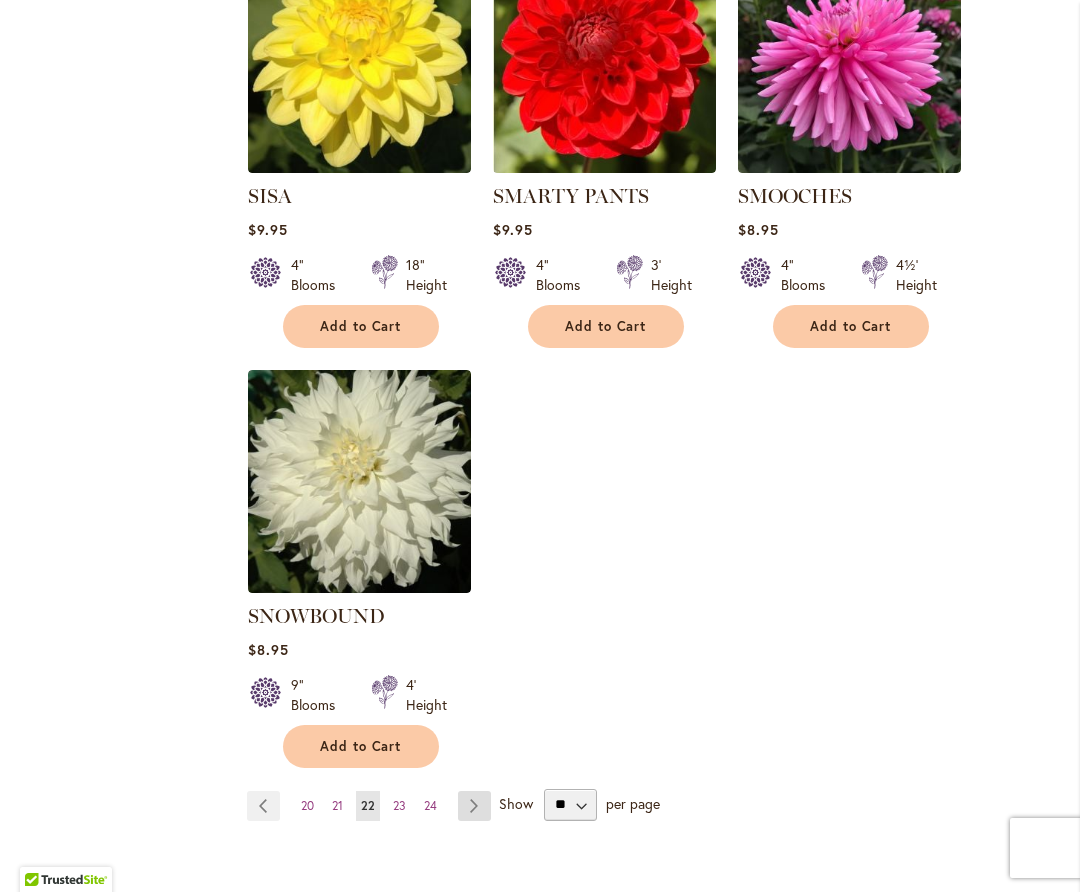 click on "Page
Next" at bounding box center (474, 806) 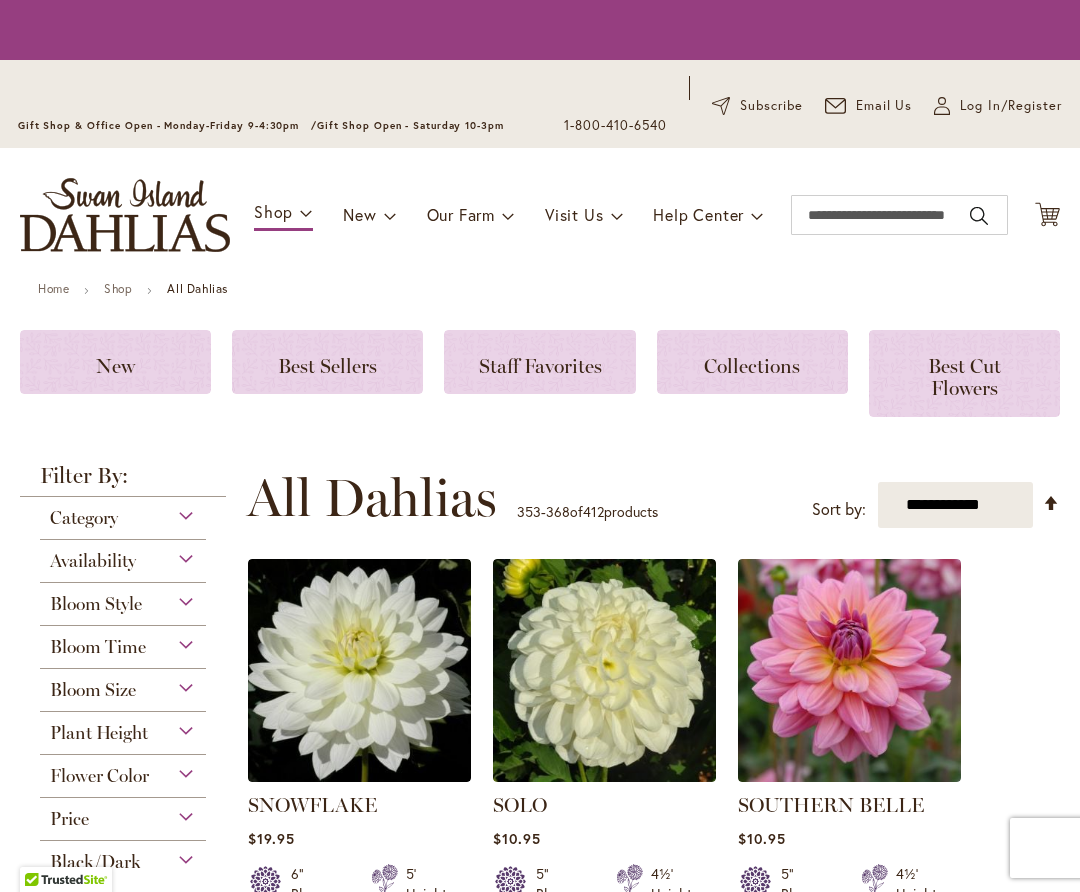 scroll, scrollTop: 0, scrollLeft: 0, axis: both 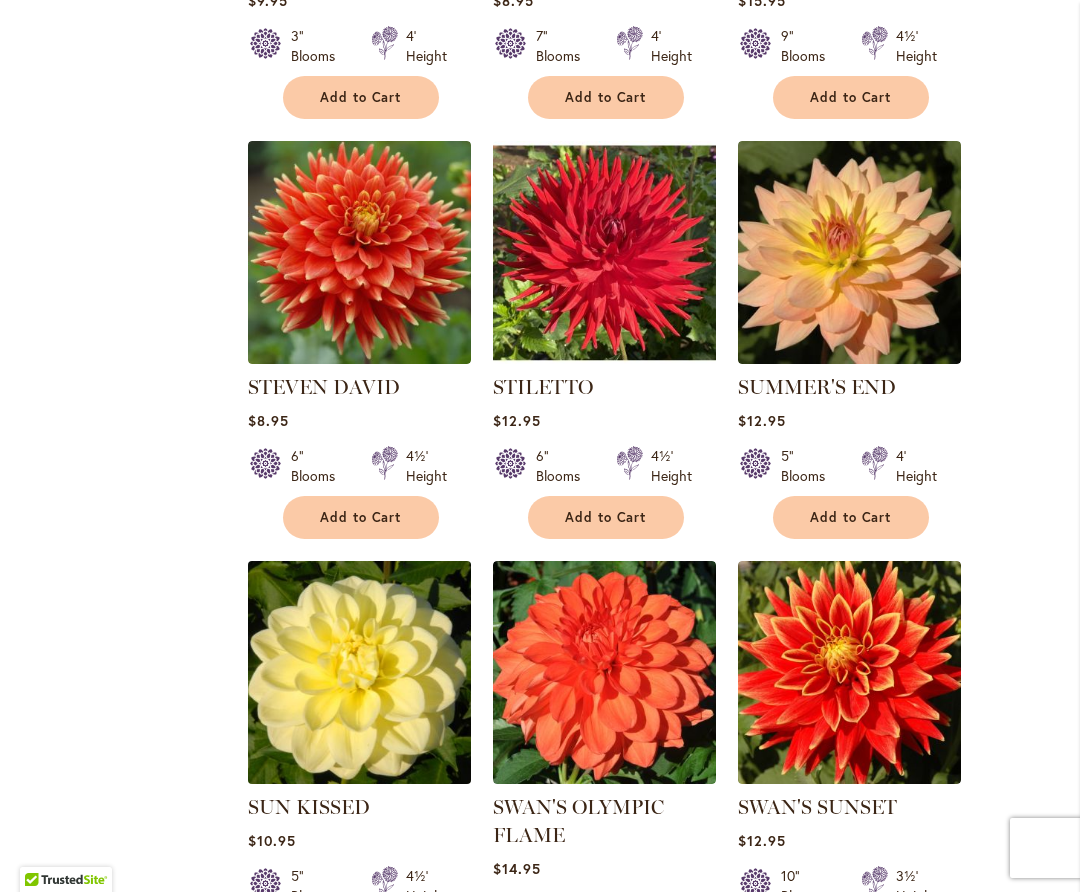 click at bounding box center [359, 672] 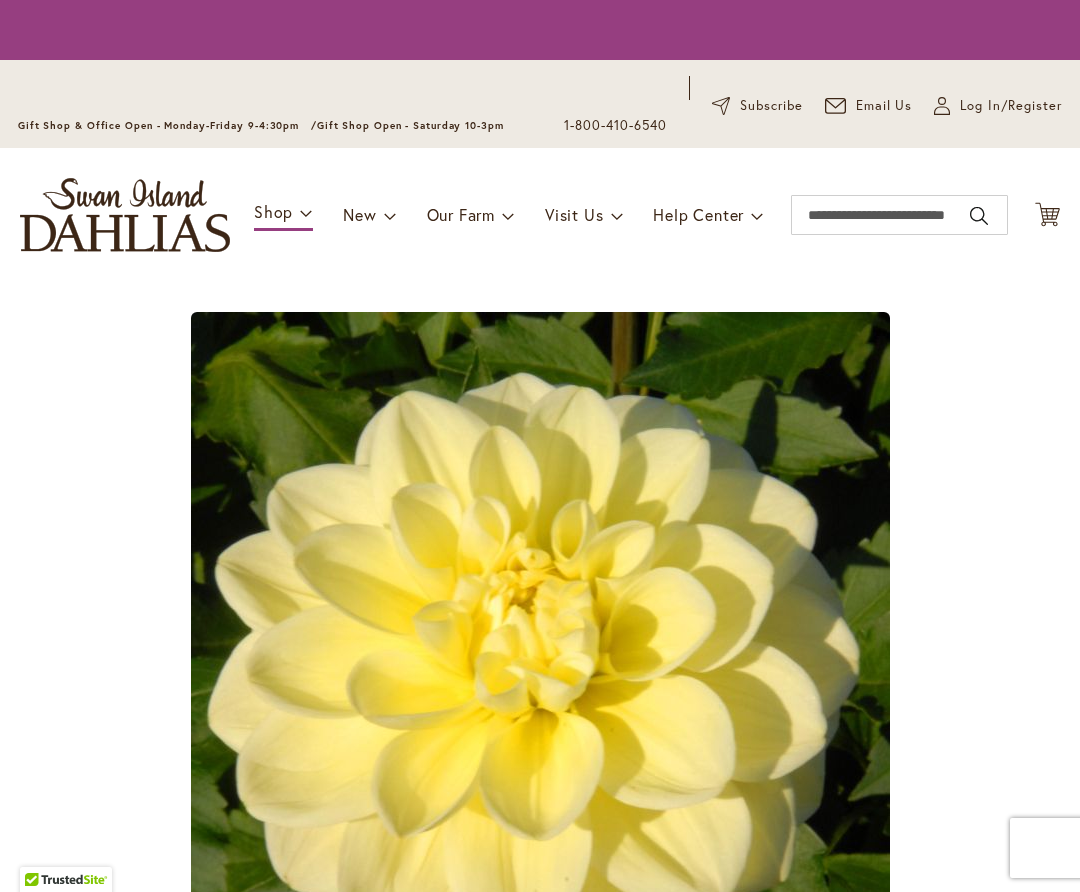 scroll, scrollTop: 0, scrollLeft: 0, axis: both 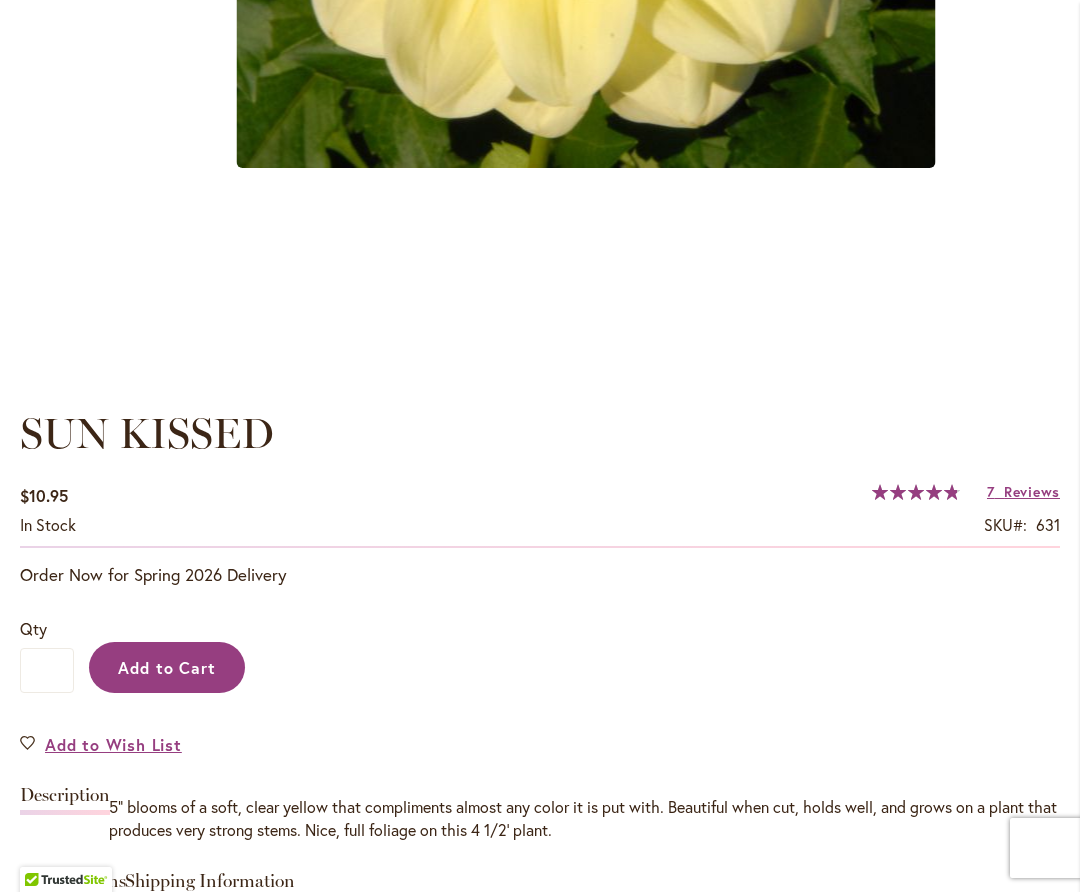 click on "Add to Cart" at bounding box center (167, 667) 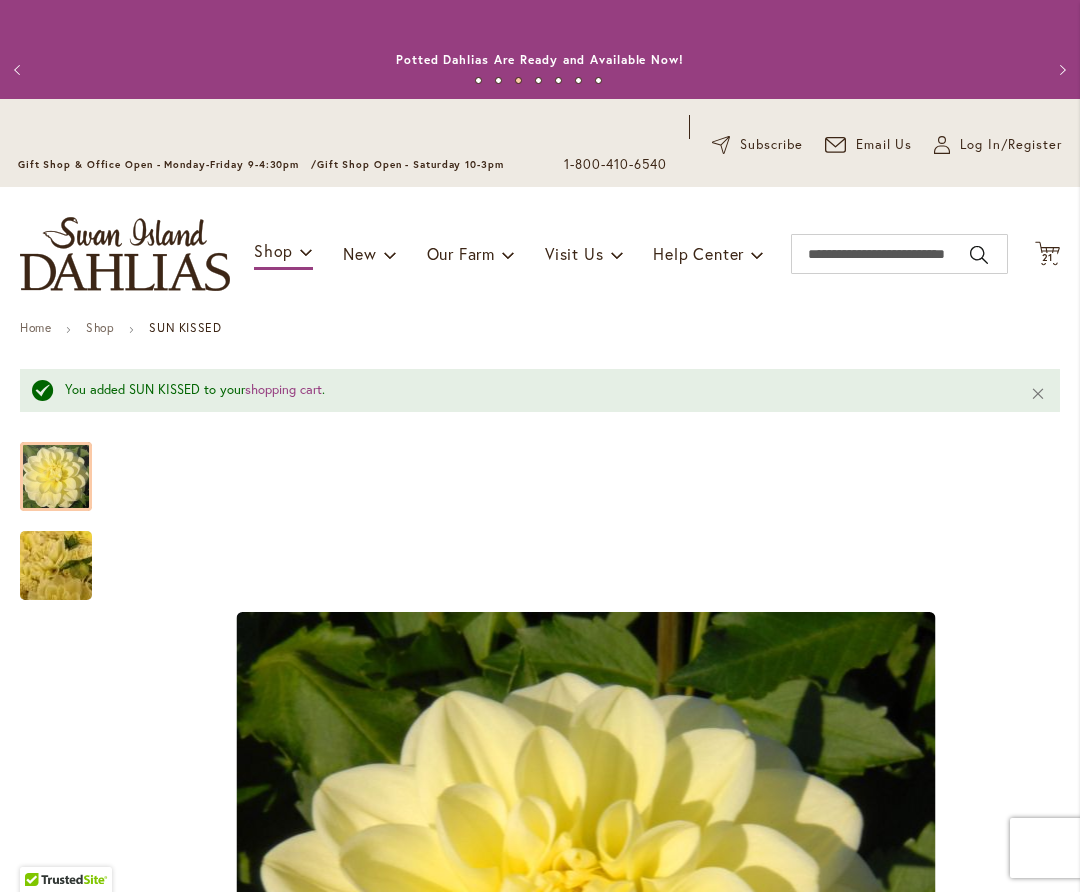 scroll, scrollTop: 0, scrollLeft: 0, axis: both 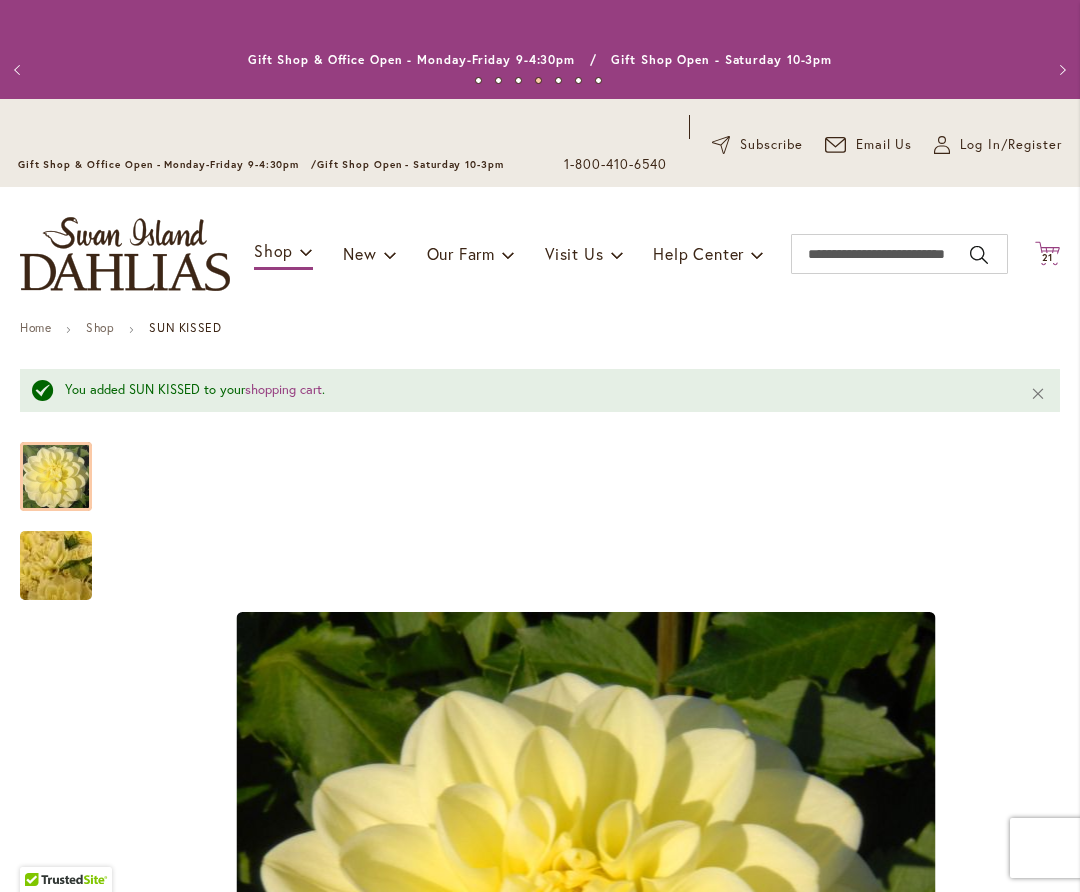 click on "Cart
.cls-1 {
fill: #231f20;
}" 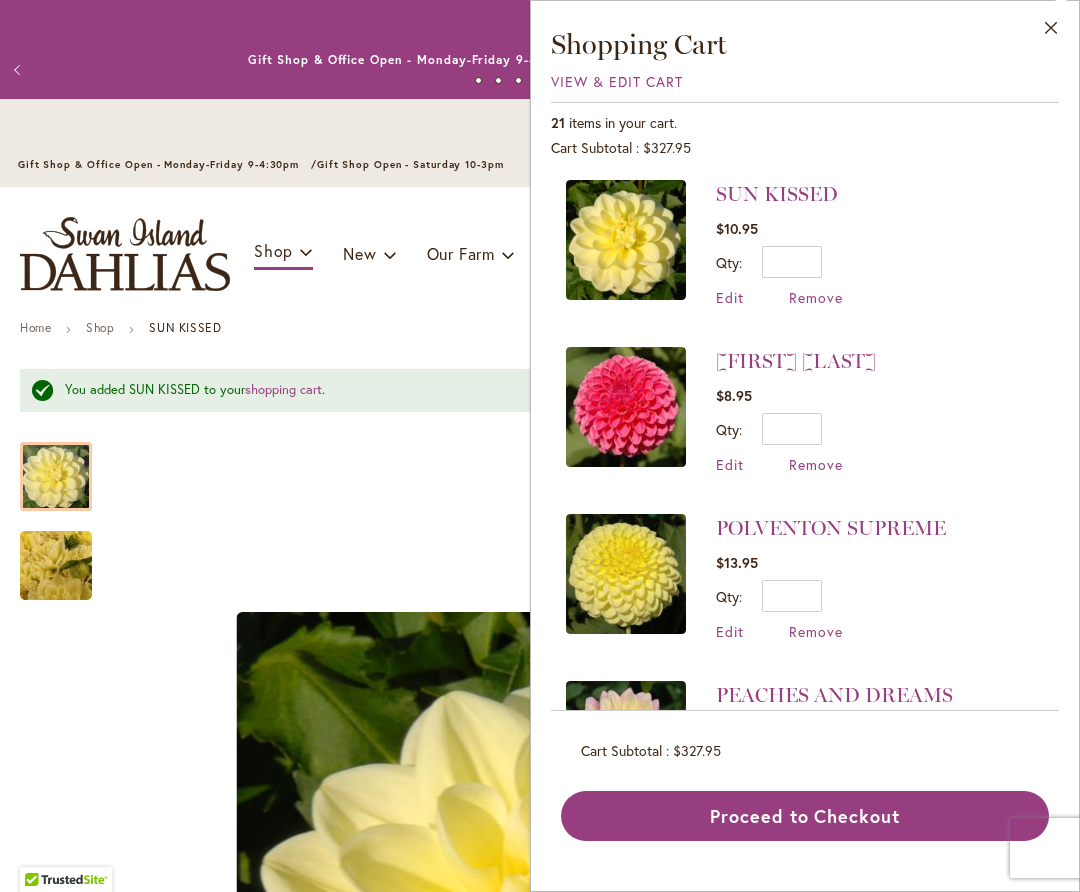 scroll, scrollTop: 5, scrollLeft: 0, axis: vertical 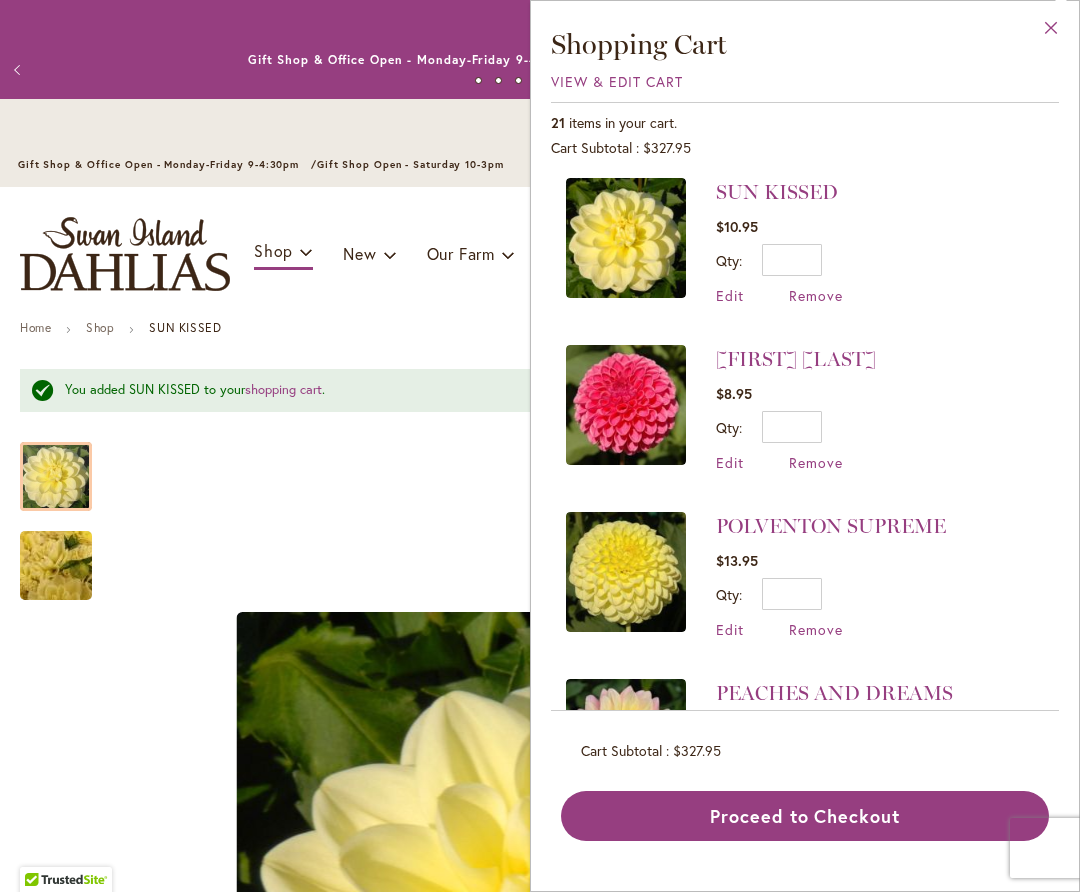 click on "Close" at bounding box center (1051, 32) 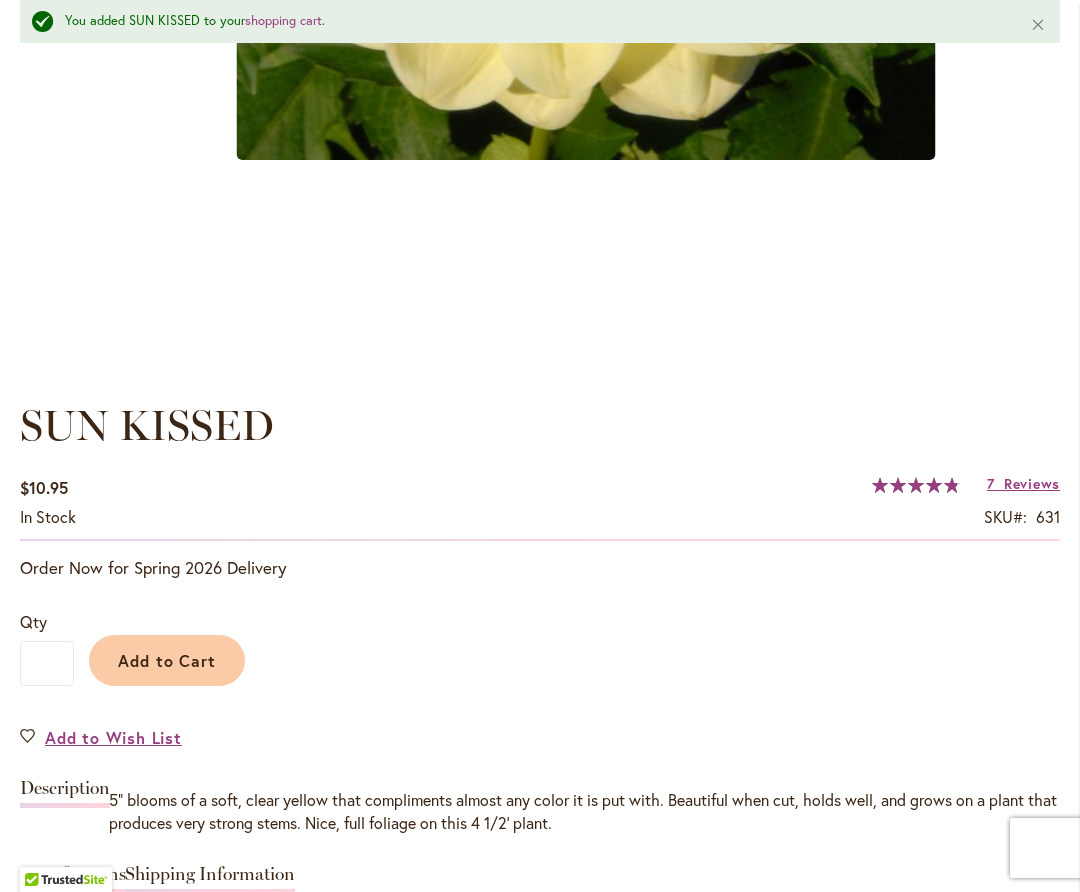 scroll, scrollTop: 945, scrollLeft: 0, axis: vertical 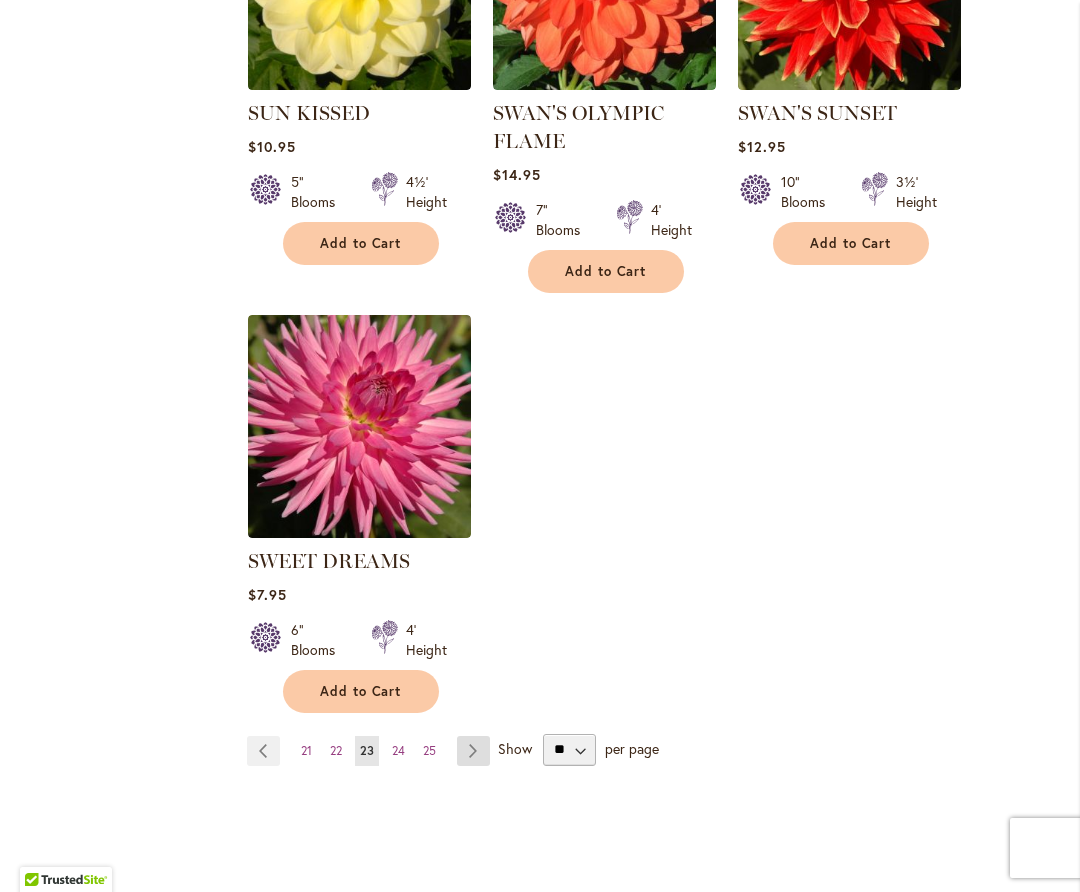 click on "Page
Next" at bounding box center [473, 751] 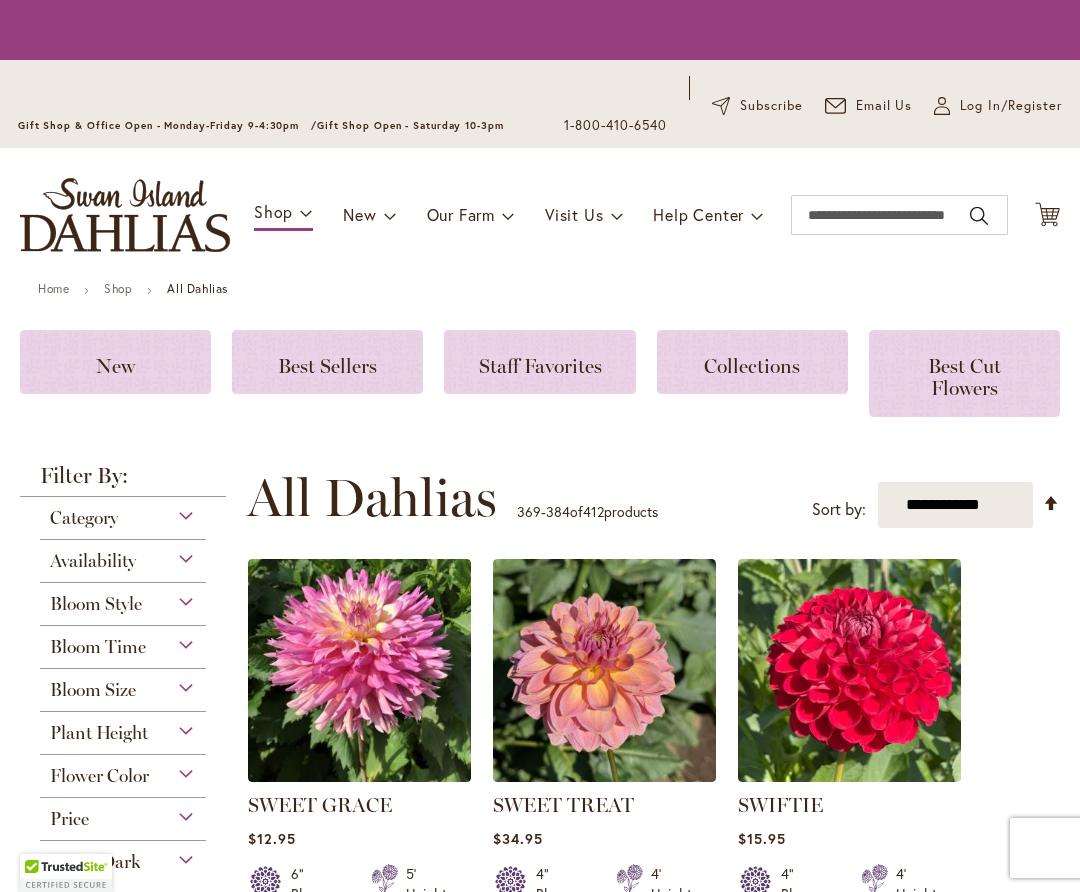 scroll, scrollTop: 0, scrollLeft: 0, axis: both 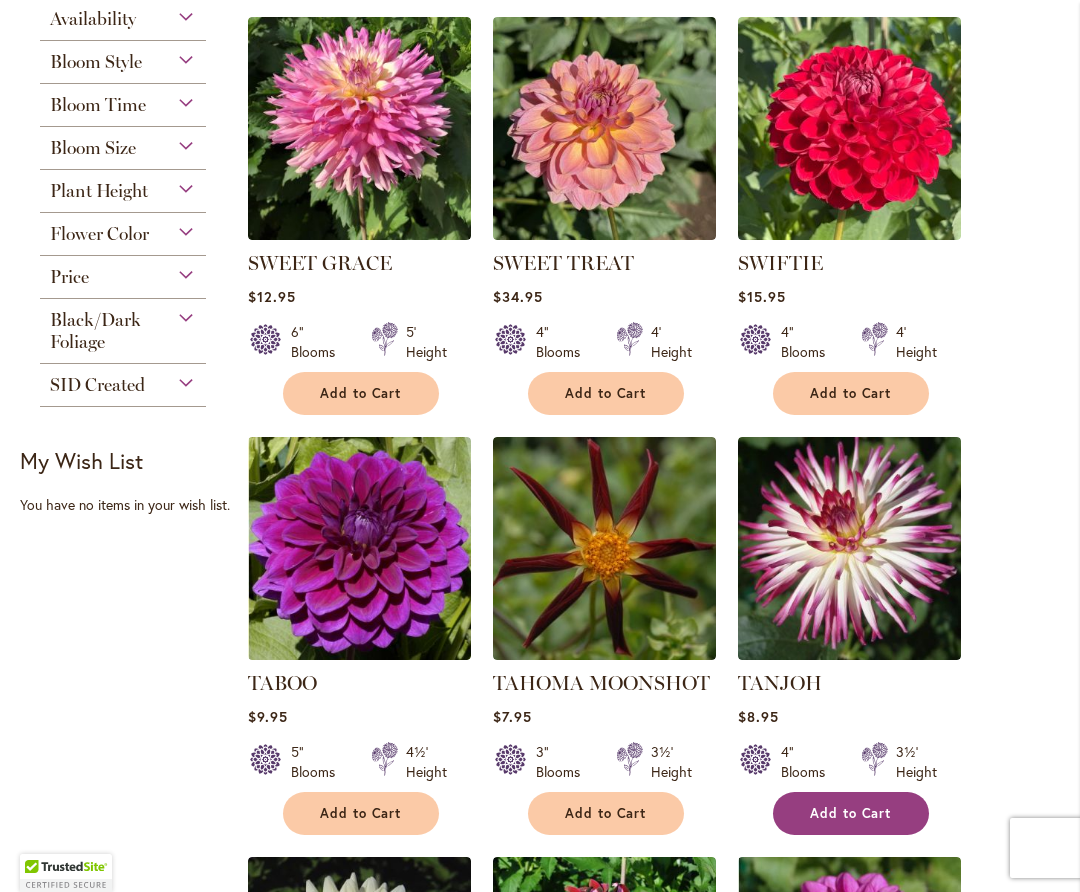 click on "Add to Cart" at bounding box center [851, 813] 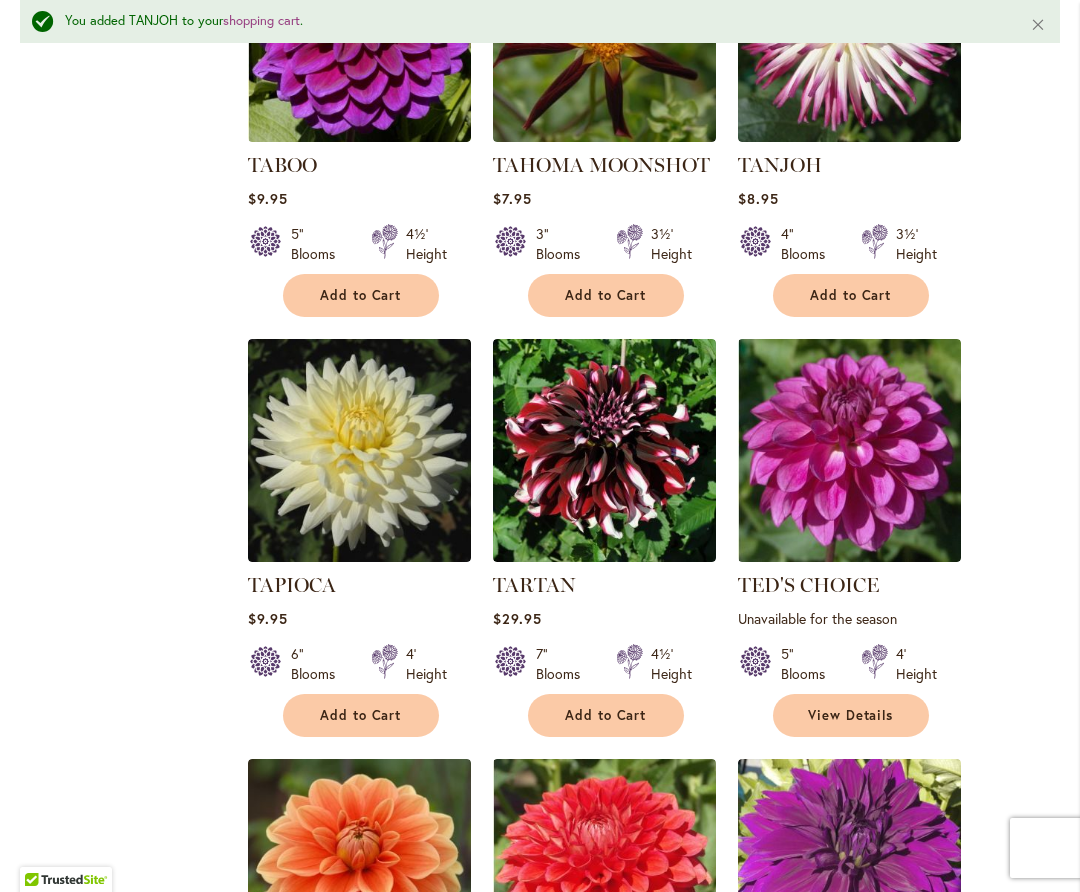 scroll, scrollTop: 1293, scrollLeft: 0, axis: vertical 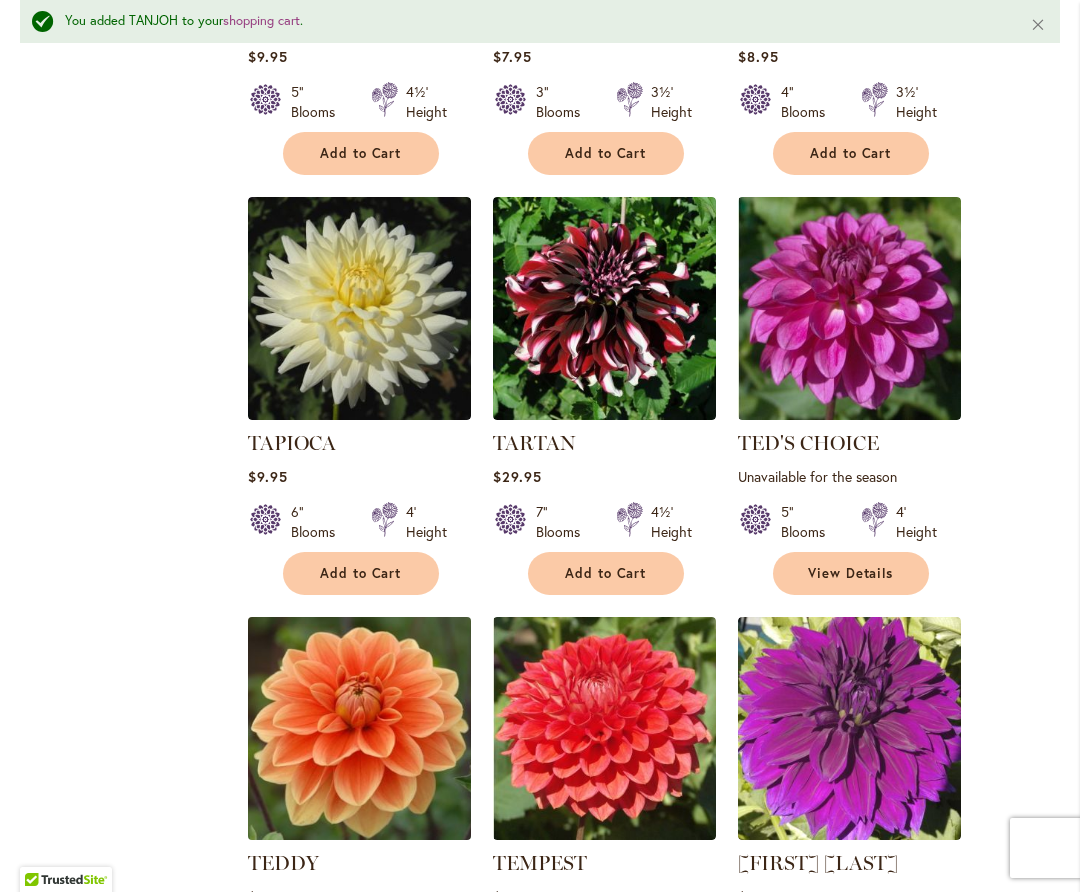 click at bounding box center [359, 729] 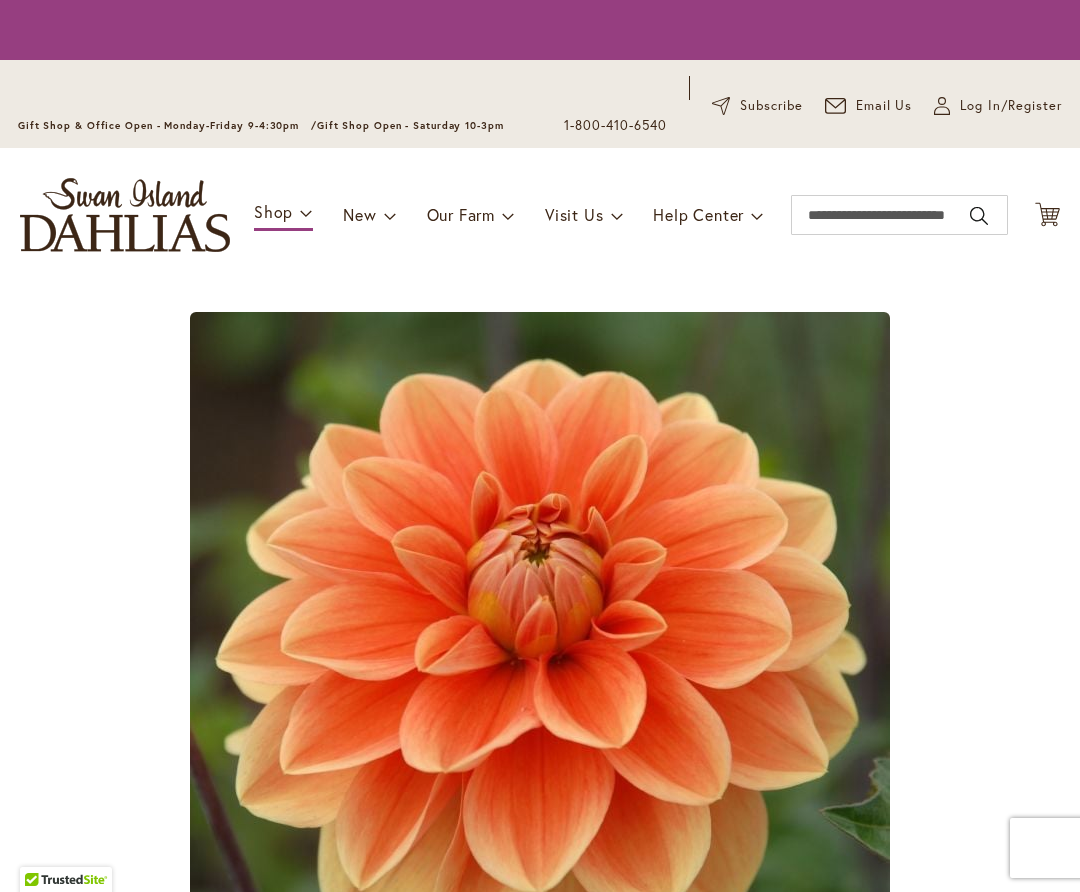scroll, scrollTop: 0, scrollLeft: 0, axis: both 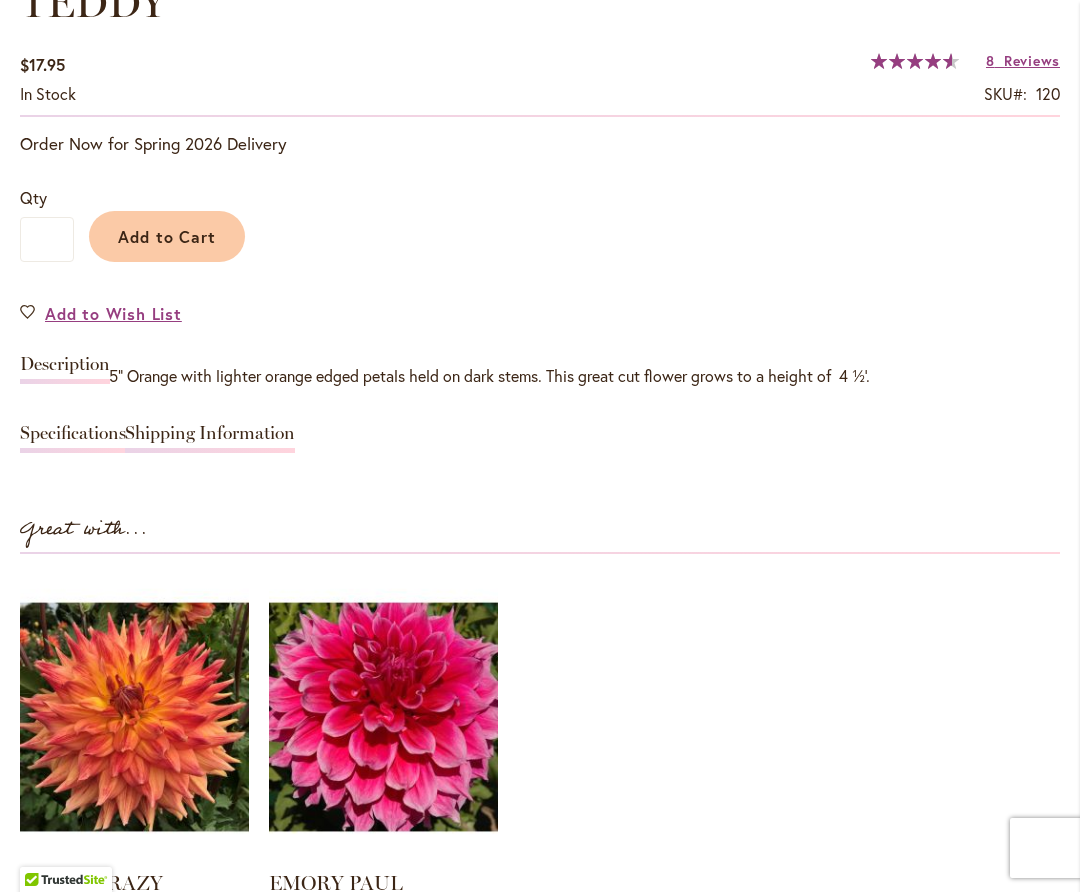 click on "Add to Cart" at bounding box center (167, 236) 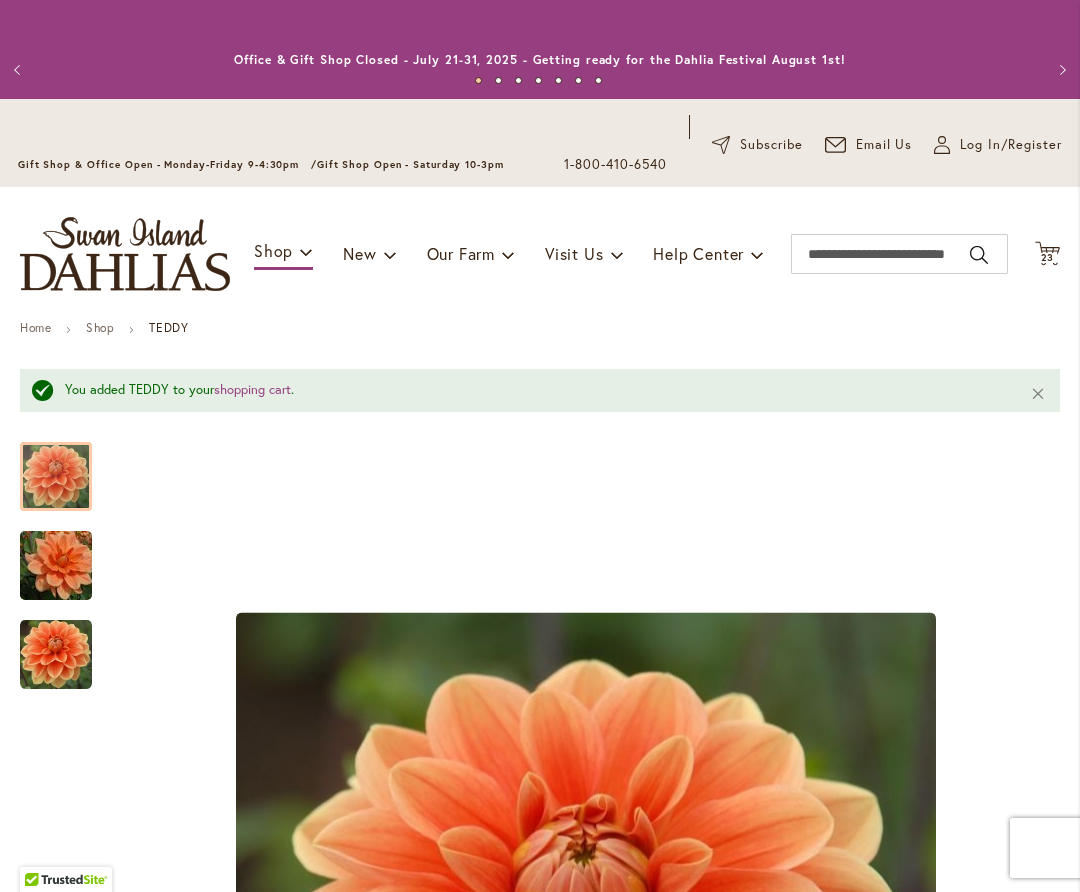 scroll, scrollTop: 0, scrollLeft: 0, axis: both 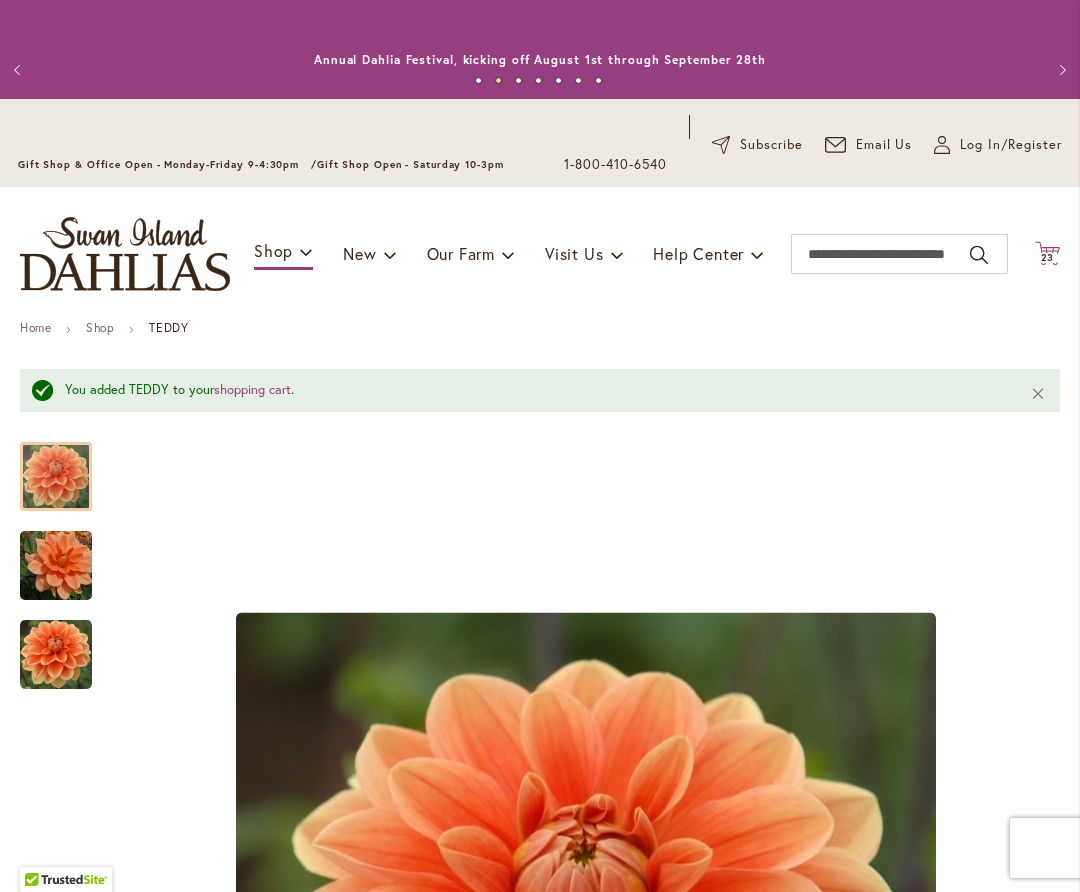 click on "Cart
.cls-1 {
fill: #231f20;
}" 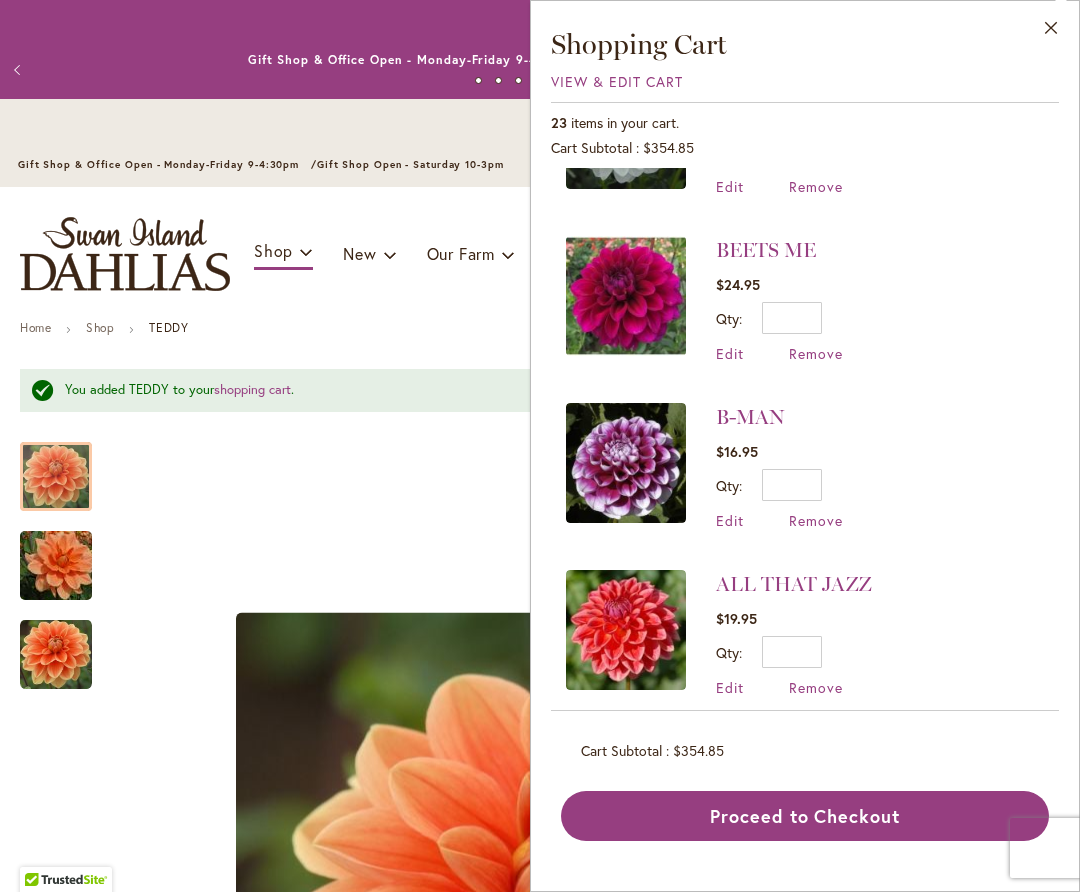 scroll, scrollTop: 3286, scrollLeft: 0, axis: vertical 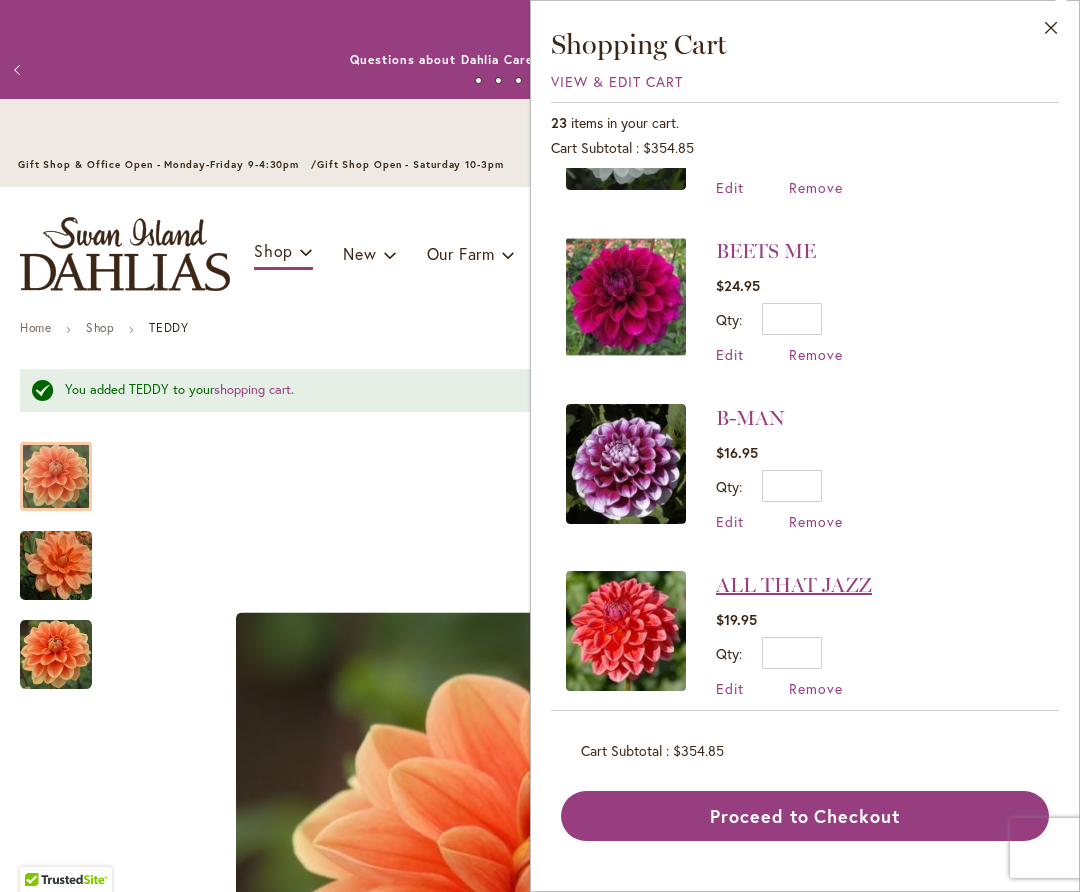 click on "ALL THAT JAZZ" at bounding box center (794, 585) 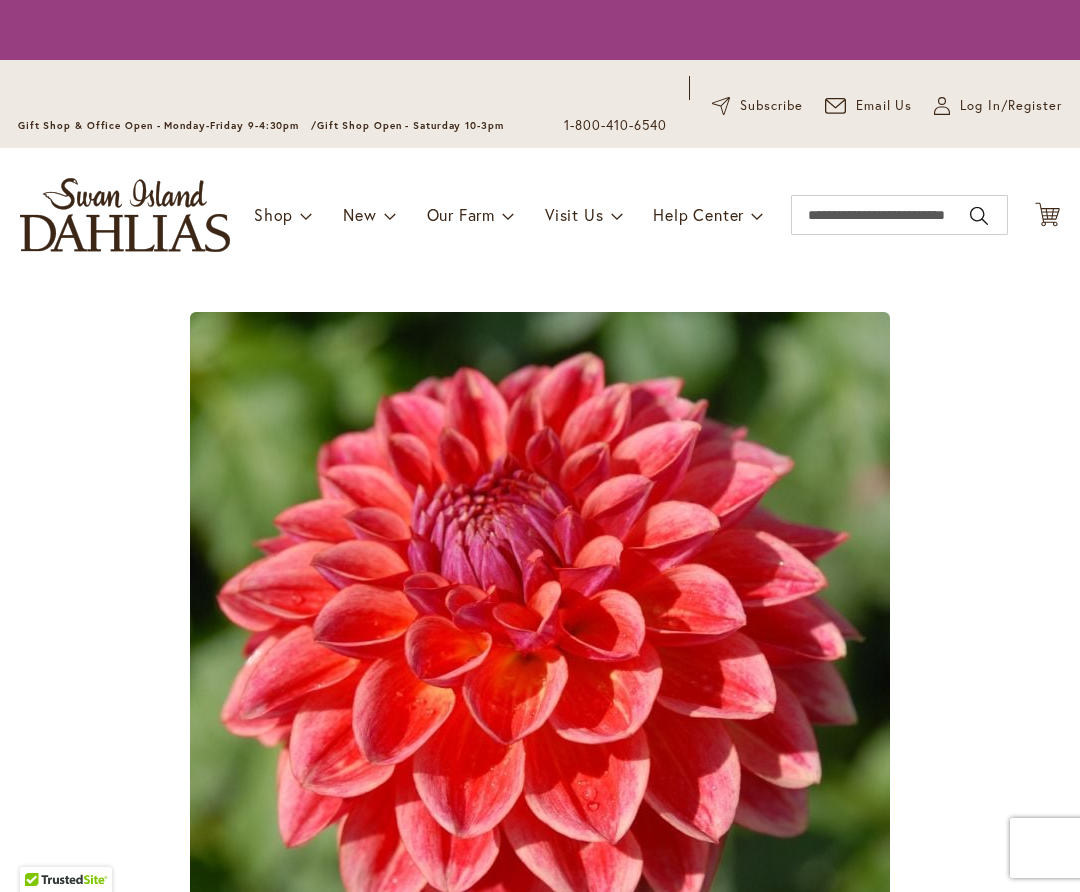 scroll, scrollTop: 0, scrollLeft: 0, axis: both 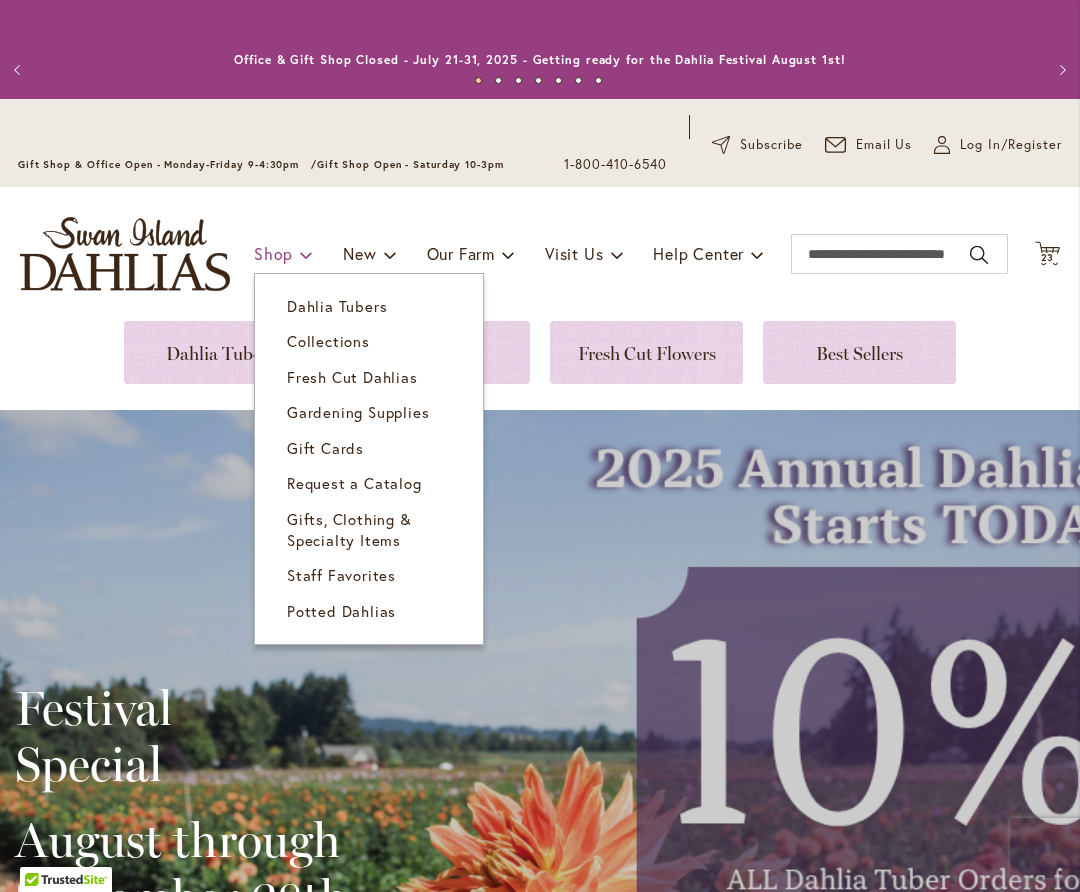 click on "Shop" at bounding box center (283, 254) 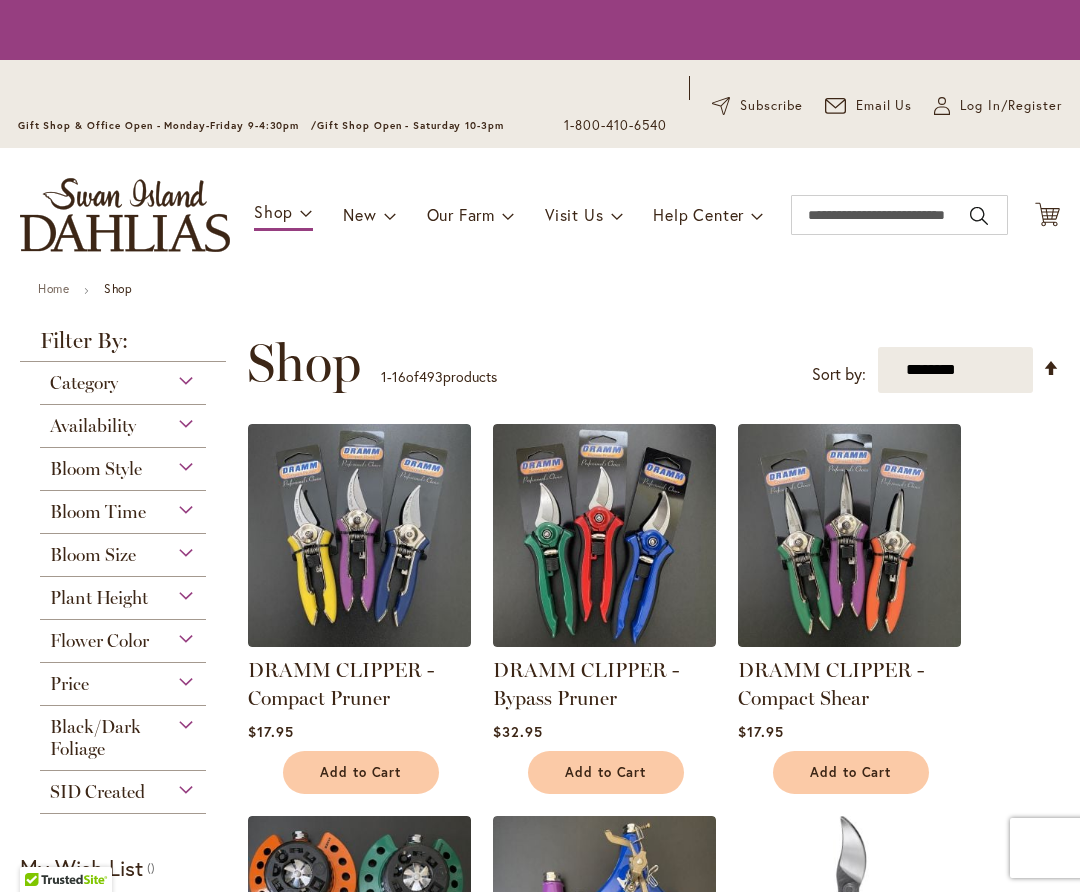 scroll, scrollTop: 0, scrollLeft: 0, axis: both 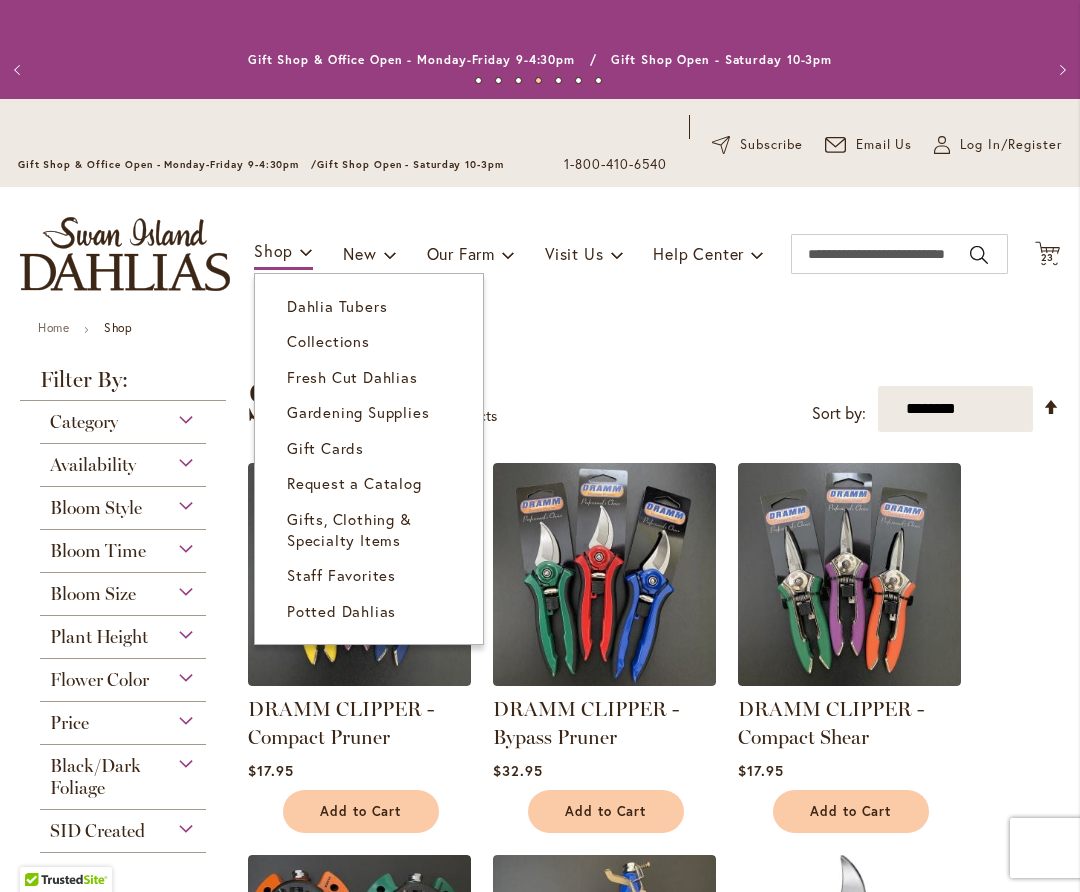 click on "Dahlia Tubers" at bounding box center [337, 306] 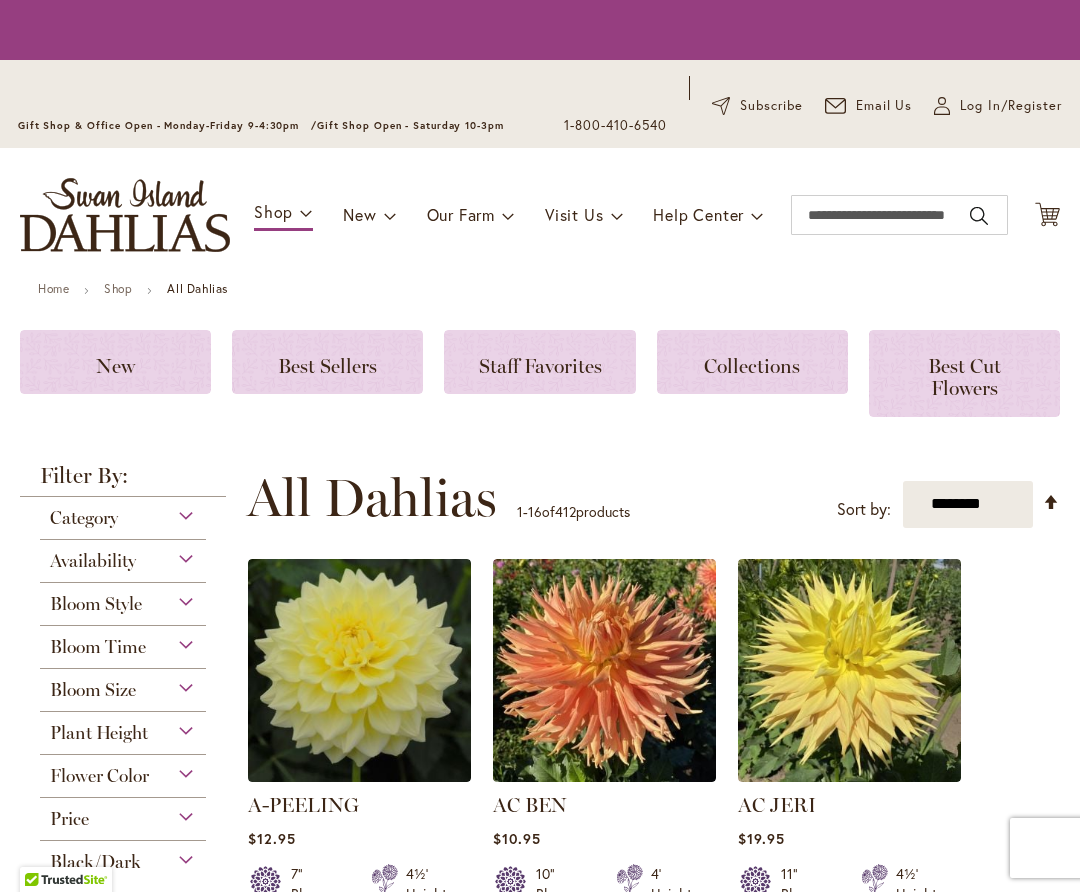 scroll, scrollTop: 0, scrollLeft: 0, axis: both 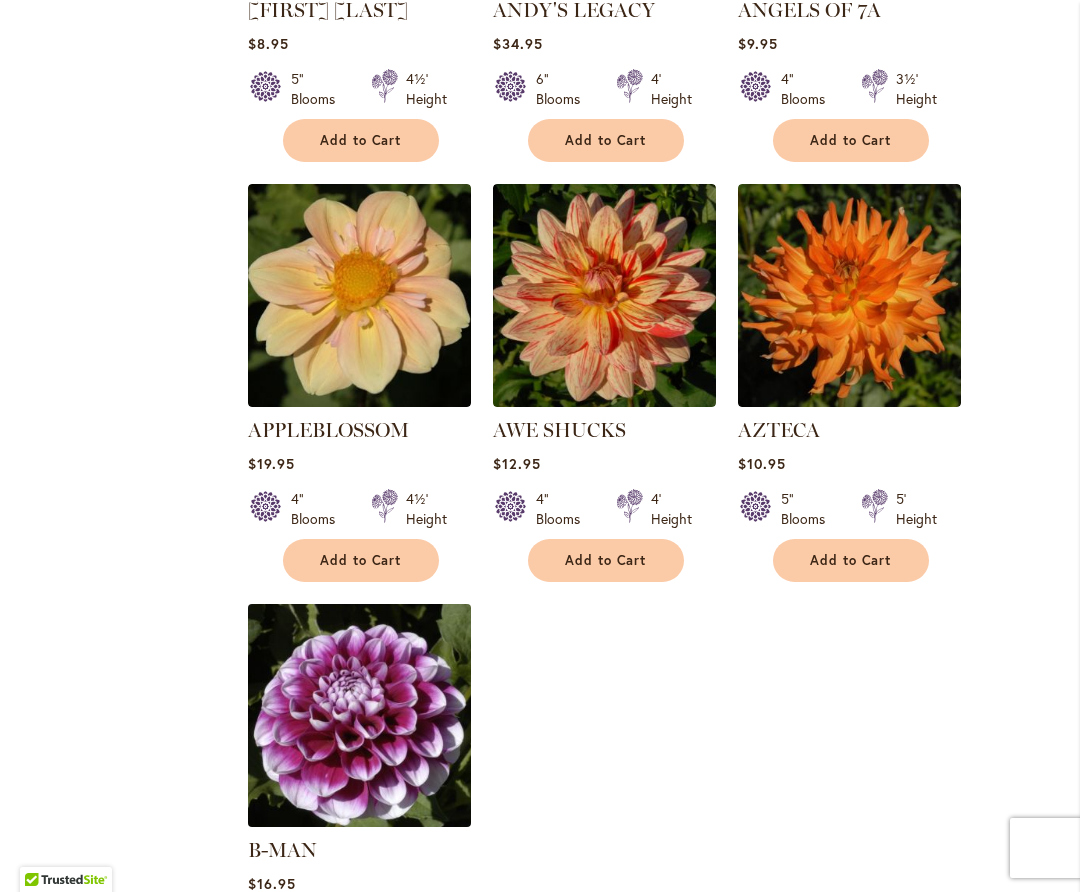 click at bounding box center [359, 715] 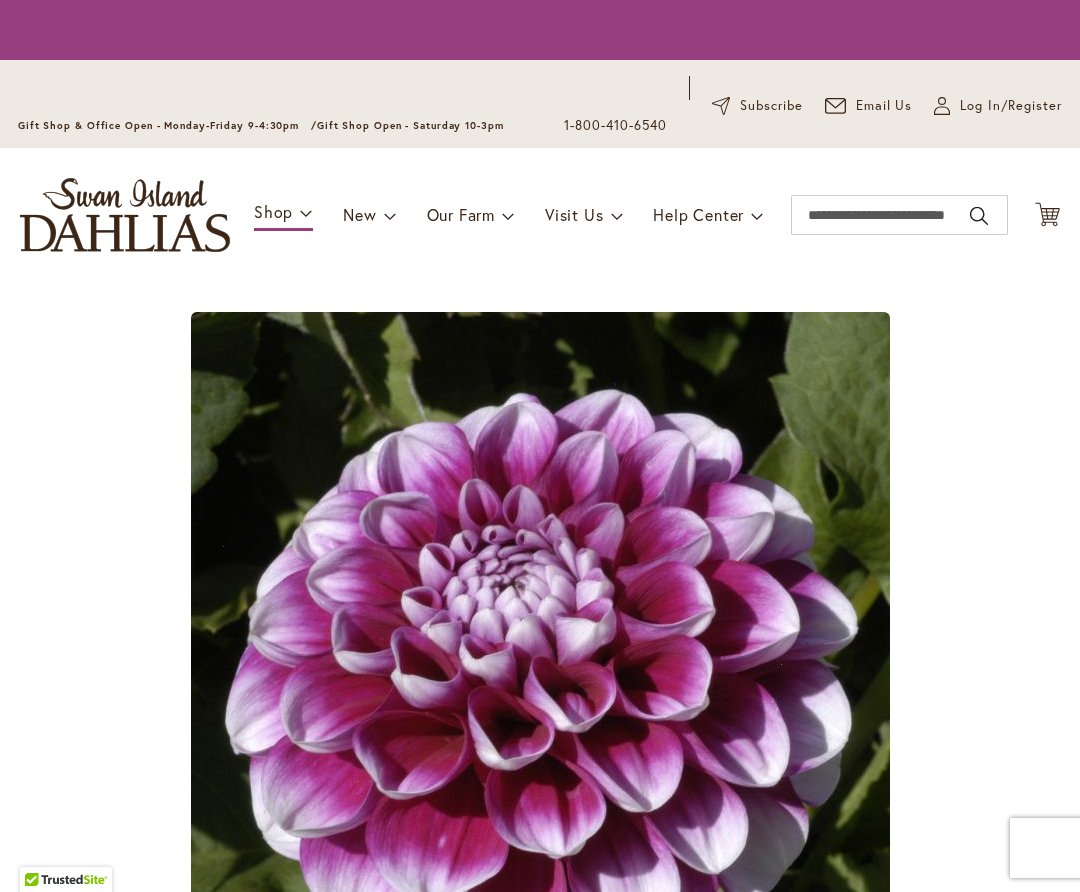 scroll, scrollTop: 0, scrollLeft: 0, axis: both 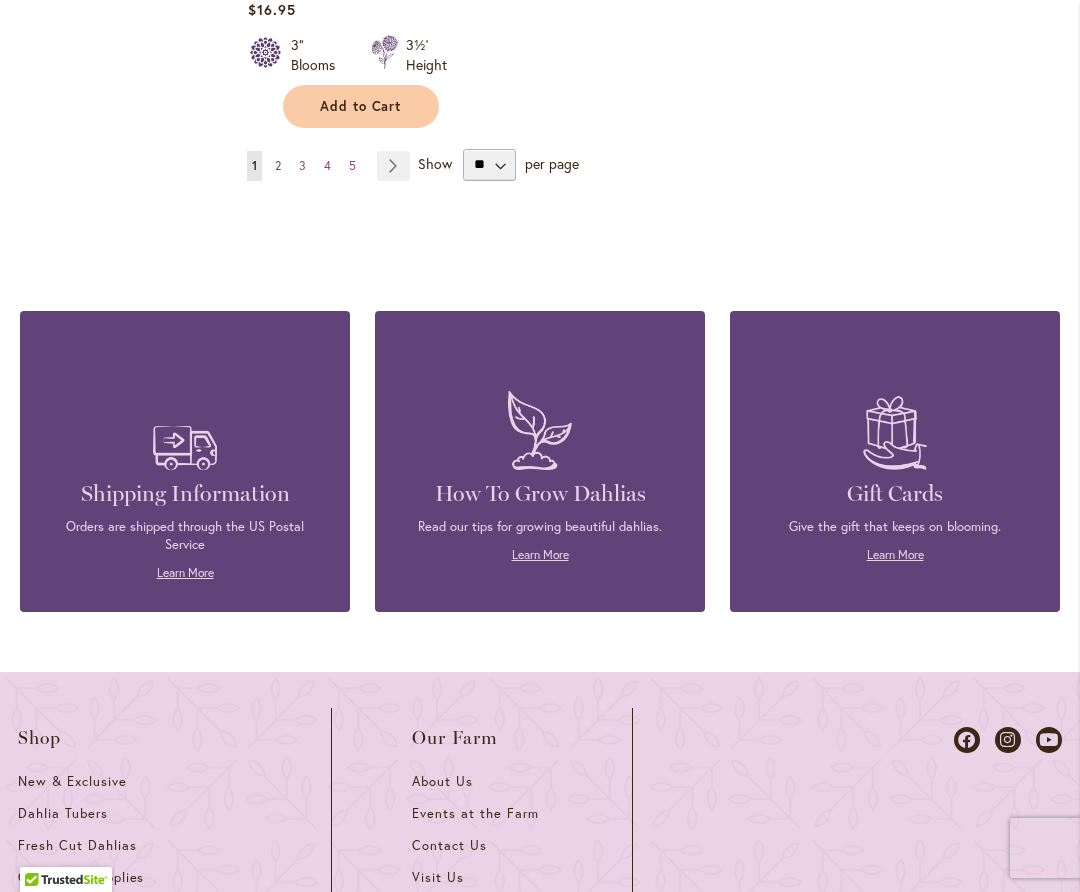 click on "2" at bounding box center [278, 165] 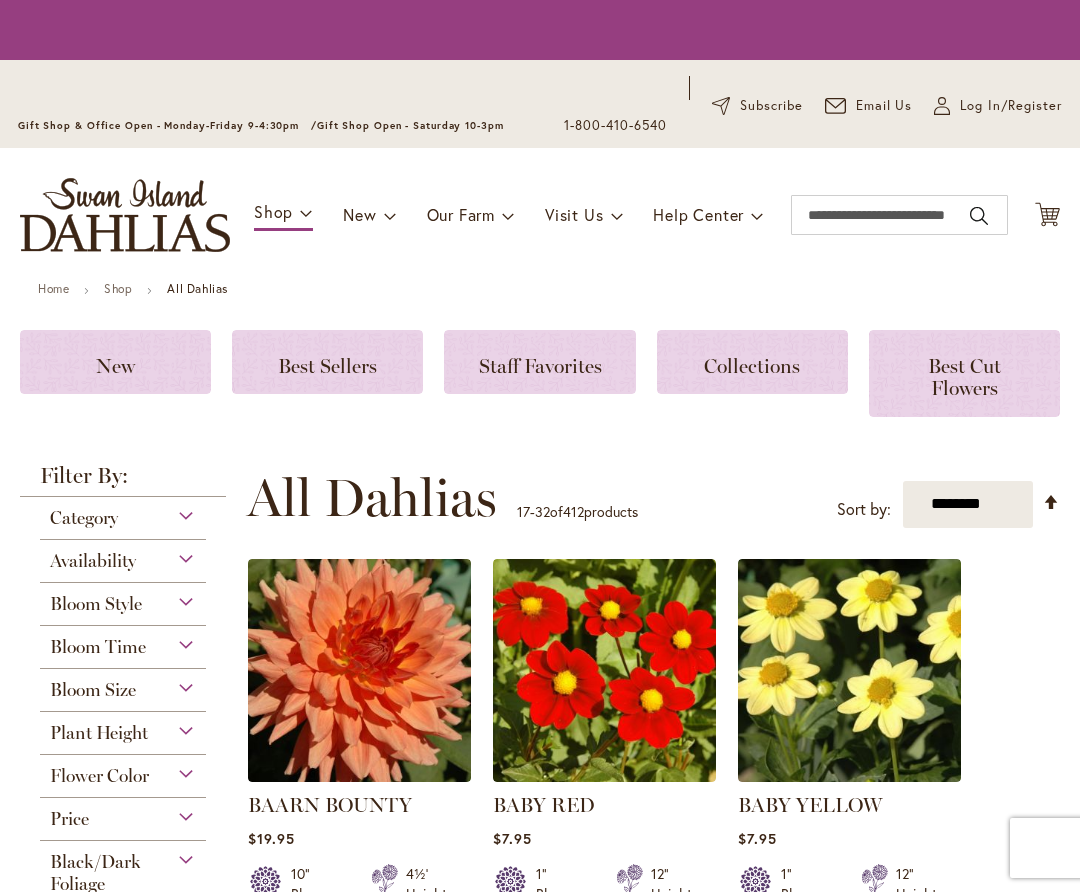 scroll, scrollTop: 0, scrollLeft: 0, axis: both 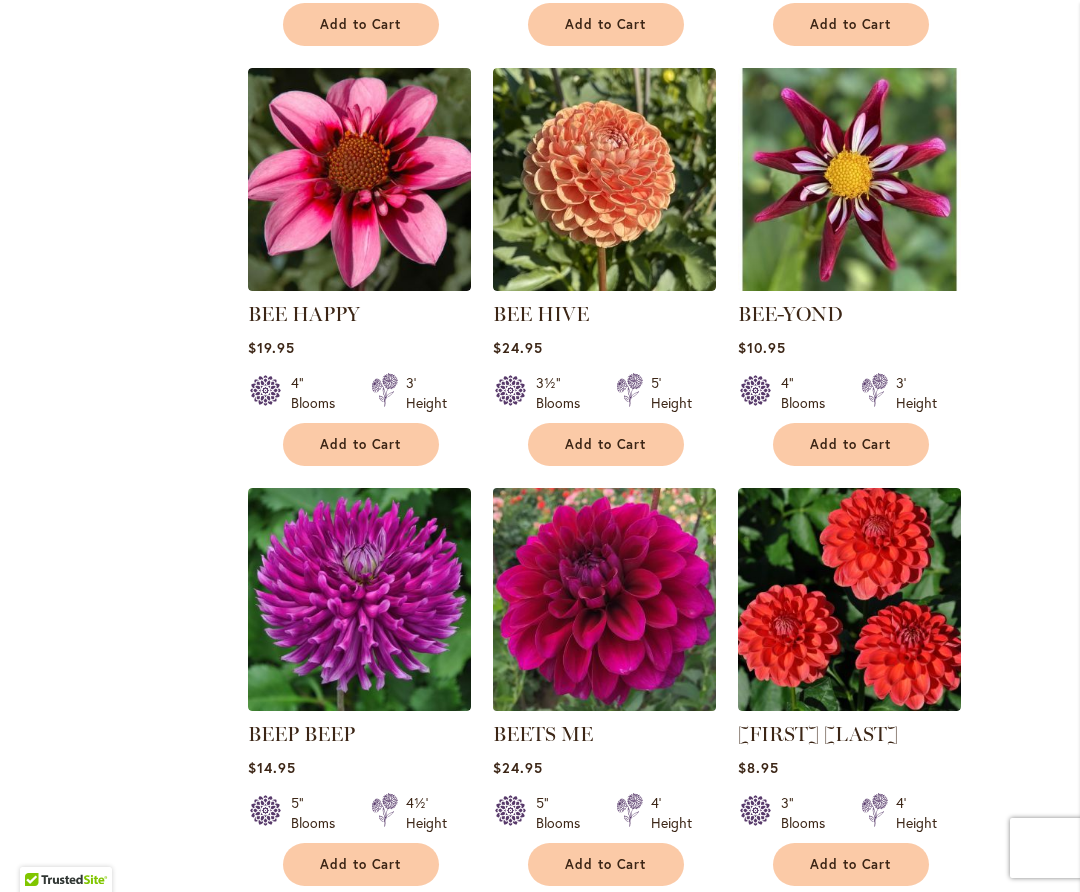 click at bounding box center [604, 599] 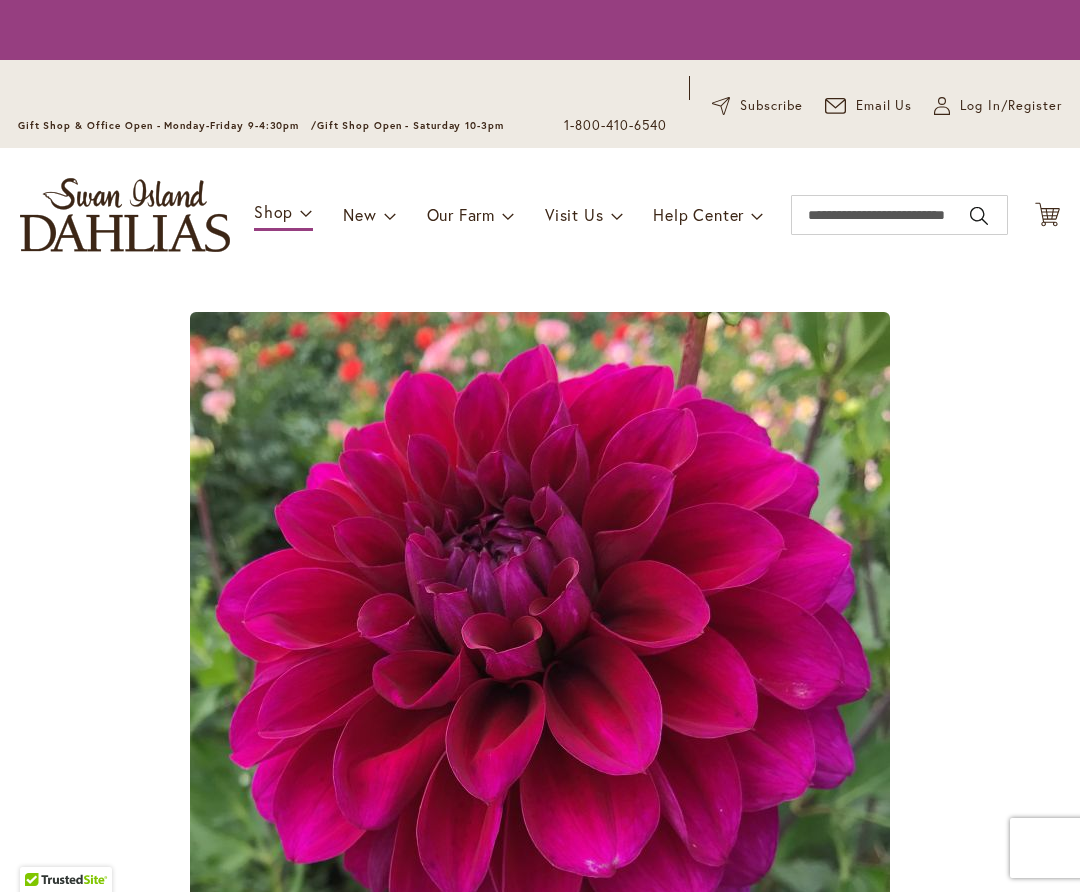 scroll, scrollTop: 0, scrollLeft: 0, axis: both 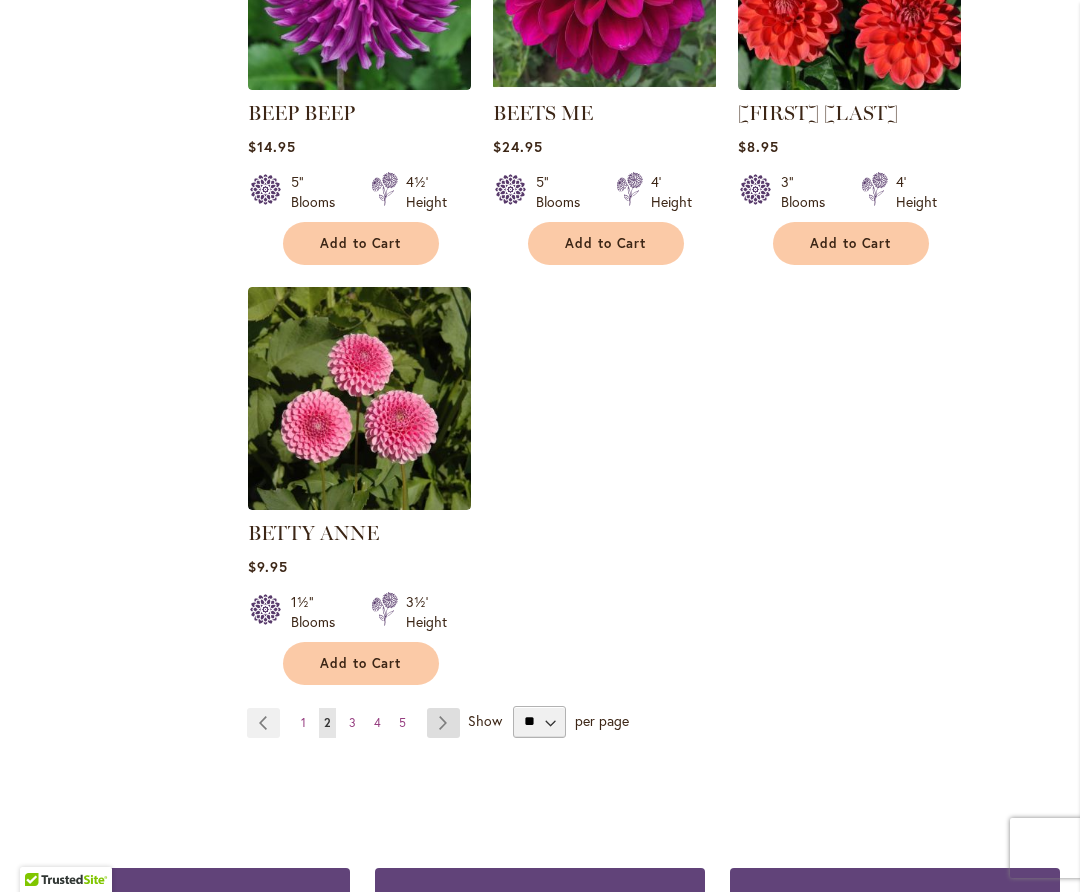 click on "Page
Next" at bounding box center (443, 723) 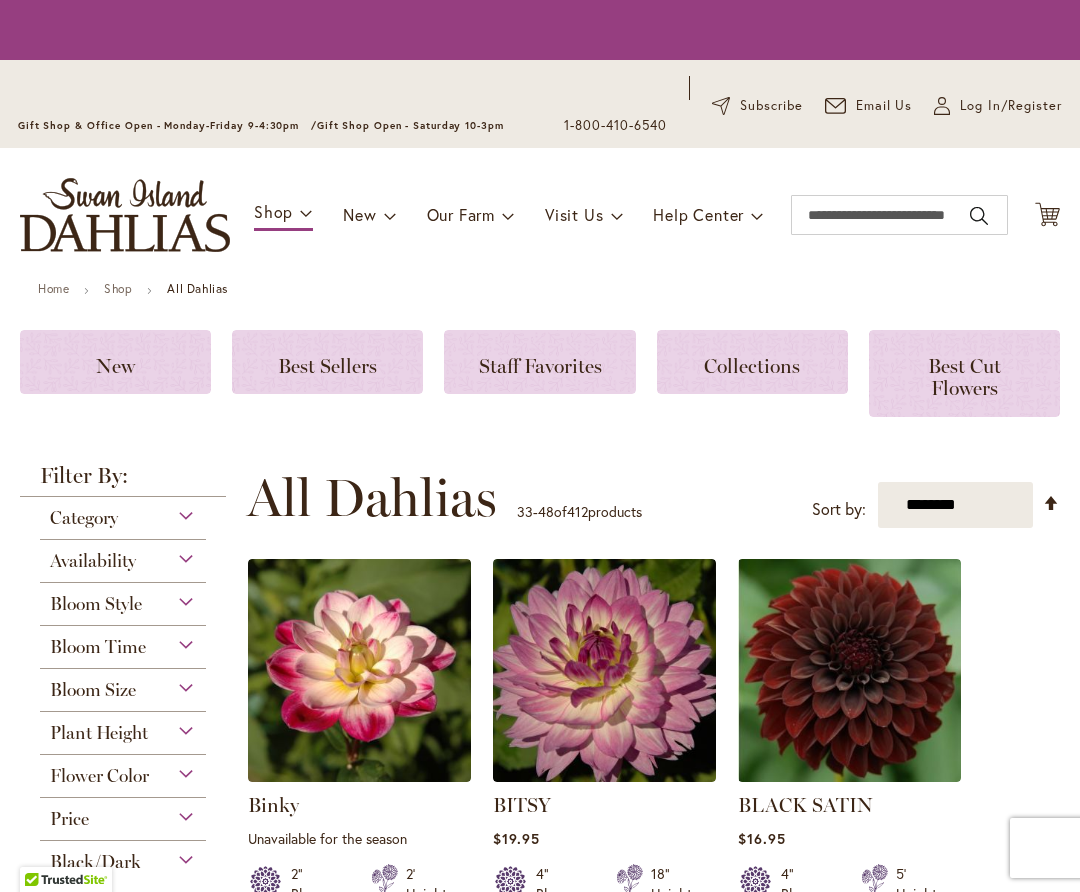 scroll, scrollTop: 0, scrollLeft: 0, axis: both 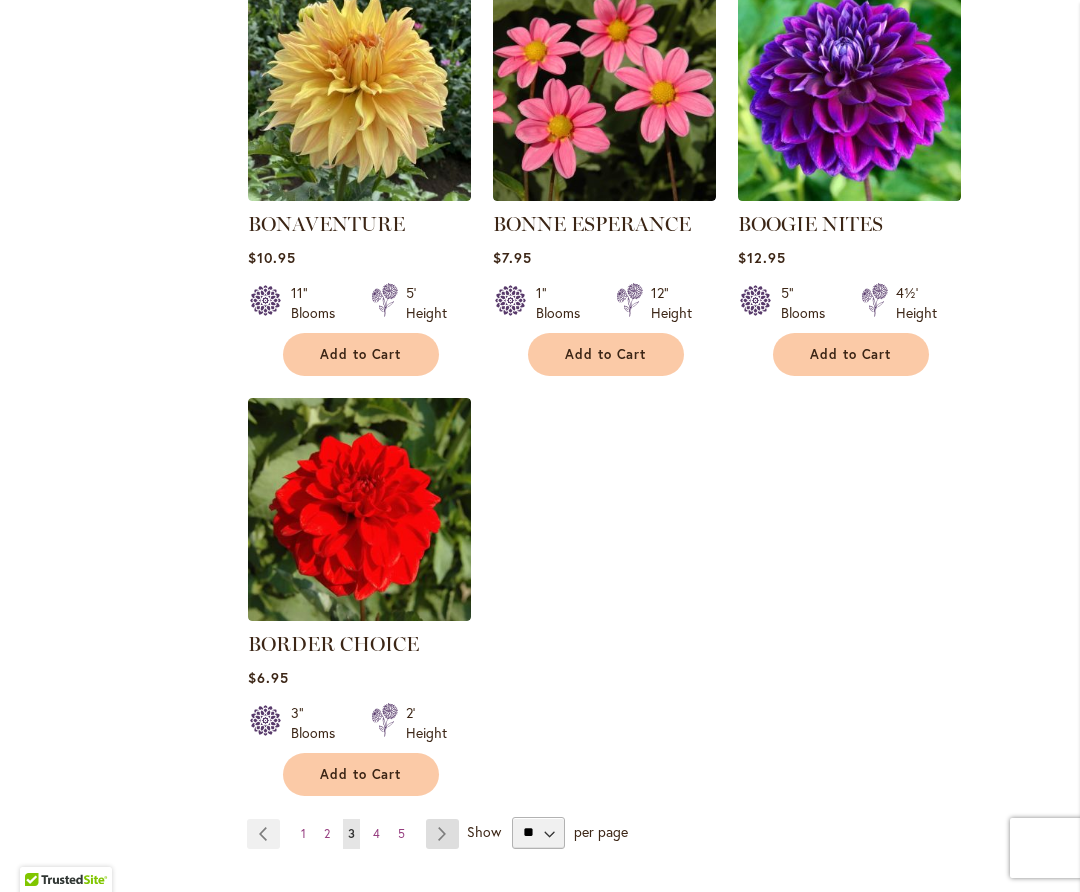 click on "Page
Next" at bounding box center (442, 834) 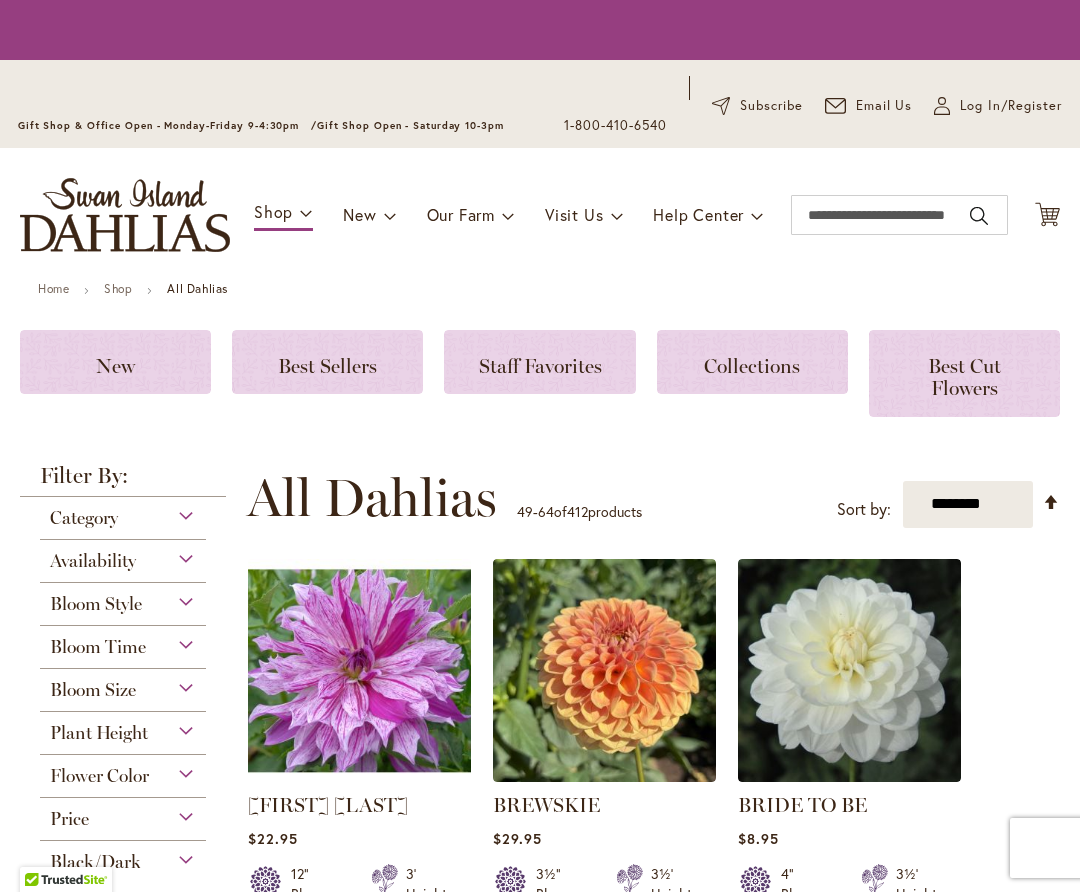 scroll, scrollTop: 0, scrollLeft: 0, axis: both 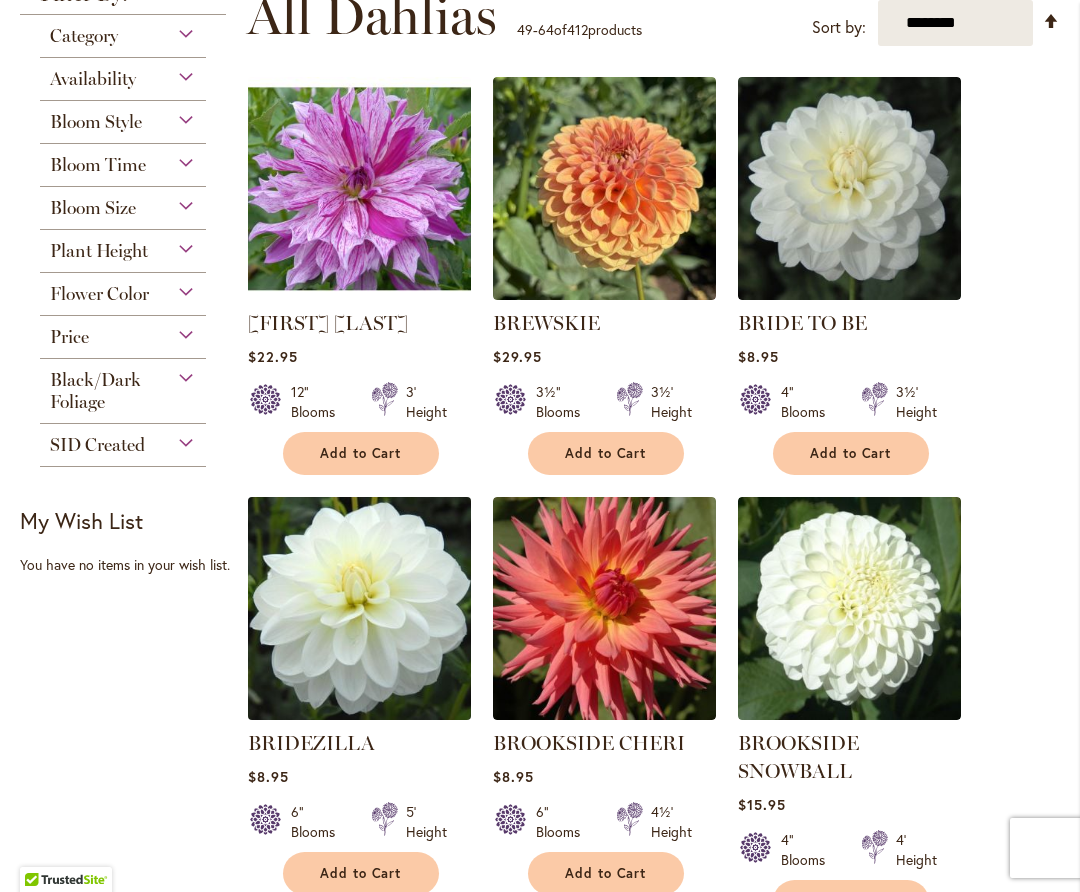 click at bounding box center [359, 608] 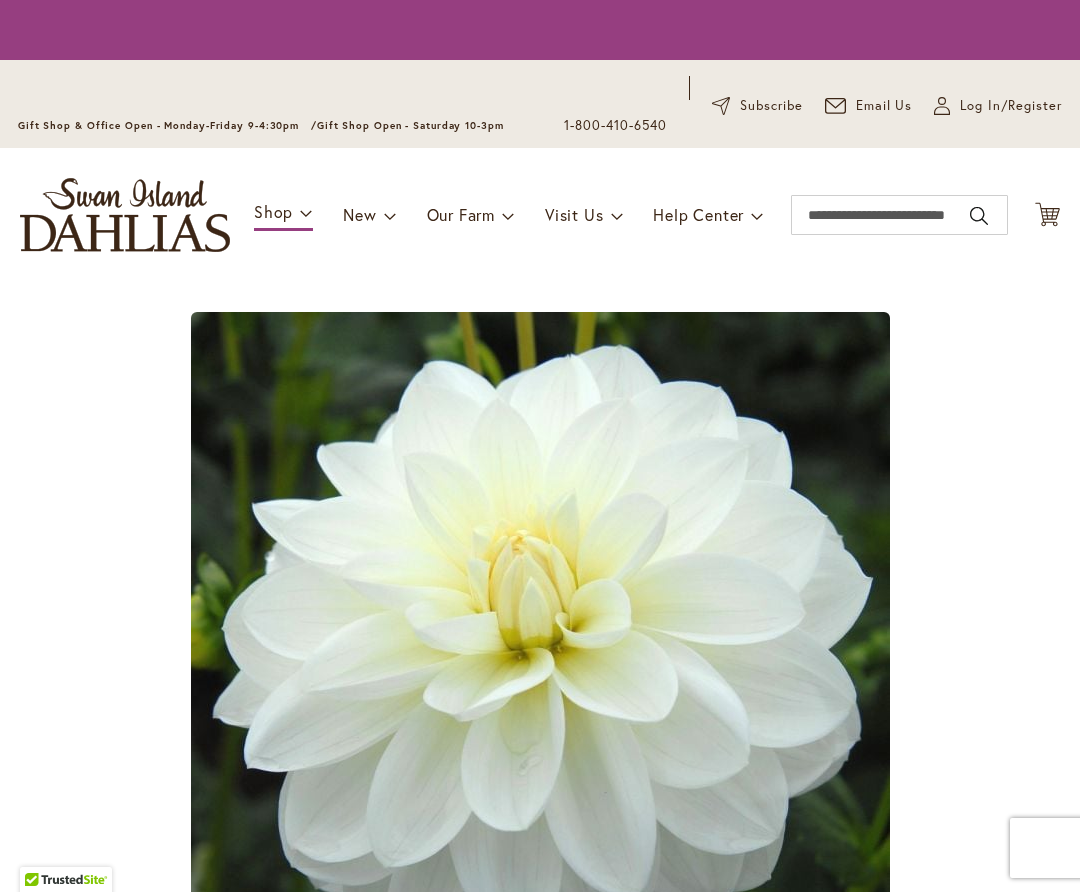 scroll, scrollTop: 0, scrollLeft: 0, axis: both 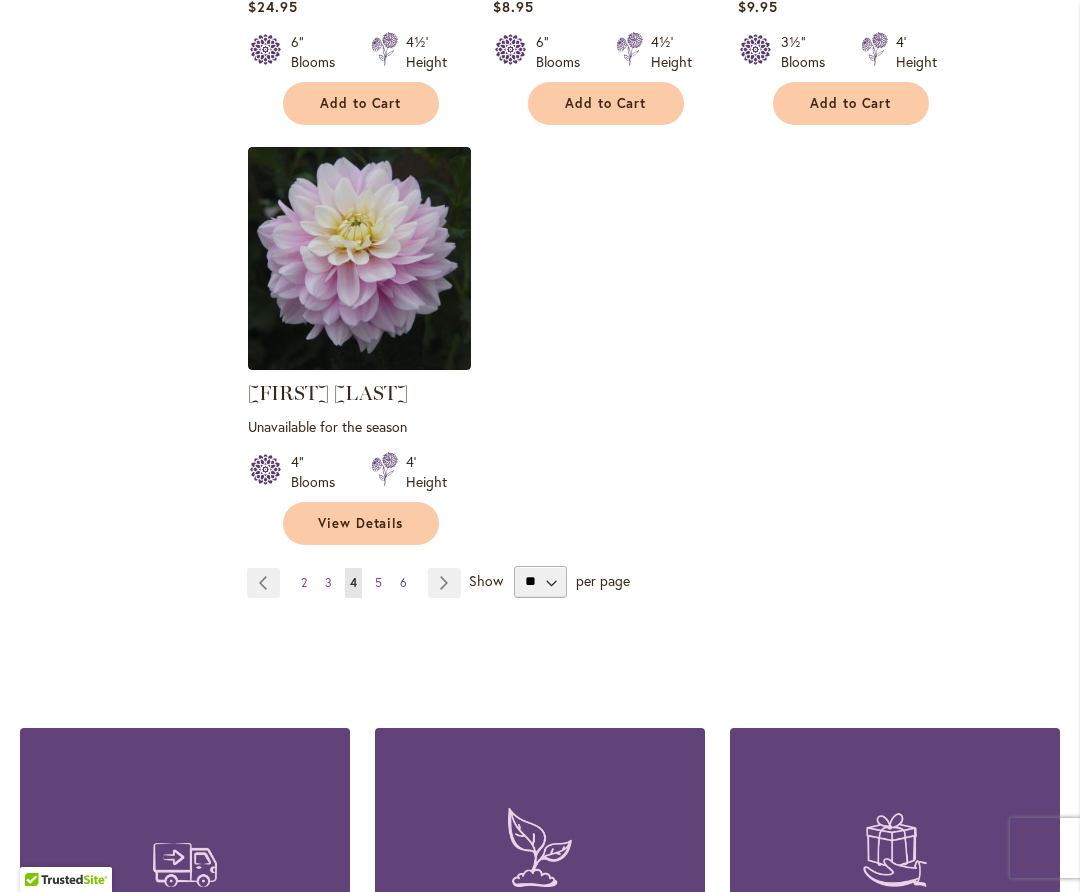 click on "6" at bounding box center [403, 582] 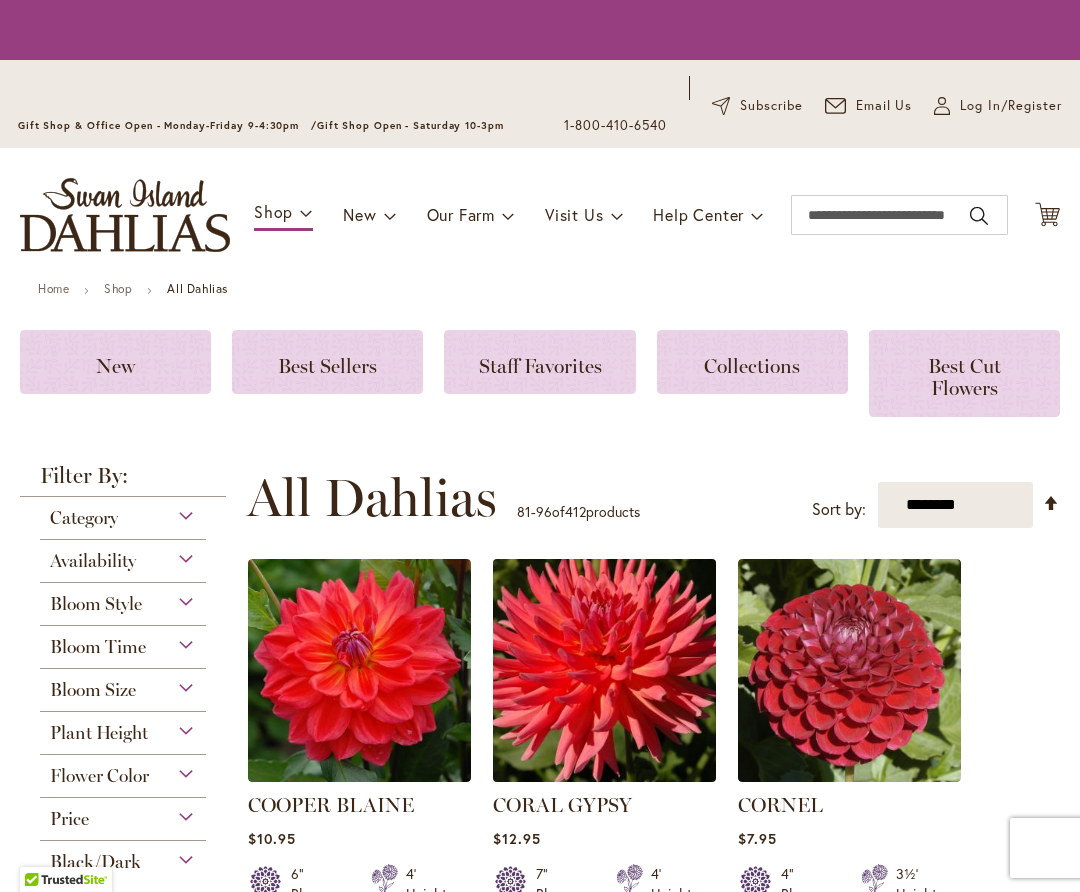 scroll, scrollTop: 0, scrollLeft: 0, axis: both 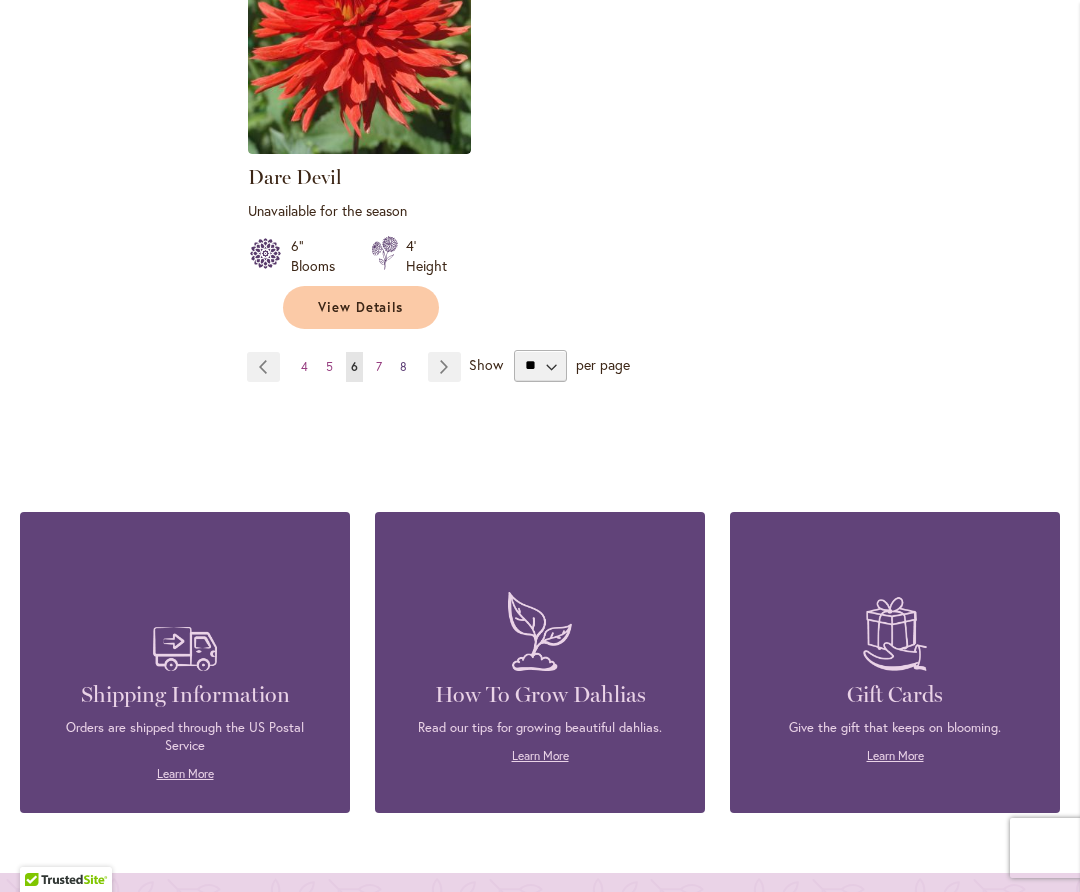 click on "8" at bounding box center (403, 366) 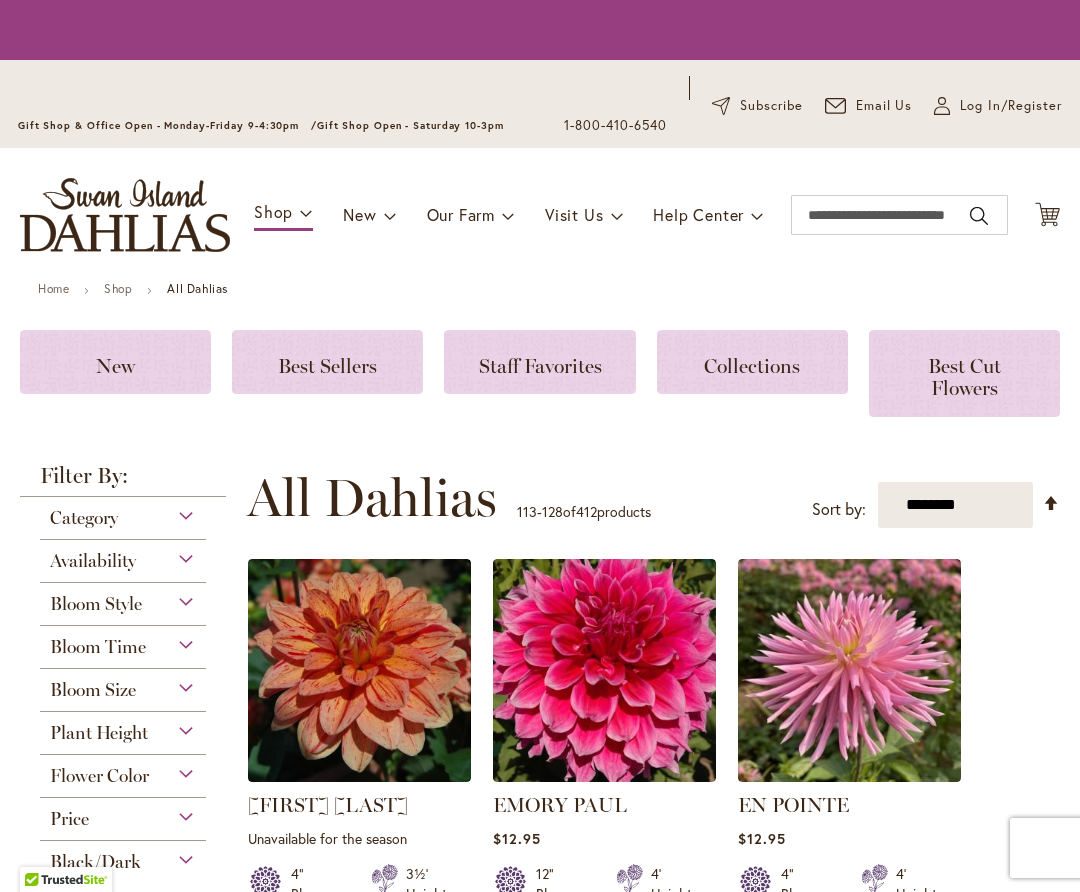 scroll, scrollTop: 0, scrollLeft: 0, axis: both 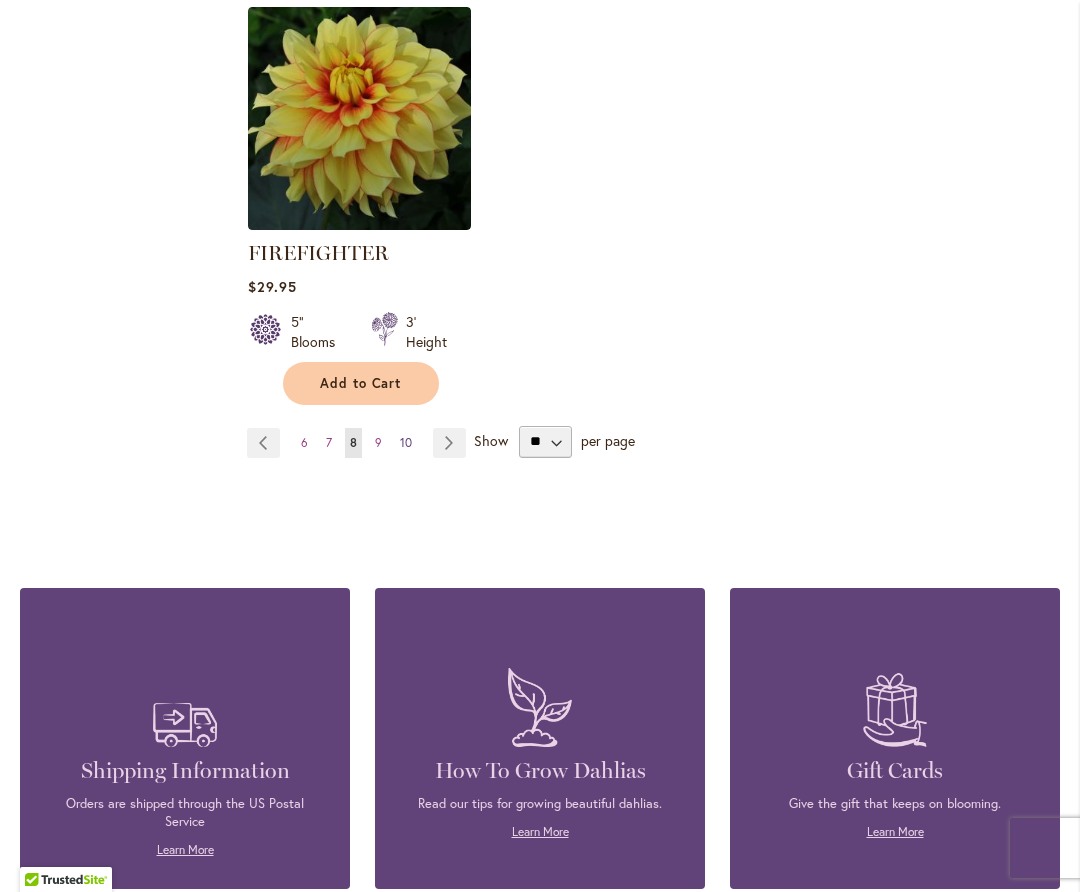 click on "10" at bounding box center [406, 442] 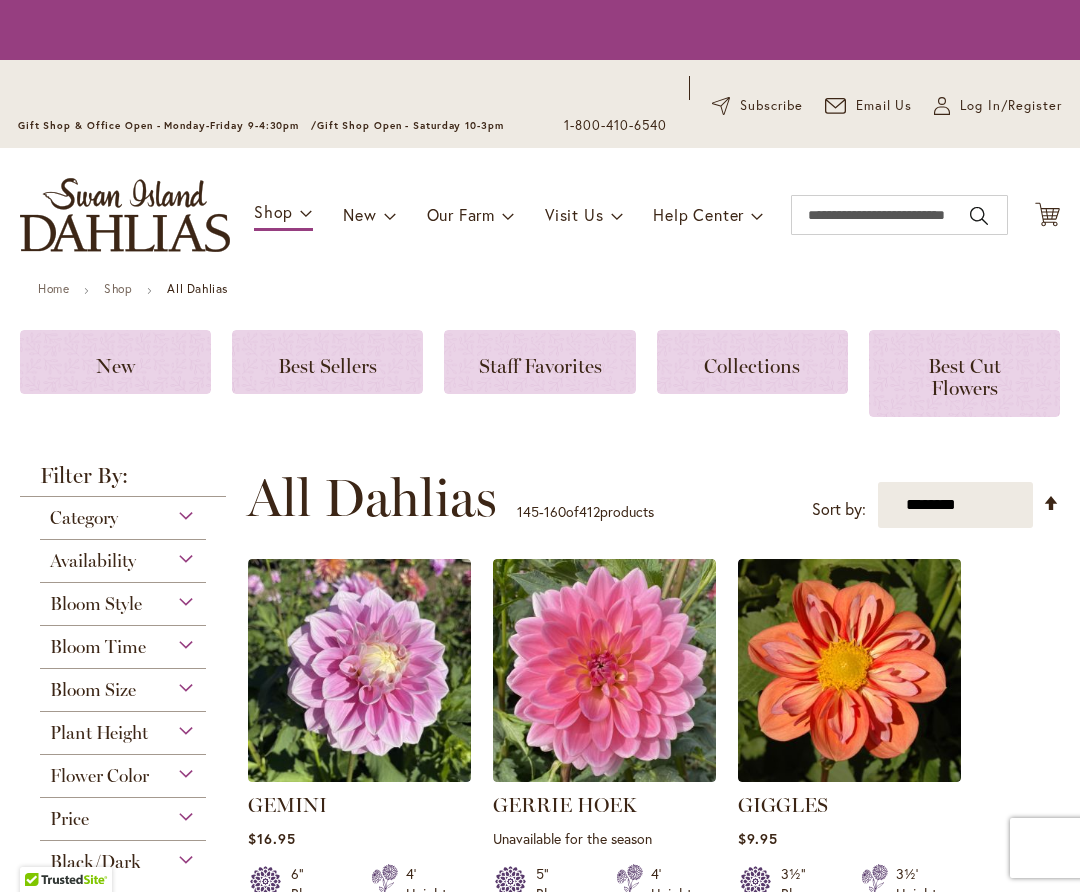 scroll, scrollTop: 0, scrollLeft: 0, axis: both 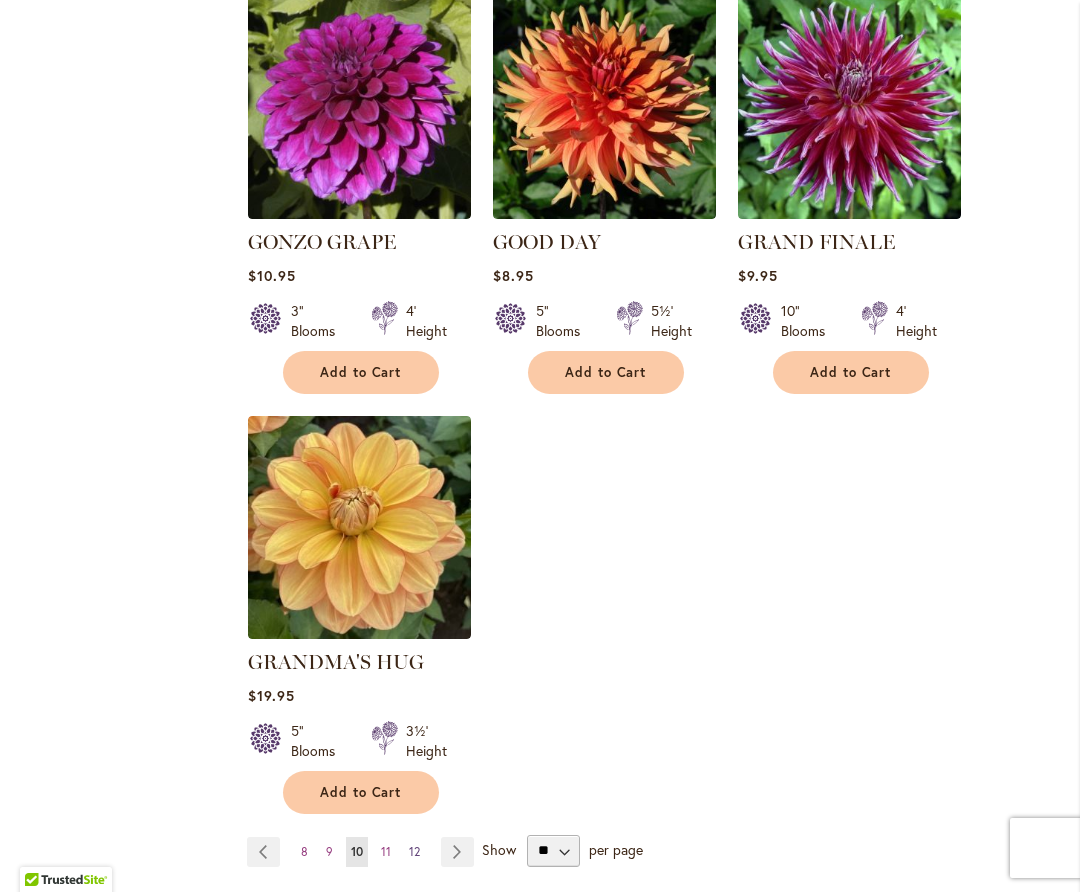 click on "12" at bounding box center [414, 851] 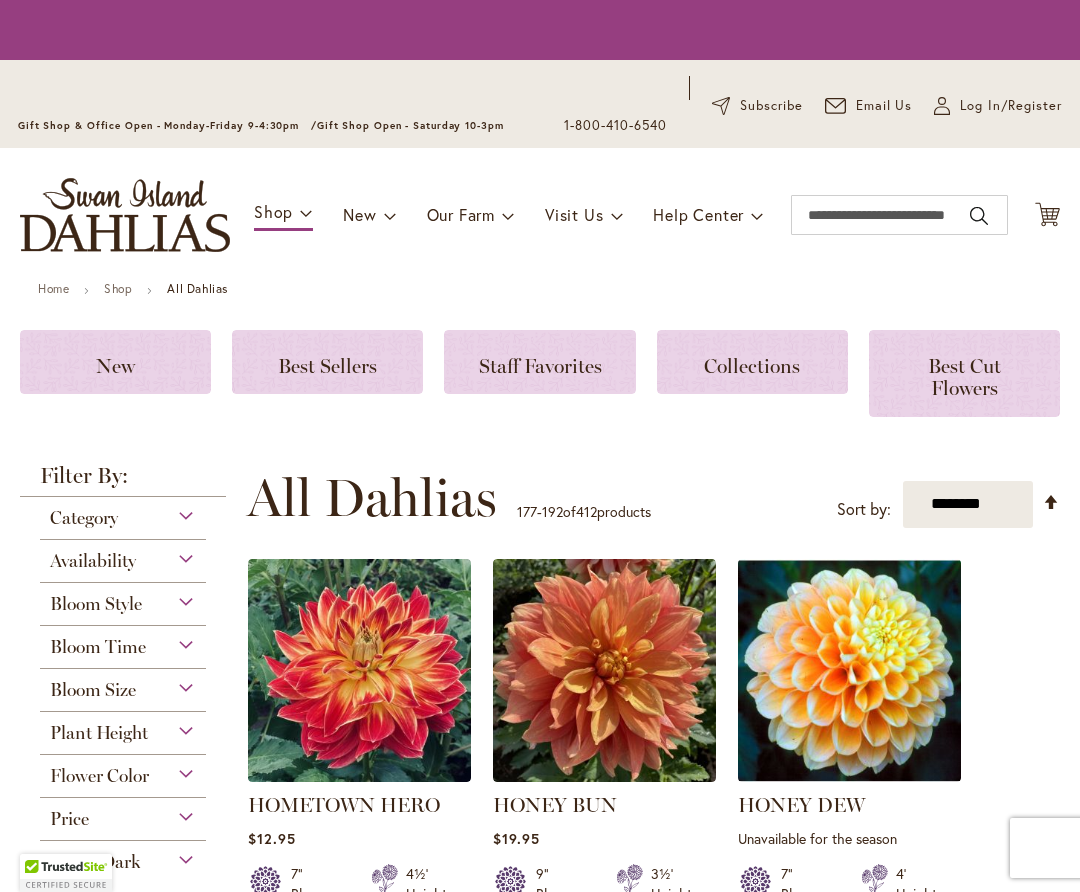 scroll, scrollTop: 0, scrollLeft: 0, axis: both 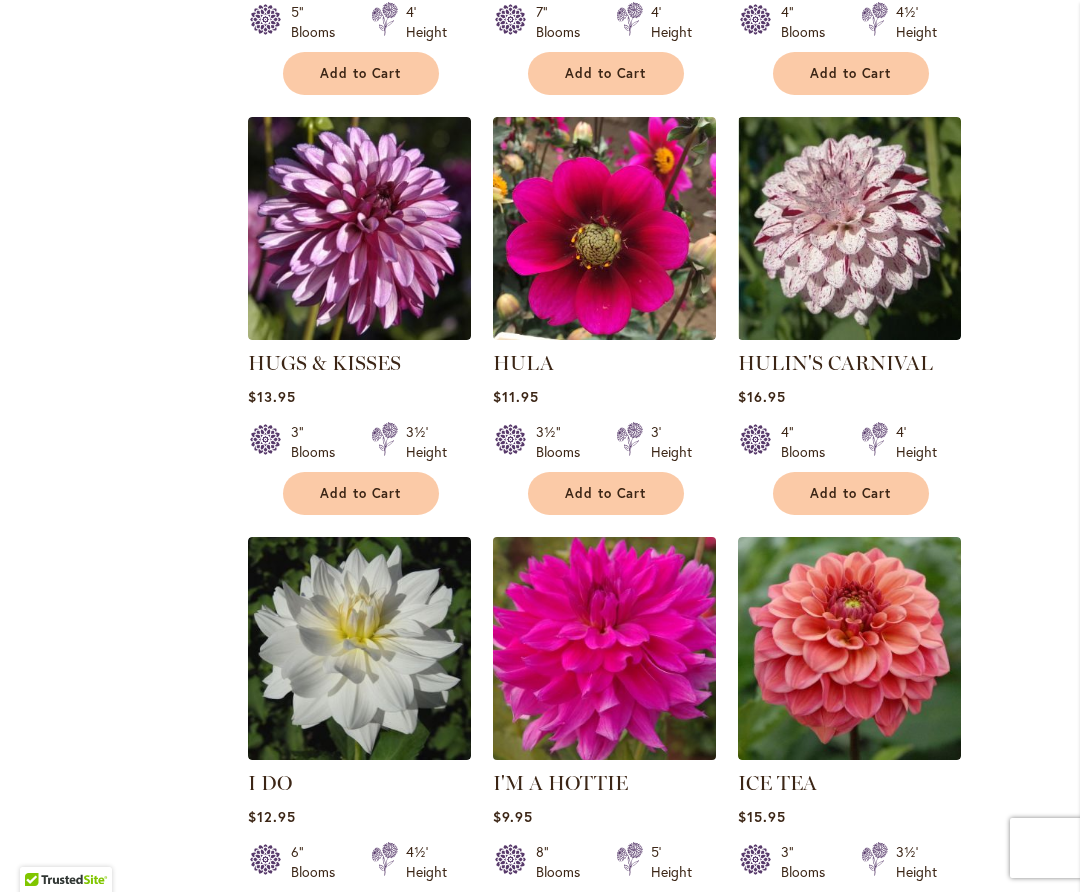 click at bounding box center (604, 648) 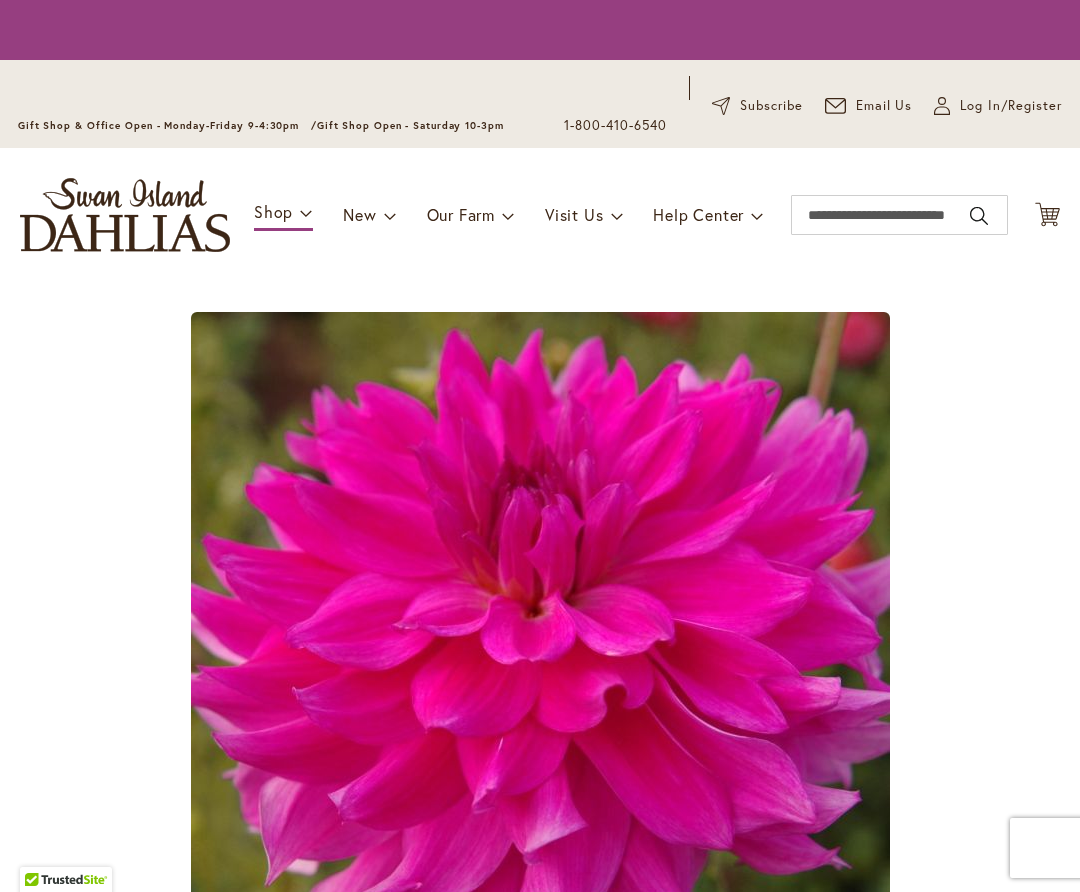 scroll, scrollTop: 0, scrollLeft: 0, axis: both 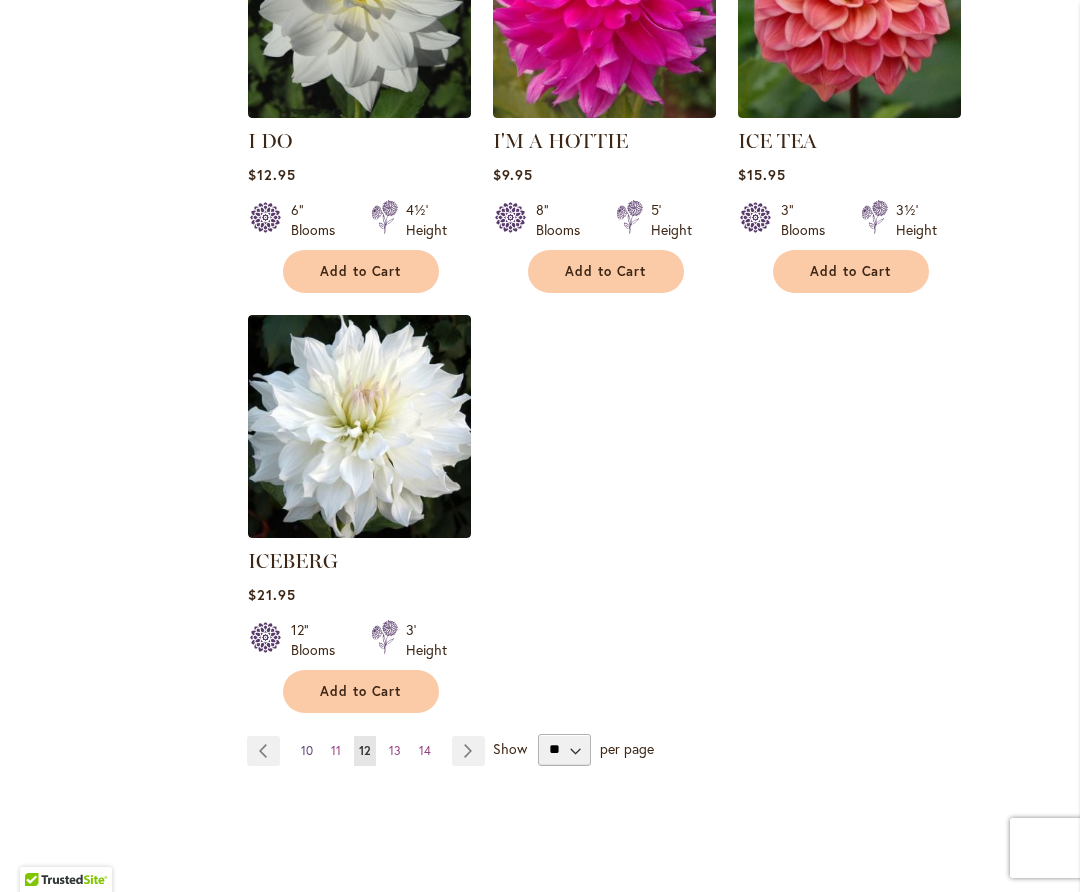 click on "Page
10" at bounding box center [307, 751] 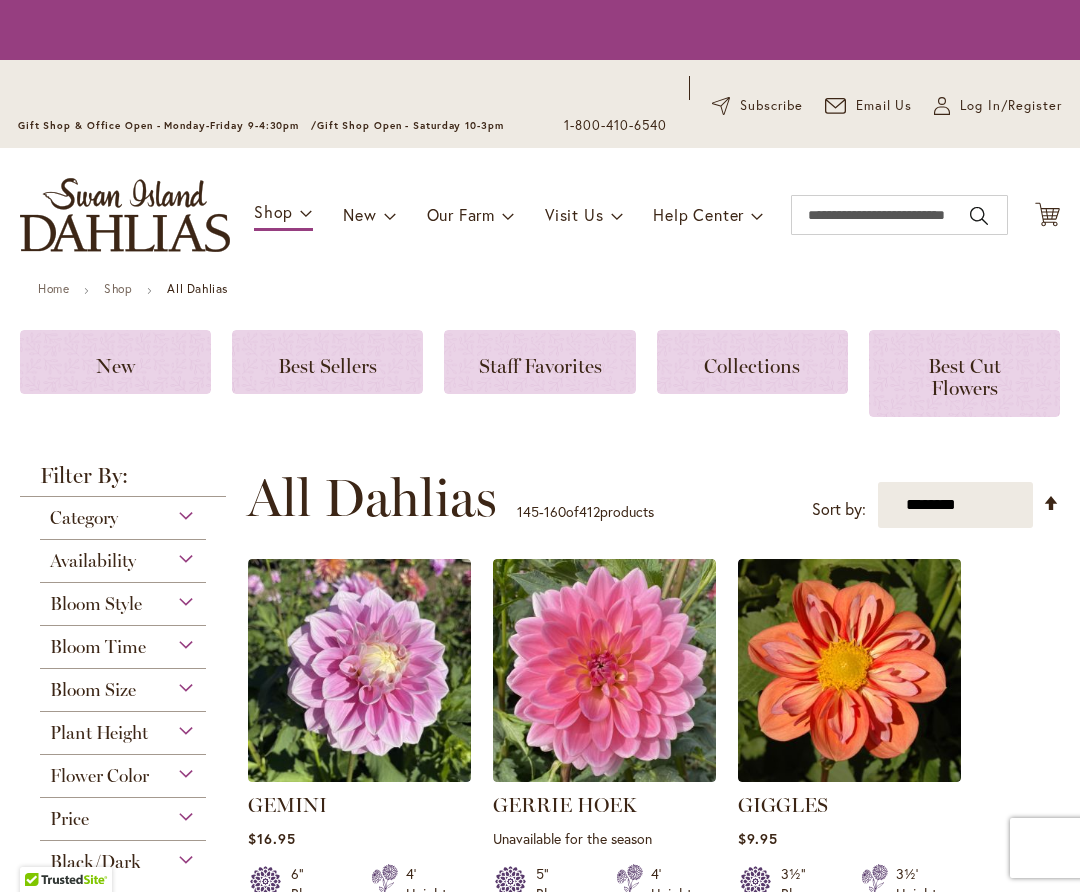 scroll, scrollTop: 0, scrollLeft: 0, axis: both 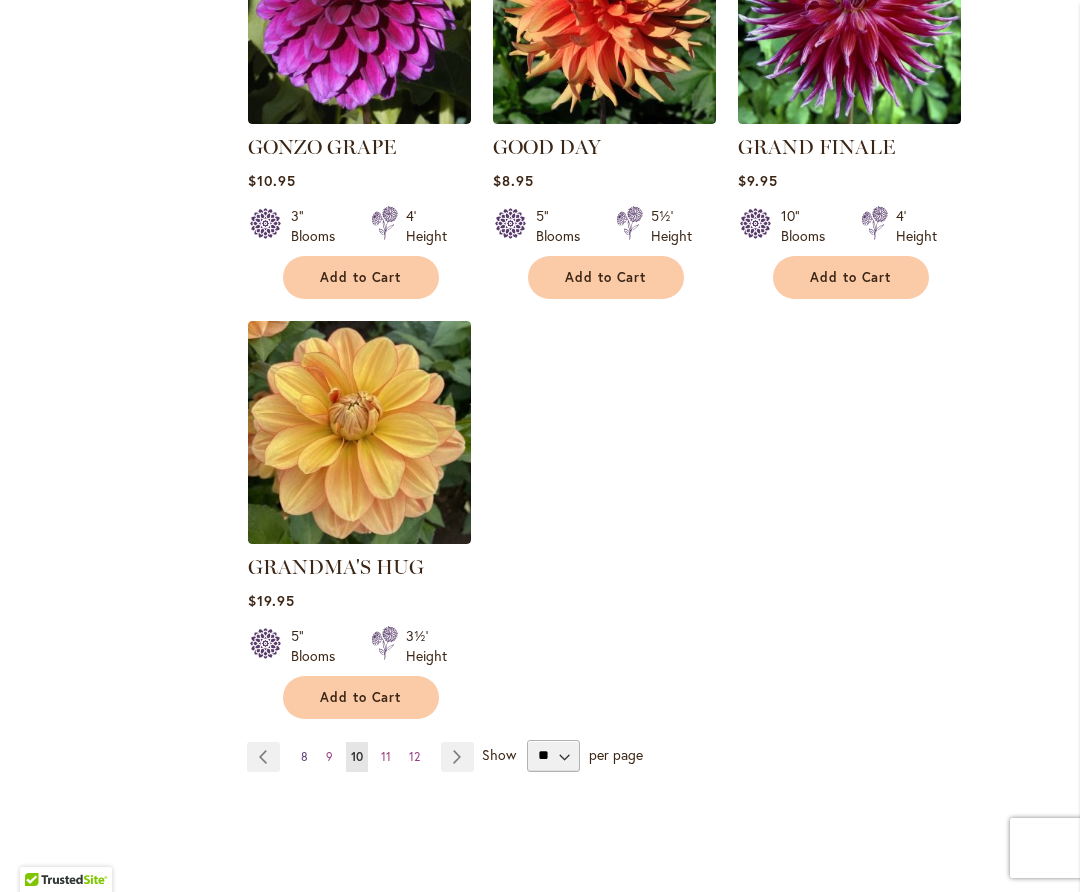 click on "8" at bounding box center [304, 756] 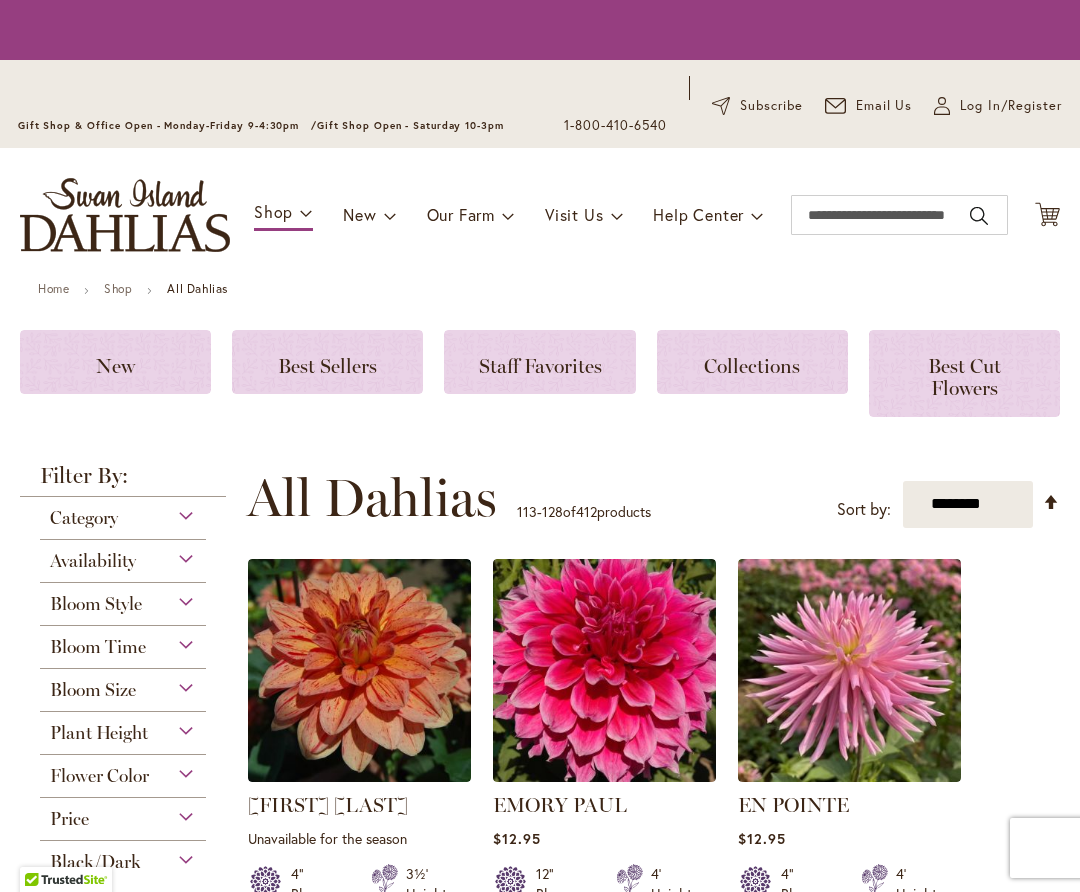 scroll, scrollTop: 0, scrollLeft: 0, axis: both 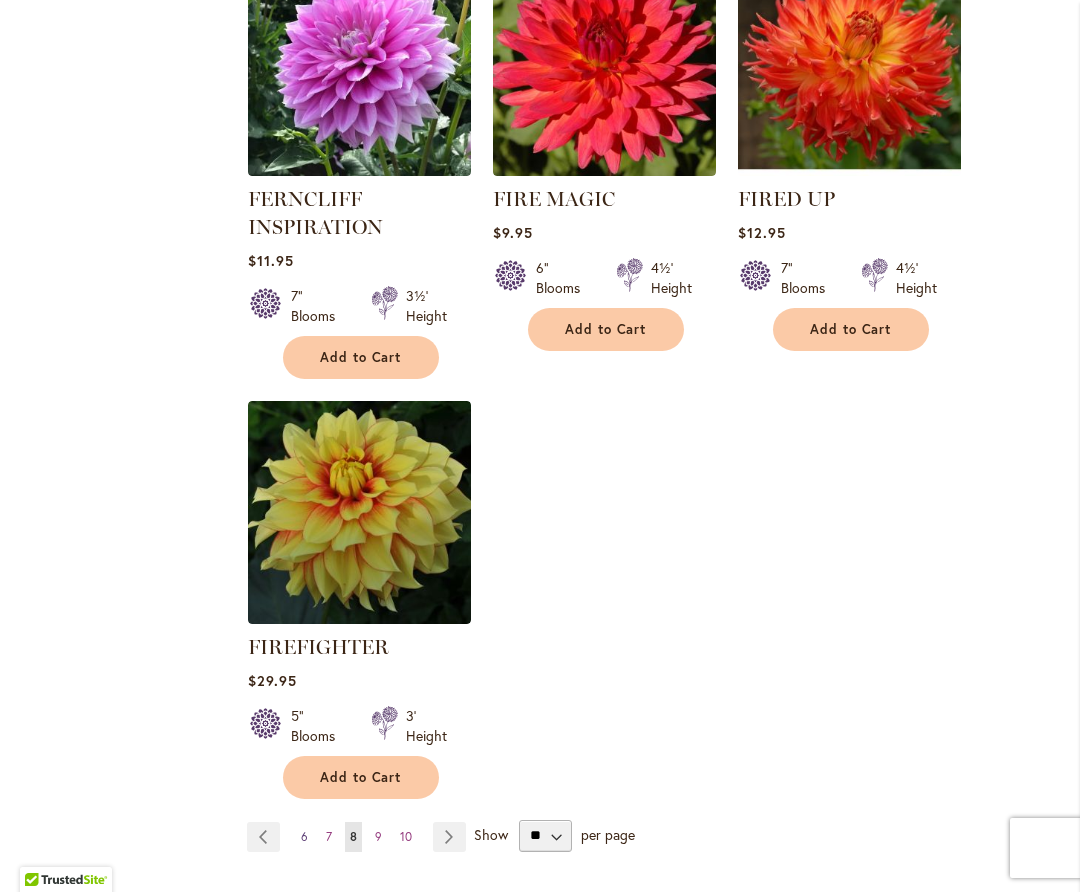 click on "Page
6" at bounding box center [304, 837] 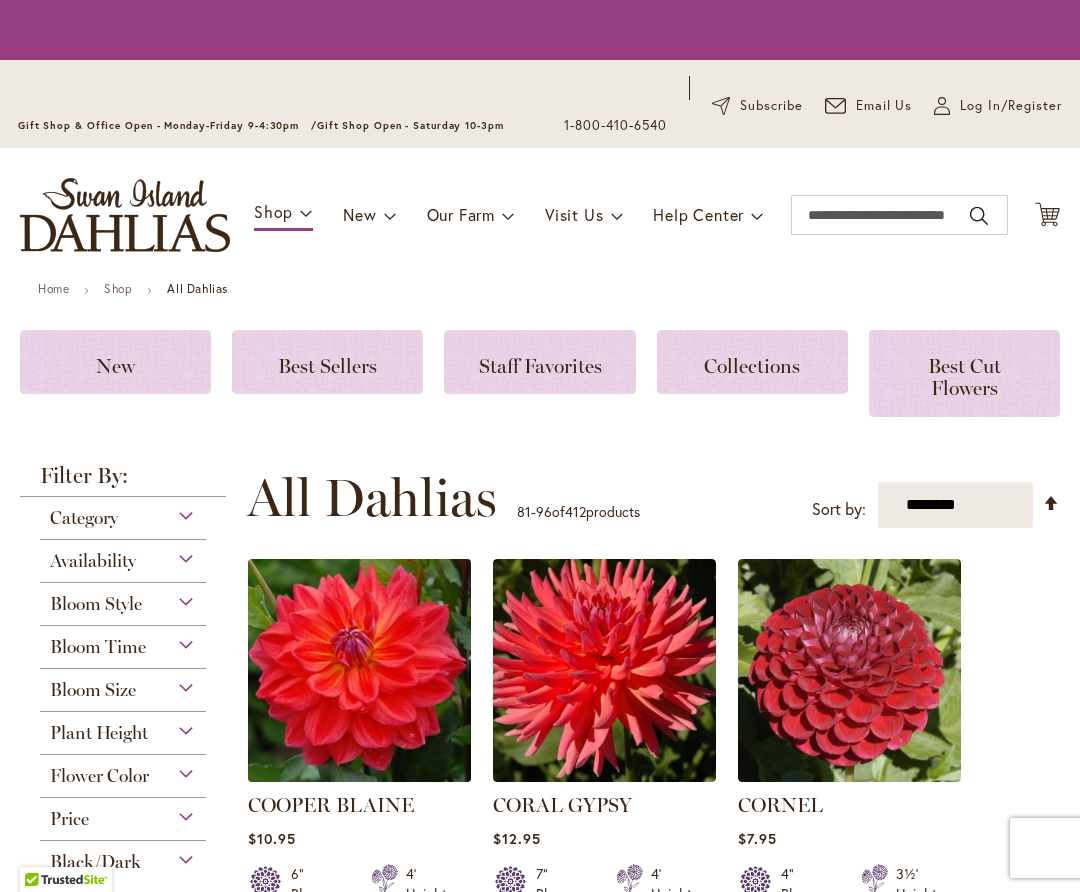 scroll, scrollTop: 0, scrollLeft: 0, axis: both 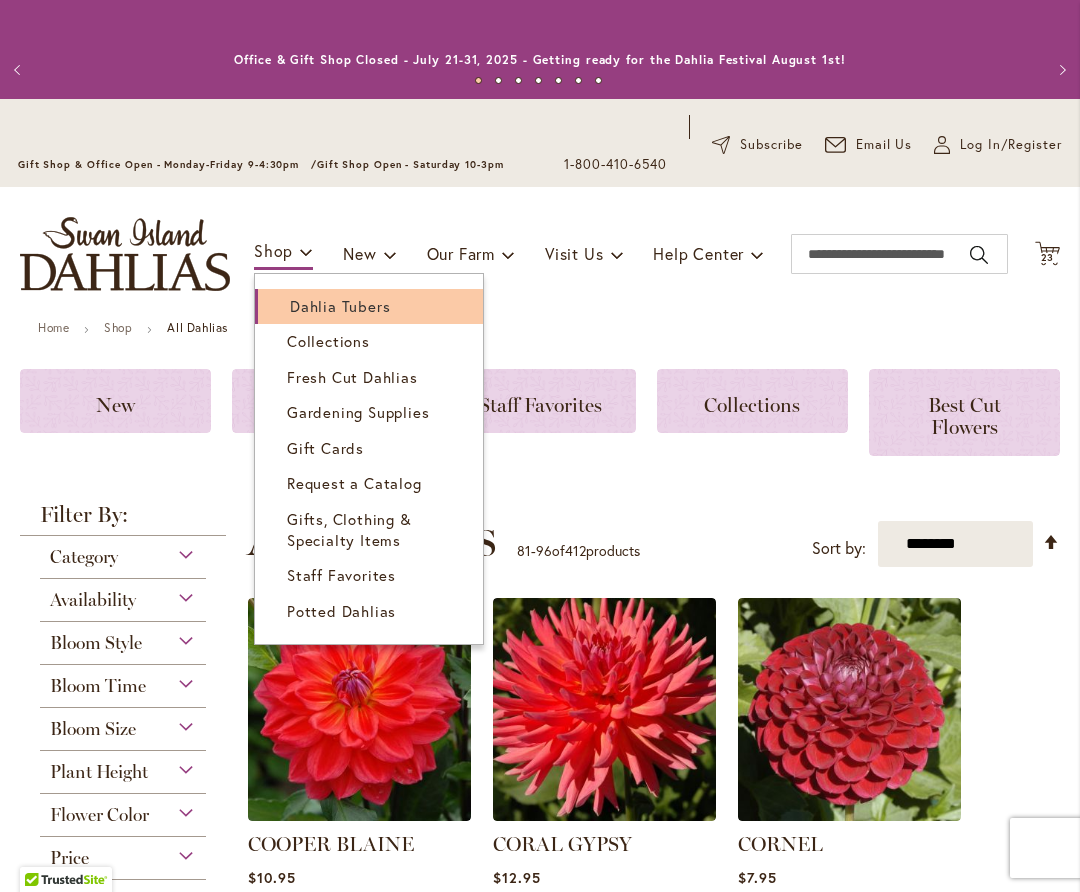click on "Dahlia Tubers" at bounding box center [340, 306] 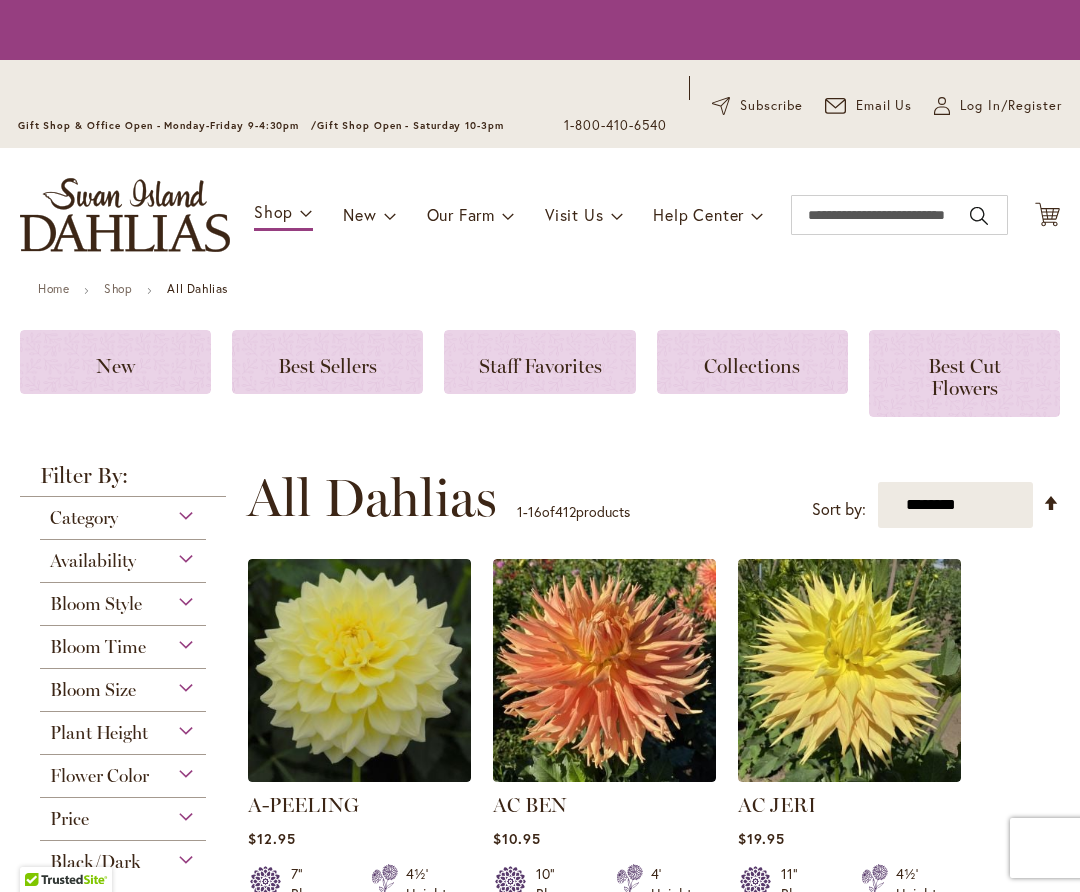 scroll, scrollTop: 0, scrollLeft: 0, axis: both 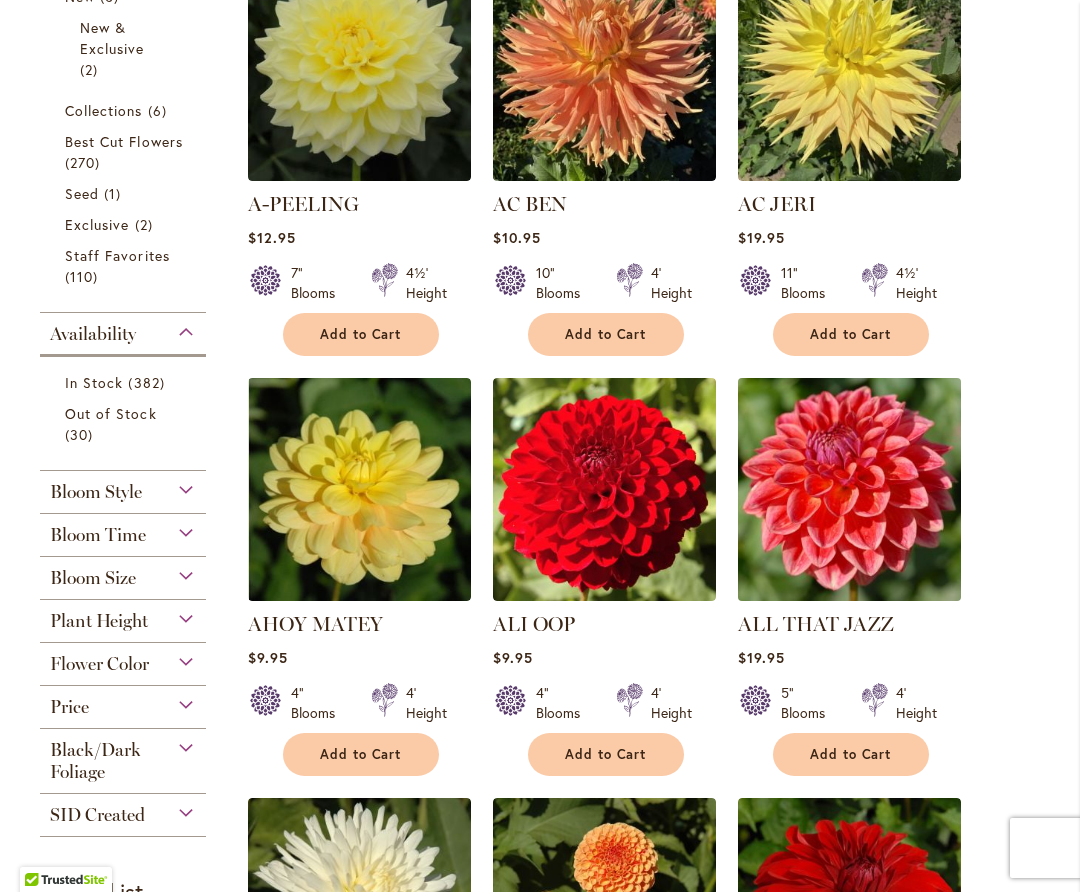 click at bounding box center (849, 489) 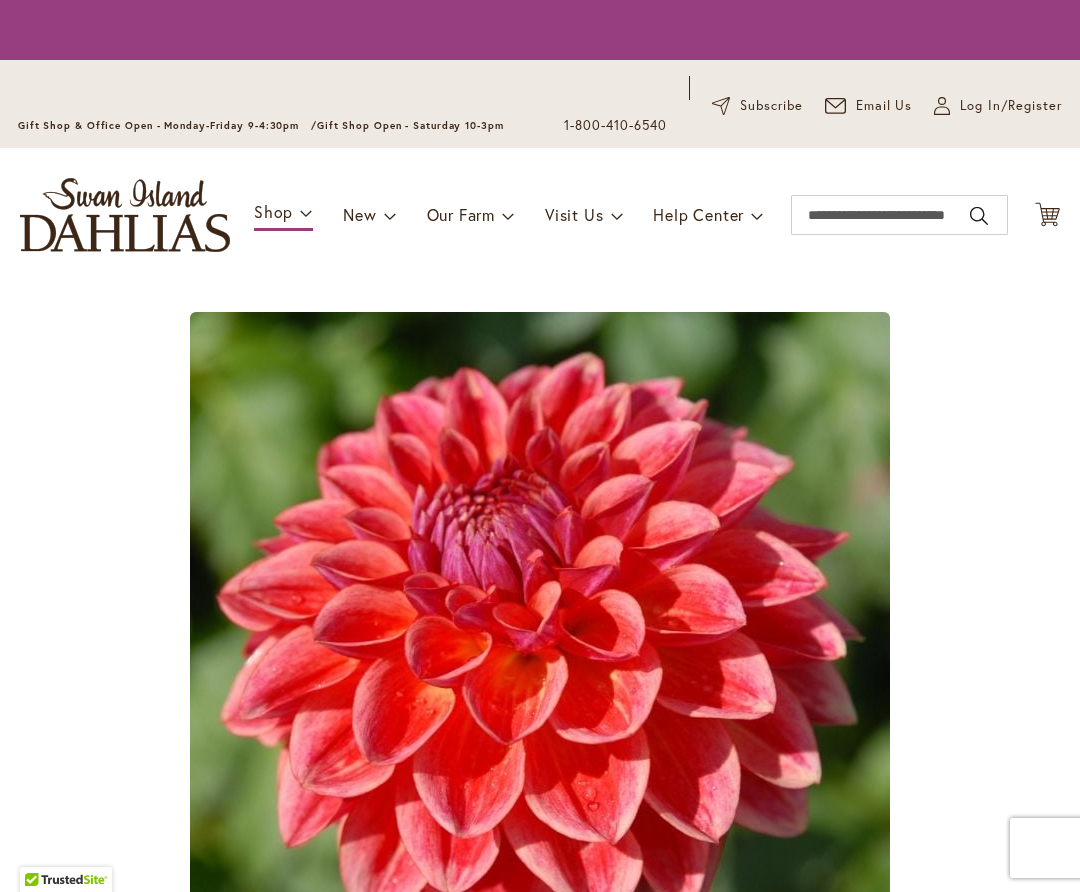 scroll, scrollTop: 0, scrollLeft: 0, axis: both 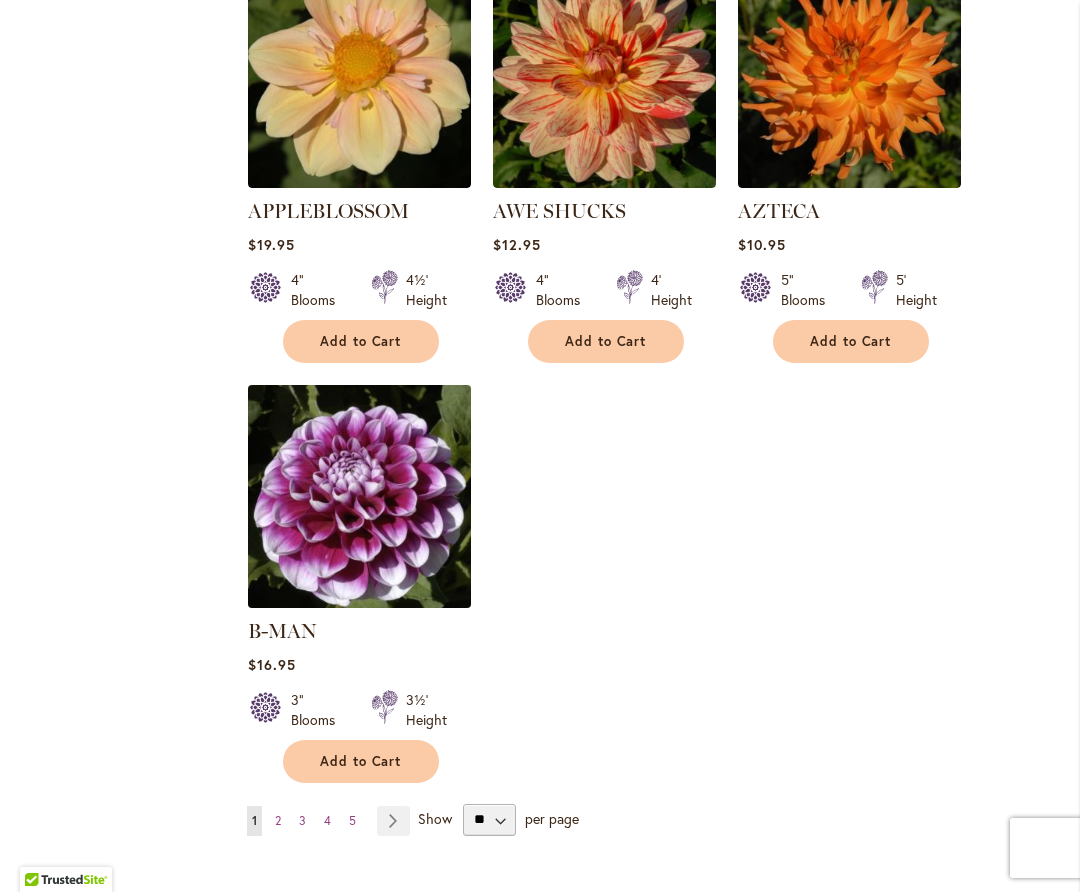 click at bounding box center (359, 496) 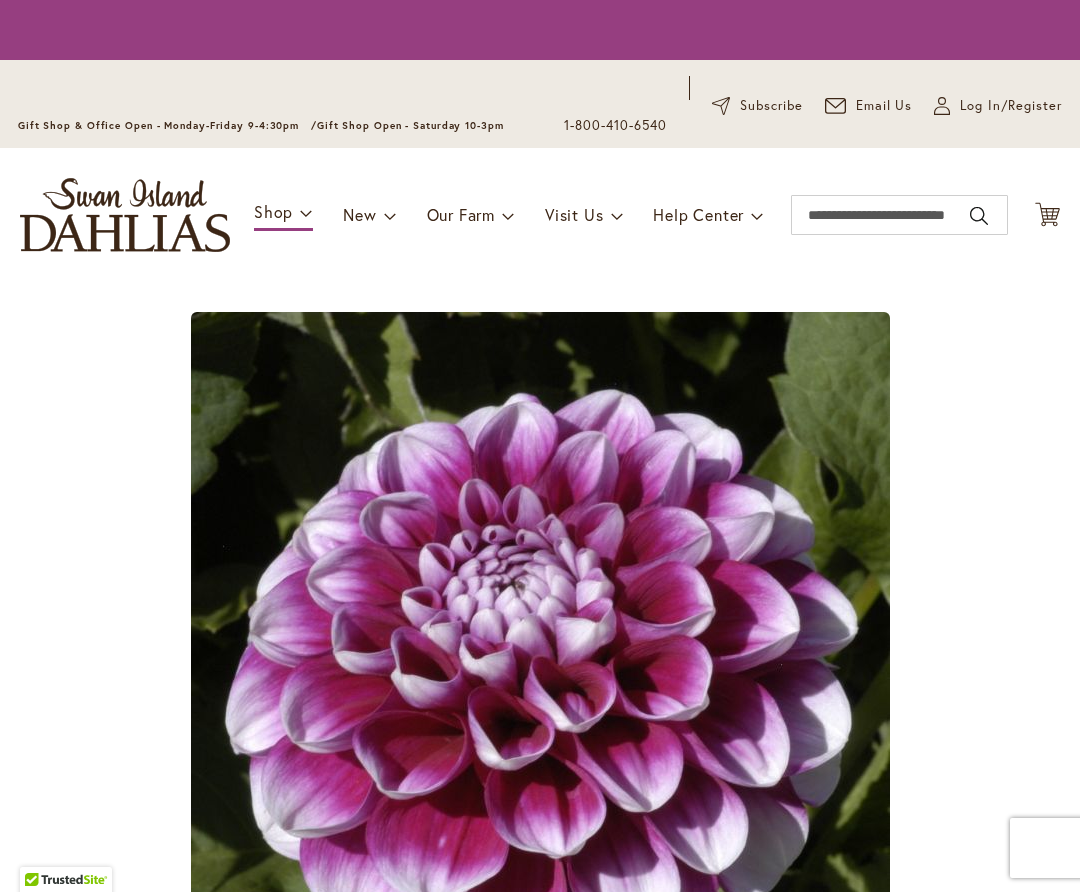 scroll, scrollTop: 0, scrollLeft: 0, axis: both 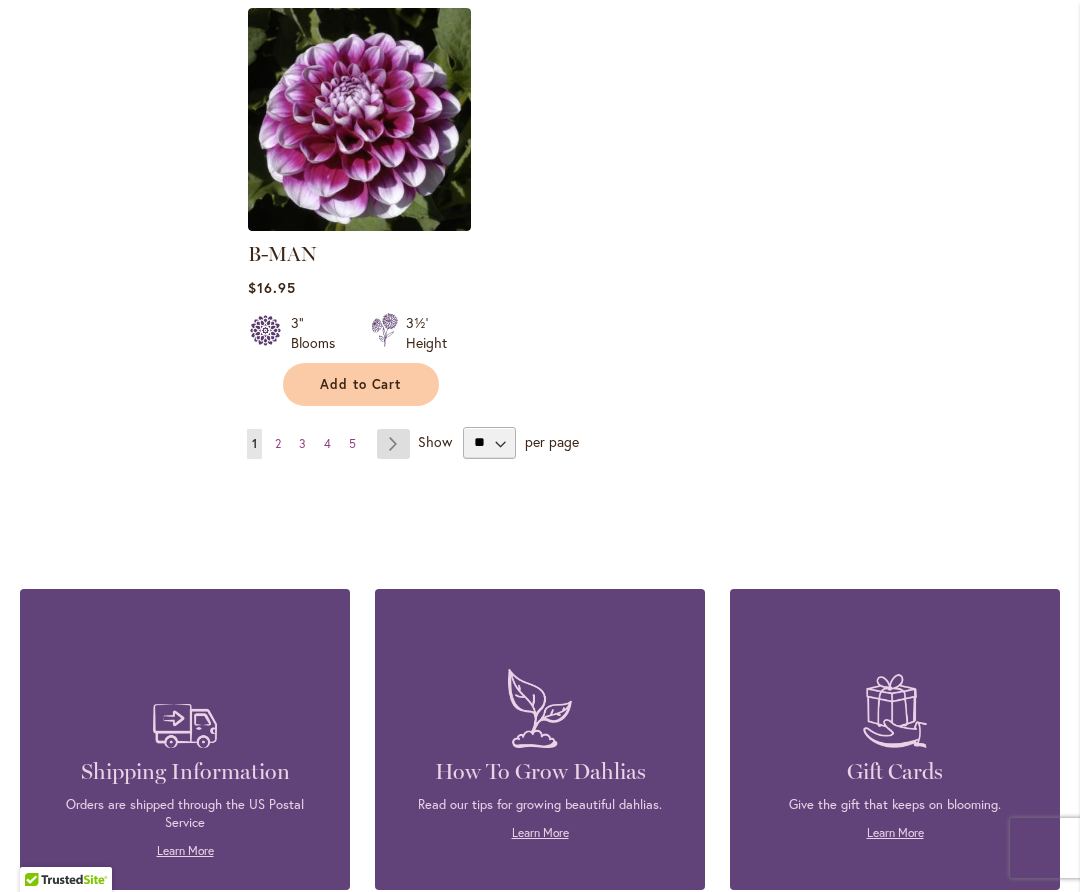 click on "Page
Next" at bounding box center (393, 444) 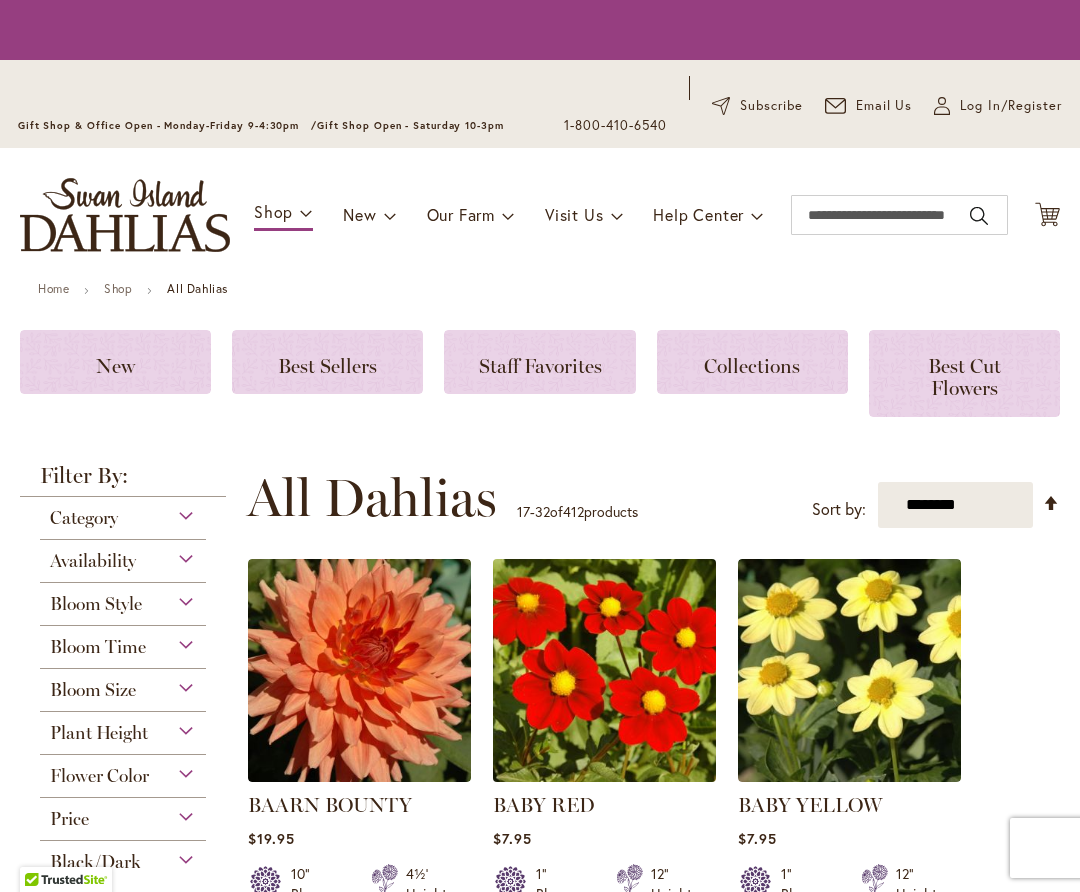 scroll, scrollTop: 0, scrollLeft: 0, axis: both 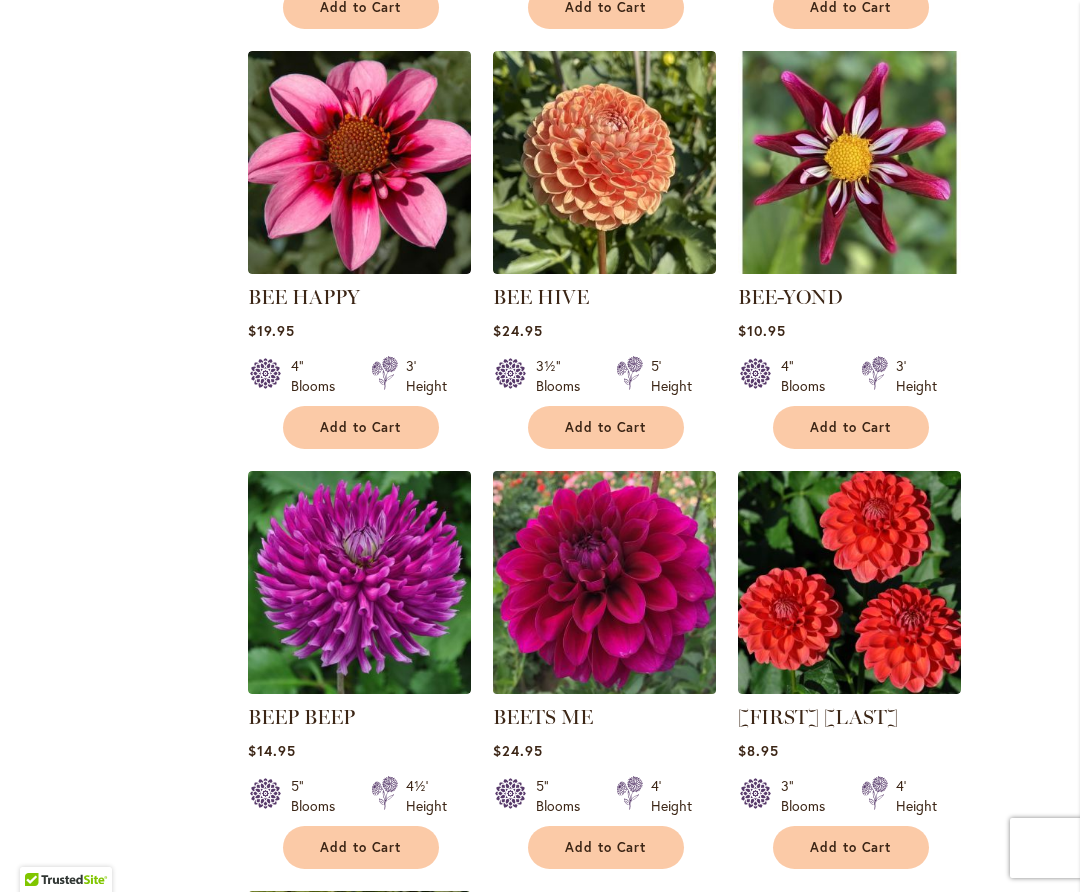 click at bounding box center (604, 582) 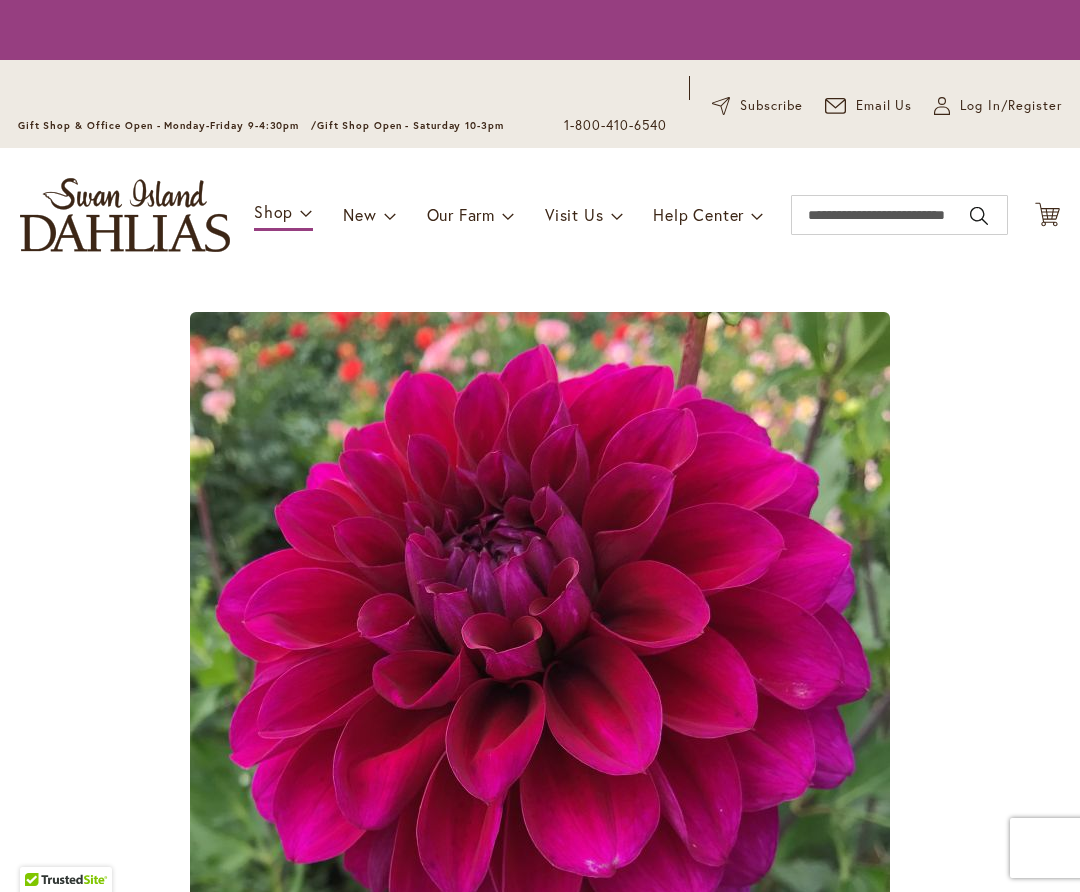 scroll, scrollTop: 0, scrollLeft: 0, axis: both 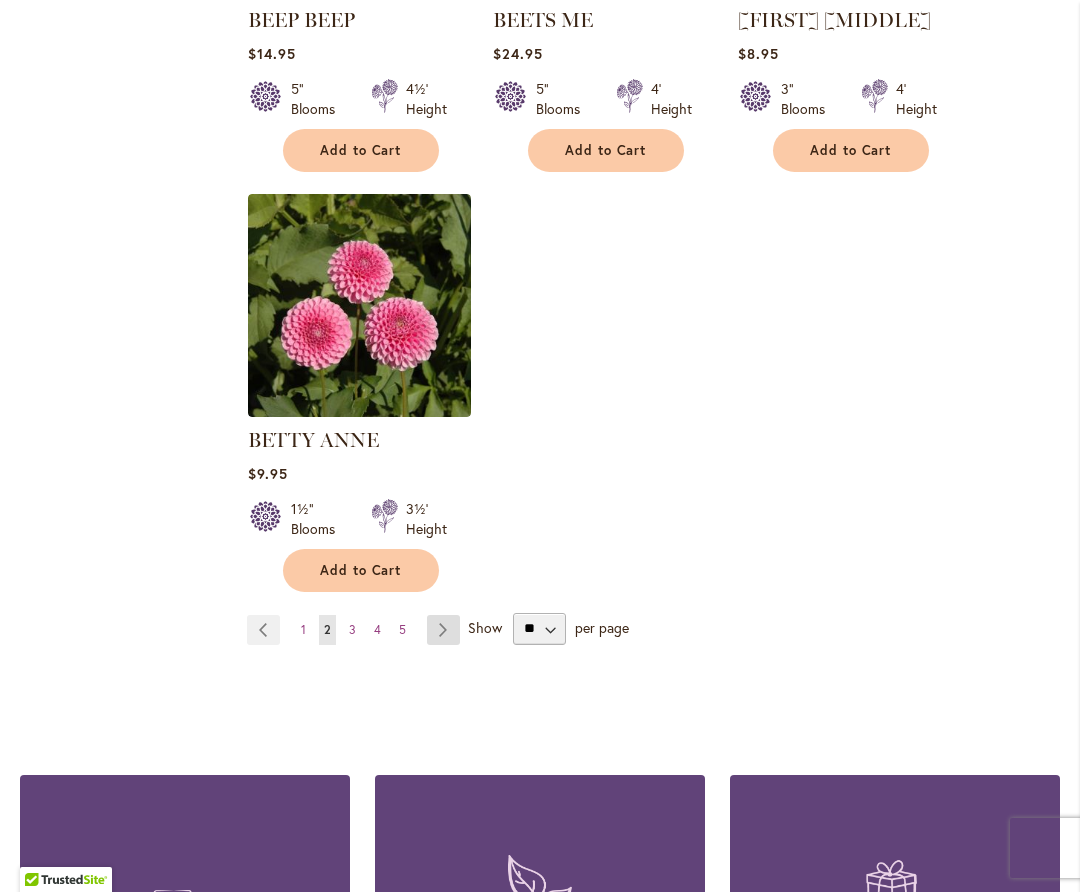 click on "Page
Next" at bounding box center (443, 630) 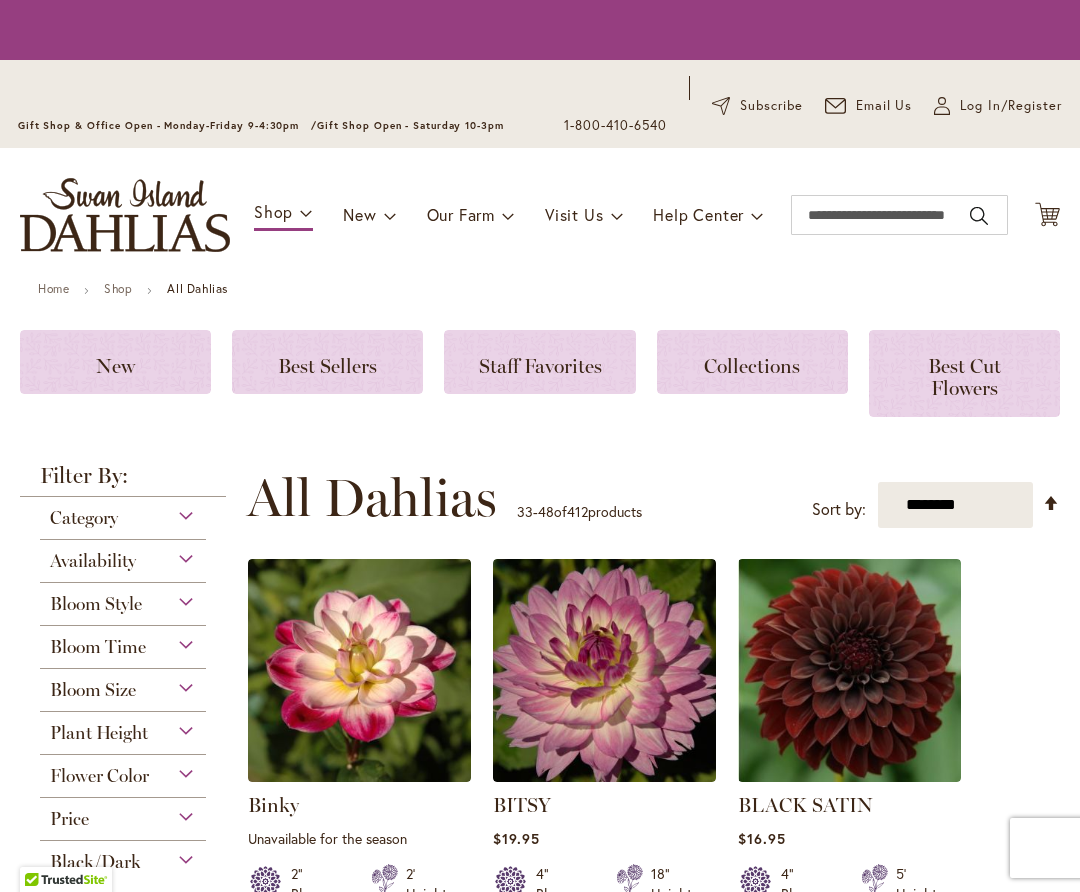 scroll, scrollTop: 0, scrollLeft: 0, axis: both 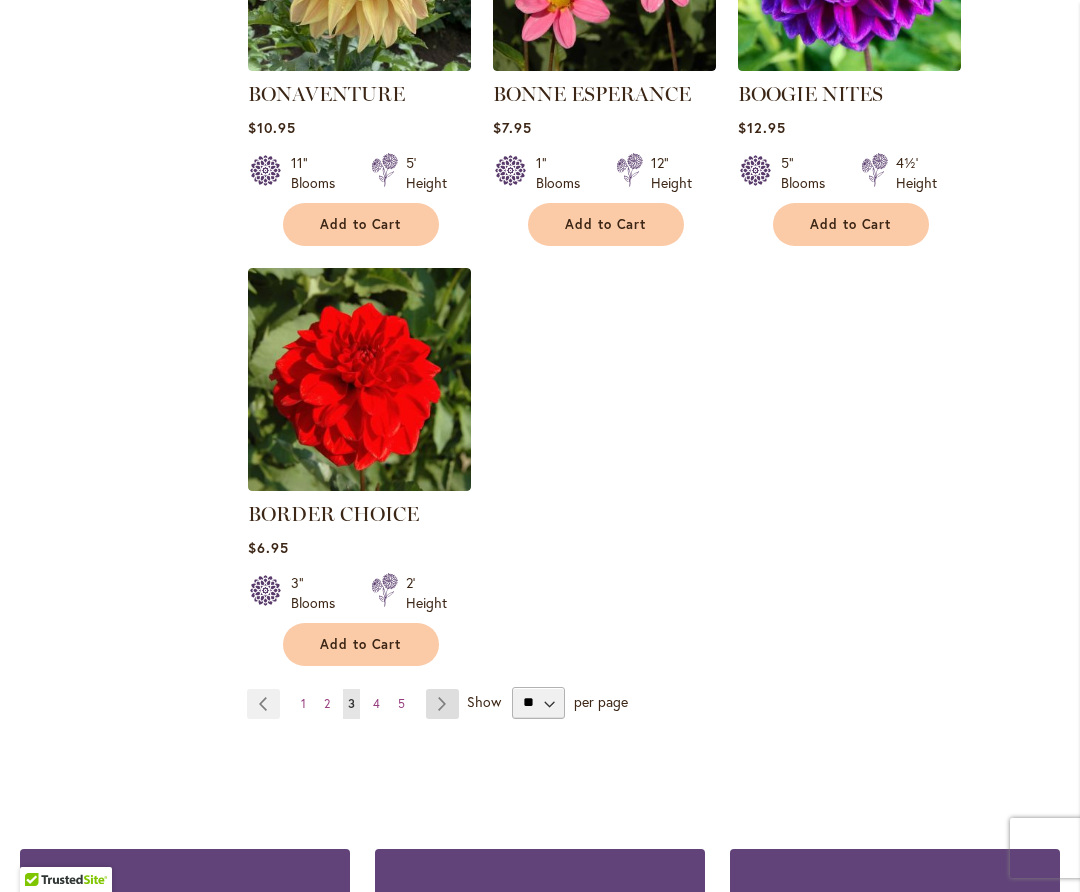 click on "Page
Next" at bounding box center (442, 704) 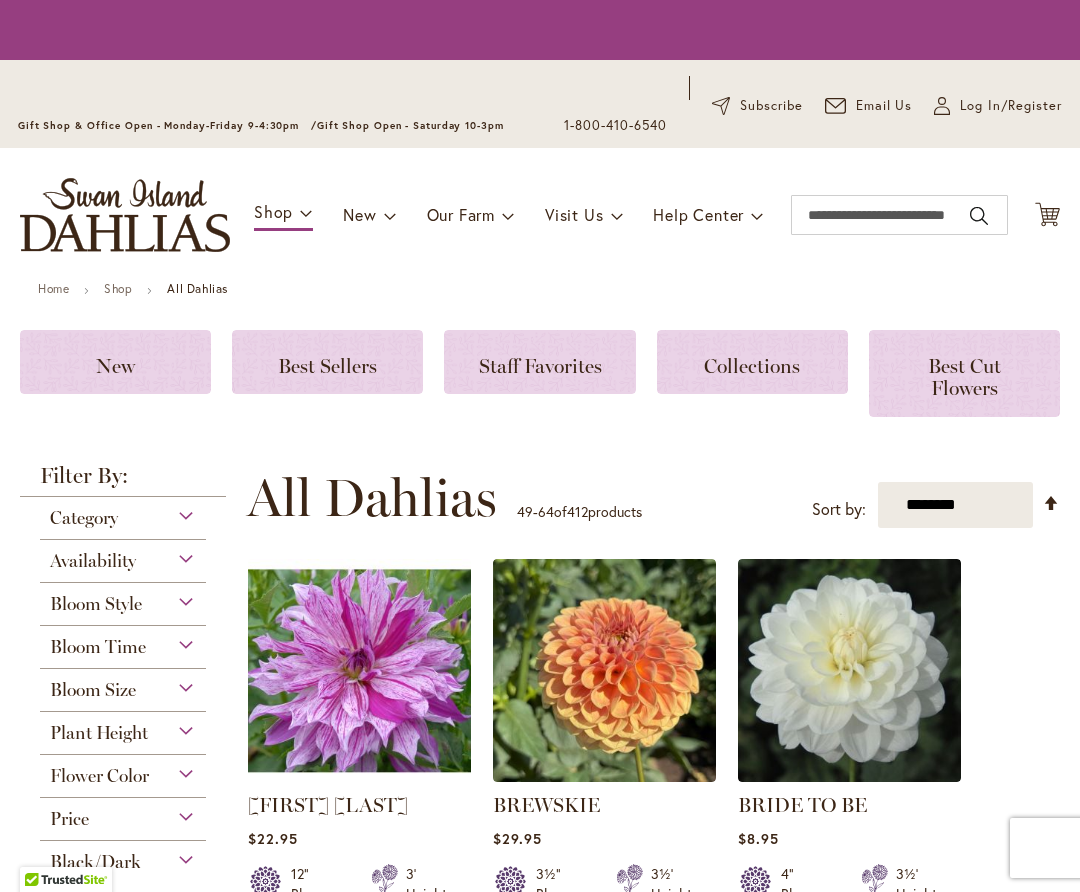 scroll, scrollTop: 0, scrollLeft: 0, axis: both 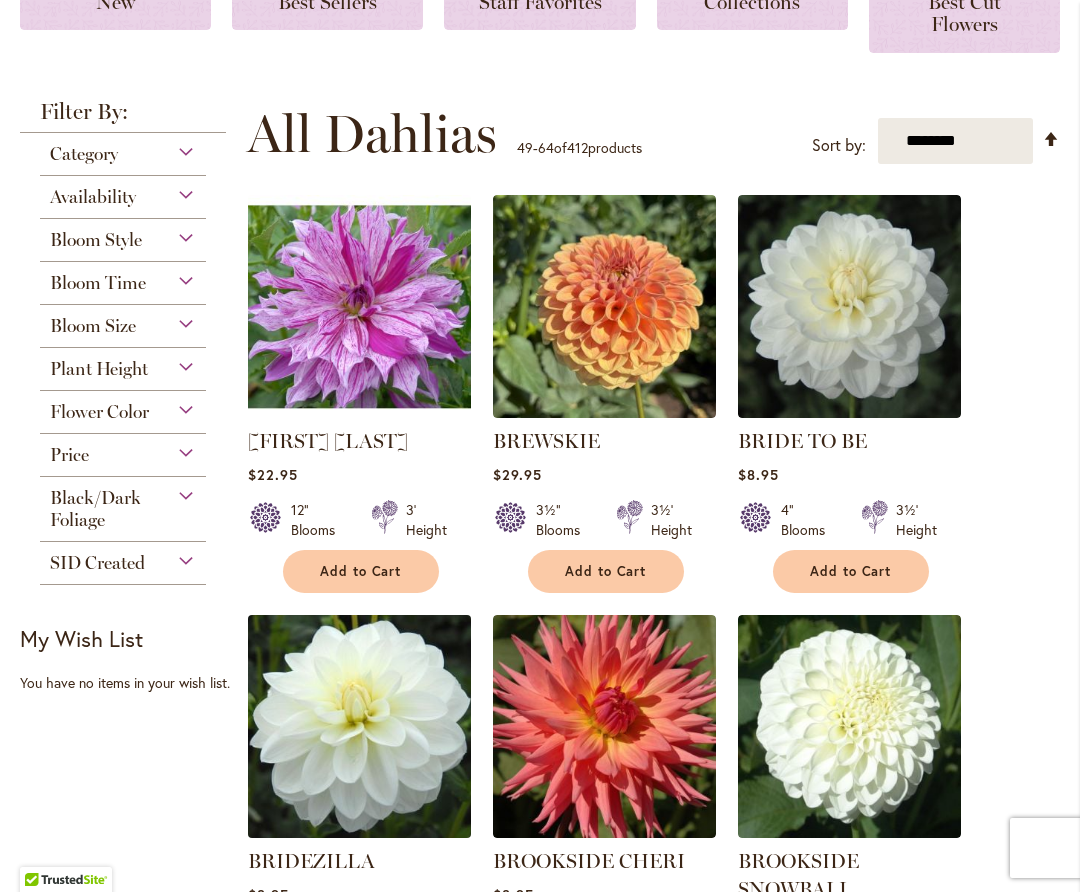 click at bounding box center (359, 726) 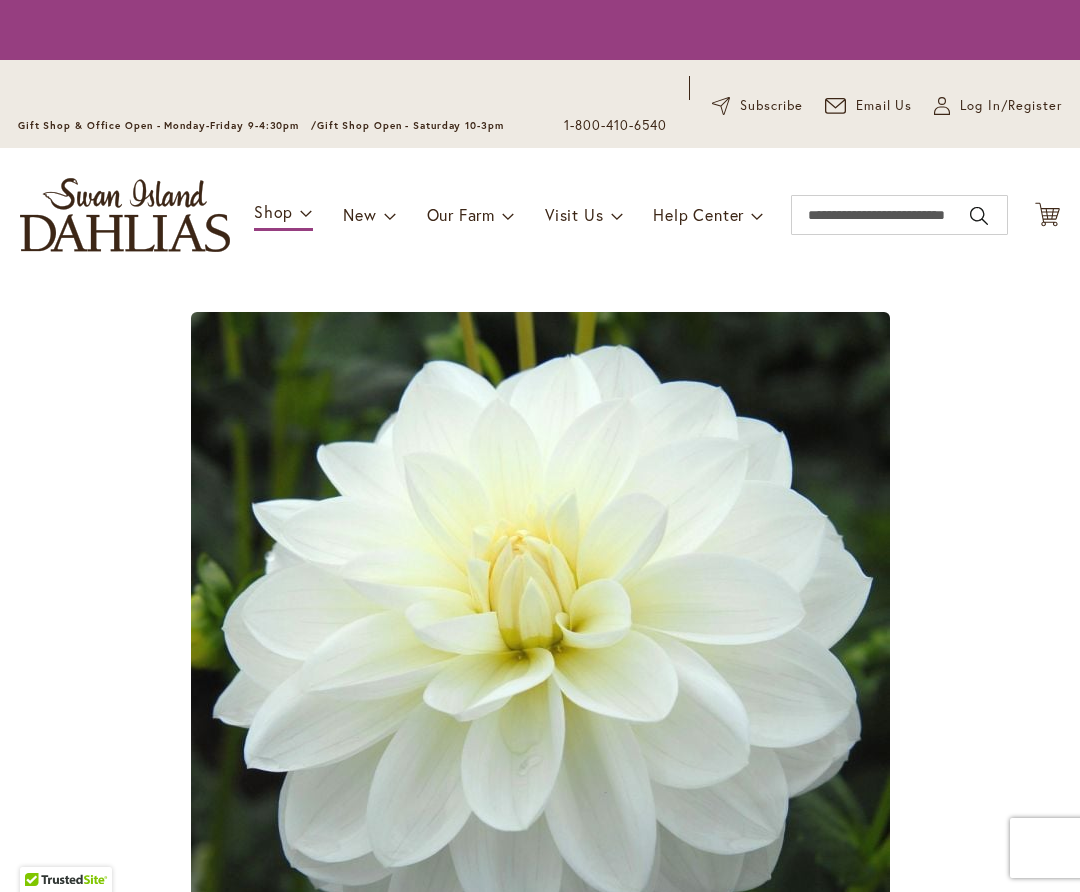 scroll, scrollTop: 0, scrollLeft: 0, axis: both 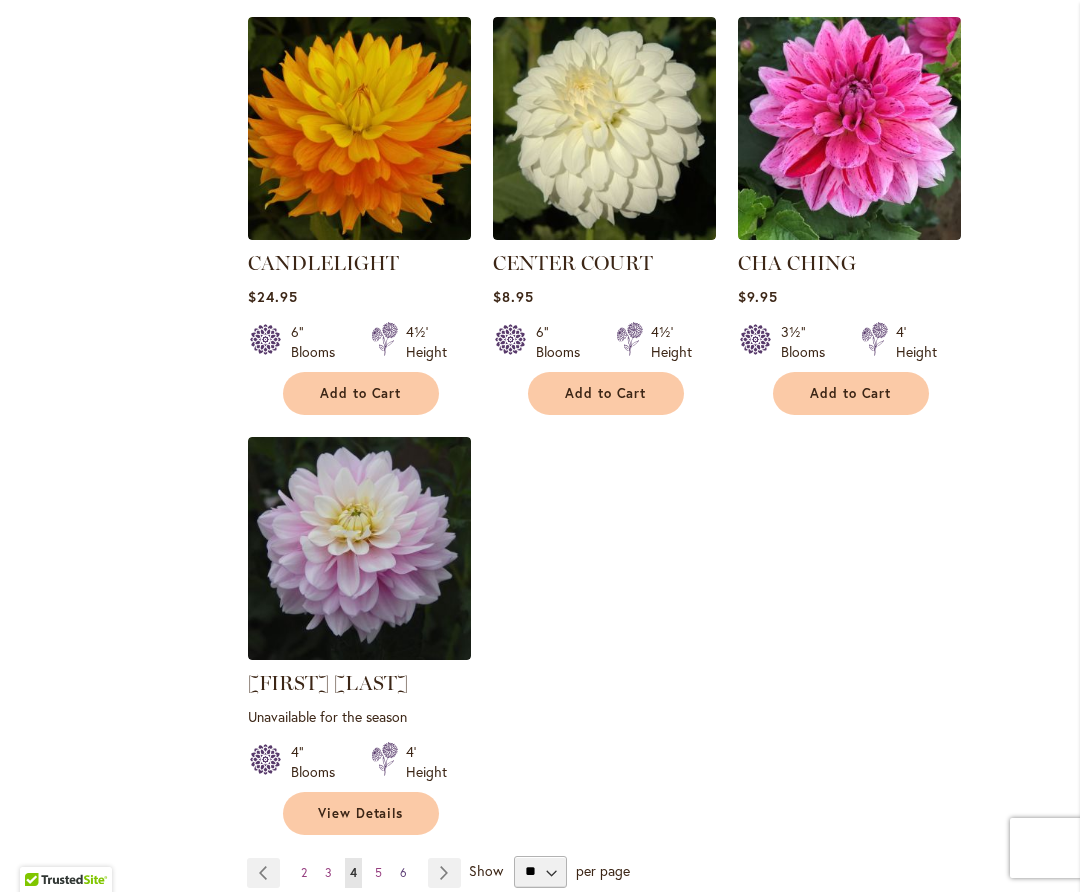 click on "Page
6" at bounding box center (403, 873) 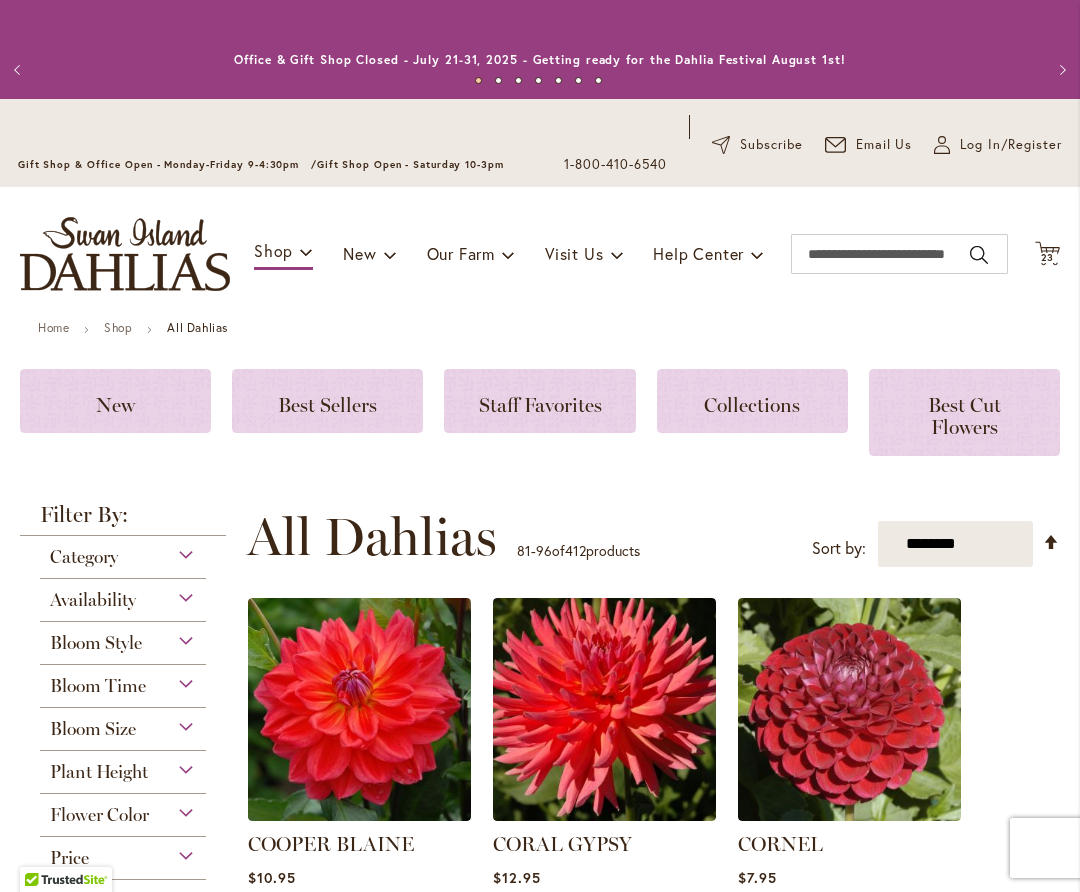 scroll, scrollTop: 0, scrollLeft: 0, axis: both 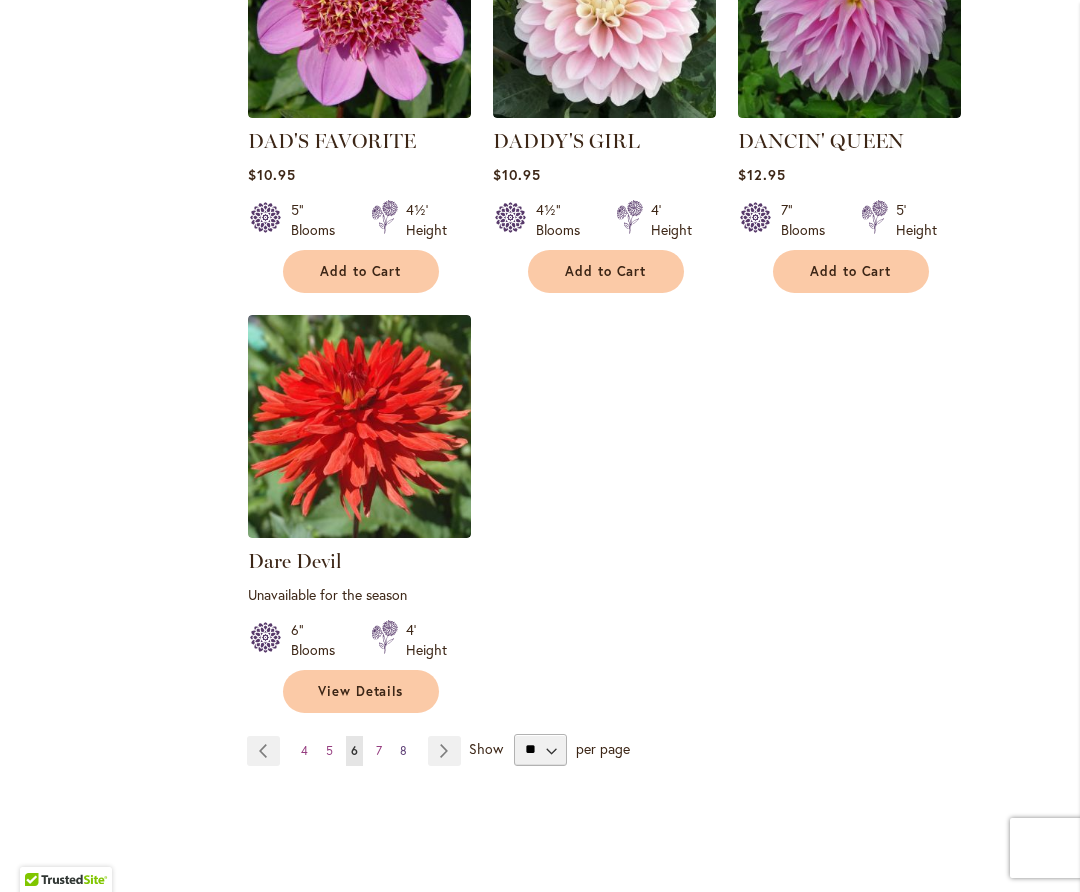 click on "8" at bounding box center (403, 750) 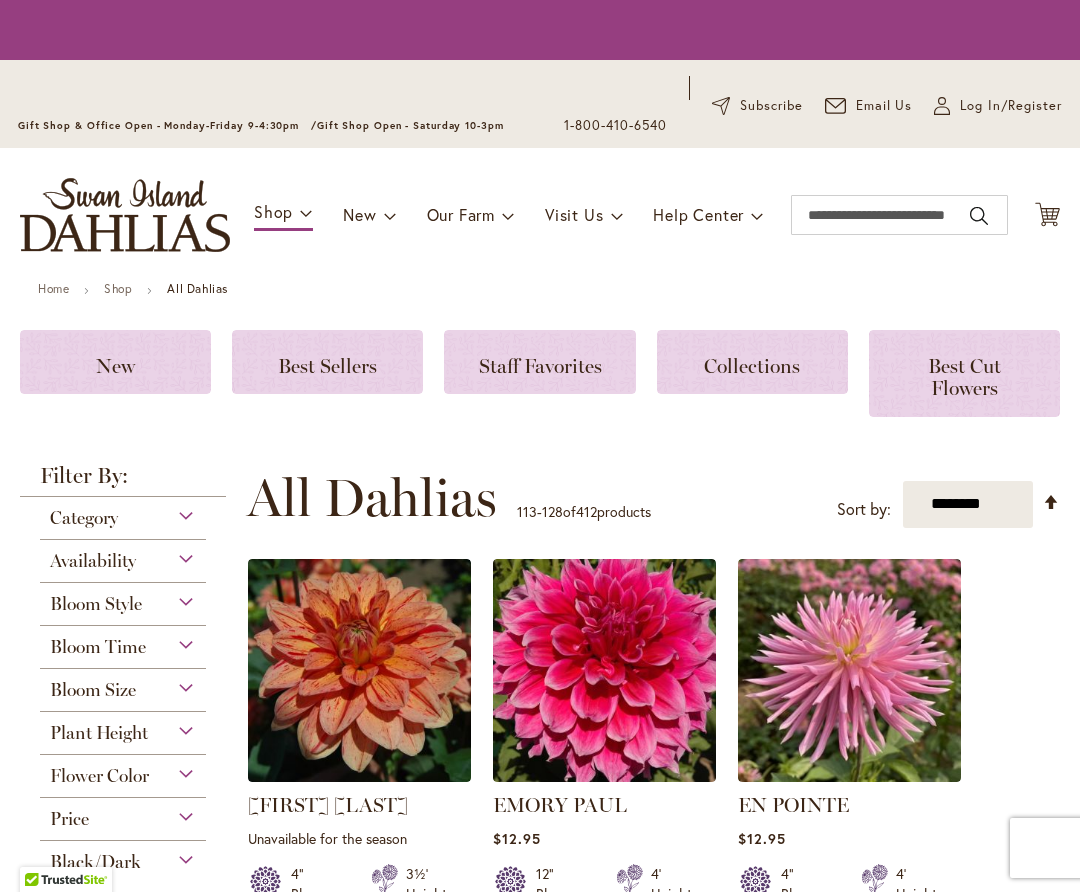 scroll, scrollTop: 0, scrollLeft: 0, axis: both 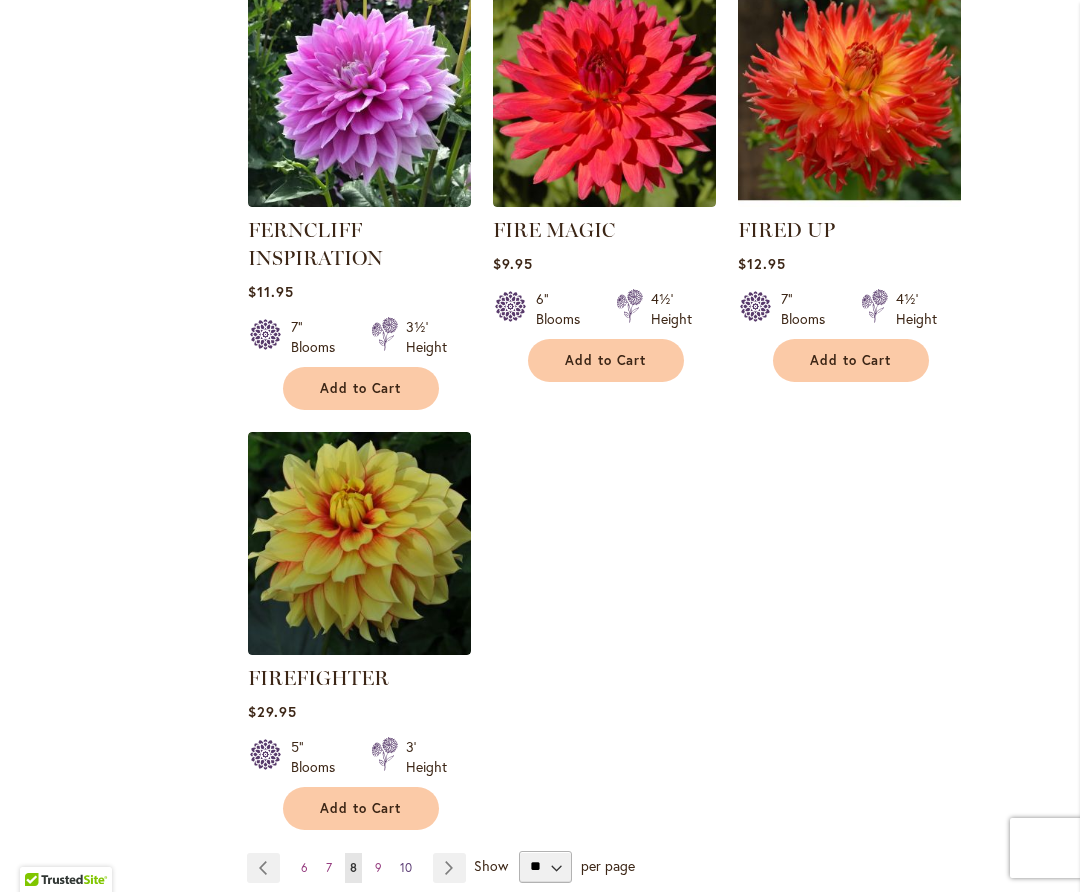 click on "10" at bounding box center (406, 867) 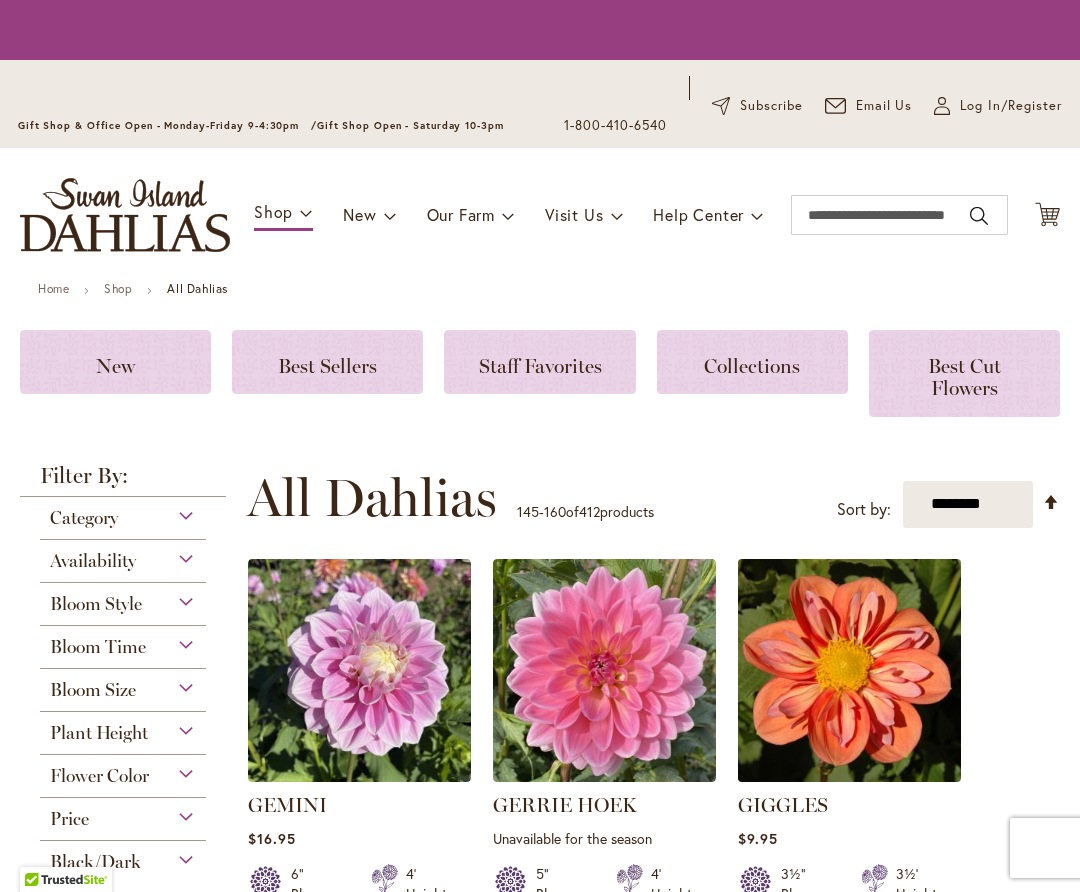 scroll, scrollTop: 0, scrollLeft: 0, axis: both 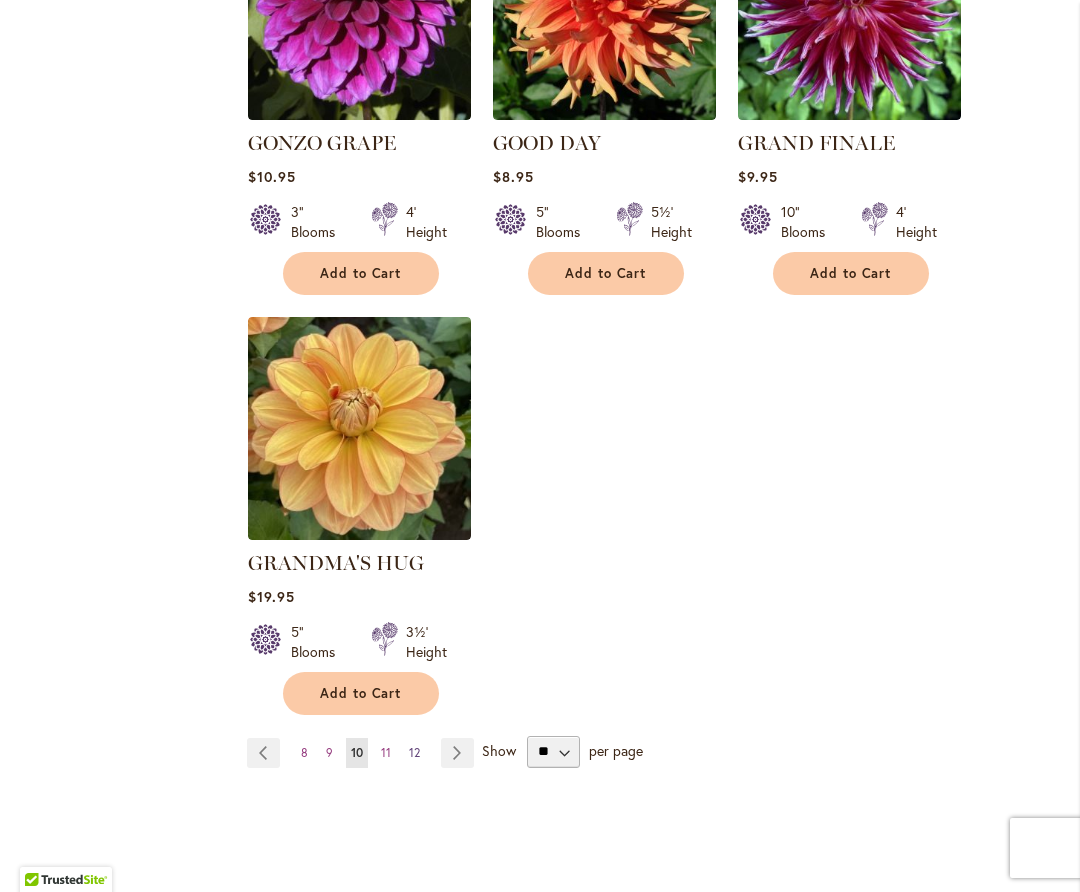 click on "12" at bounding box center (414, 752) 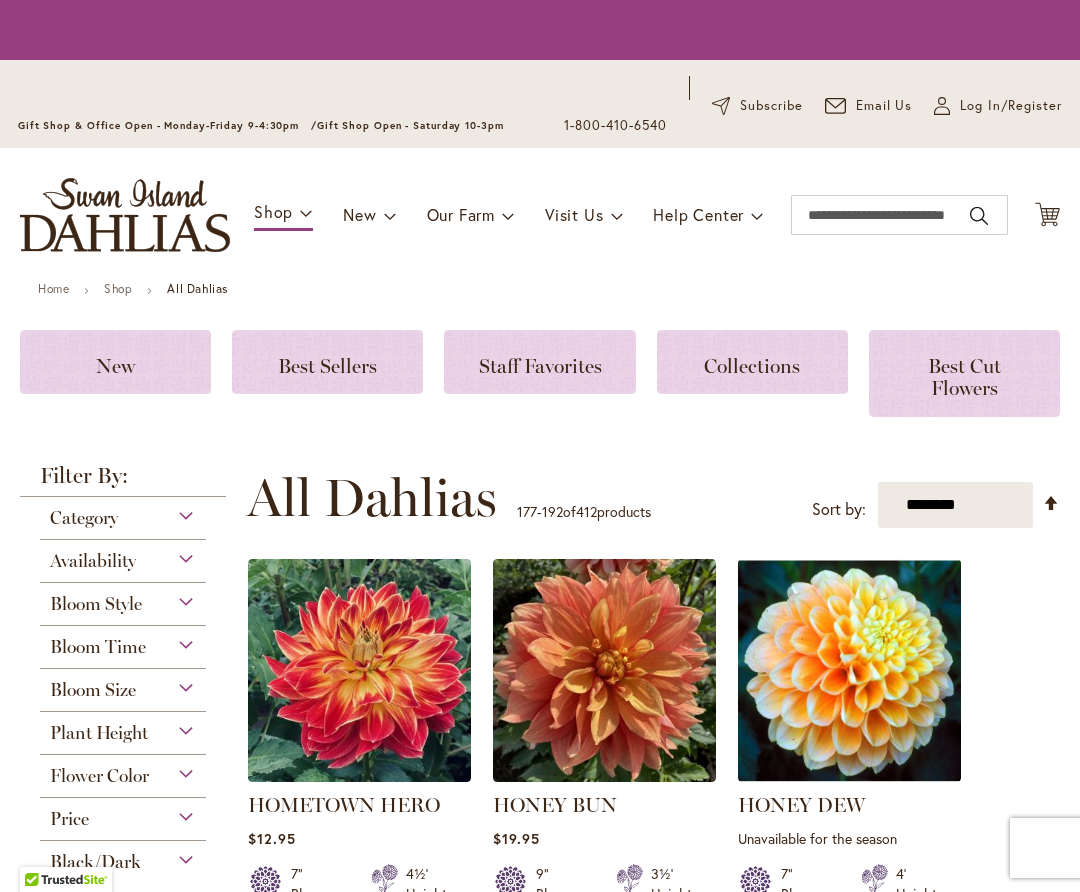 scroll, scrollTop: 0, scrollLeft: 0, axis: both 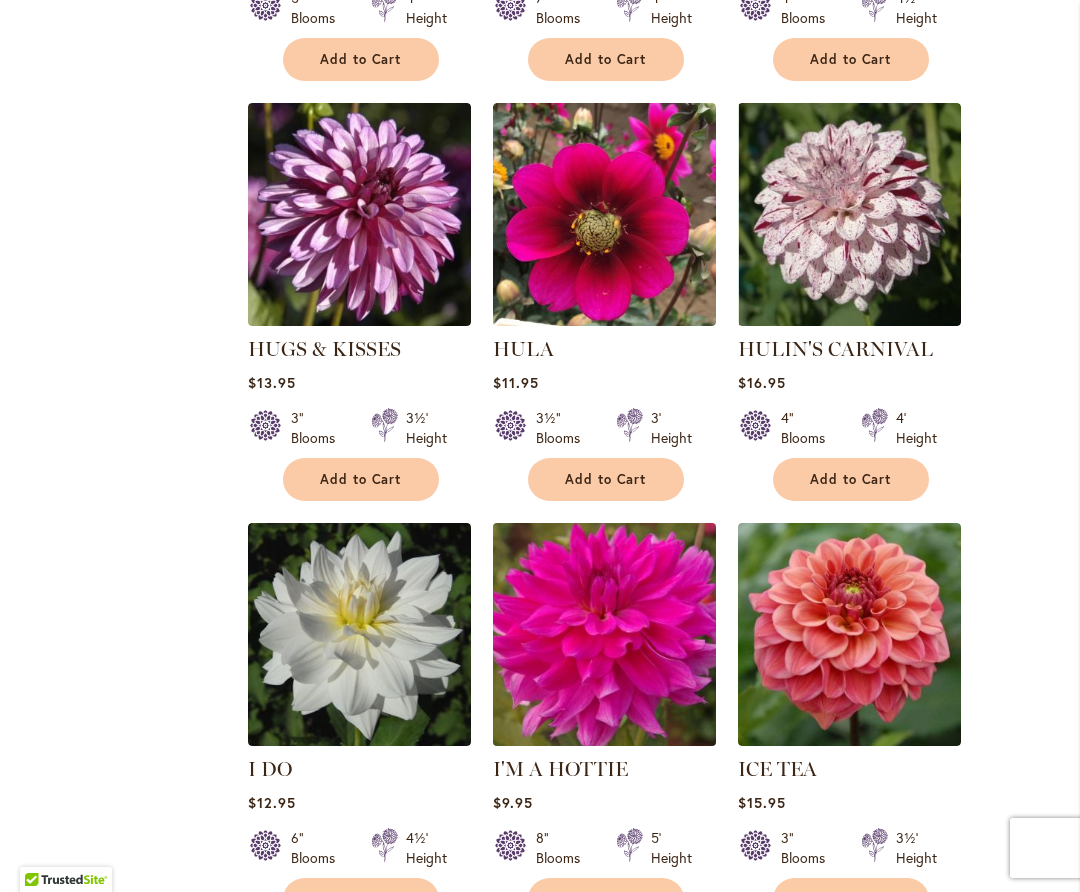 click at bounding box center [604, 634] 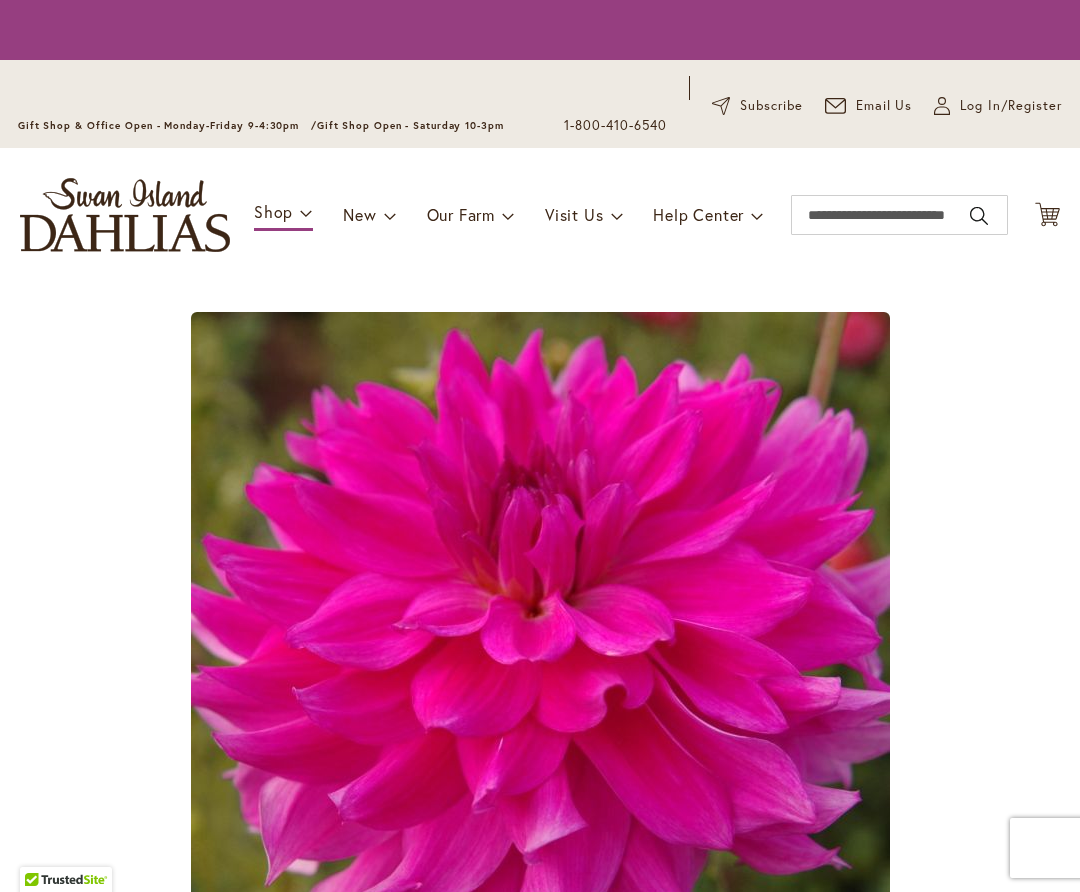 scroll, scrollTop: 0, scrollLeft: 0, axis: both 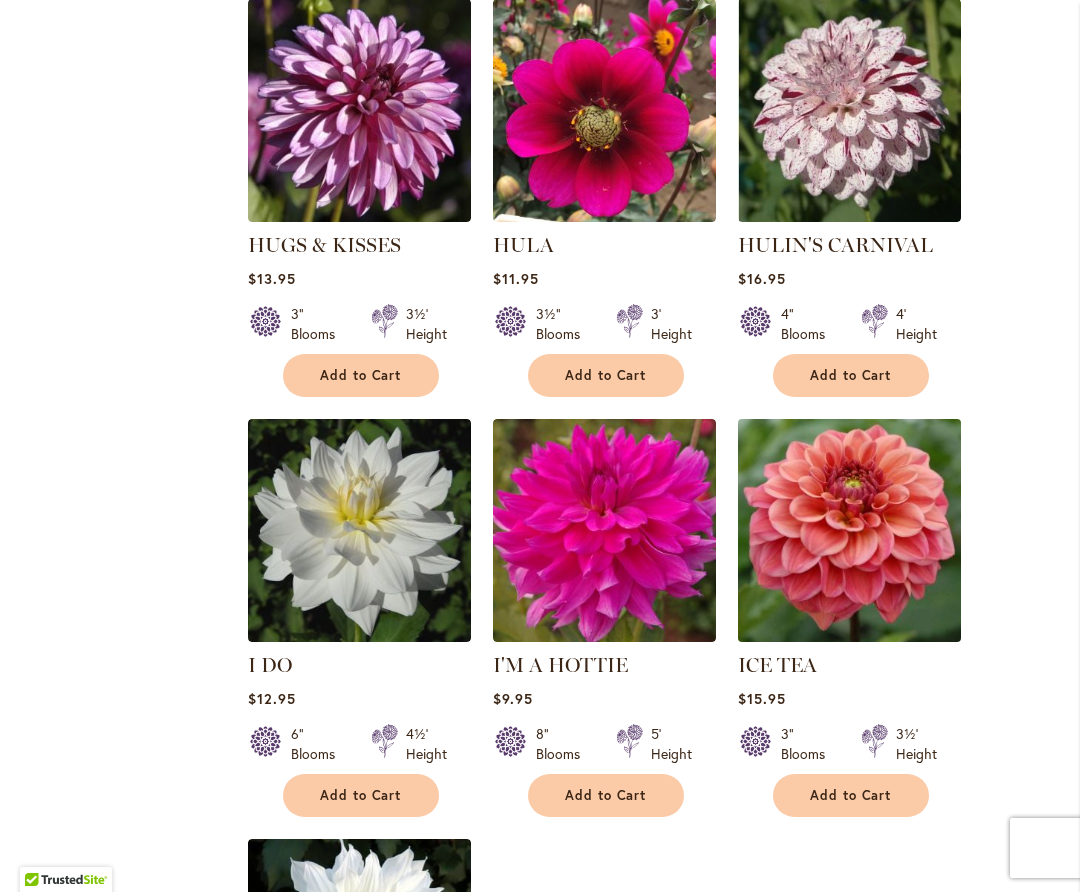 click at bounding box center [849, 530] 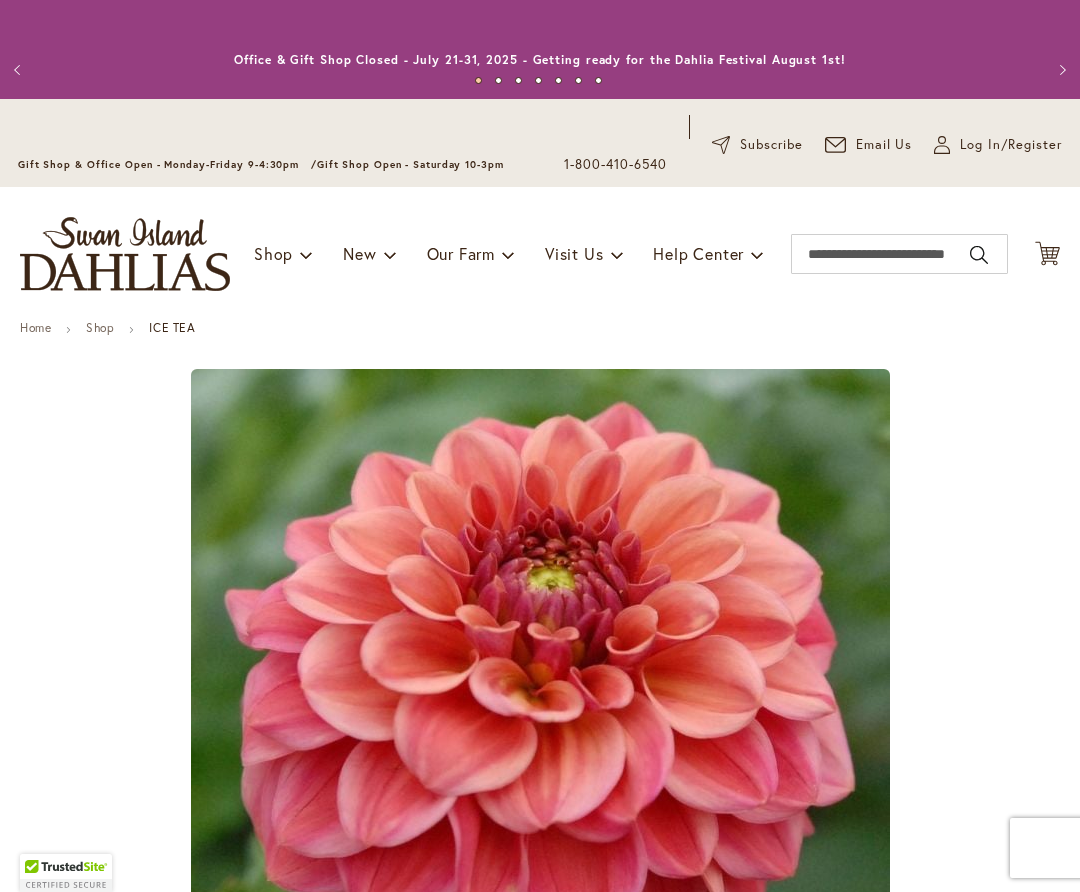scroll, scrollTop: 0, scrollLeft: 0, axis: both 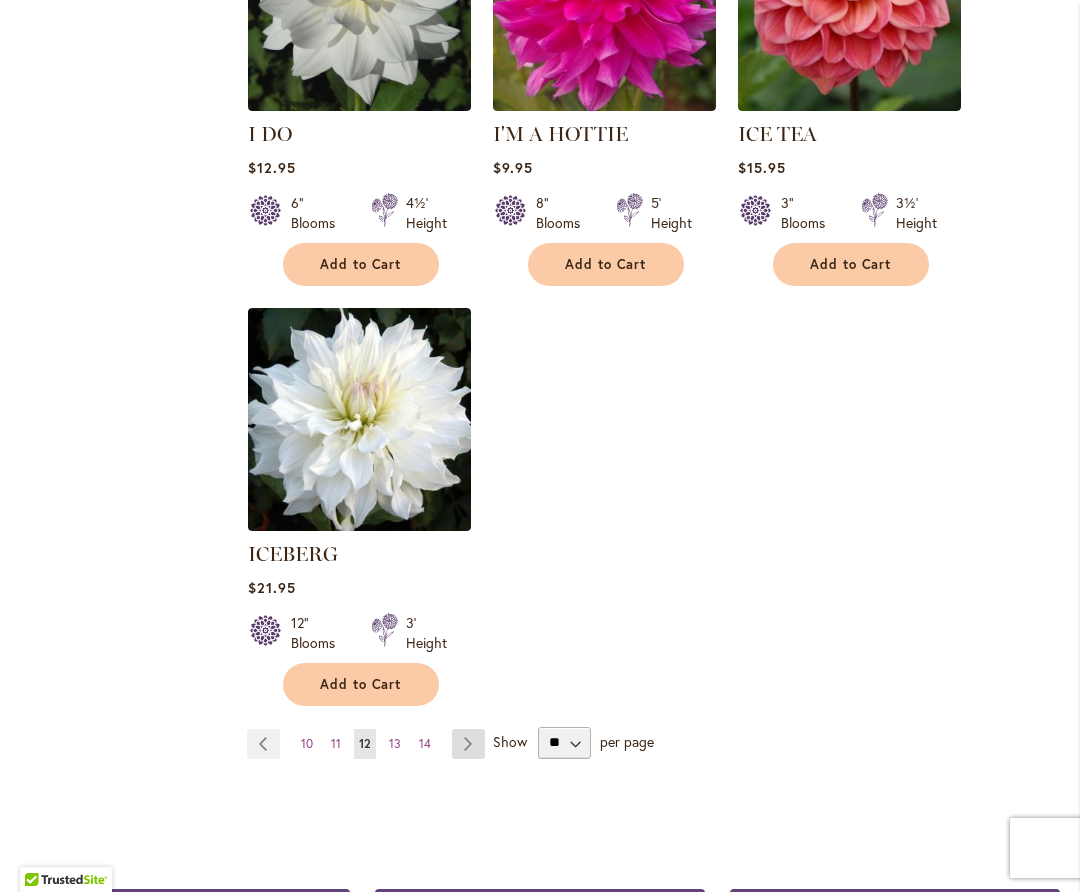 click on "Page
Next" at bounding box center (468, 744) 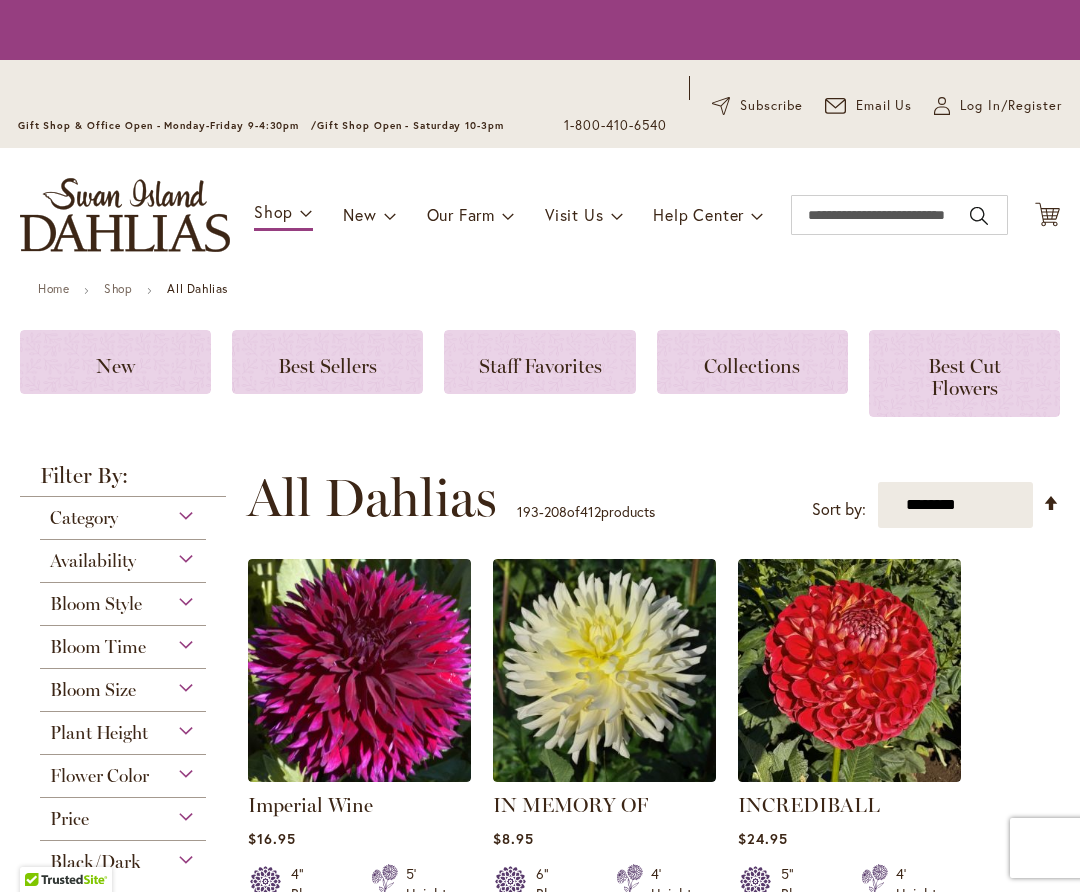 scroll, scrollTop: 0, scrollLeft: 0, axis: both 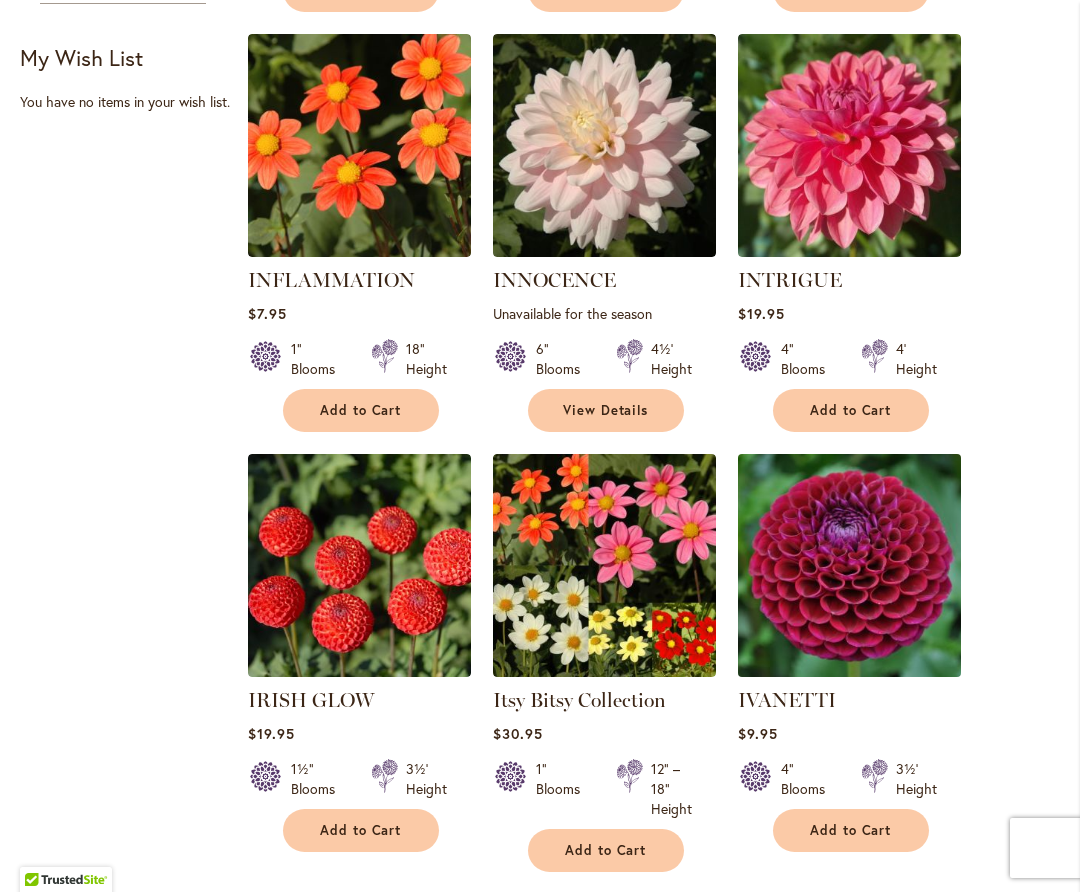 click at bounding box center [849, 565] 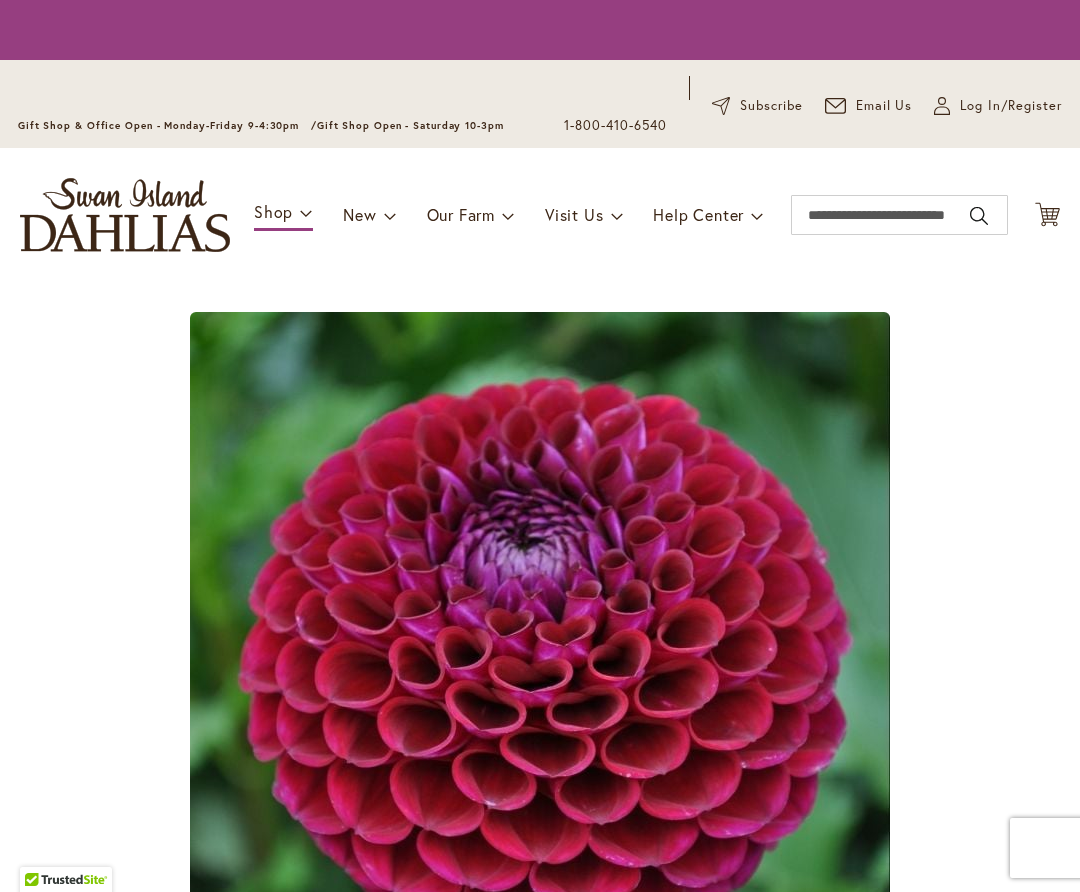scroll, scrollTop: 0, scrollLeft: 0, axis: both 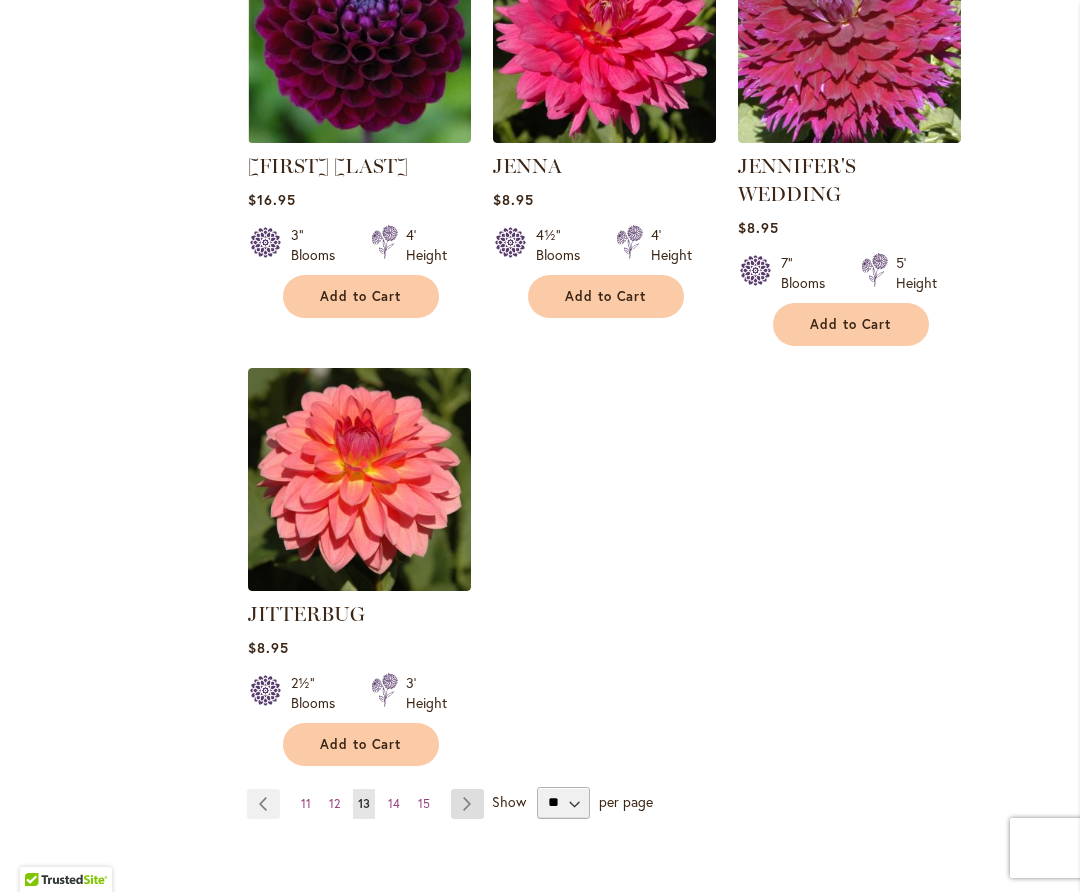 click on "Page
Next" at bounding box center [467, 804] 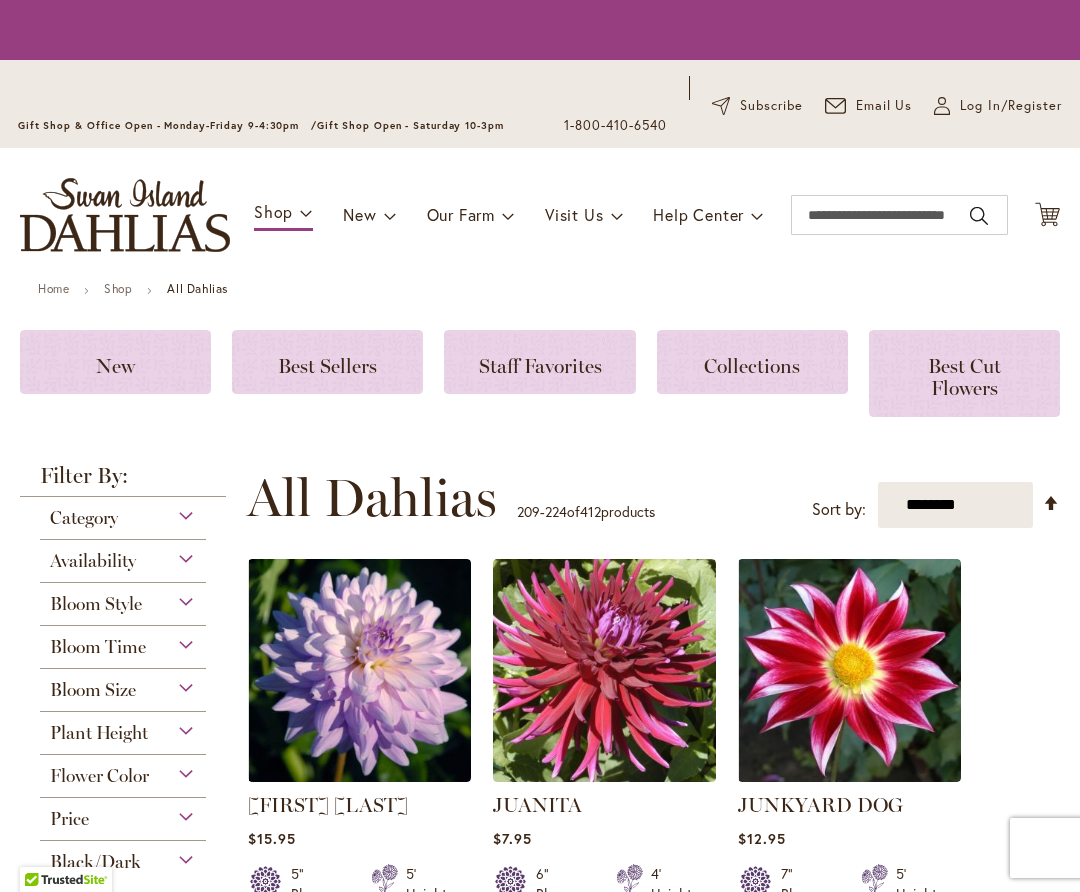 scroll, scrollTop: 0, scrollLeft: 0, axis: both 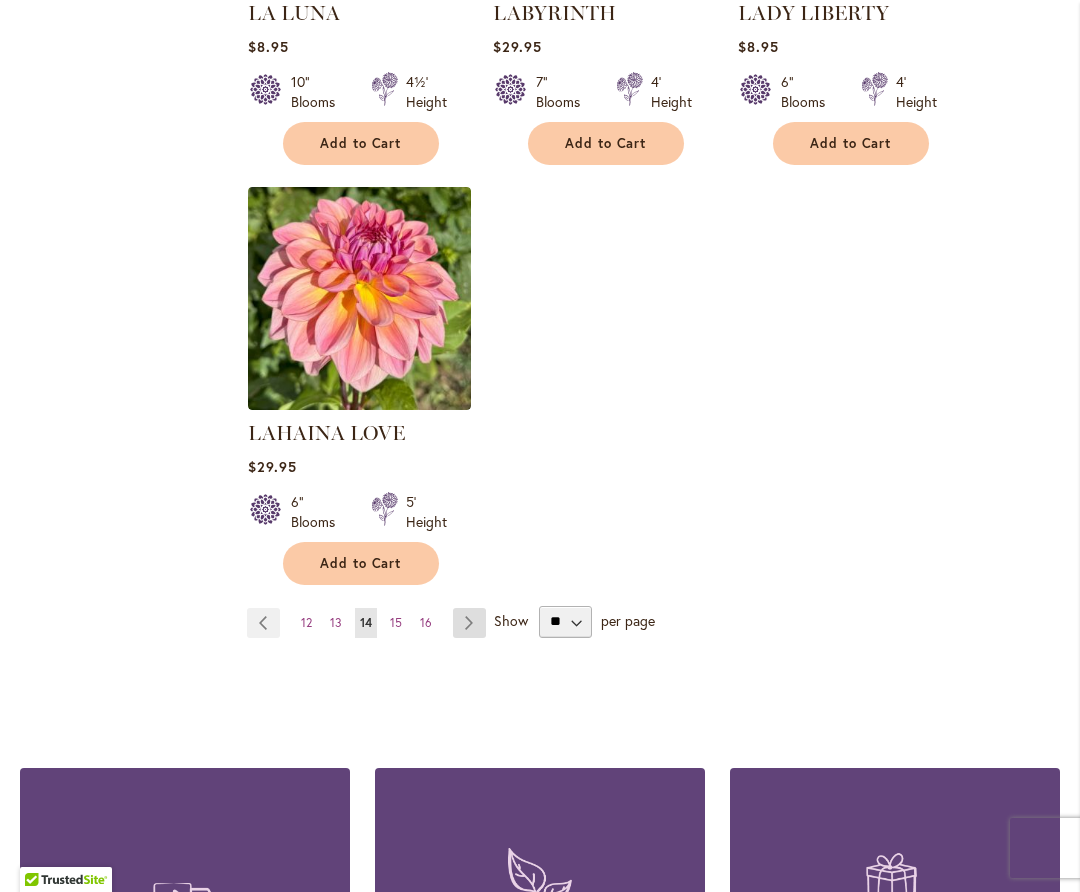click on "Page
Next" at bounding box center (469, 623) 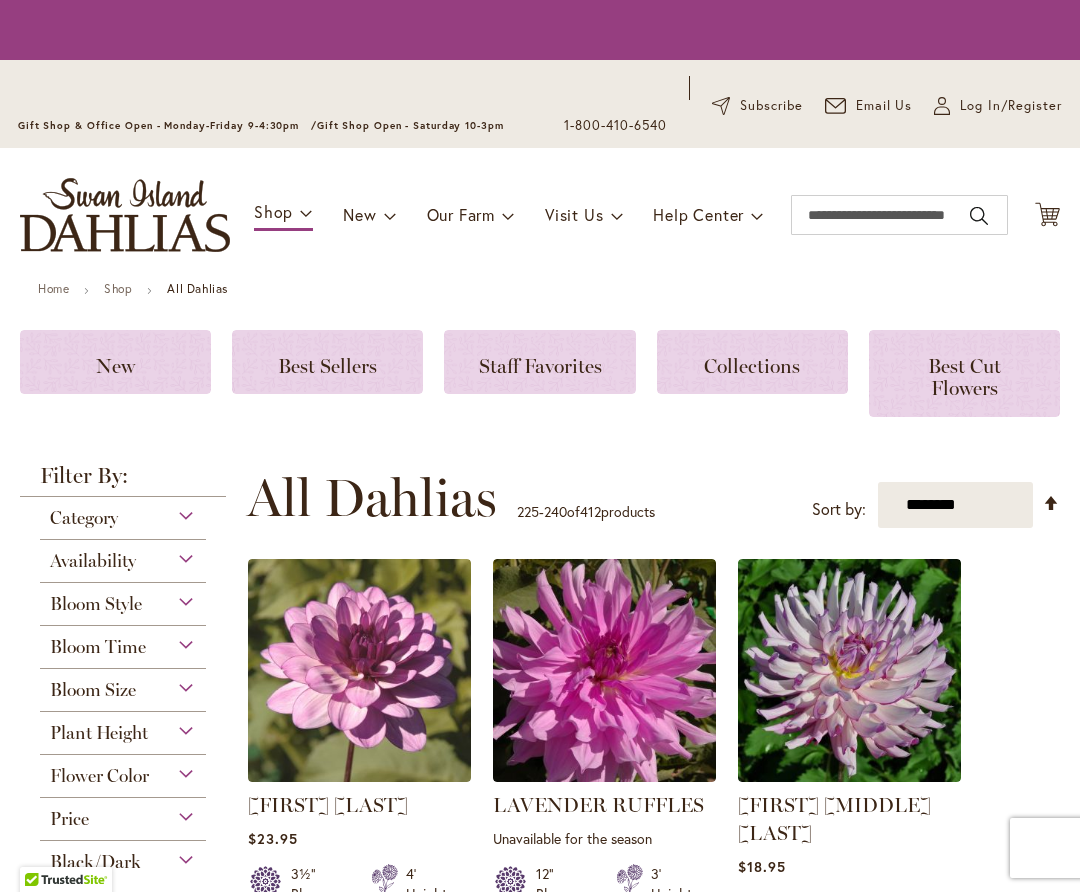 scroll, scrollTop: 0, scrollLeft: 0, axis: both 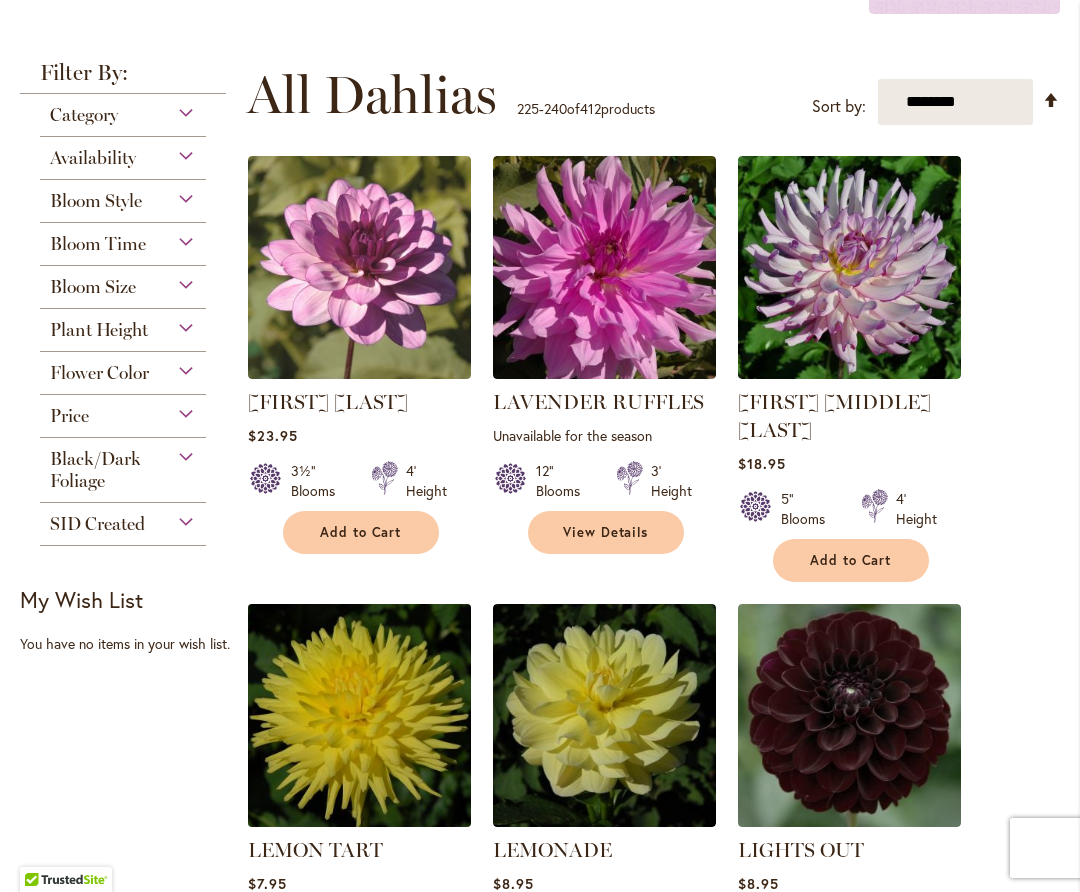 click at bounding box center [359, 715] 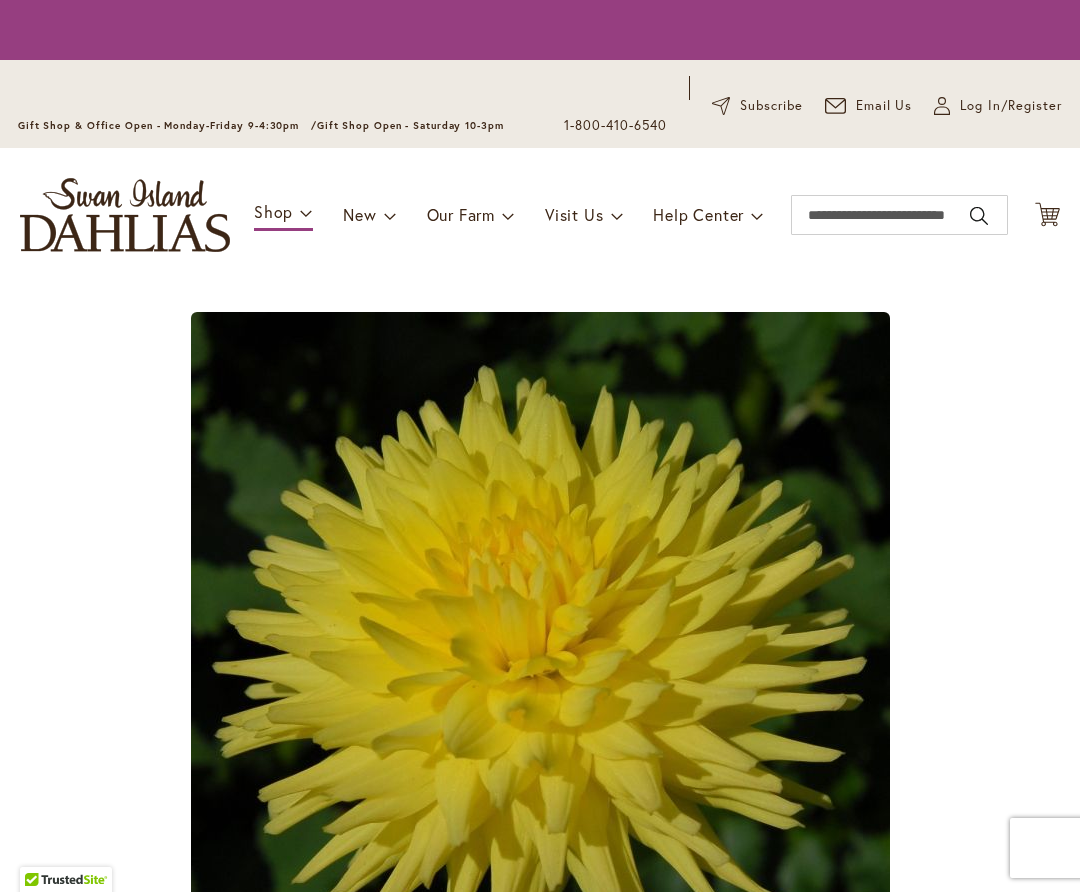 scroll, scrollTop: 0, scrollLeft: 0, axis: both 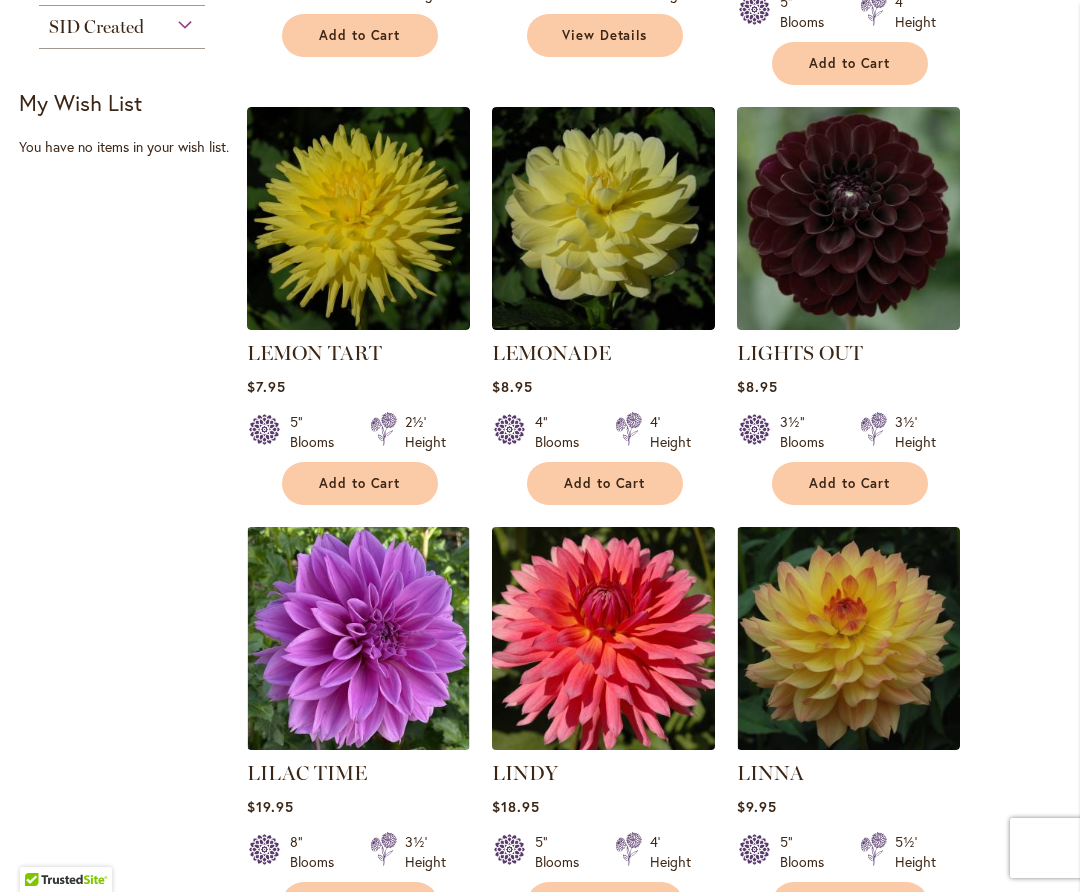 click at bounding box center (603, 638) 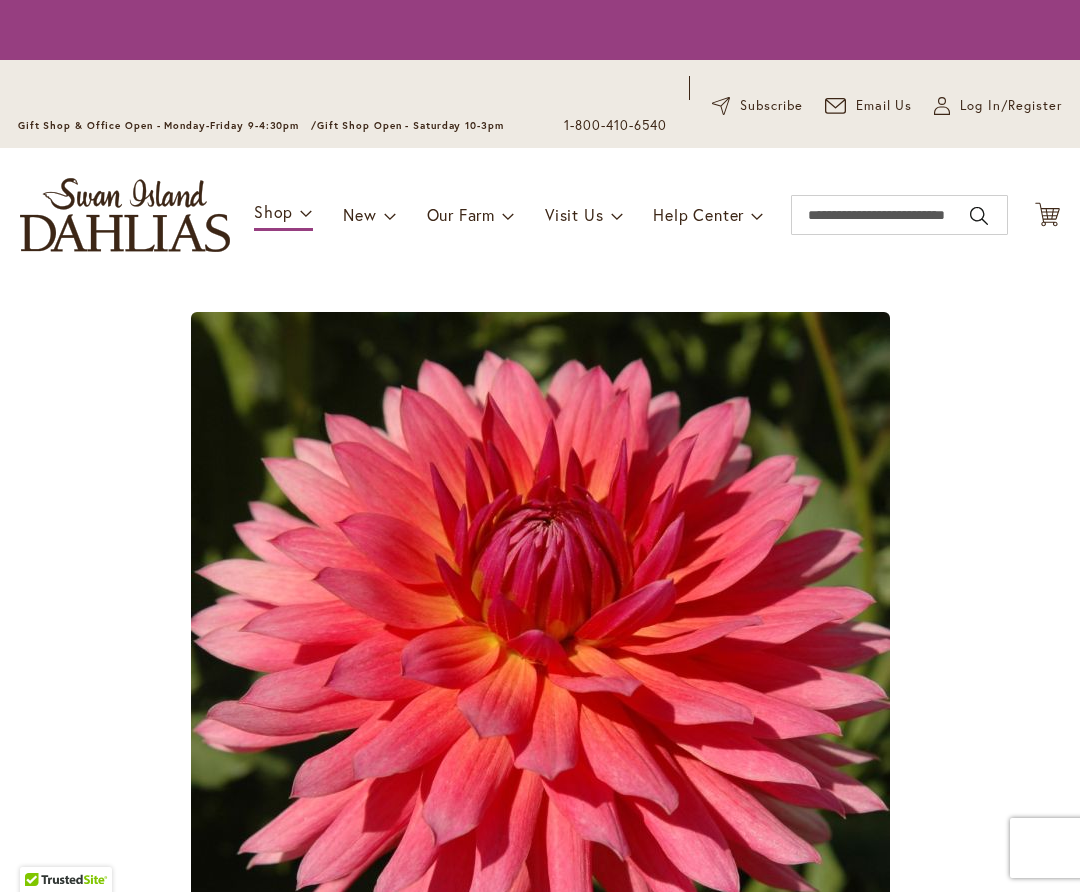 scroll, scrollTop: 0, scrollLeft: 0, axis: both 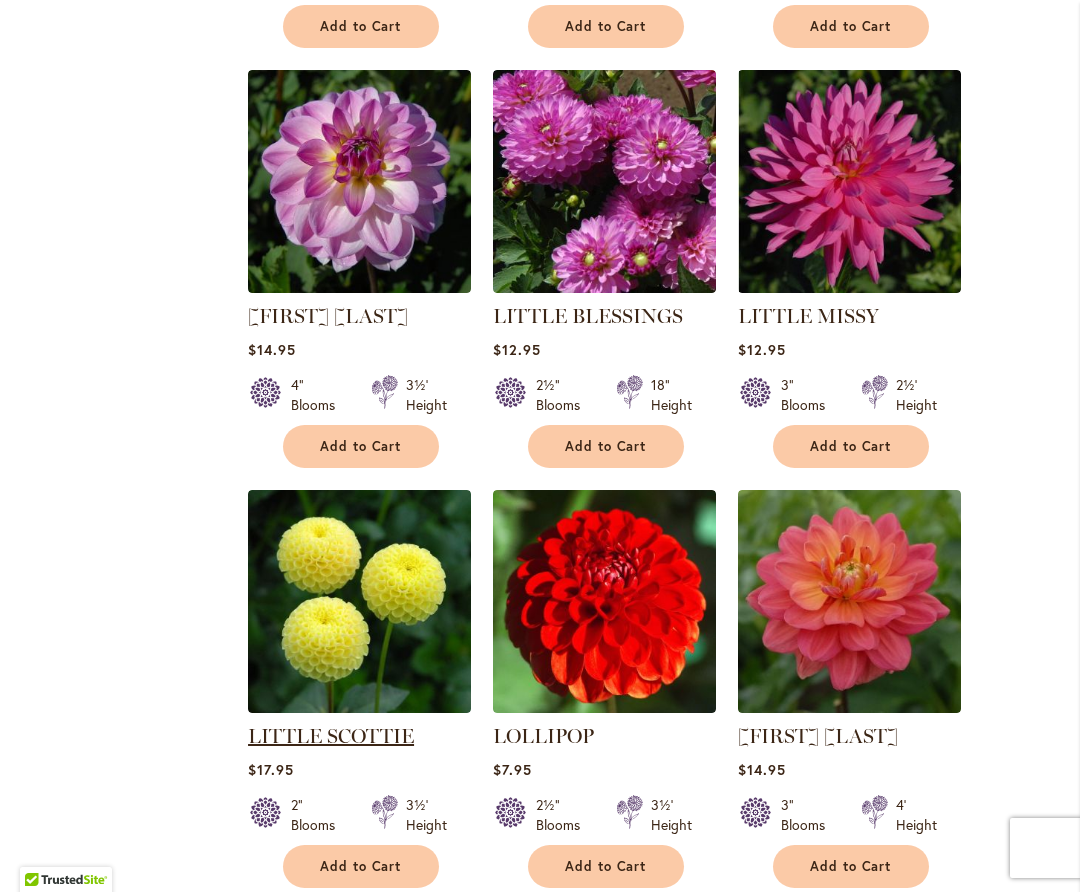 click on "LITTLE SCOTTIE" at bounding box center (331, 736) 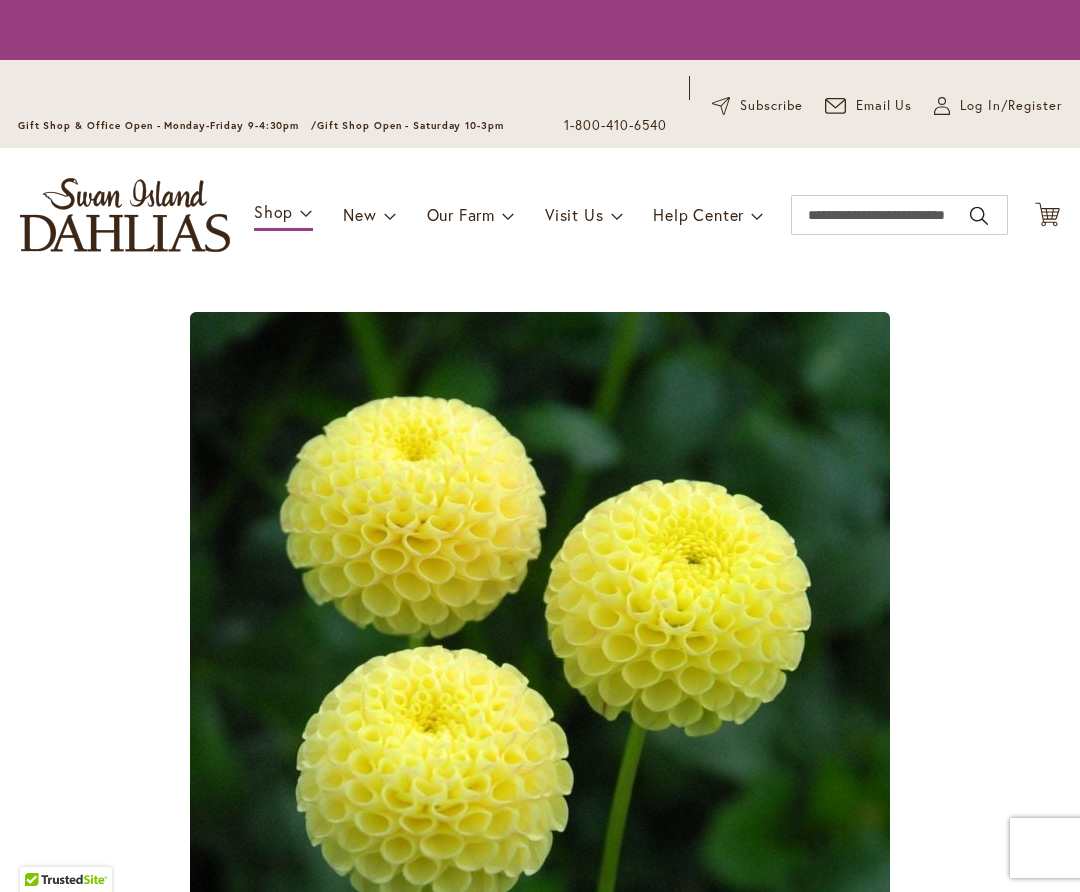 scroll, scrollTop: 0, scrollLeft: 0, axis: both 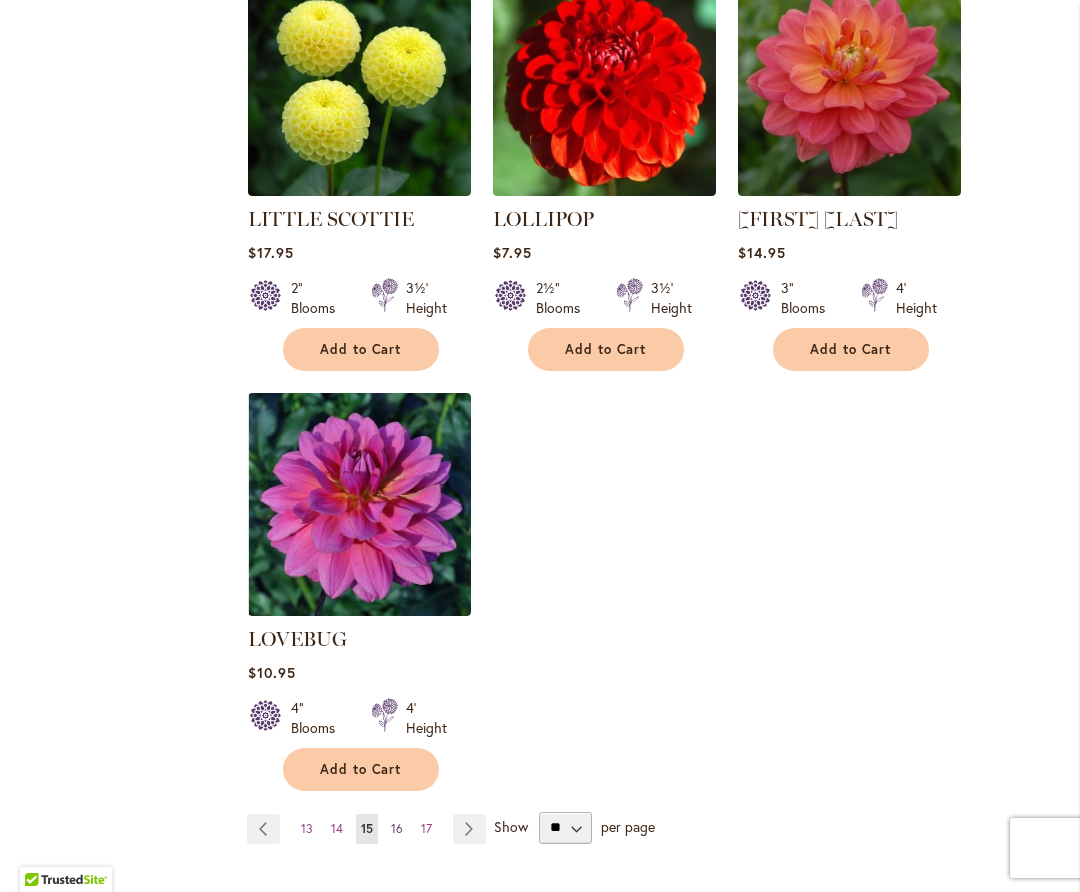 click on "16" at bounding box center [397, 828] 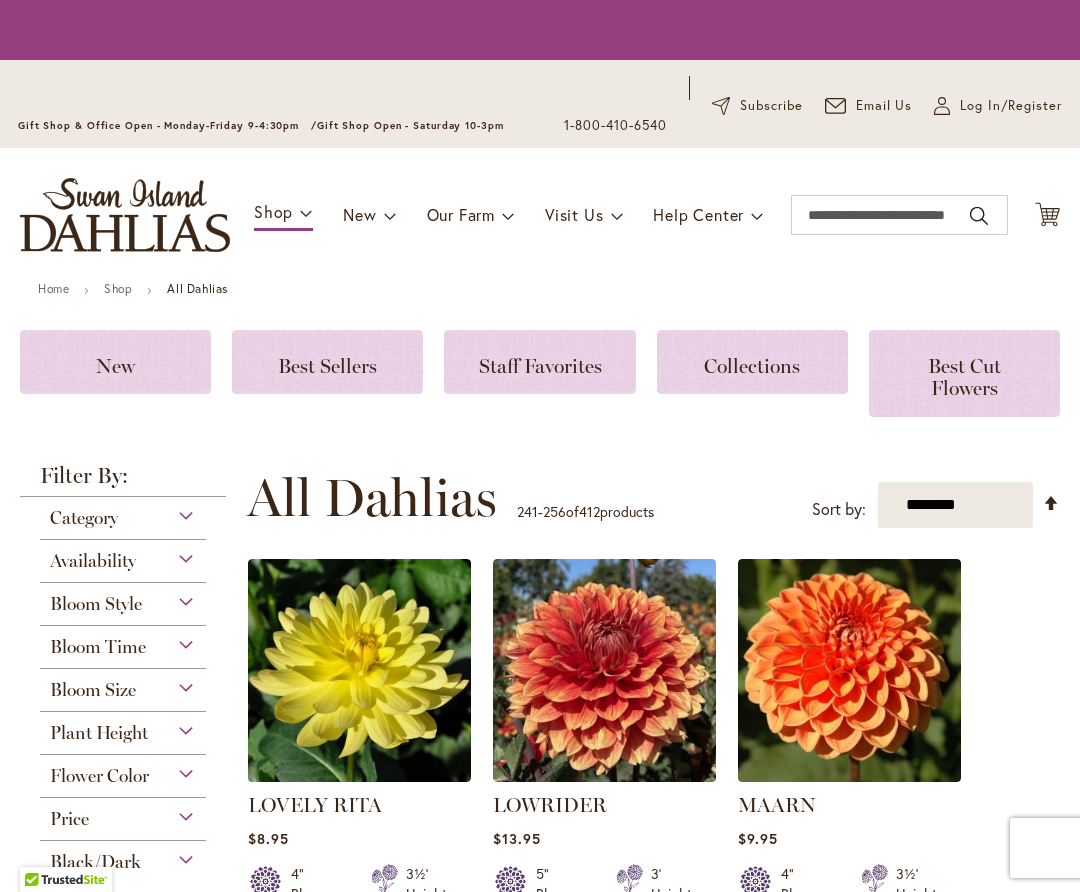scroll, scrollTop: 0, scrollLeft: 0, axis: both 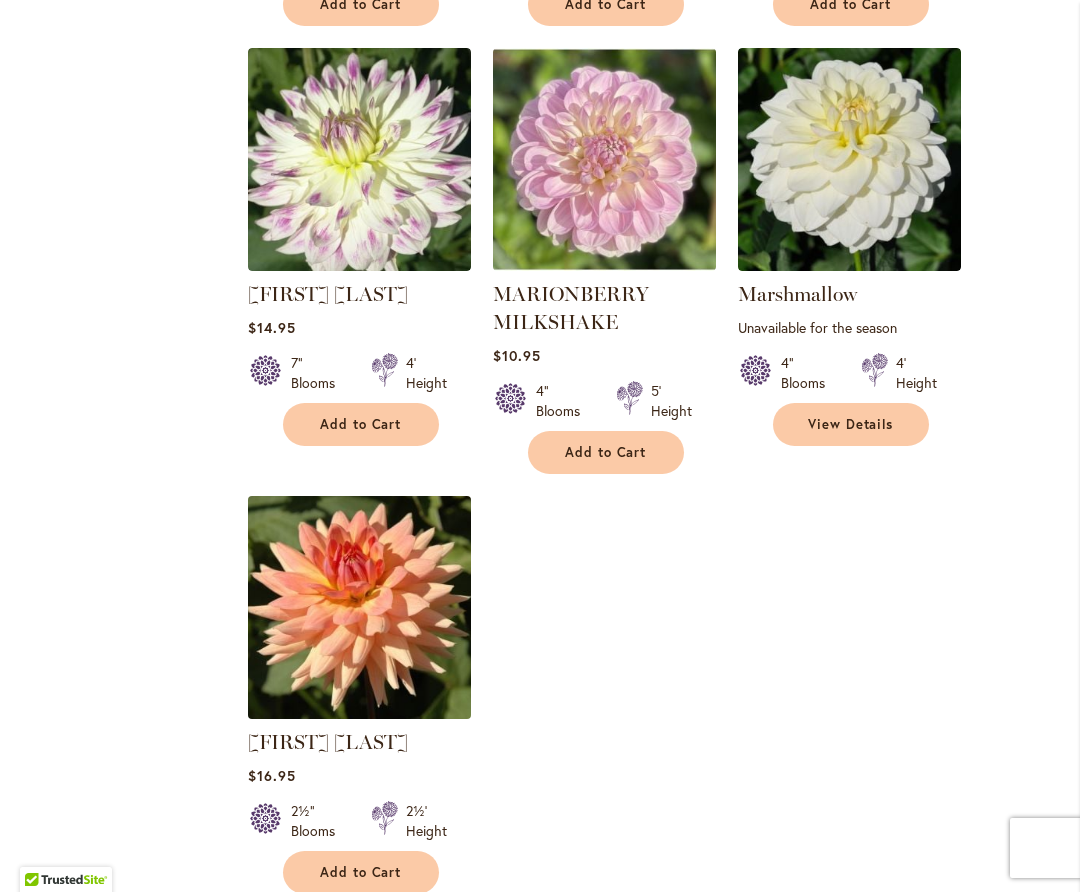 click at bounding box center [359, 607] 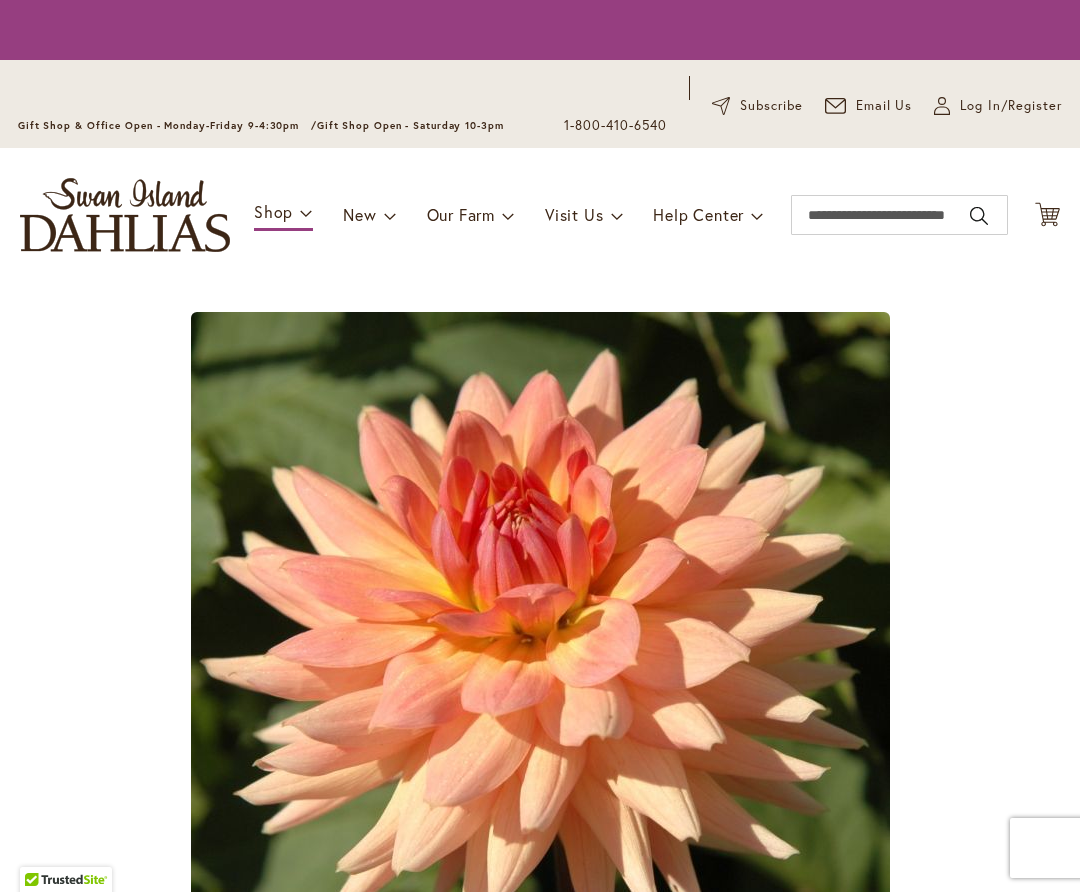 scroll, scrollTop: 0, scrollLeft: 0, axis: both 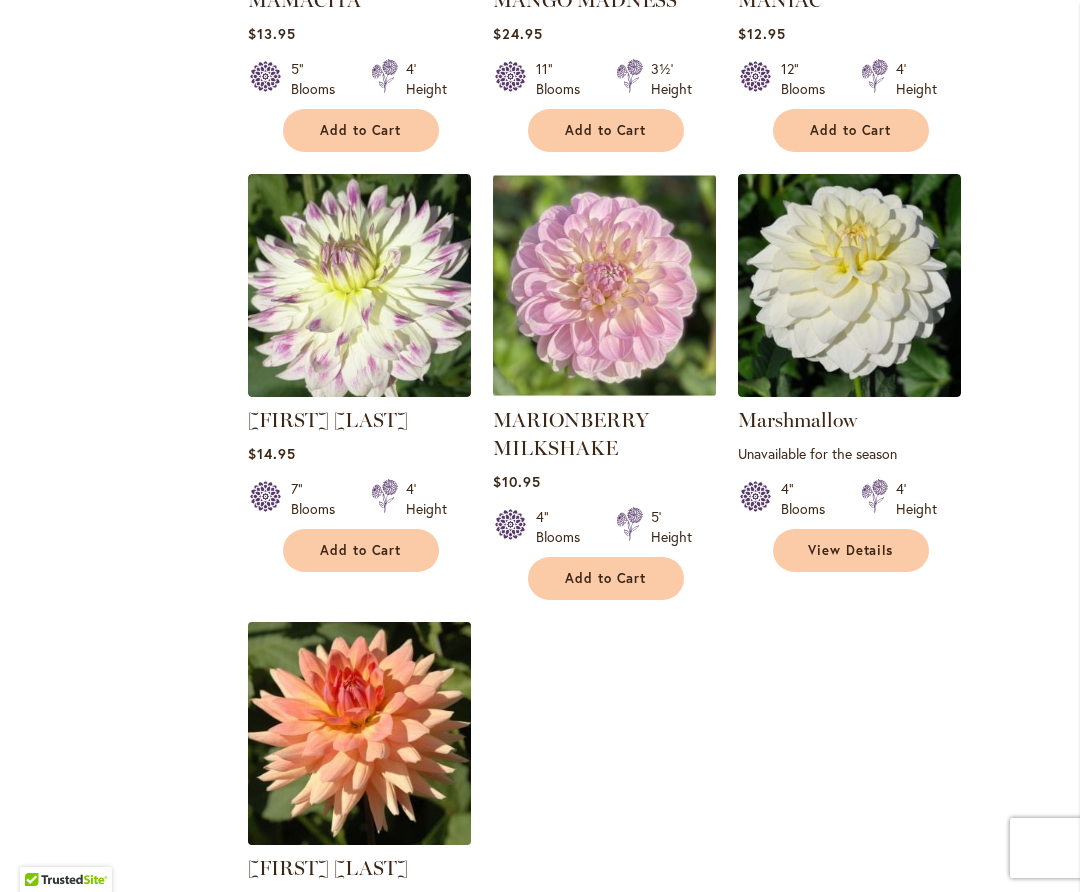 click at bounding box center (359, 733) 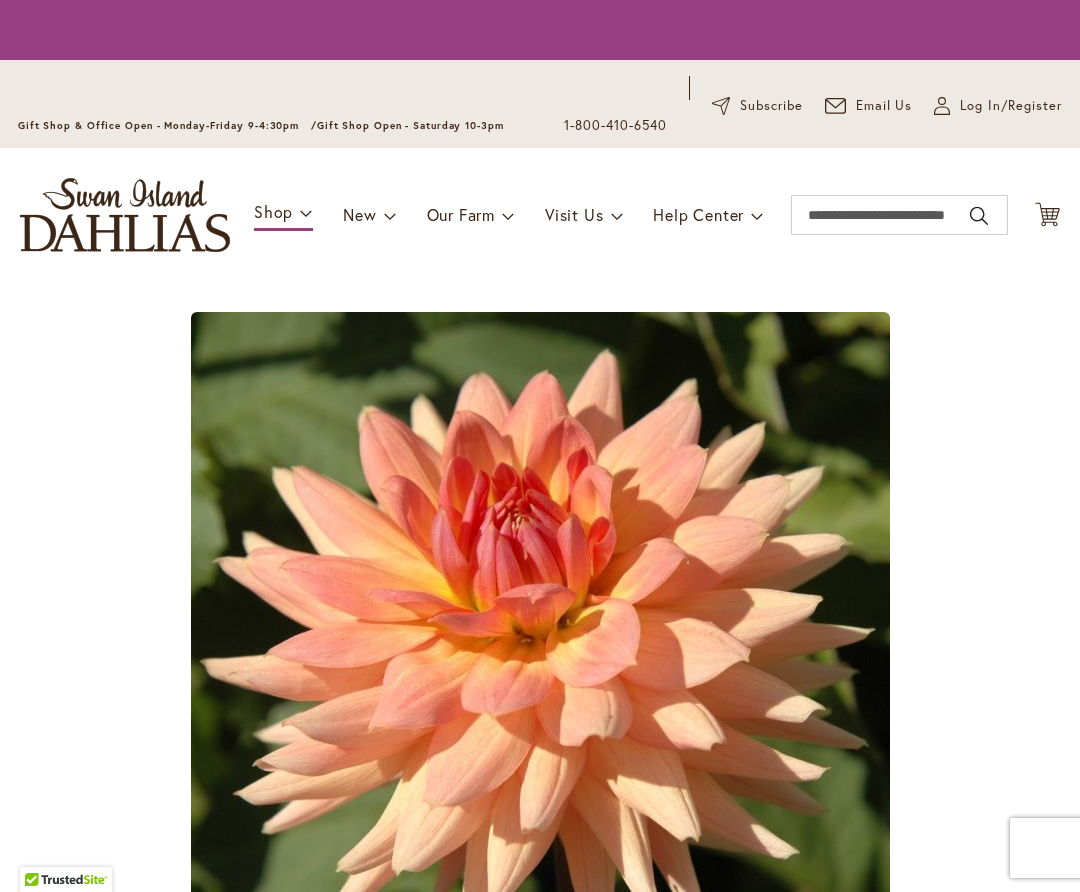scroll, scrollTop: 0, scrollLeft: 0, axis: both 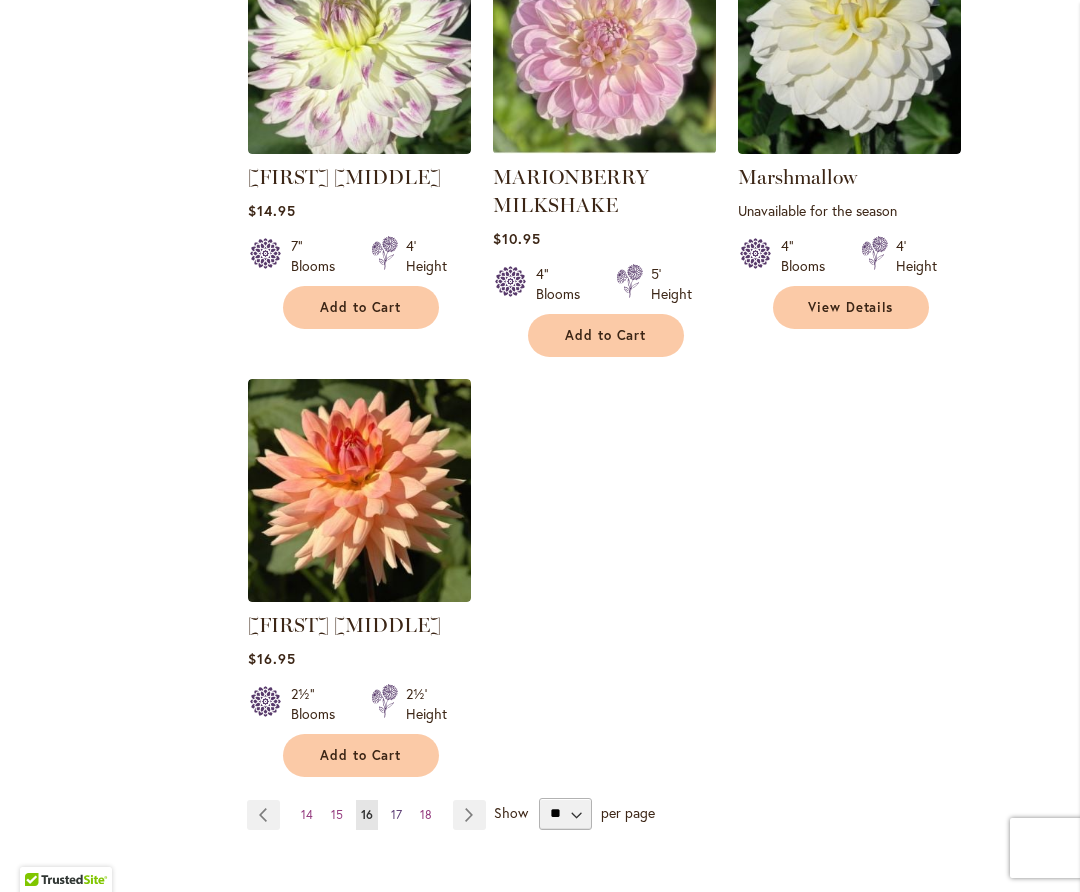 click on "17" at bounding box center [396, 814] 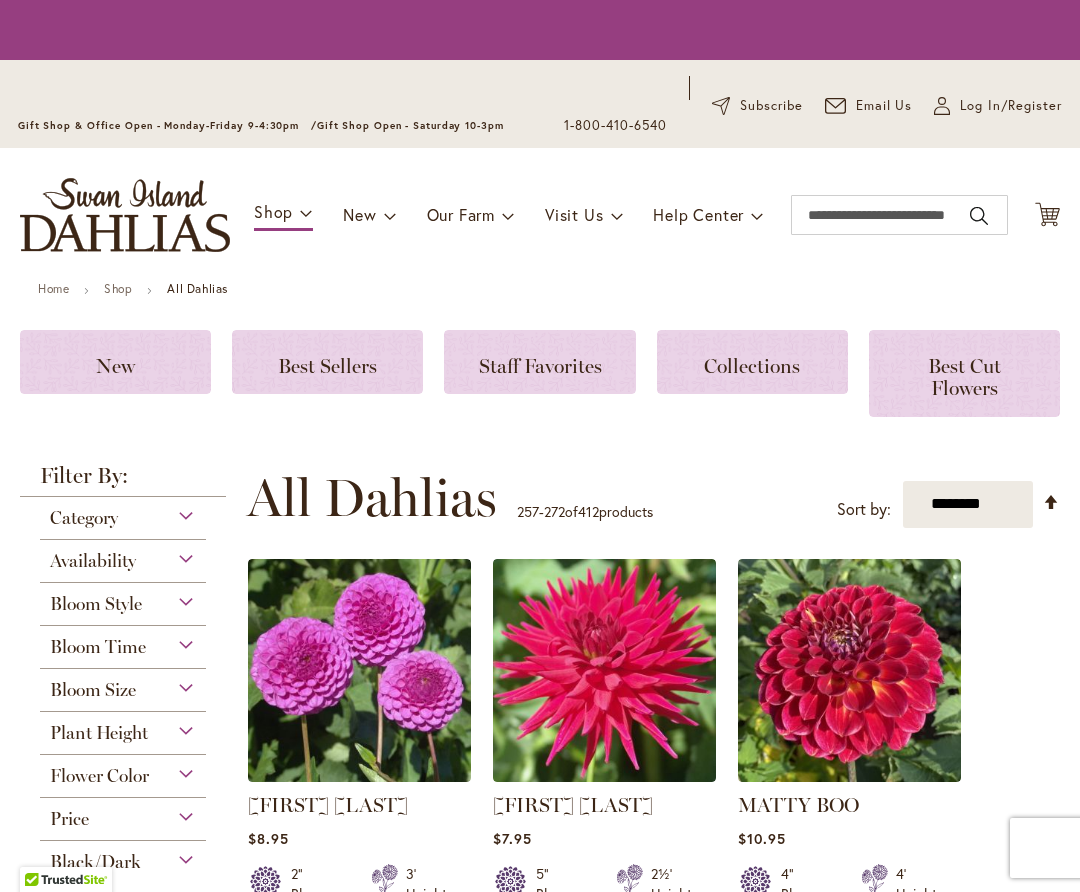 scroll, scrollTop: 0, scrollLeft: 0, axis: both 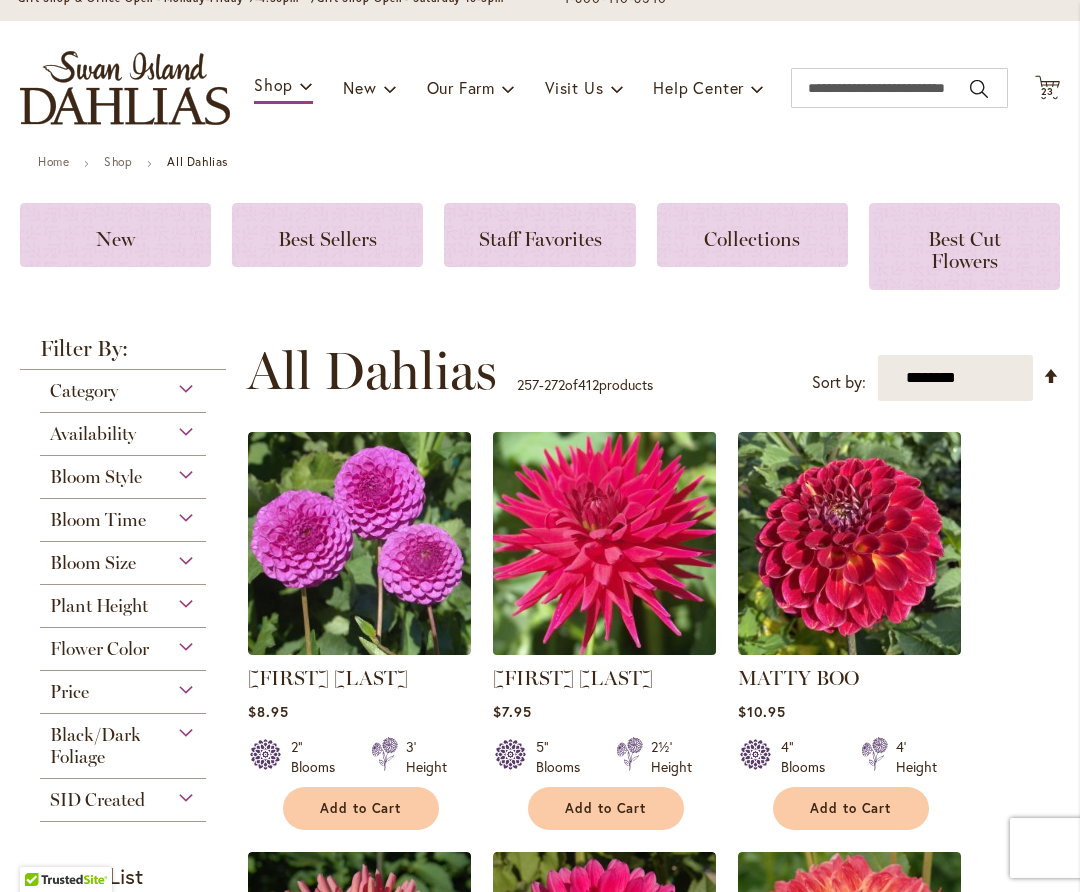 click at bounding box center [604, 543] 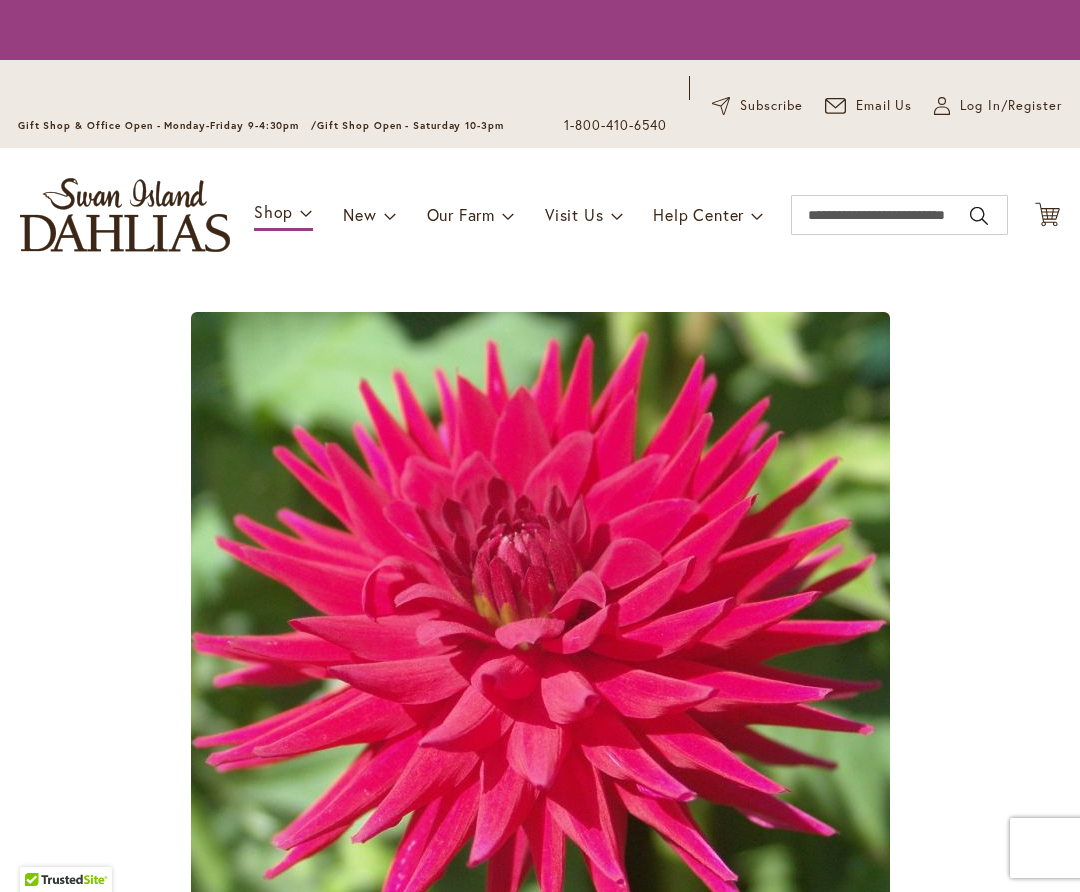 scroll, scrollTop: 0, scrollLeft: 0, axis: both 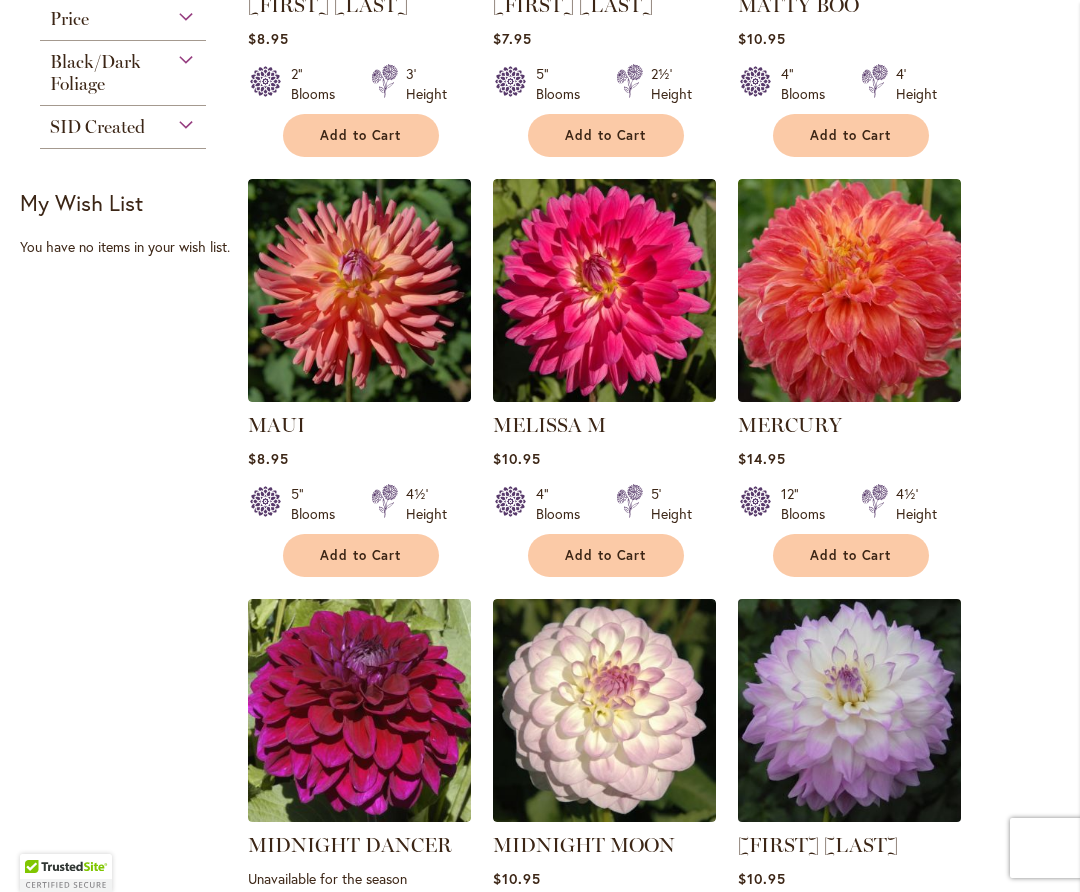 click at bounding box center (849, 710) 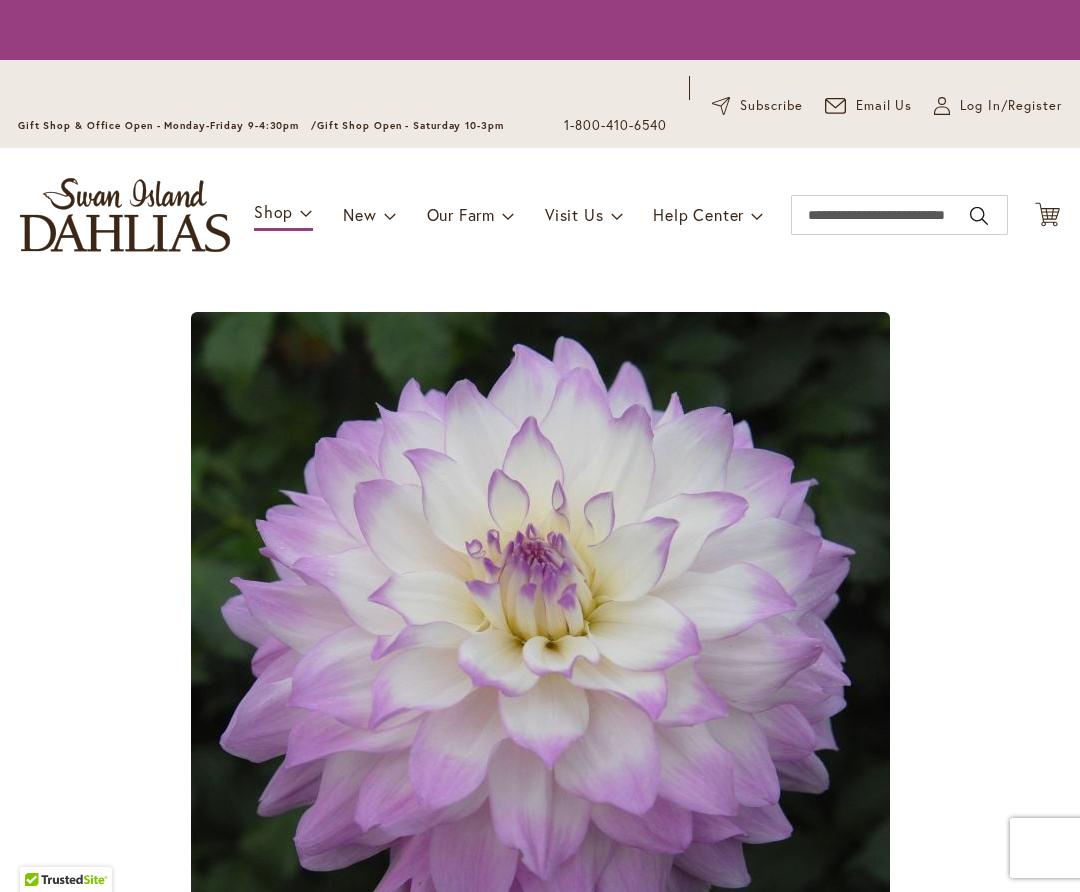 scroll, scrollTop: 0, scrollLeft: 0, axis: both 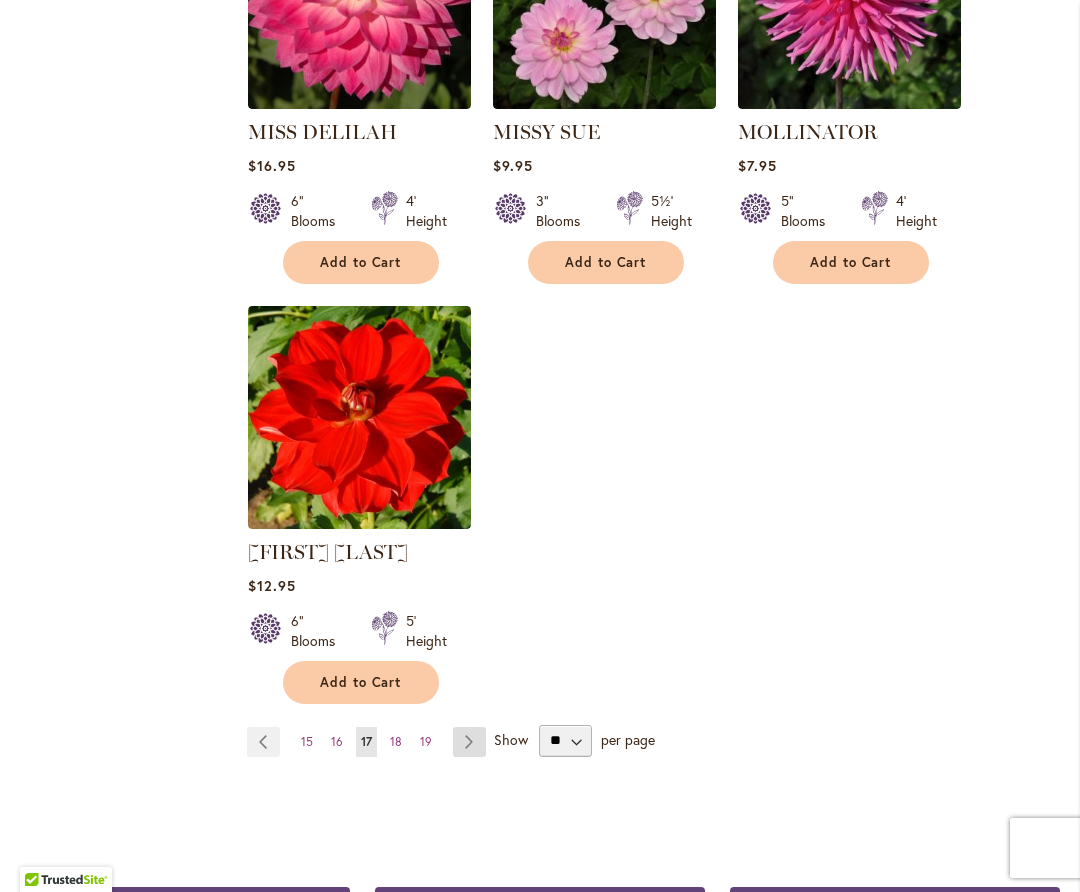 click on "Page
Next" at bounding box center [469, 742] 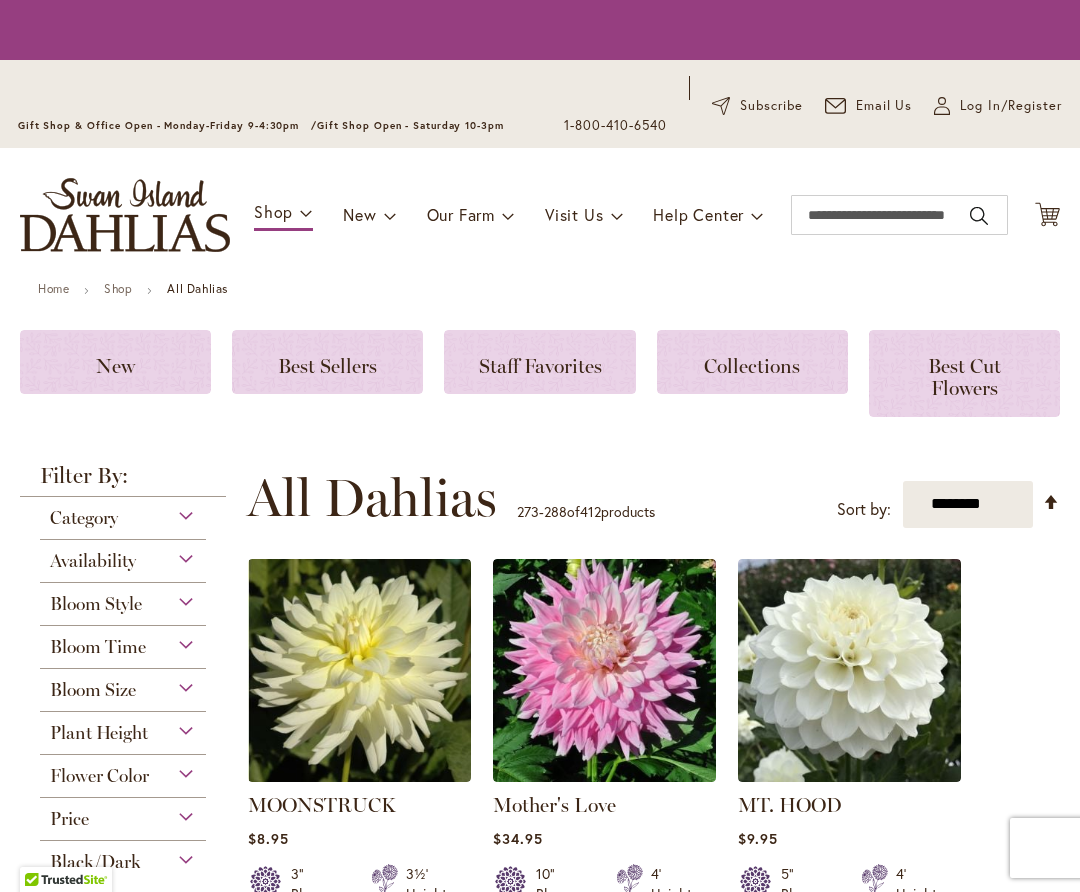 scroll, scrollTop: 0, scrollLeft: 0, axis: both 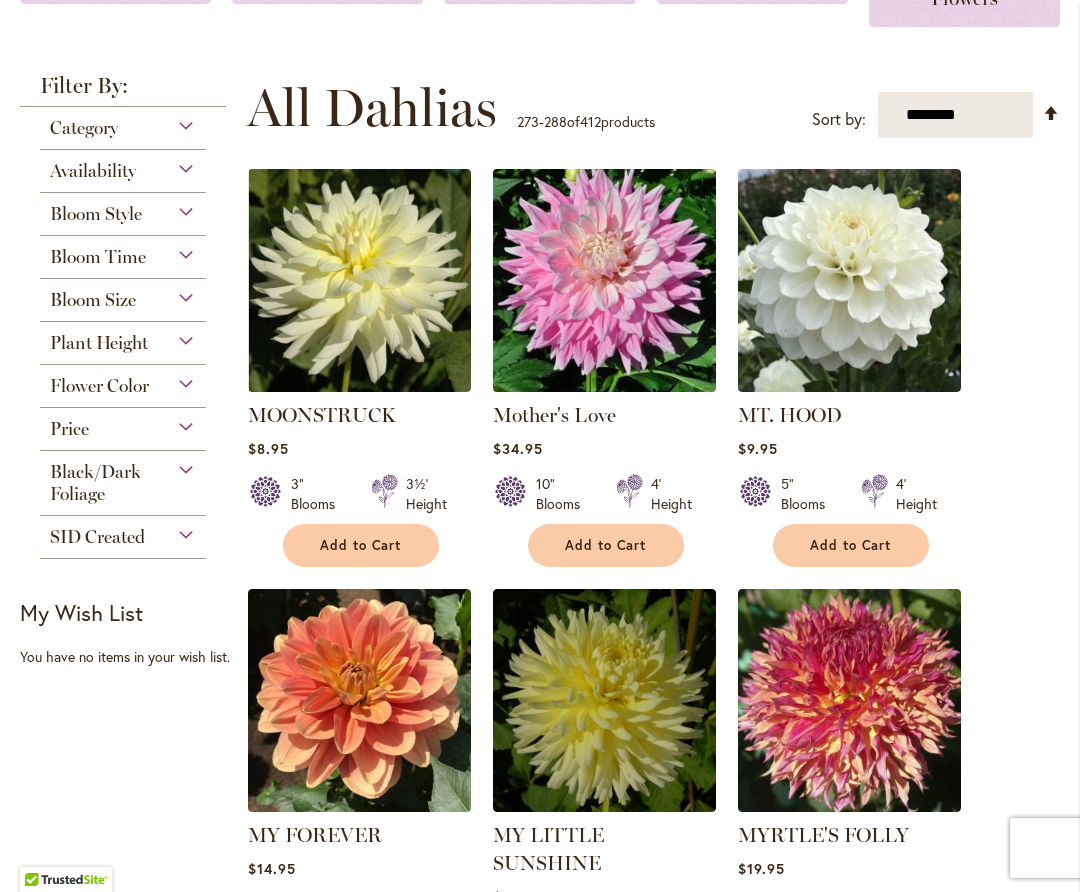 click at bounding box center (604, 280) 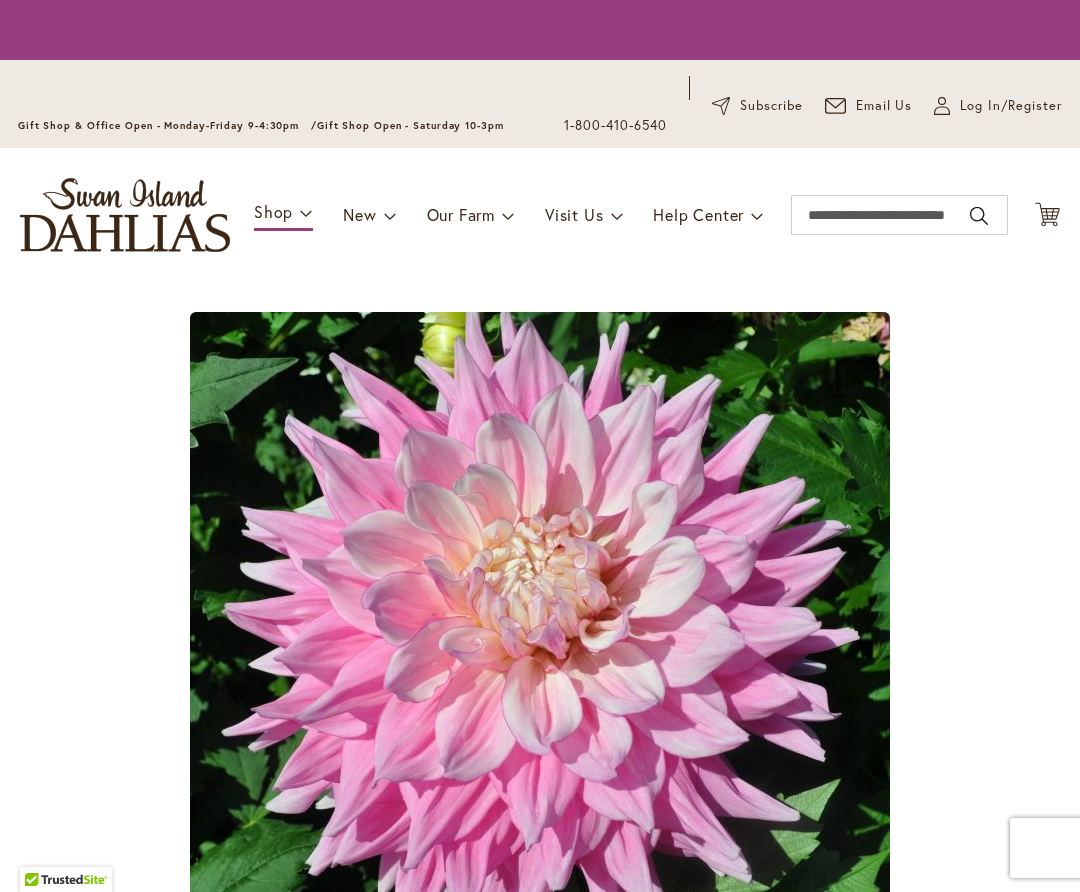 scroll, scrollTop: 0, scrollLeft: 0, axis: both 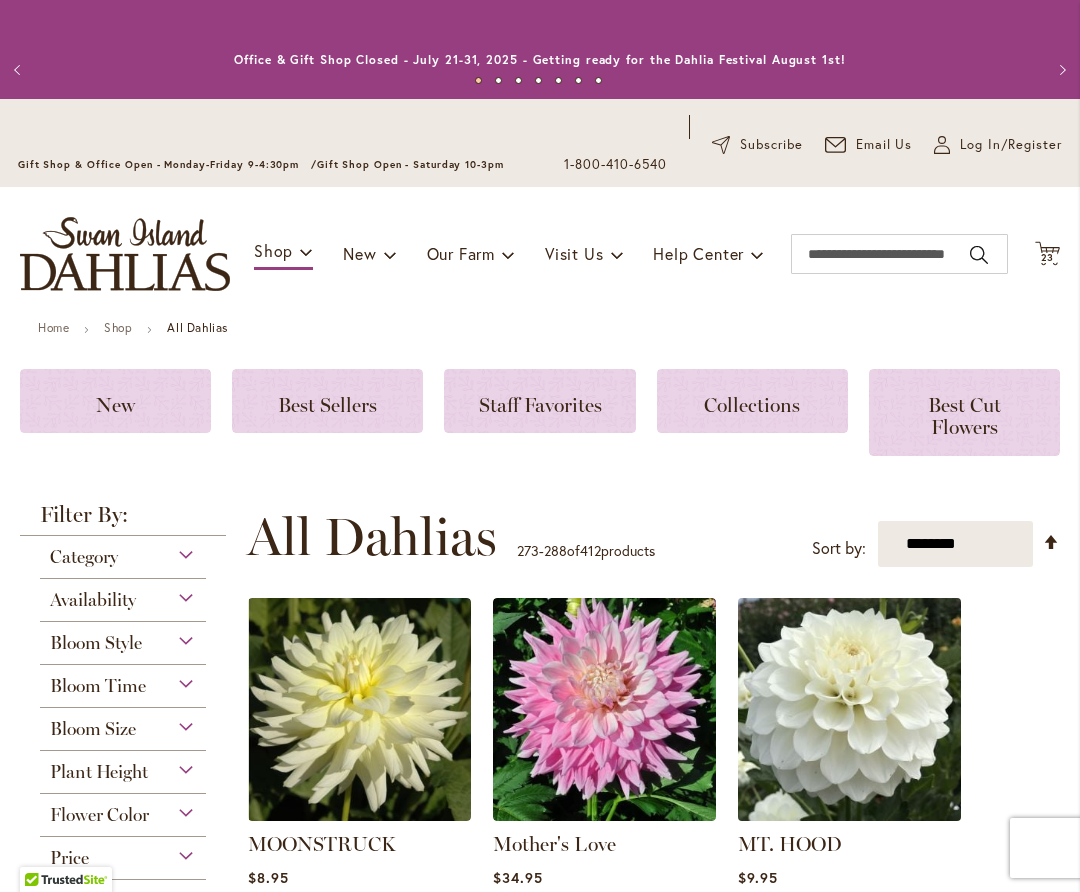 click at bounding box center [849, 709] 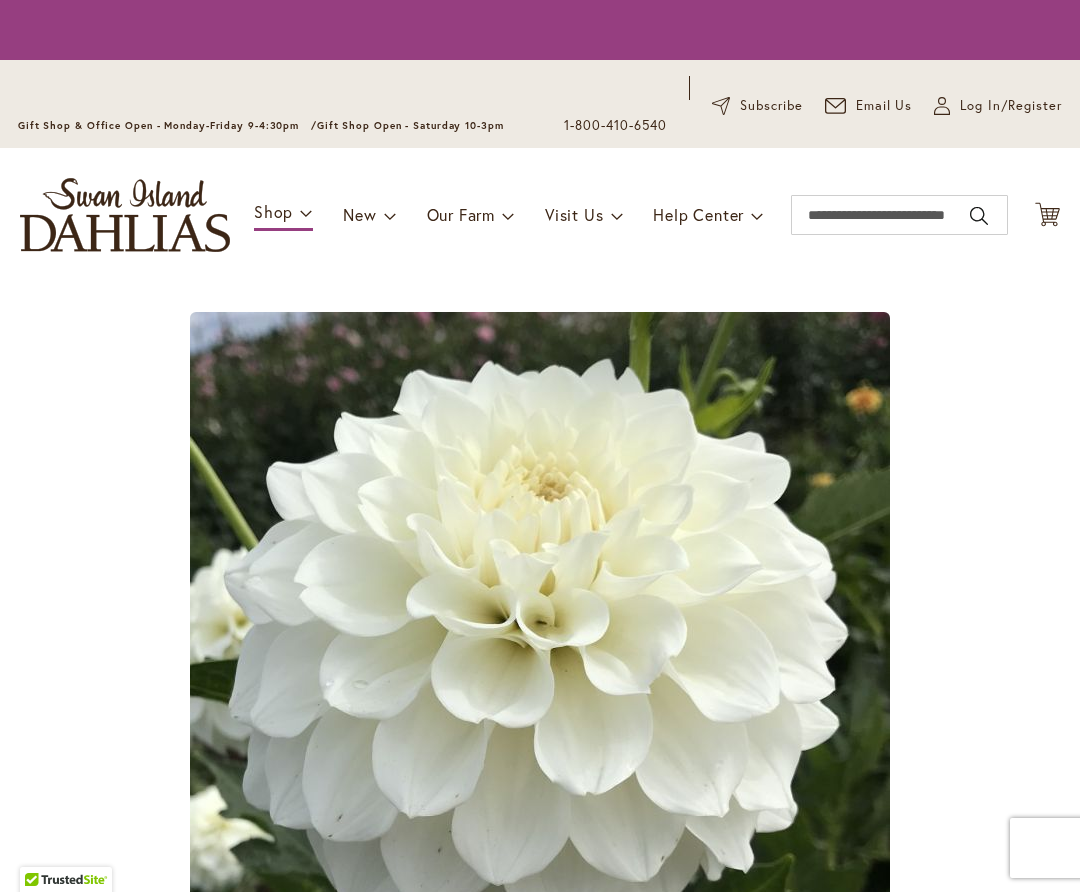 scroll, scrollTop: 0, scrollLeft: 0, axis: both 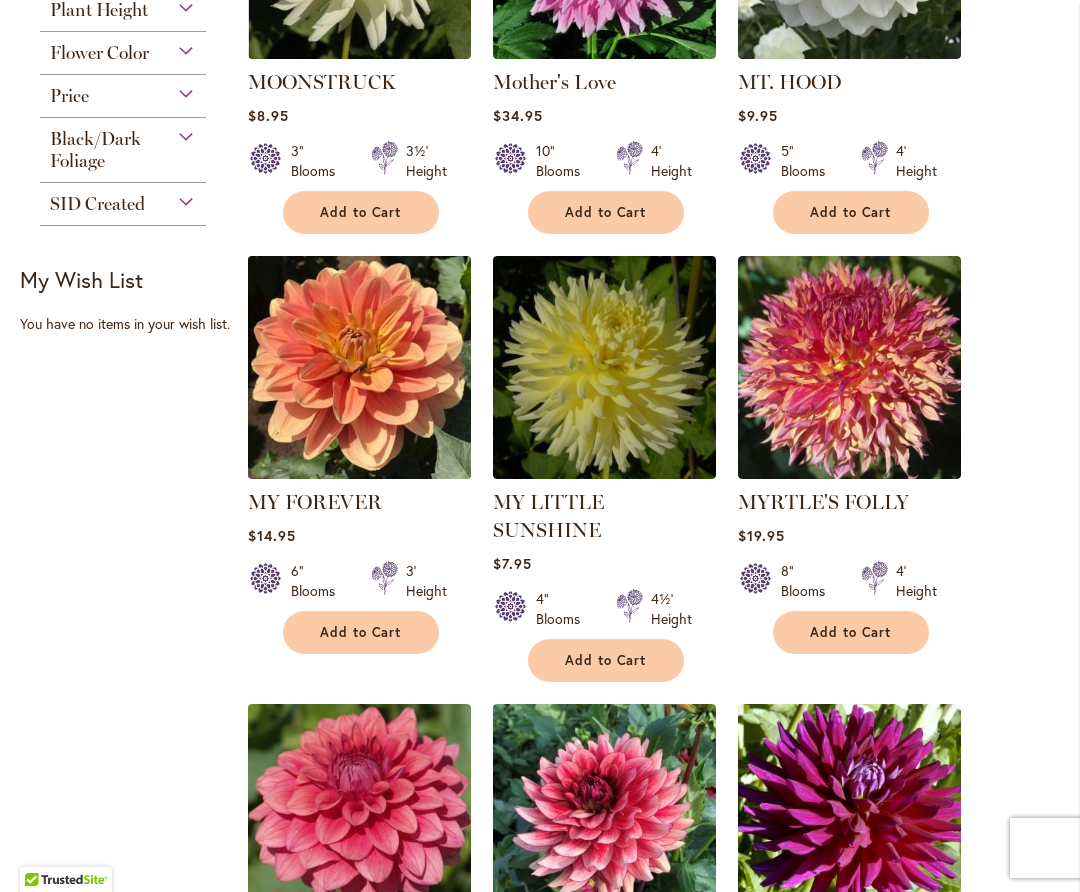 click at bounding box center [359, 367] 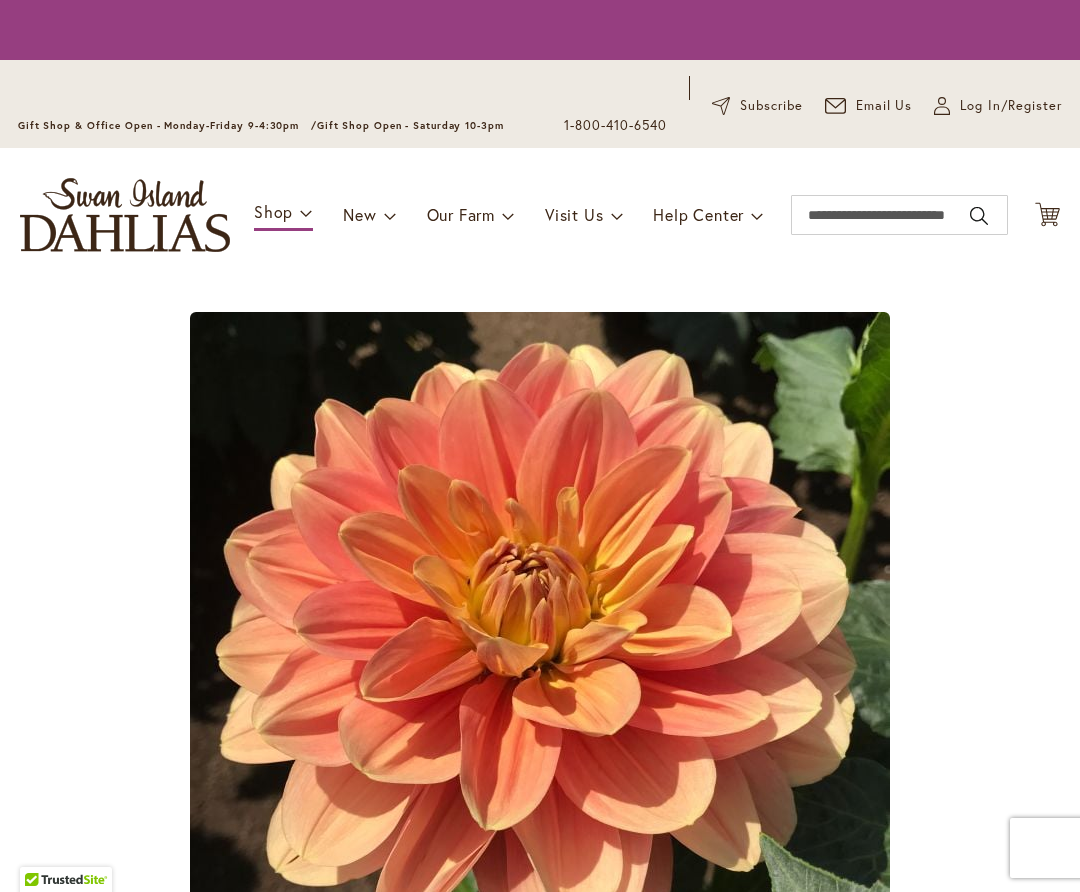 scroll, scrollTop: 0, scrollLeft: 0, axis: both 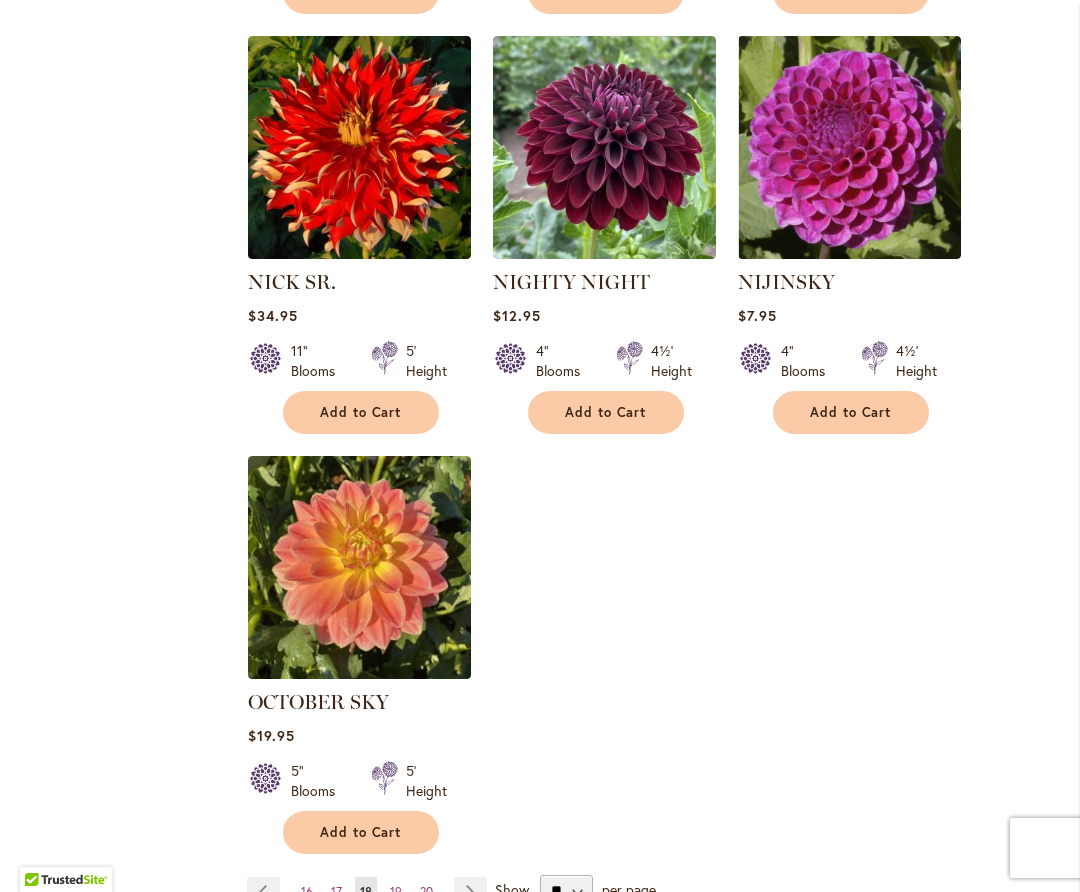 drag, startPoint x: 429, startPoint y: 851, endPoint x: 437, endPoint y: 838, distance: 15.264338 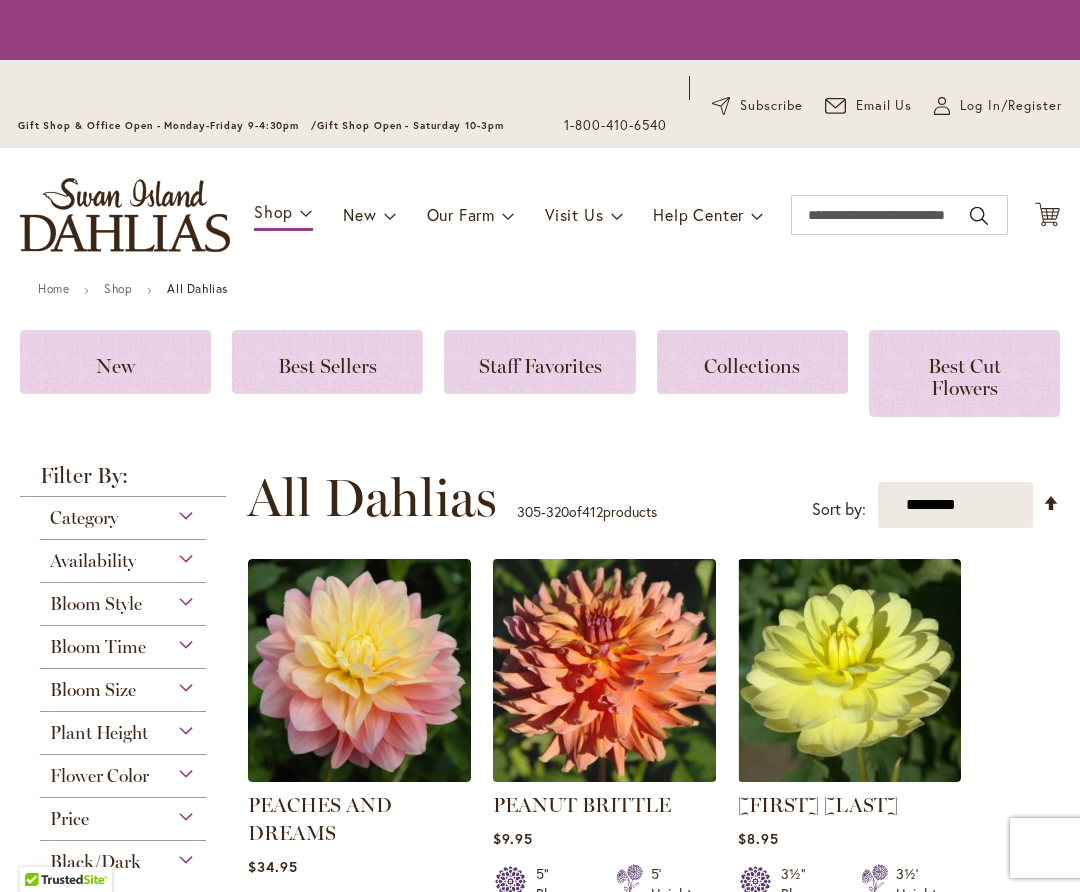 scroll, scrollTop: 0, scrollLeft: 0, axis: both 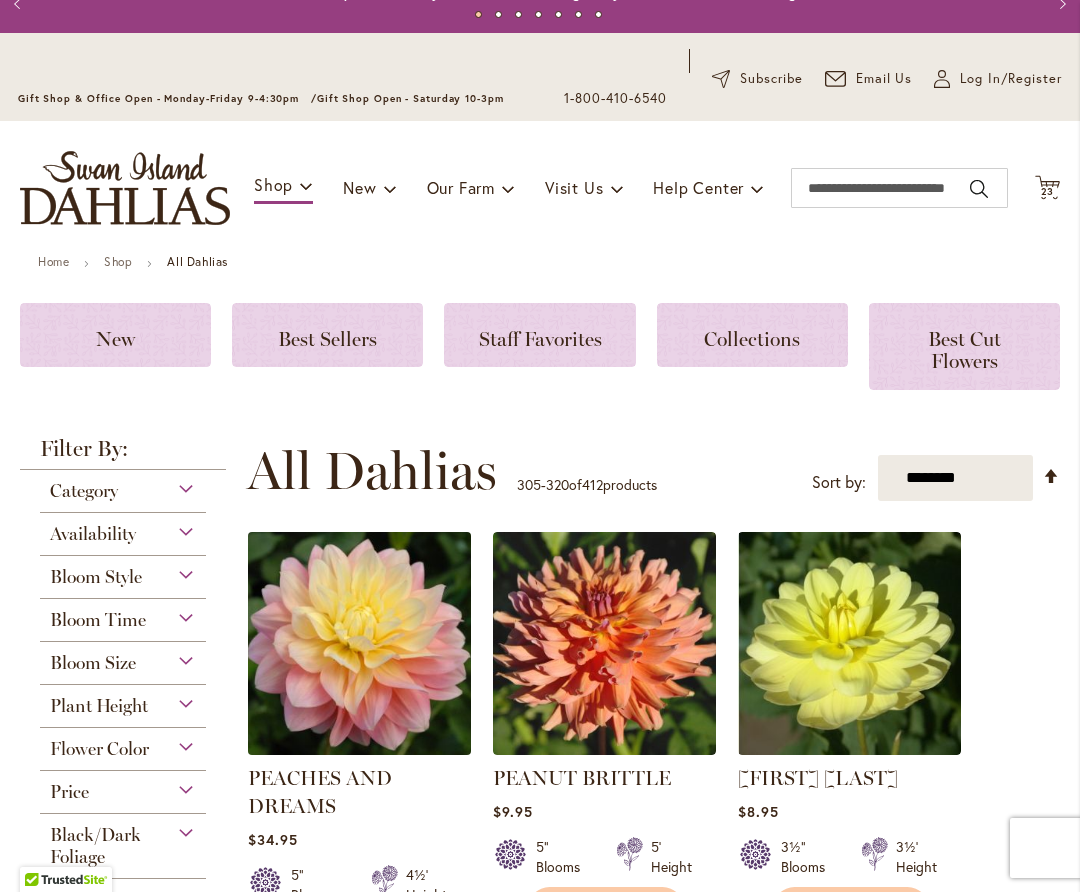 click at bounding box center (359, 643) 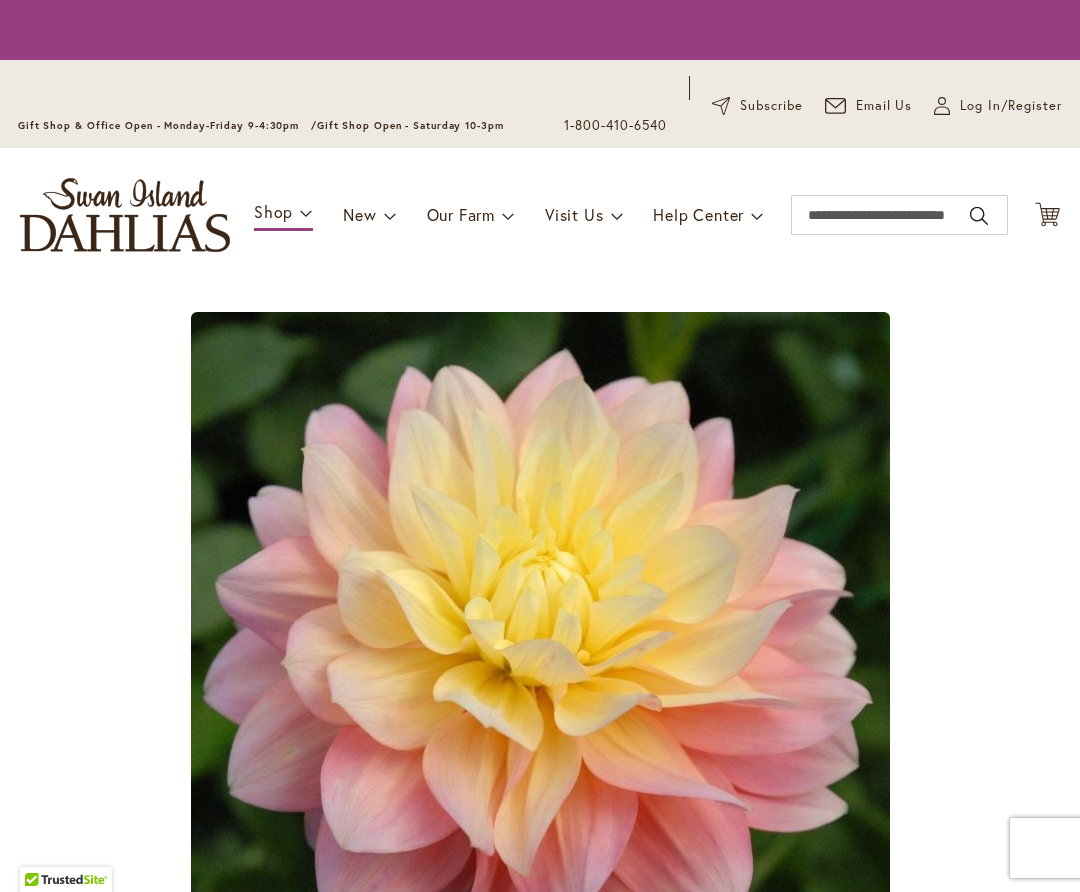 scroll, scrollTop: 0, scrollLeft: 0, axis: both 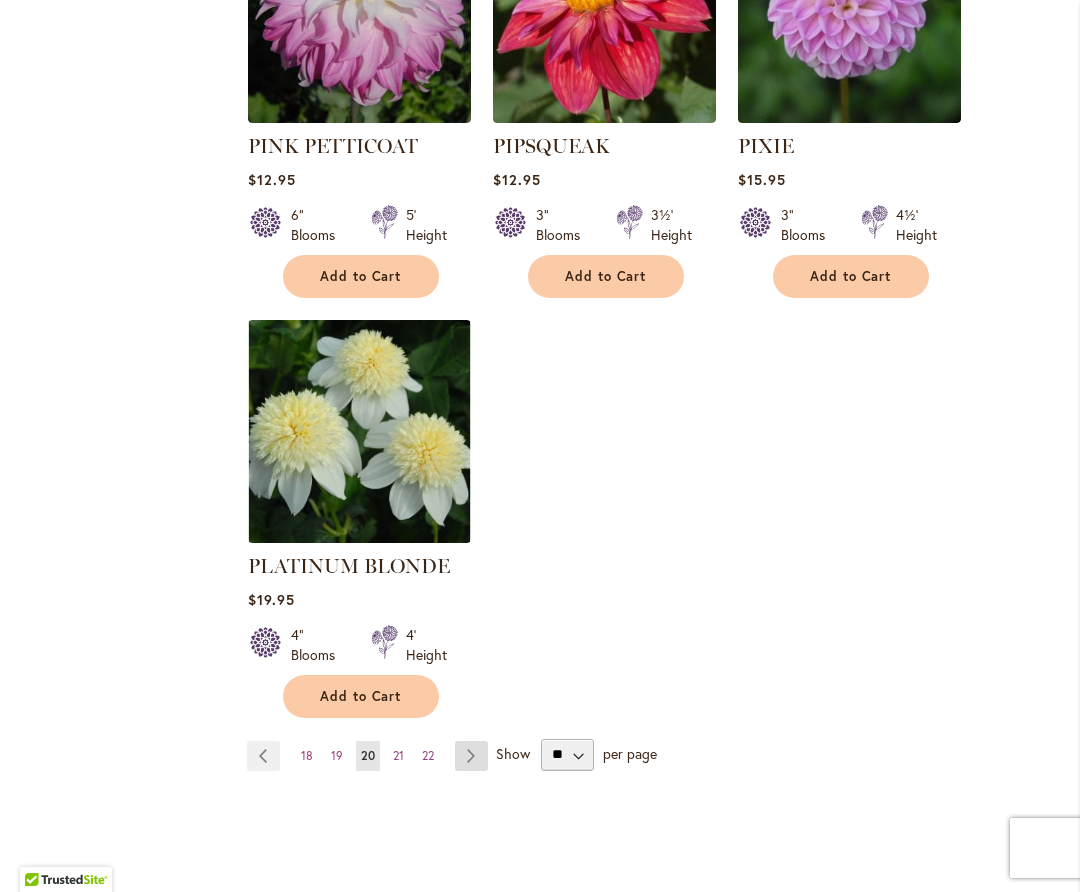 click on "Page
Next" at bounding box center [471, 756] 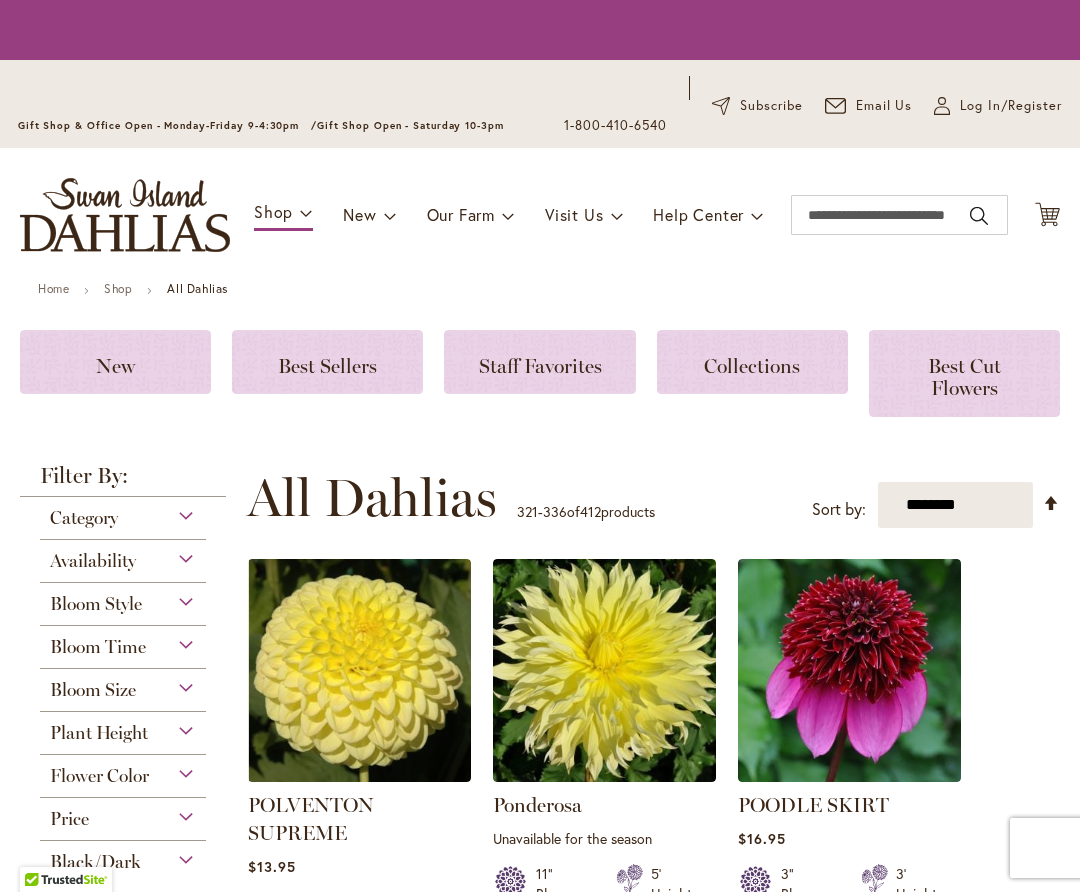 scroll, scrollTop: 0, scrollLeft: 0, axis: both 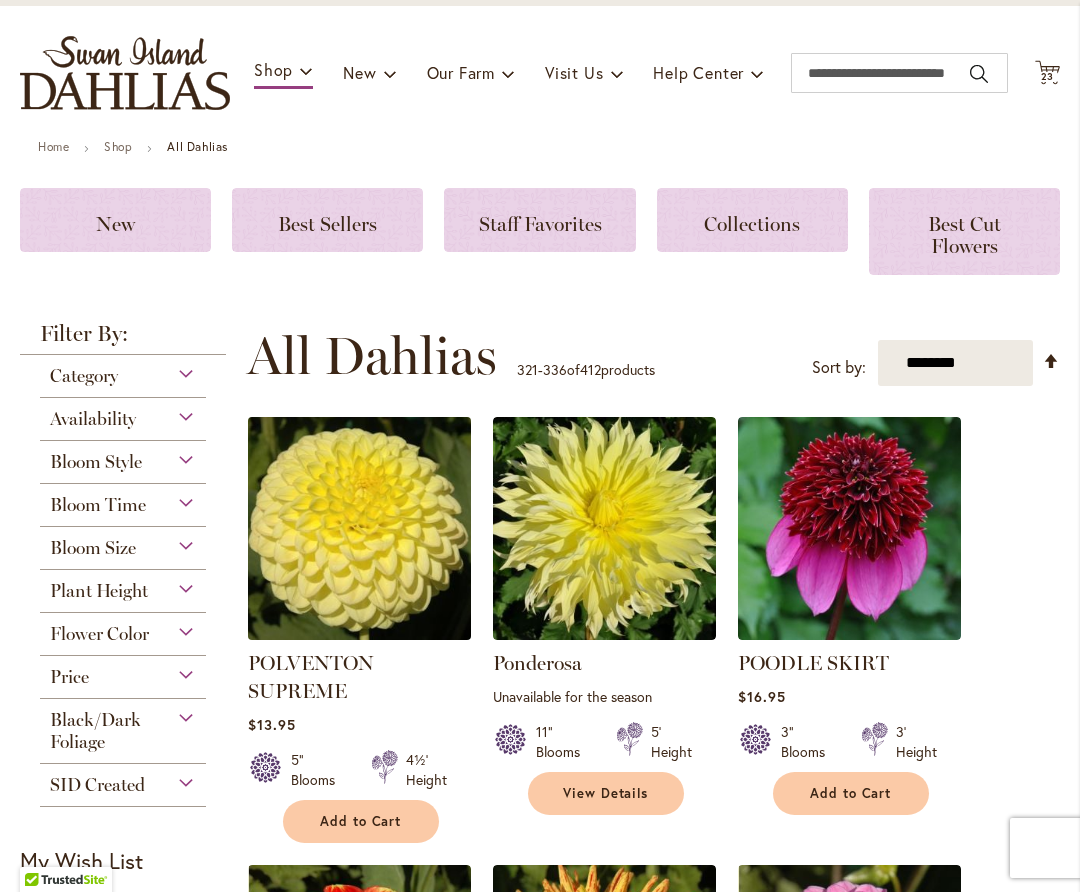 click at bounding box center (359, 528) 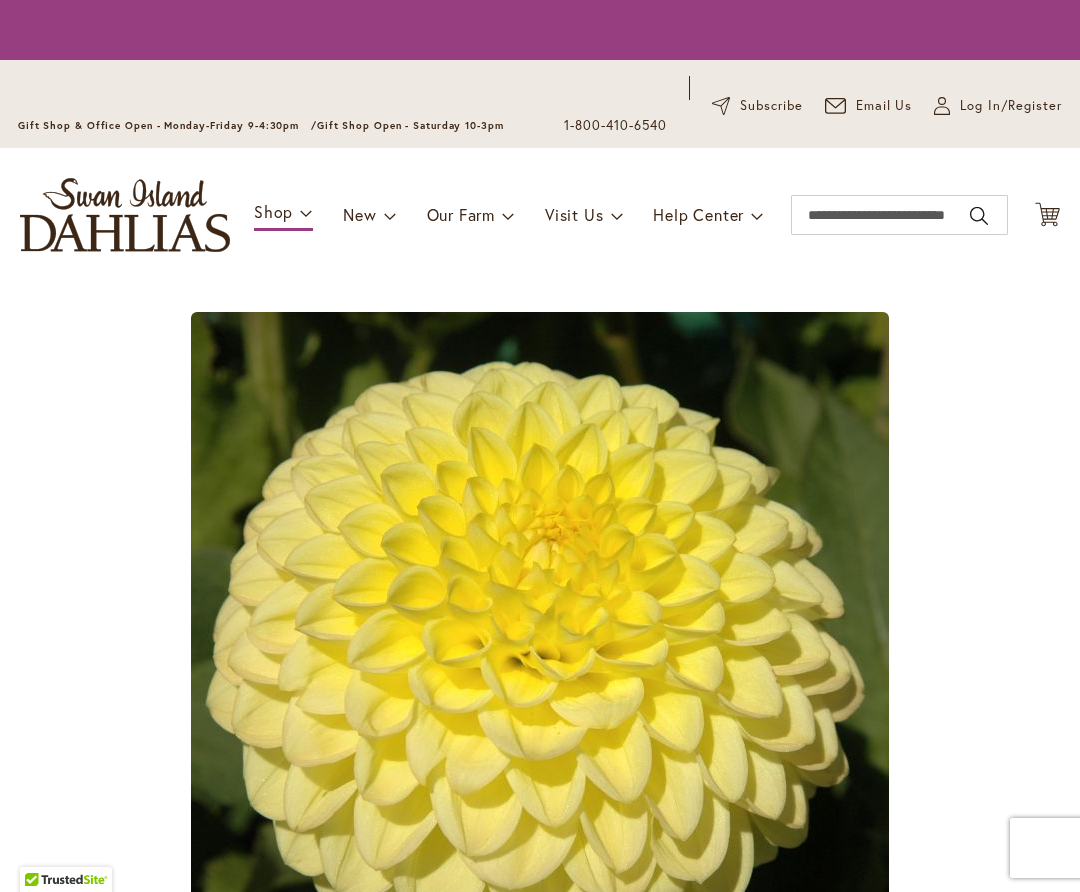 scroll, scrollTop: 0, scrollLeft: 0, axis: both 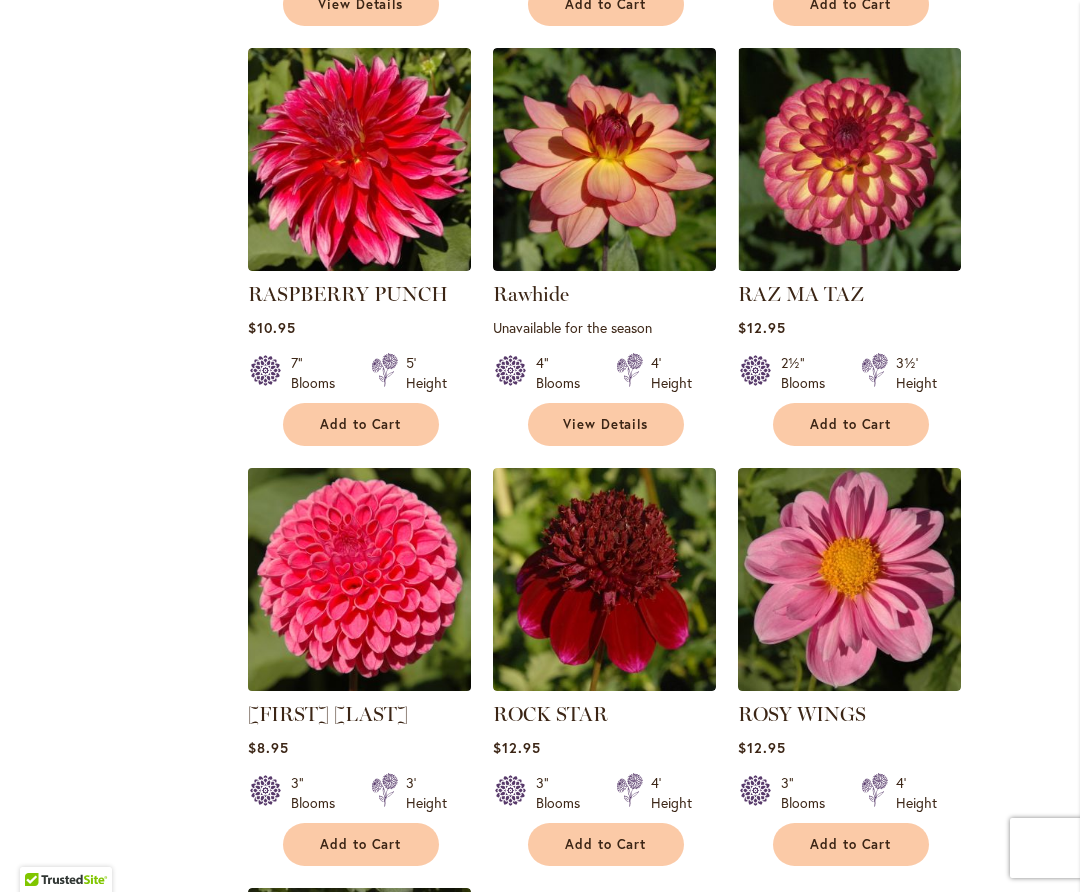 click at bounding box center (359, 579) 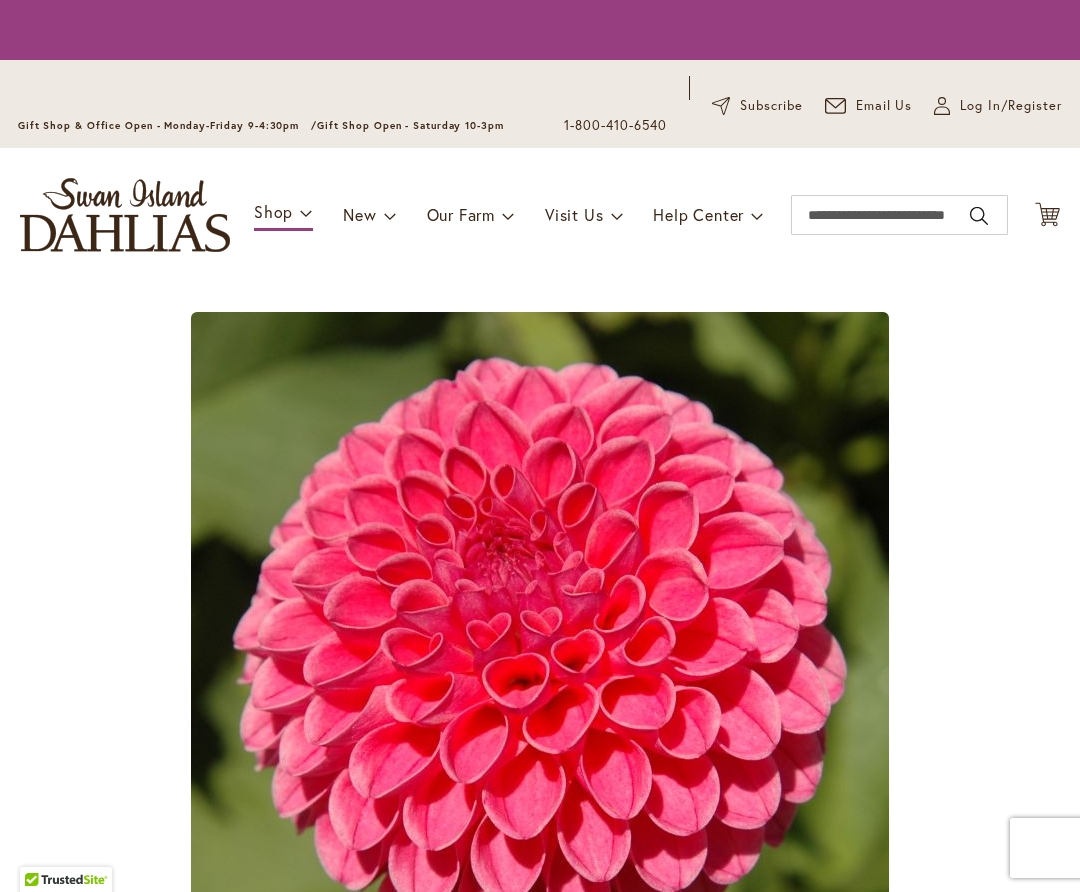 scroll, scrollTop: 0, scrollLeft: 0, axis: both 